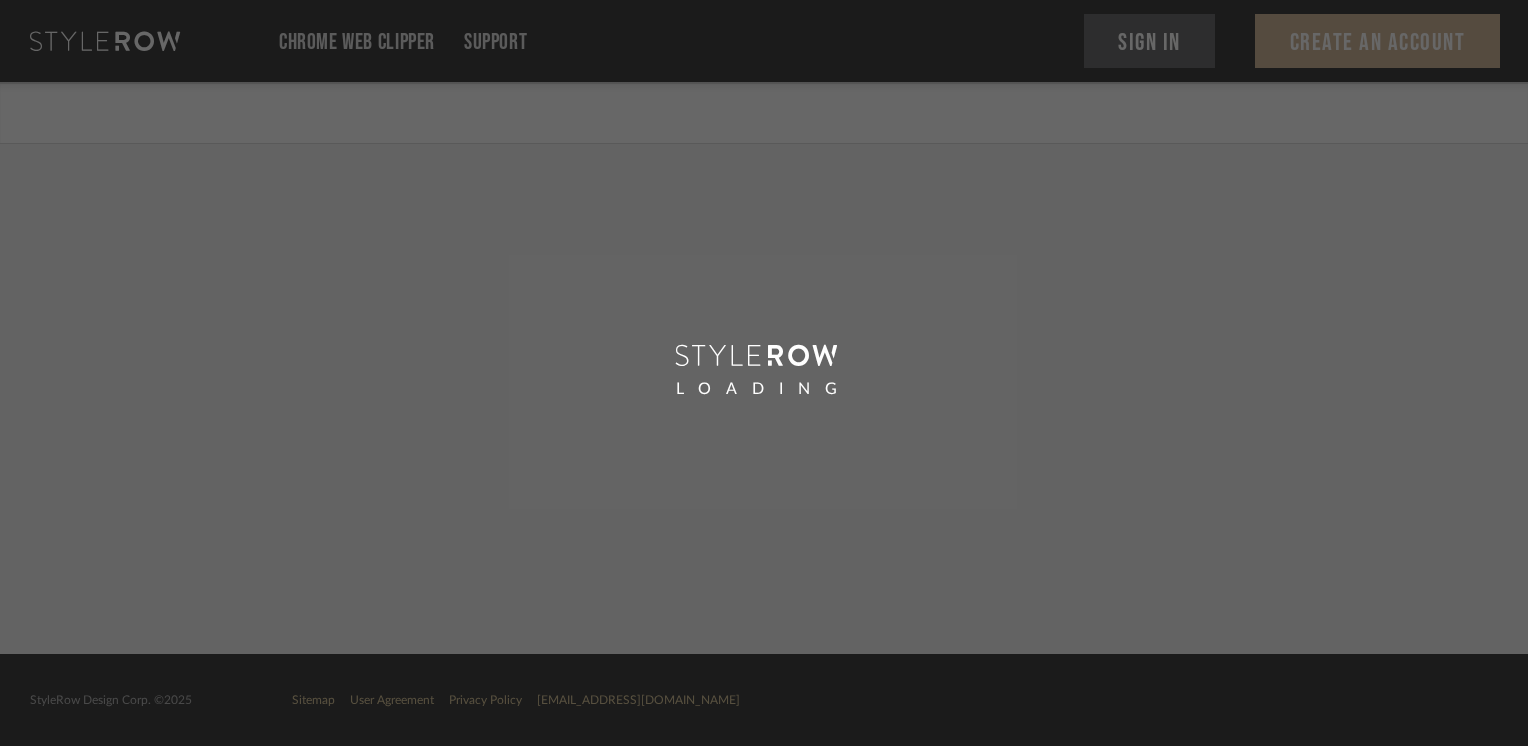 scroll, scrollTop: 0, scrollLeft: 0, axis: both 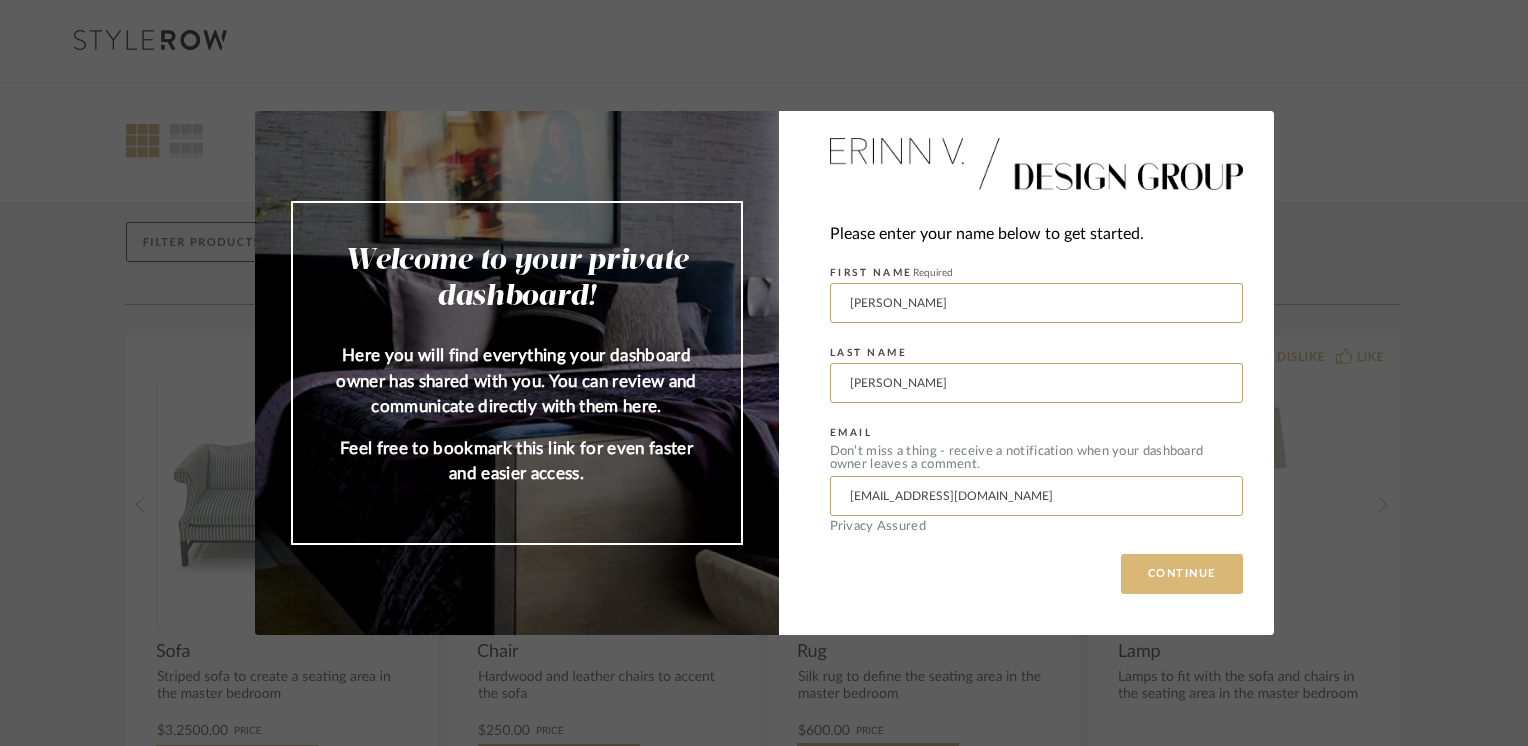 click on "CONTINUE" at bounding box center [1182, 574] 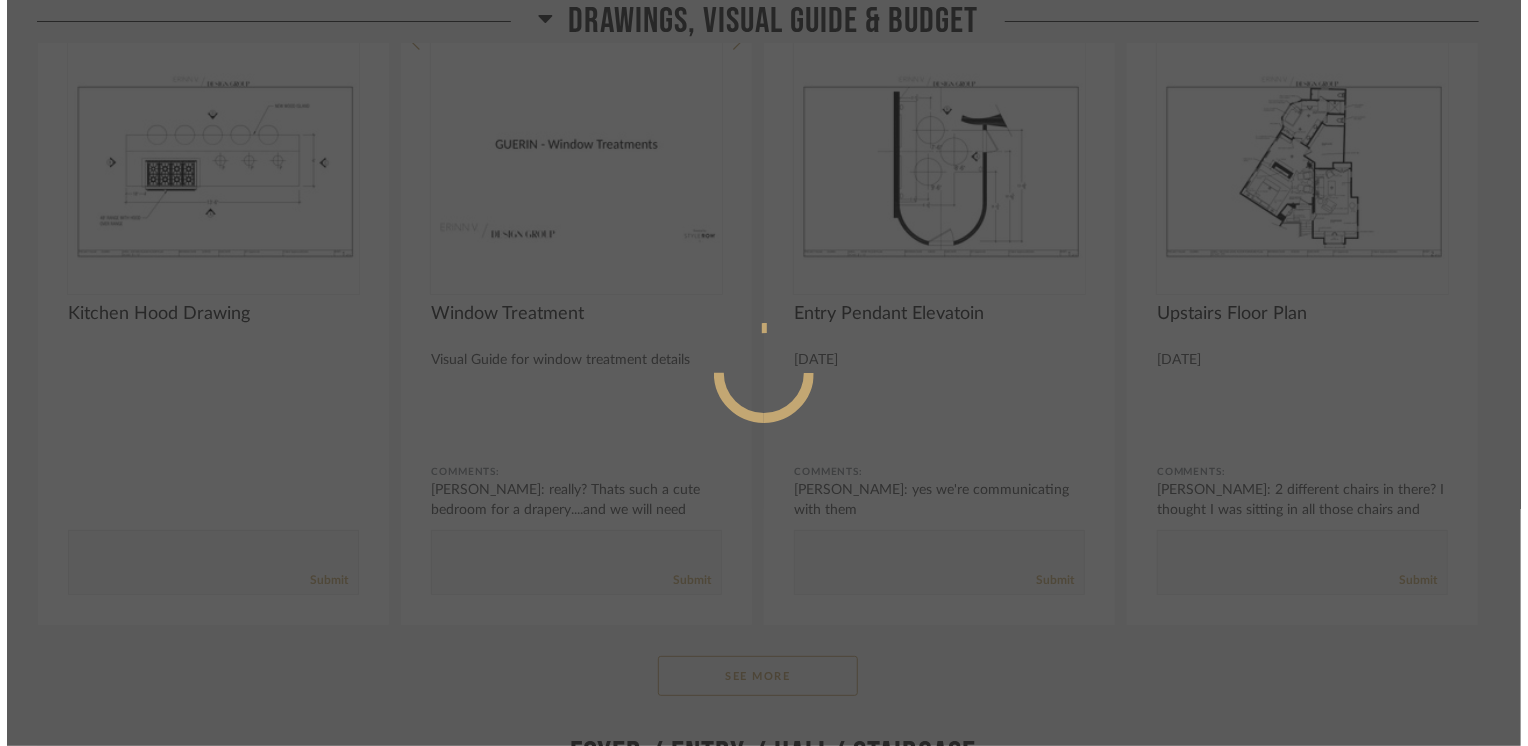 scroll, scrollTop: 0, scrollLeft: 0, axis: both 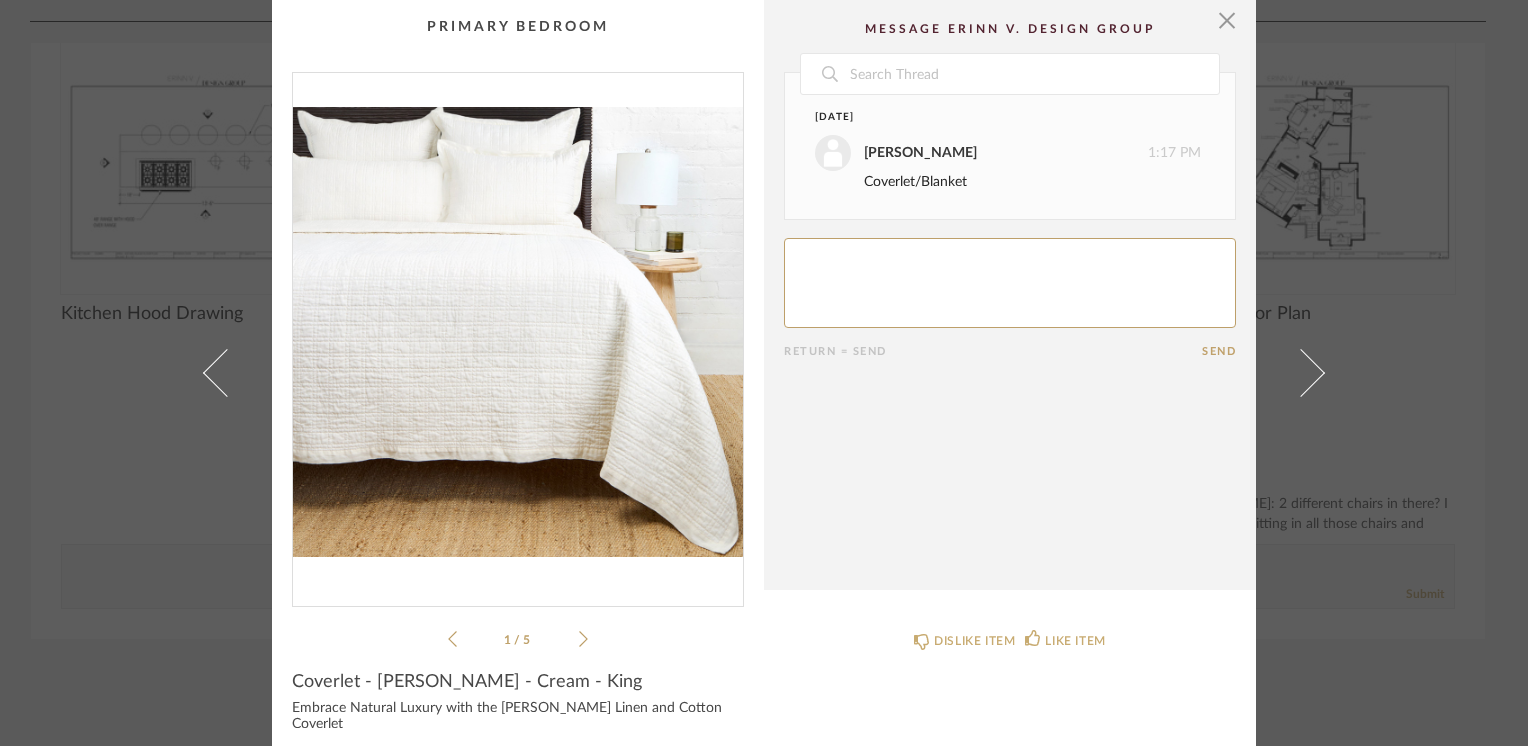 click 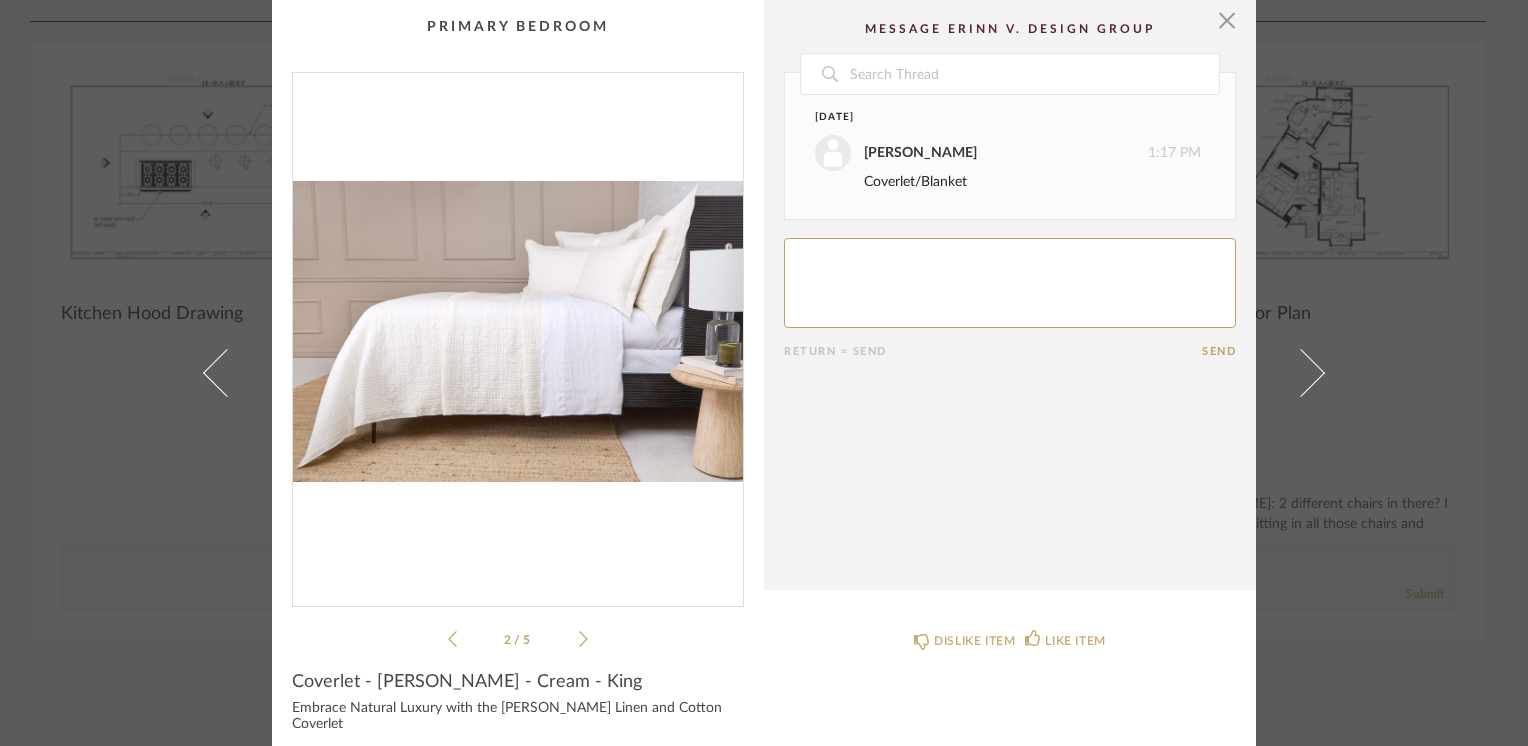 click 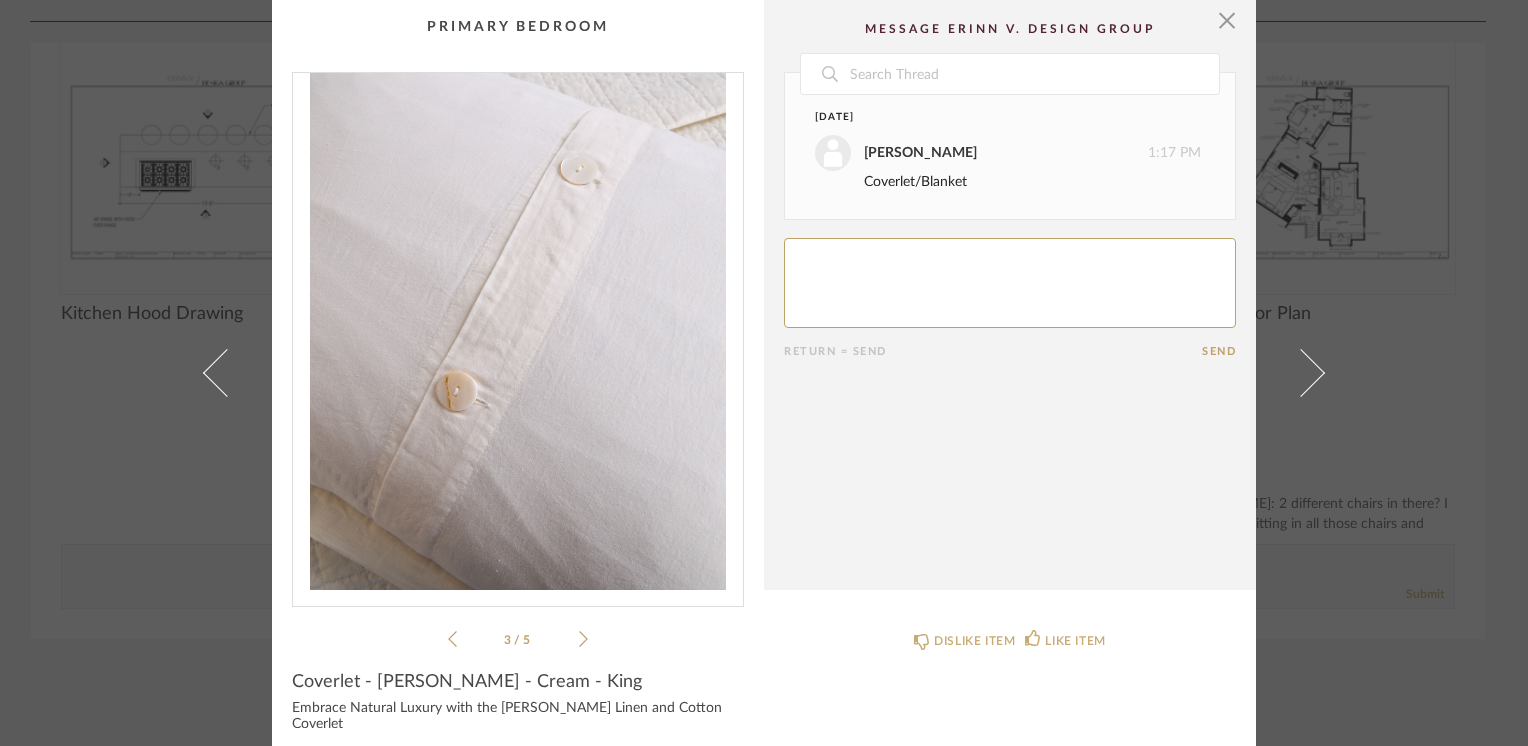 click 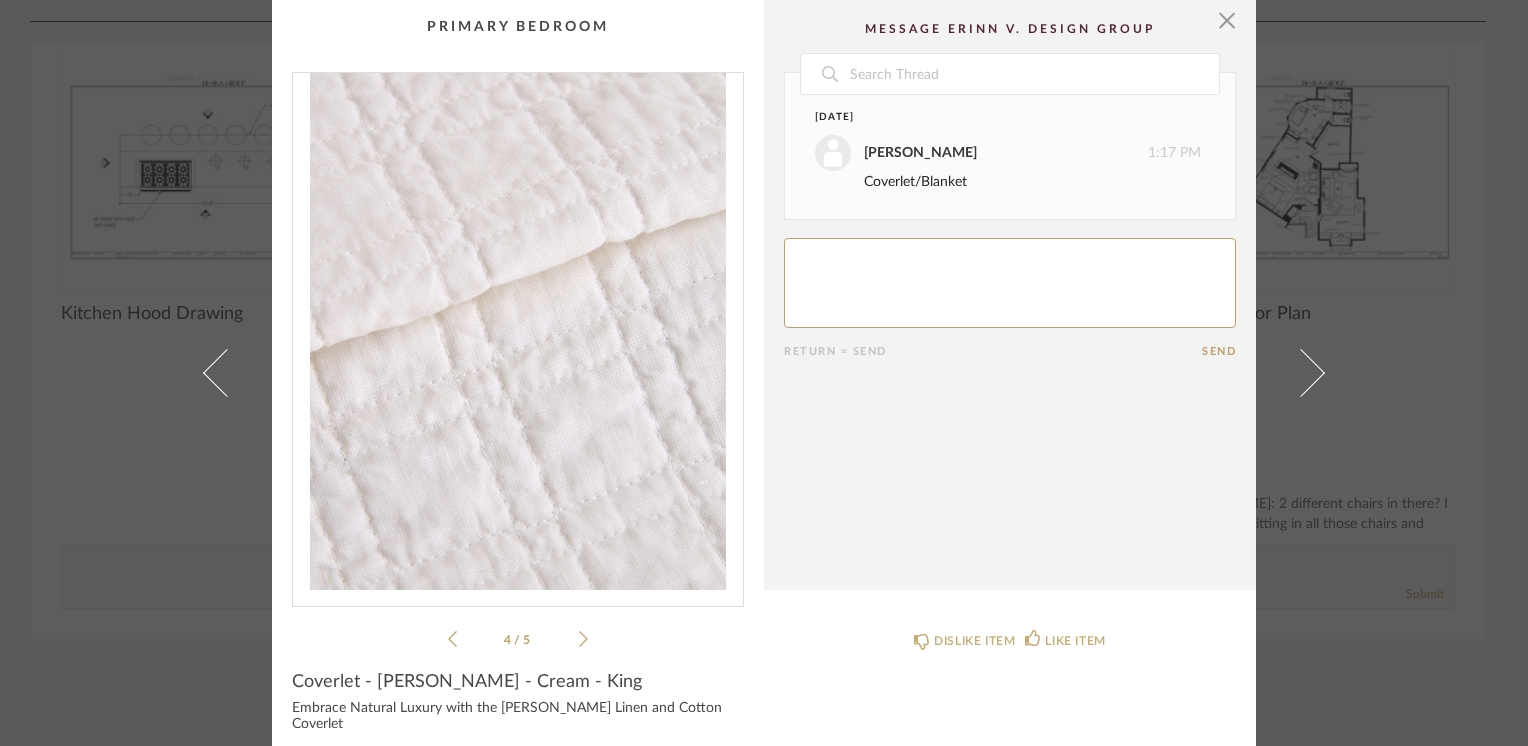 click 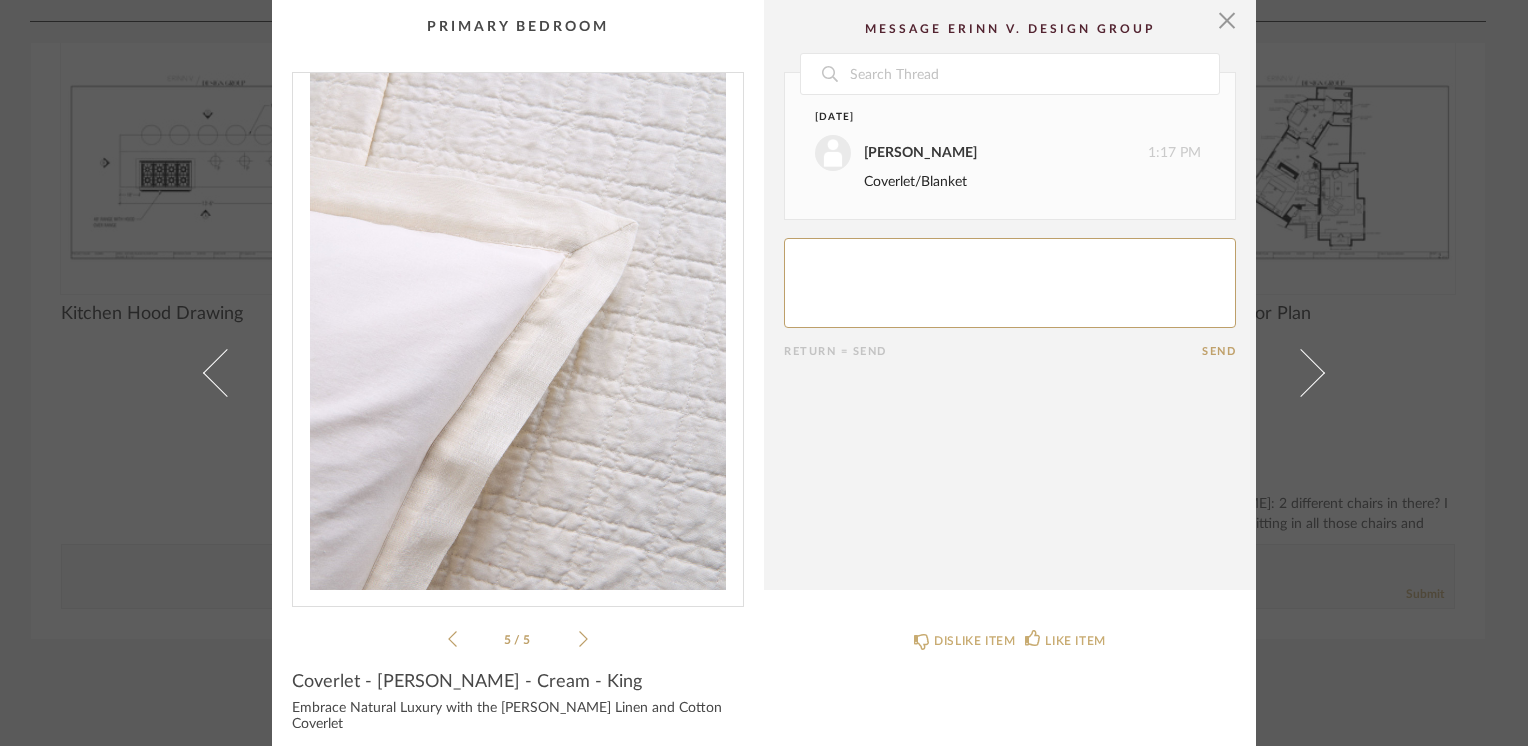 click 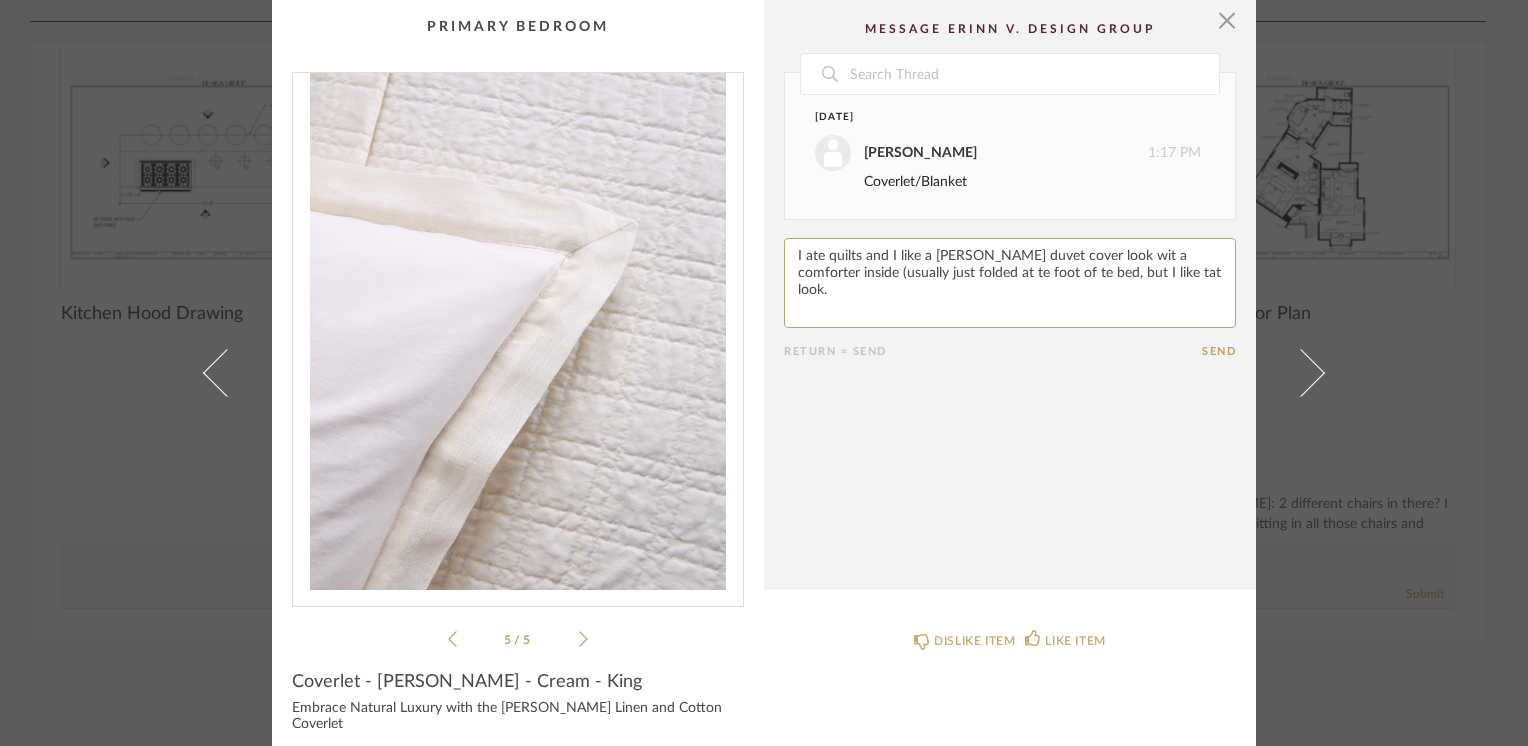 paste on "g" 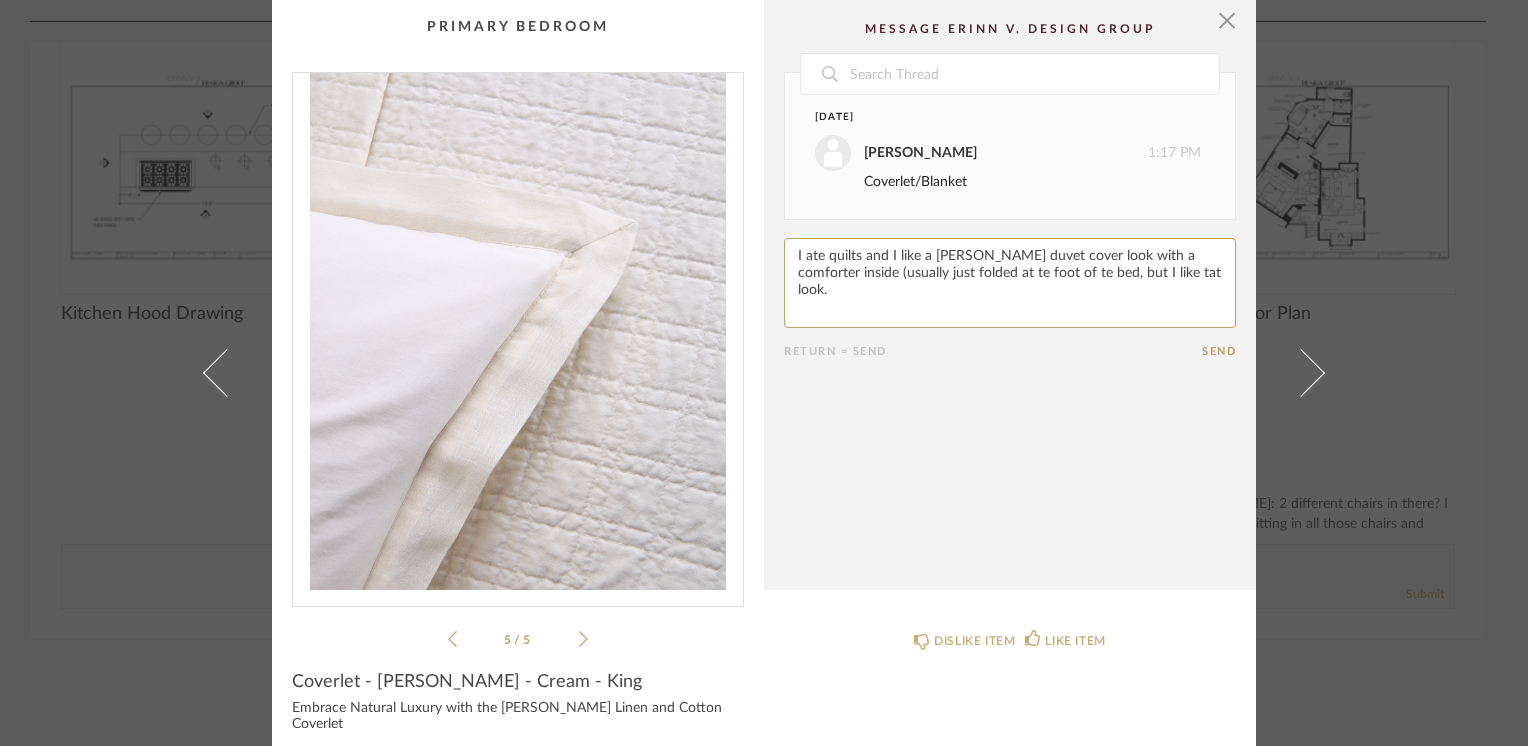 click 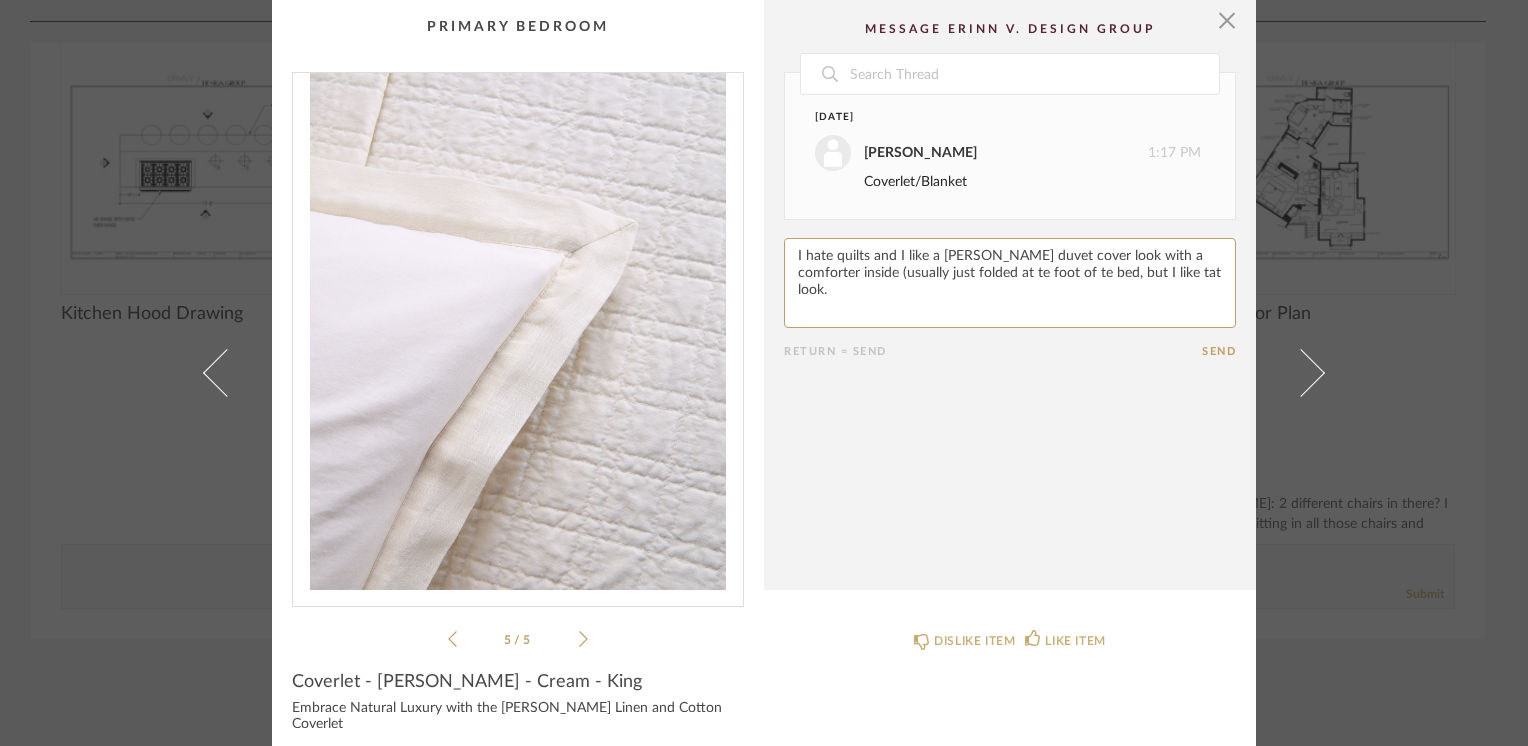paste on "h" 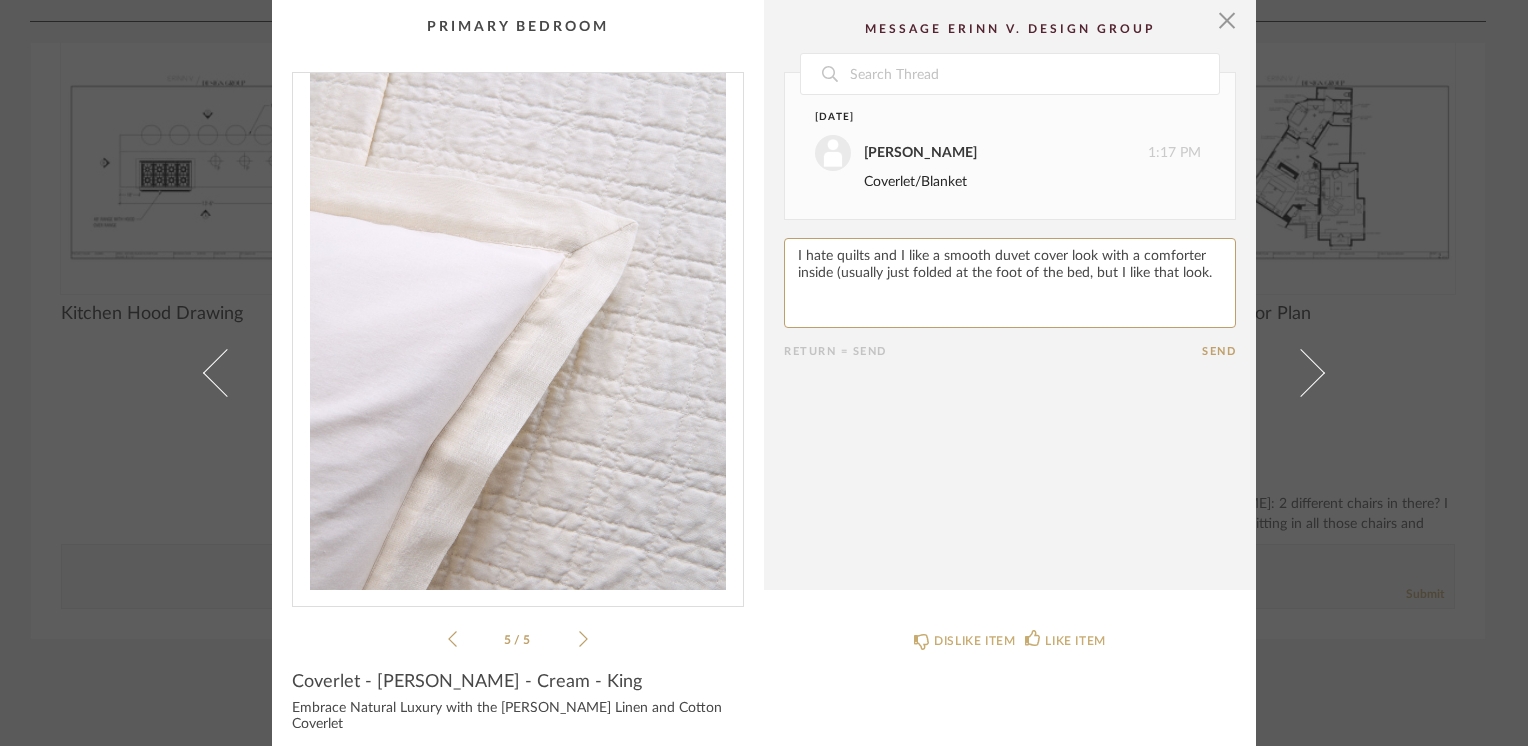 type on "I hate quilts and I like a smooth duvet cover look with a comforter inside (usually just folded at the foot of the bed, but I like that look." 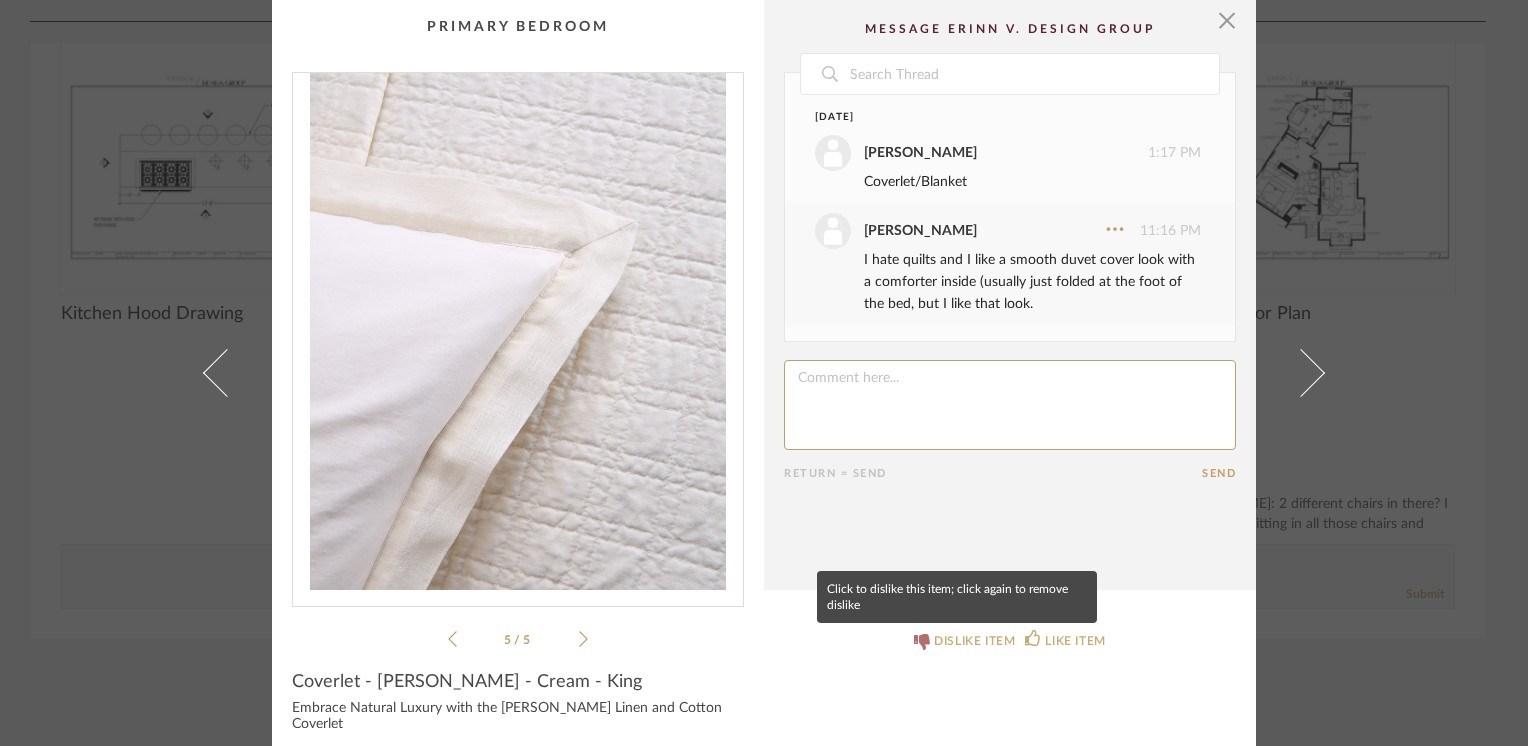 click 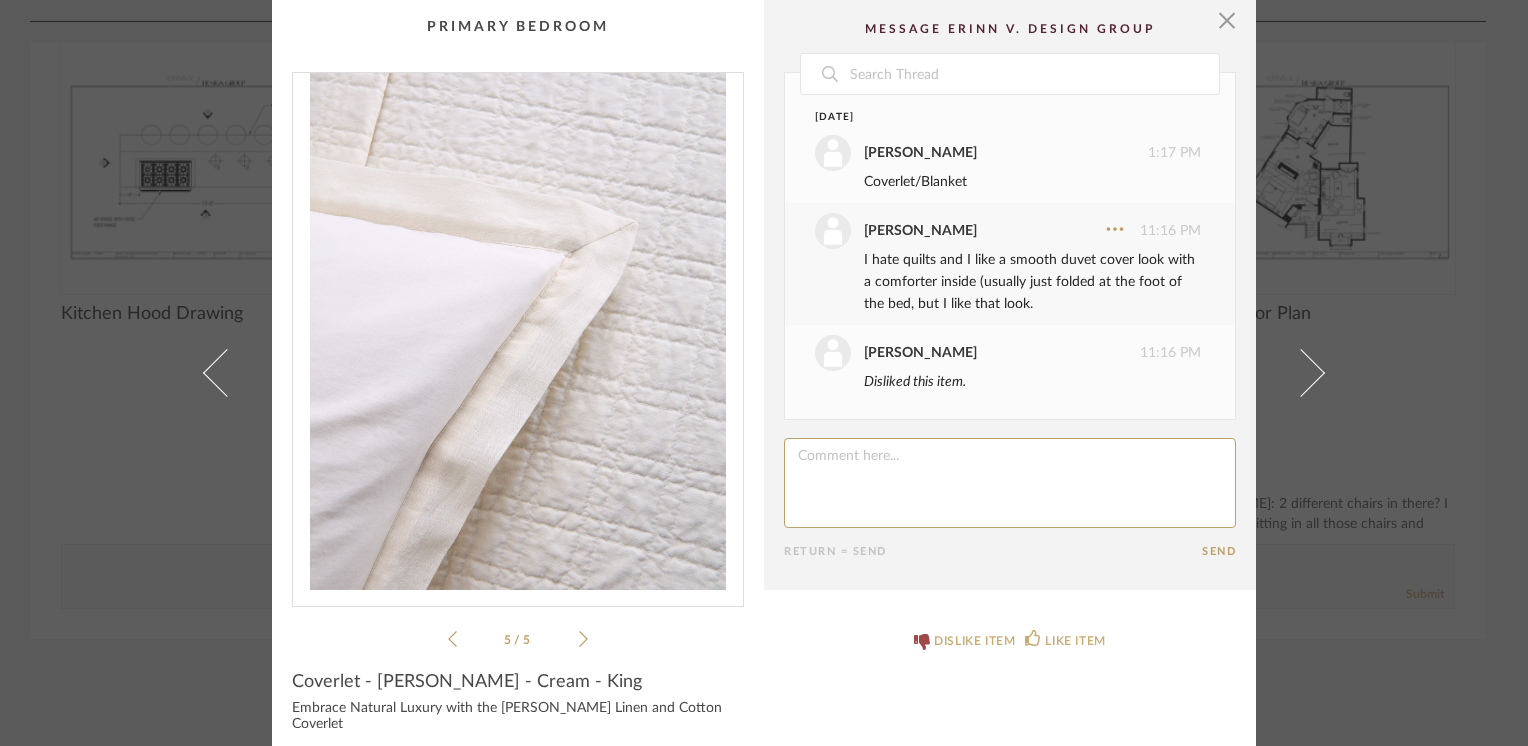 click on "Date  Today  Sheridan Johnson   1:17 PM  Coverlet/Blanket  lisa guerin   11:16 PM  I hate quilts and I like a smooth duvet cover look with a comforter inside (usually just folded at the foot of the bed, but I like that look.  lisa guerin   11:16 PM  Disliked this item.      Return = Send  Send" 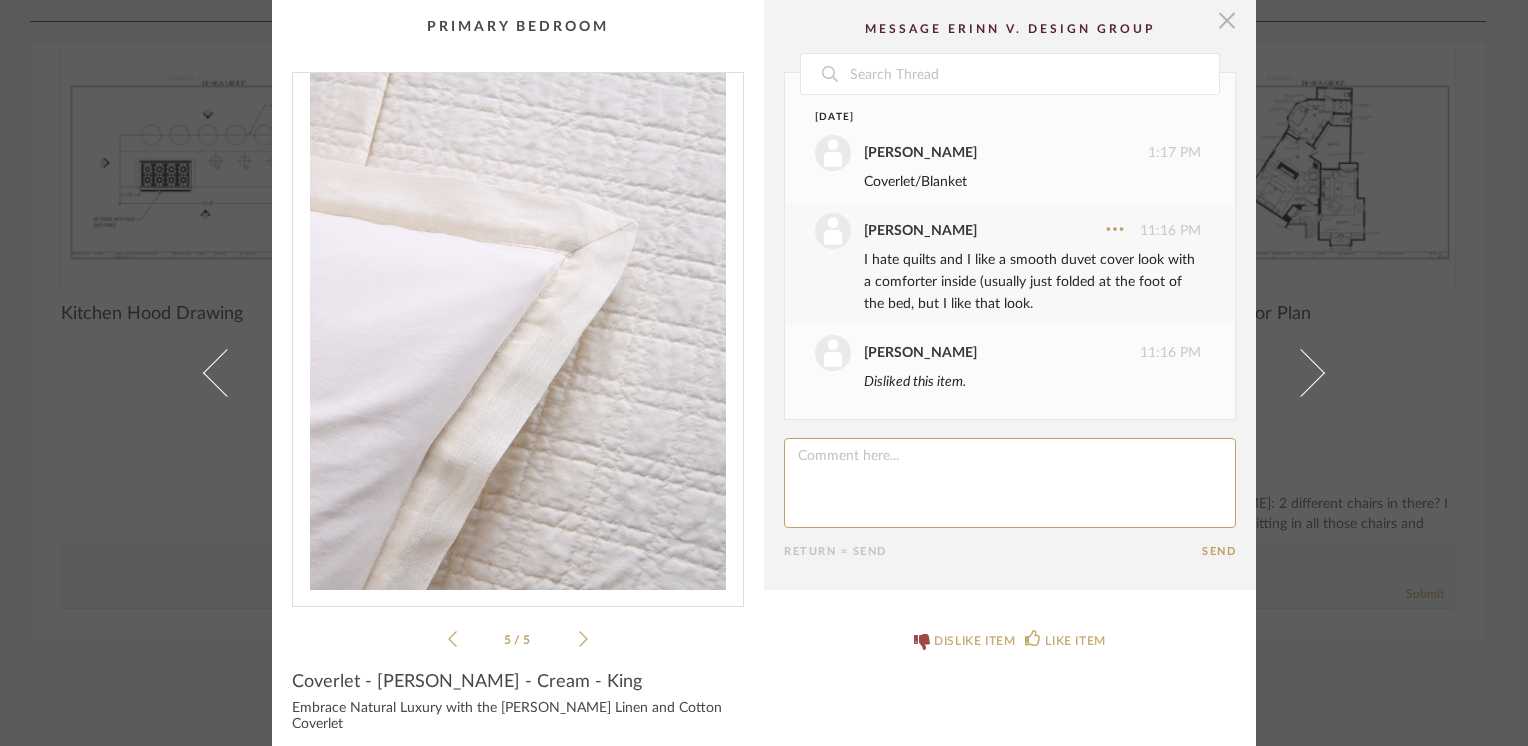 click at bounding box center [1227, 20] 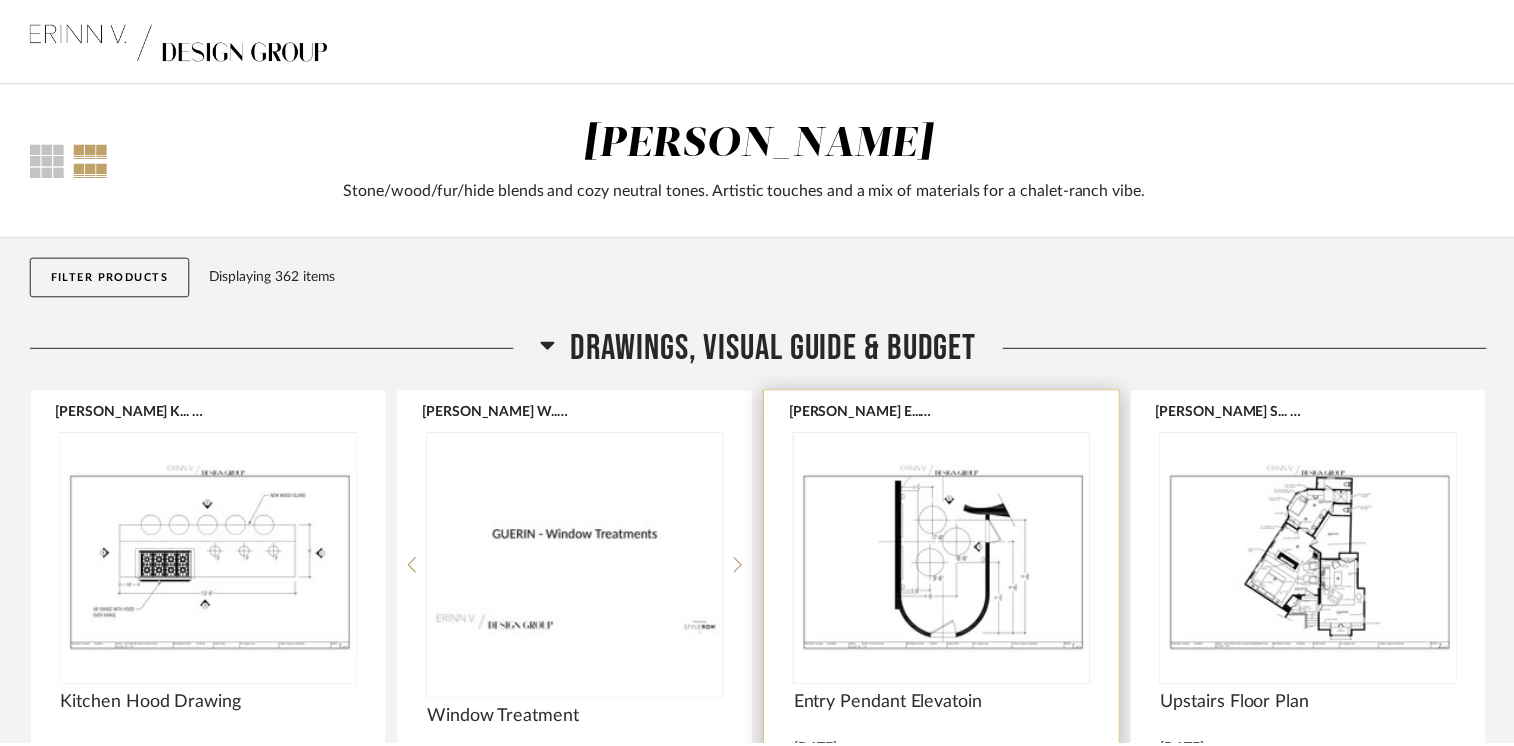 scroll, scrollTop: 392, scrollLeft: 0, axis: vertical 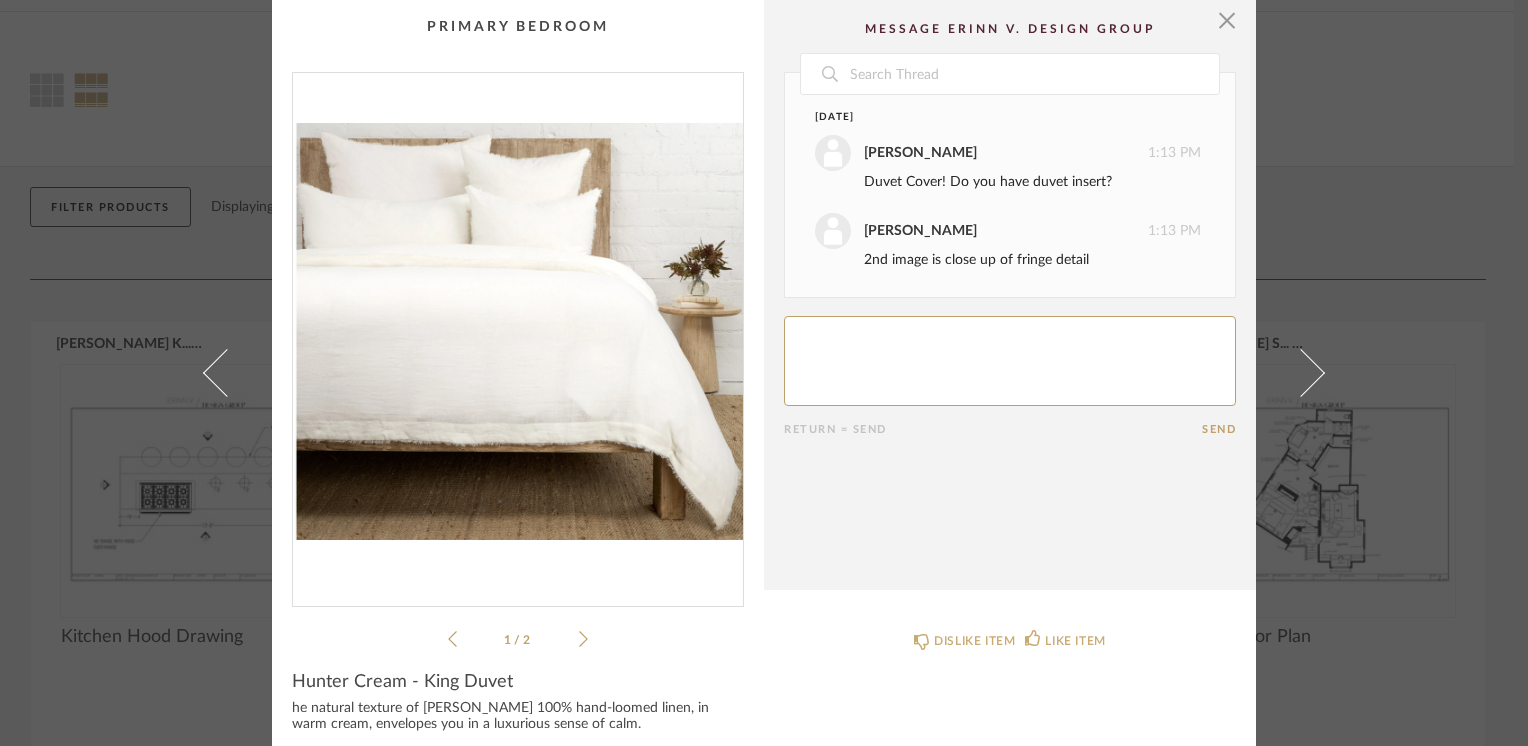 click at bounding box center (518, 331) 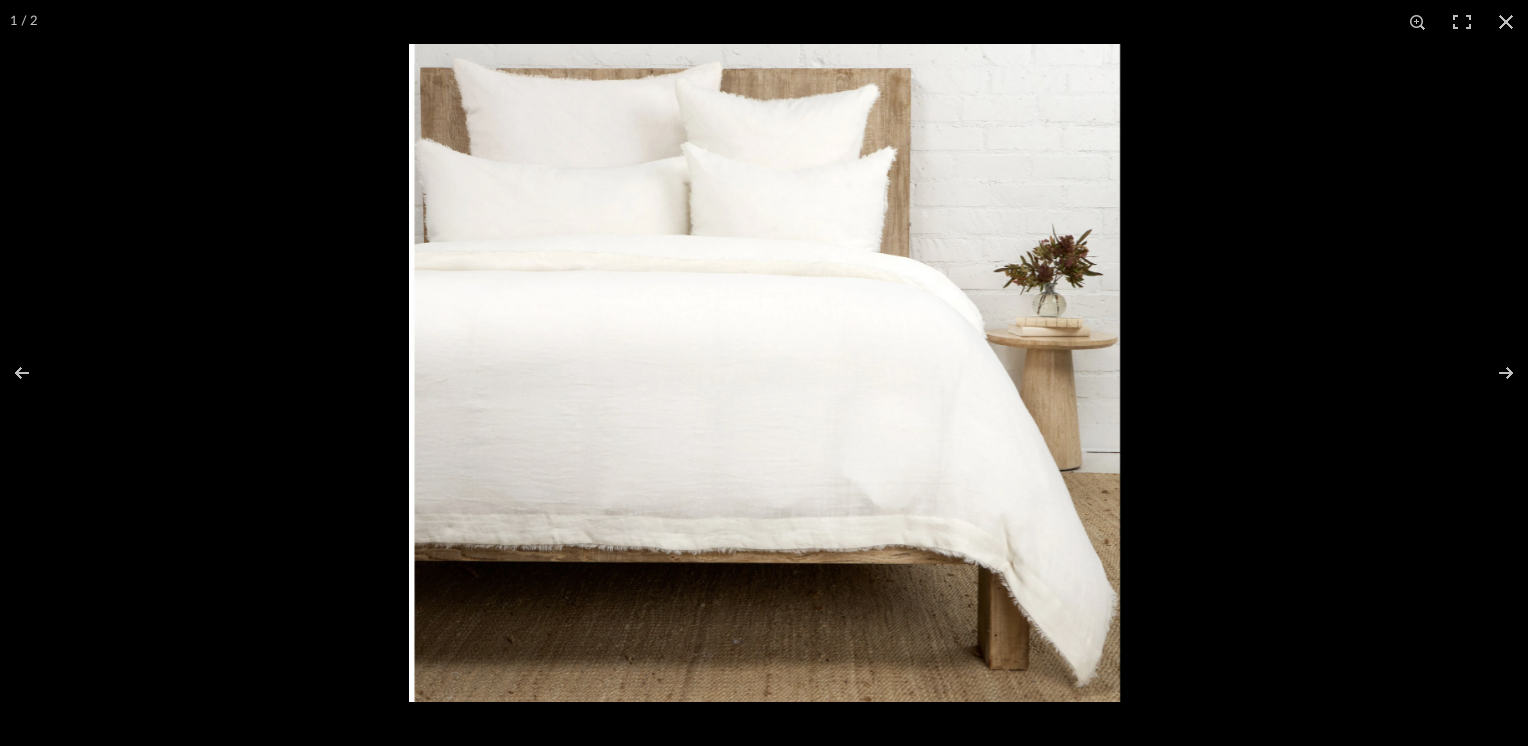 click at bounding box center [764, 373] 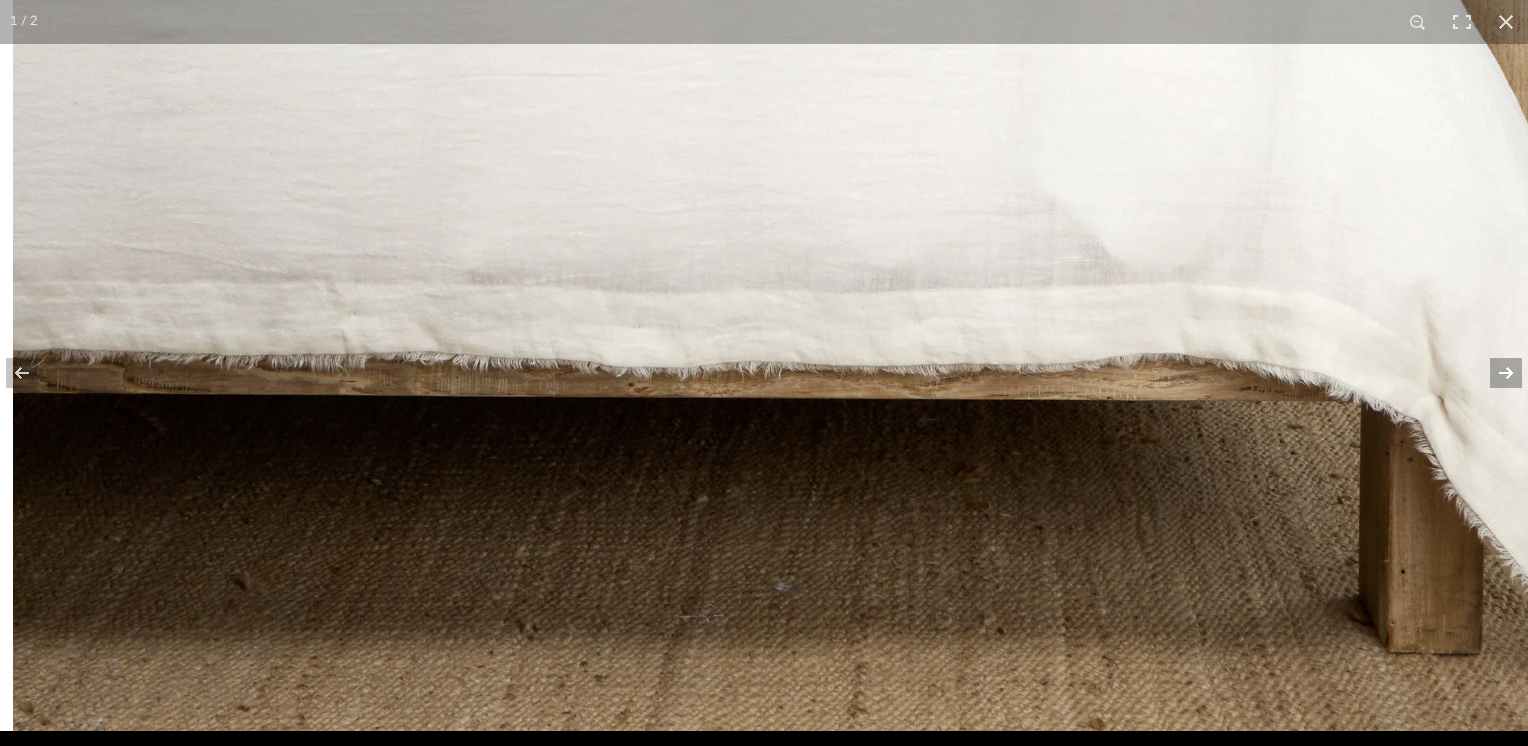 click at bounding box center [1493, 373] 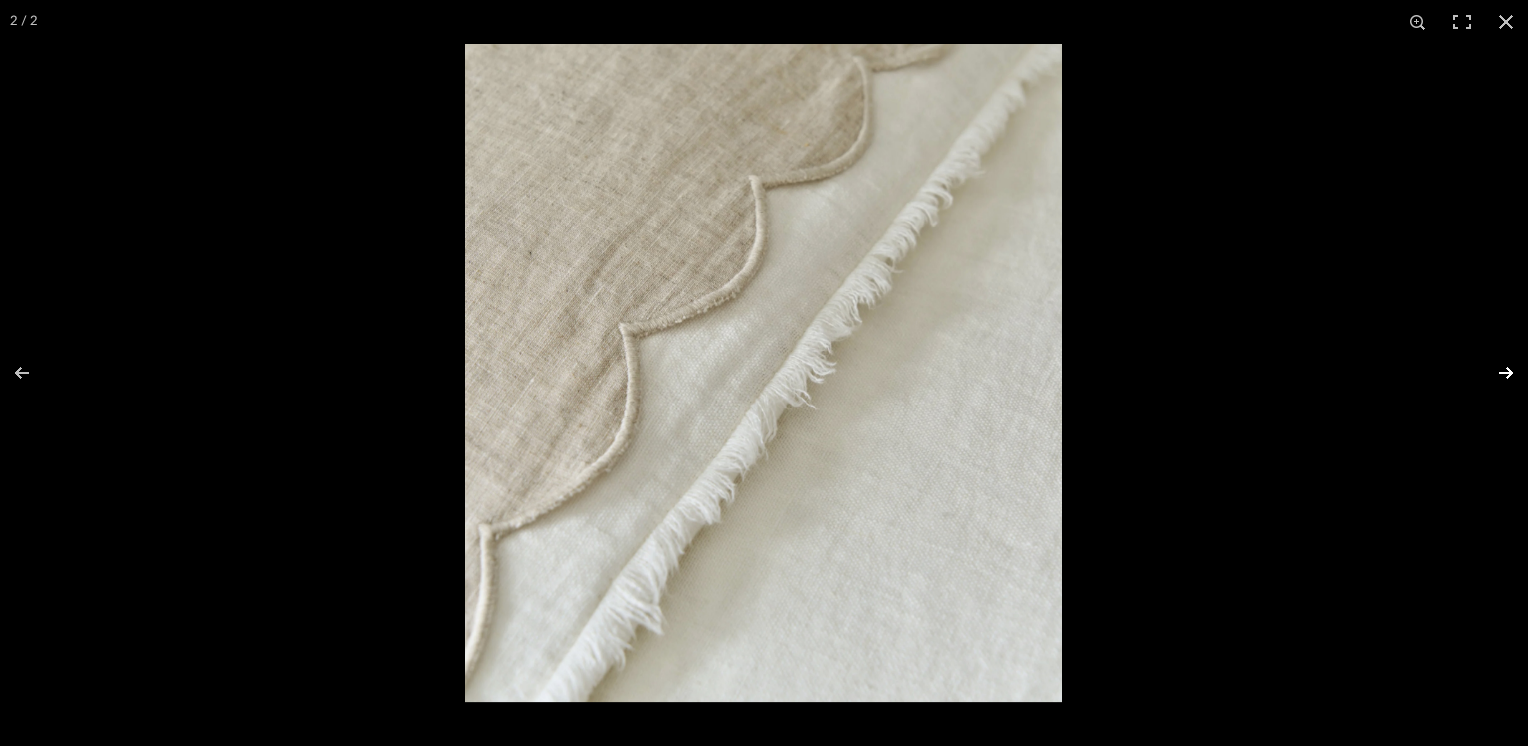 click at bounding box center [1493, 373] 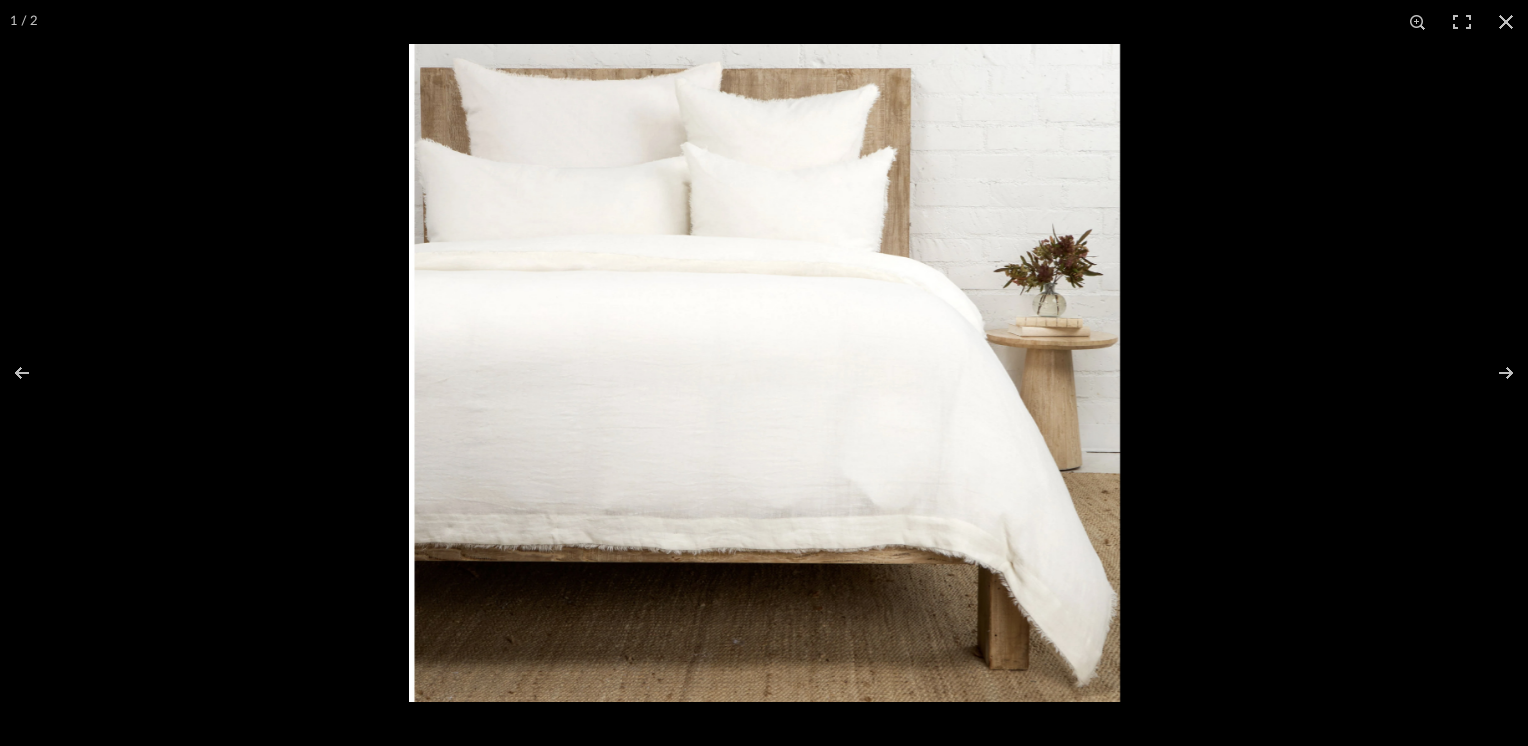click at bounding box center [764, 373] 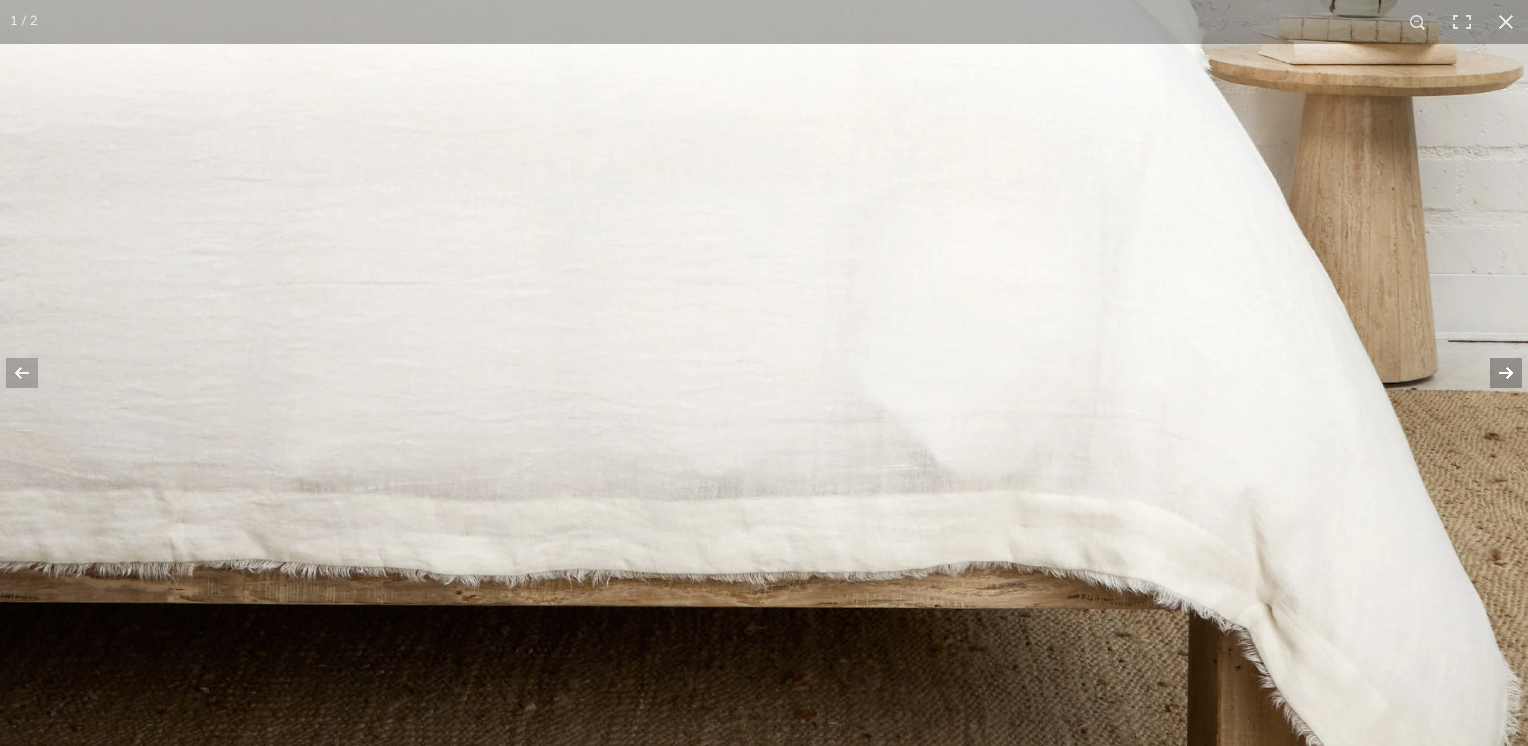 click at bounding box center [1493, 373] 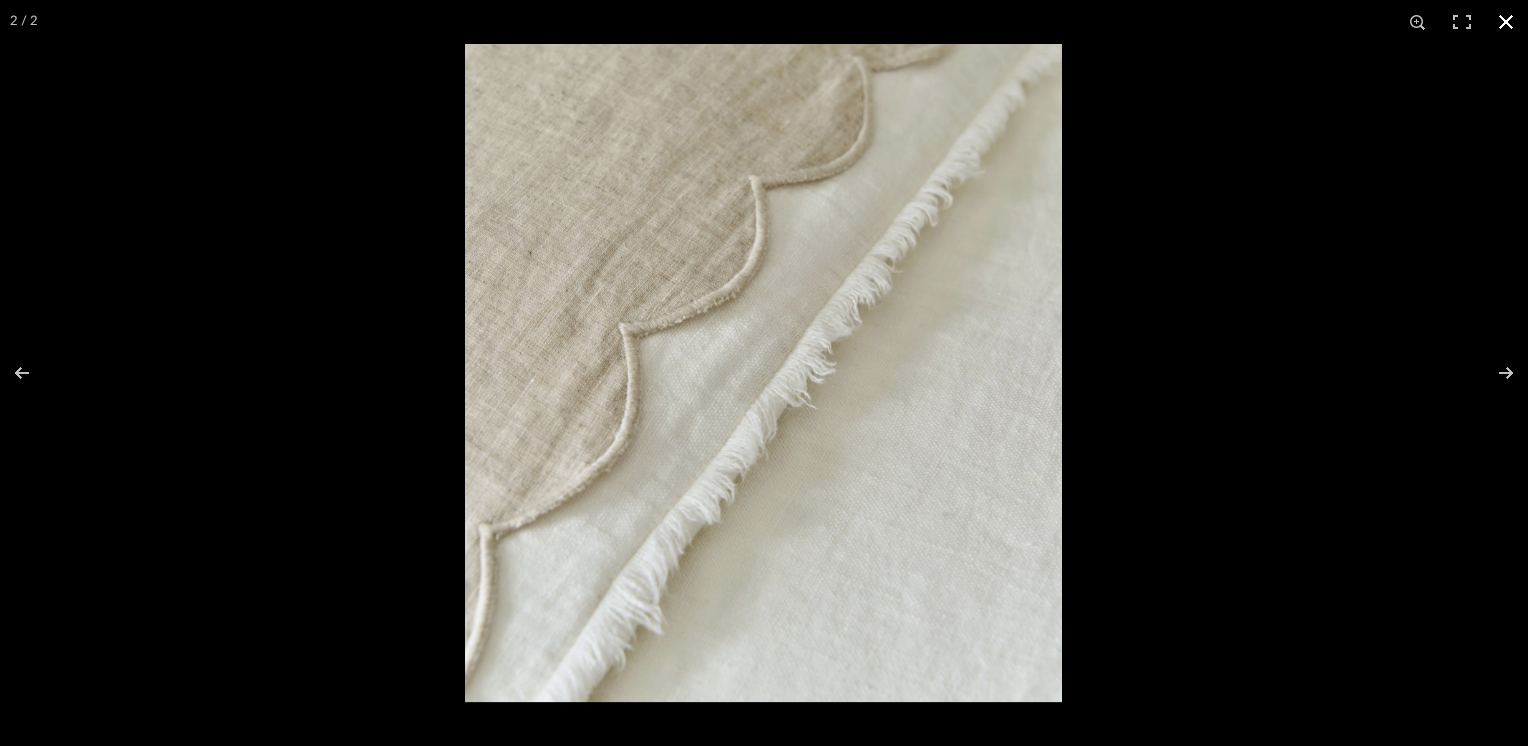 click at bounding box center (1506, 22) 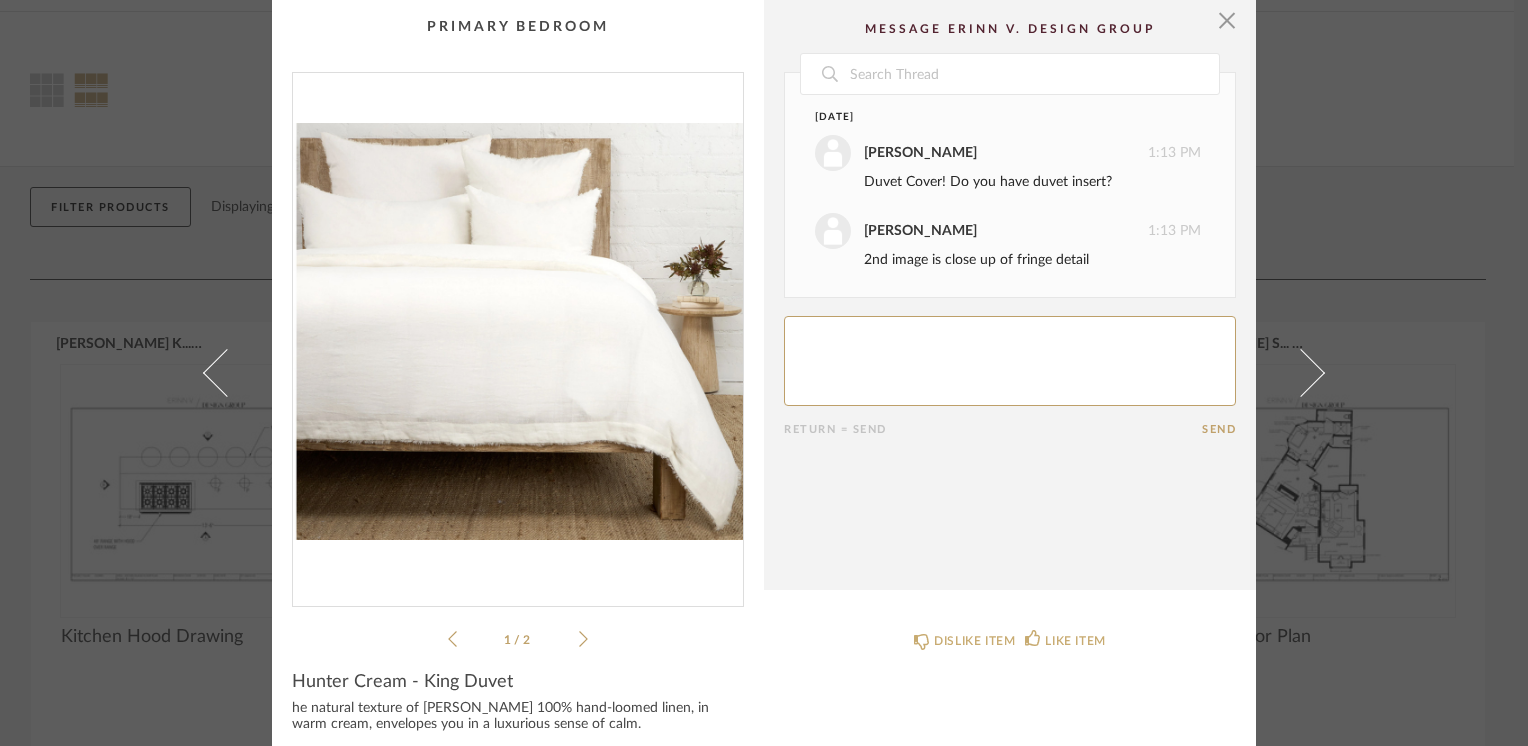 click 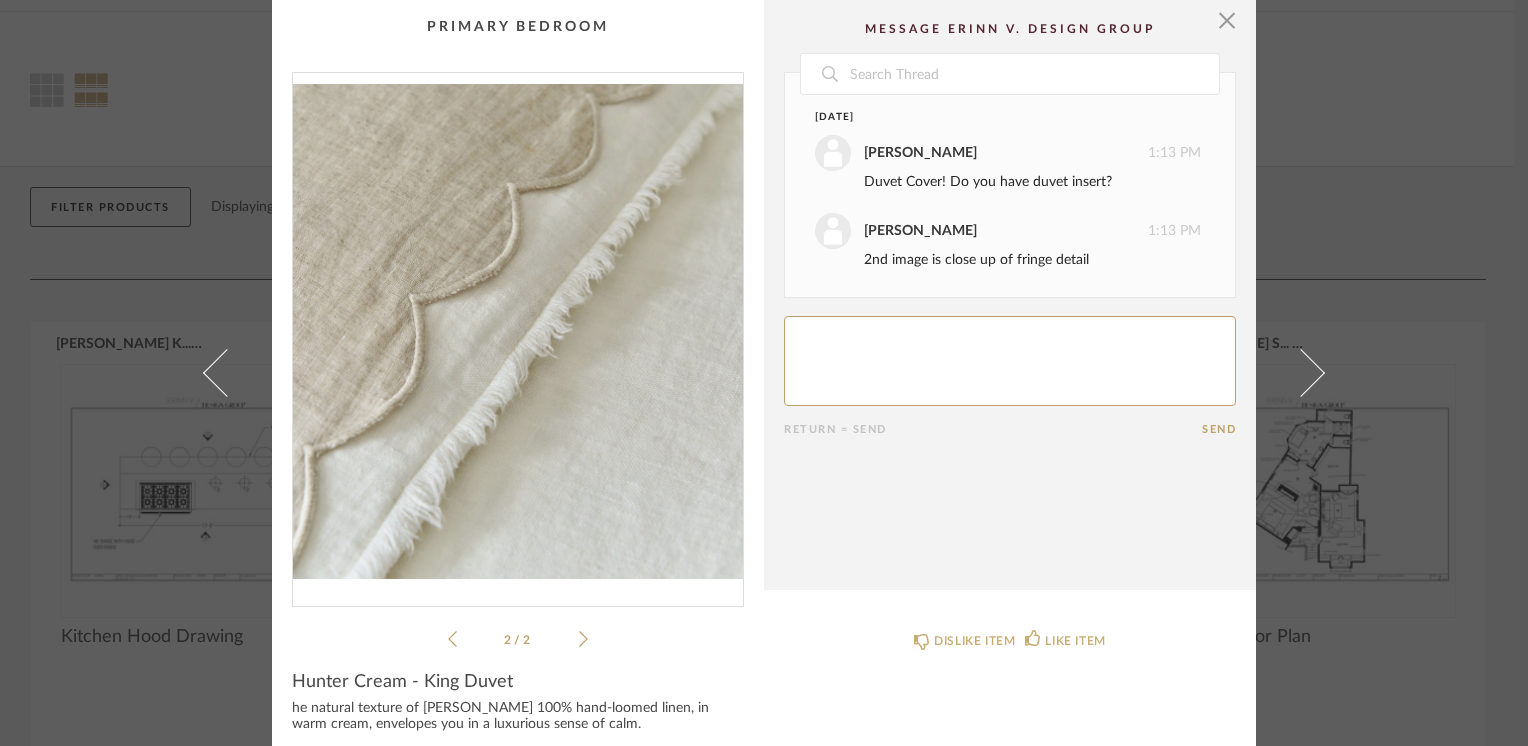 click 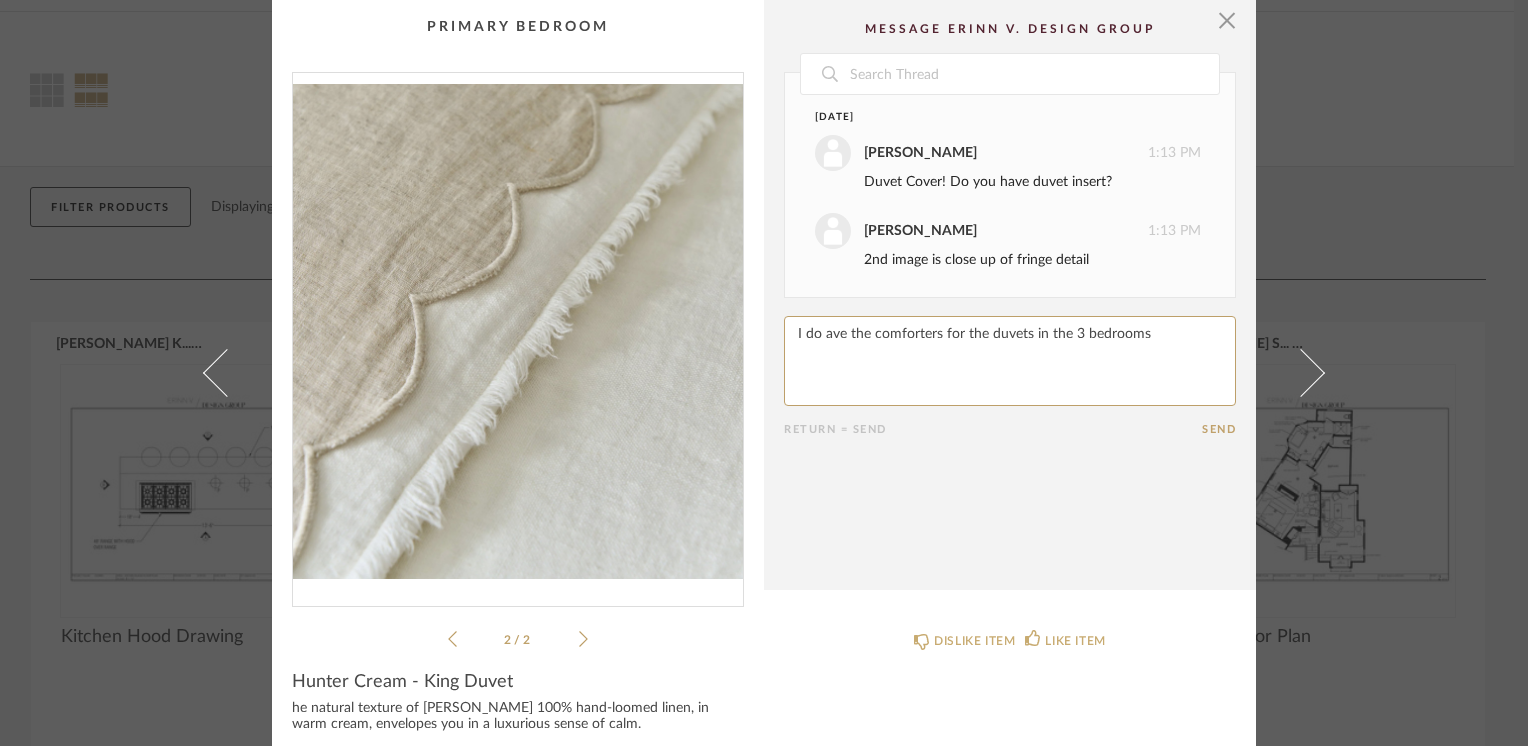paste on "h" 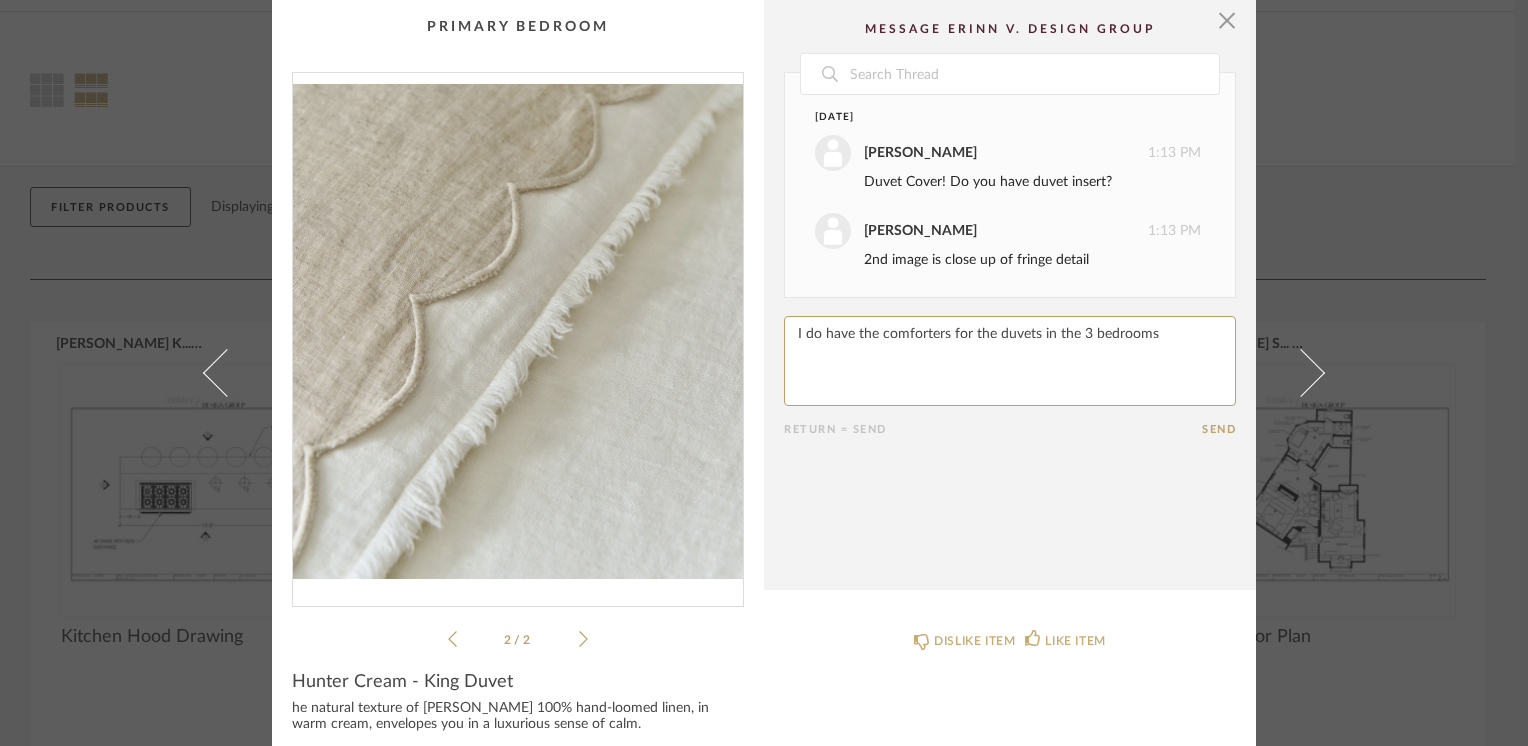 click 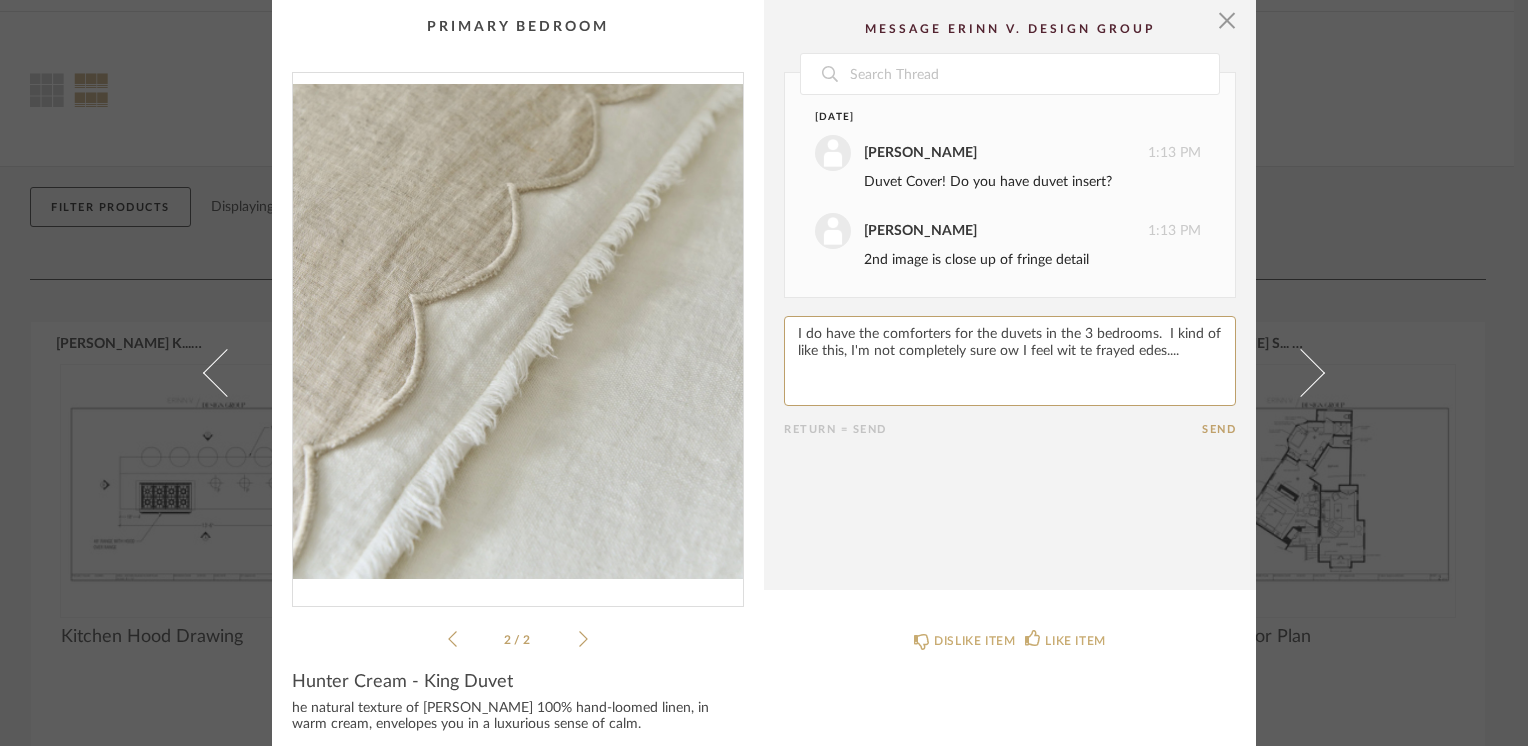 paste on "h" 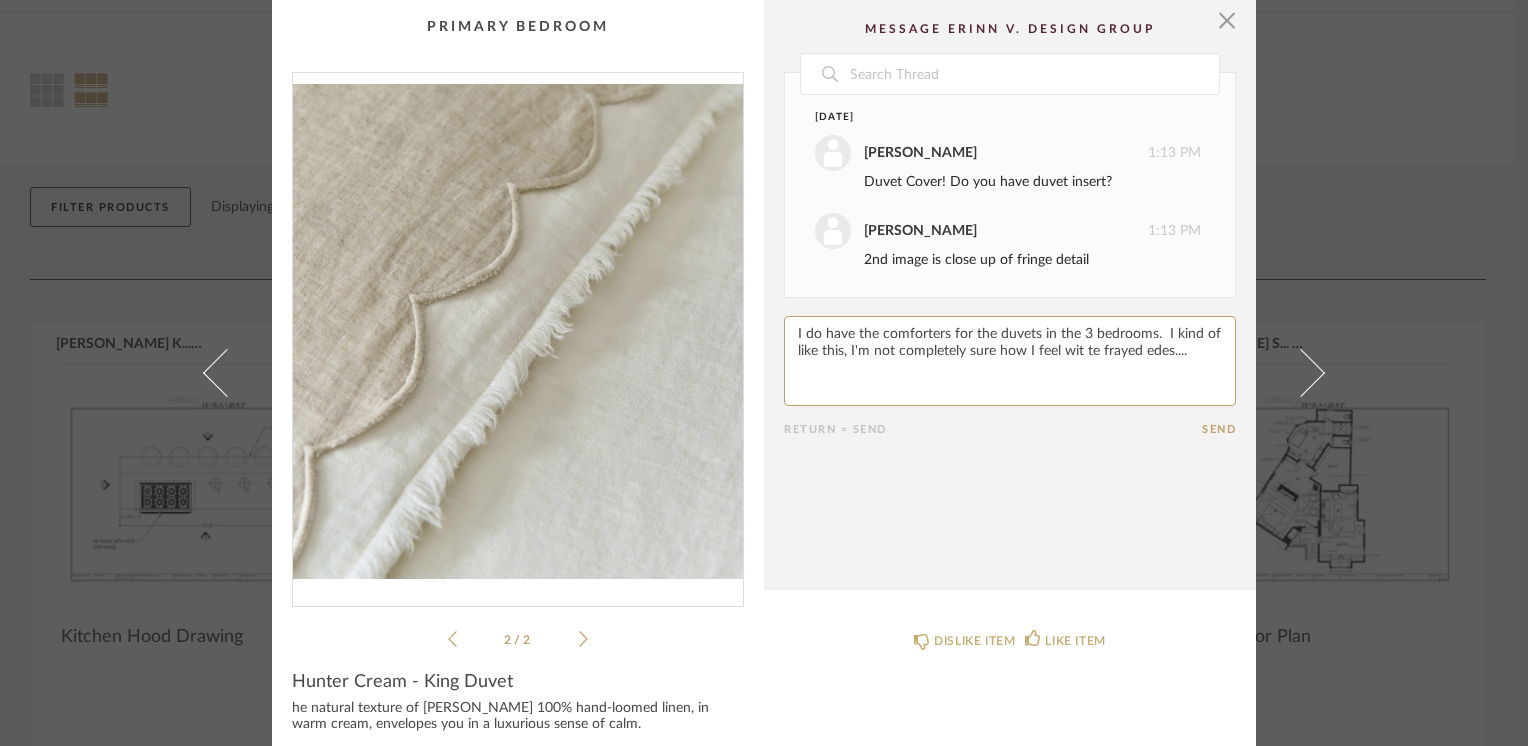 drag, startPoint x: 1070, startPoint y: 349, endPoint x: 1049, endPoint y: 367, distance: 27.658634 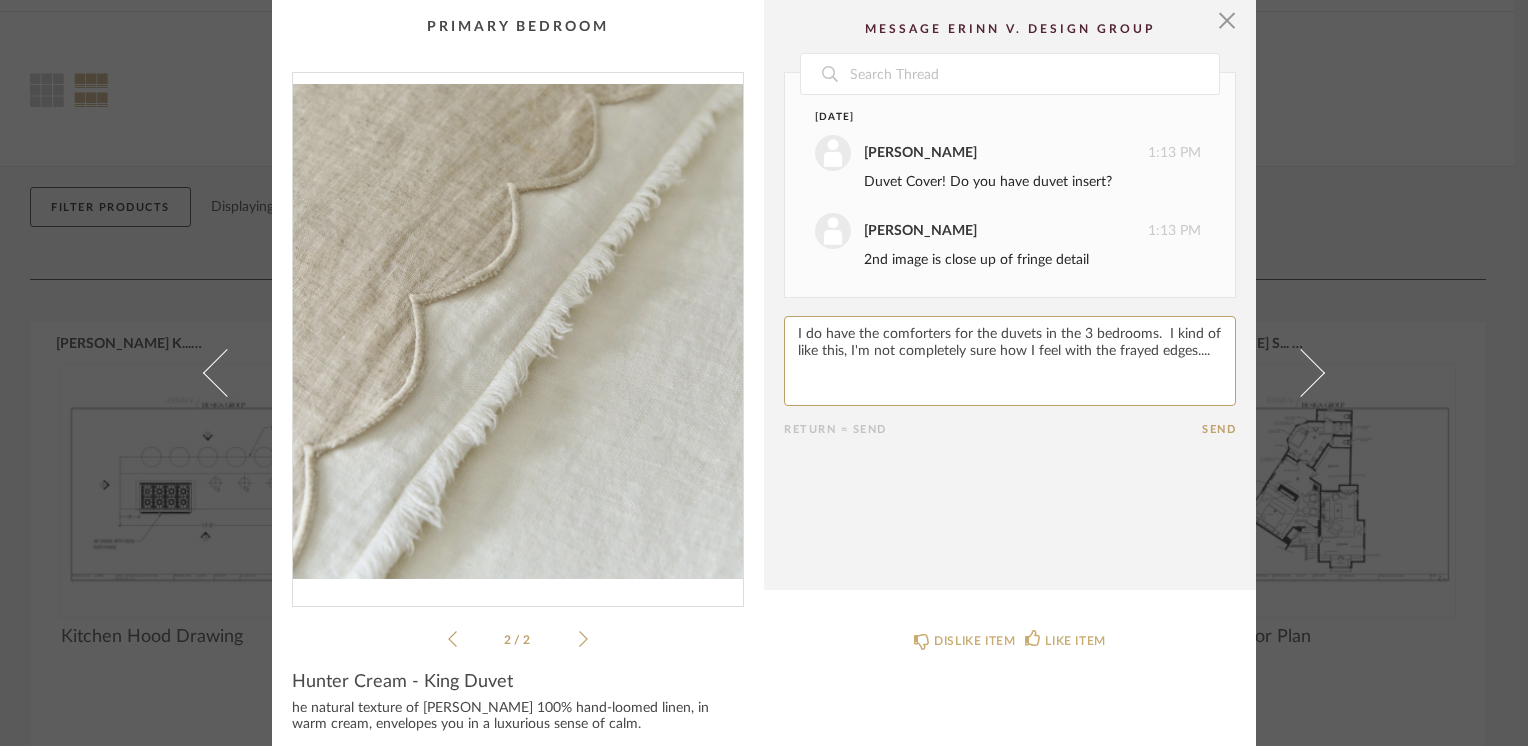 click 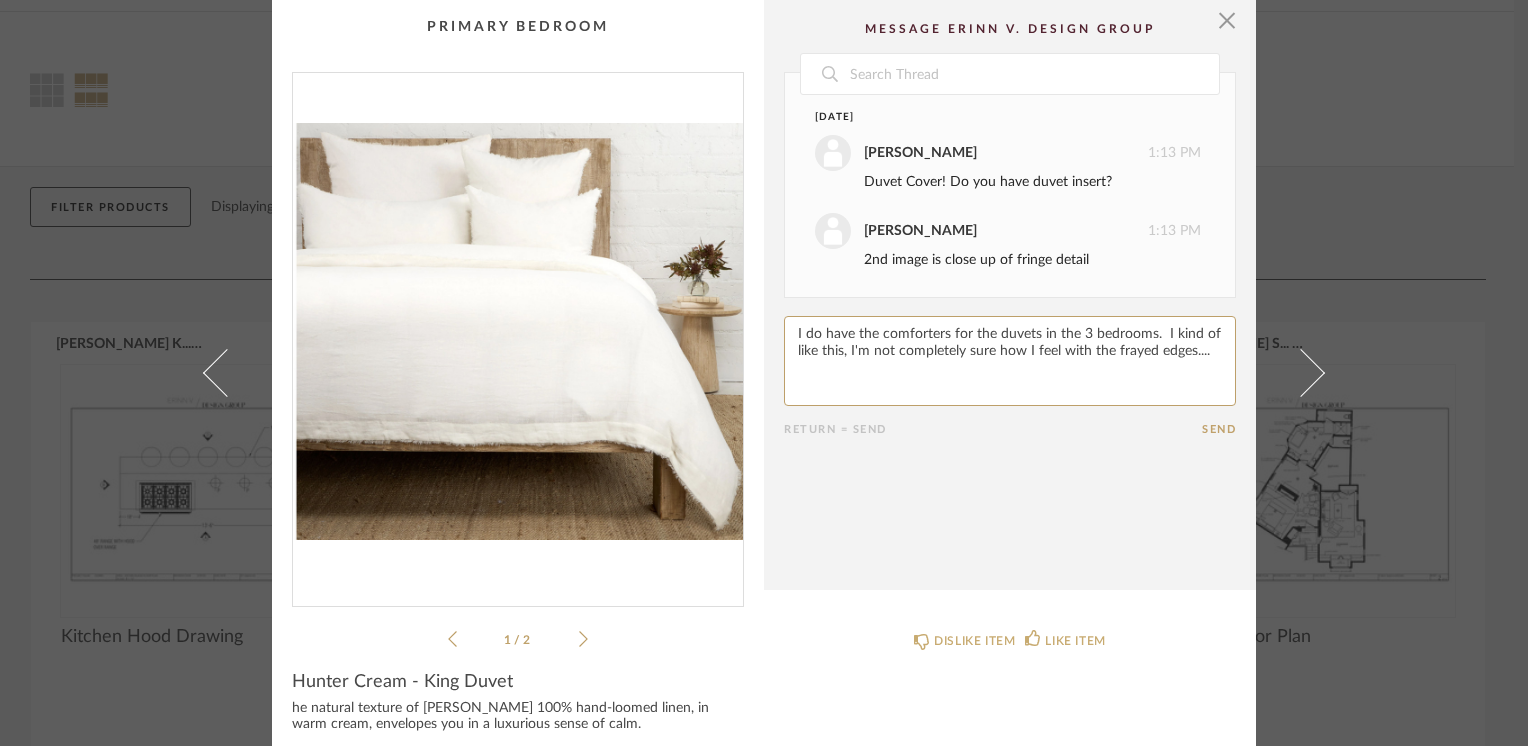 click 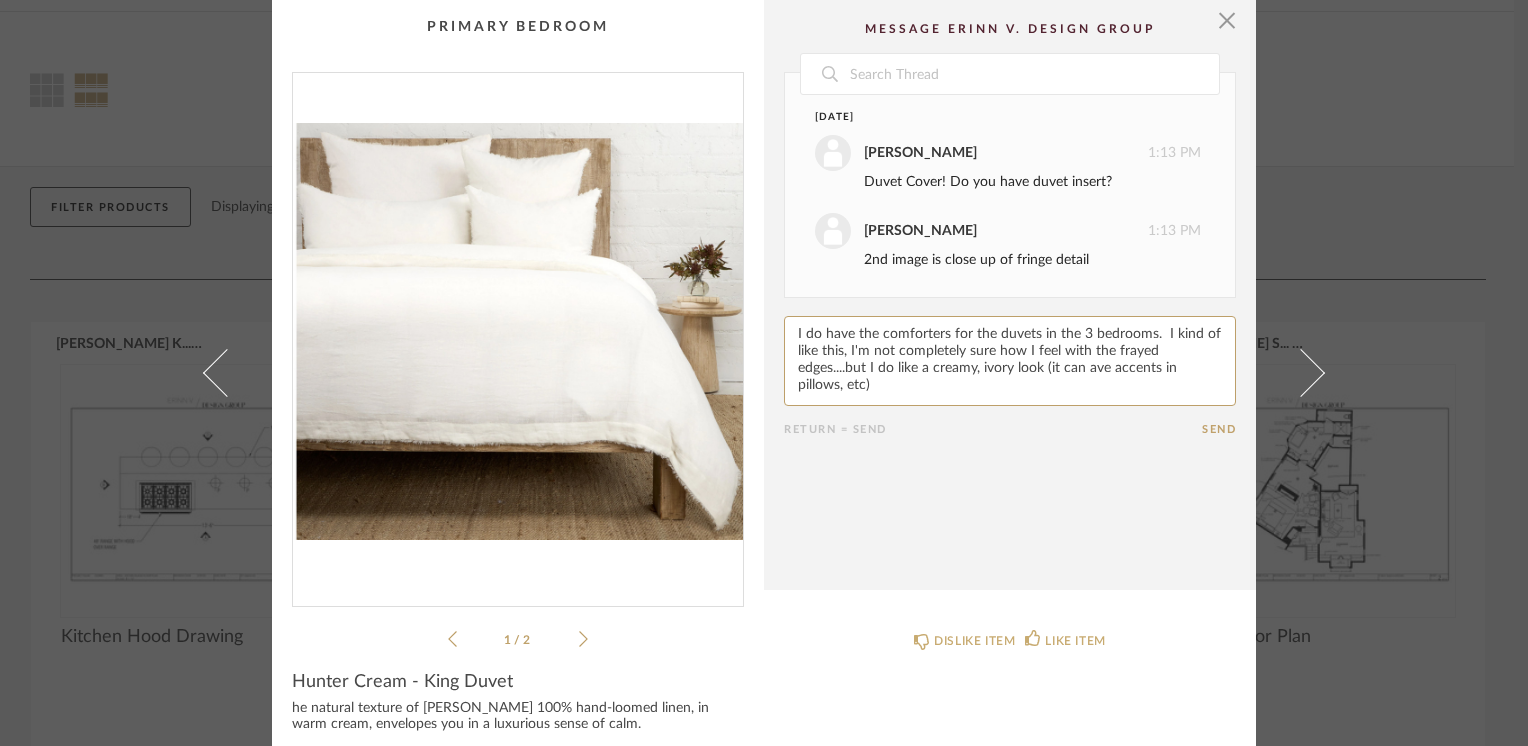click 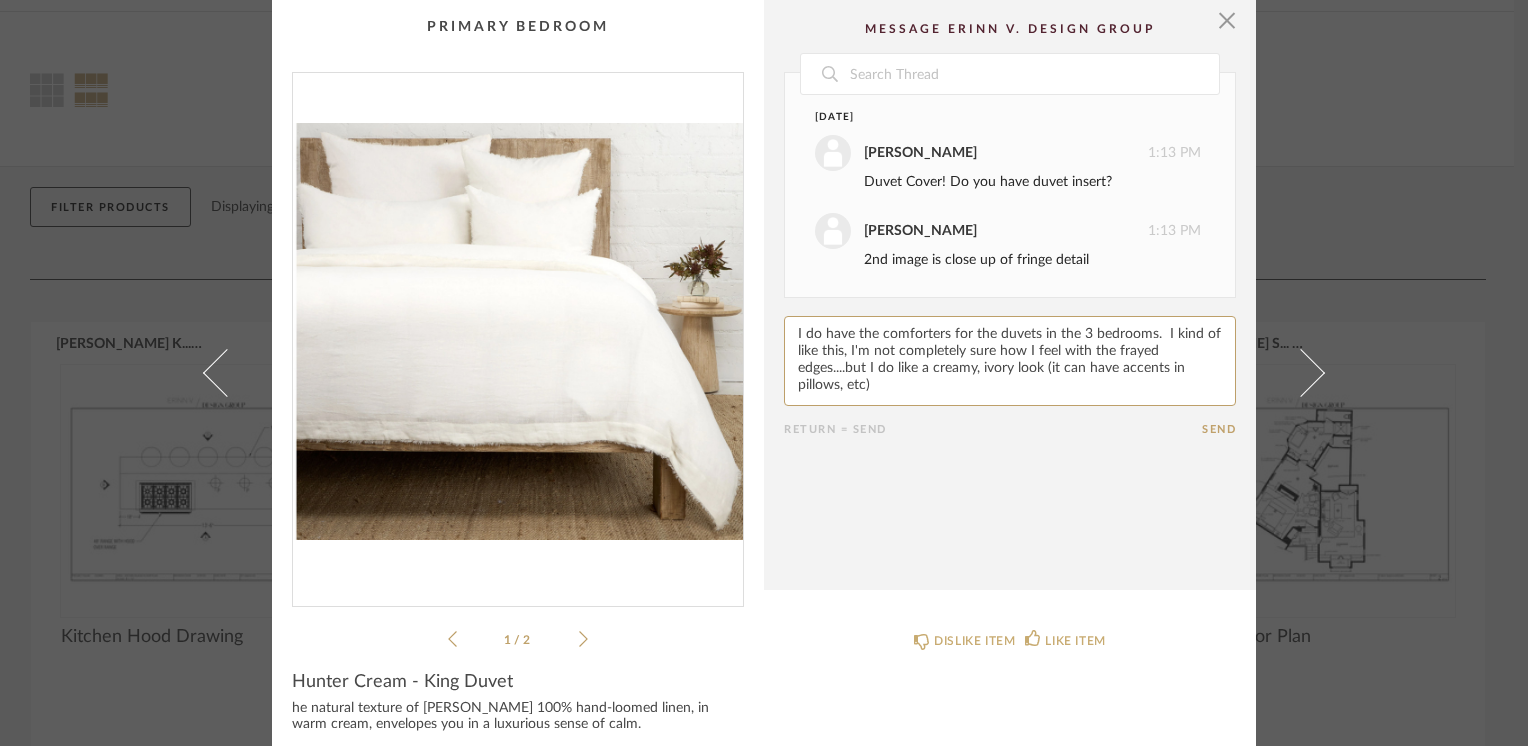 click 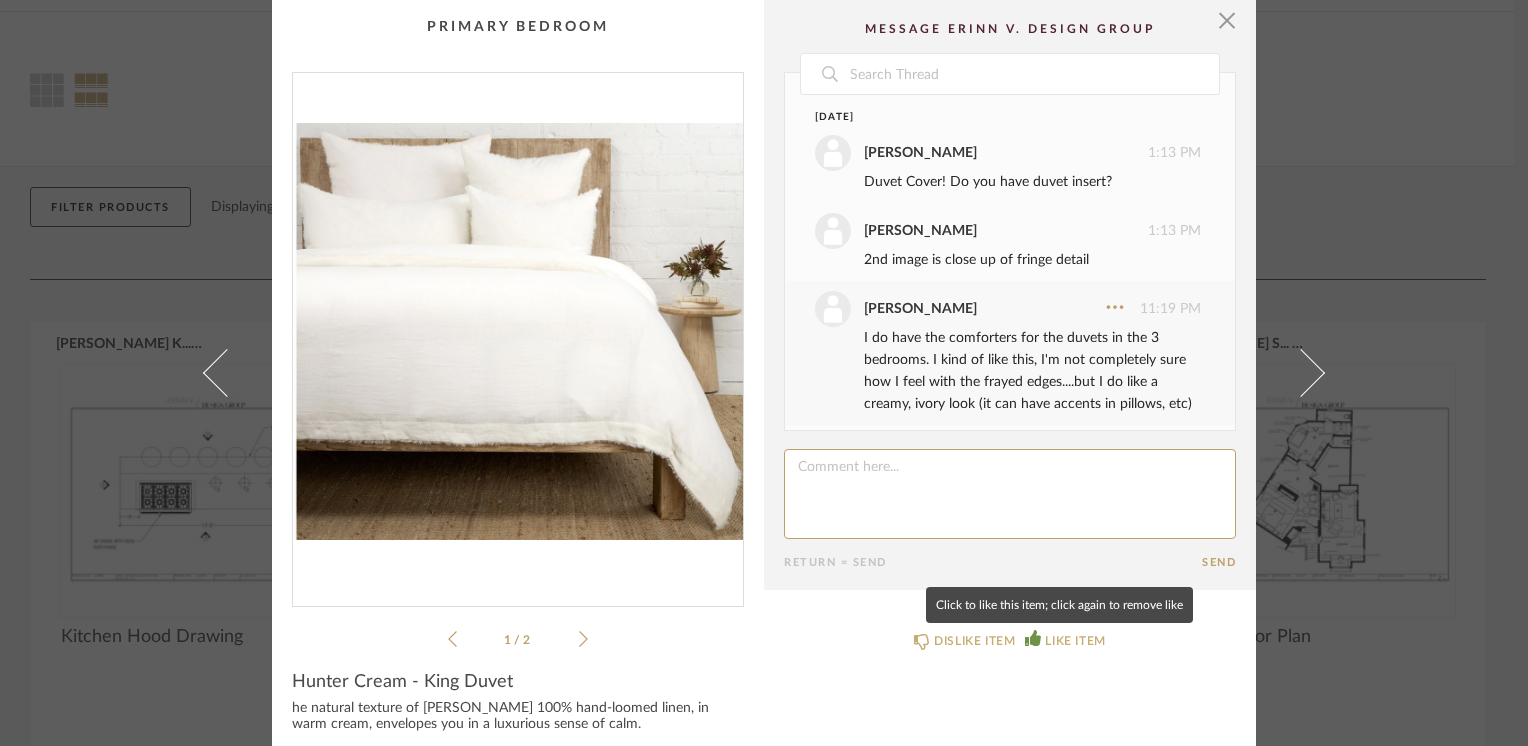 click 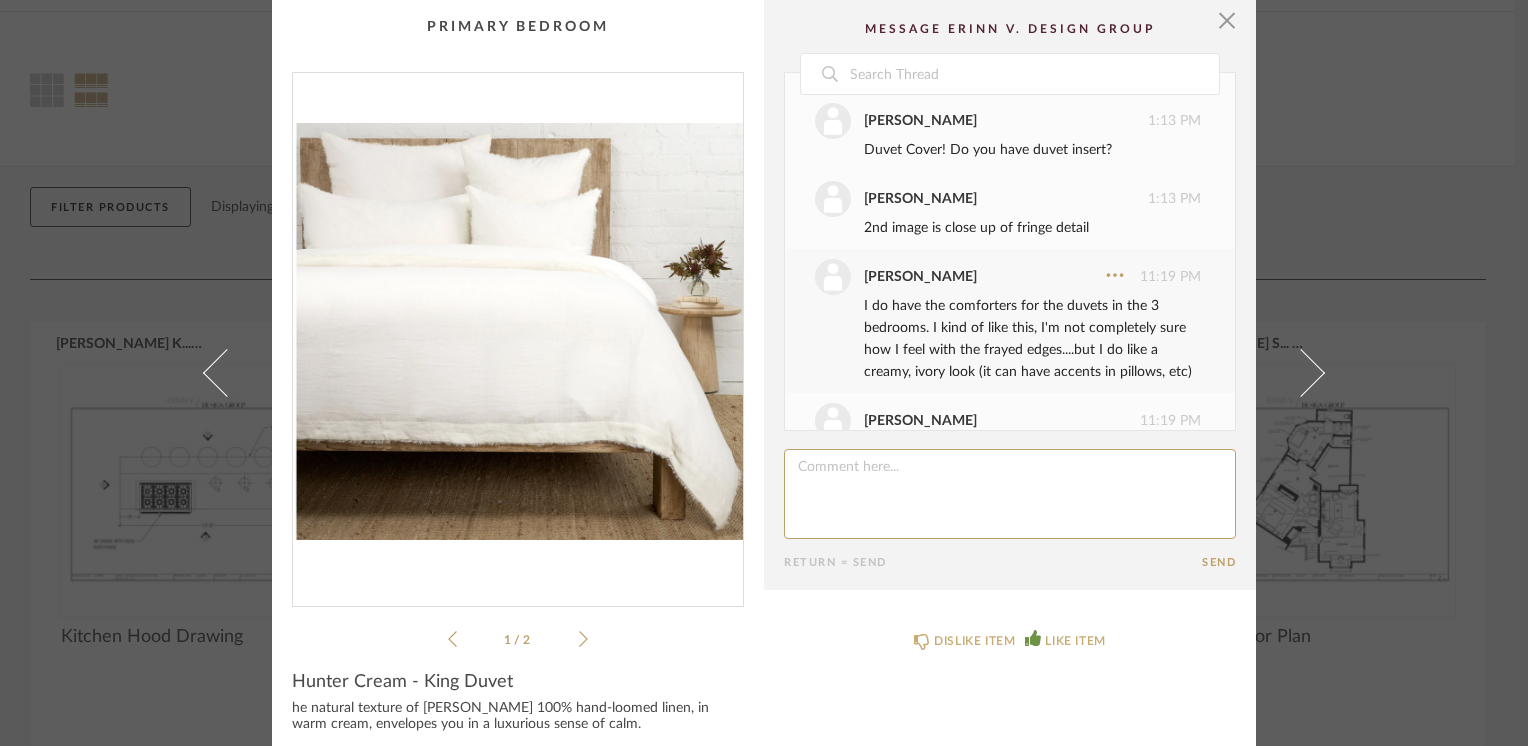 scroll, scrollTop: 111, scrollLeft: 0, axis: vertical 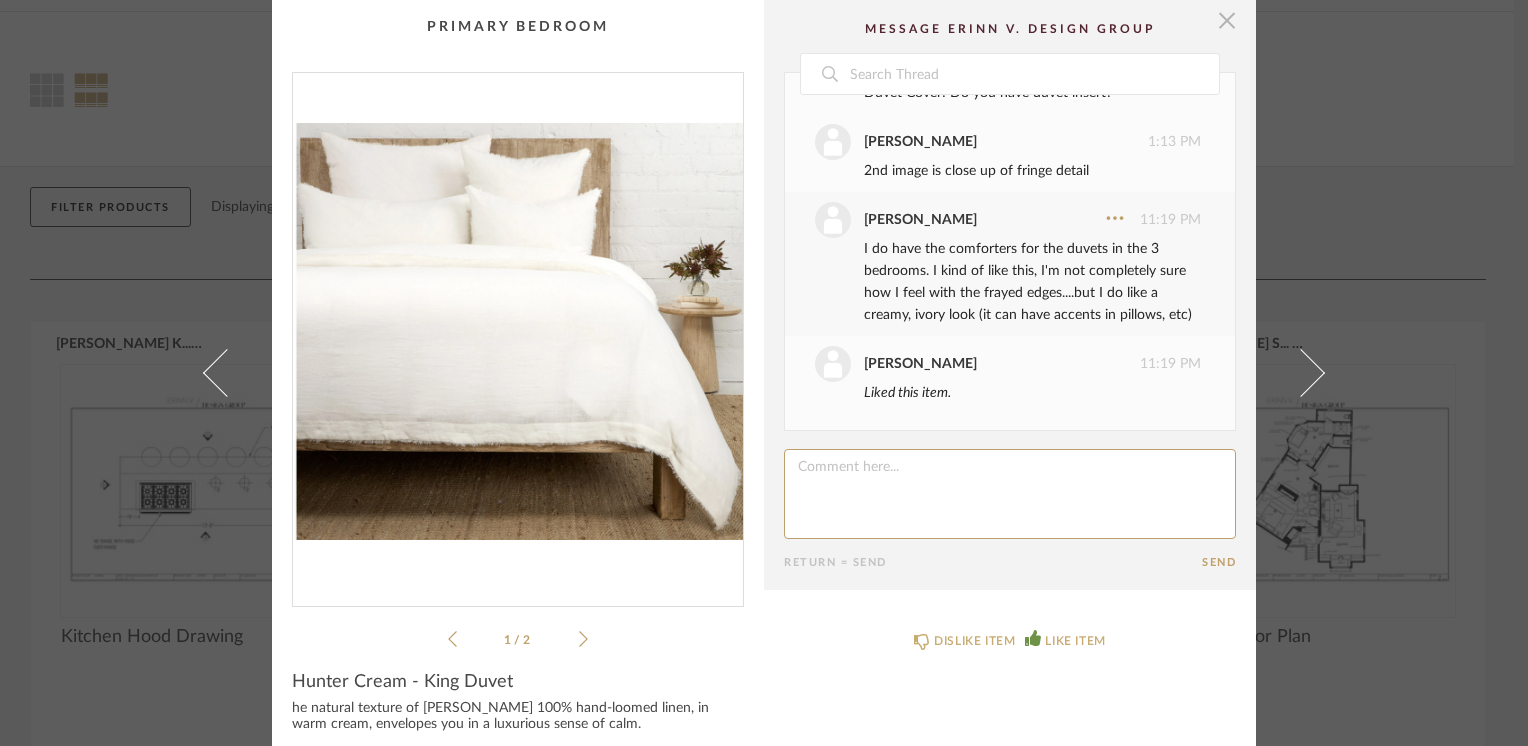 click at bounding box center (1227, 20) 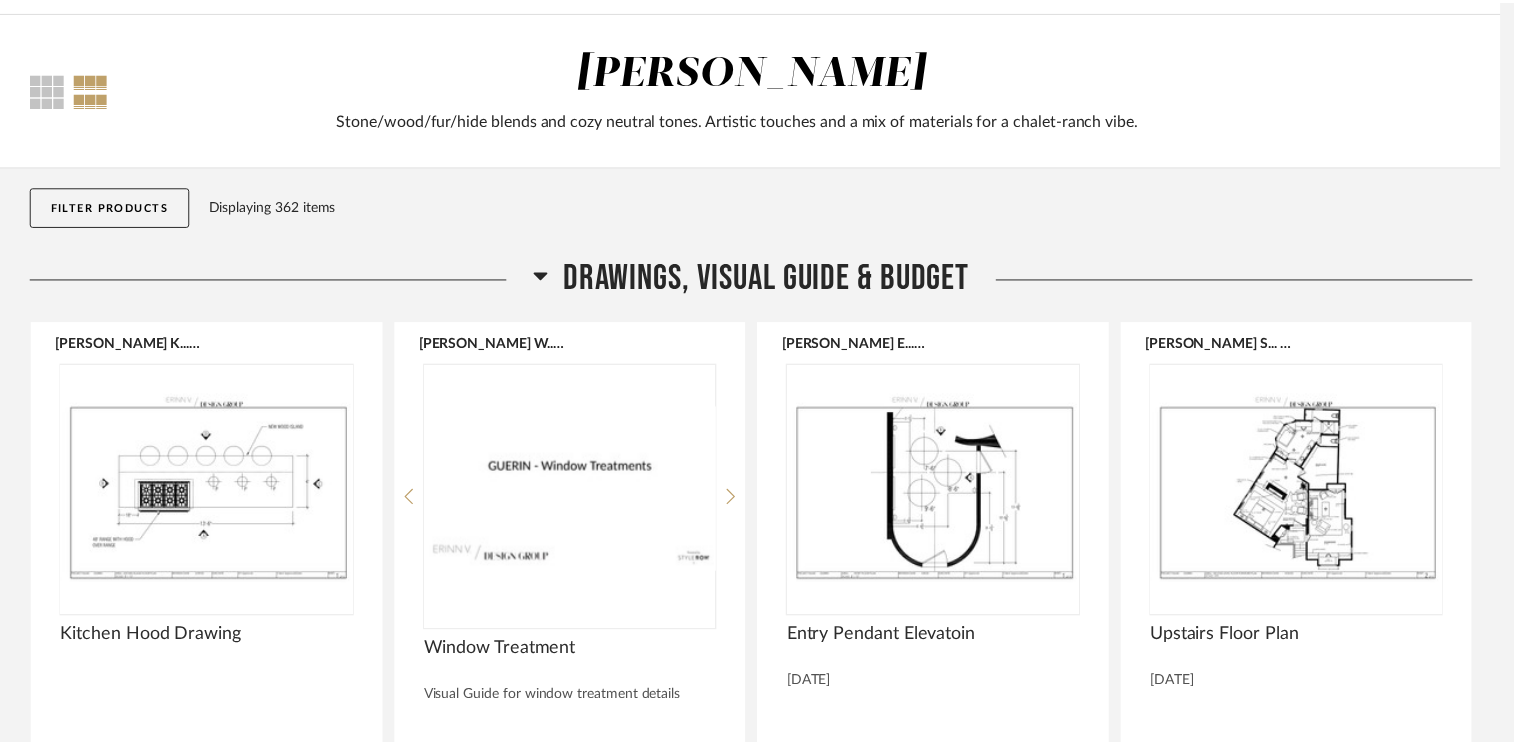 scroll, scrollTop: 69, scrollLeft: 0, axis: vertical 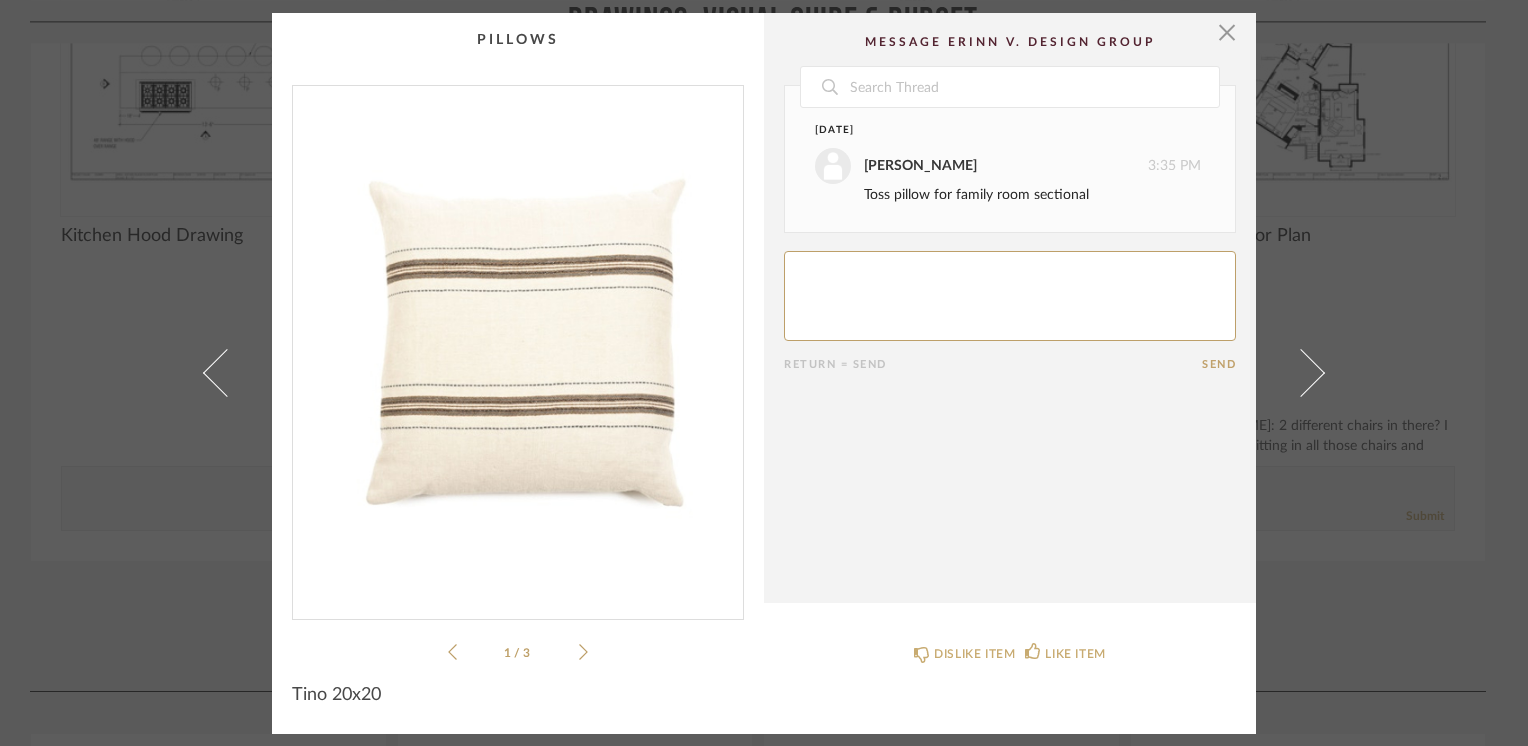 click at bounding box center (518, 344) 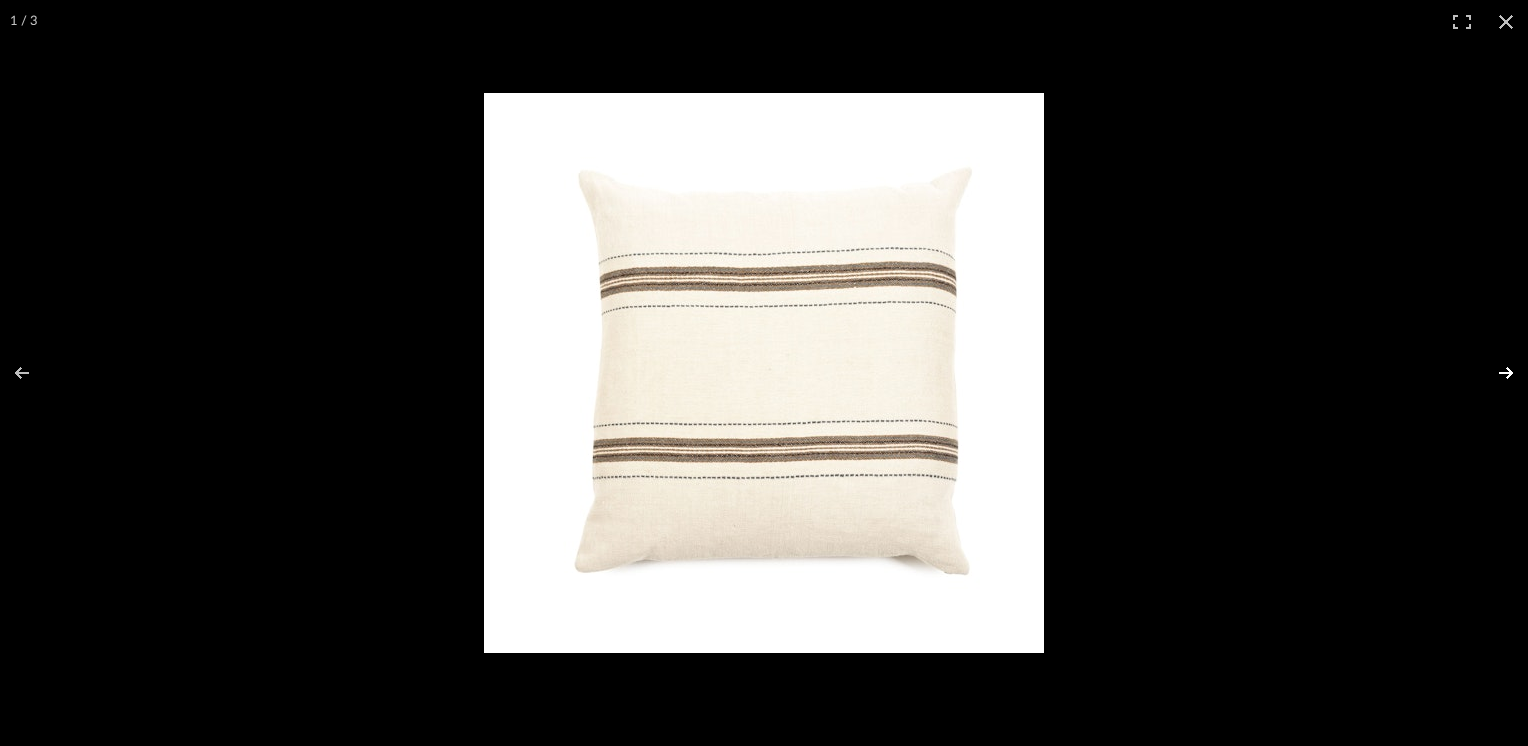 click at bounding box center [1493, 373] 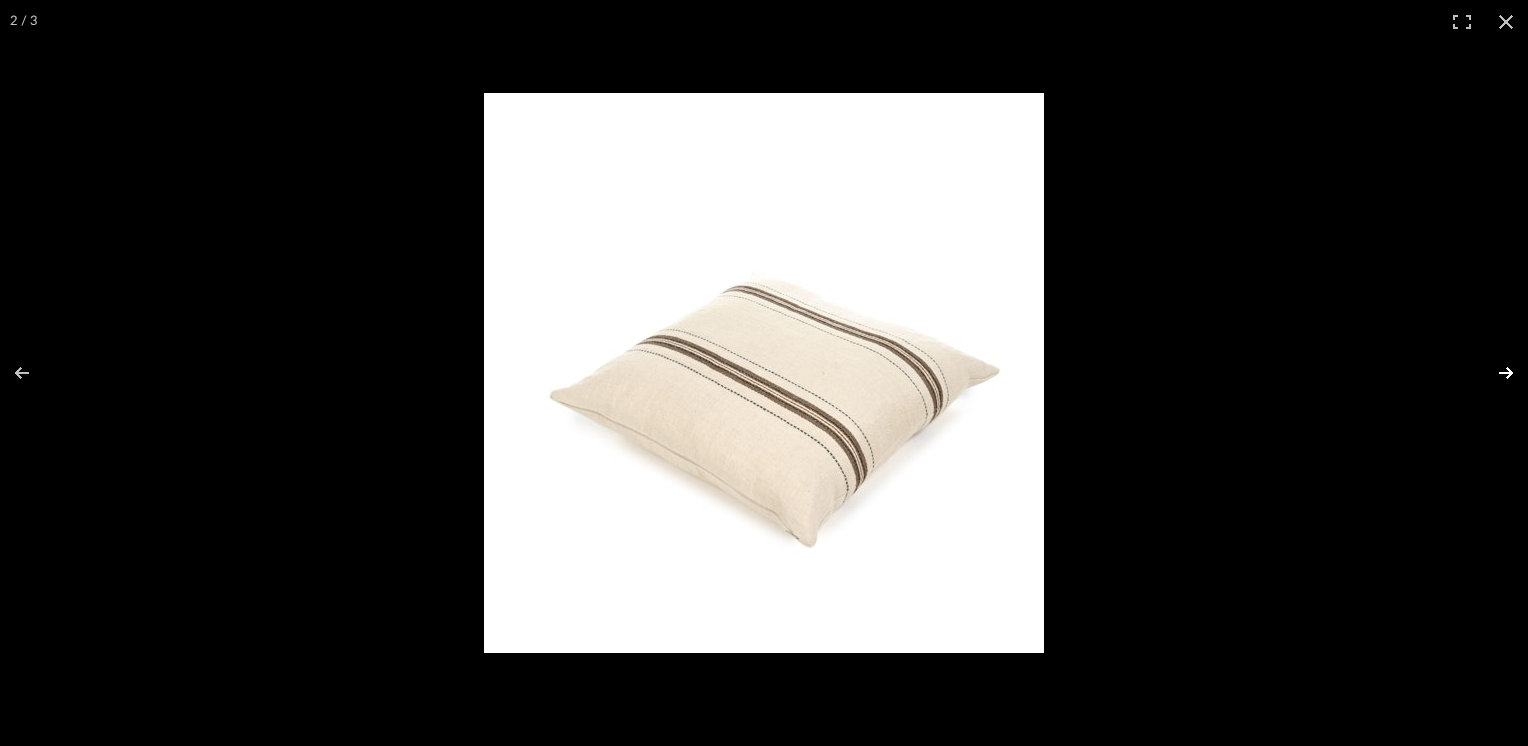 click at bounding box center [1493, 373] 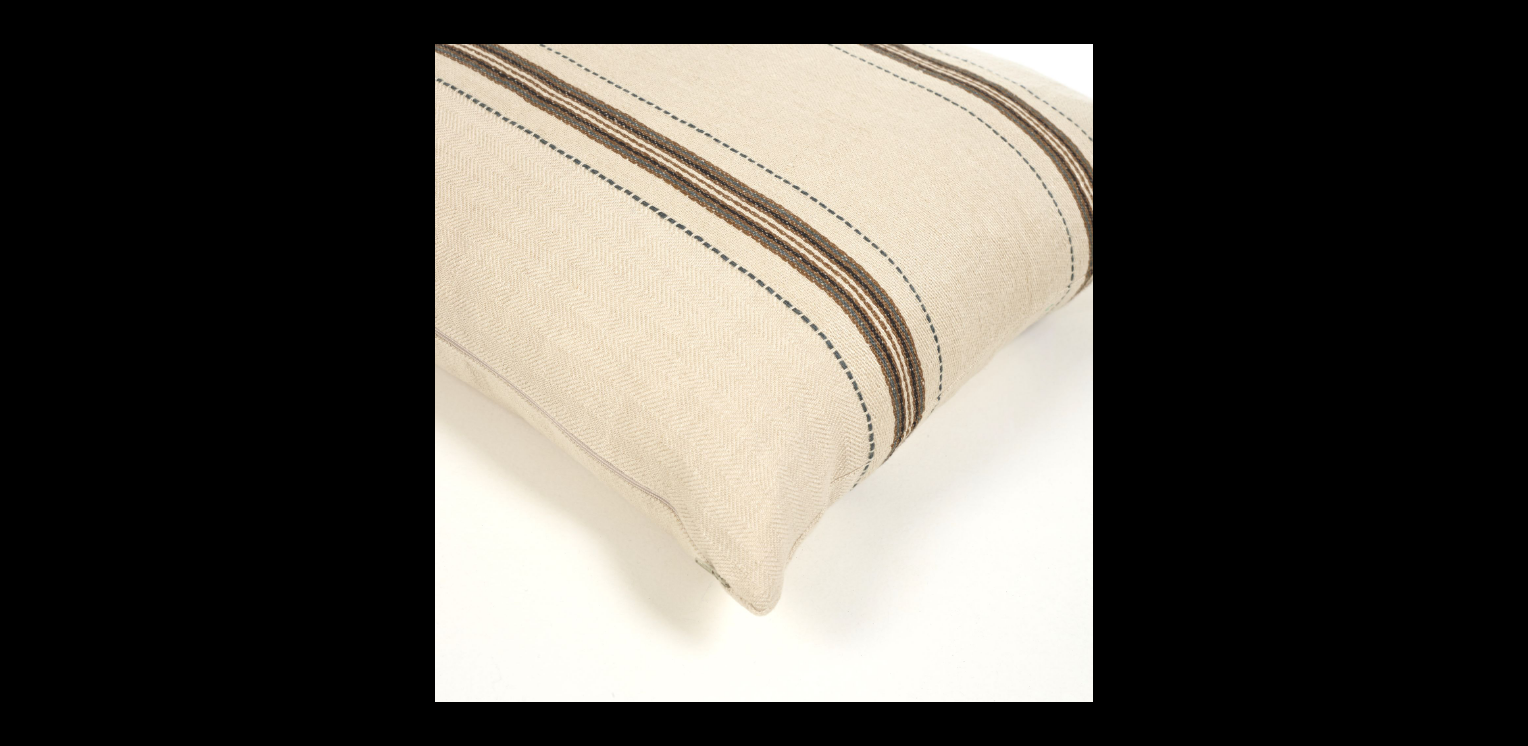 click at bounding box center (1493, 373) 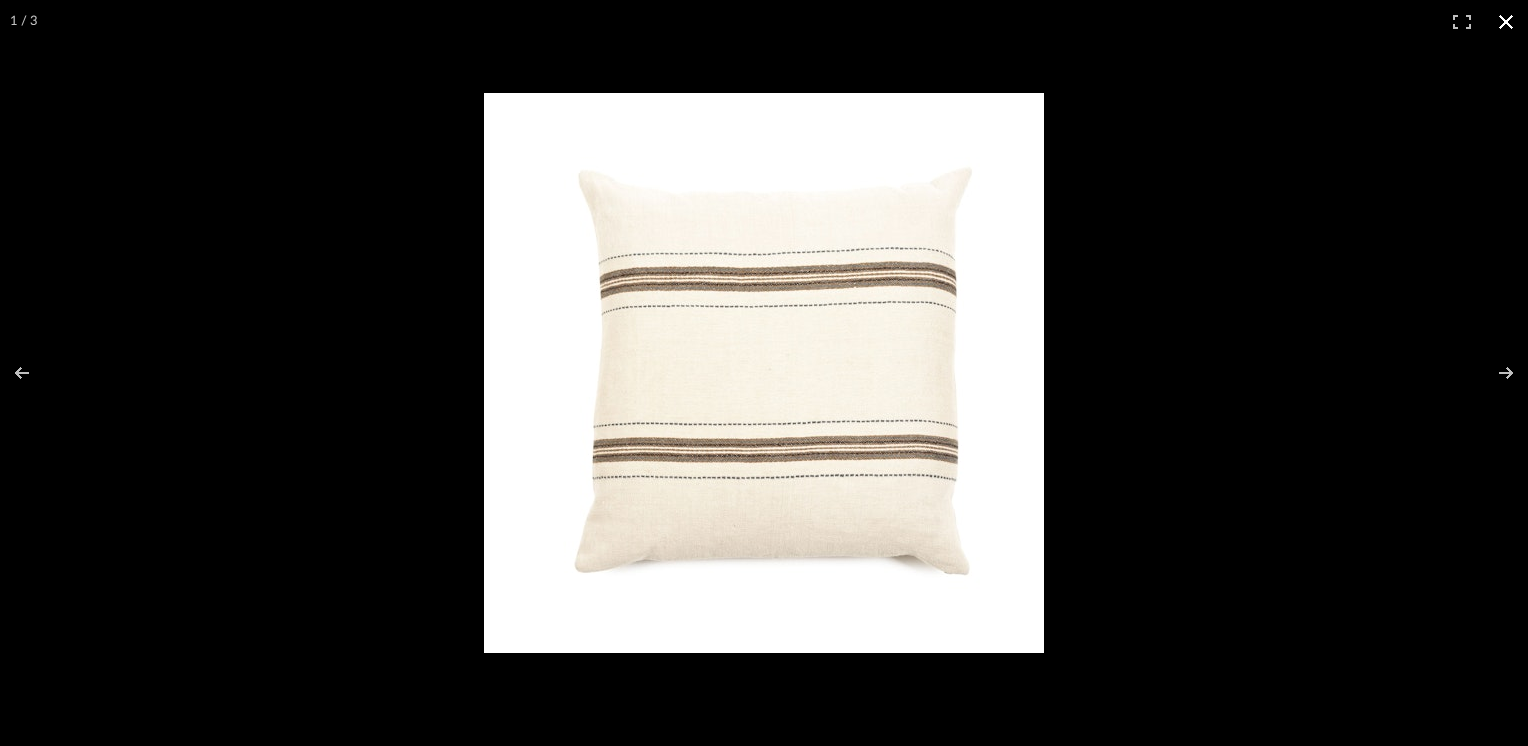 click at bounding box center (1506, 22) 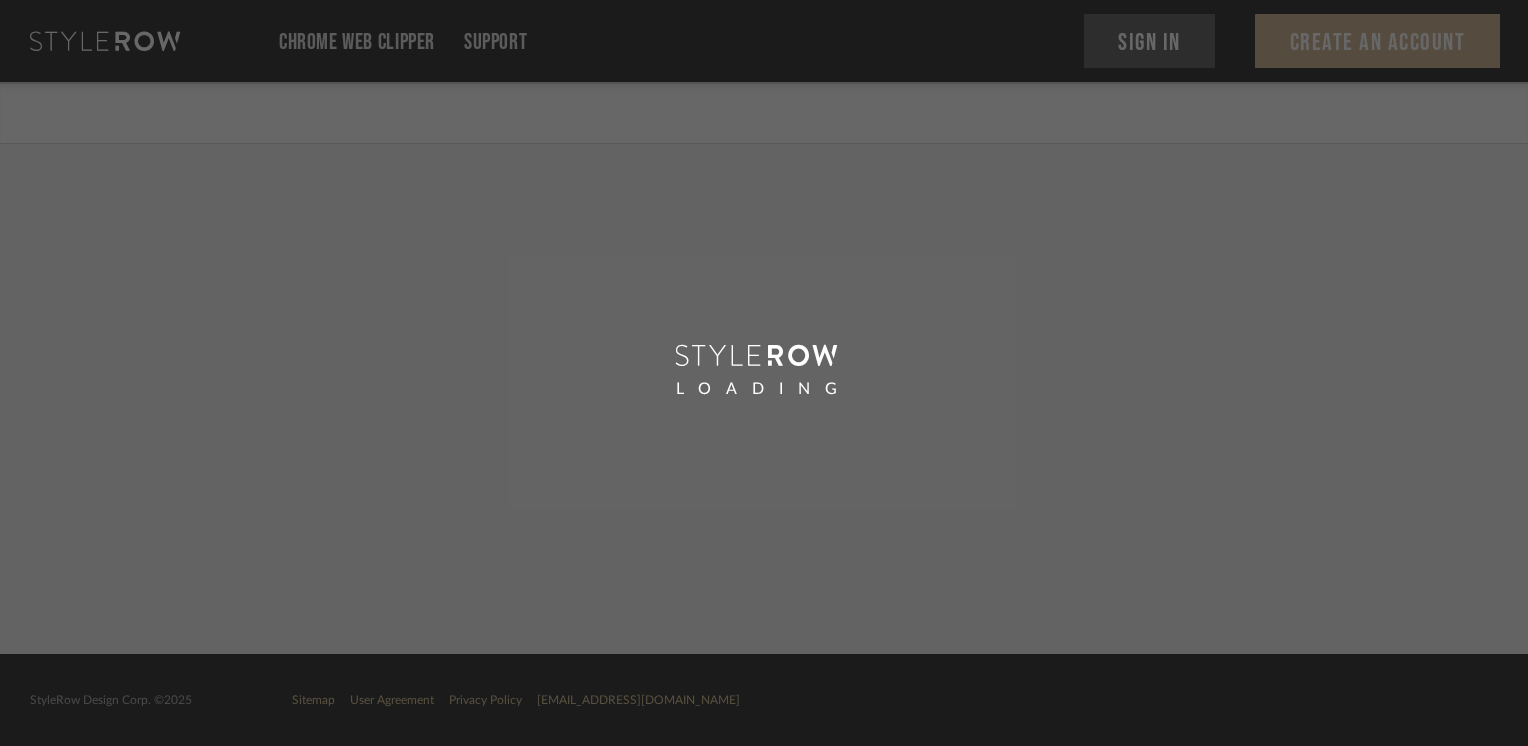 scroll, scrollTop: 0, scrollLeft: 0, axis: both 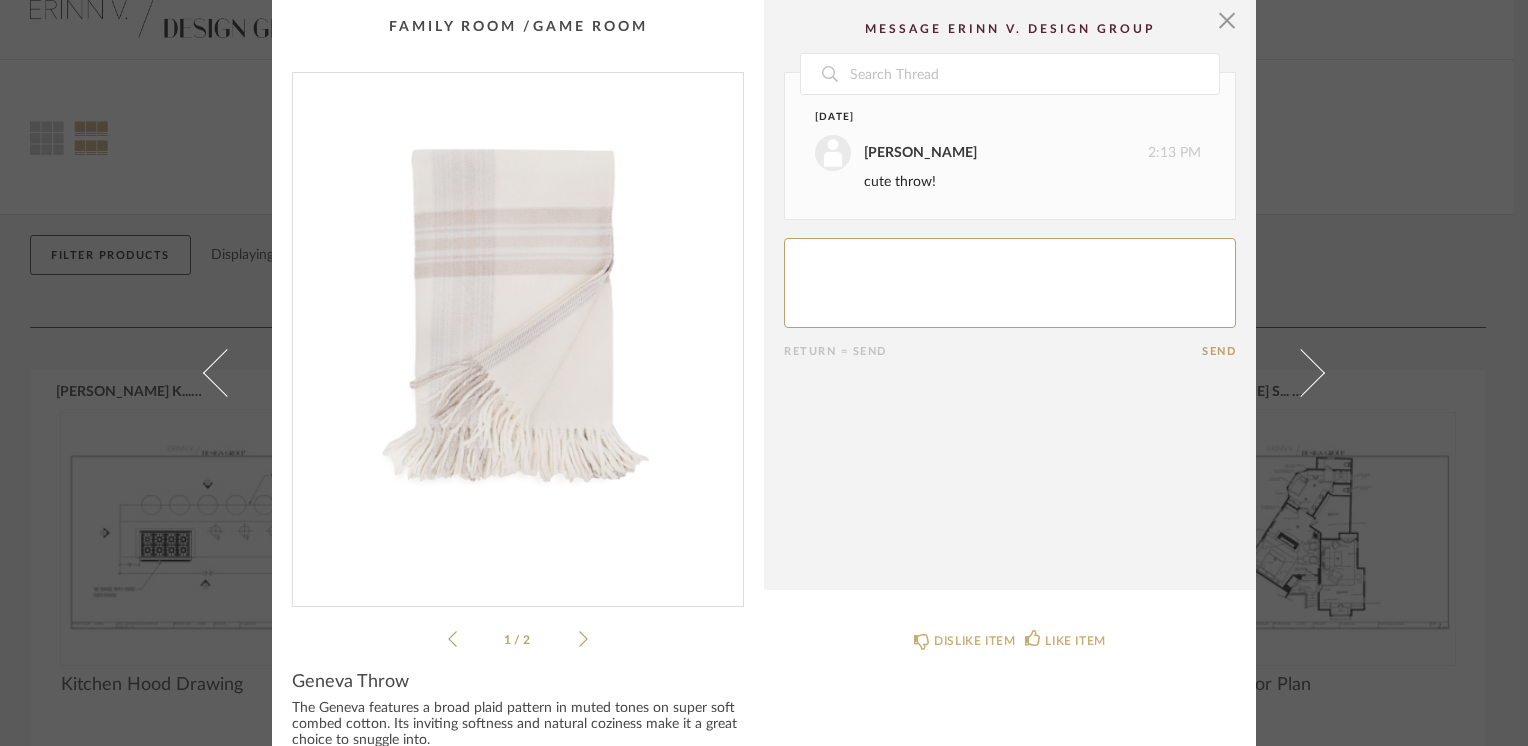 click at bounding box center (518, 331) 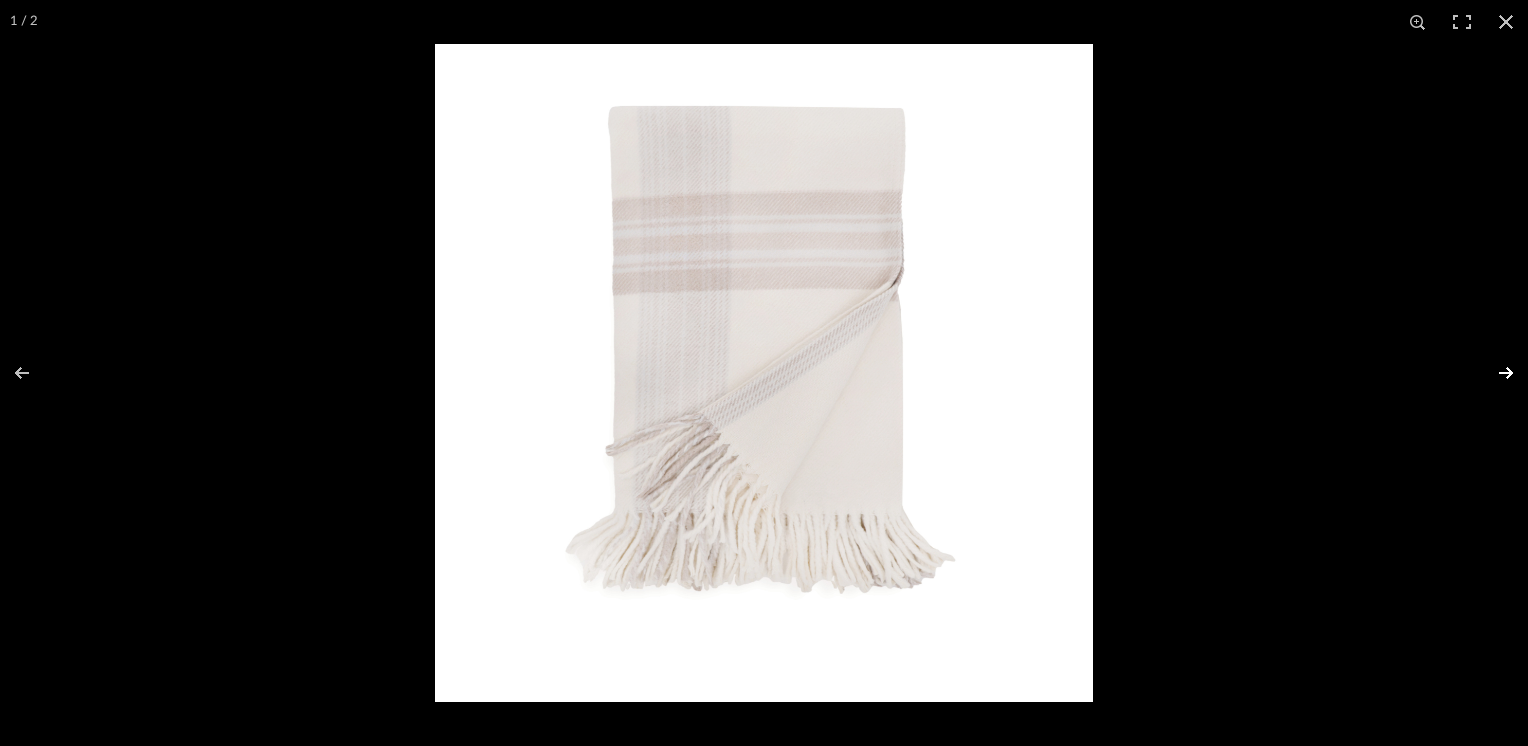 click at bounding box center (1493, 373) 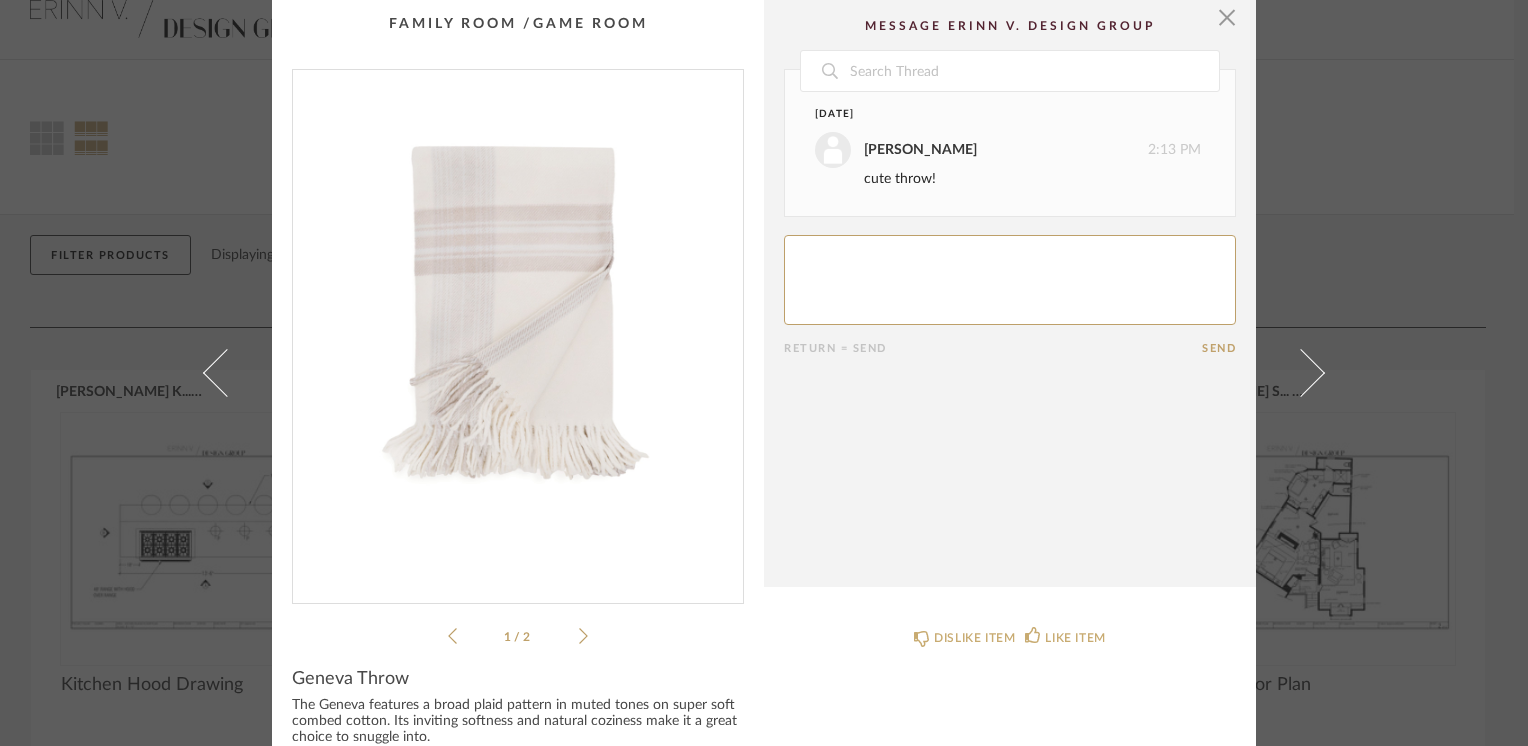 scroll, scrollTop: 0, scrollLeft: 0, axis: both 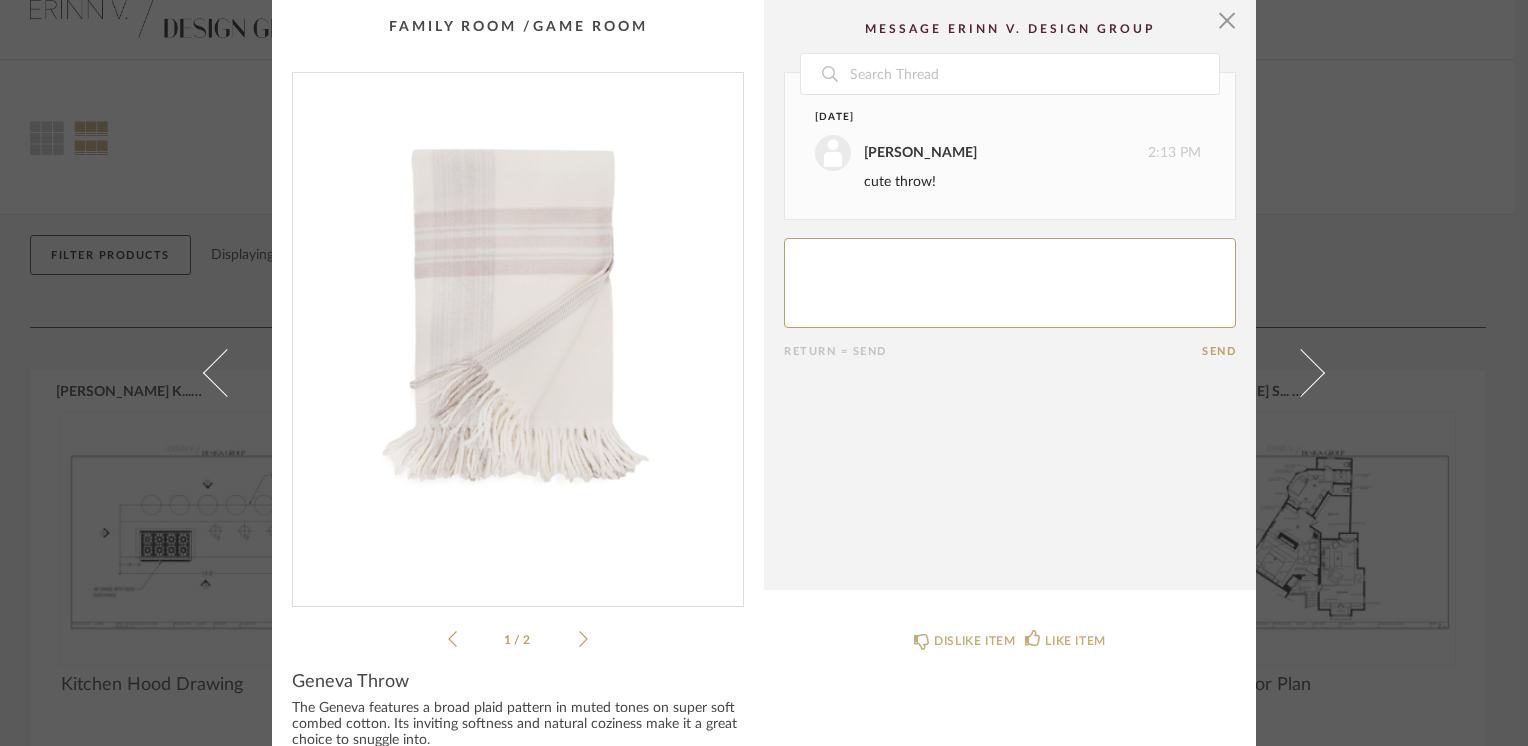 click 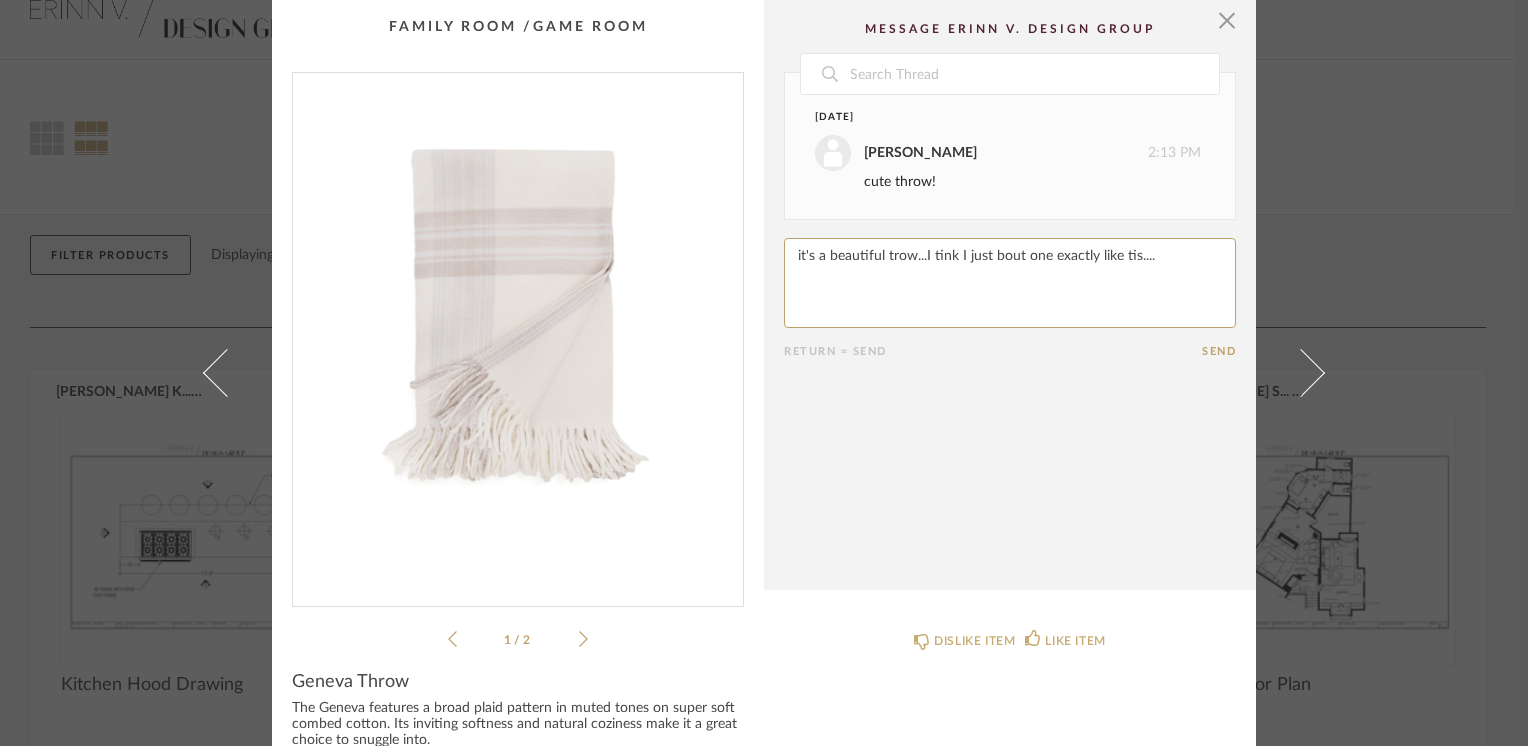 paste on "h" 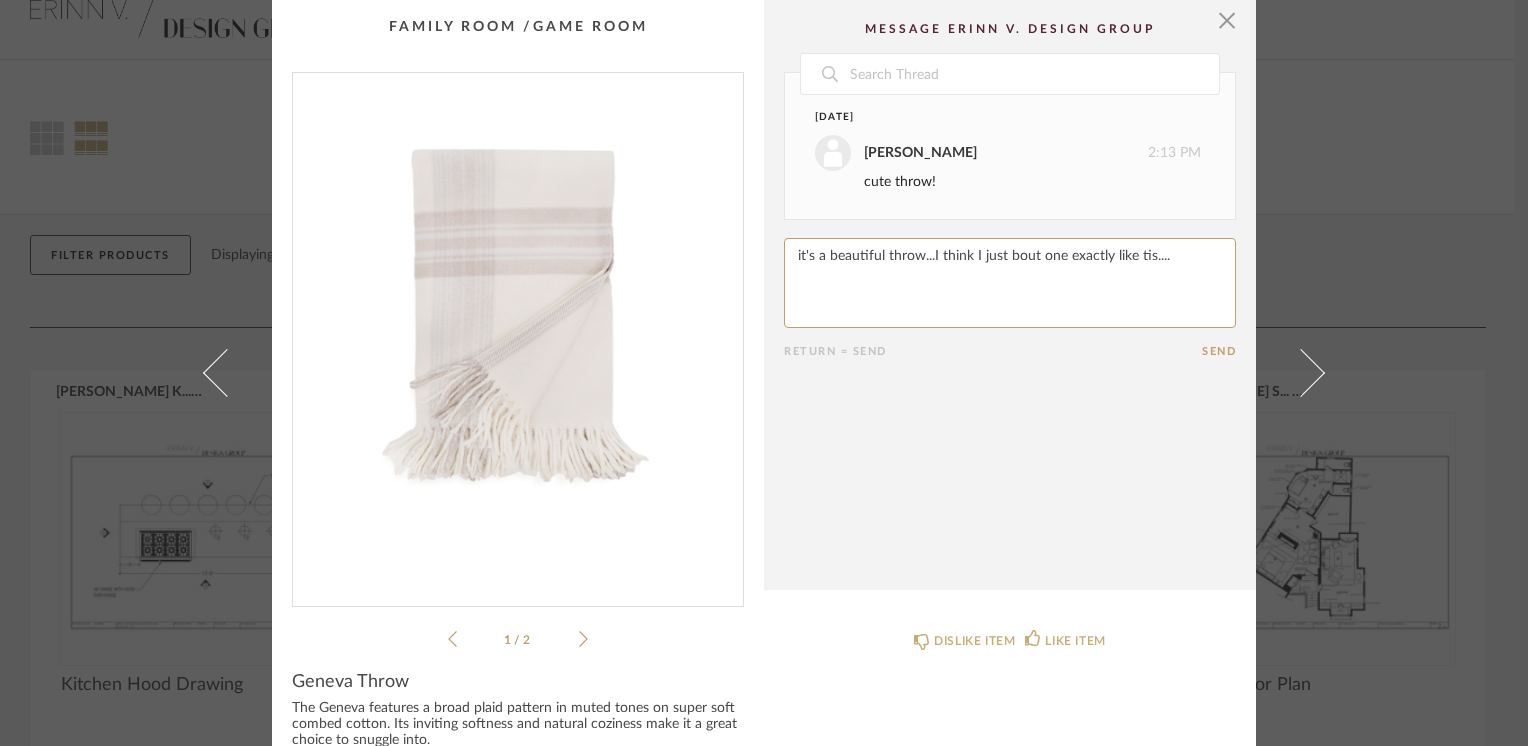 paste on "h" 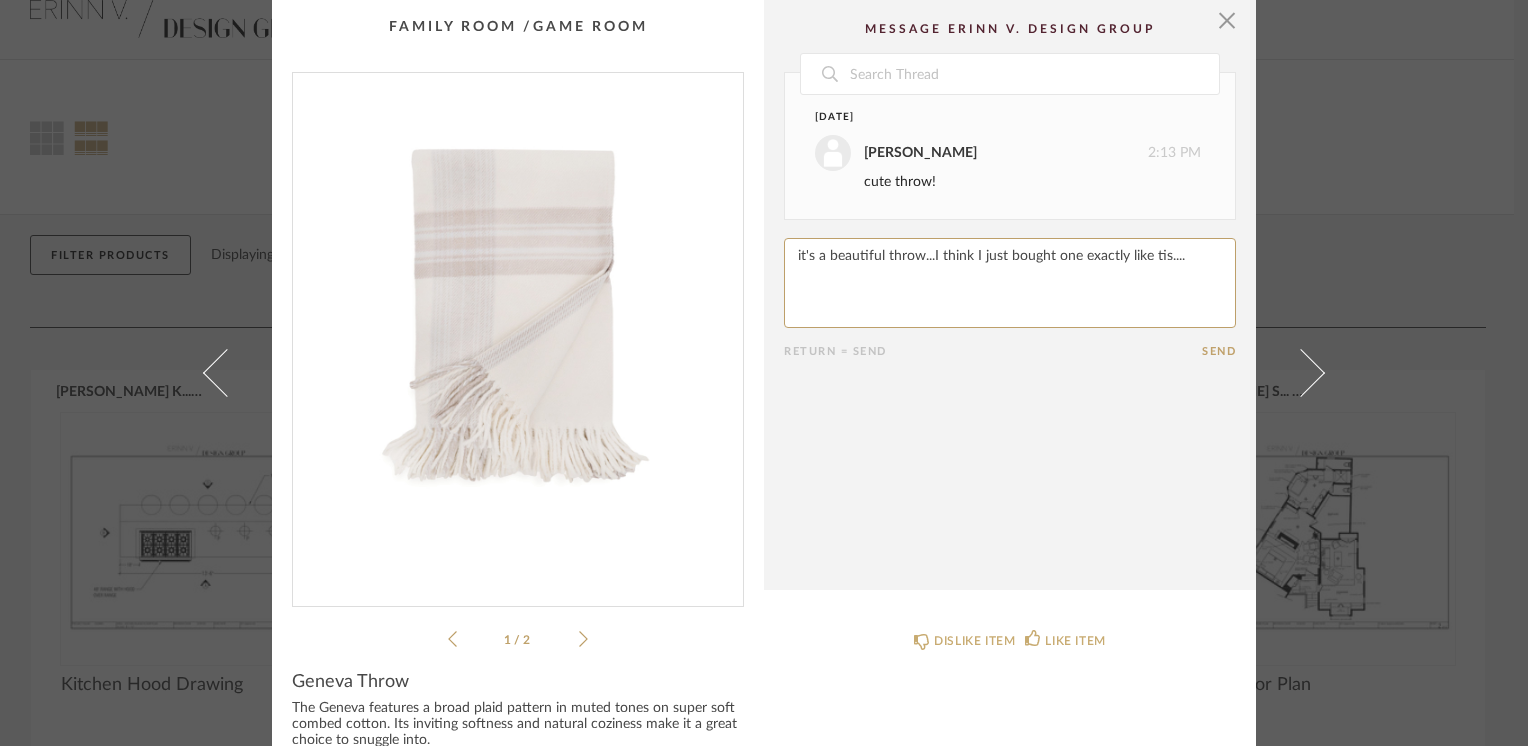 paste on "h" 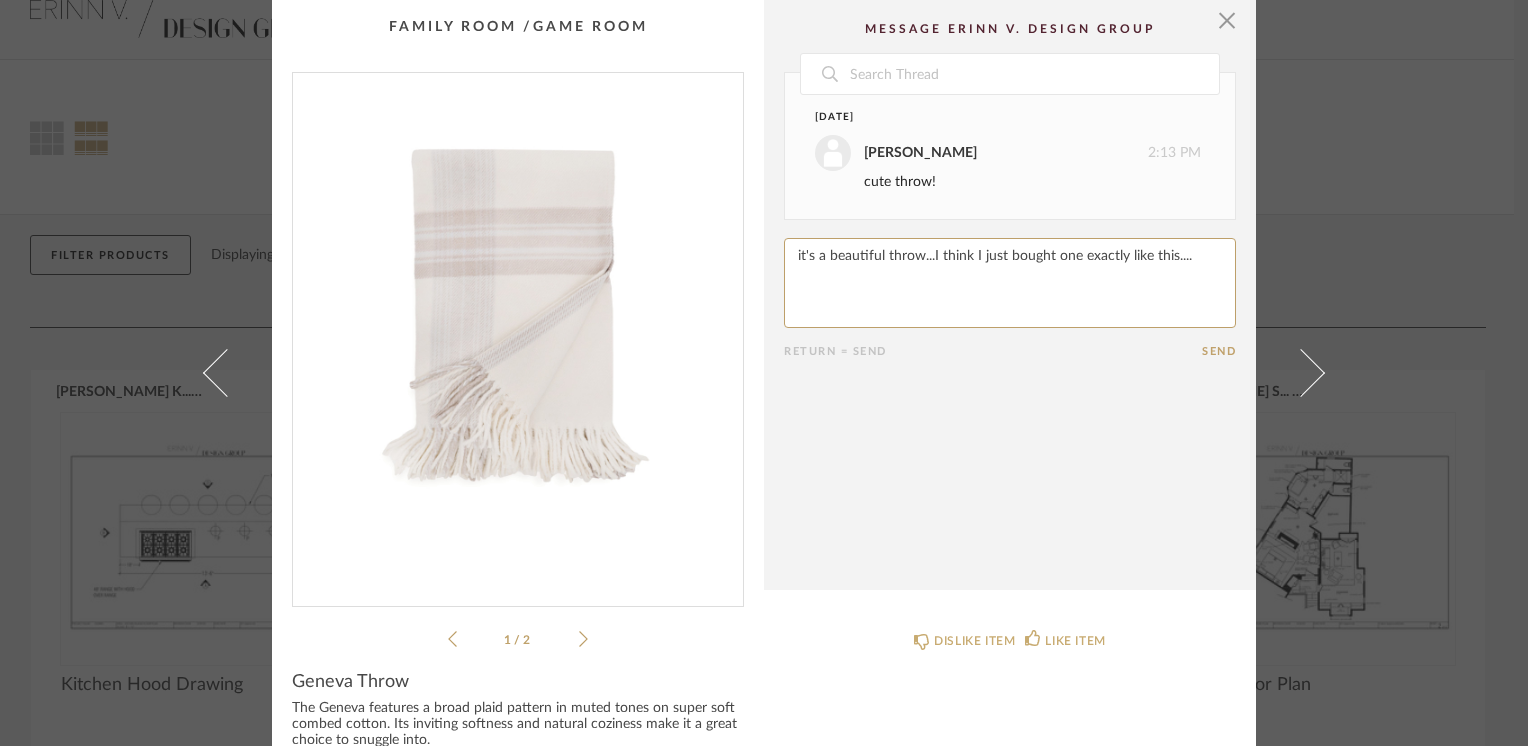 click 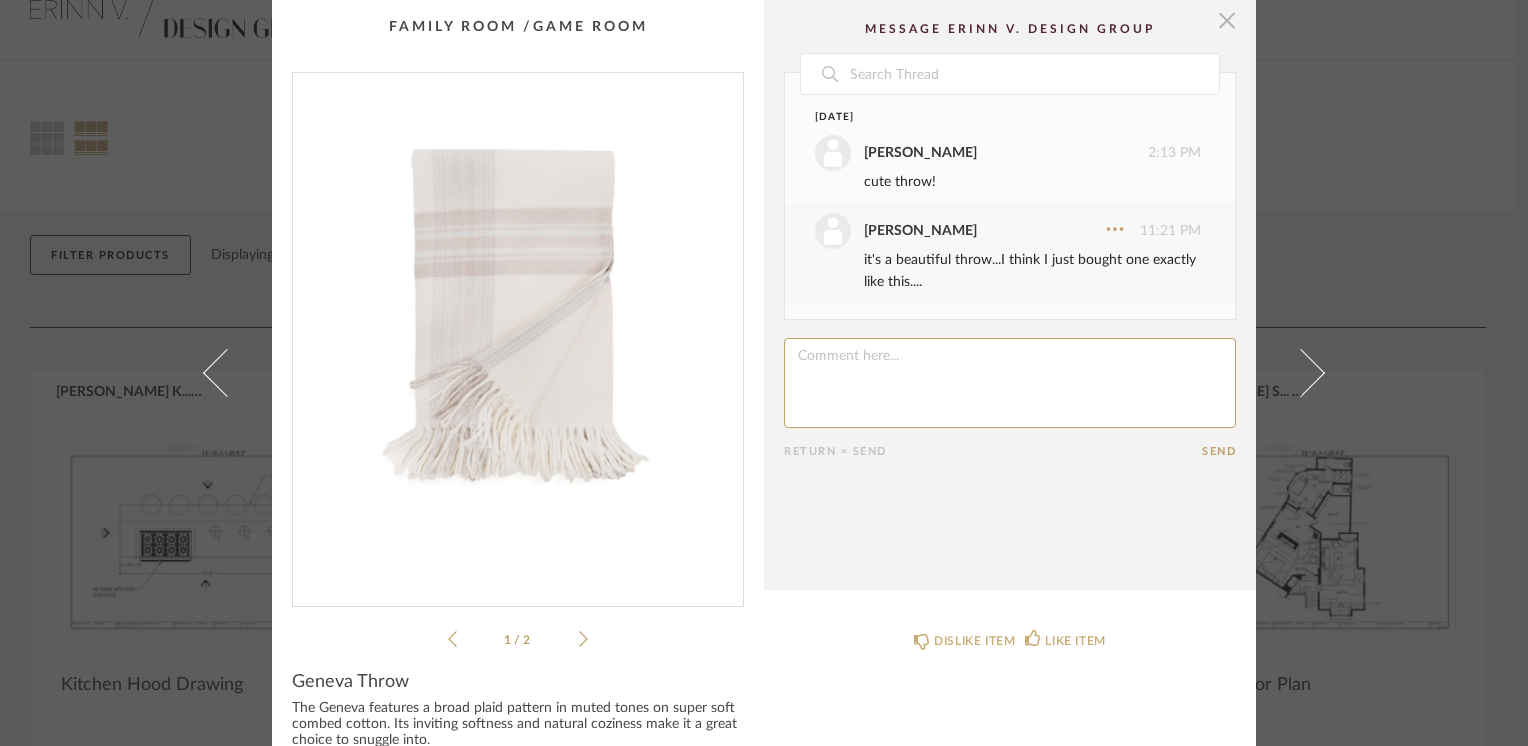 click at bounding box center (1227, 20) 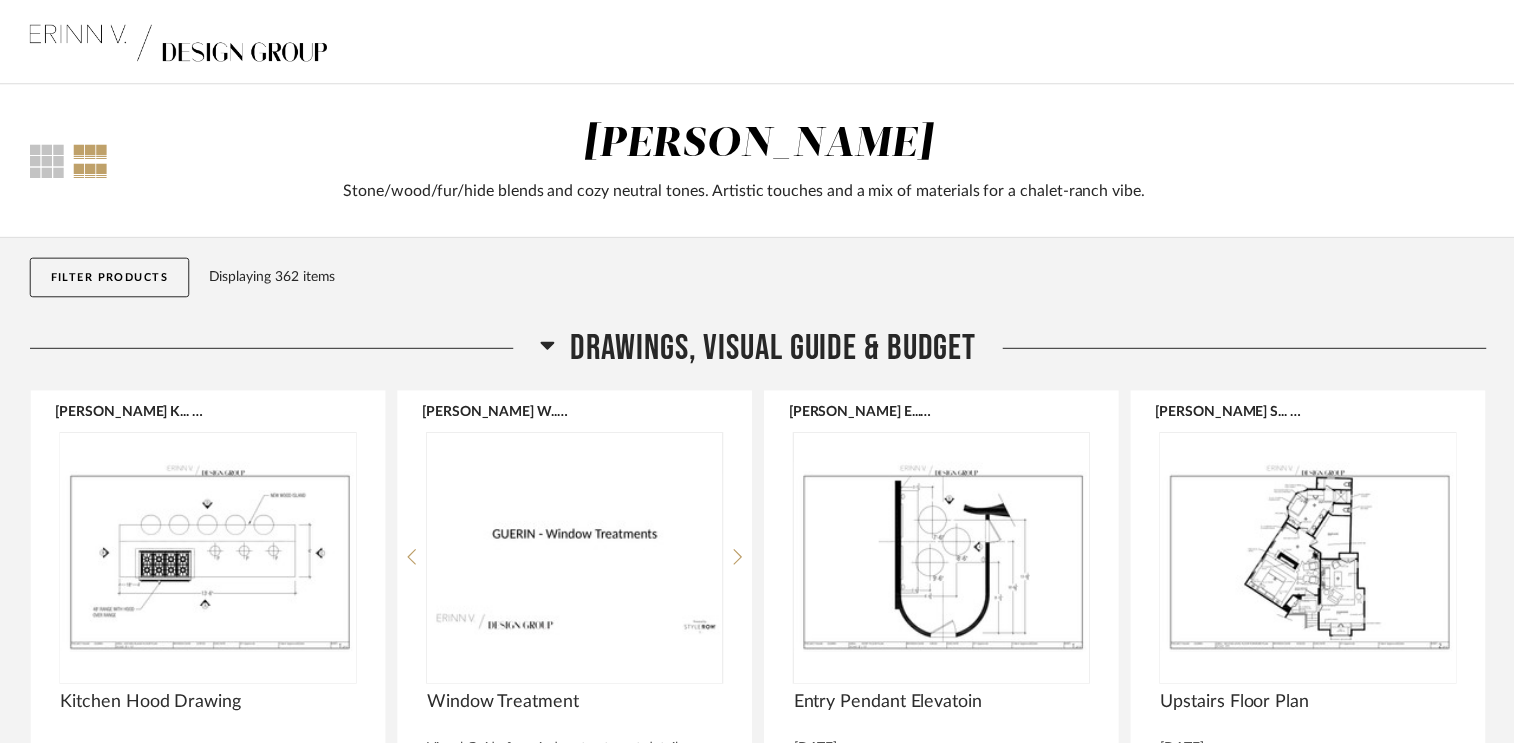 scroll, scrollTop: 21, scrollLeft: 0, axis: vertical 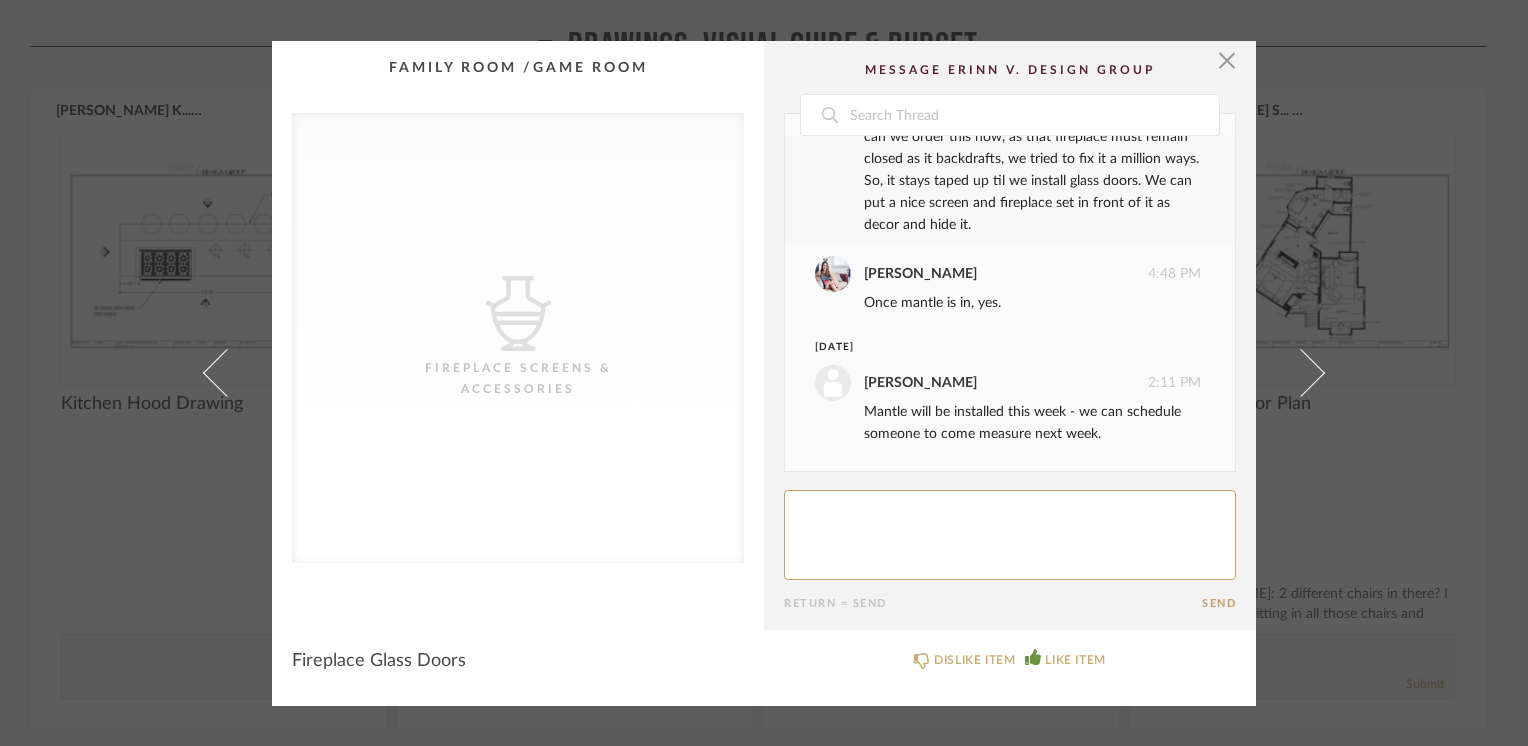click 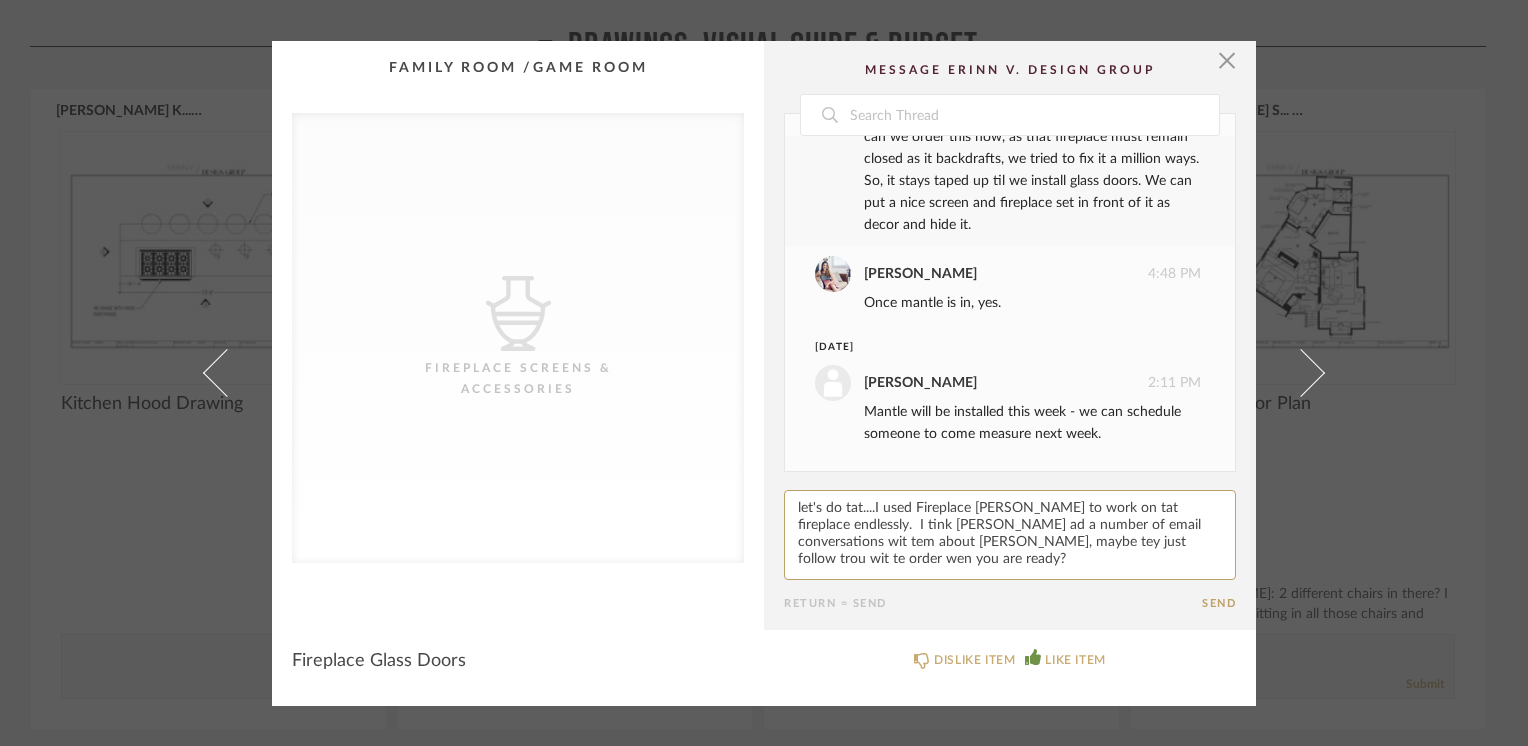 paste on "h" 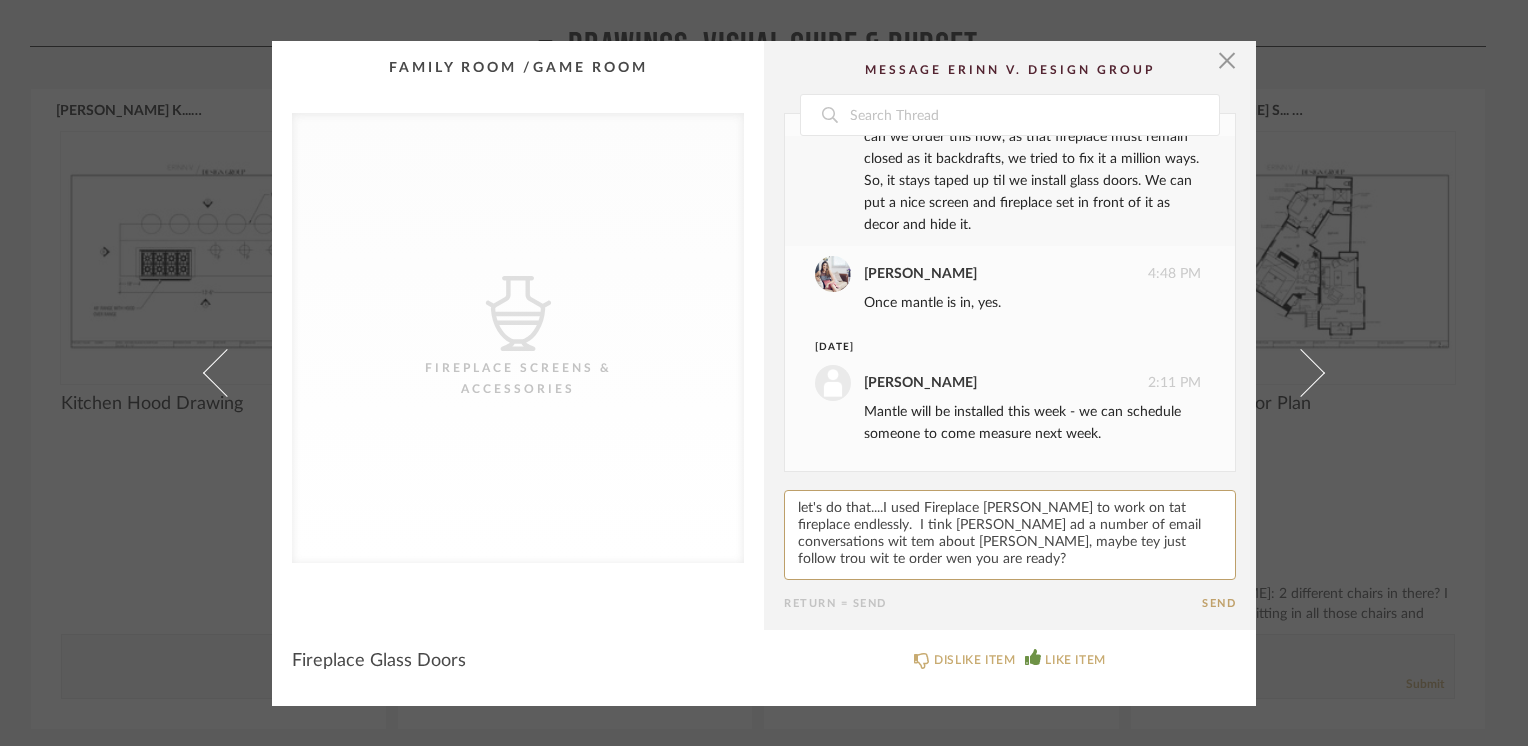 paste on "h" 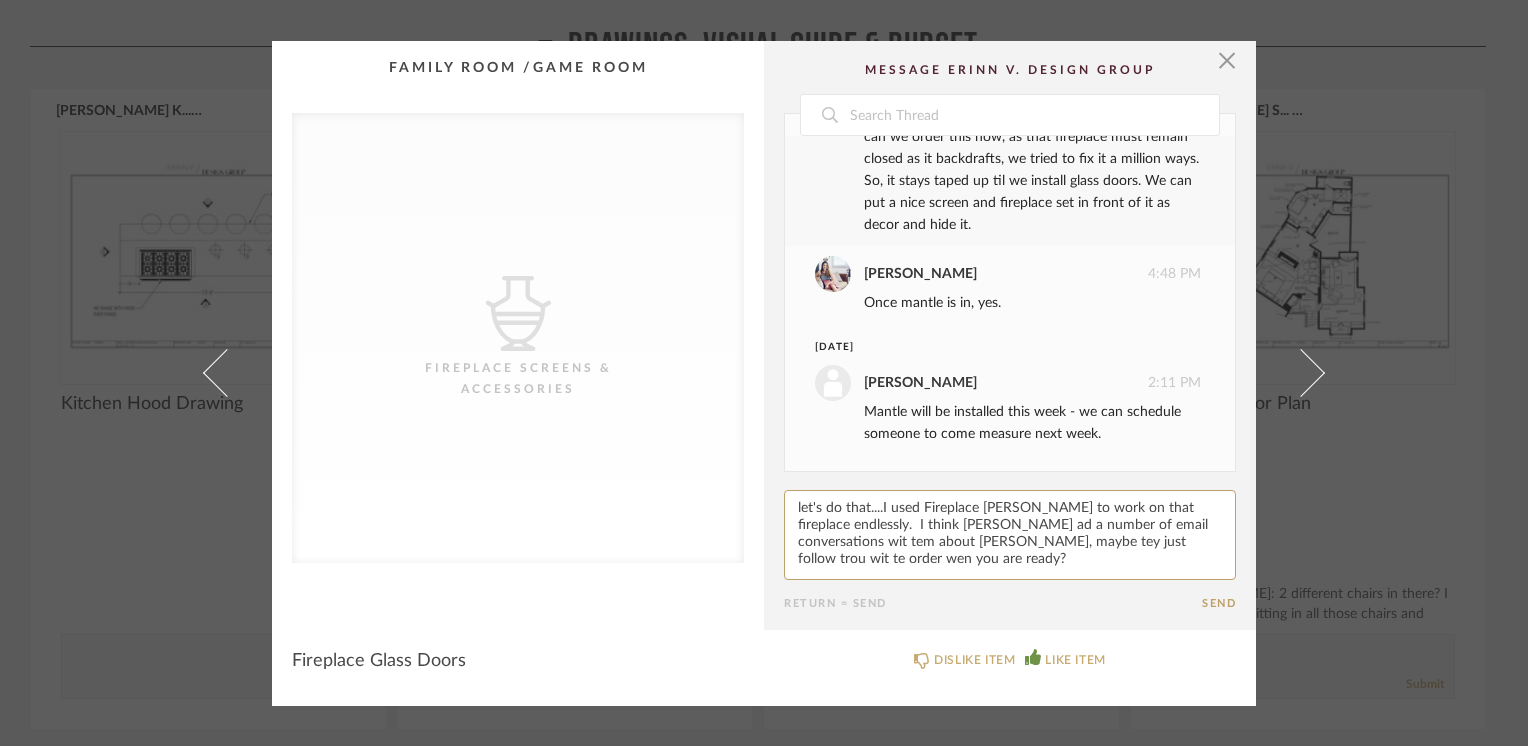 paste on "h" 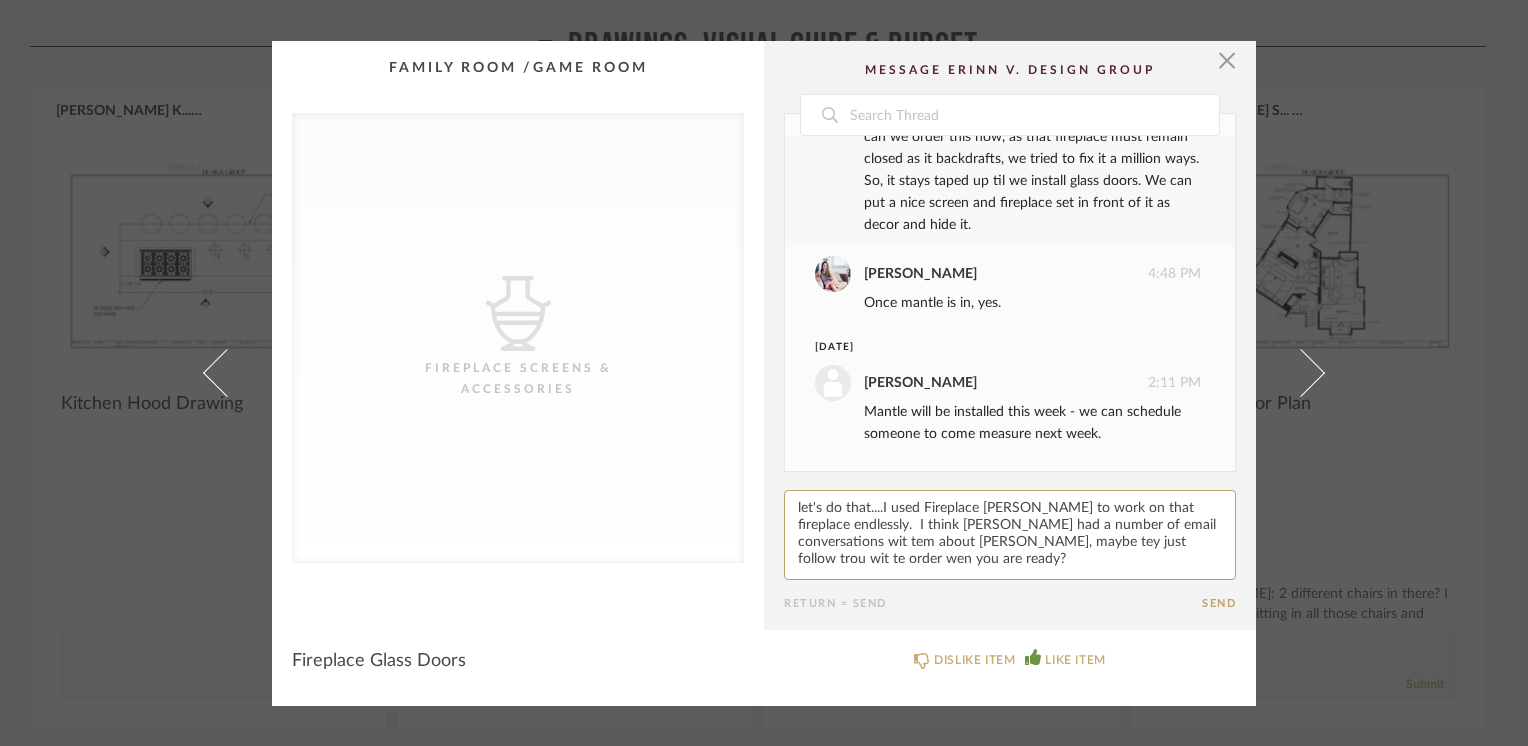 click on "Erinn Valencich   4:48 PM  Once mantle is in, yes." at bounding box center [1010, 285] 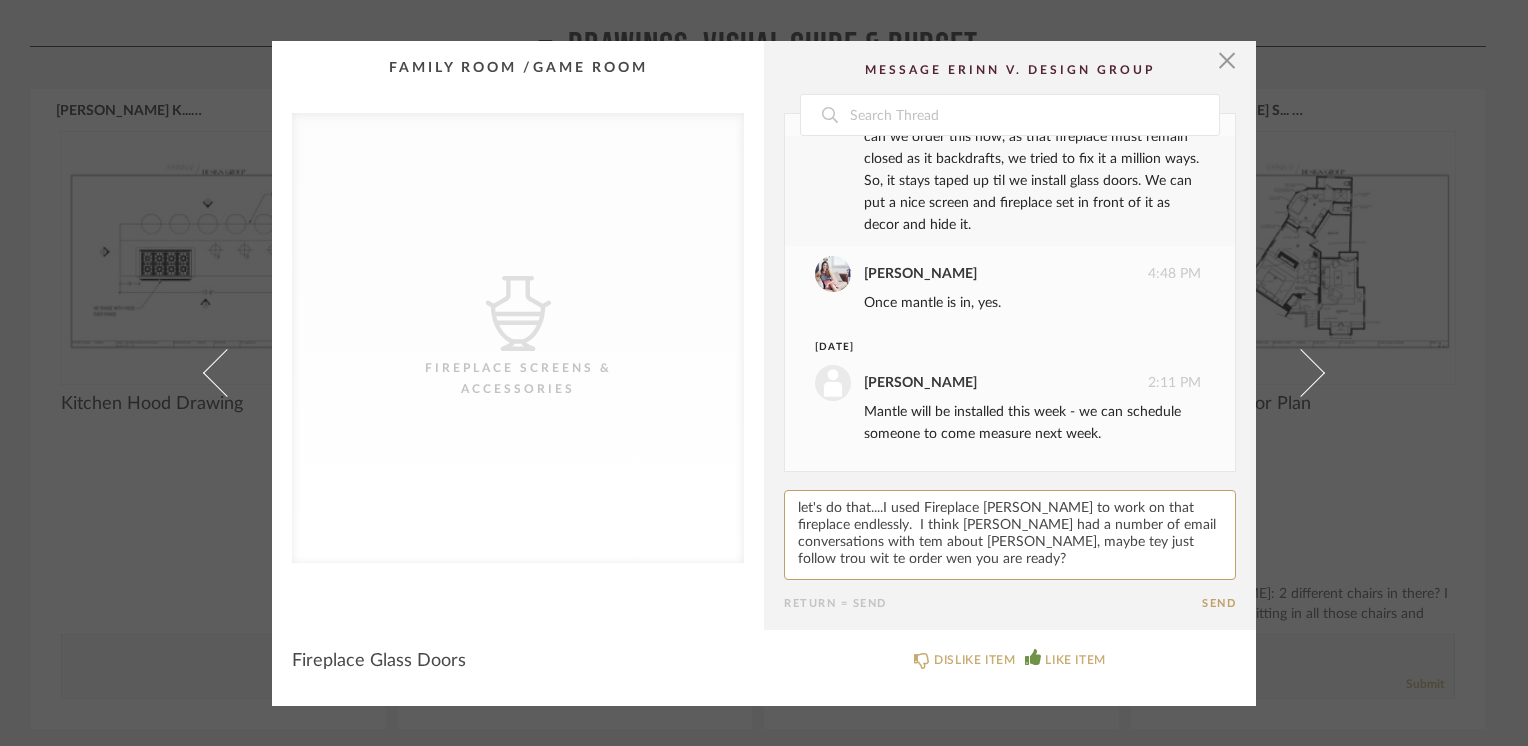 paste on "h" 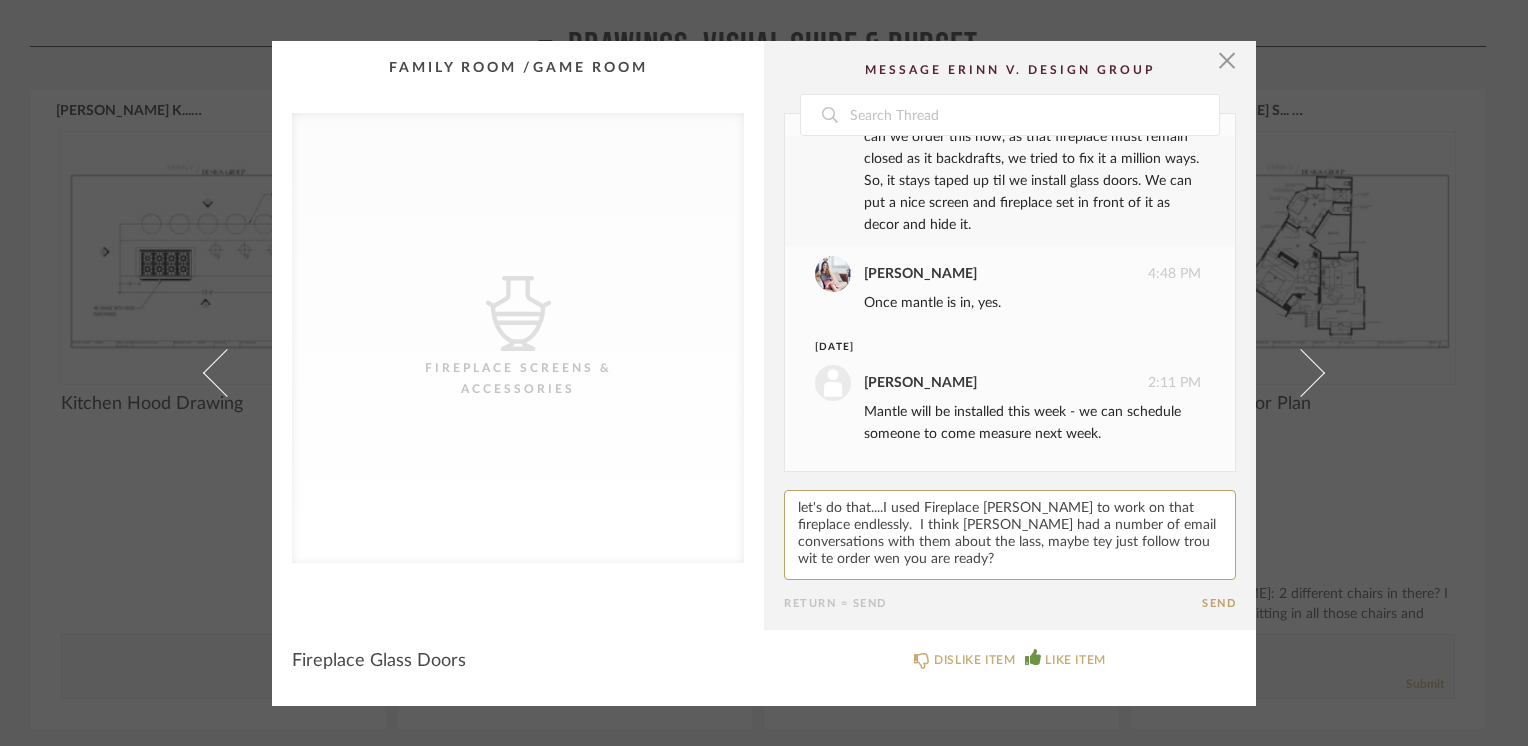 paste on "h" 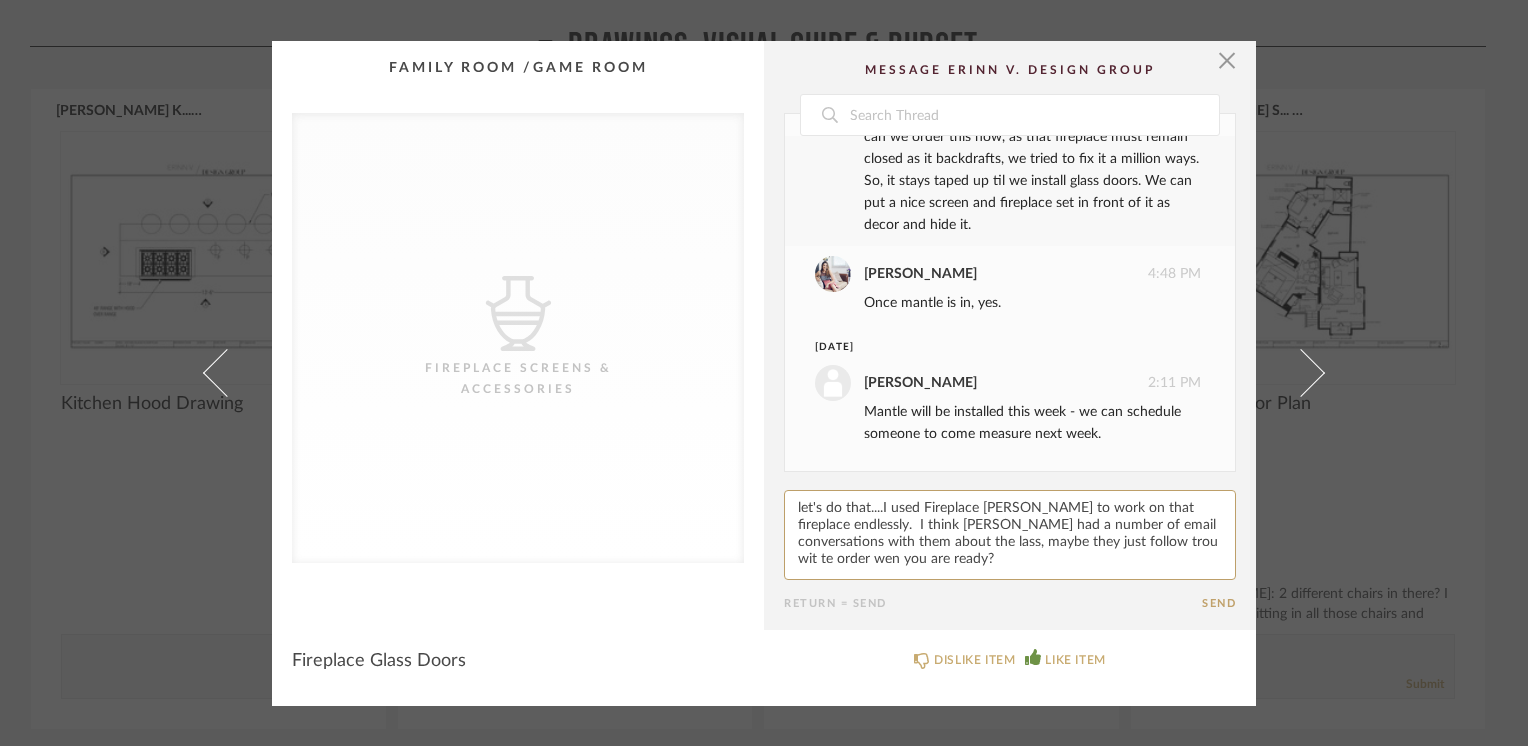 paste on "h" 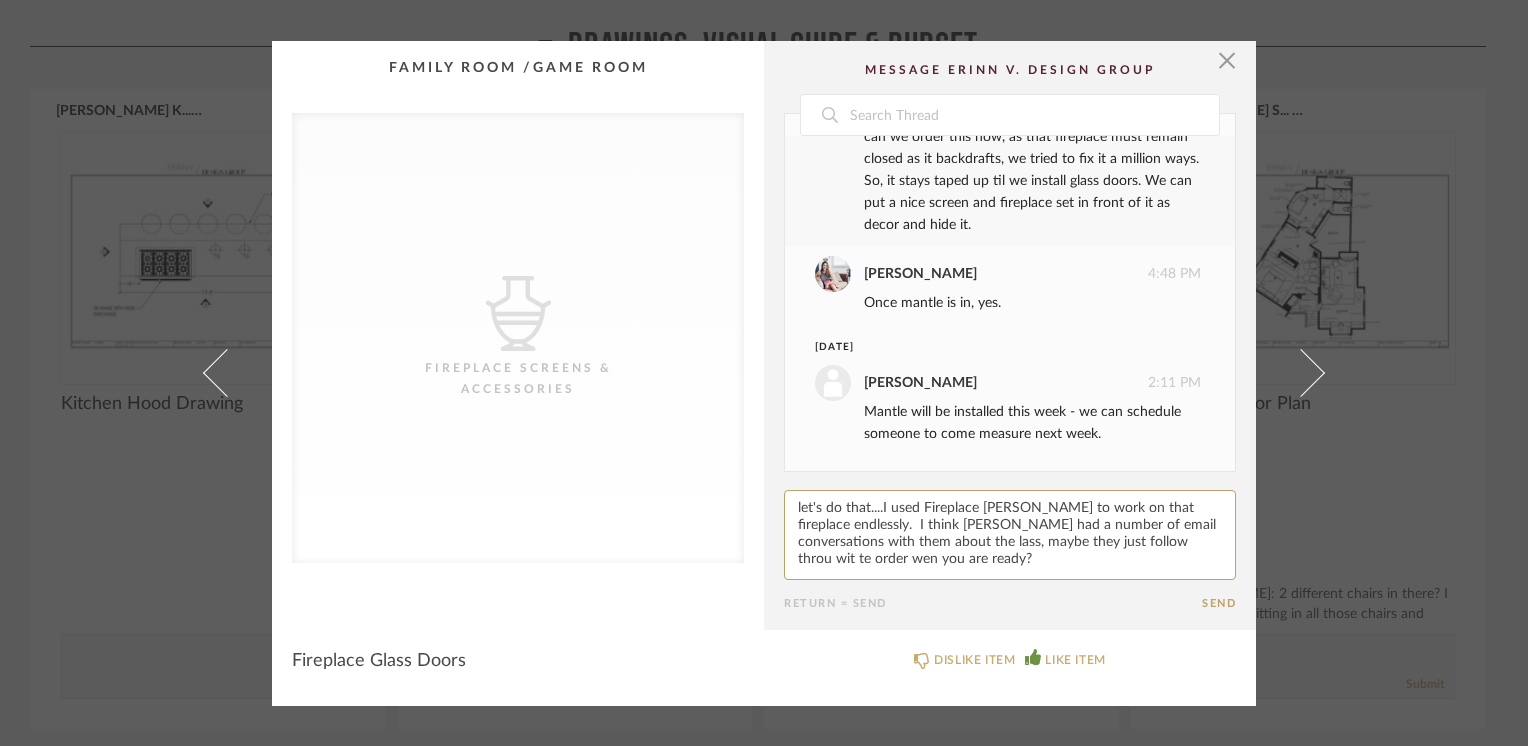 paste on "h" 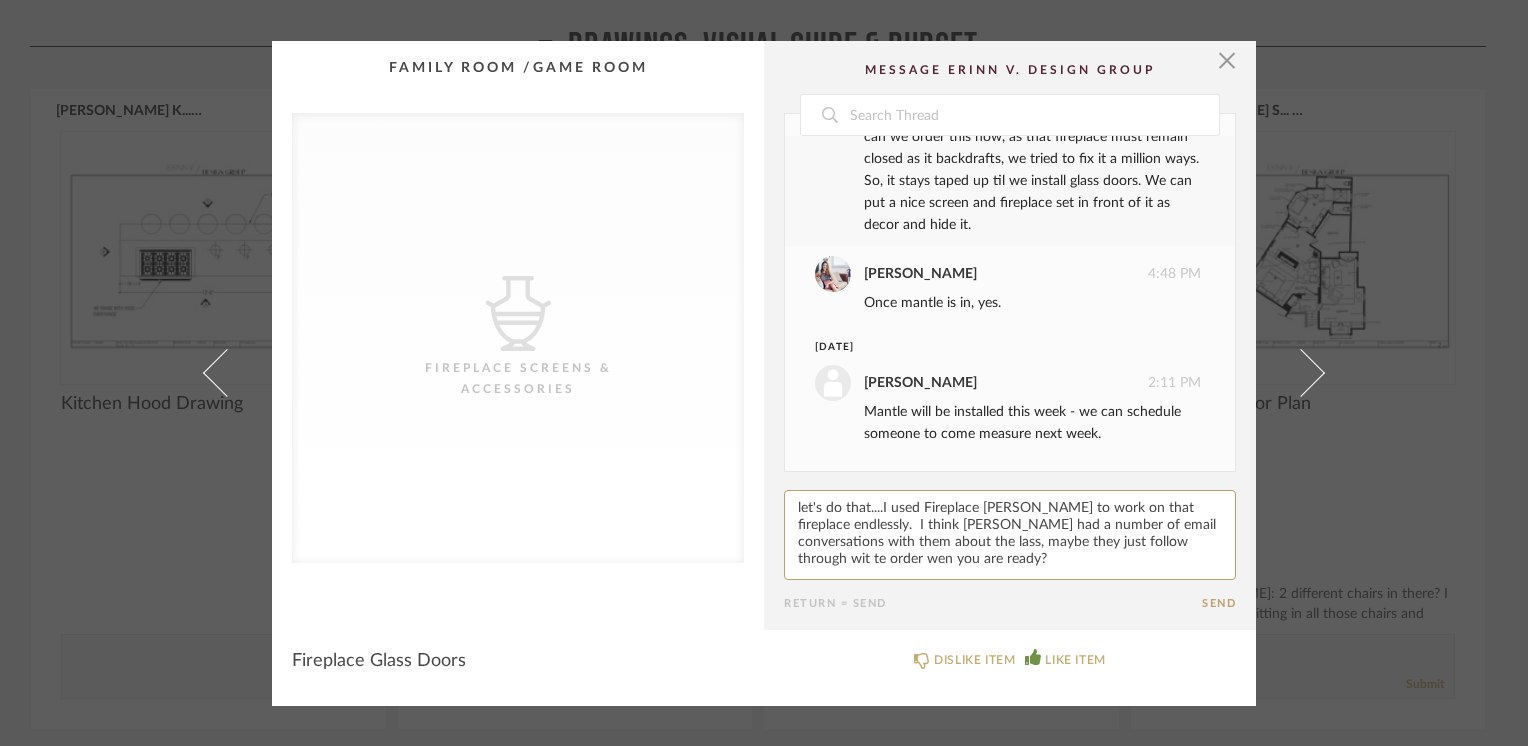 paste on "h" 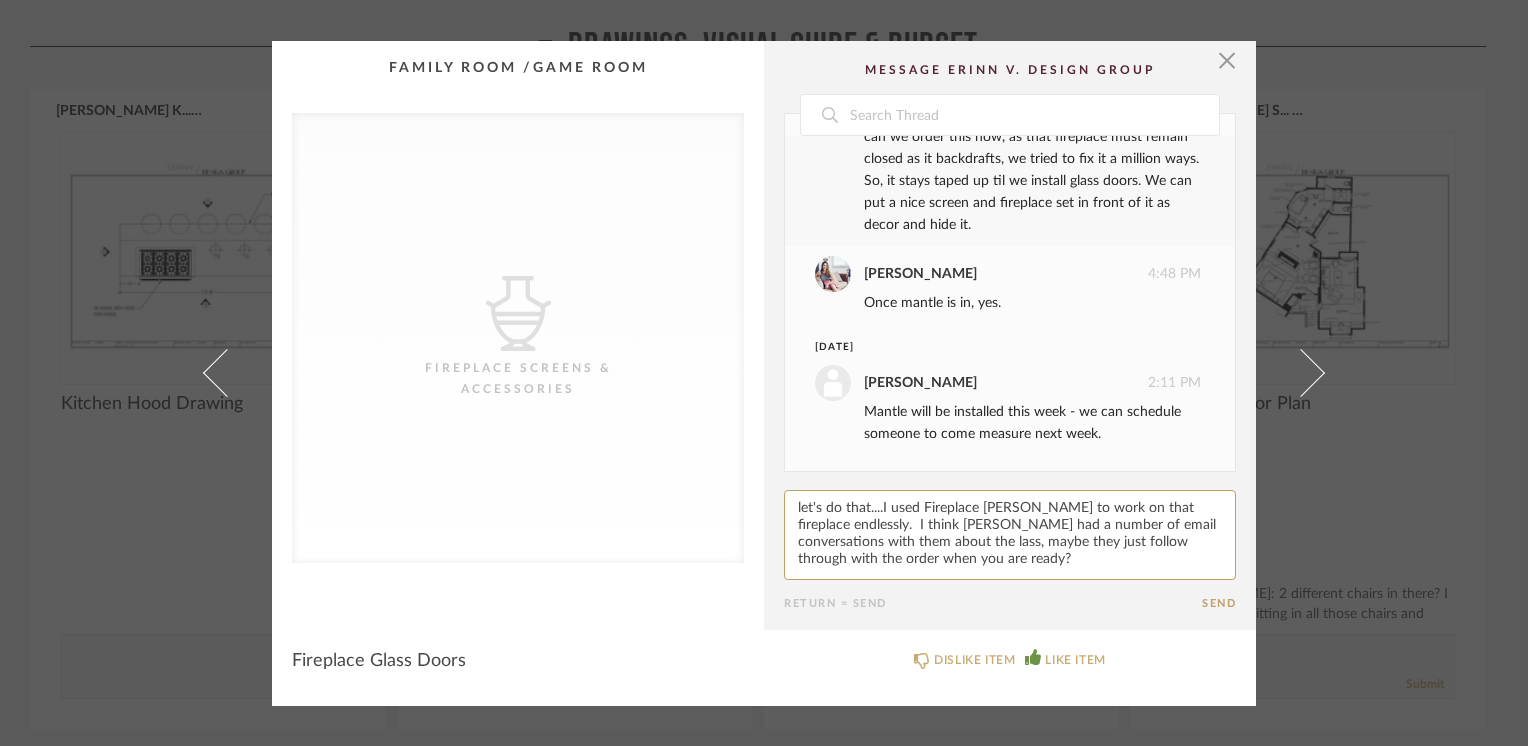 click 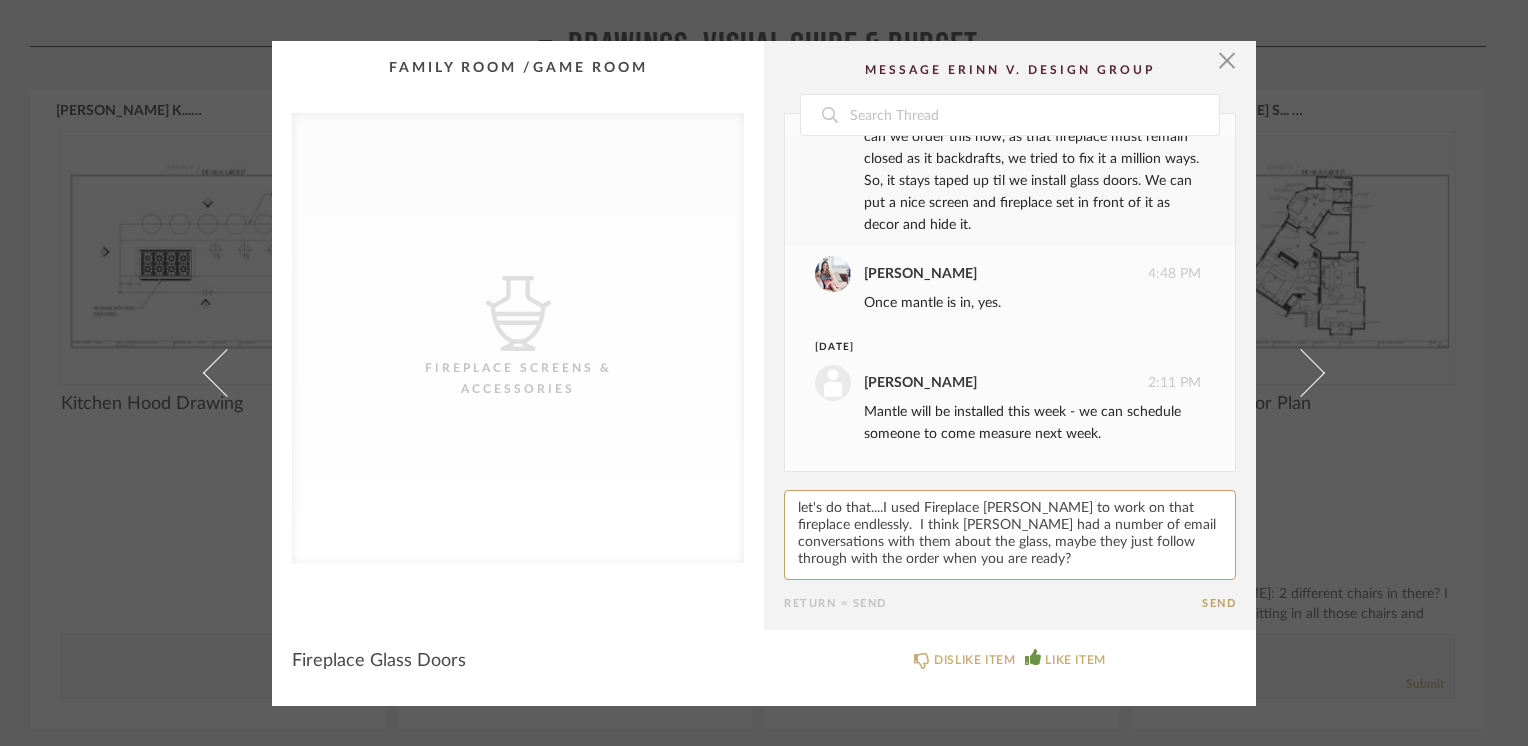 click 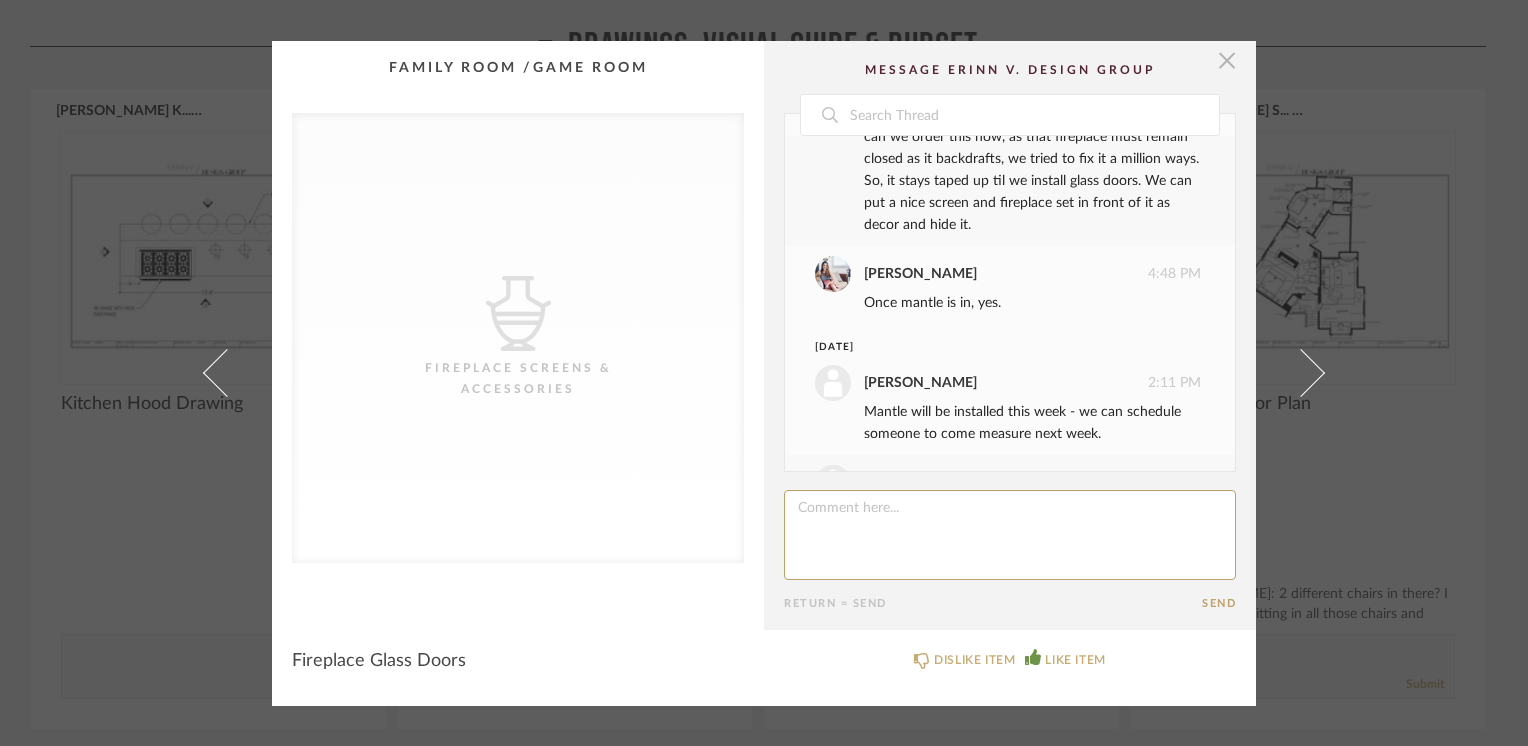 scroll, scrollTop: 360, scrollLeft: 0, axis: vertical 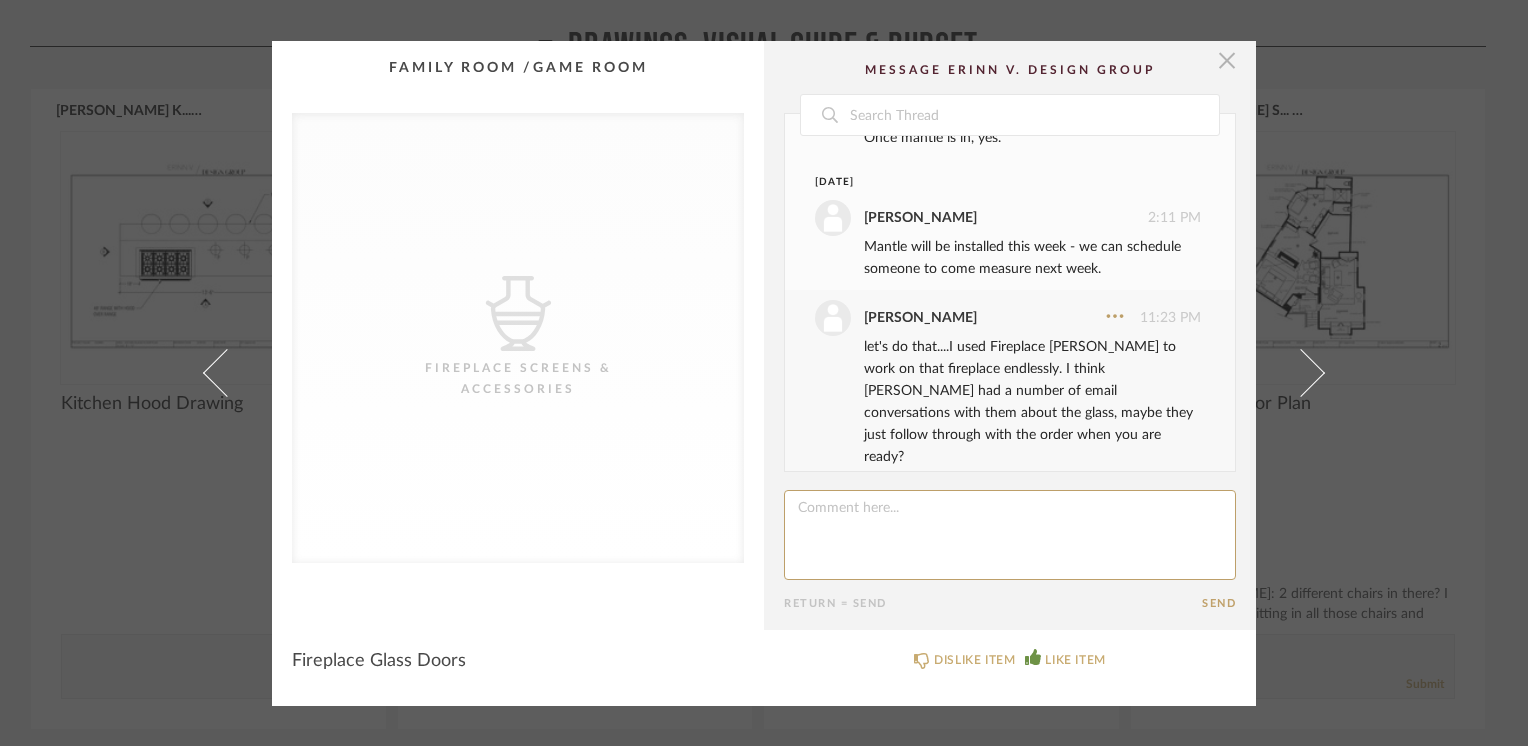 click at bounding box center (1227, 61) 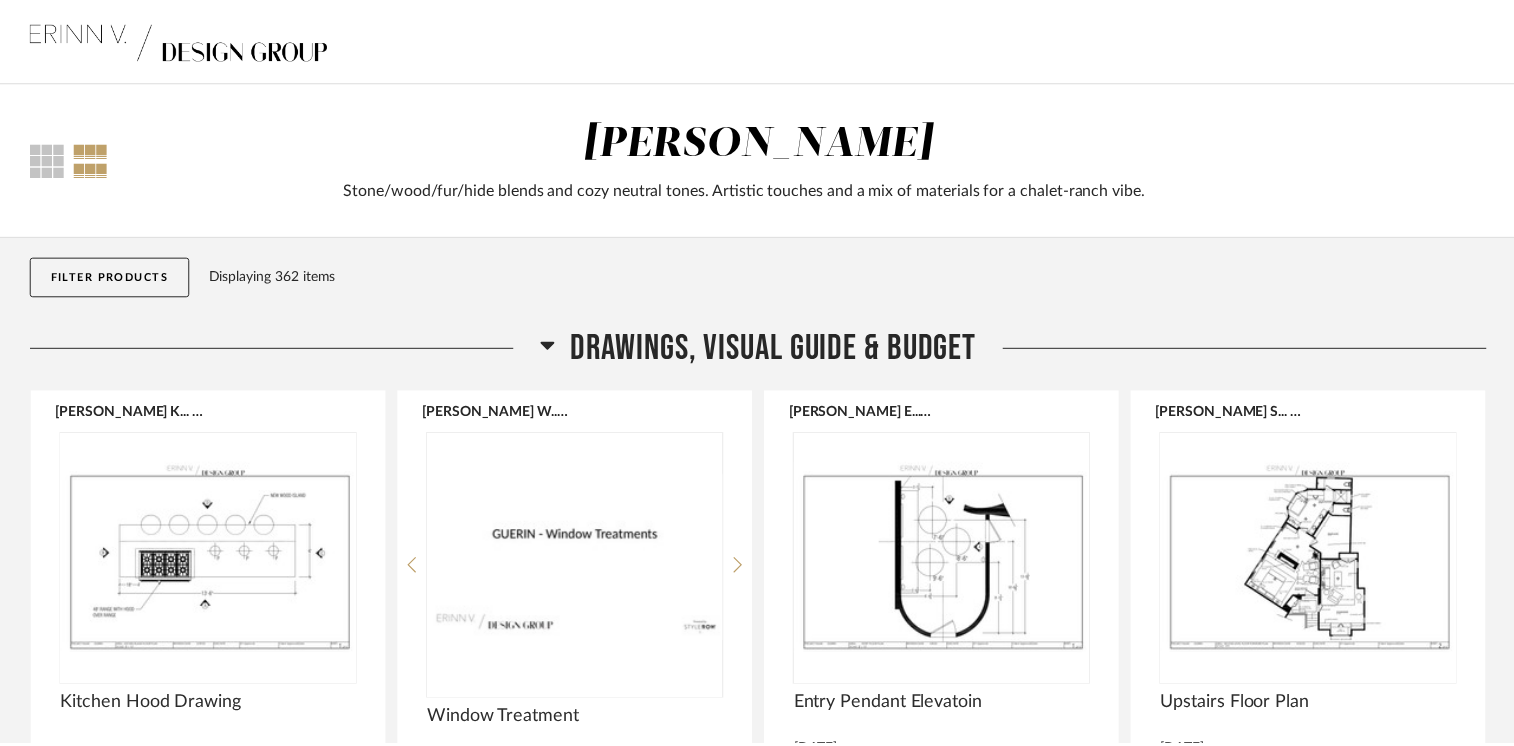 scroll, scrollTop: 302, scrollLeft: 0, axis: vertical 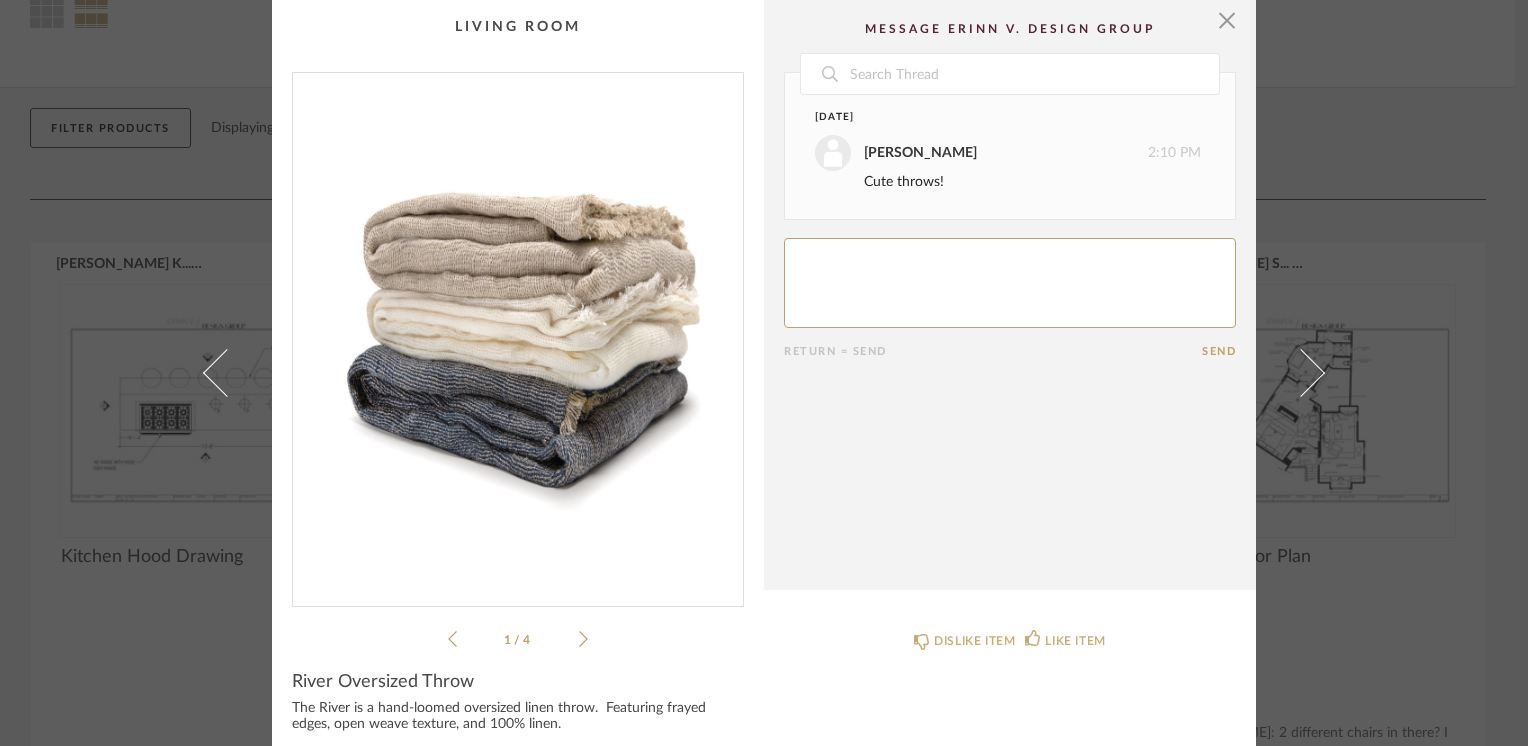 click 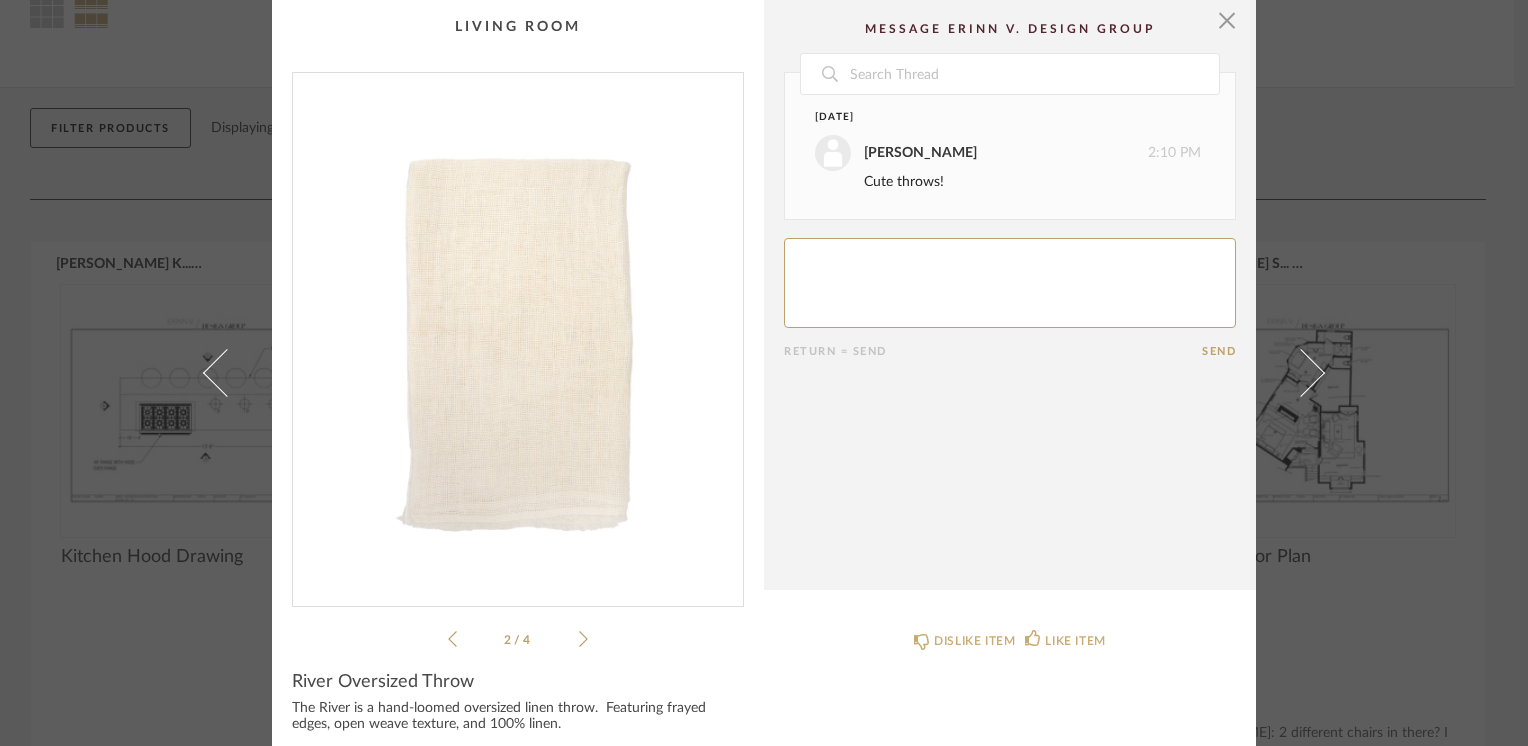 click 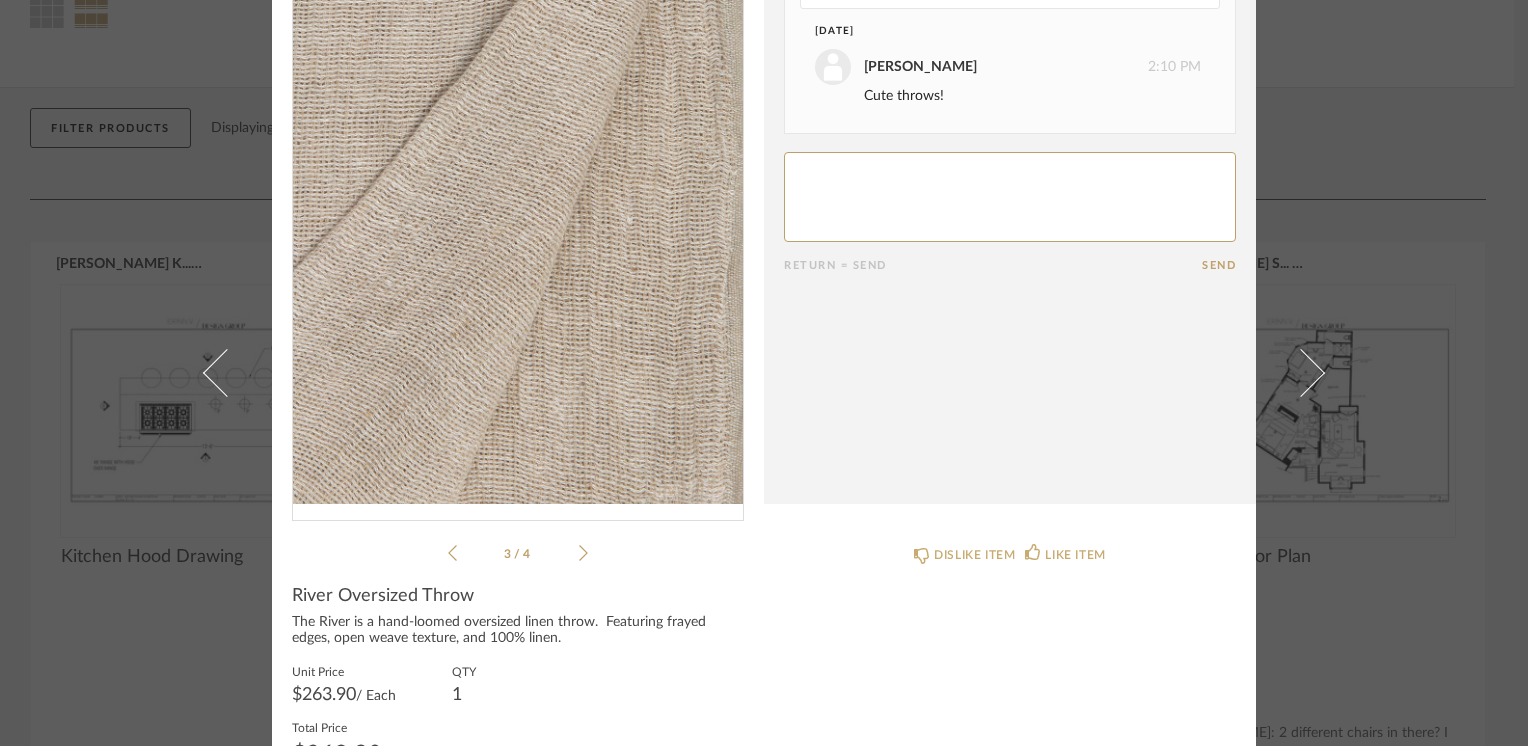 scroll, scrollTop: 141, scrollLeft: 0, axis: vertical 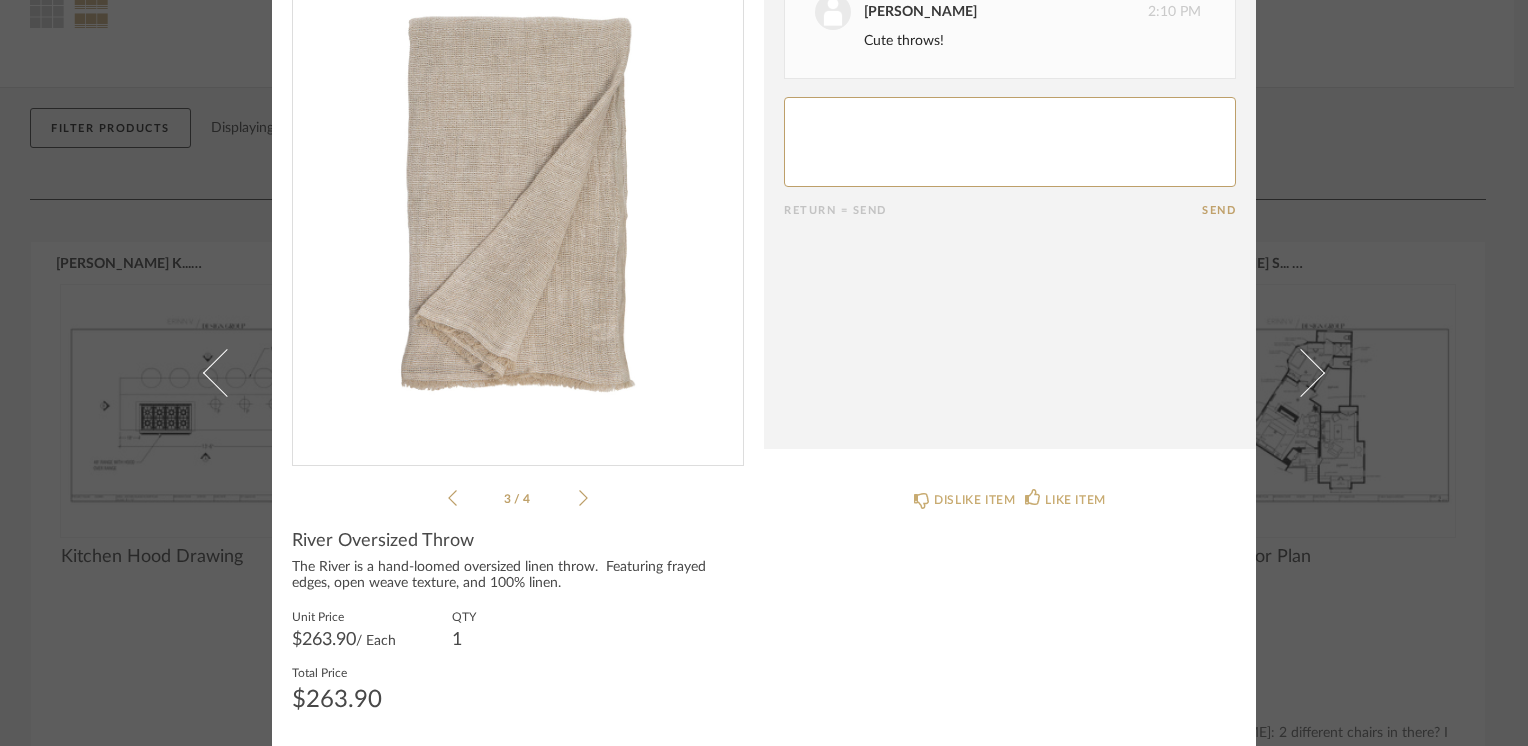 click 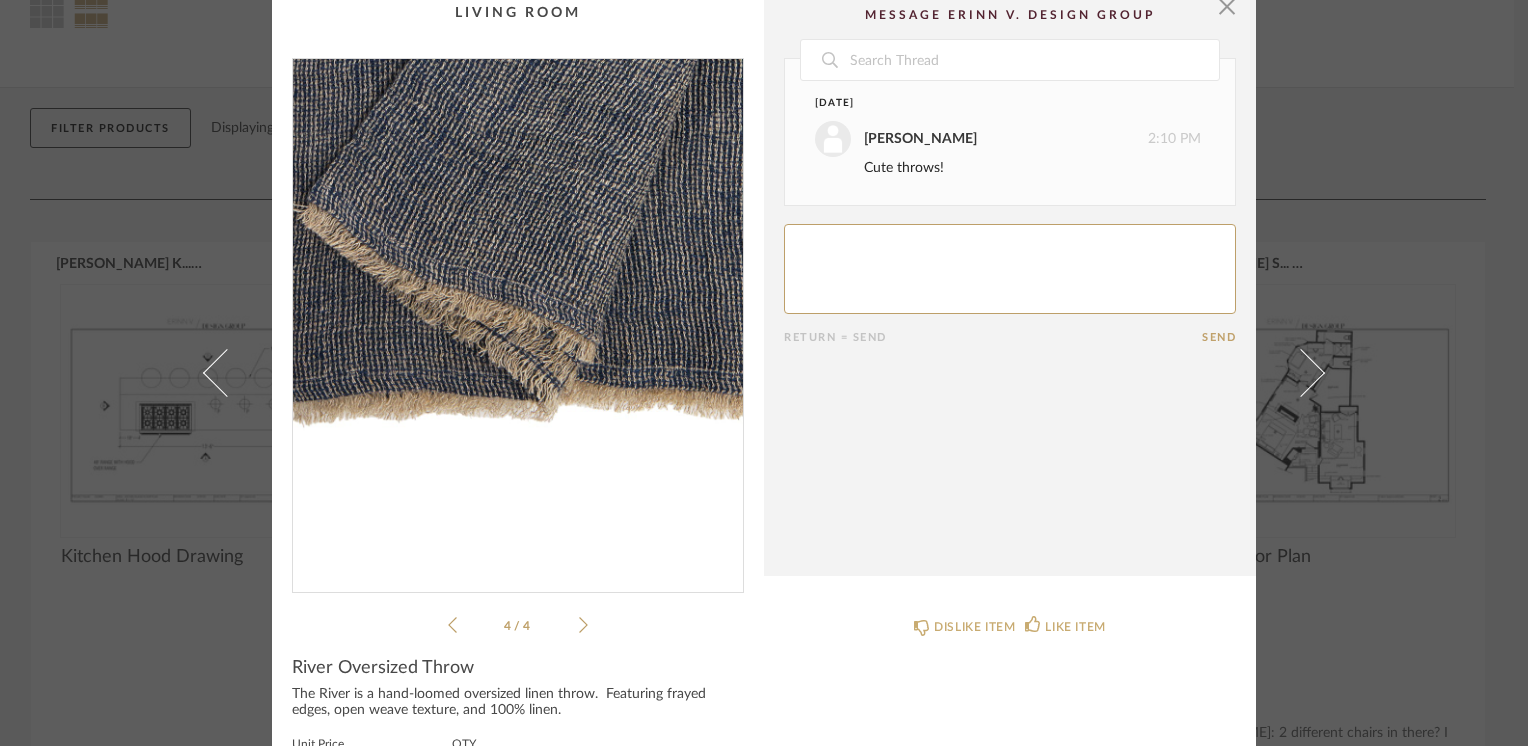 scroll, scrollTop: 0, scrollLeft: 0, axis: both 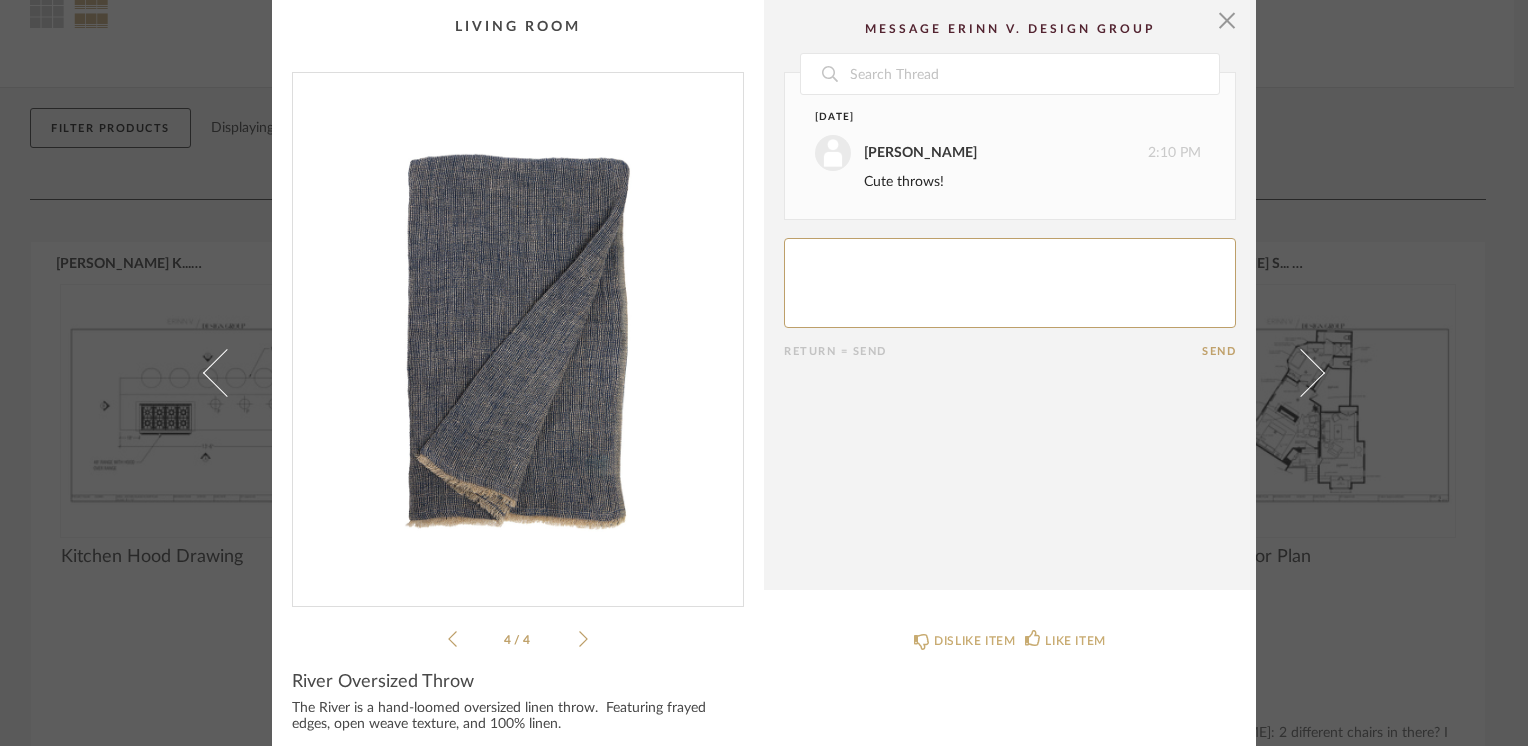 click 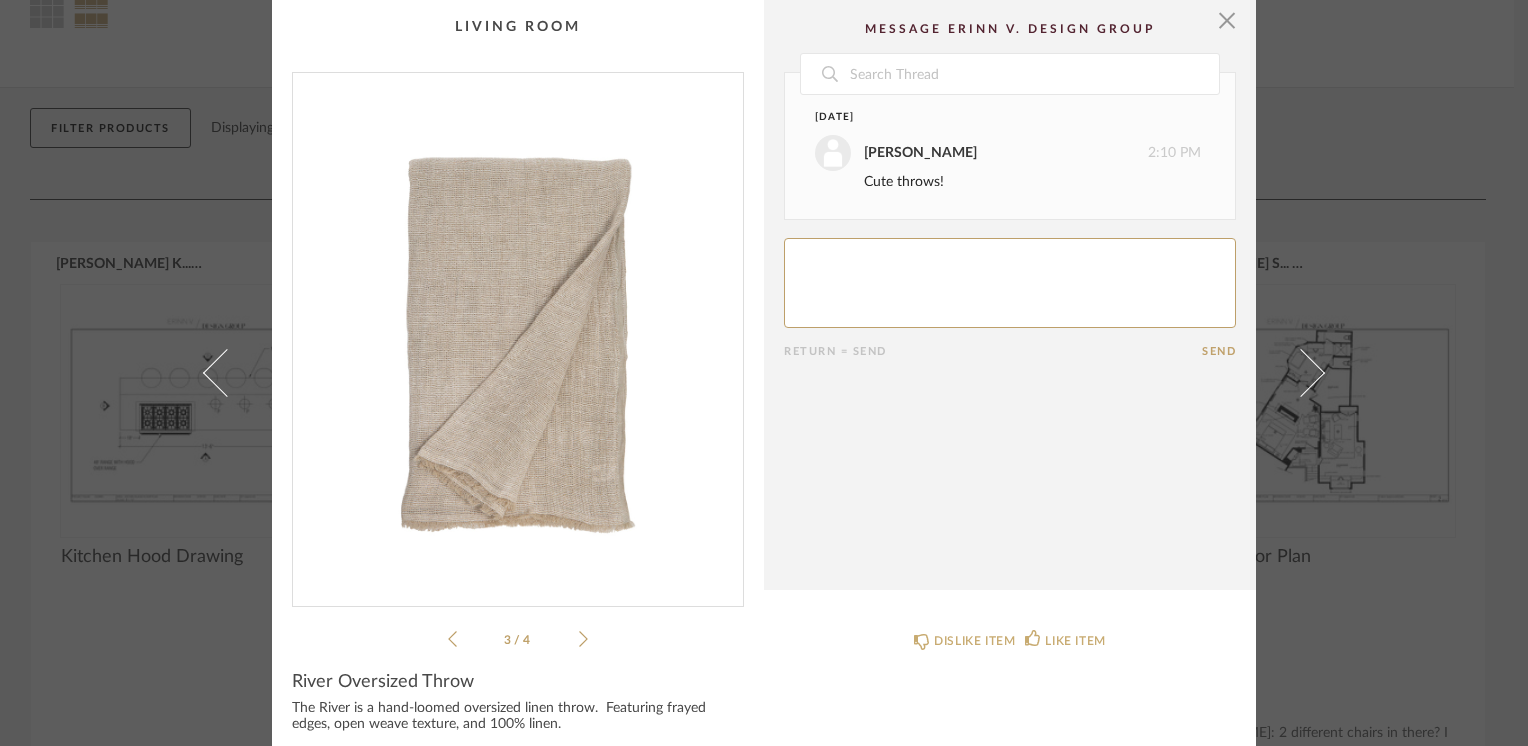 click 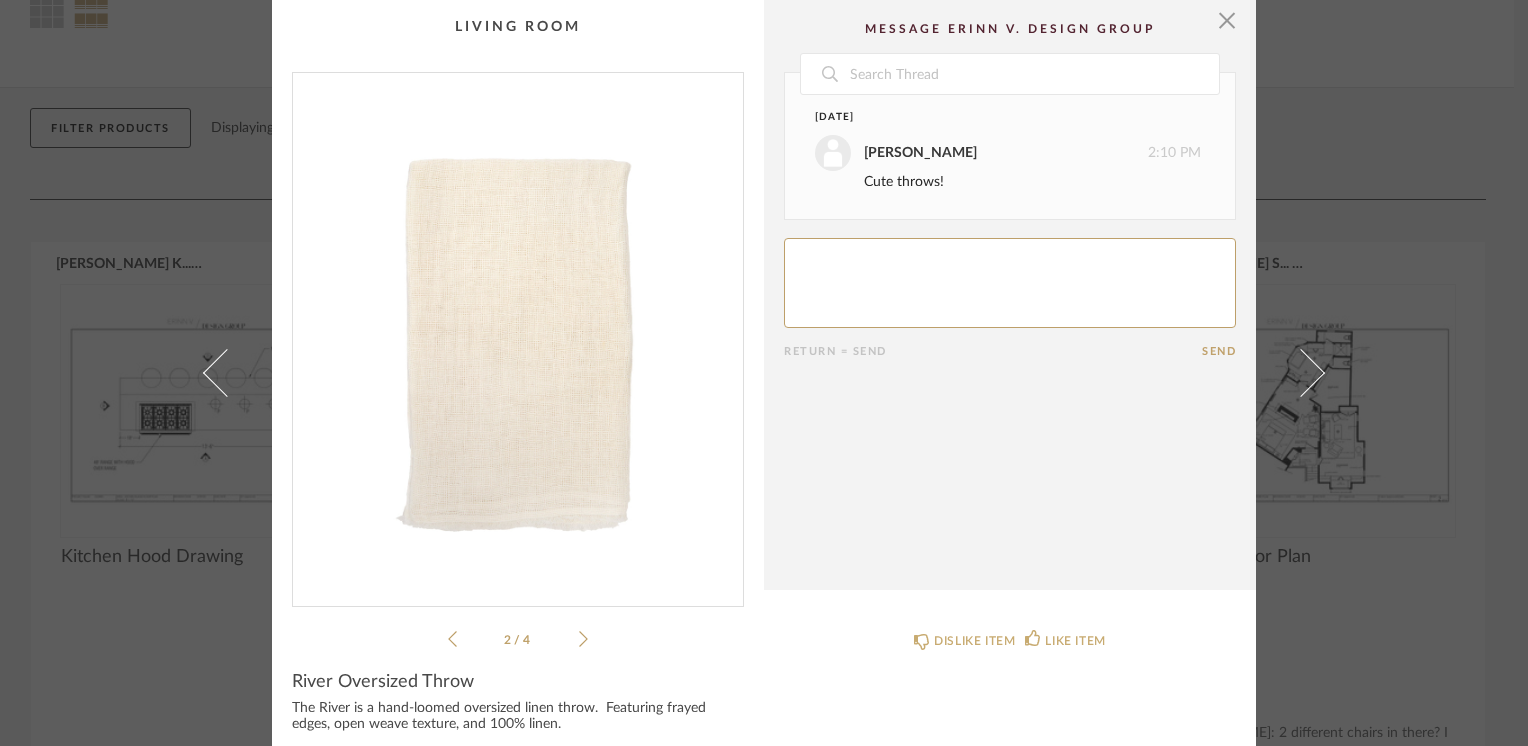 click 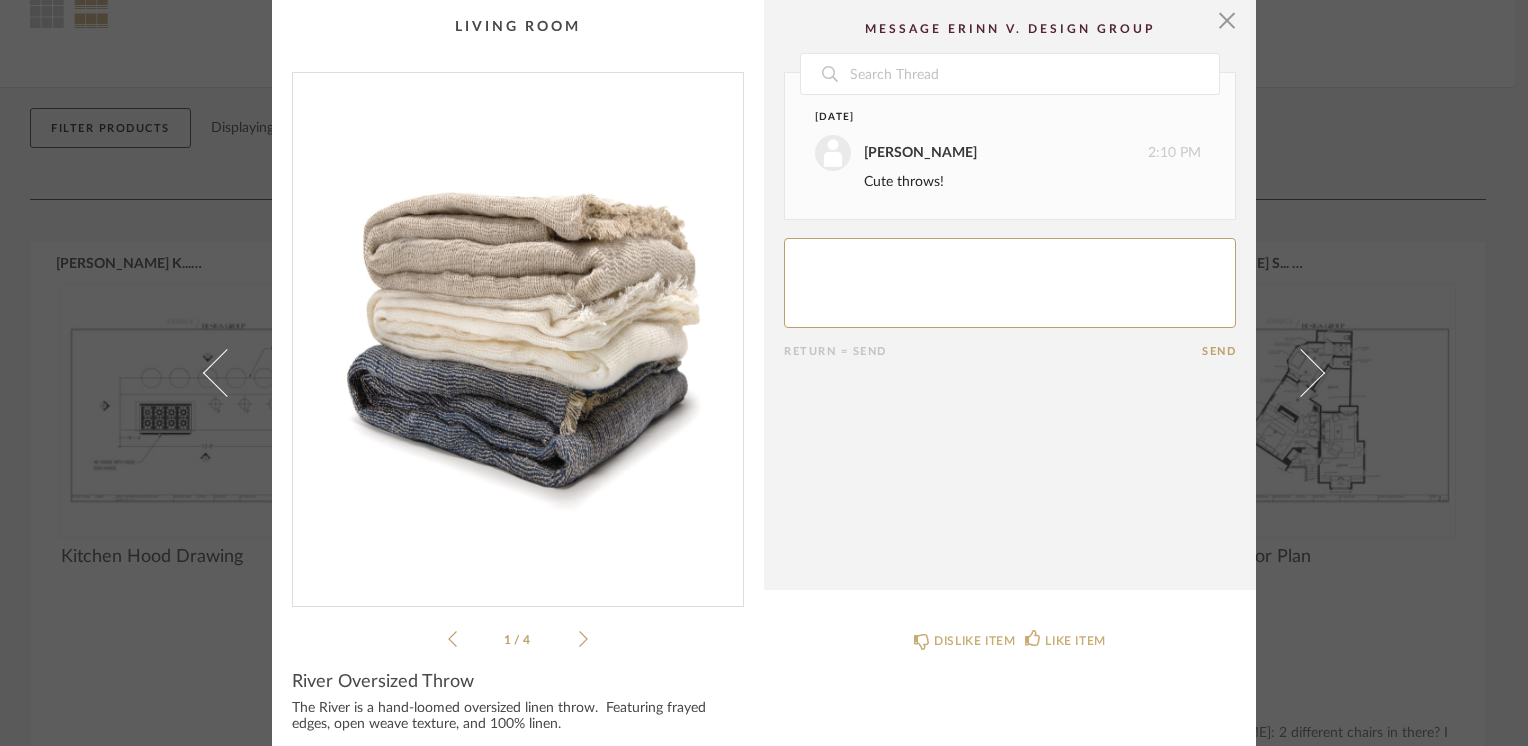click 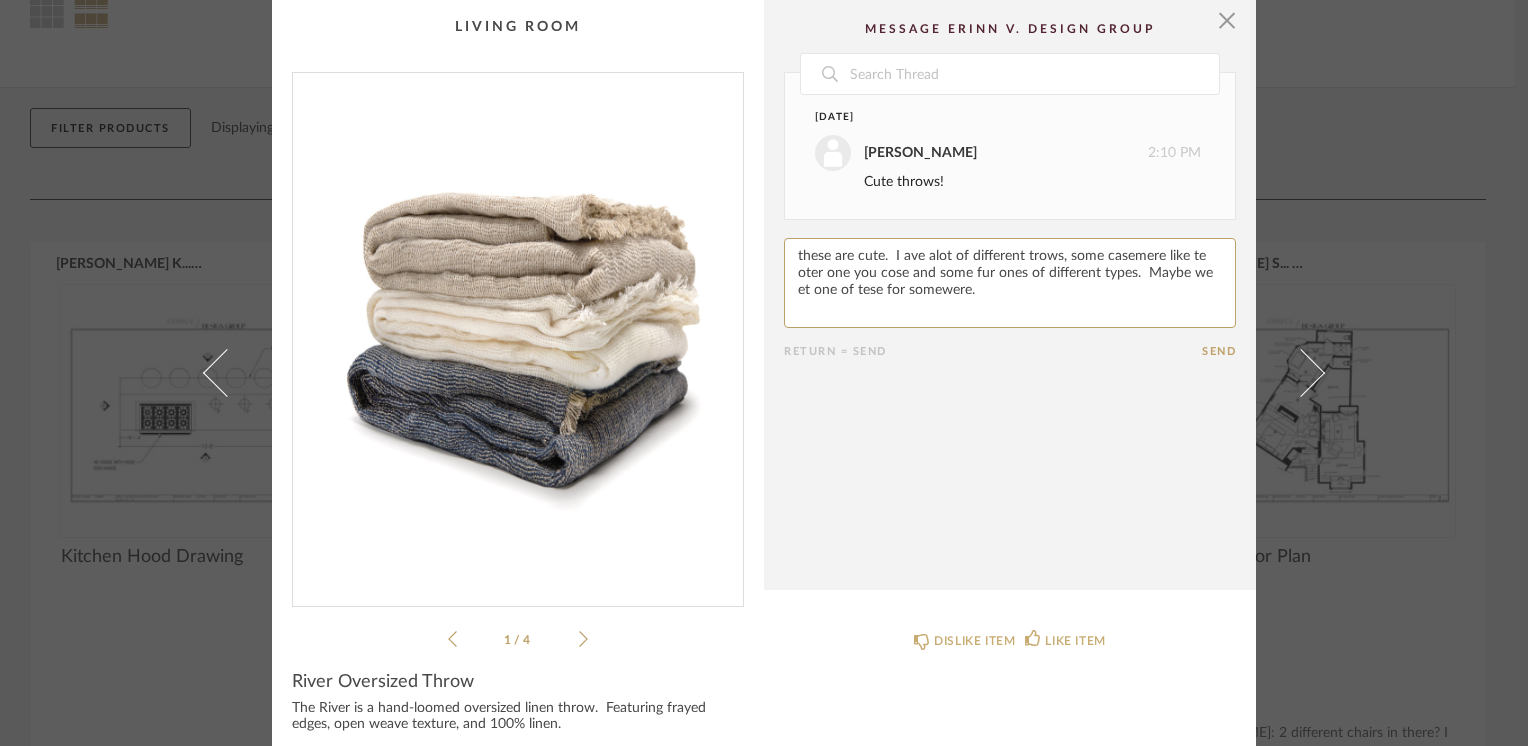 paste on "h" 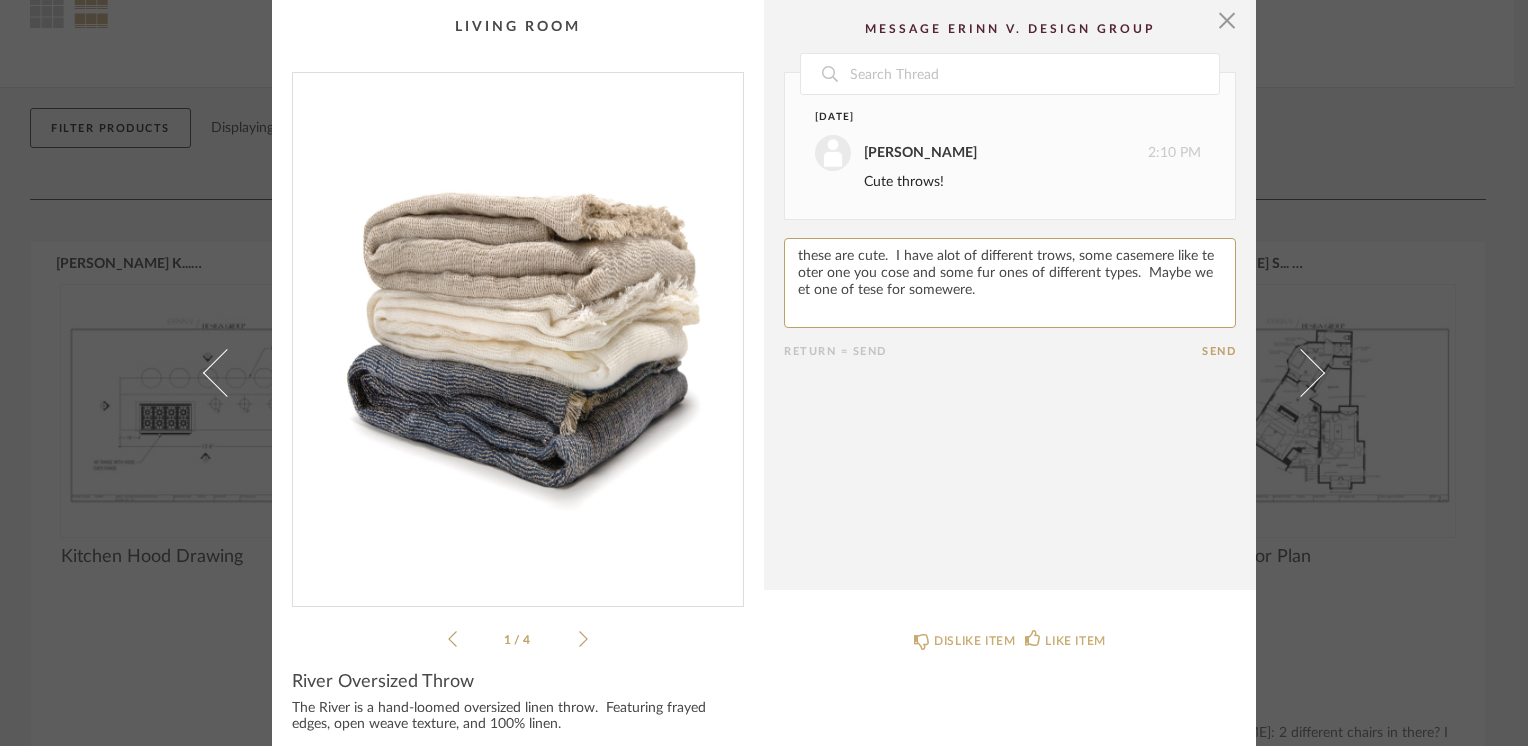 paste on "h" 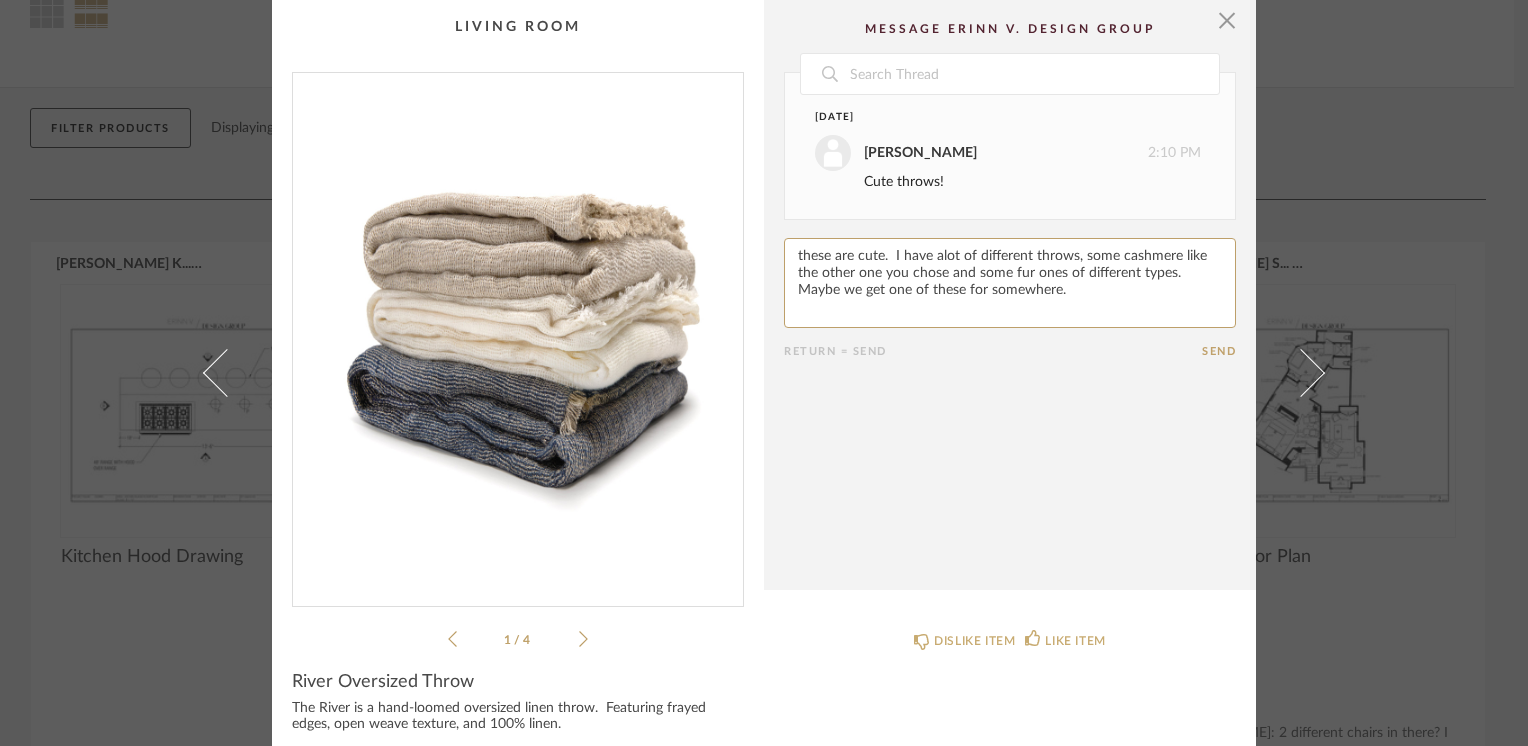 type on "these are cute.  I have alot of different throws, some cashmere like the other one you chose and some fur ones of different types.  Maybe we get one of these for somewhere." 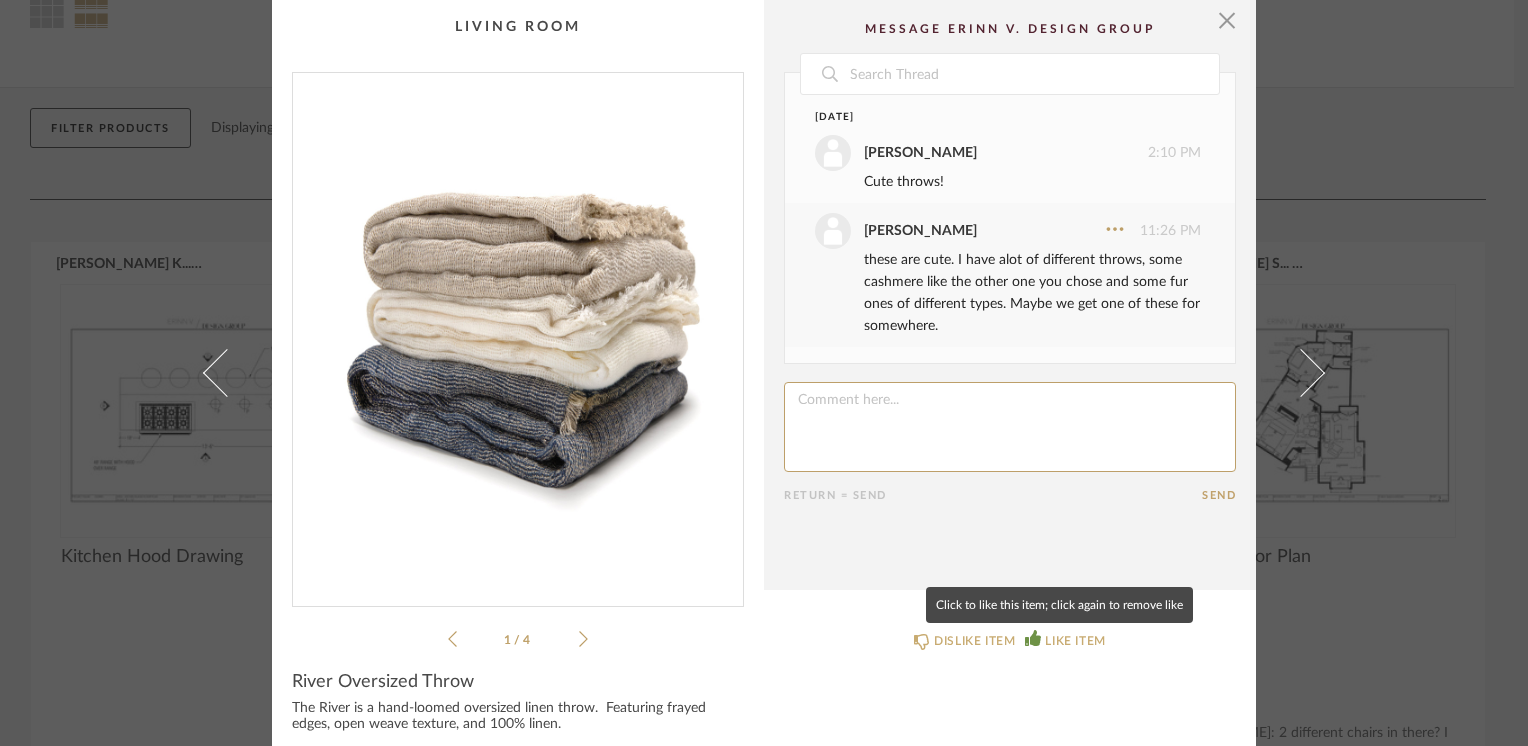 click 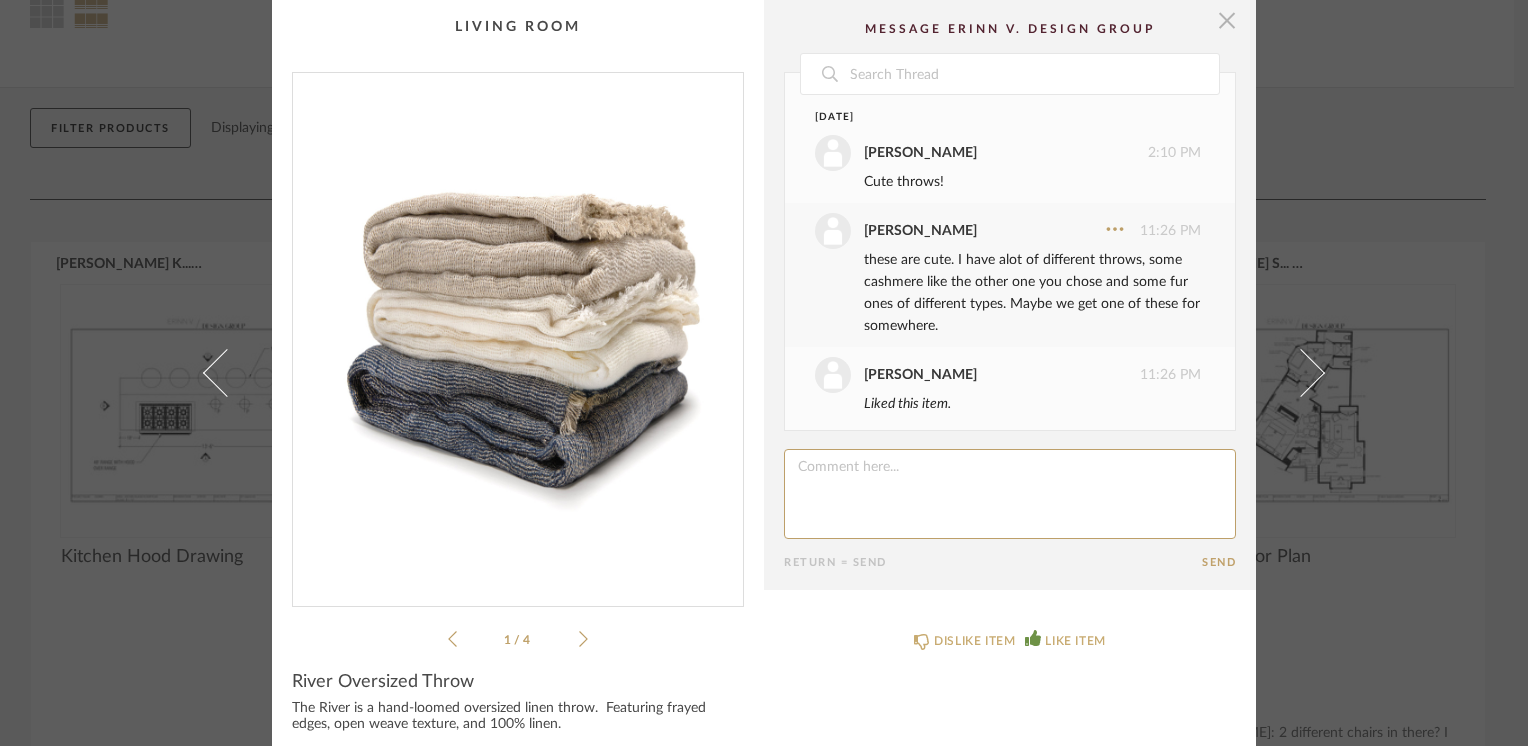 scroll, scrollTop: 11, scrollLeft: 0, axis: vertical 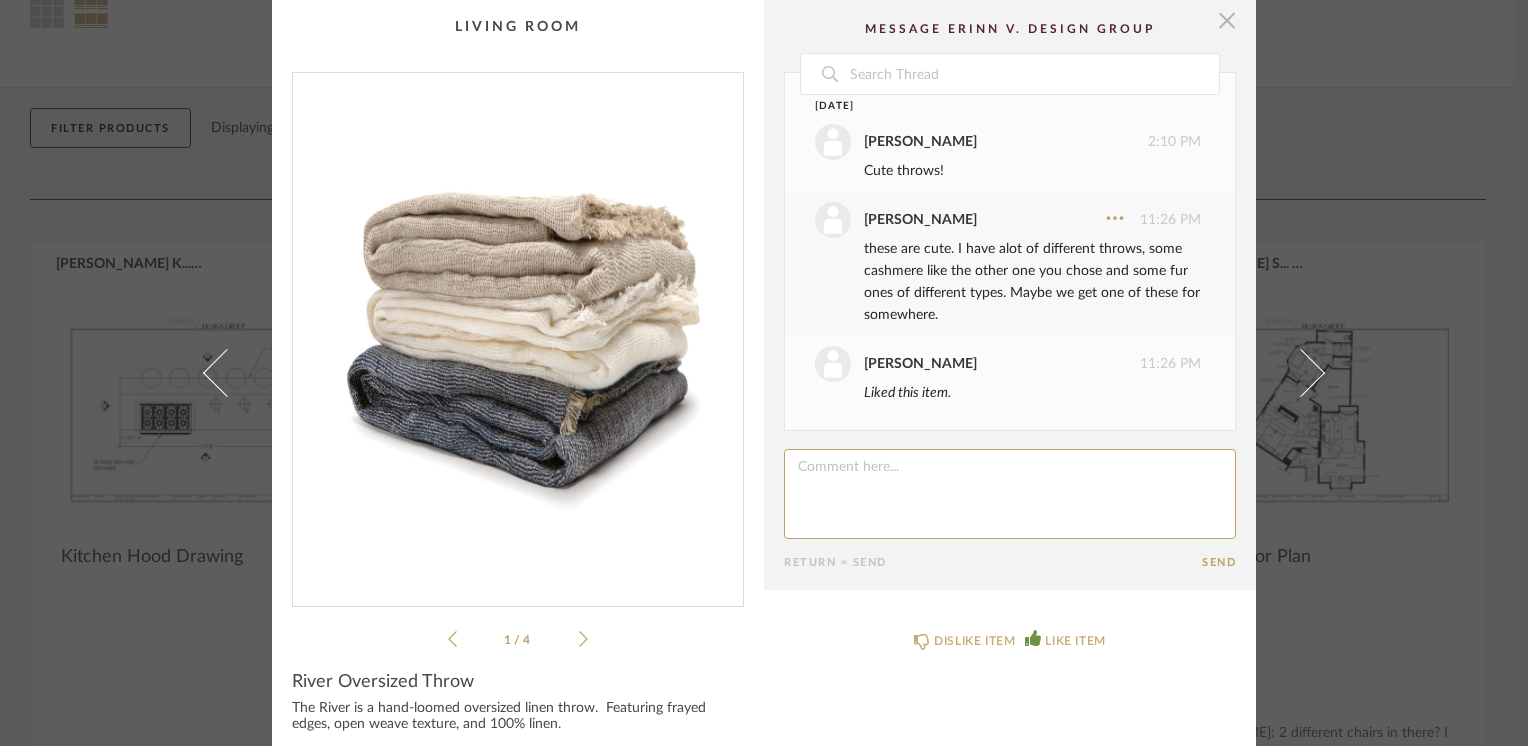click at bounding box center [1227, 20] 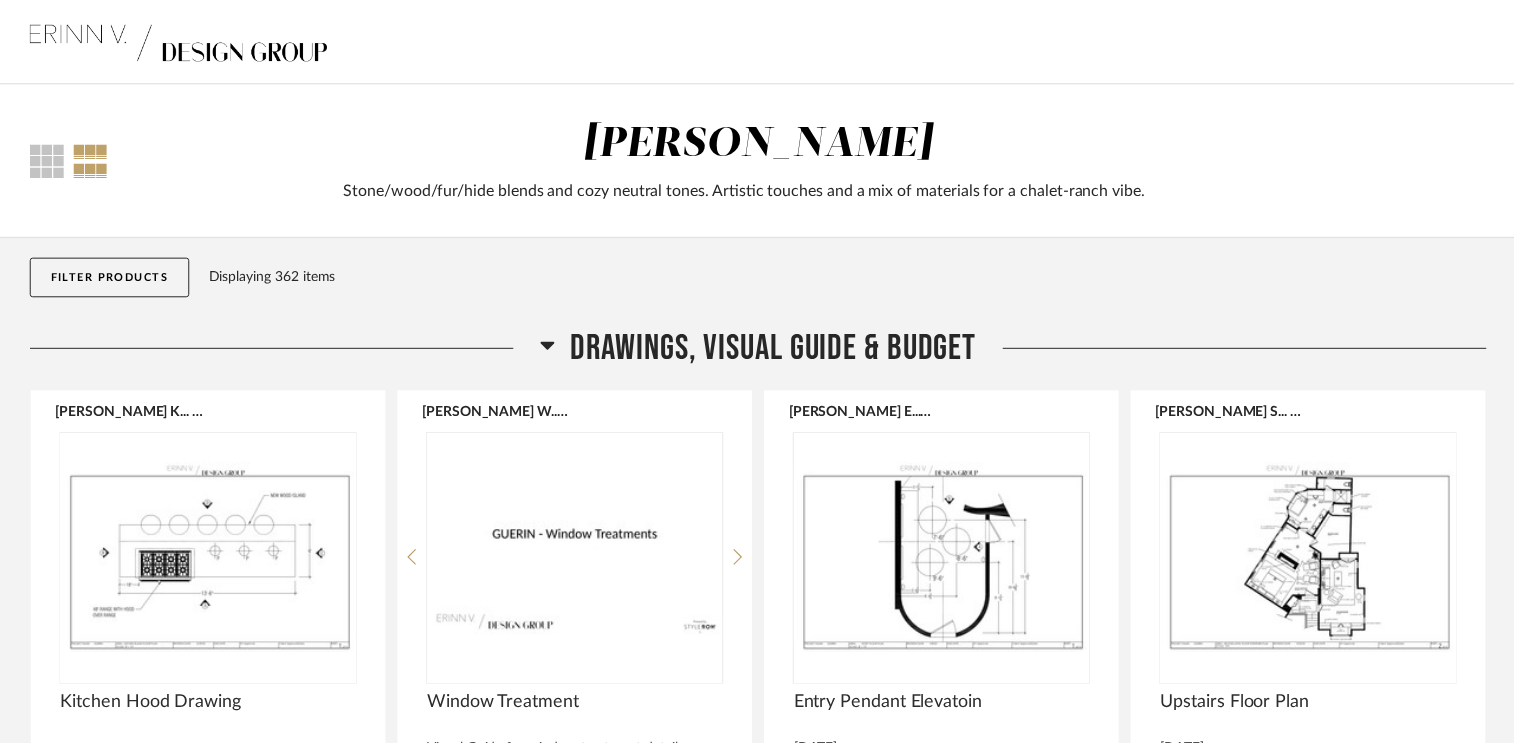 scroll, scrollTop: 148, scrollLeft: 0, axis: vertical 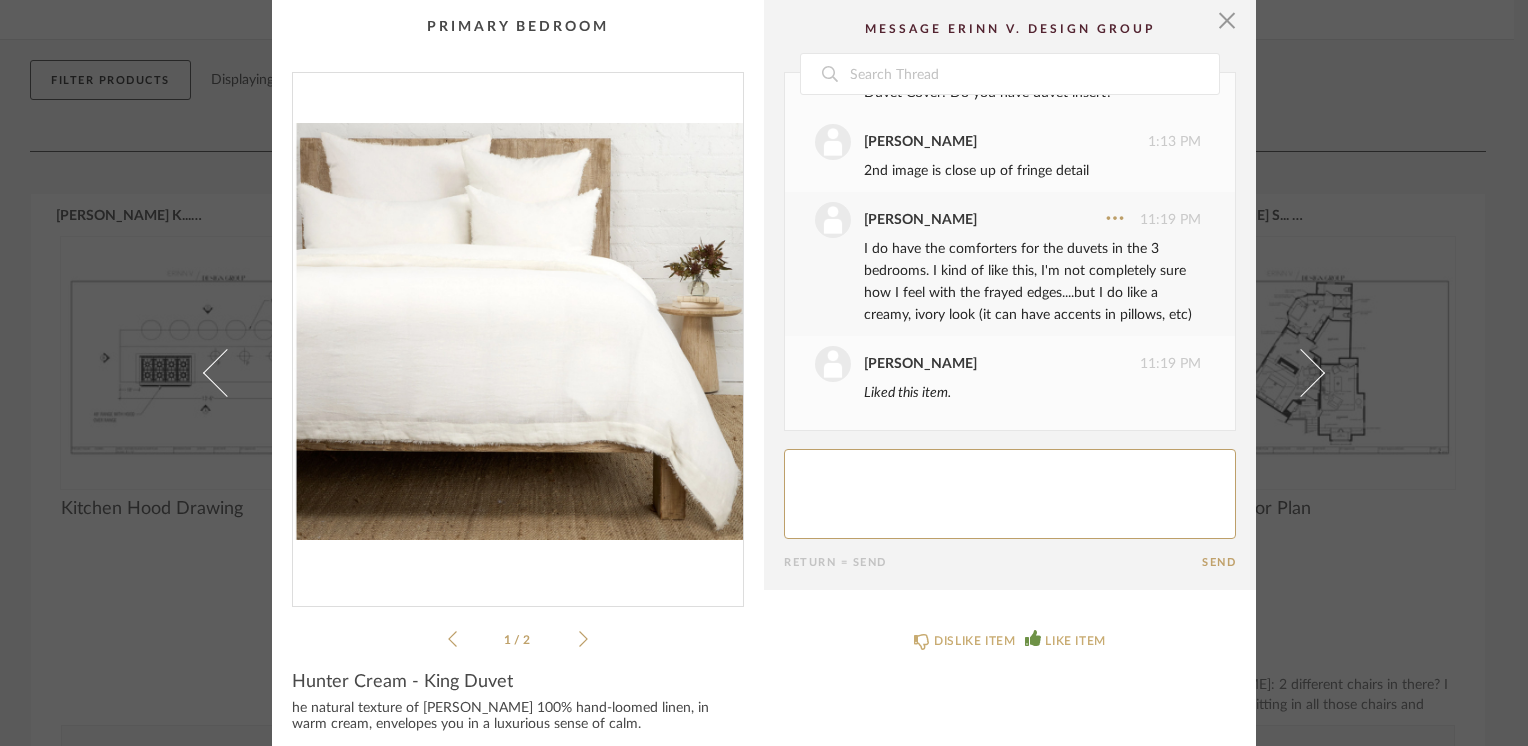 click 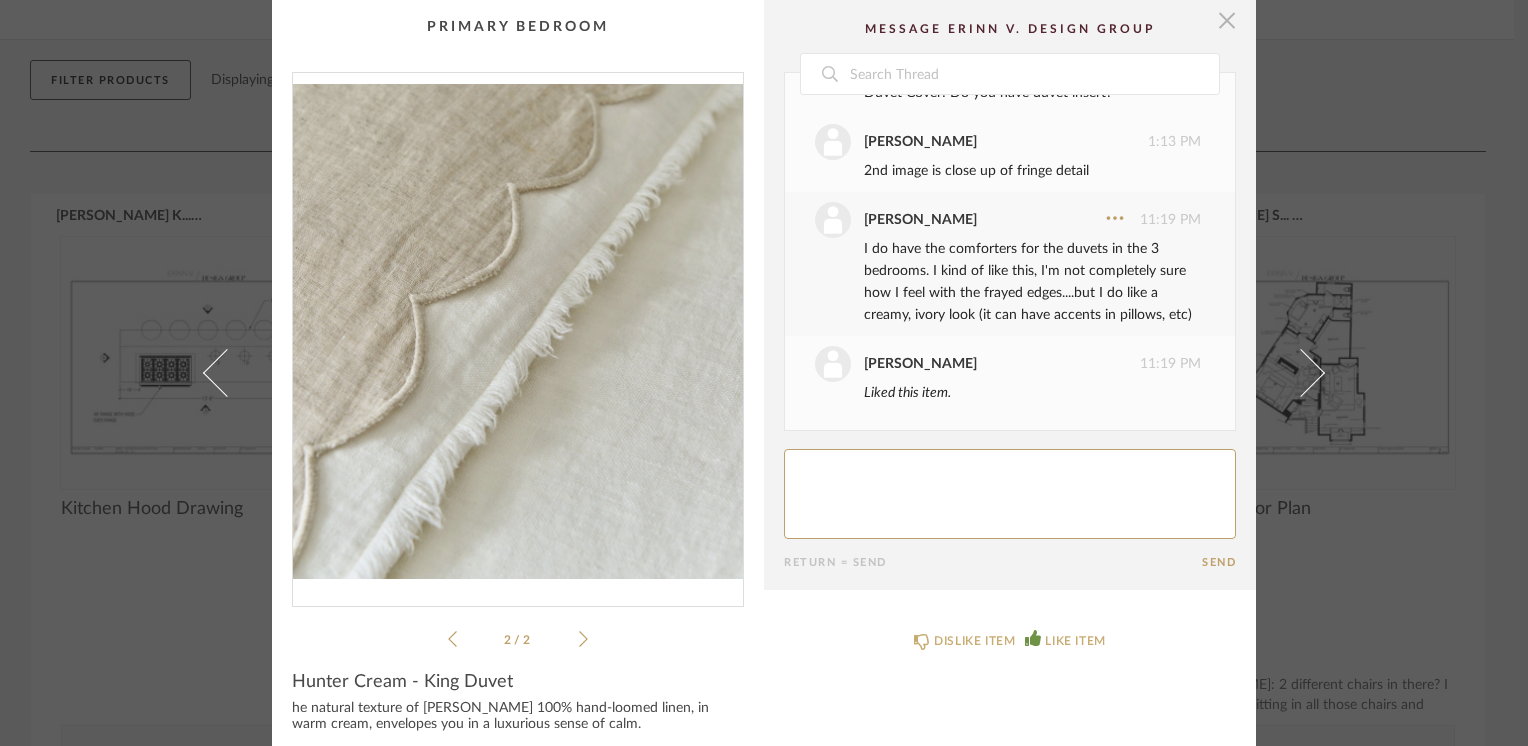 click at bounding box center [1227, 20] 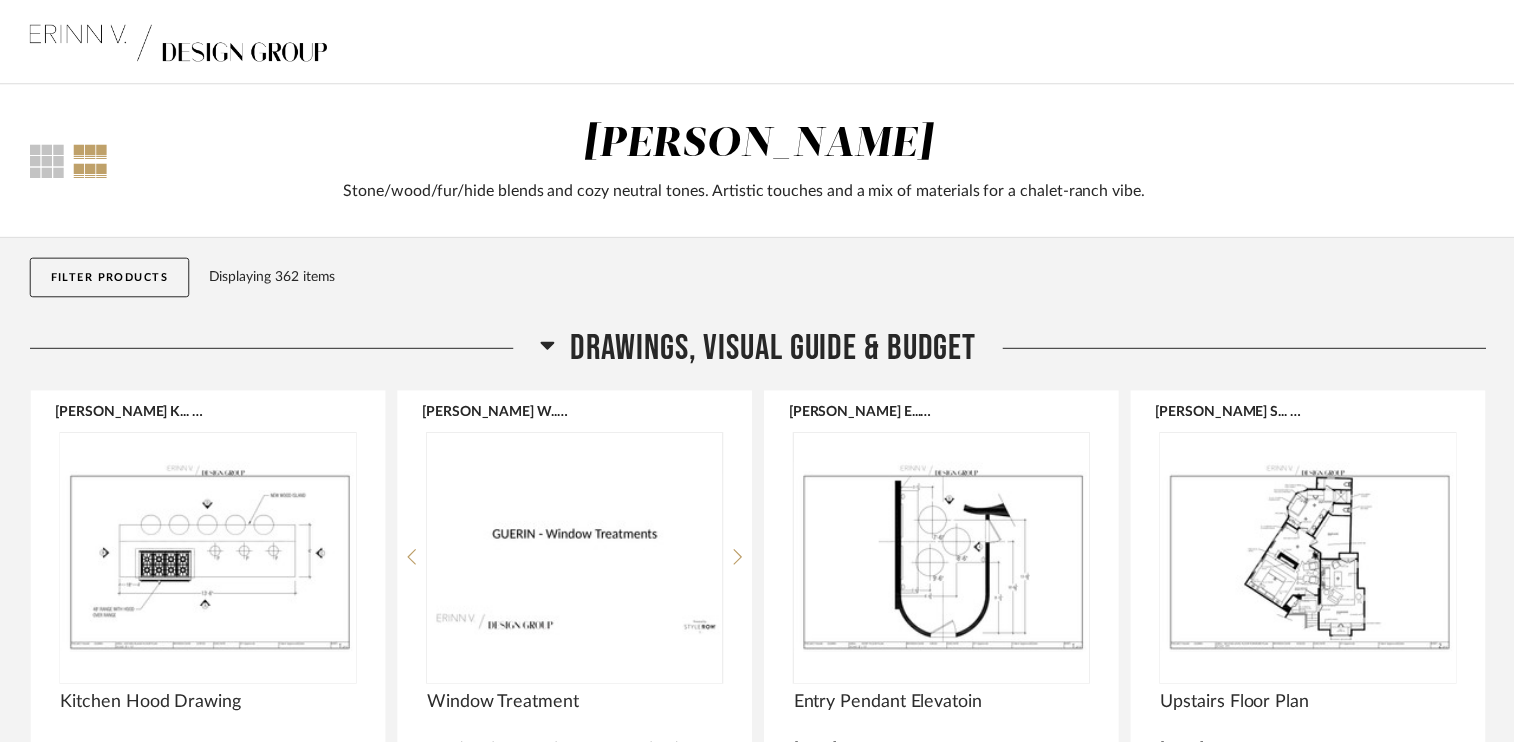 scroll, scrollTop: 196, scrollLeft: 0, axis: vertical 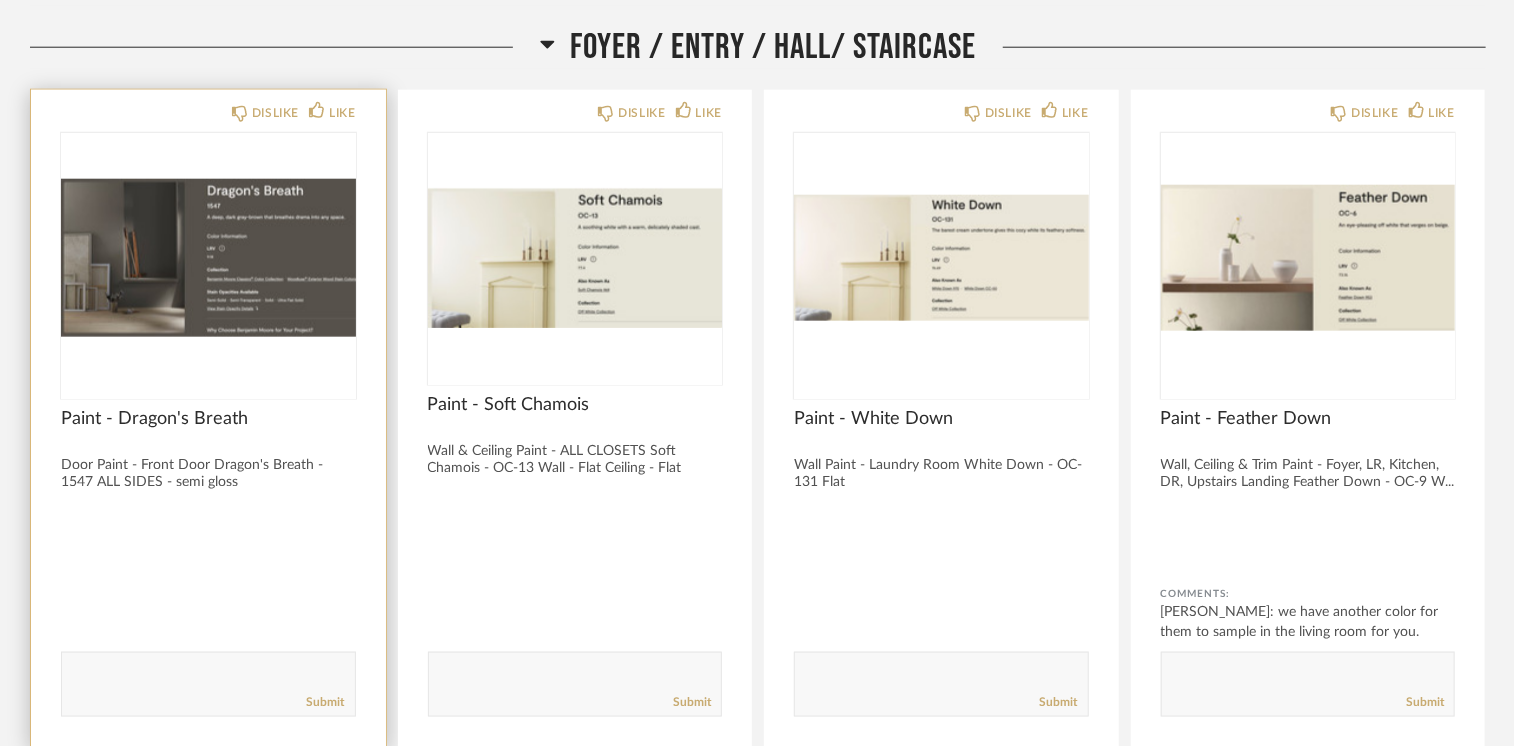 click 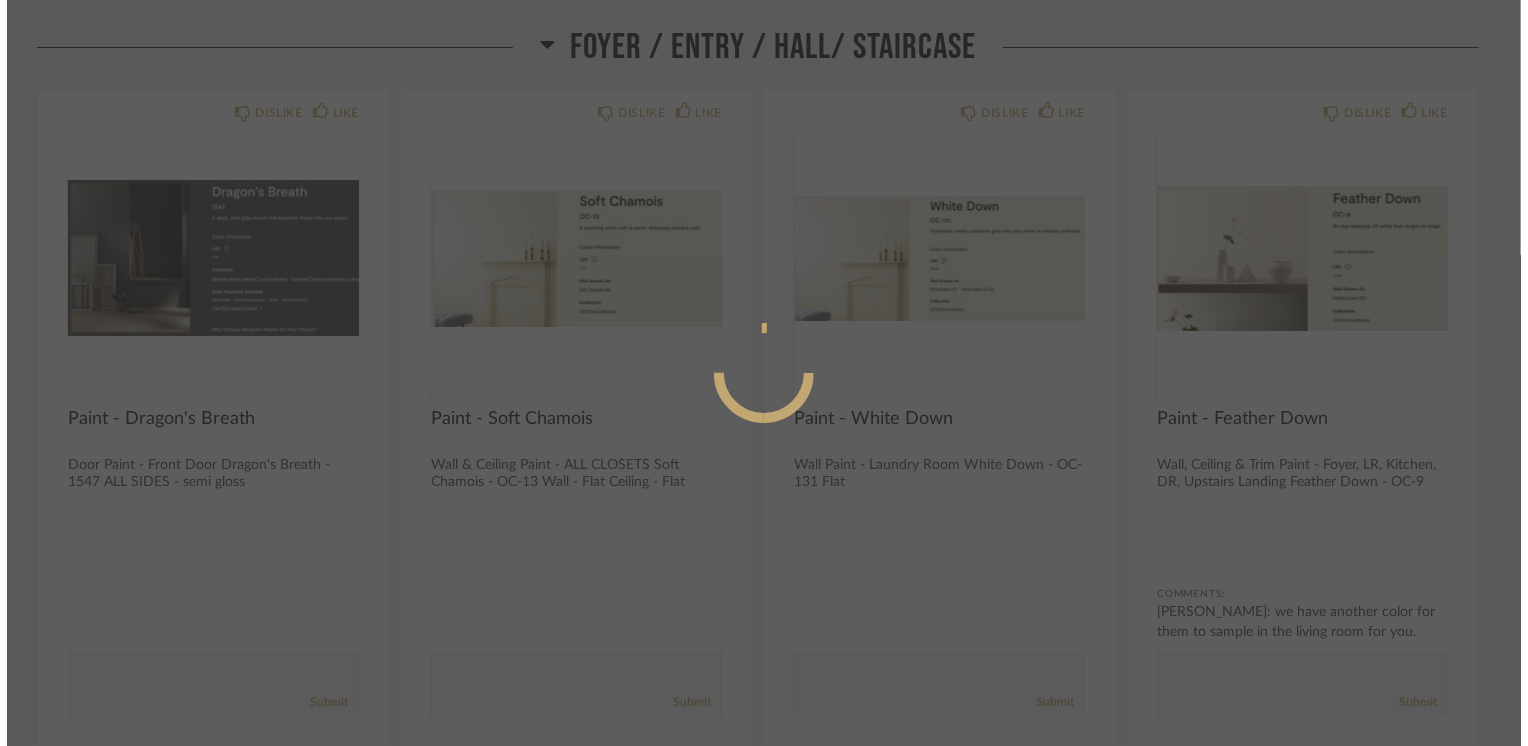 scroll, scrollTop: 0, scrollLeft: 0, axis: both 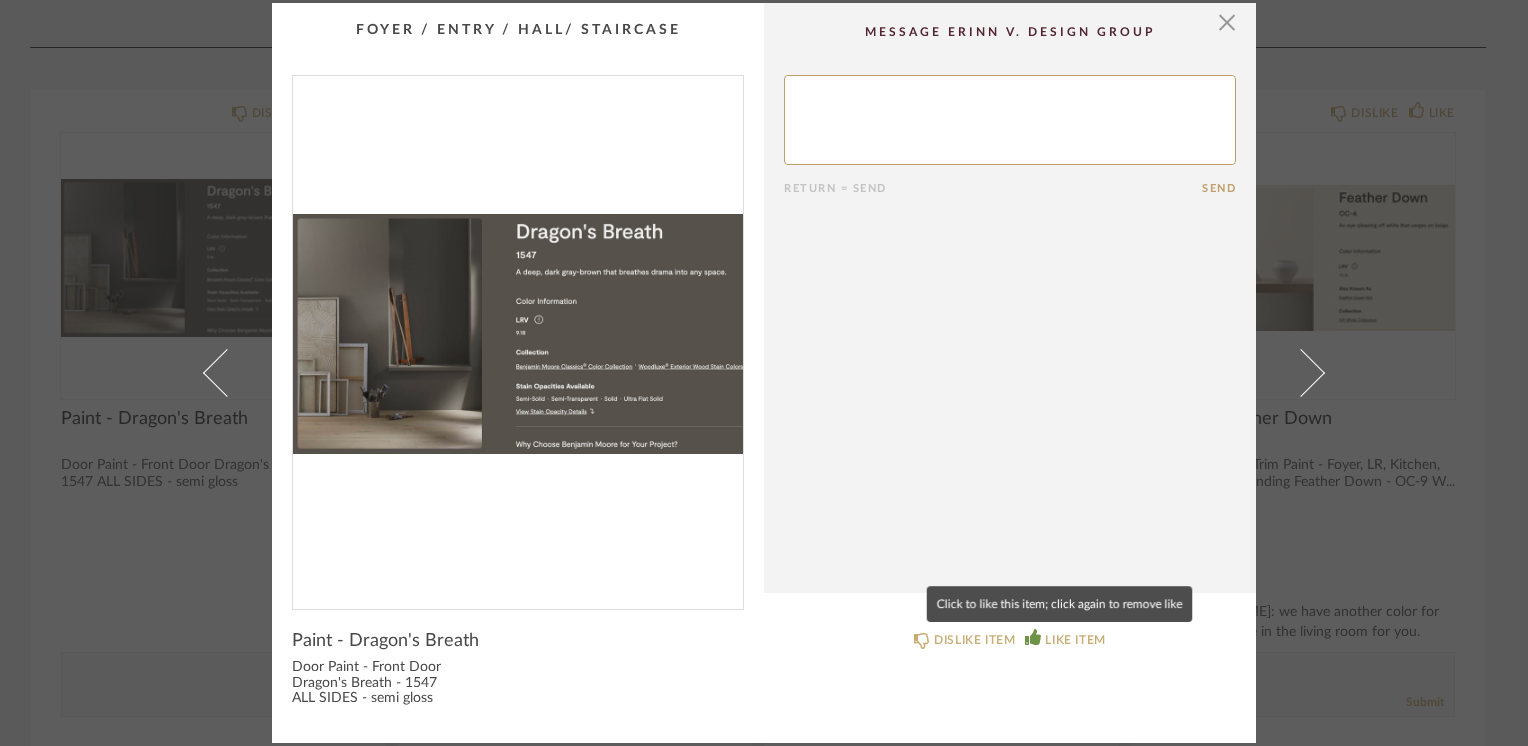 click 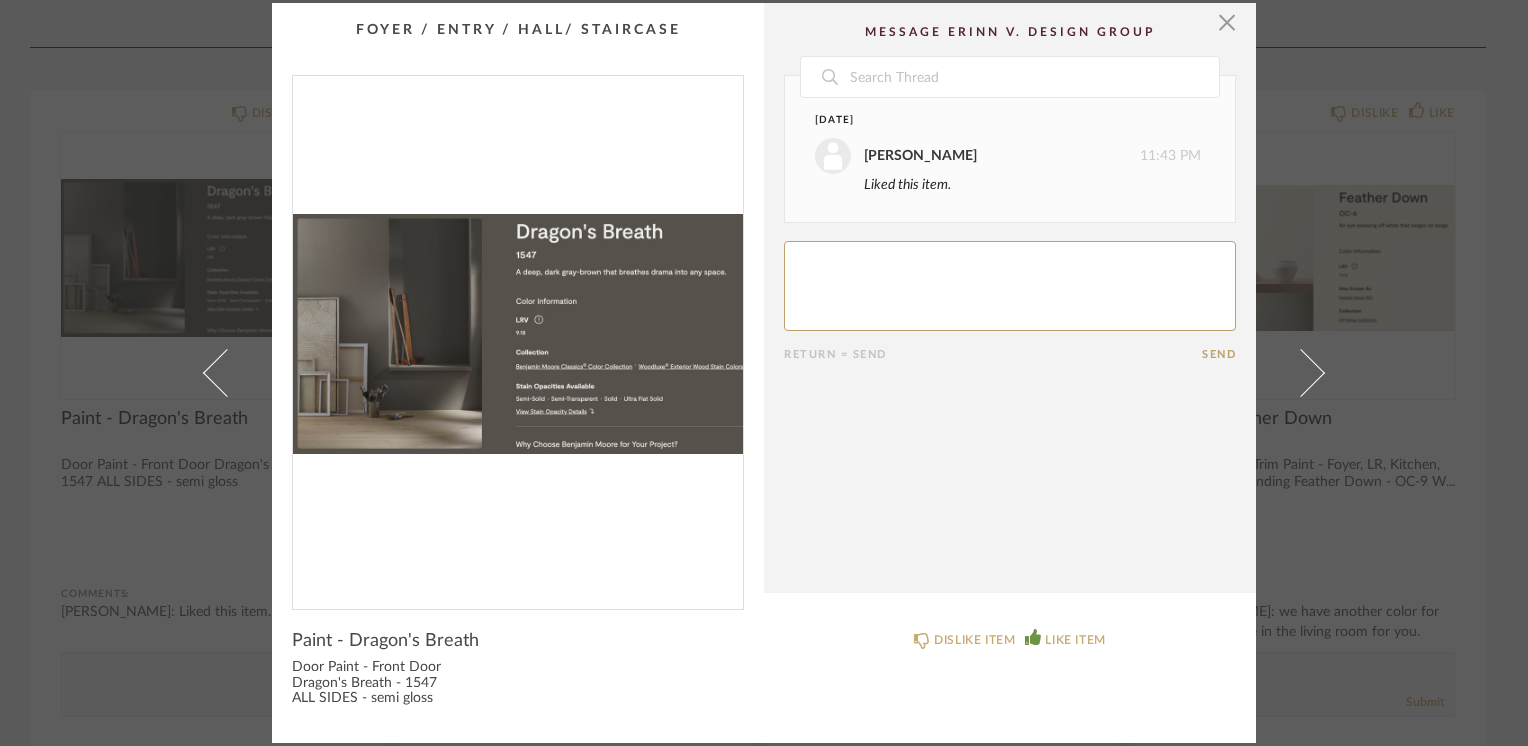 drag, startPoint x: 853, startPoint y: 259, endPoint x: 853, endPoint y: 247, distance: 12 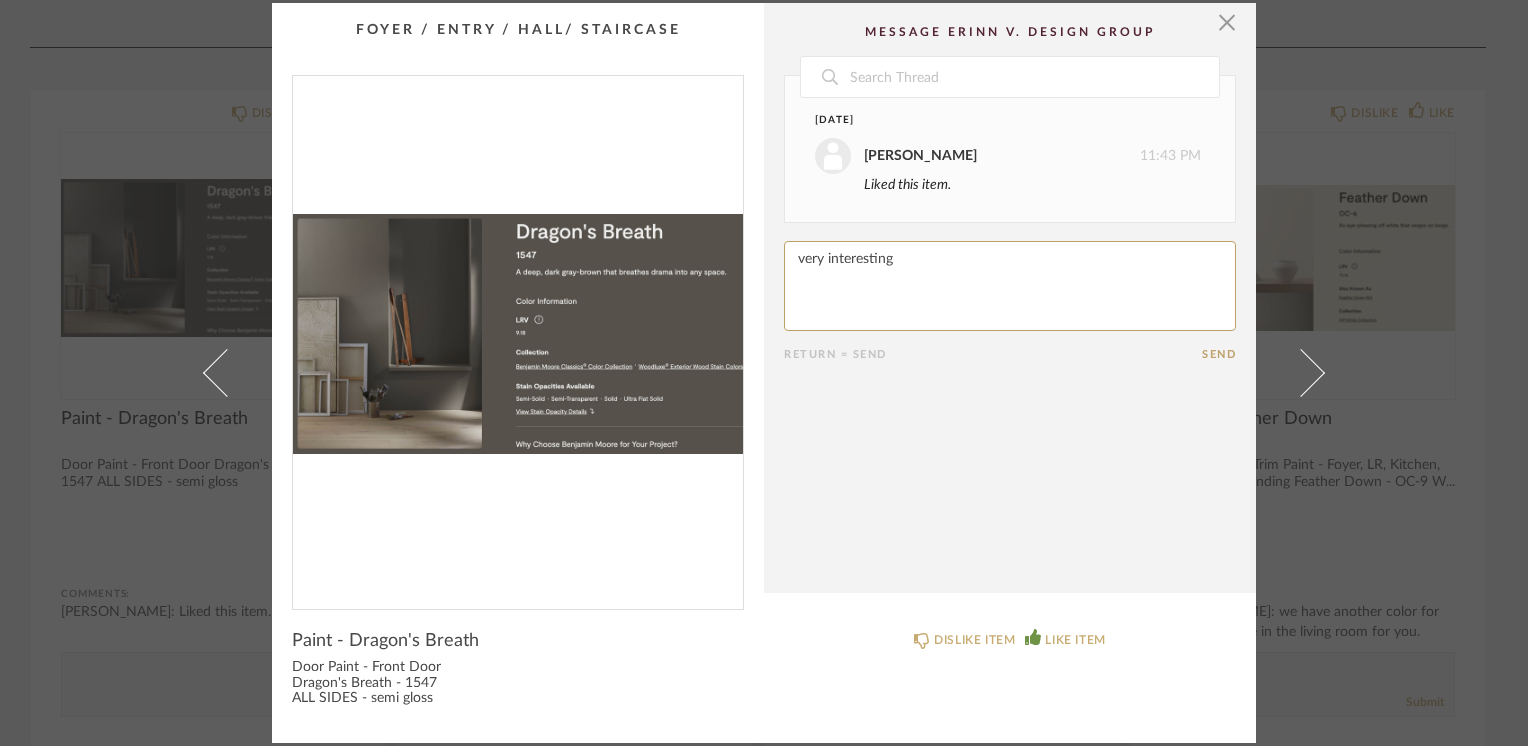 type on "very interesting" 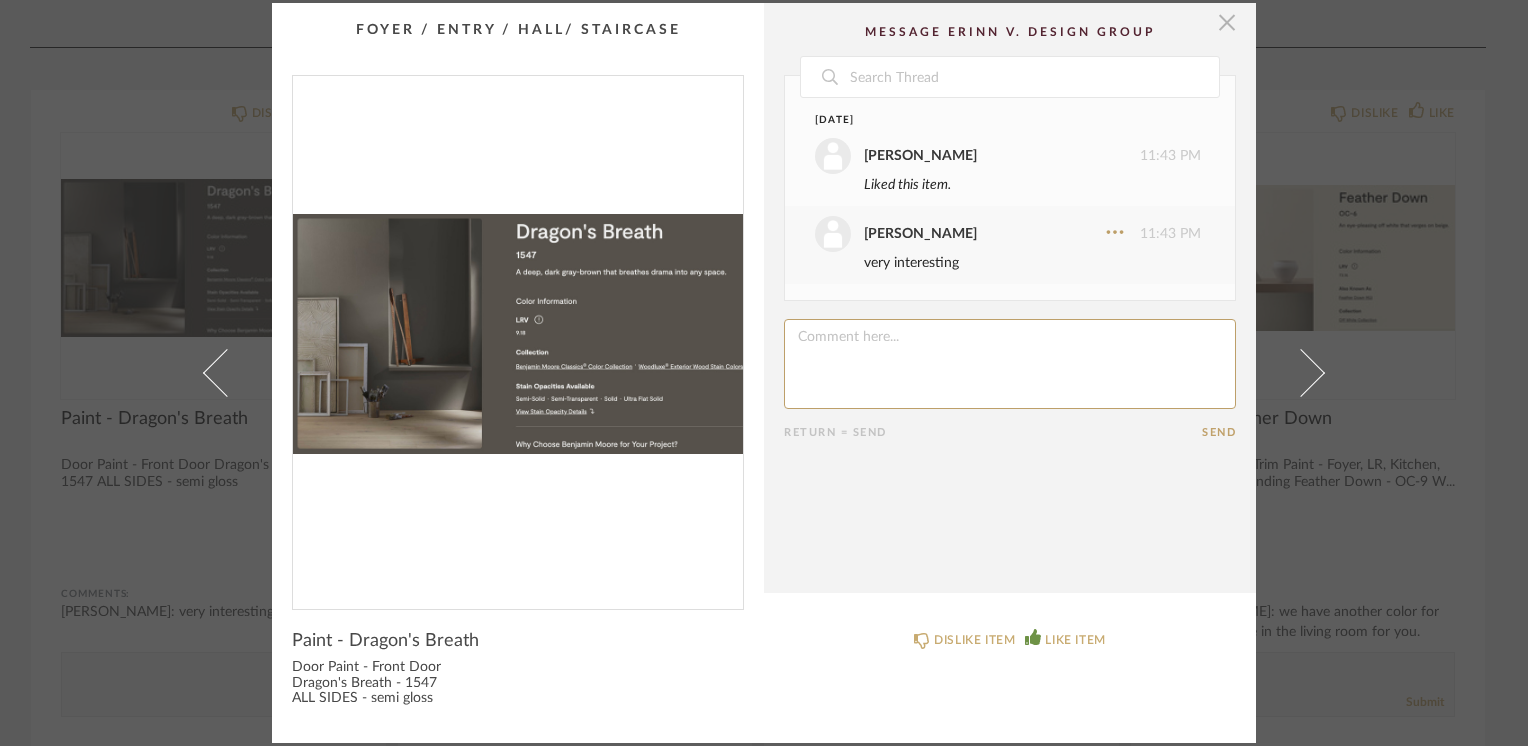 click at bounding box center (1227, 23) 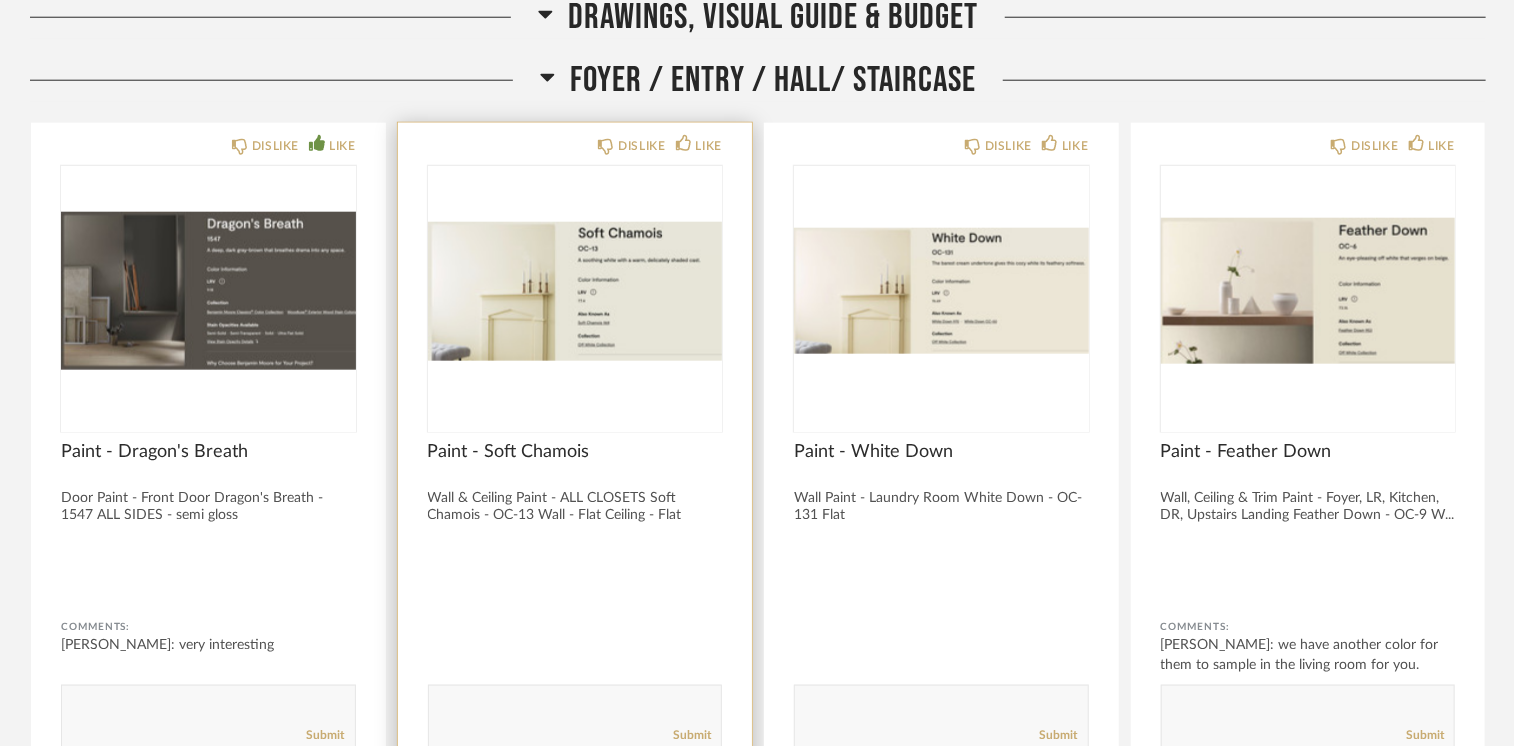 scroll, scrollTop: 1100, scrollLeft: 0, axis: vertical 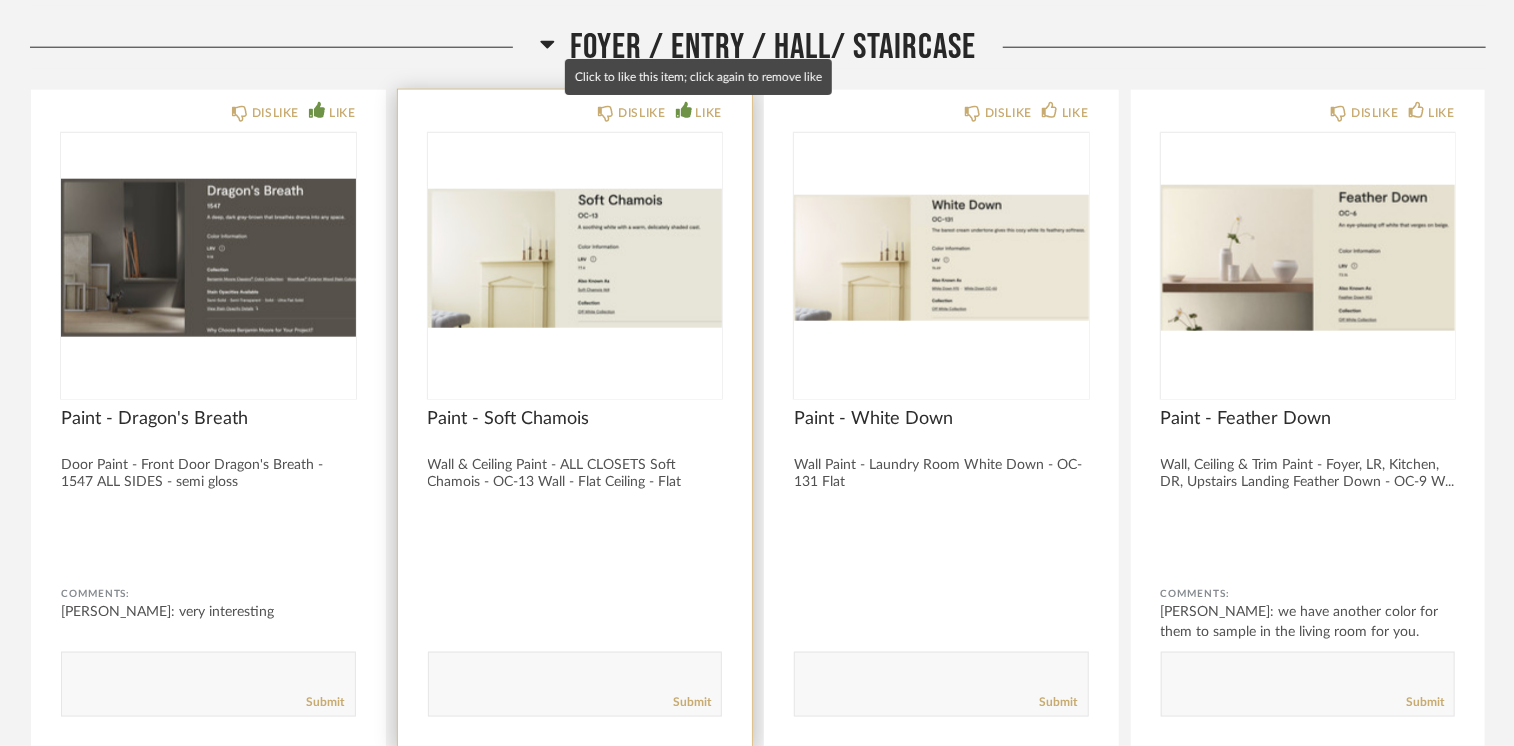 click on "LIKE" 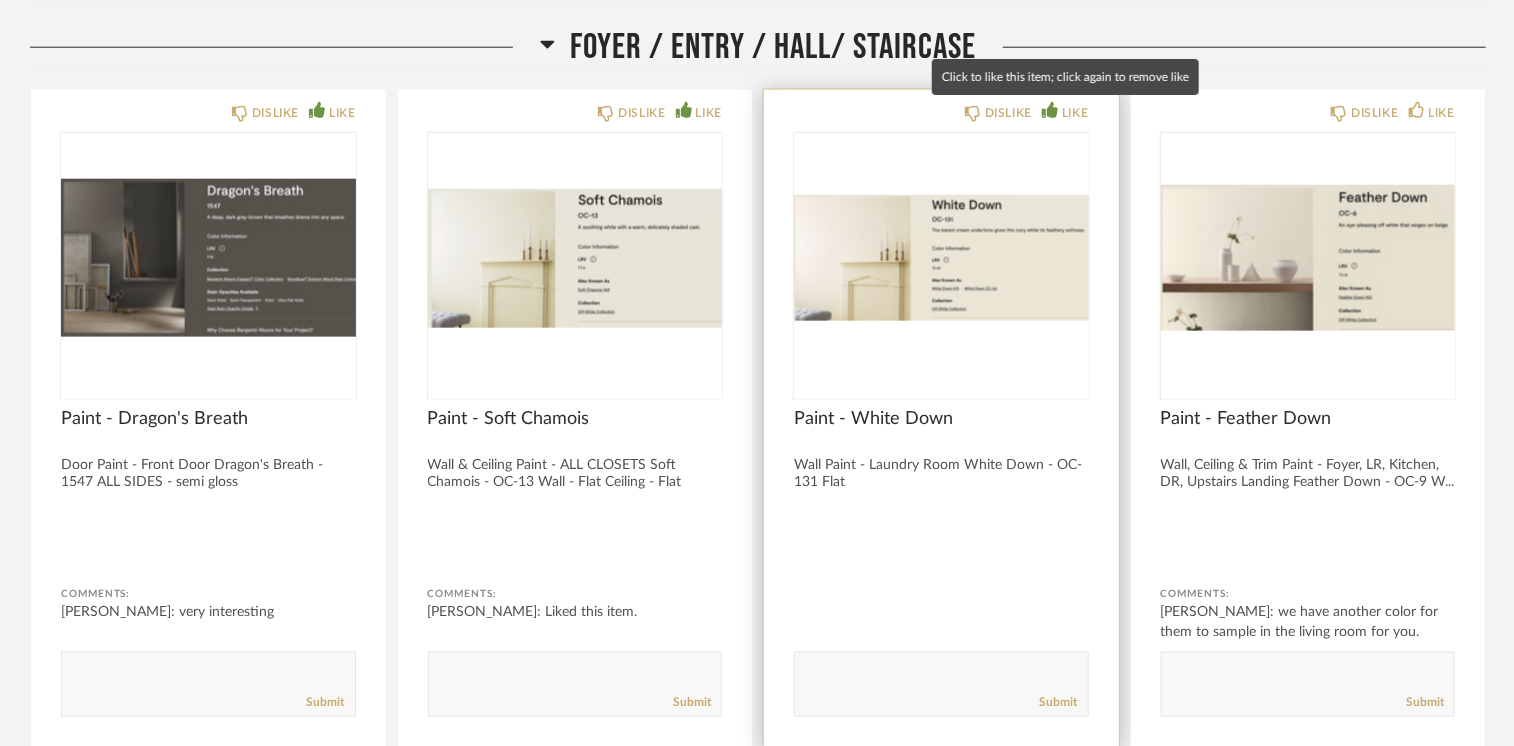 click 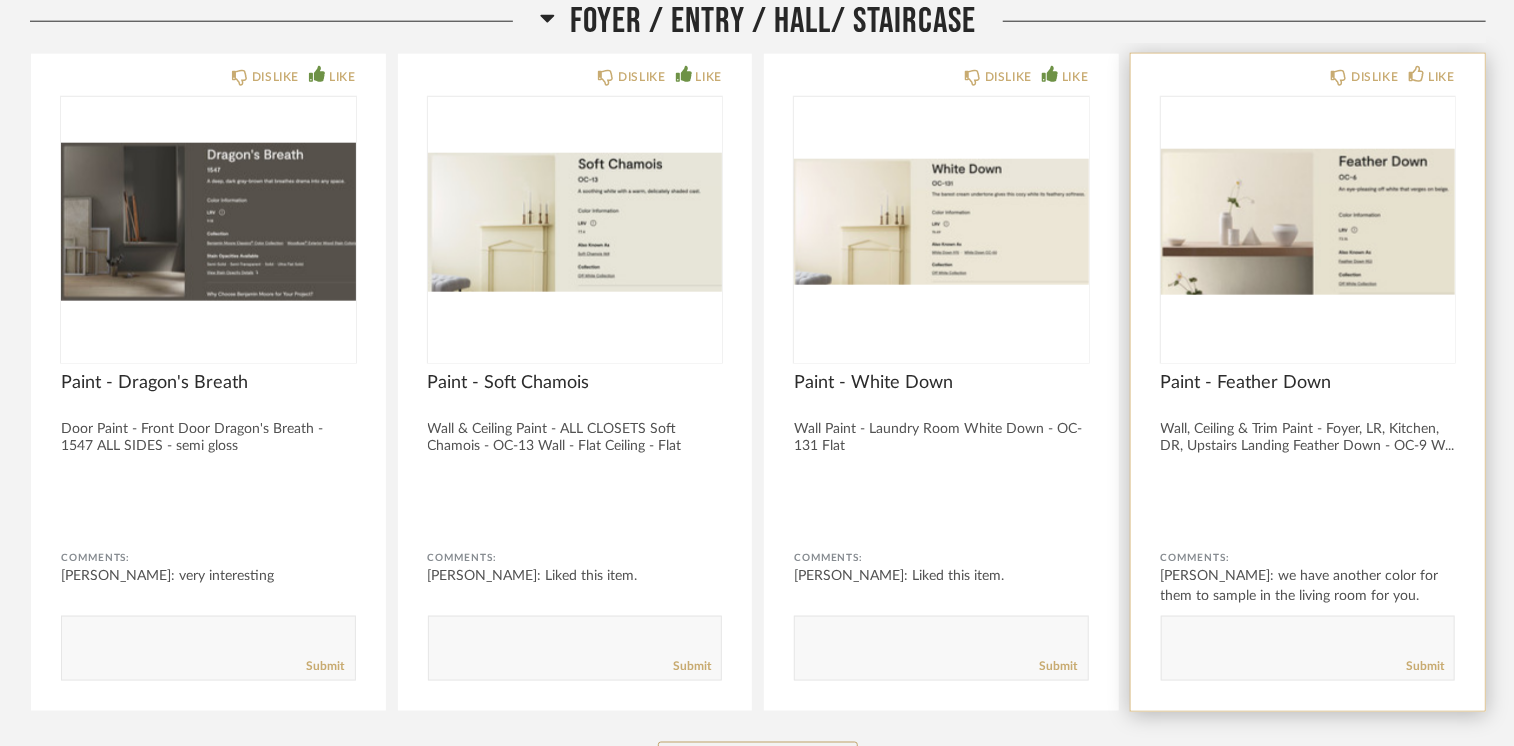 scroll, scrollTop: 1100, scrollLeft: 0, axis: vertical 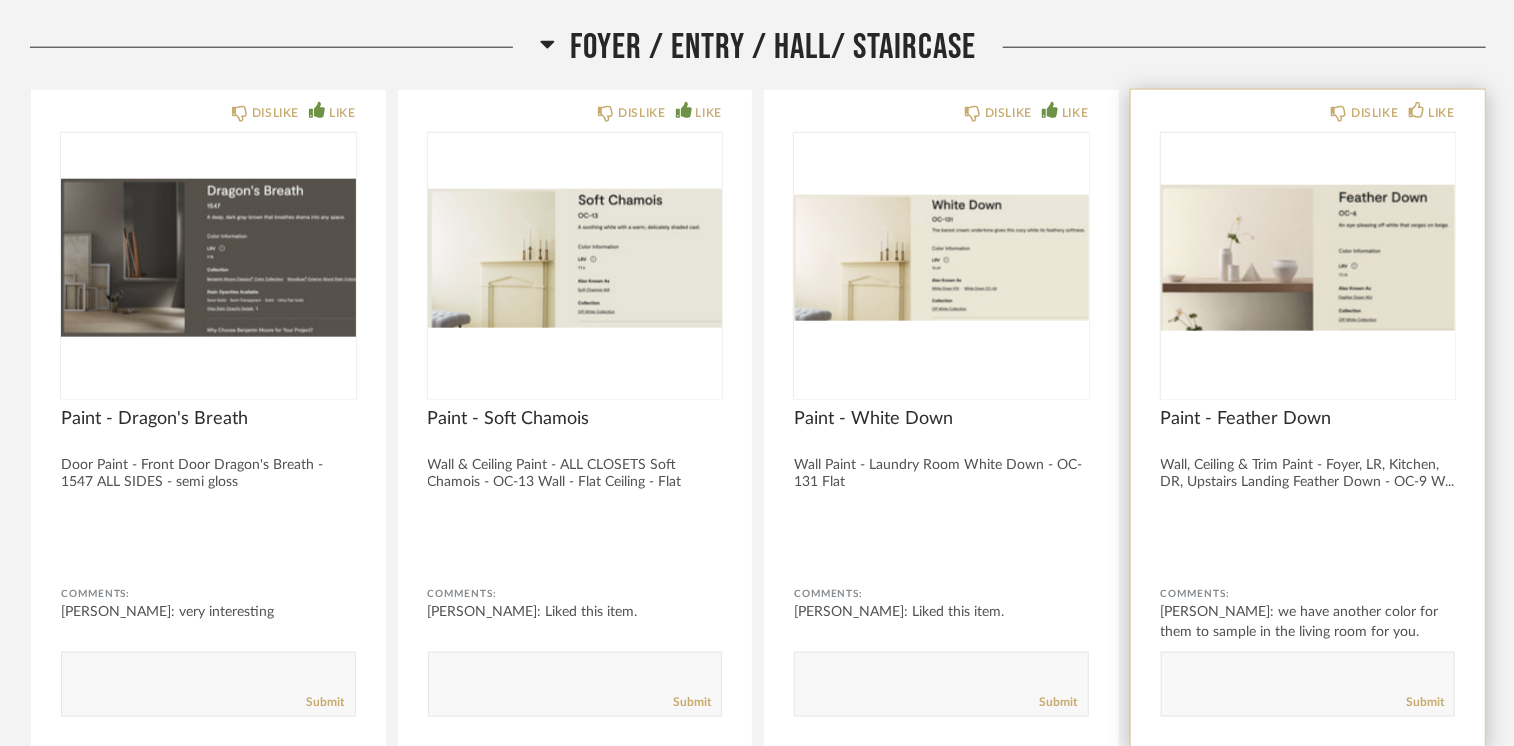 click at bounding box center [1308, 258] 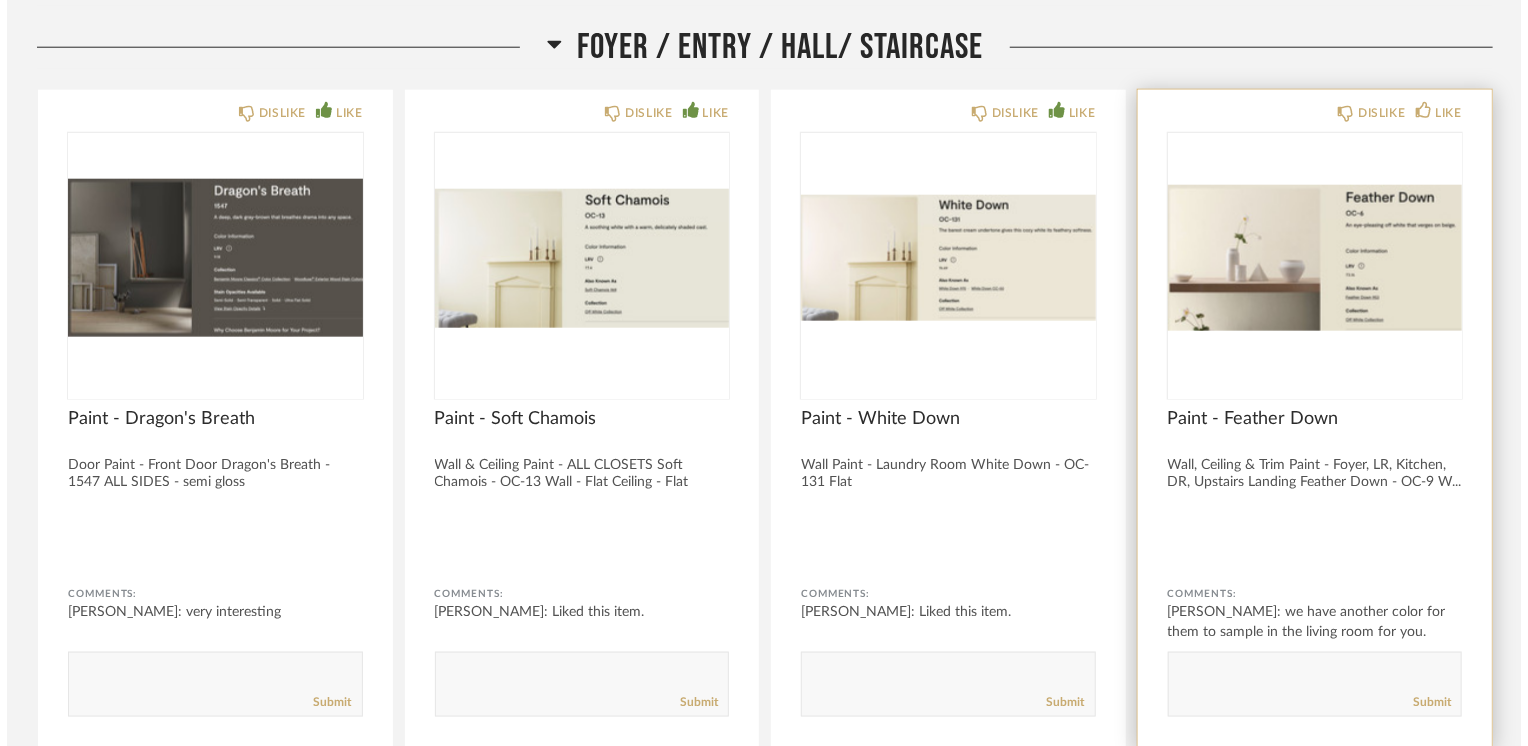 scroll, scrollTop: 0, scrollLeft: 0, axis: both 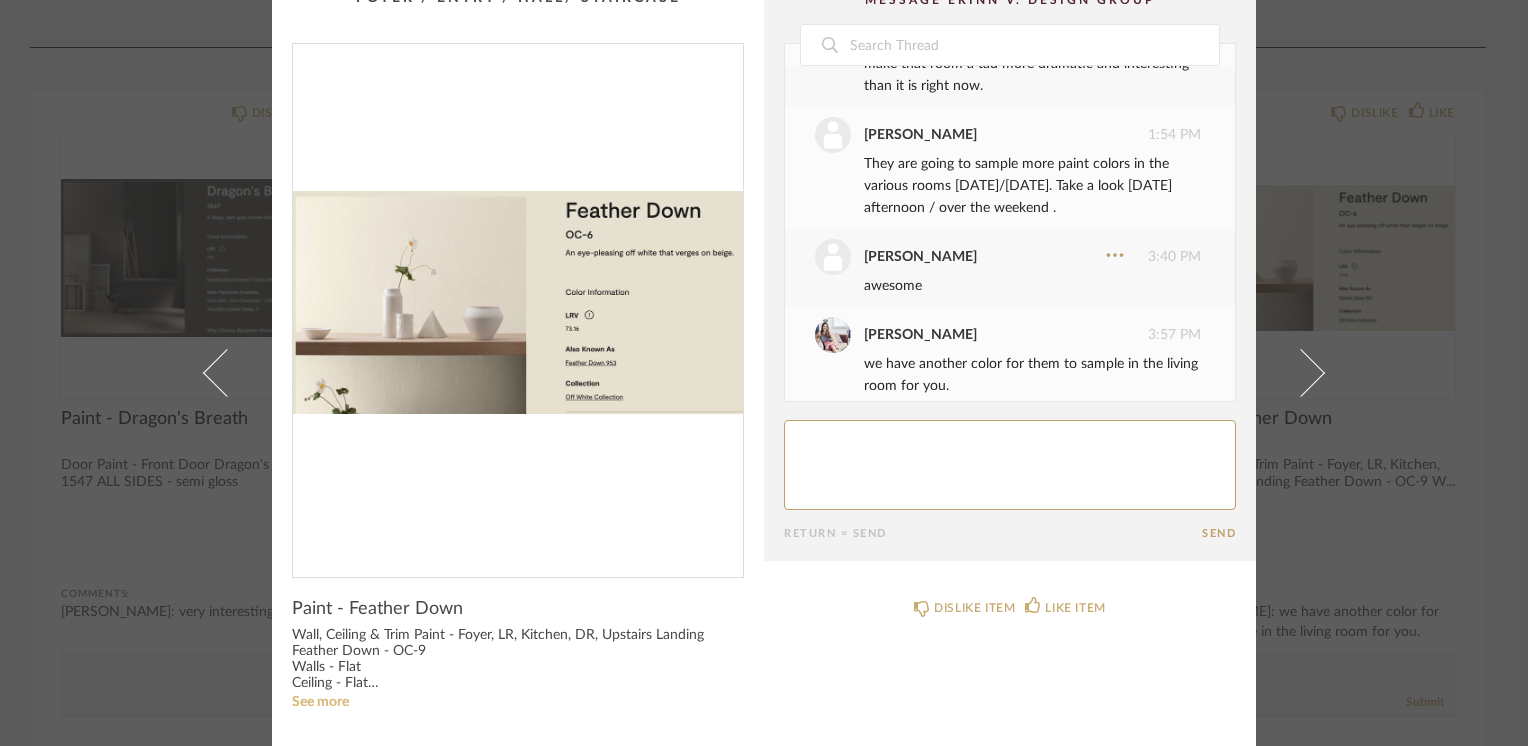 click on "See more" 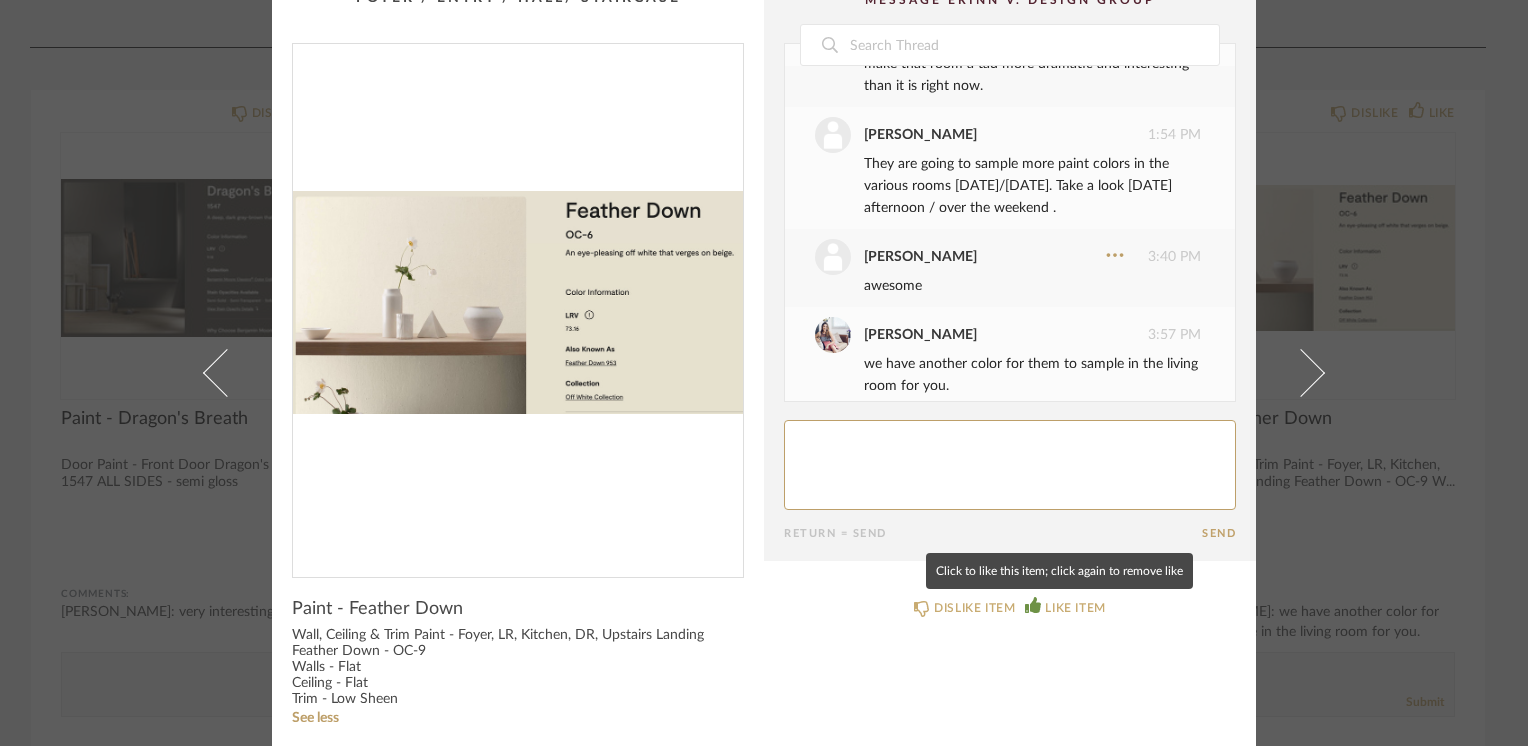 click 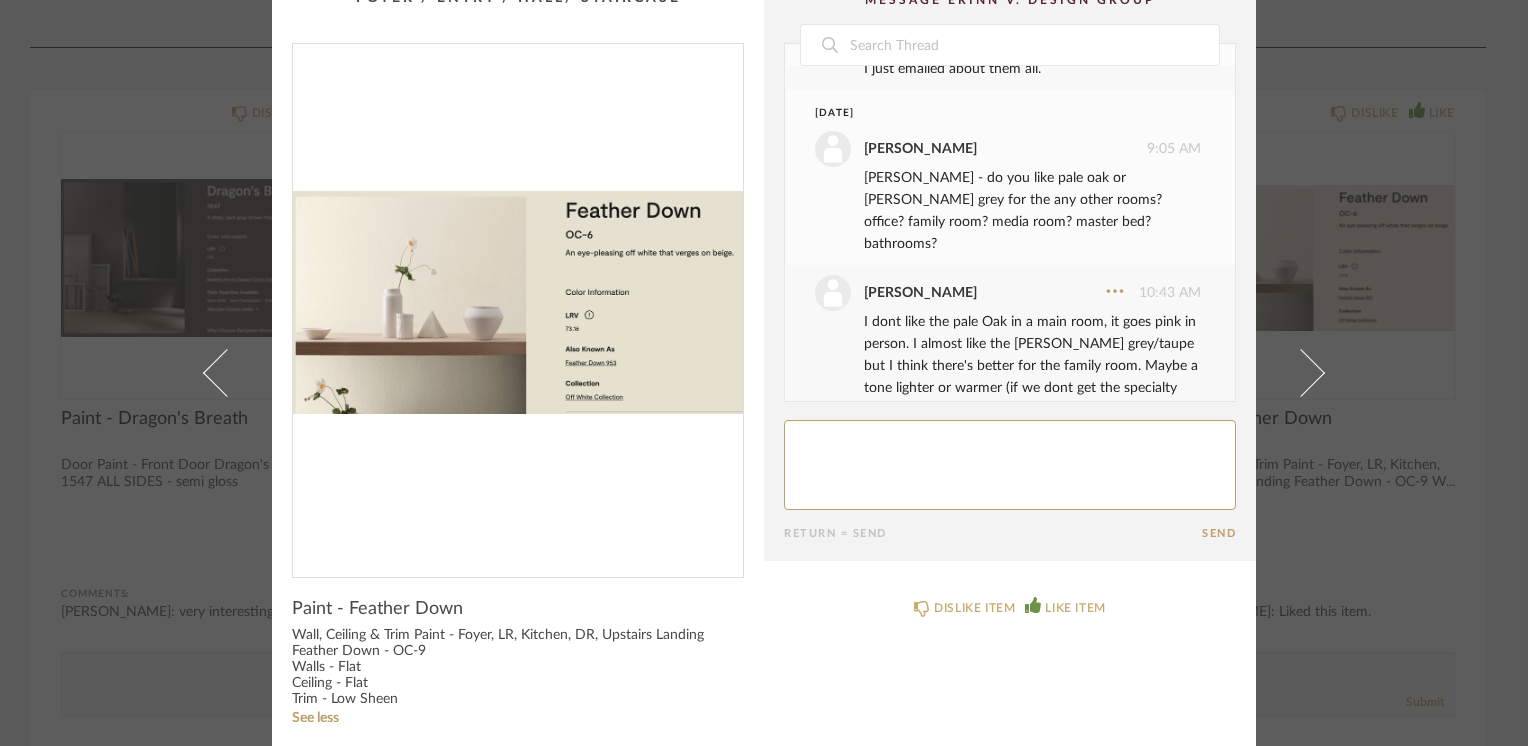 scroll, scrollTop: 0, scrollLeft: 0, axis: both 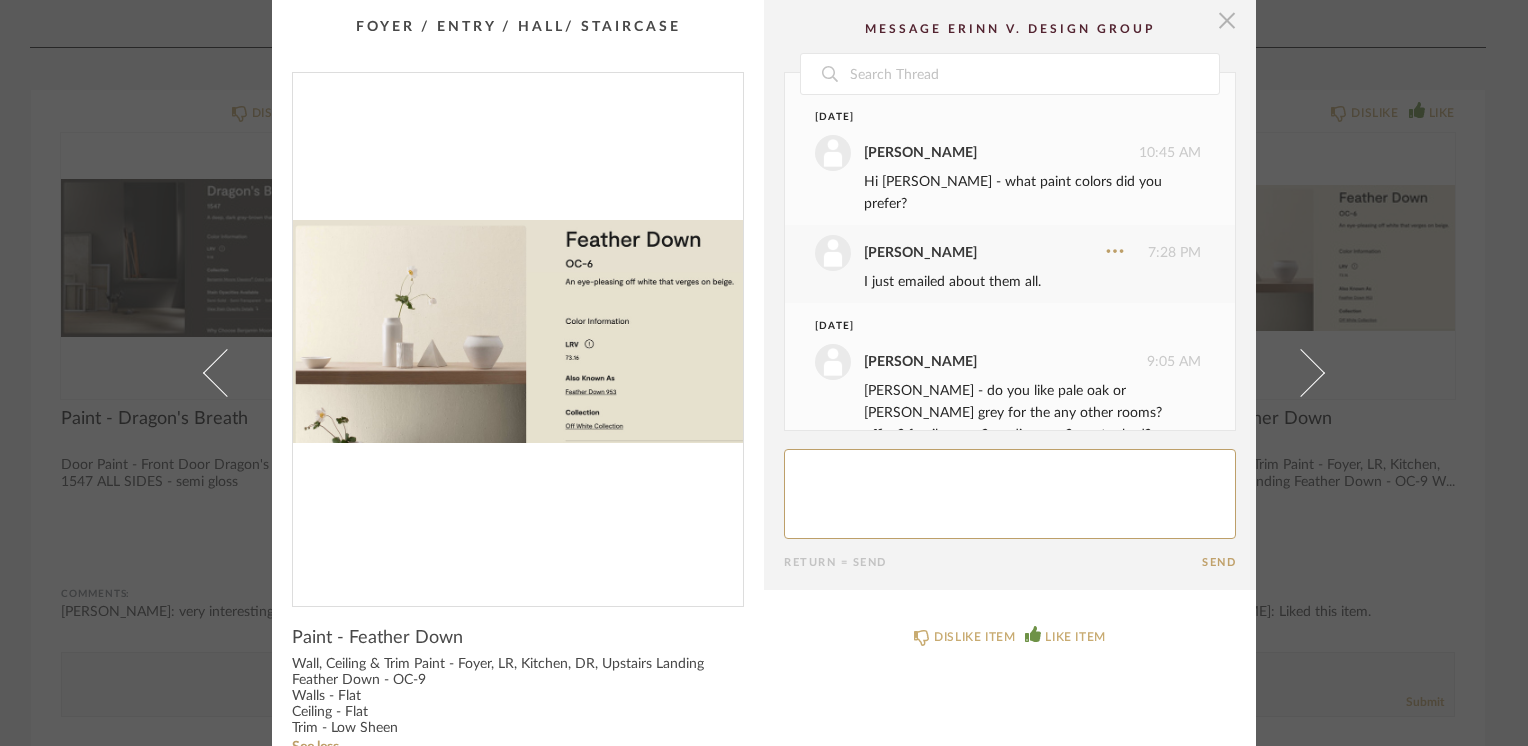click at bounding box center (1227, 20) 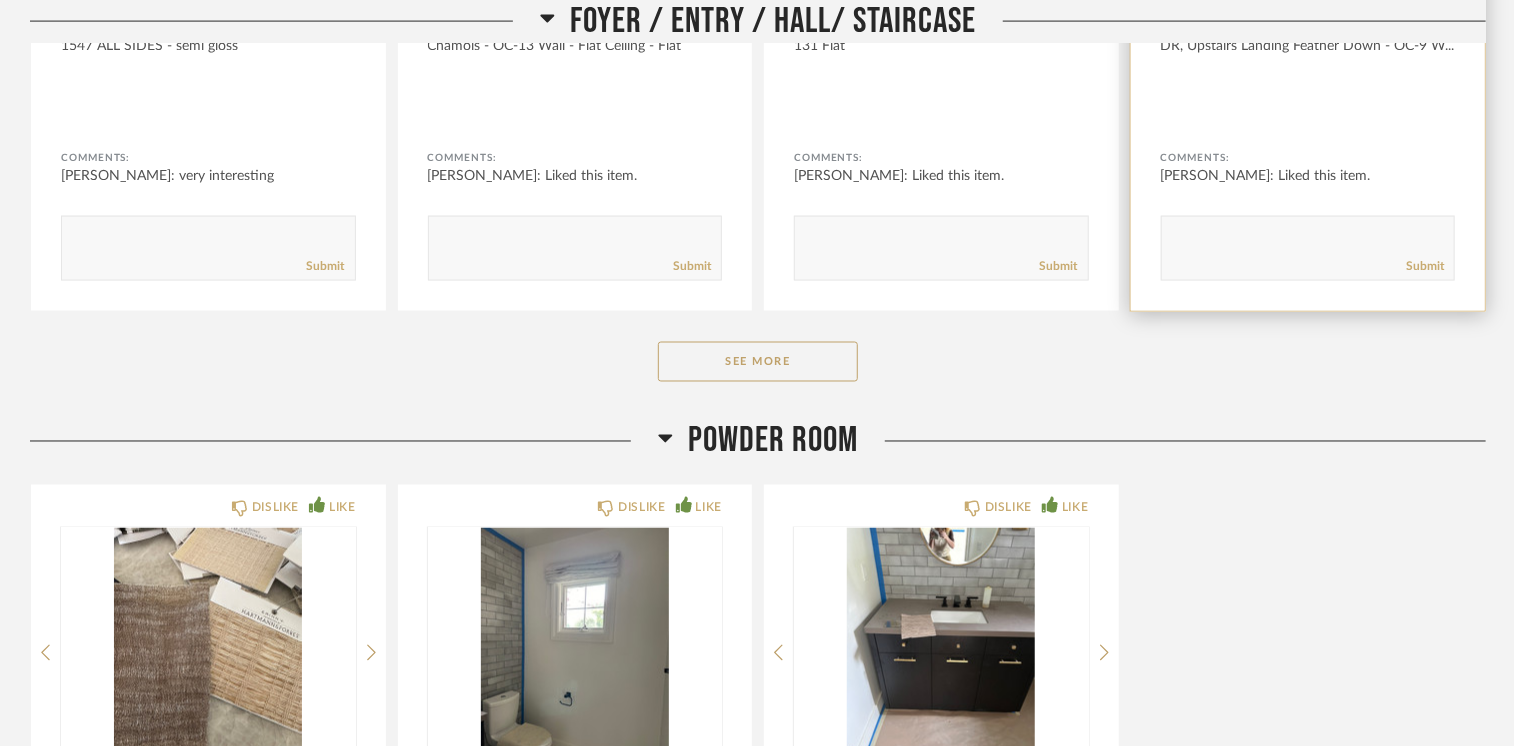 scroll, scrollTop: 1600, scrollLeft: 0, axis: vertical 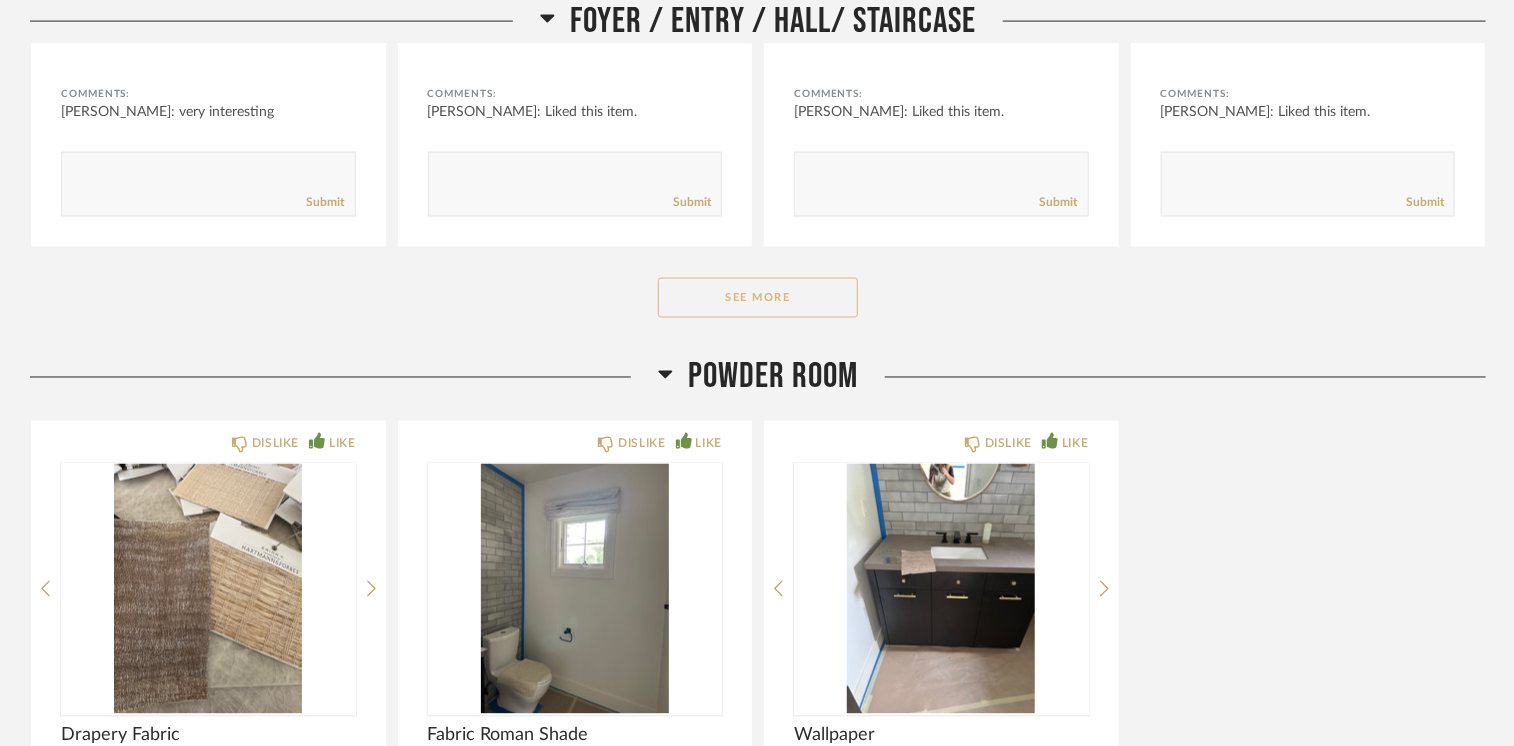 click on "See More" 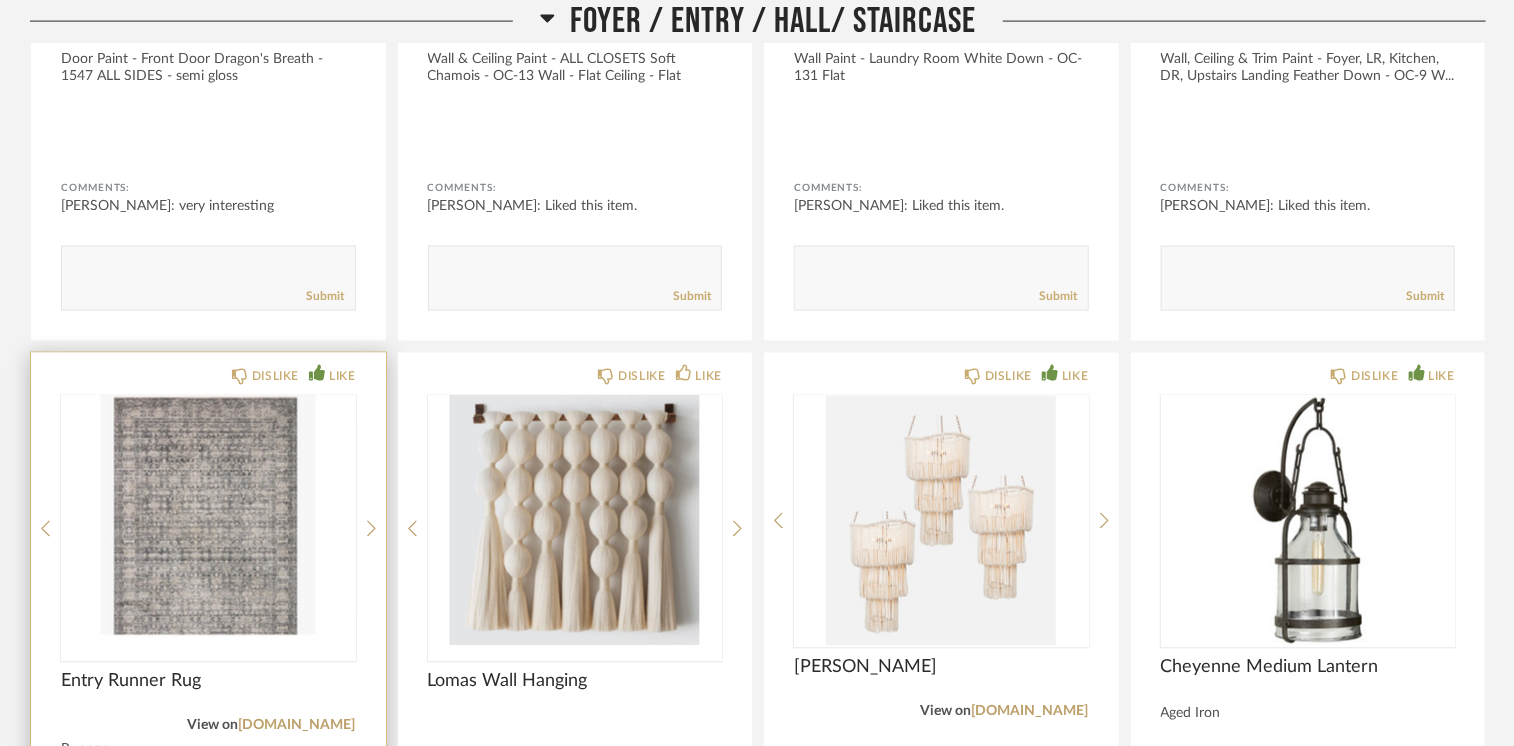 scroll, scrollTop: 1600, scrollLeft: 0, axis: vertical 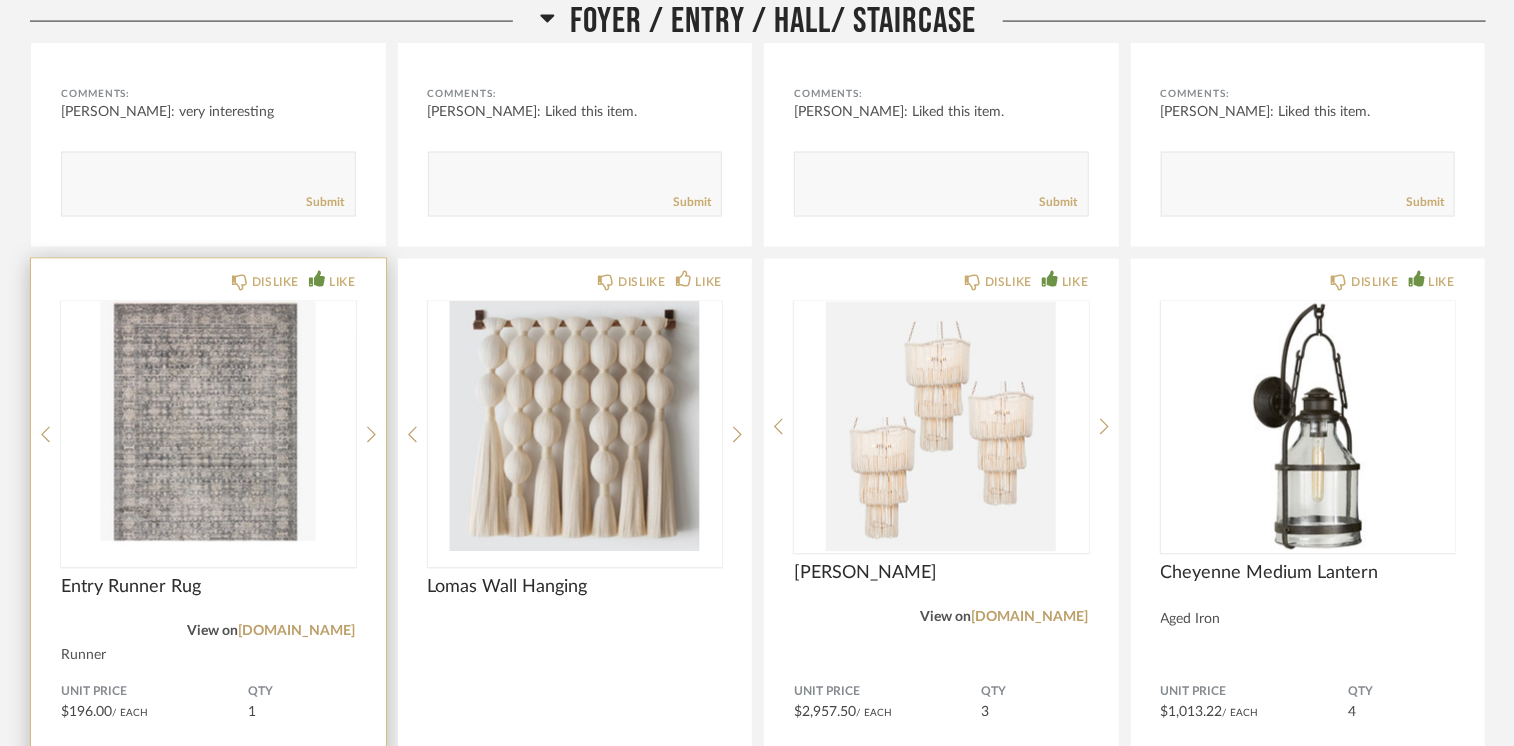 click at bounding box center (208, 427) 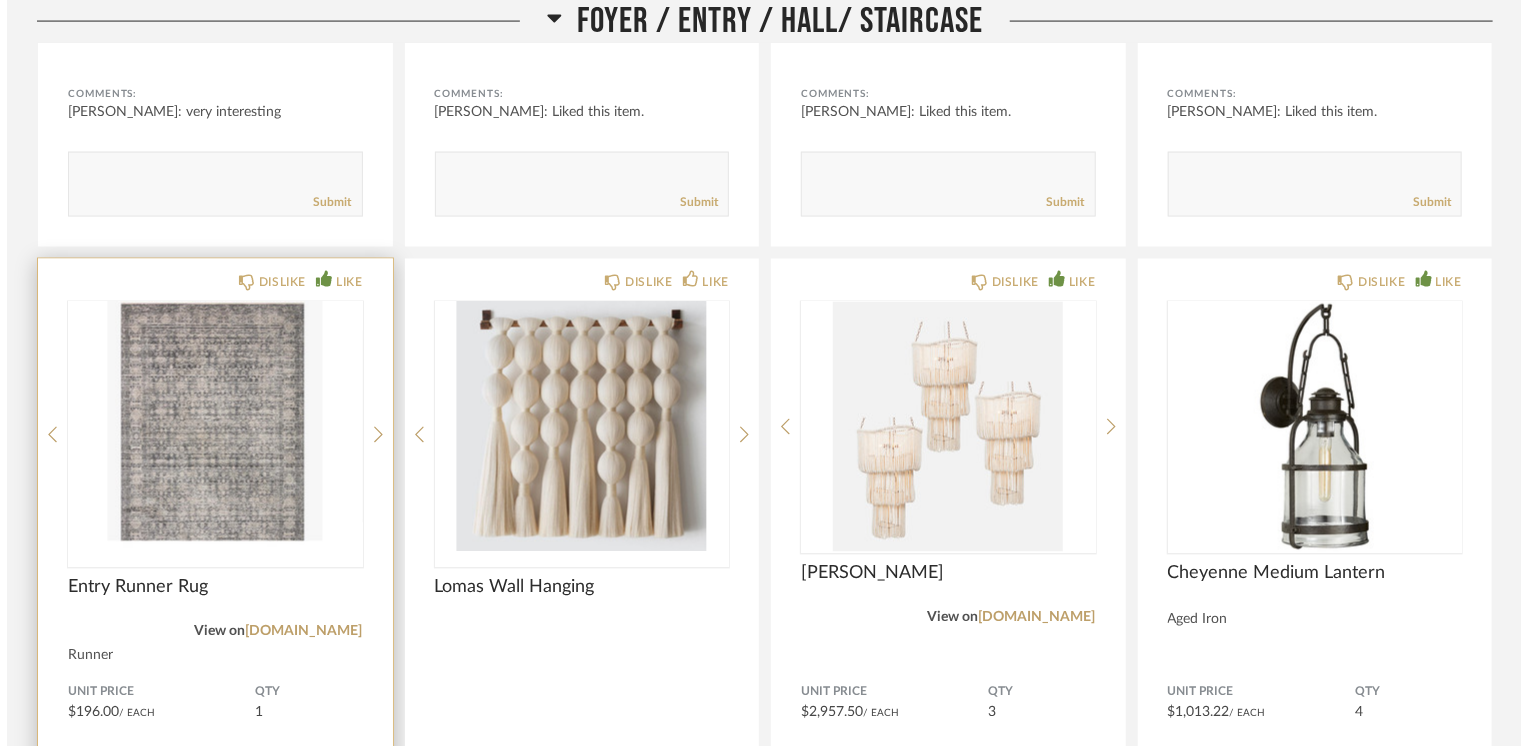 scroll, scrollTop: 0, scrollLeft: 0, axis: both 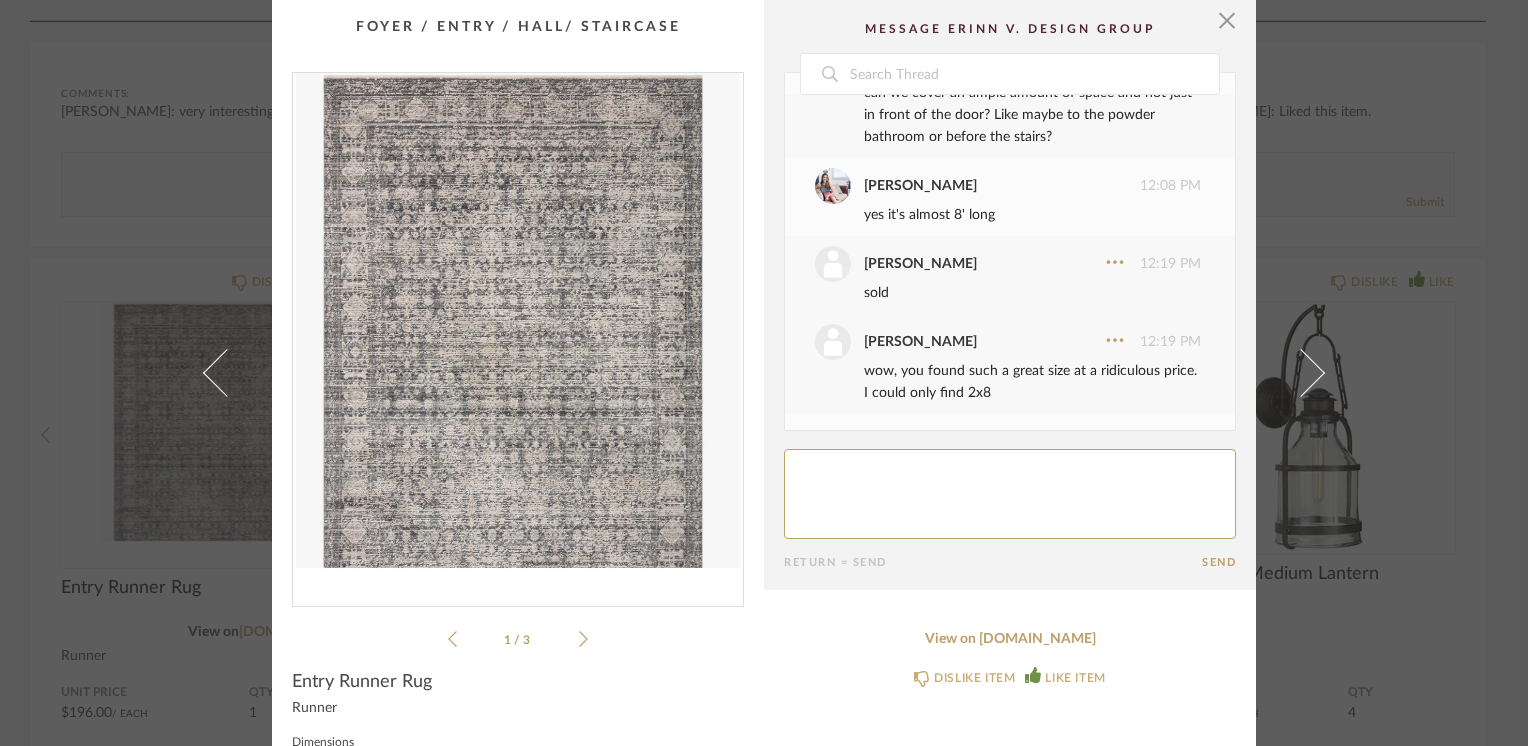 click 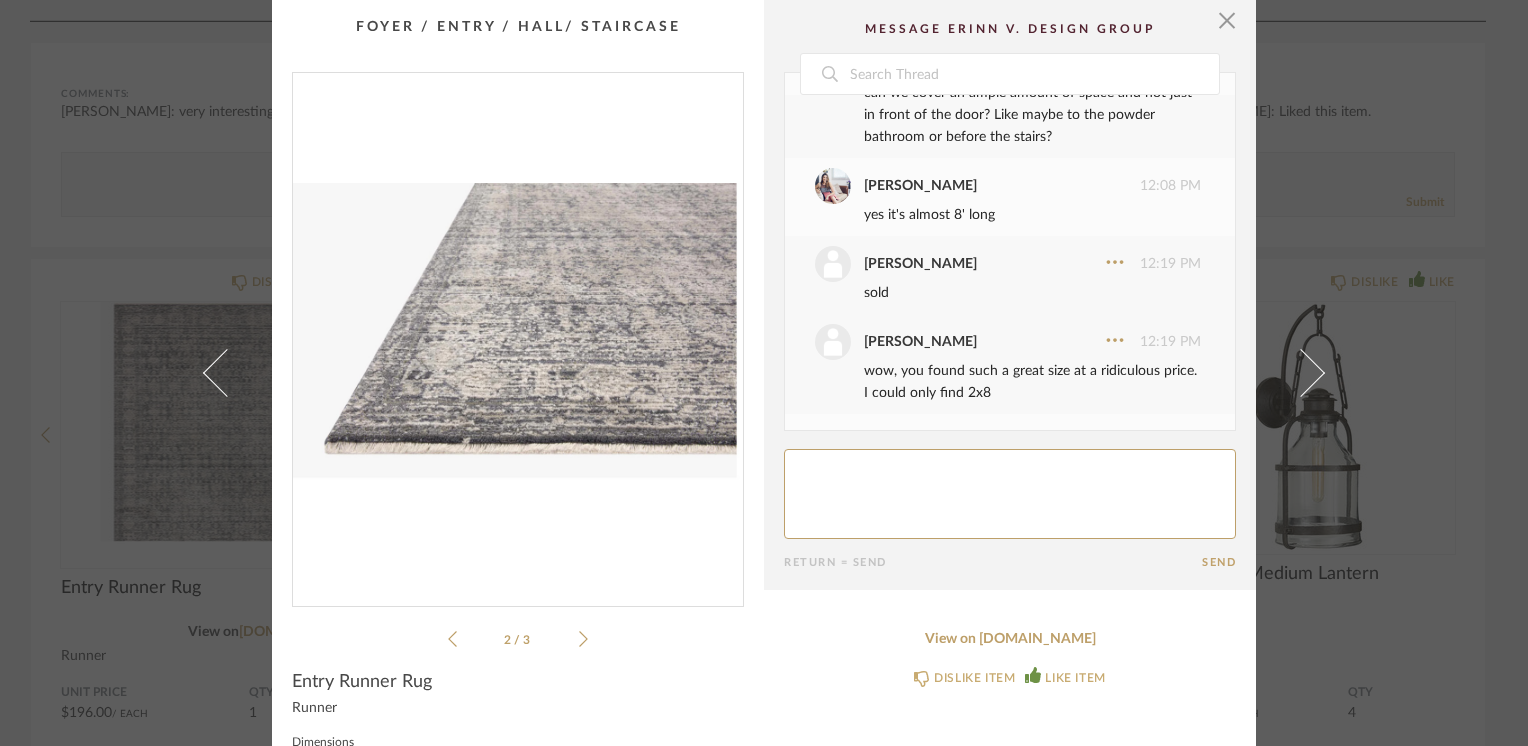 click 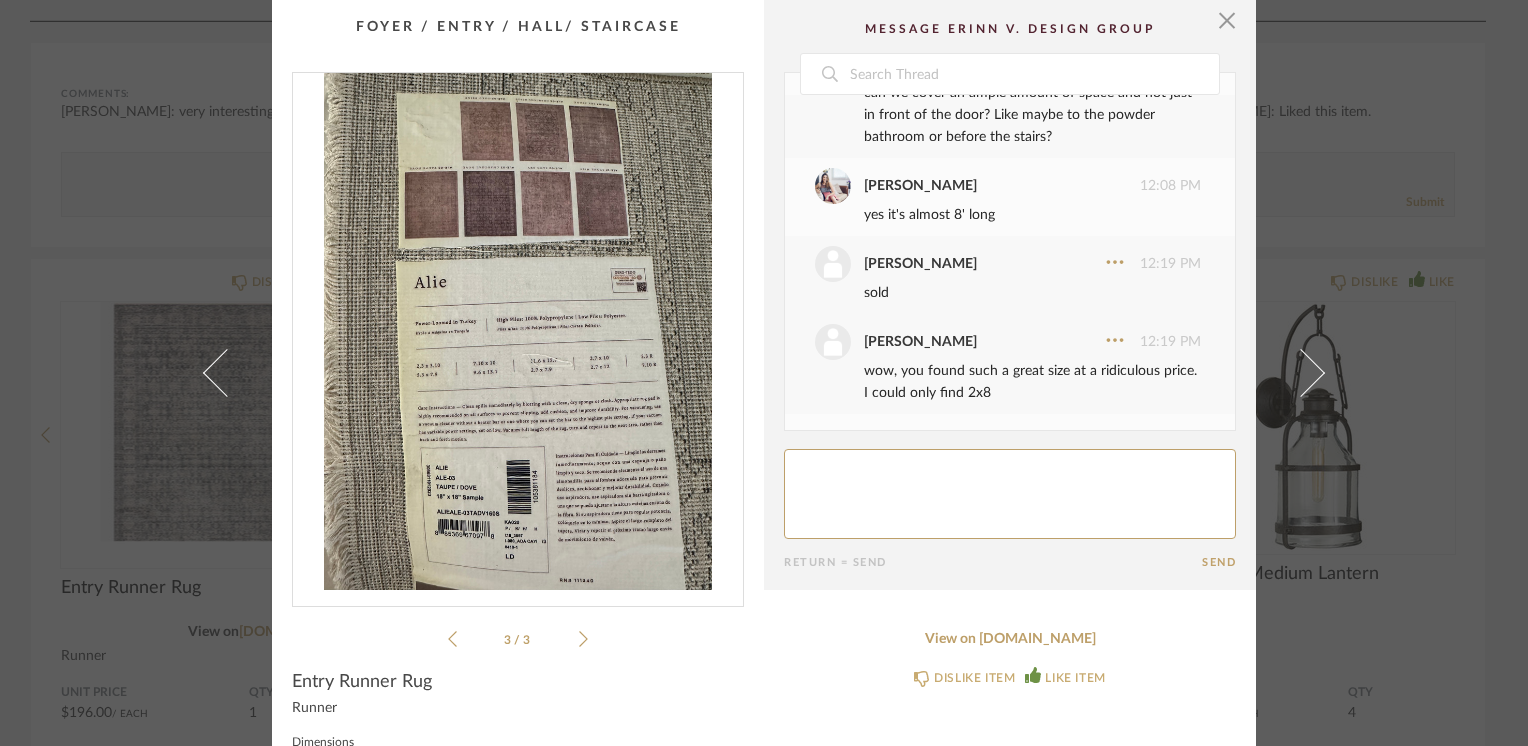 click 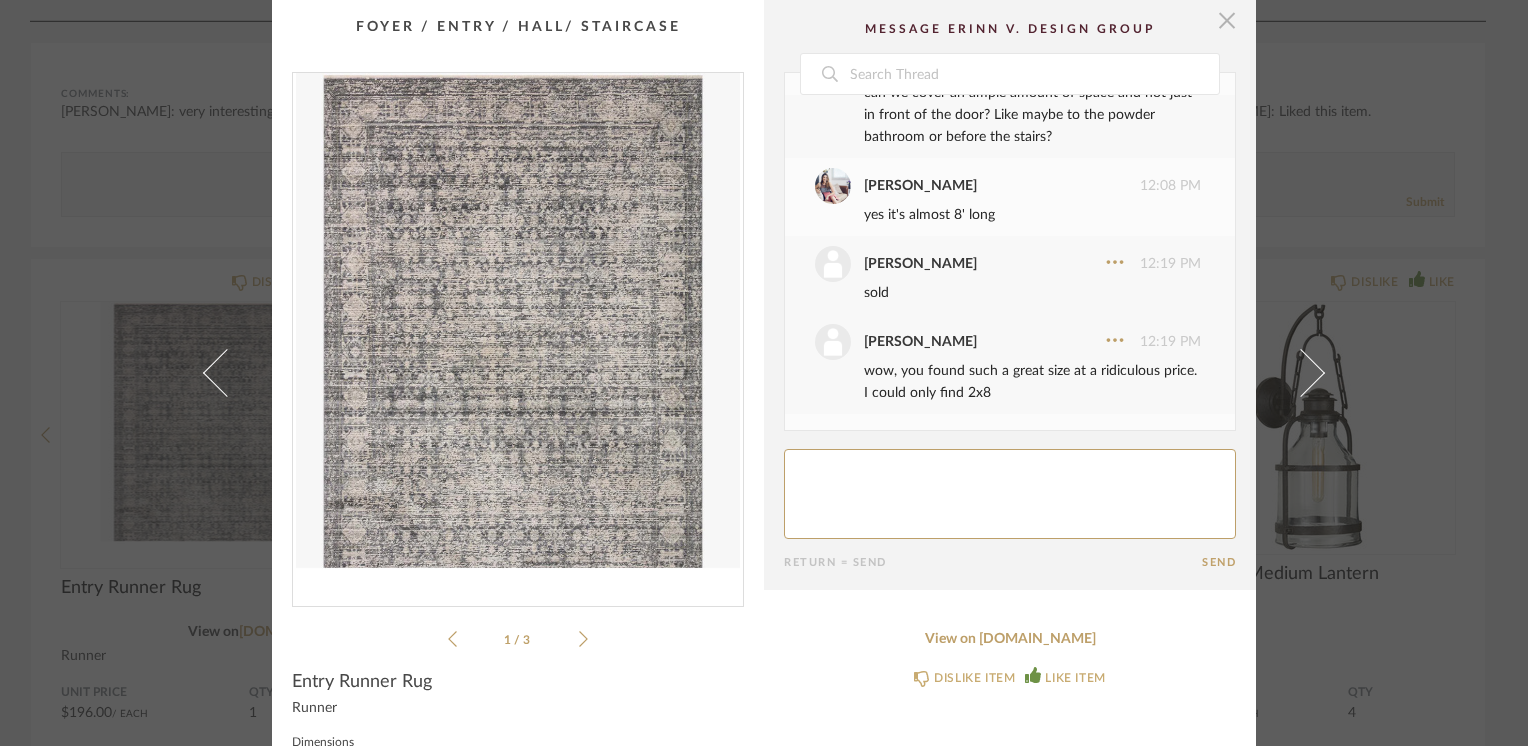 click at bounding box center (1227, 20) 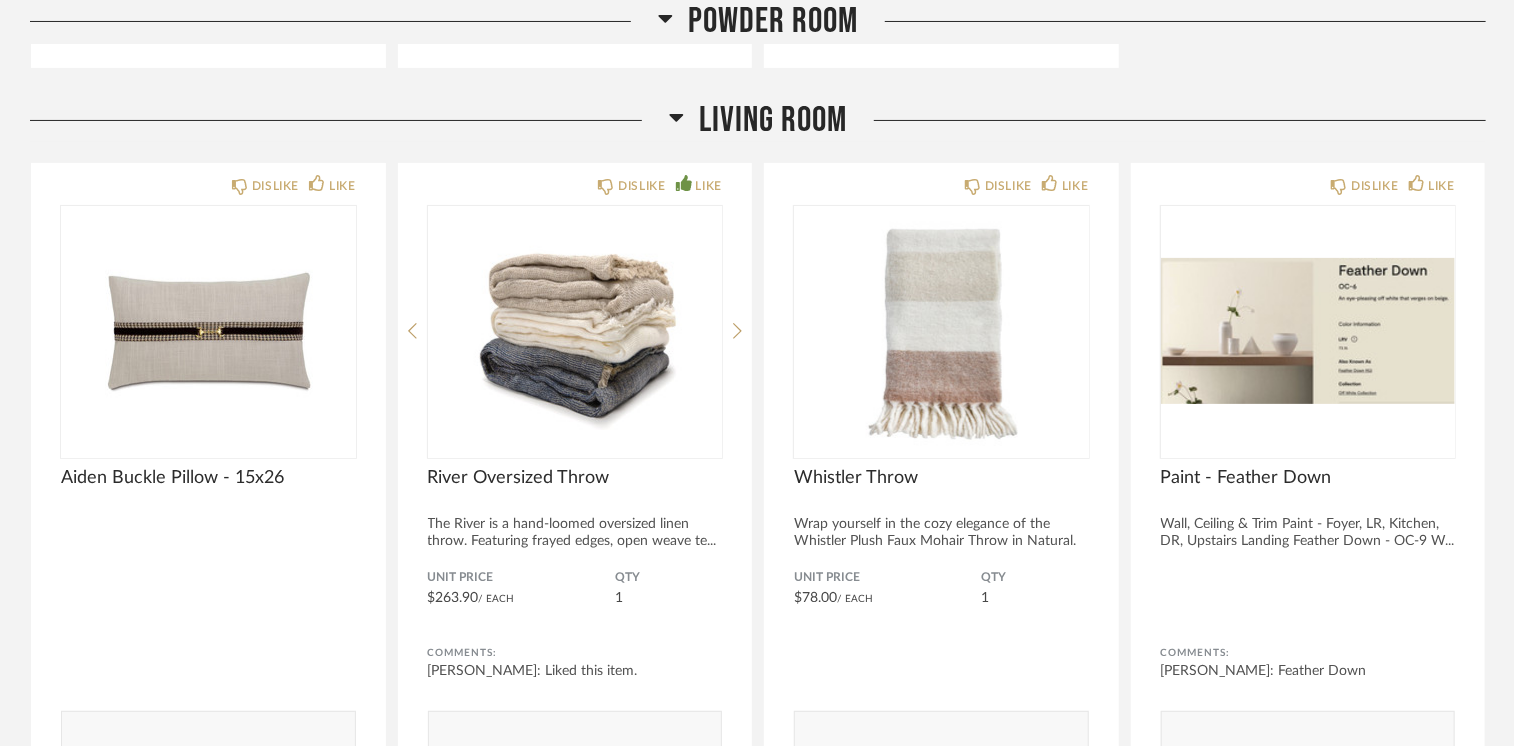 scroll, scrollTop: 4000, scrollLeft: 0, axis: vertical 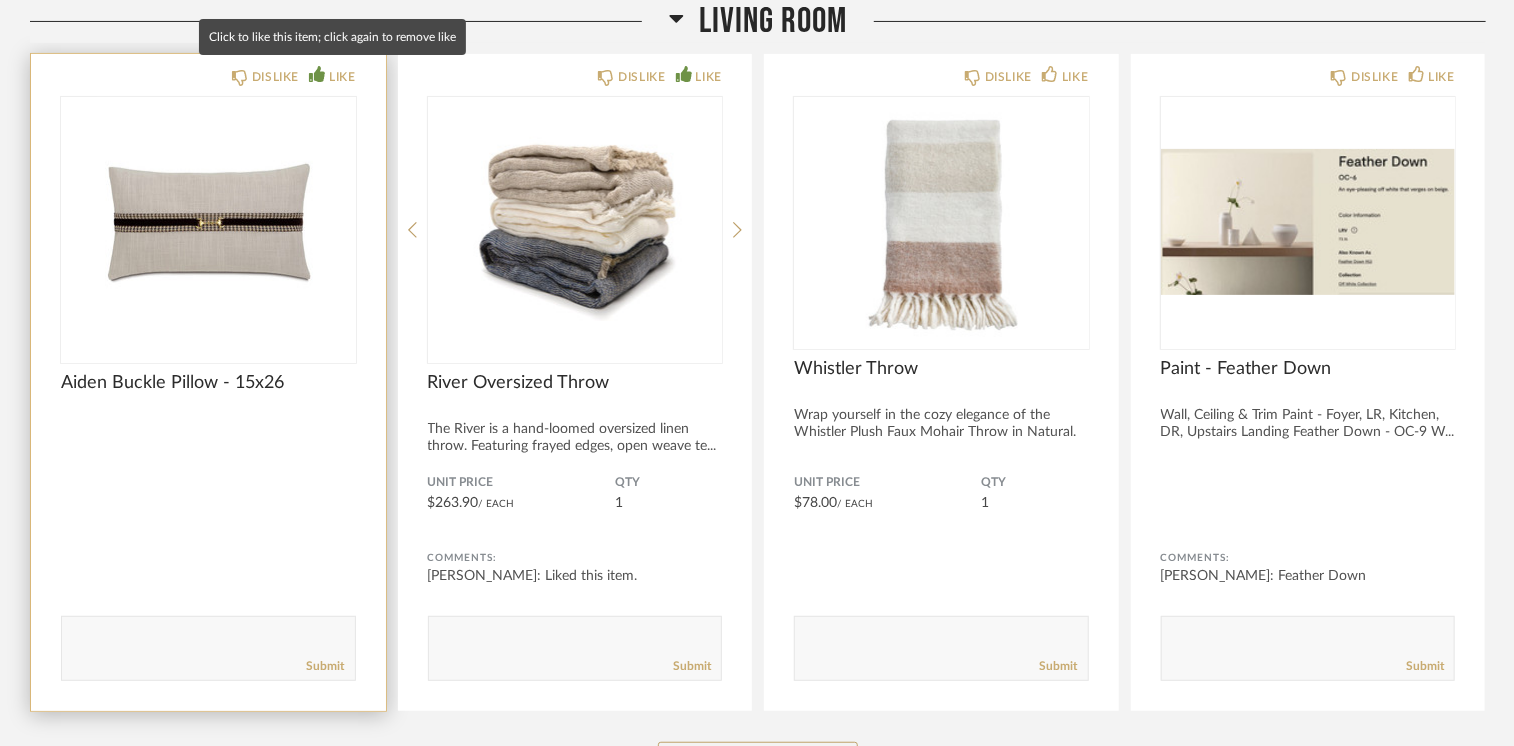 click 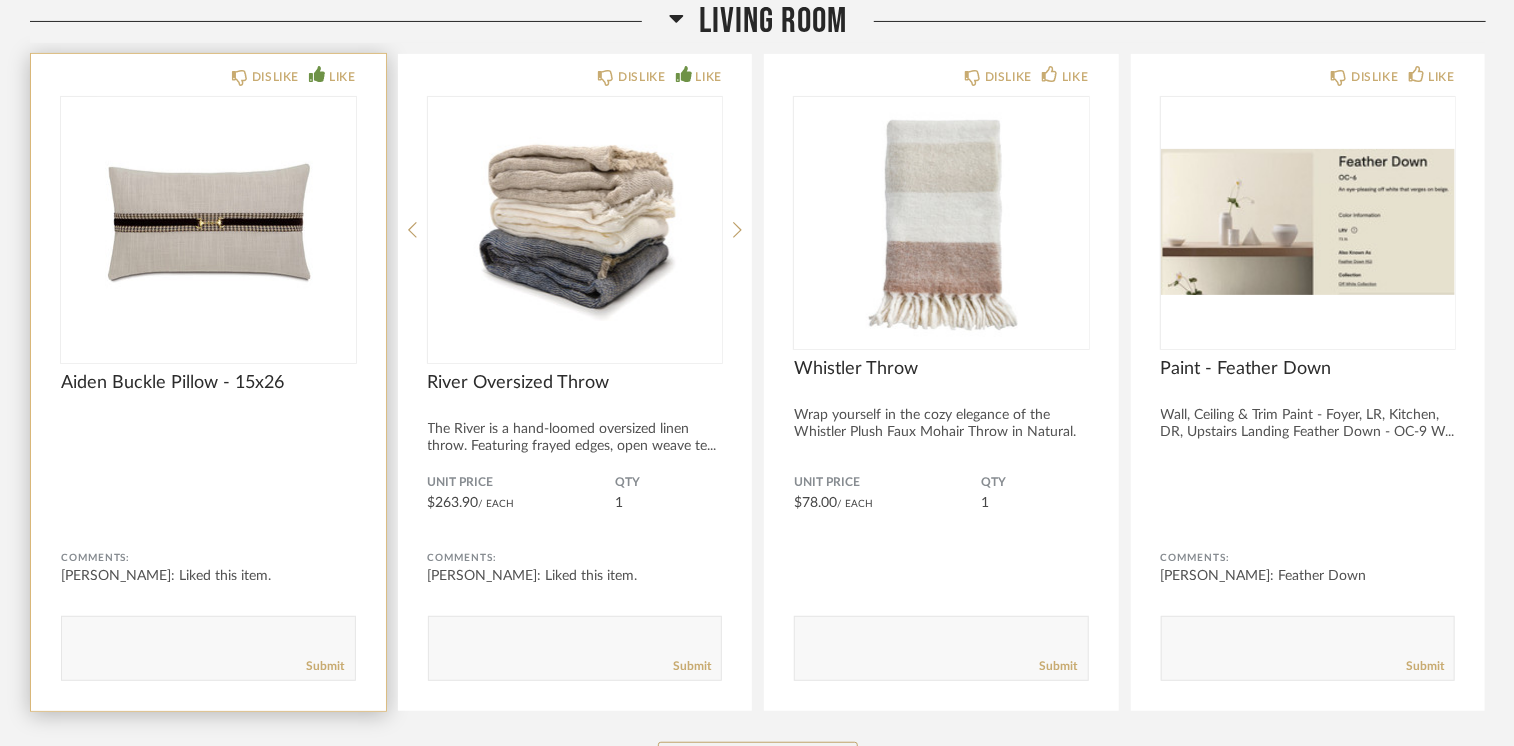 click at bounding box center [208, 222] 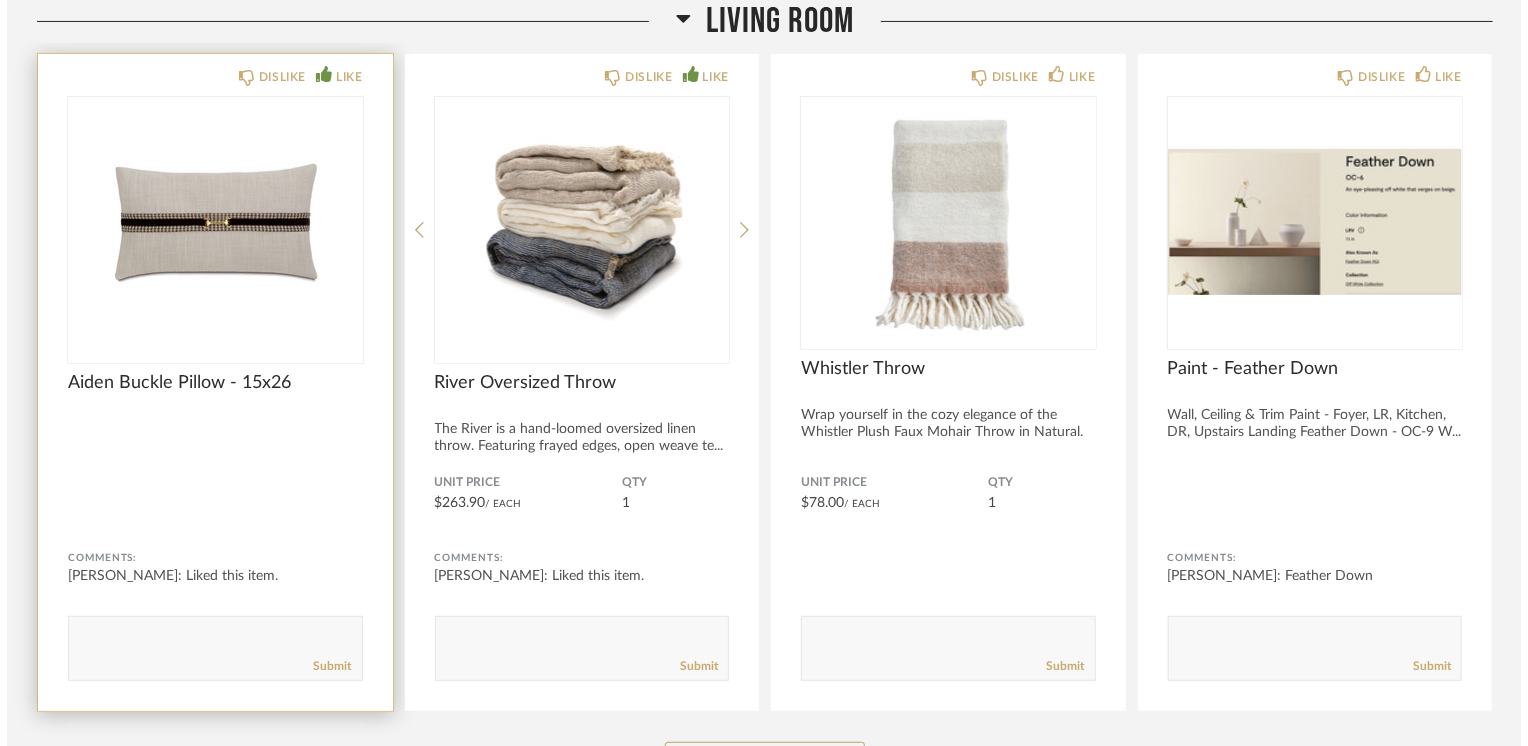 scroll, scrollTop: 0, scrollLeft: 0, axis: both 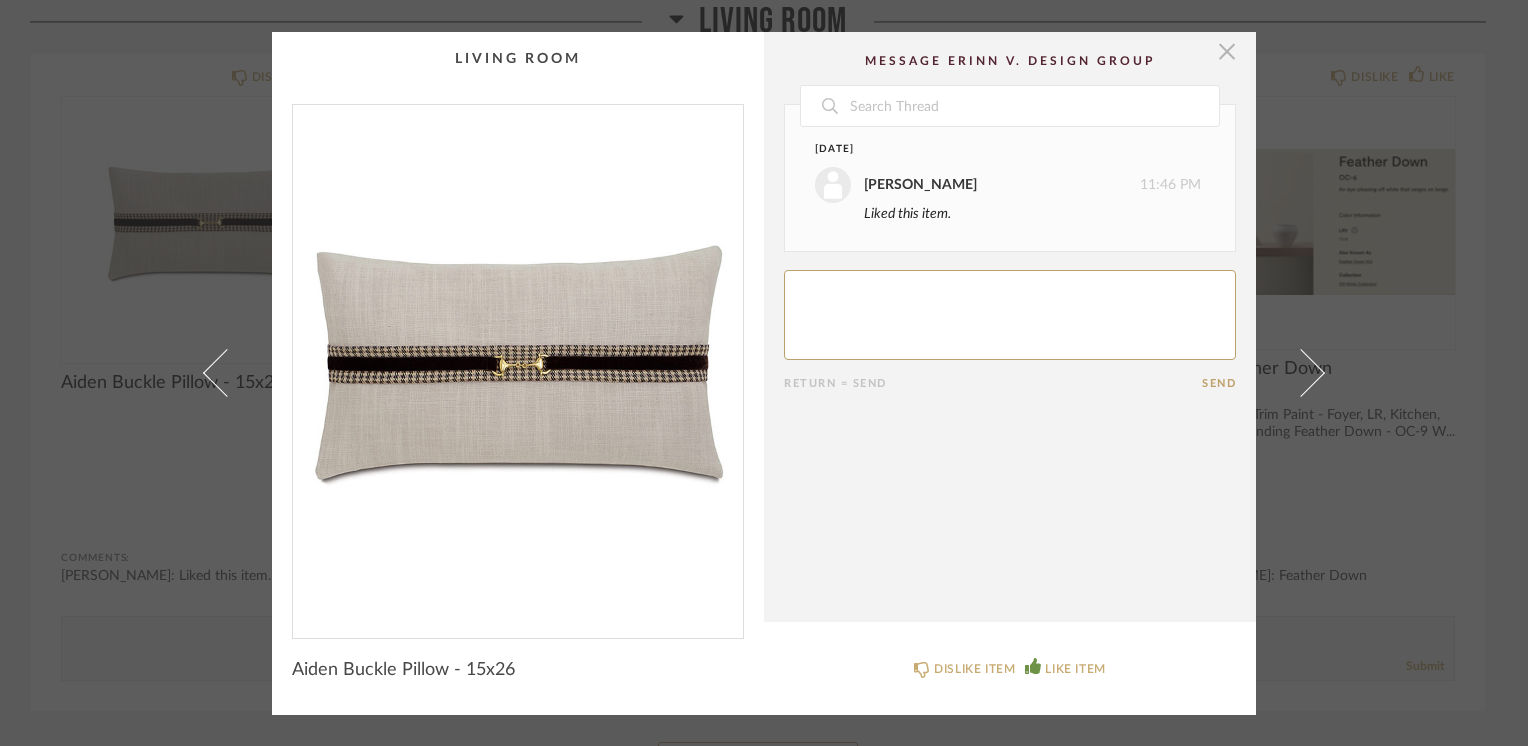 click at bounding box center (1227, 52) 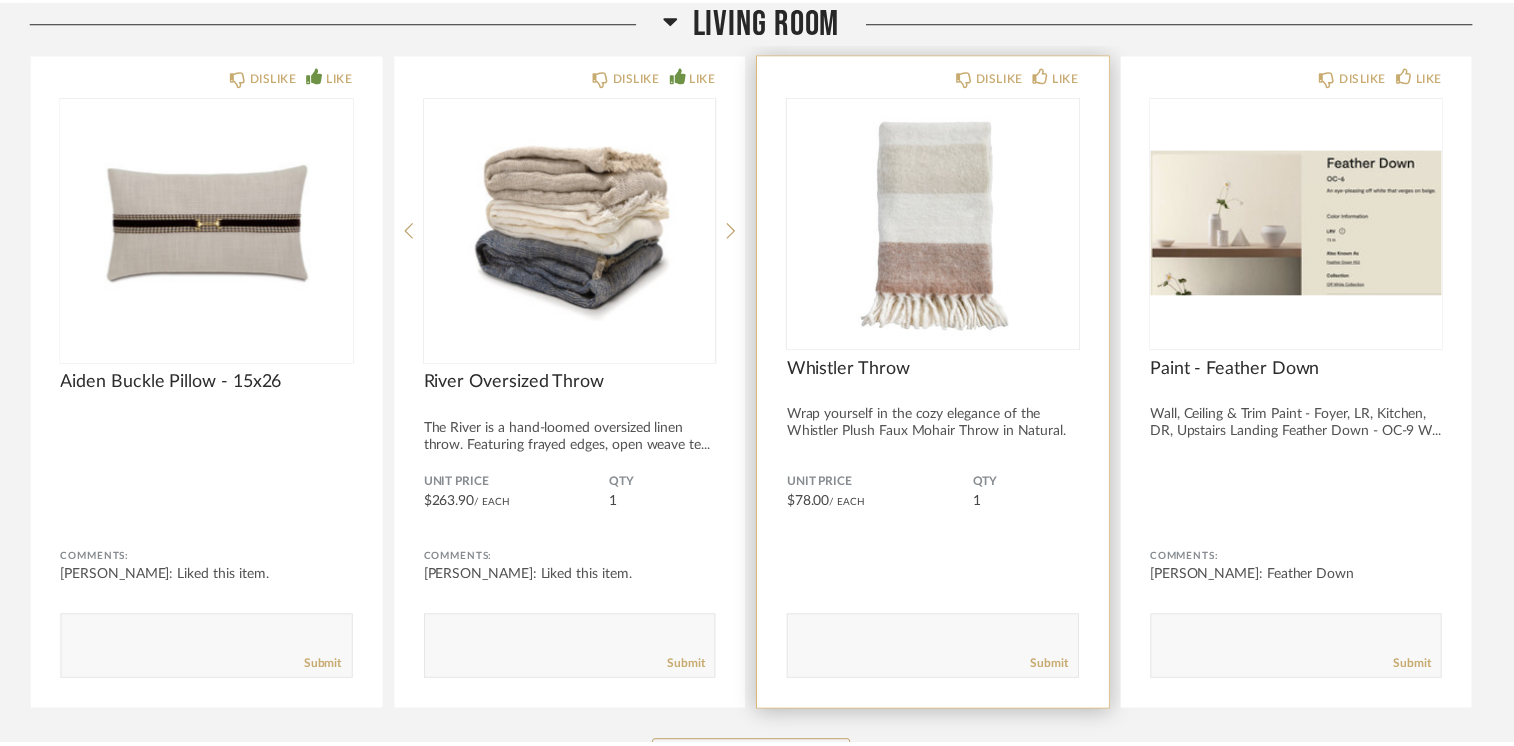 scroll, scrollTop: 4000, scrollLeft: 0, axis: vertical 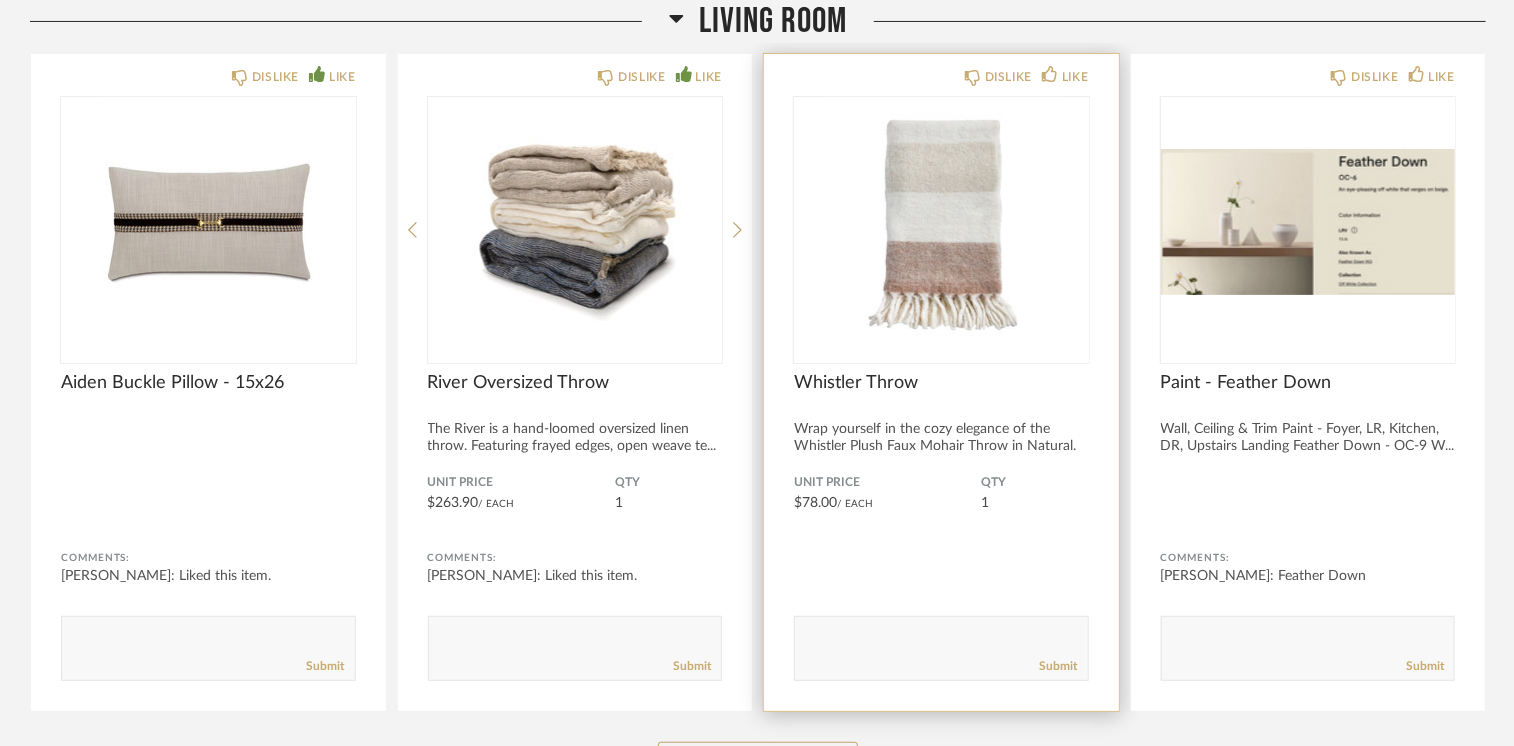 click at bounding box center (941, 222) 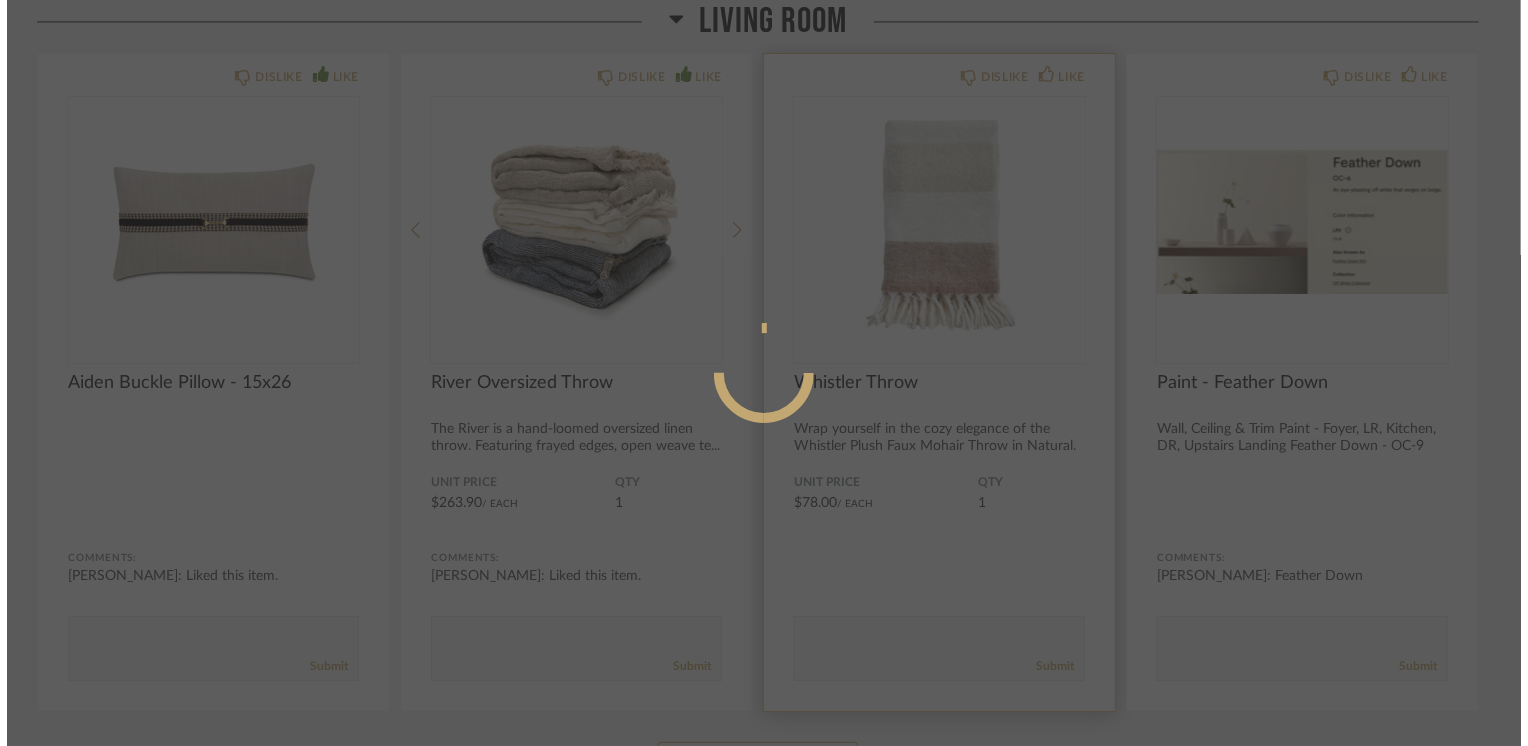 scroll, scrollTop: 0, scrollLeft: 0, axis: both 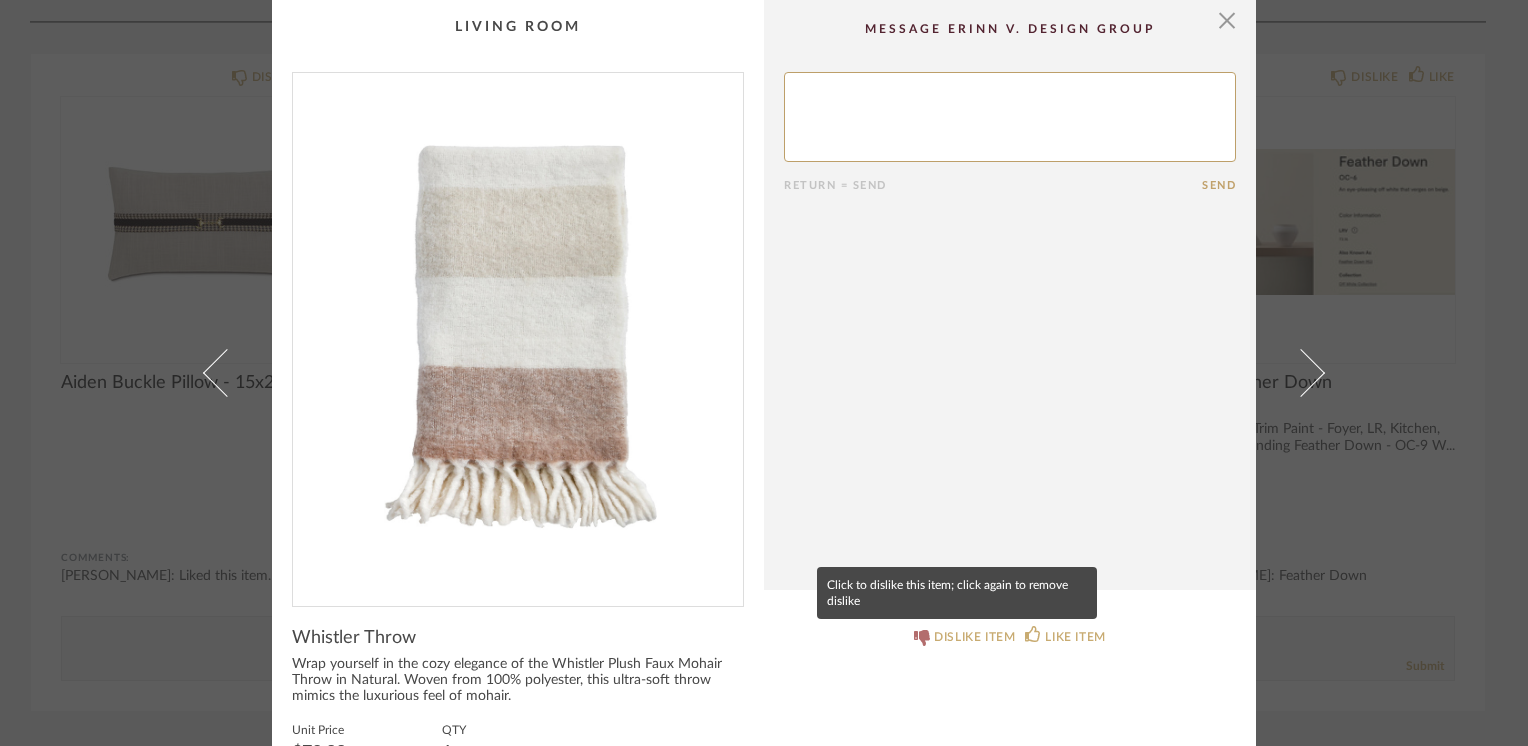 click 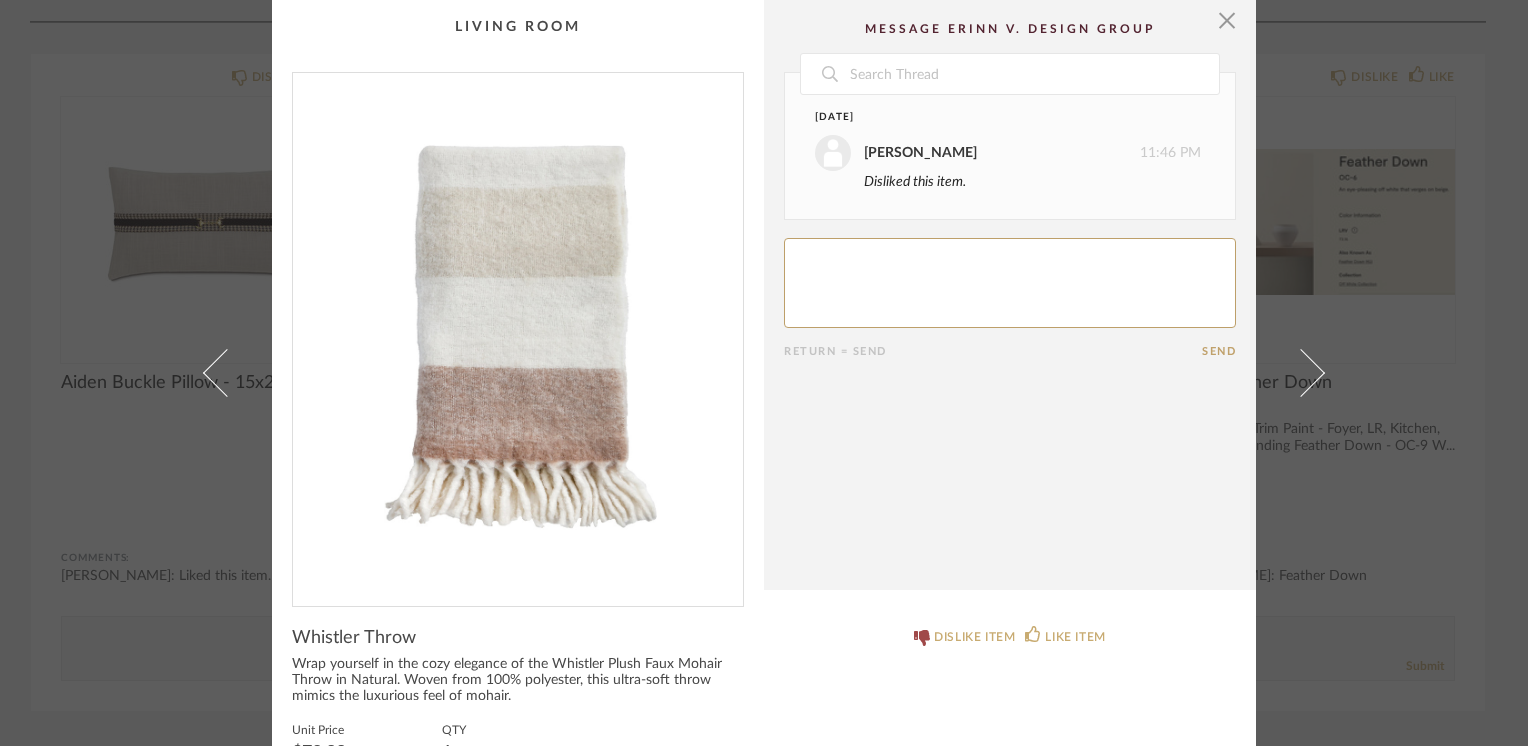click 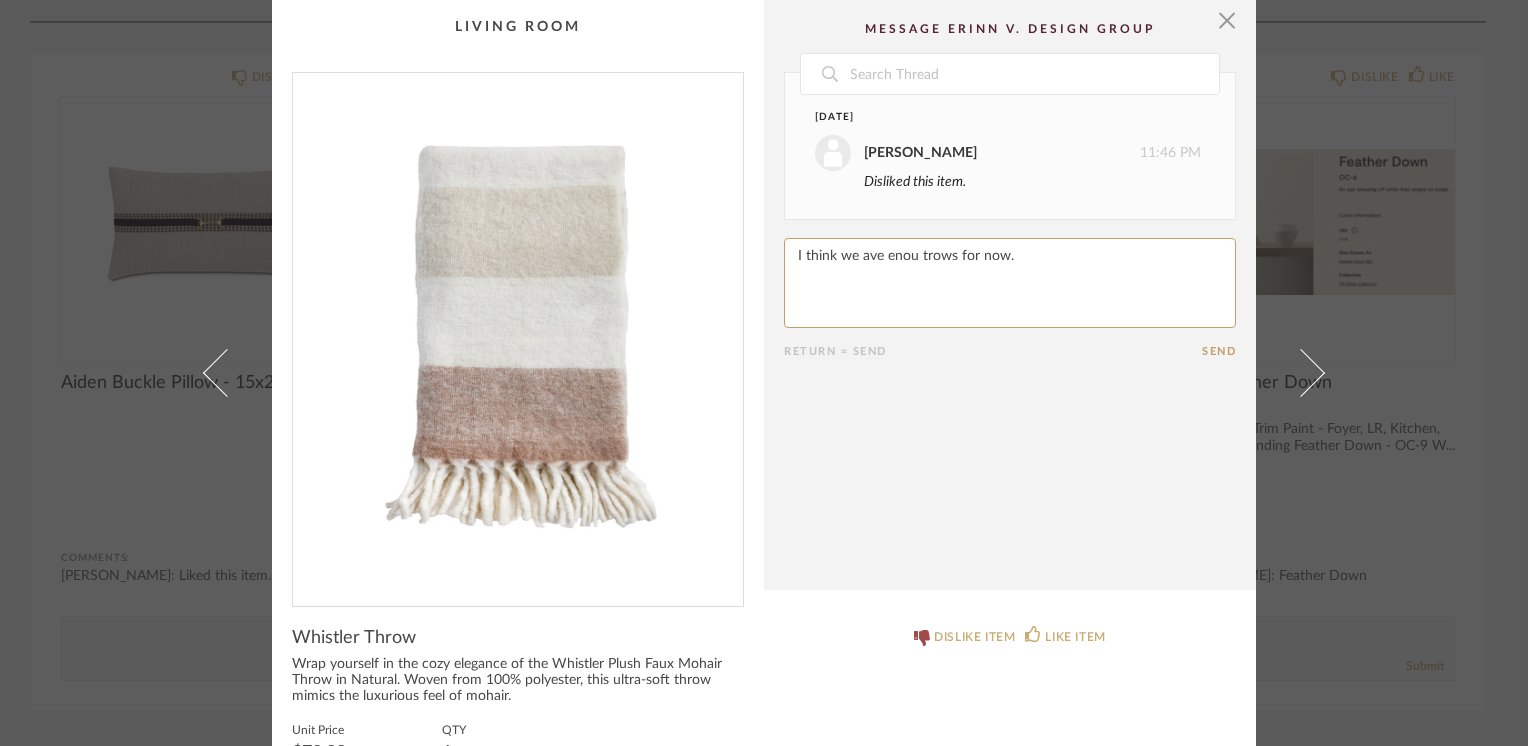 paste on "h" 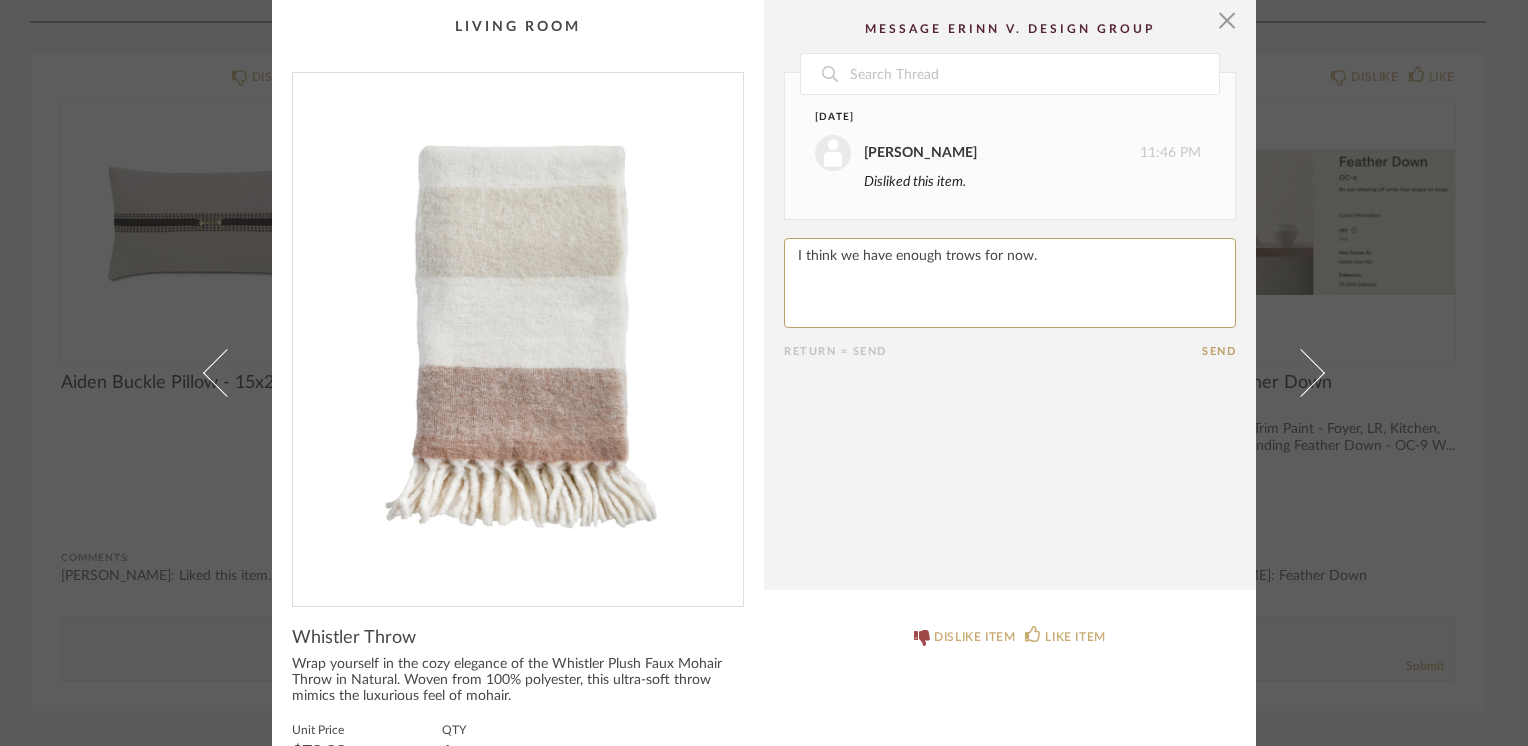 paste on "h" 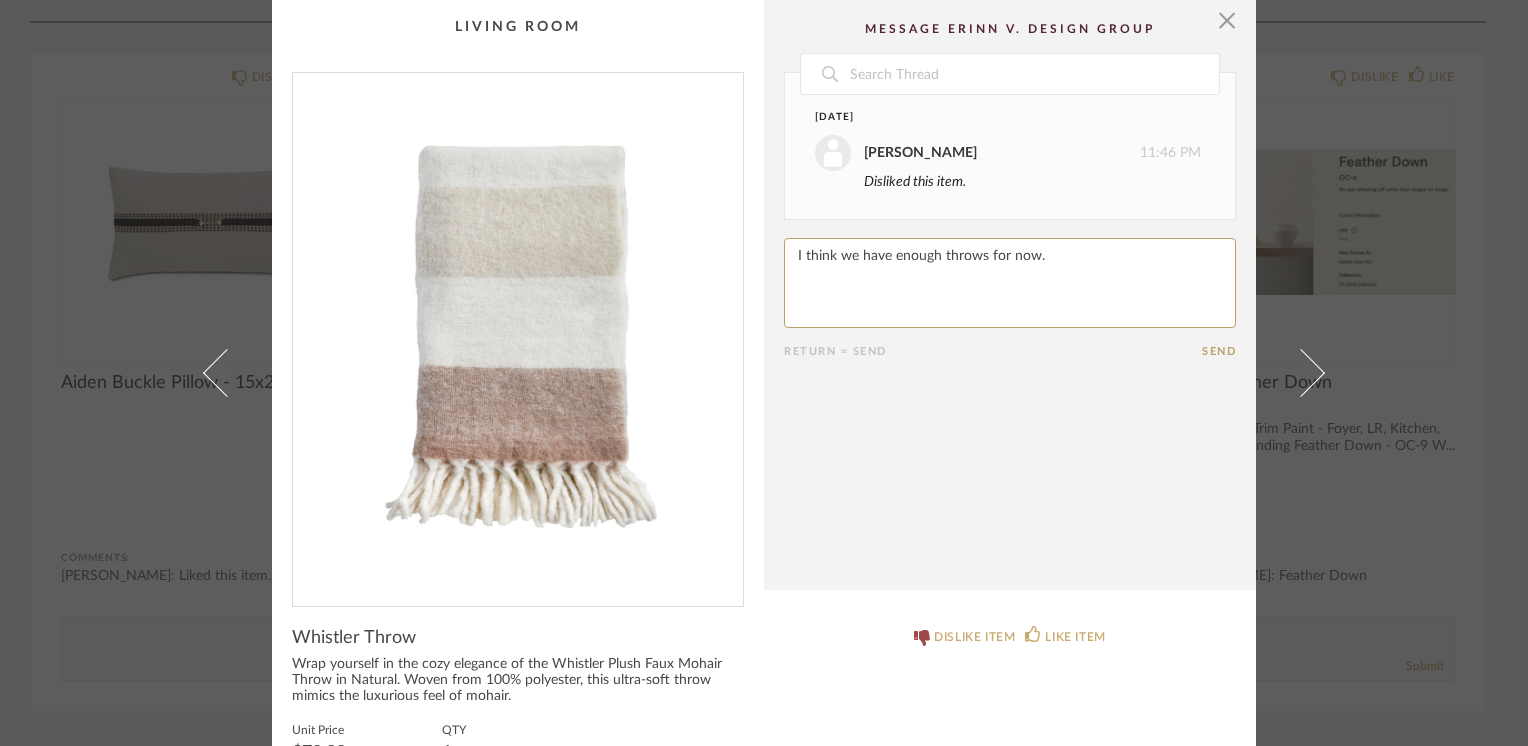 click 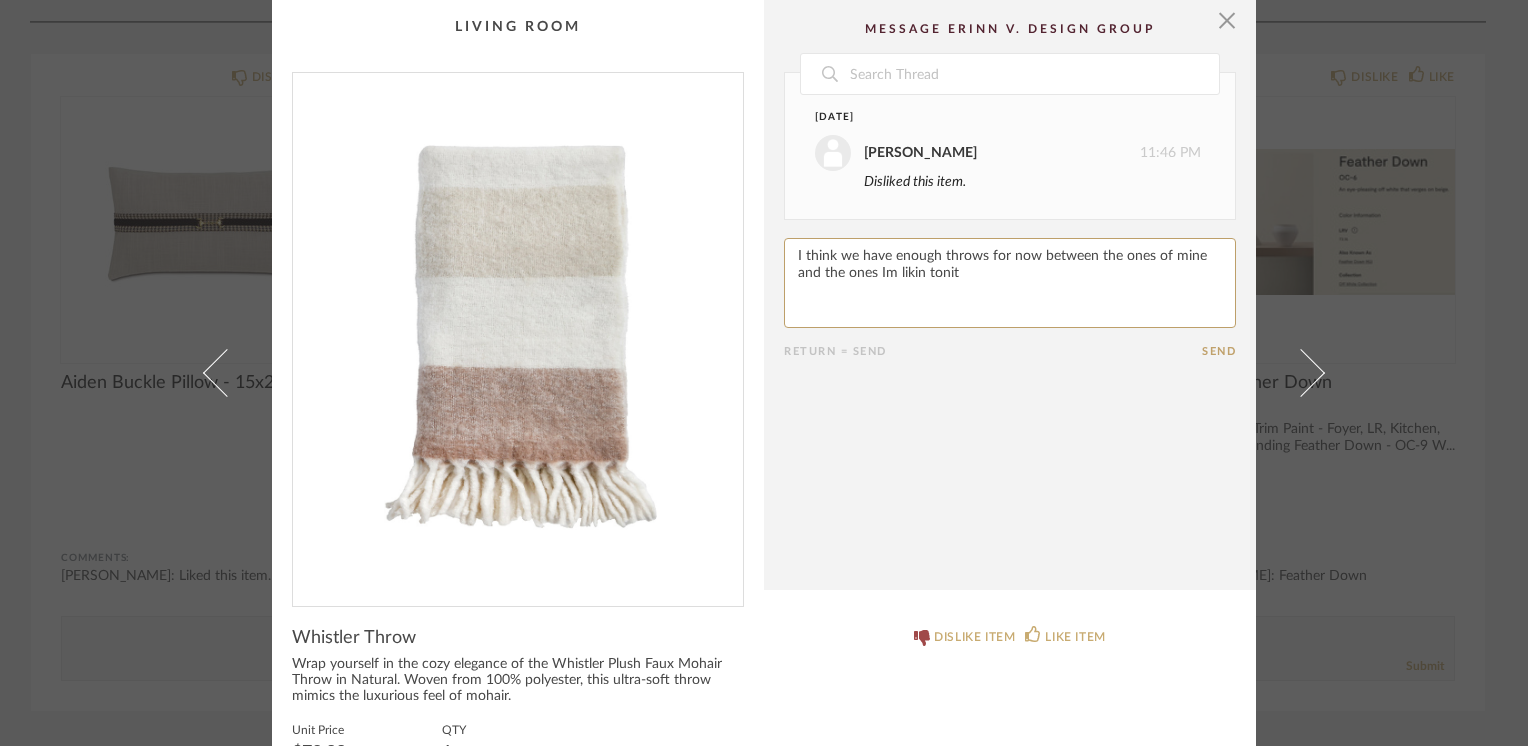 drag, startPoint x: 904, startPoint y: 267, endPoint x: 893, endPoint y: 289, distance: 24.596748 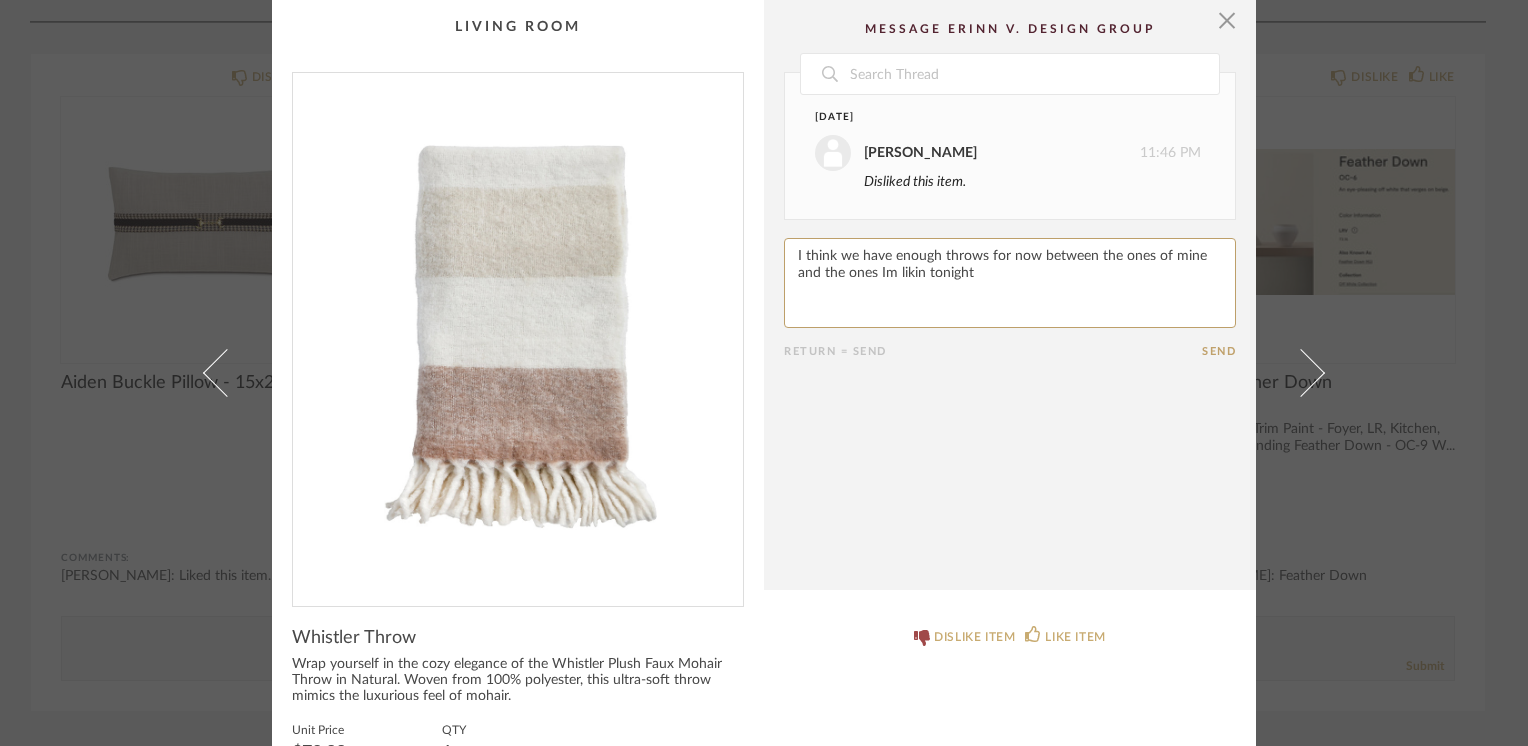 click 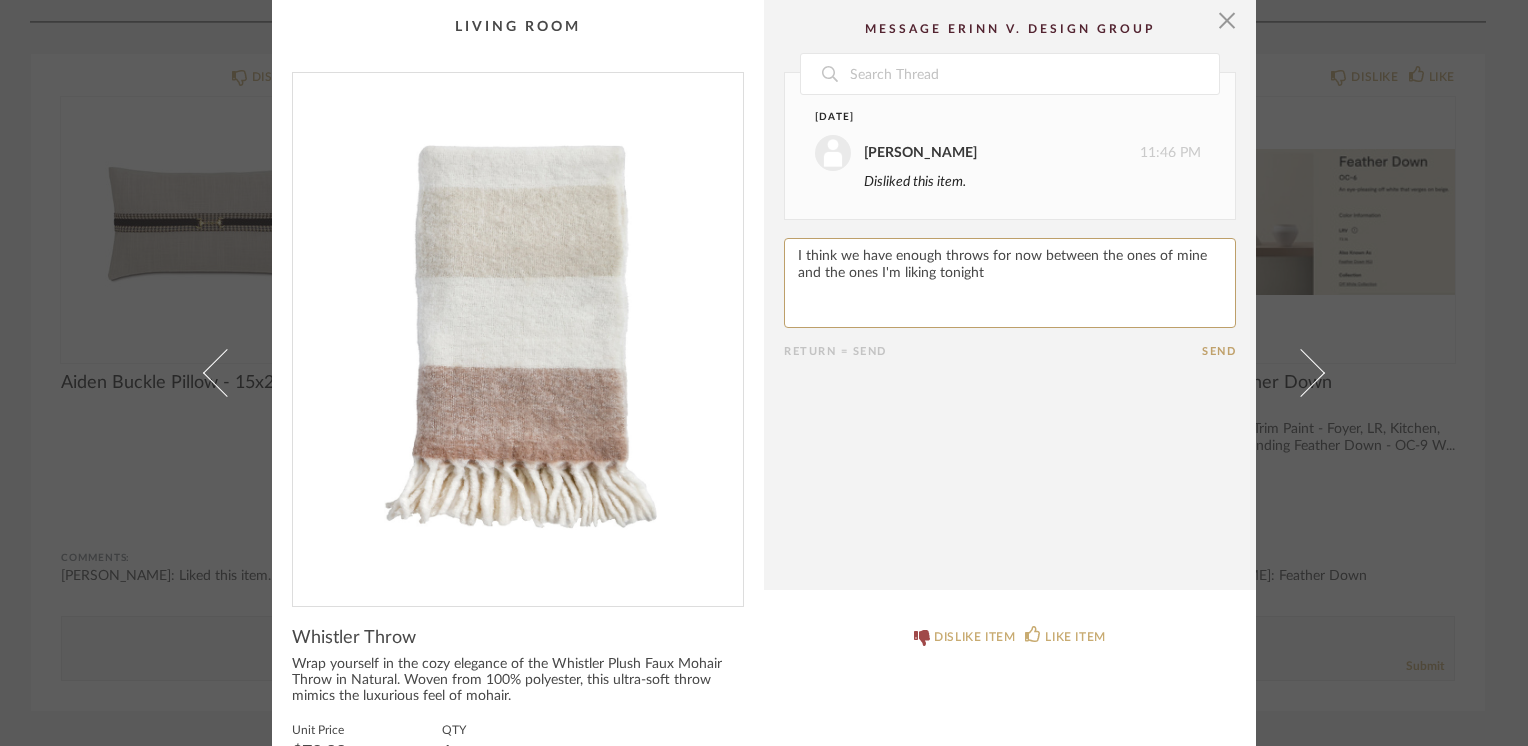 type on "I think we have enough throws for now between the ones of mine and the ones I'm liking tonight" 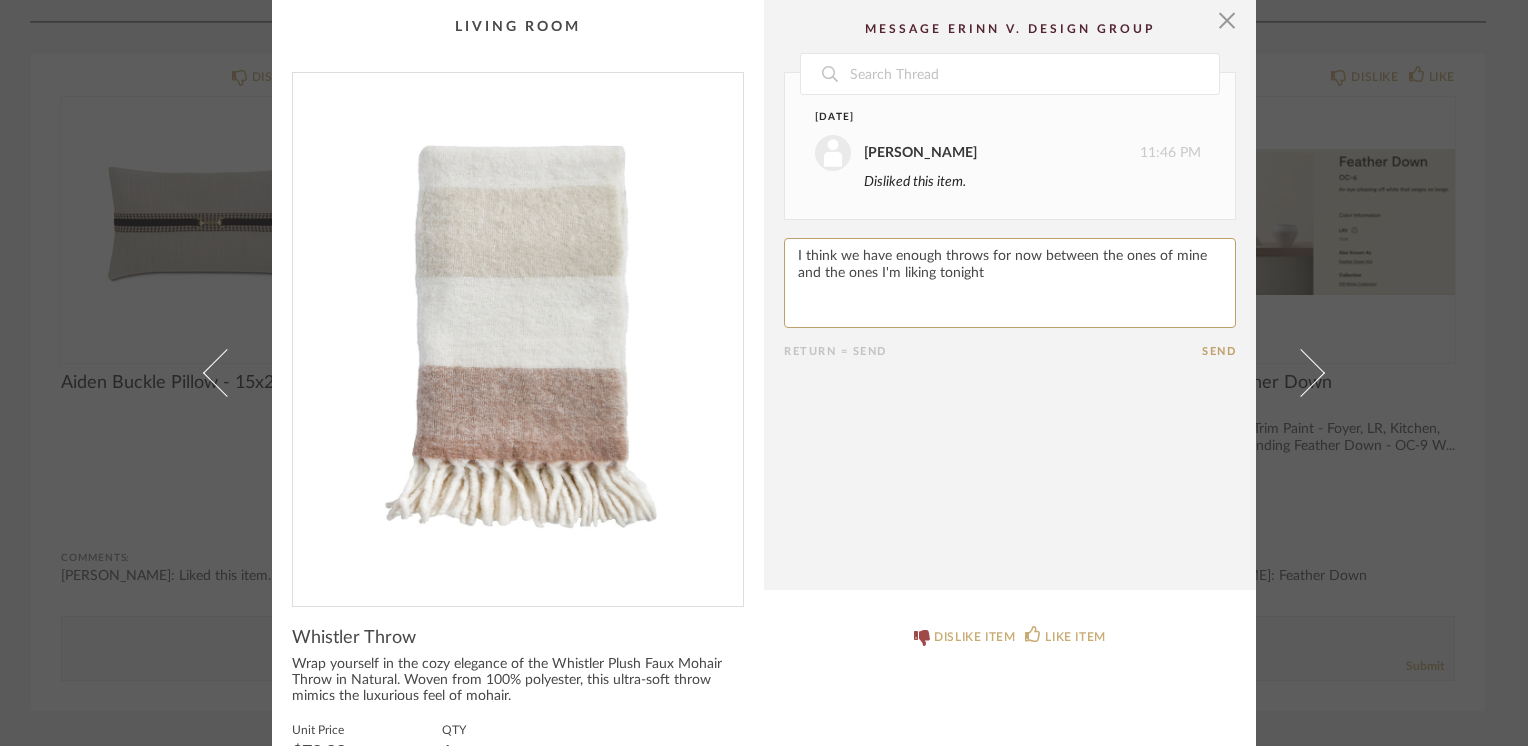click on "Send" 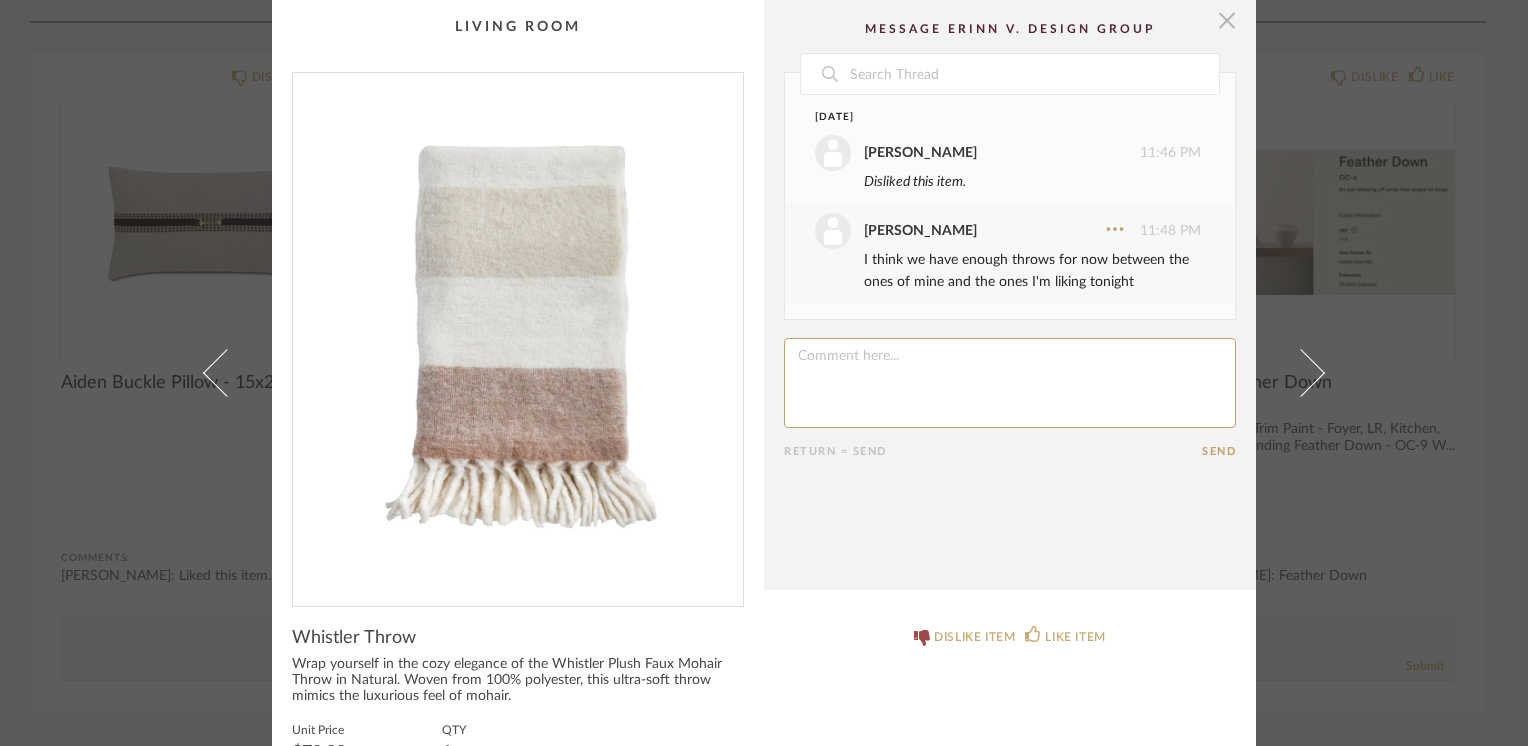 click at bounding box center [1227, 20] 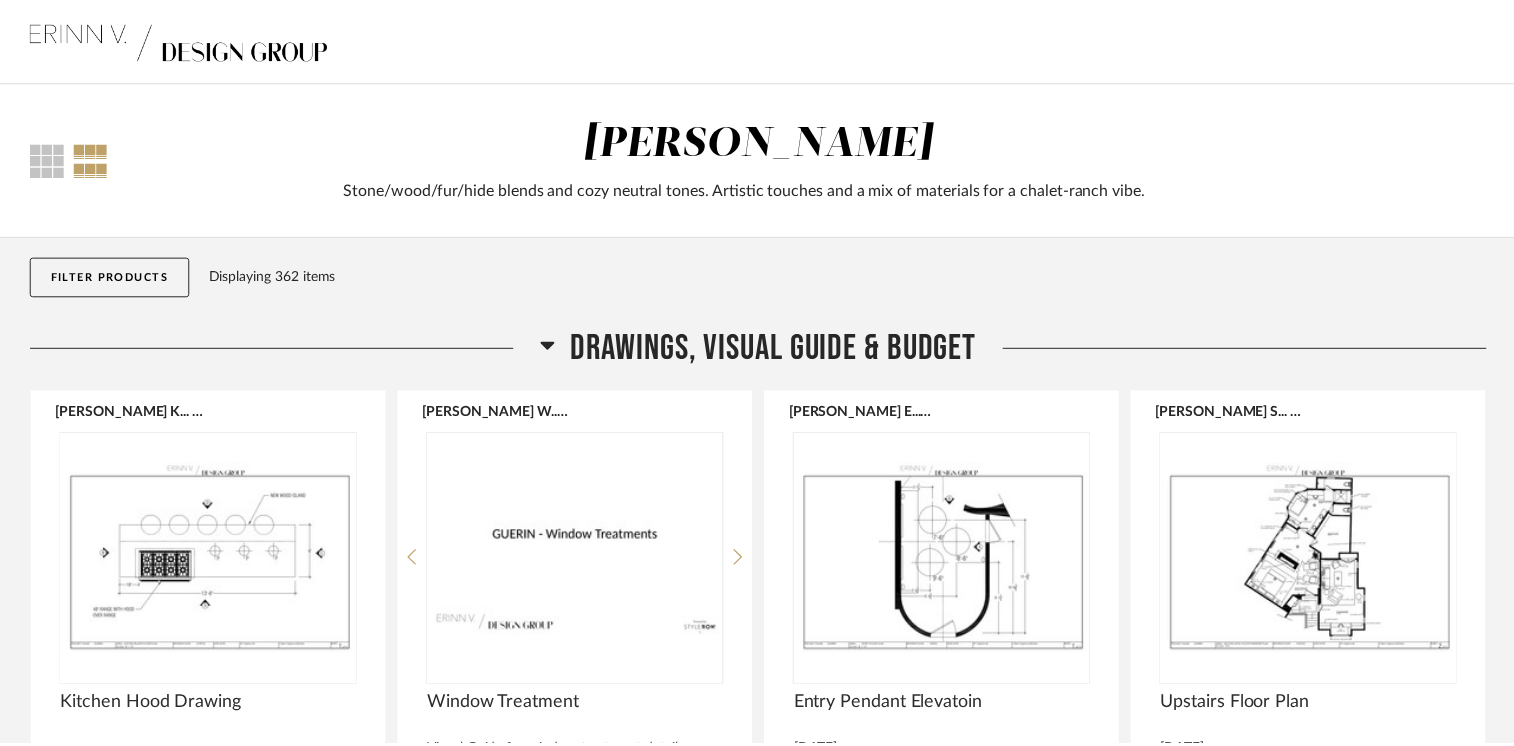scroll, scrollTop: 4000, scrollLeft: 0, axis: vertical 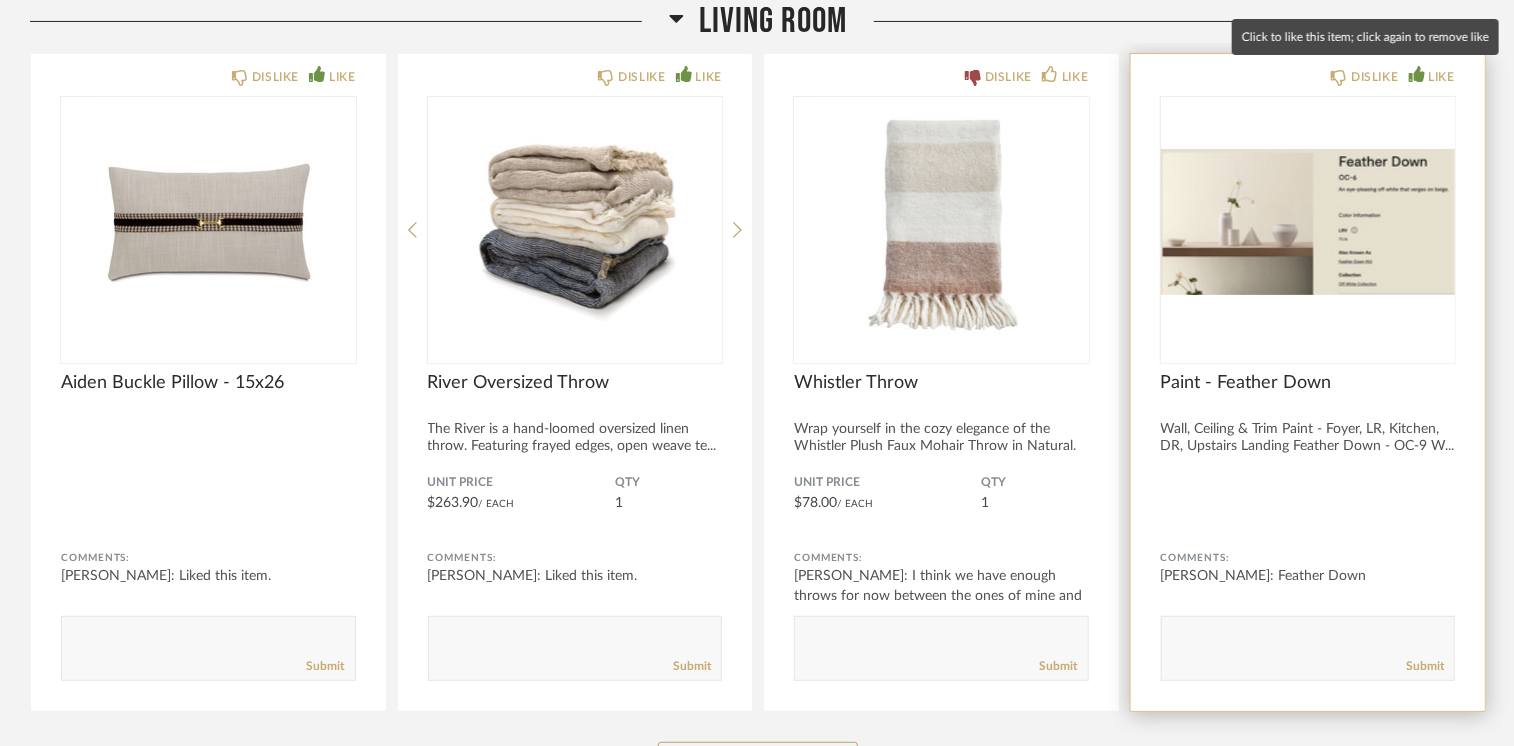 click 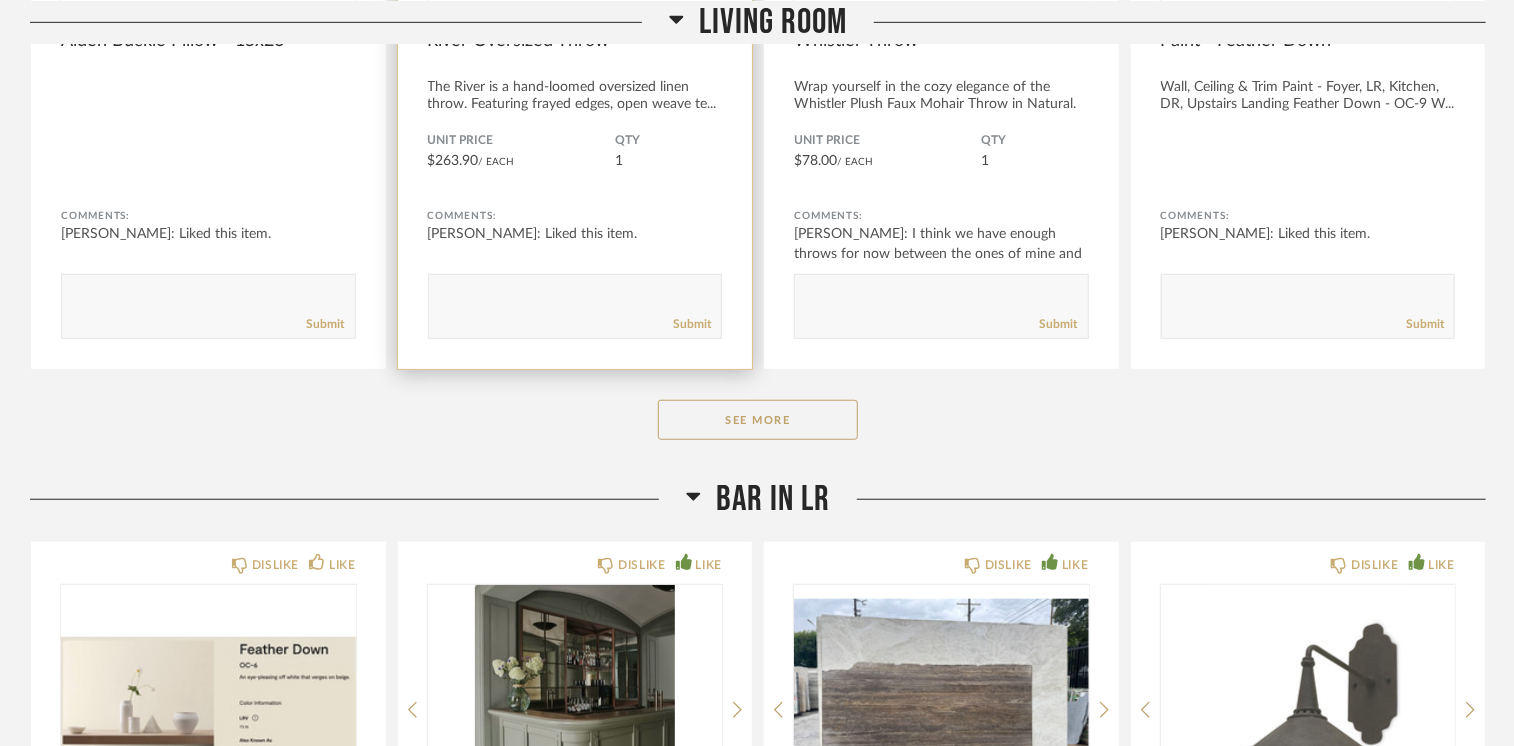 scroll, scrollTop: 4400, scrollLeft: 0, axis: vertical 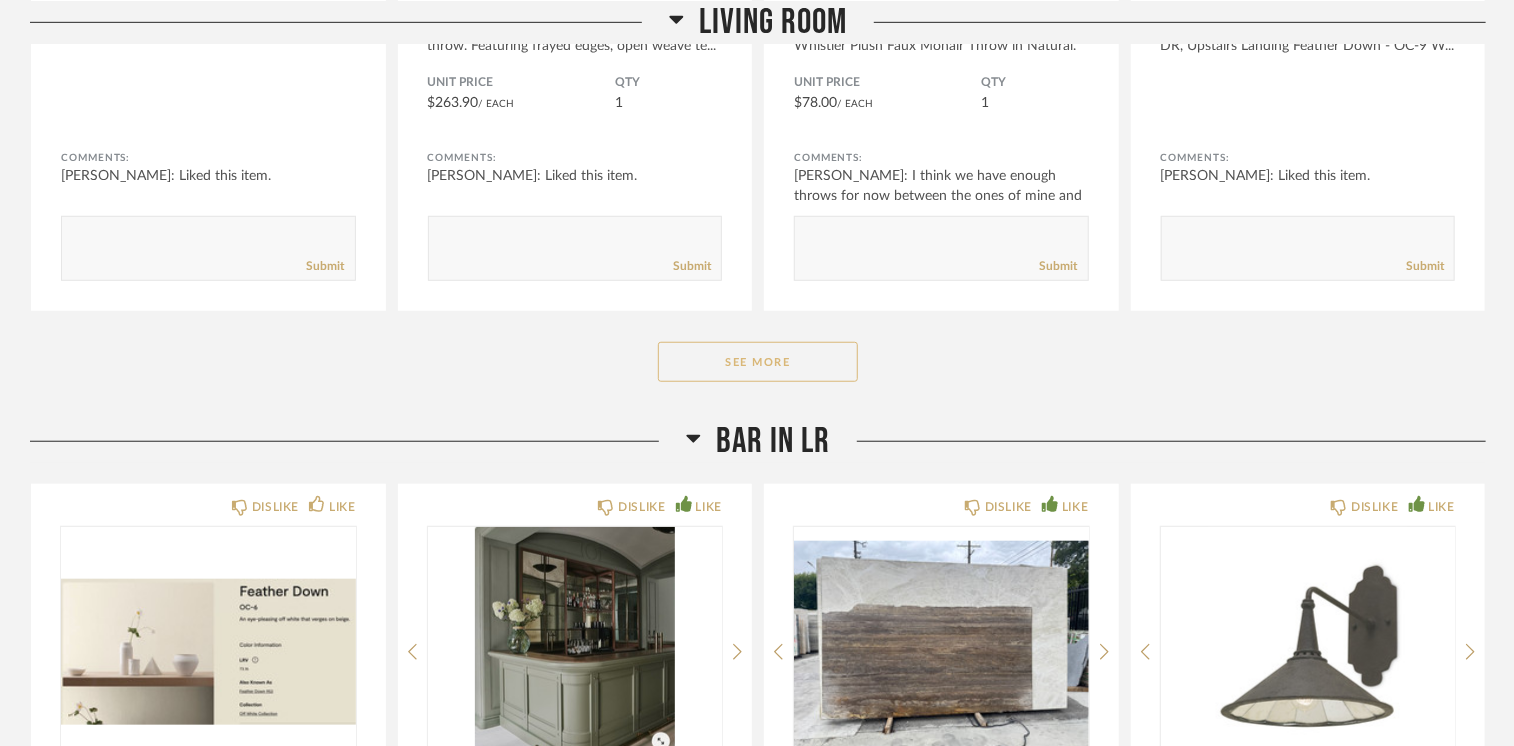 click on "See More" 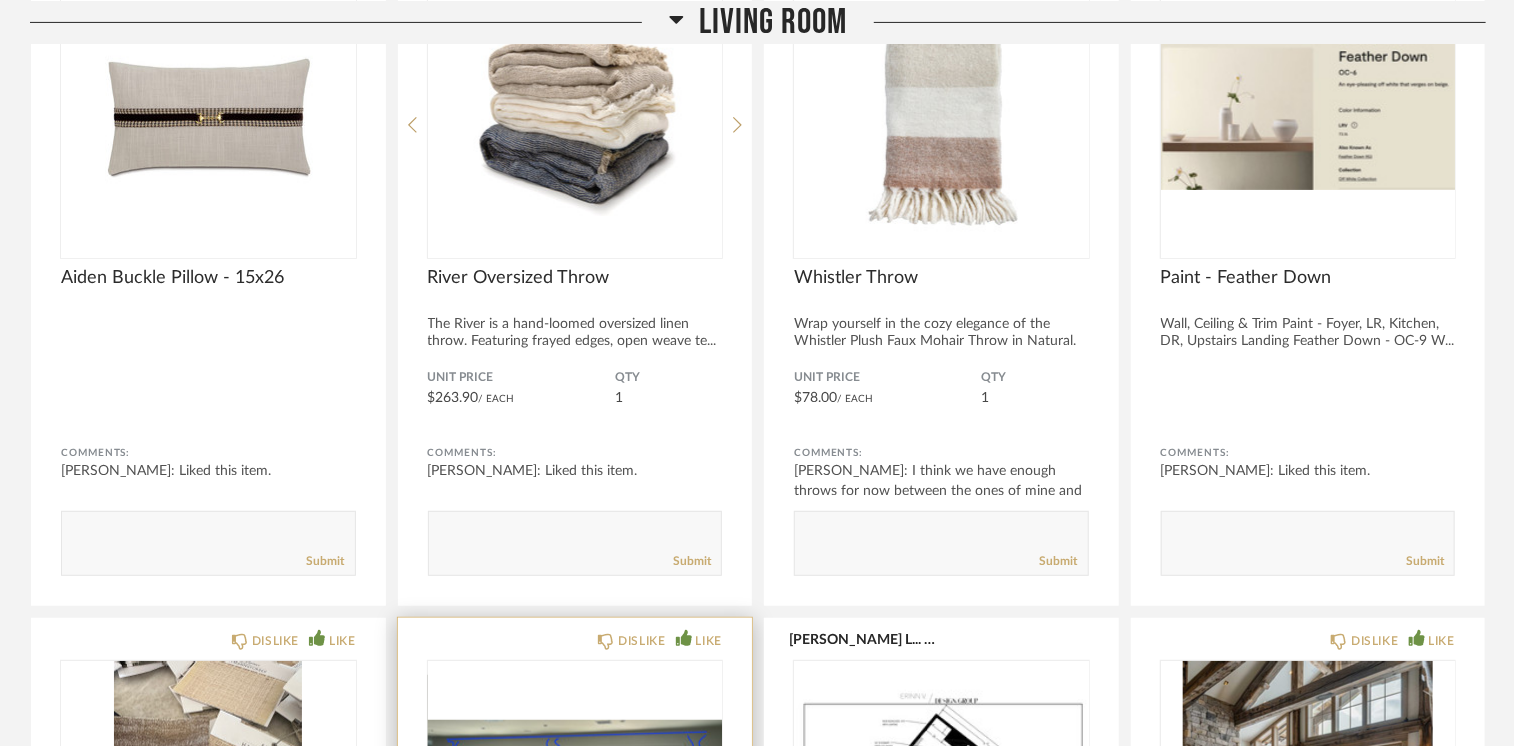 scroll, scrollTop: 4000, scrollLeft: 0, axis: vertical 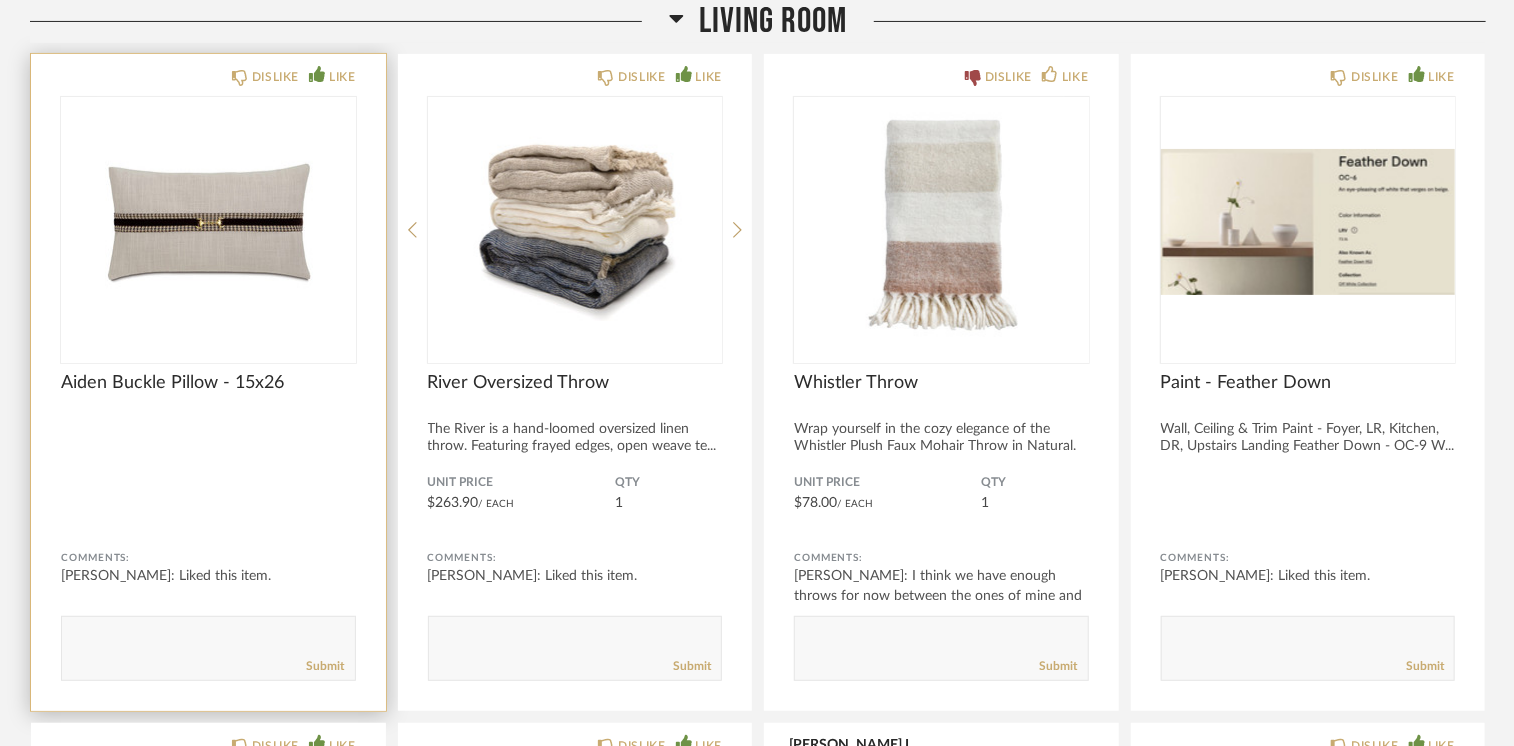 click 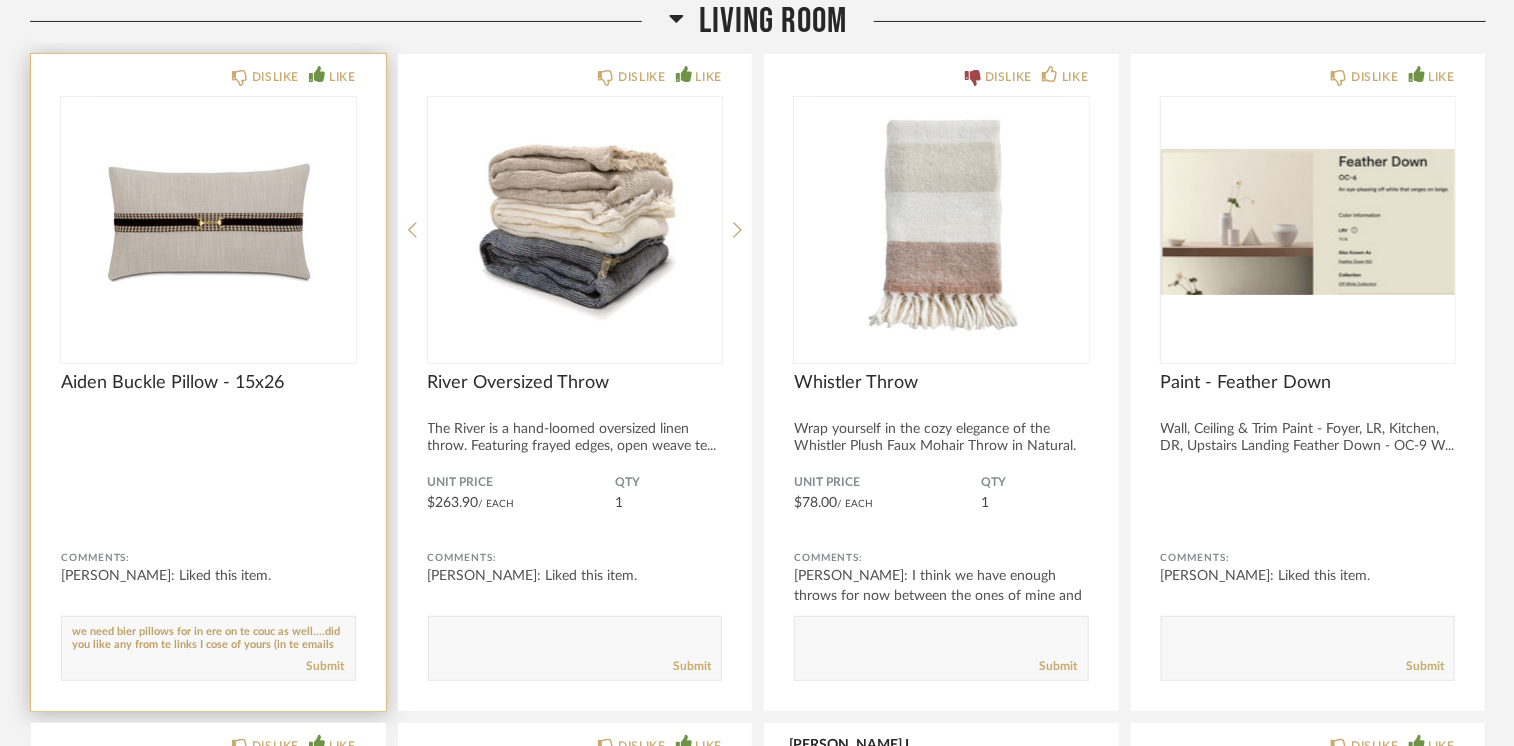 scroll, scrollTop: 0, scrollLeft: 0, axis: both 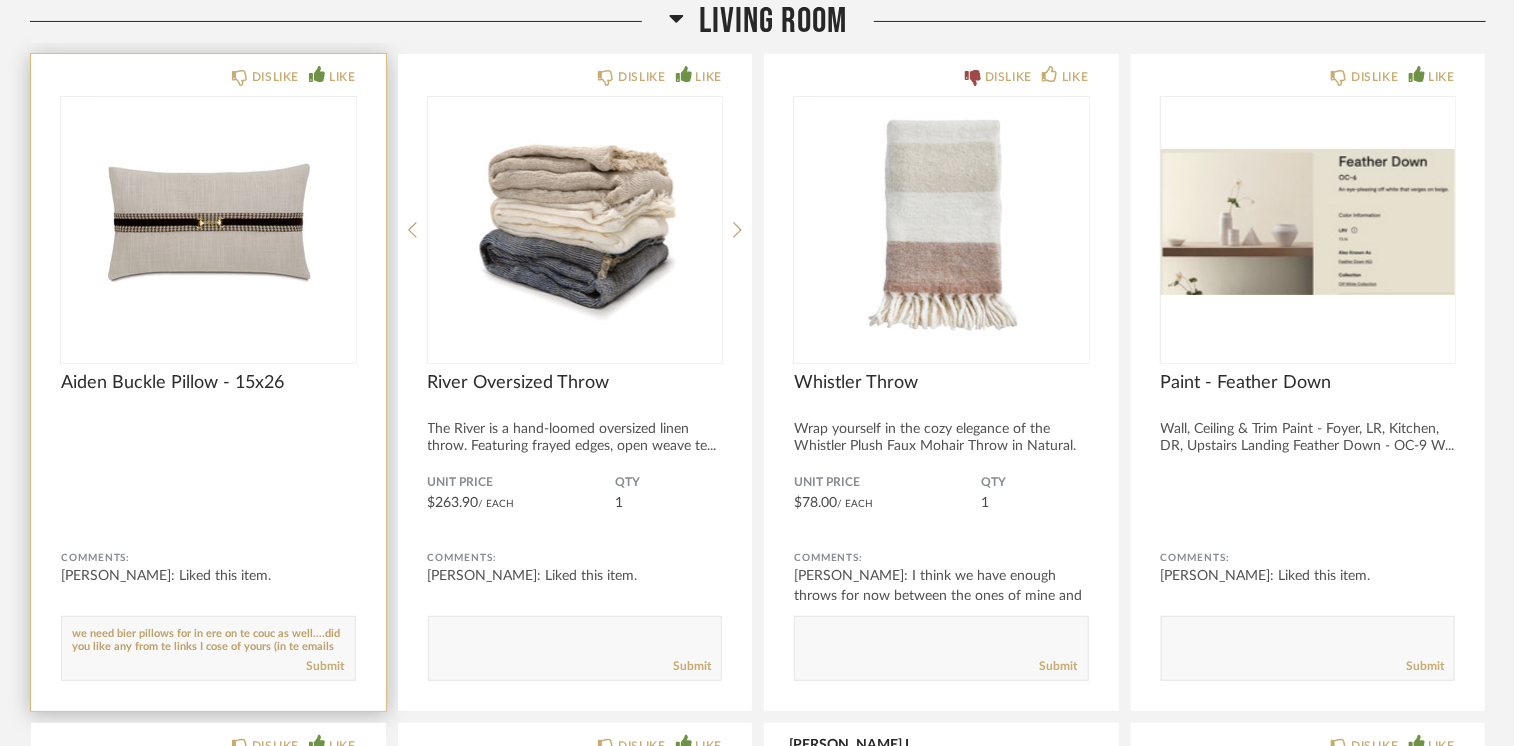 paste on "g" 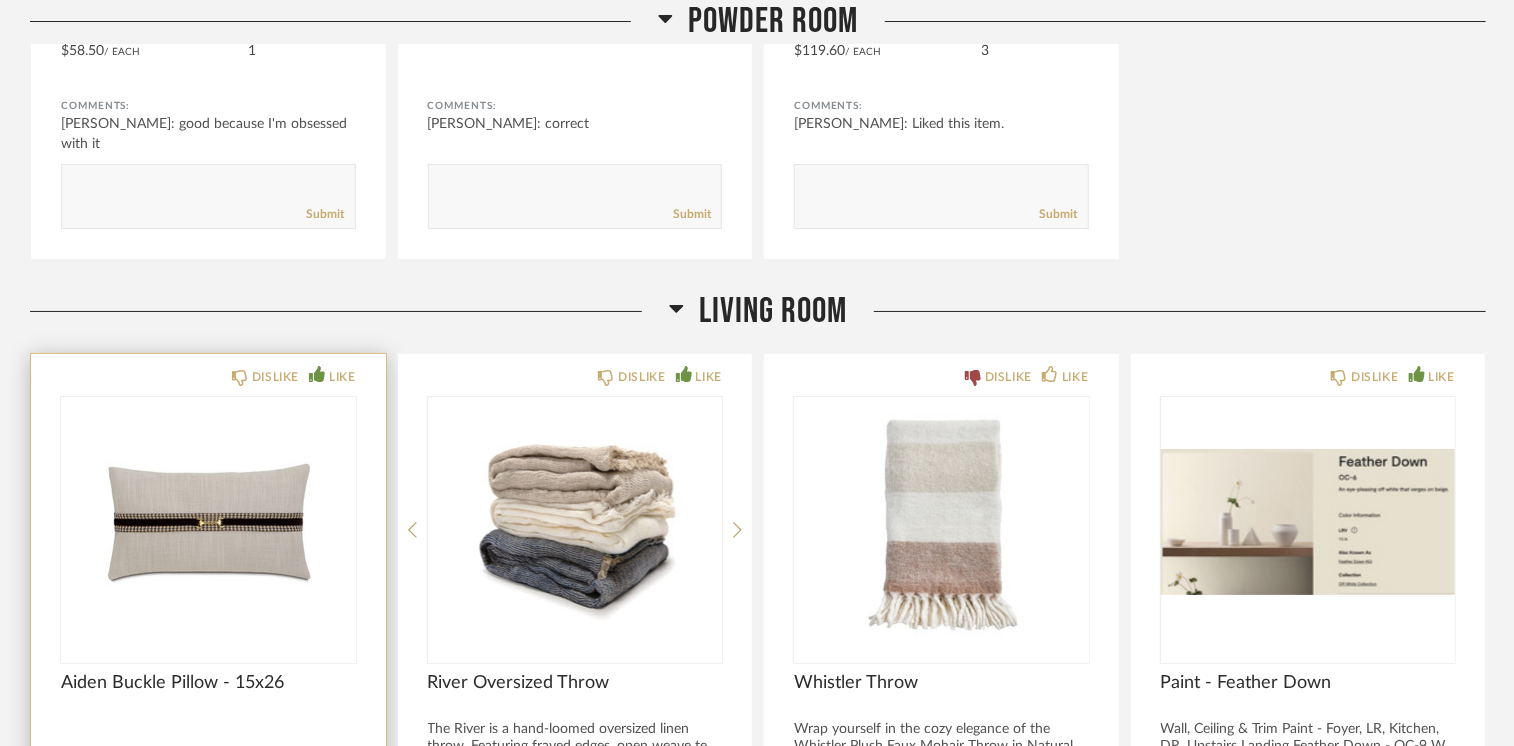 scroll, scrollTop: 4000, scrollLeft: 0, axis: vertical 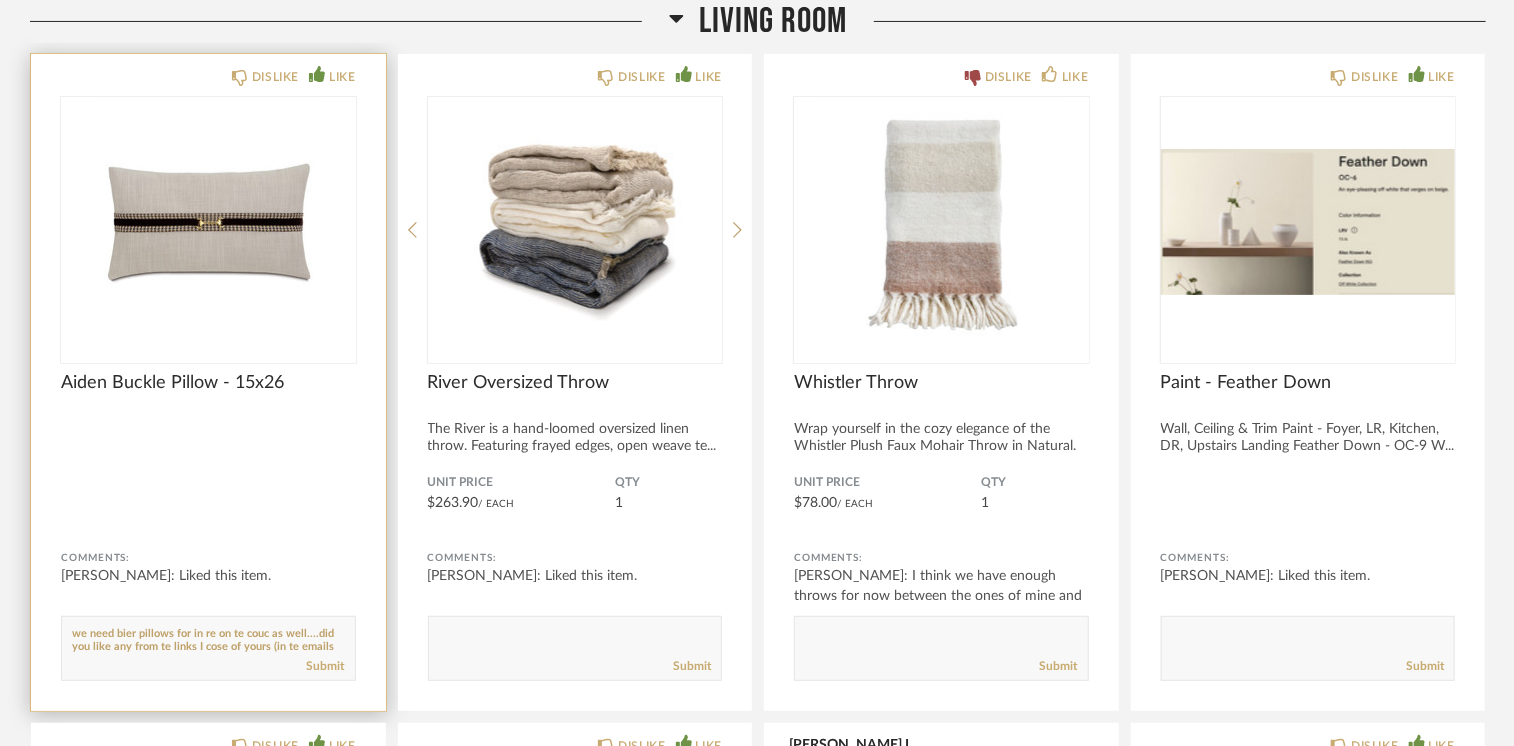 paste on "g" 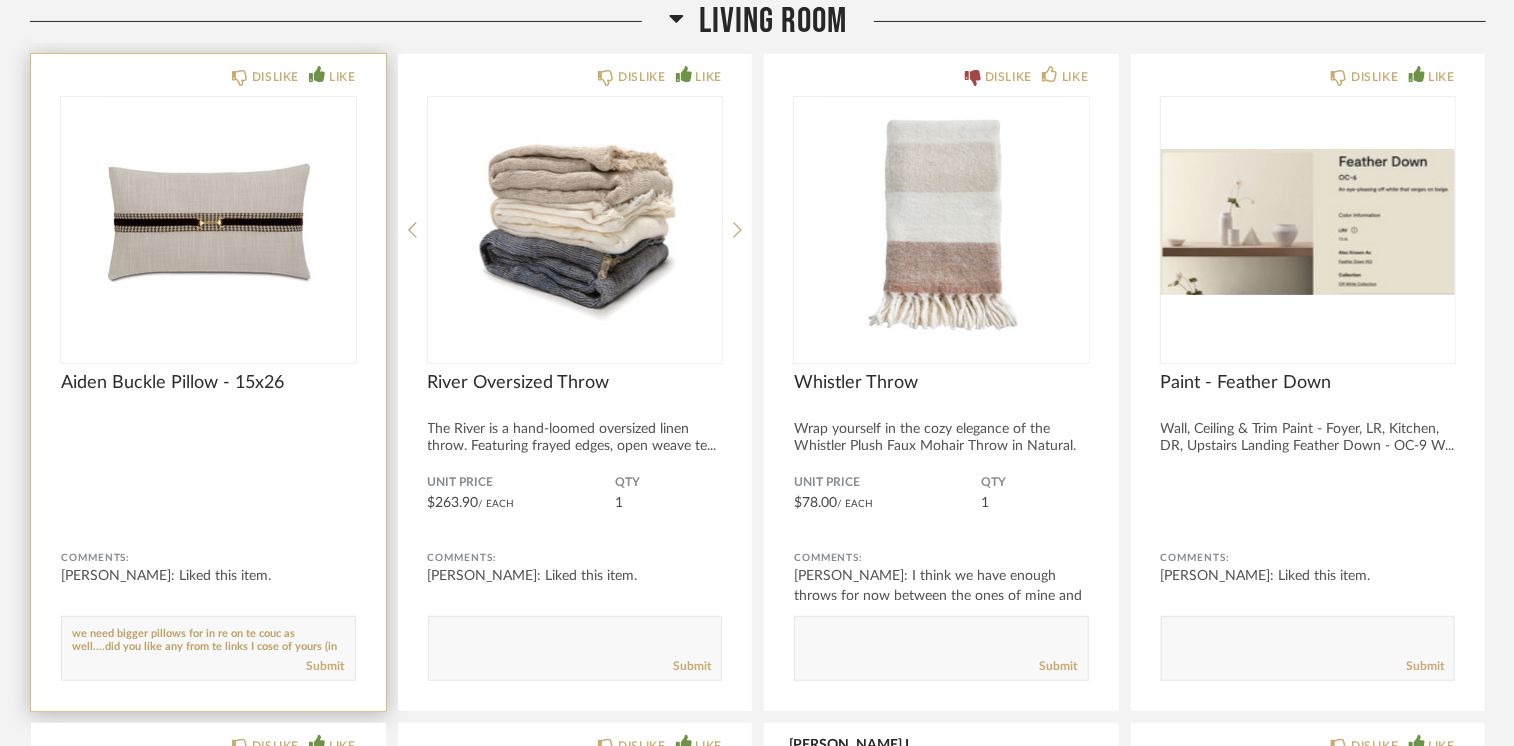 click 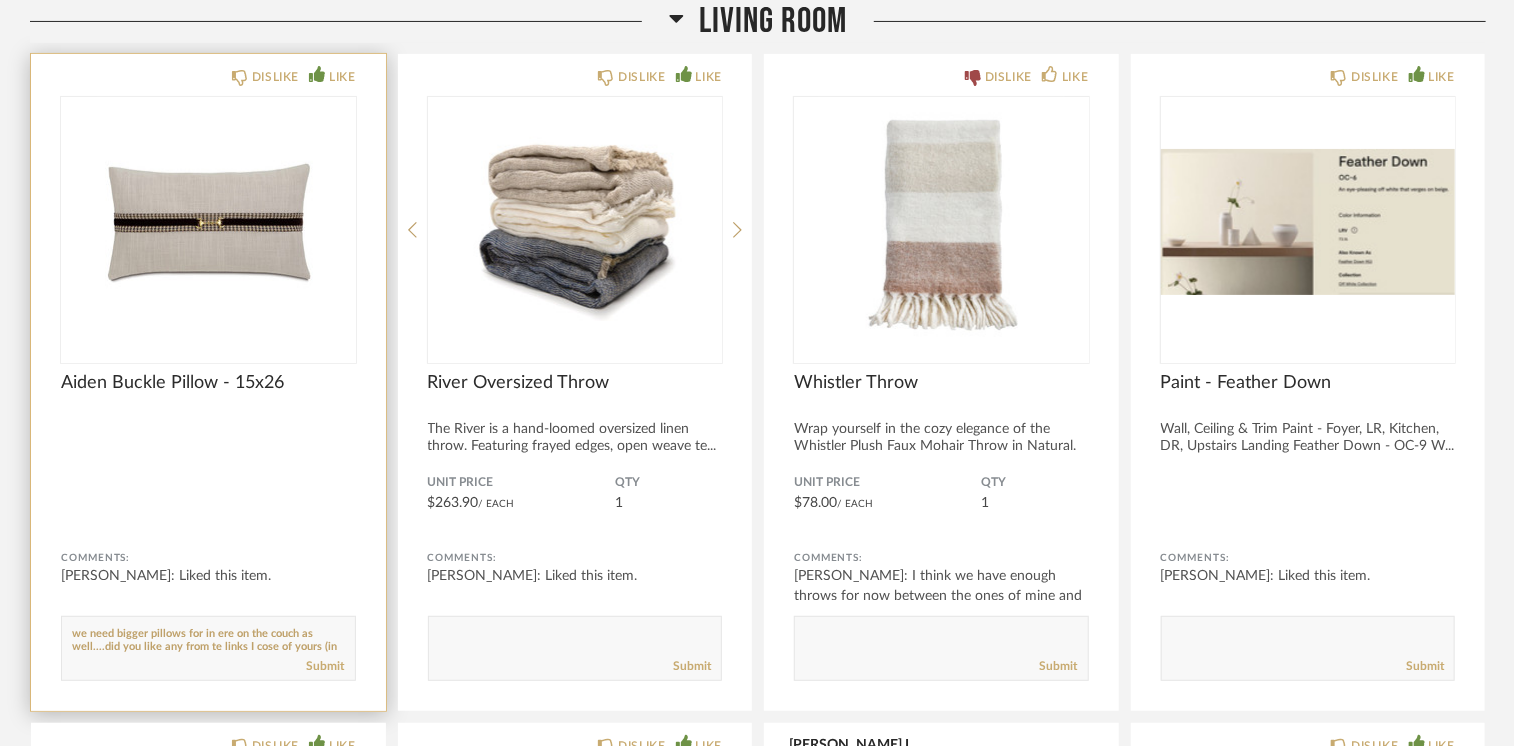 click 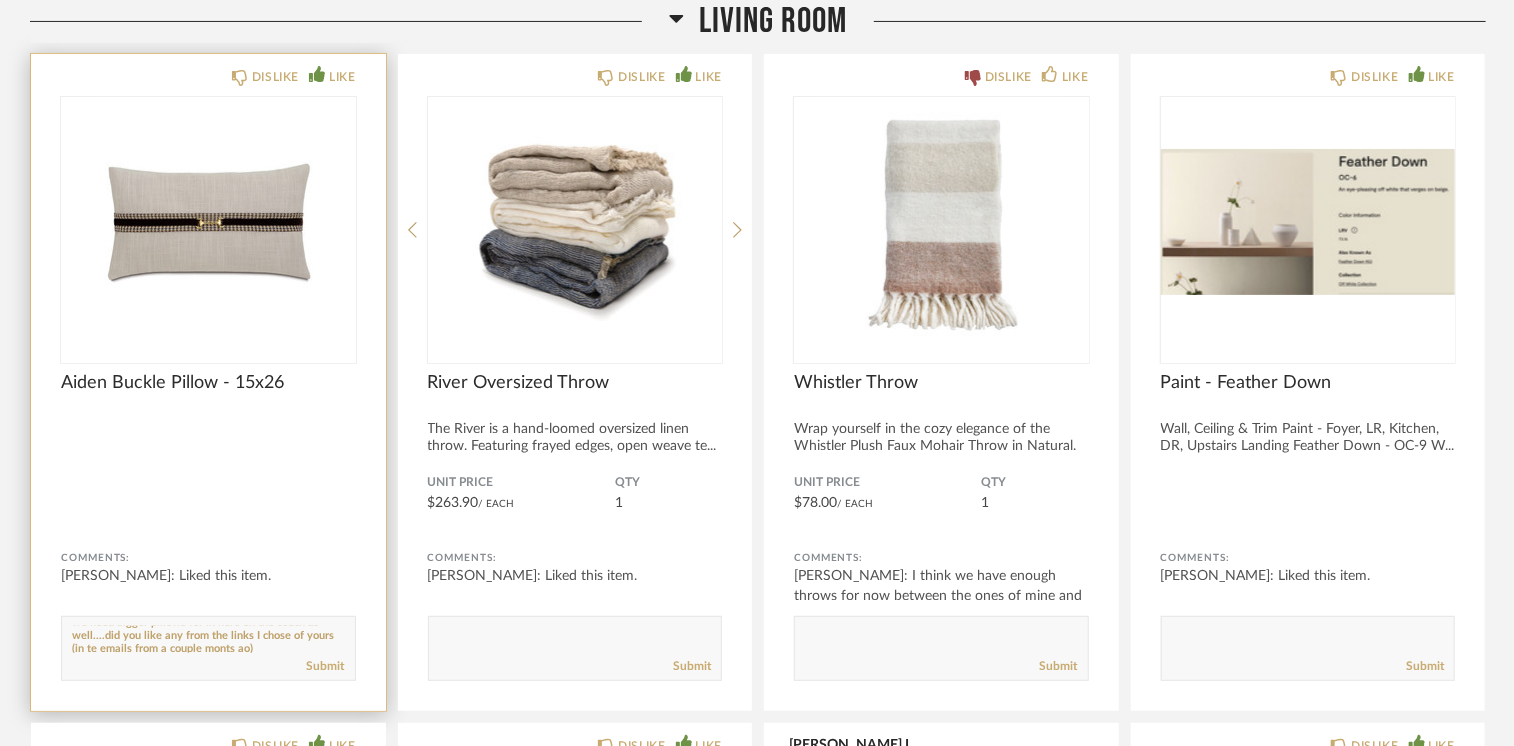 scroll, scrollTop: 13, scrollLeft: 0, axis: vertical 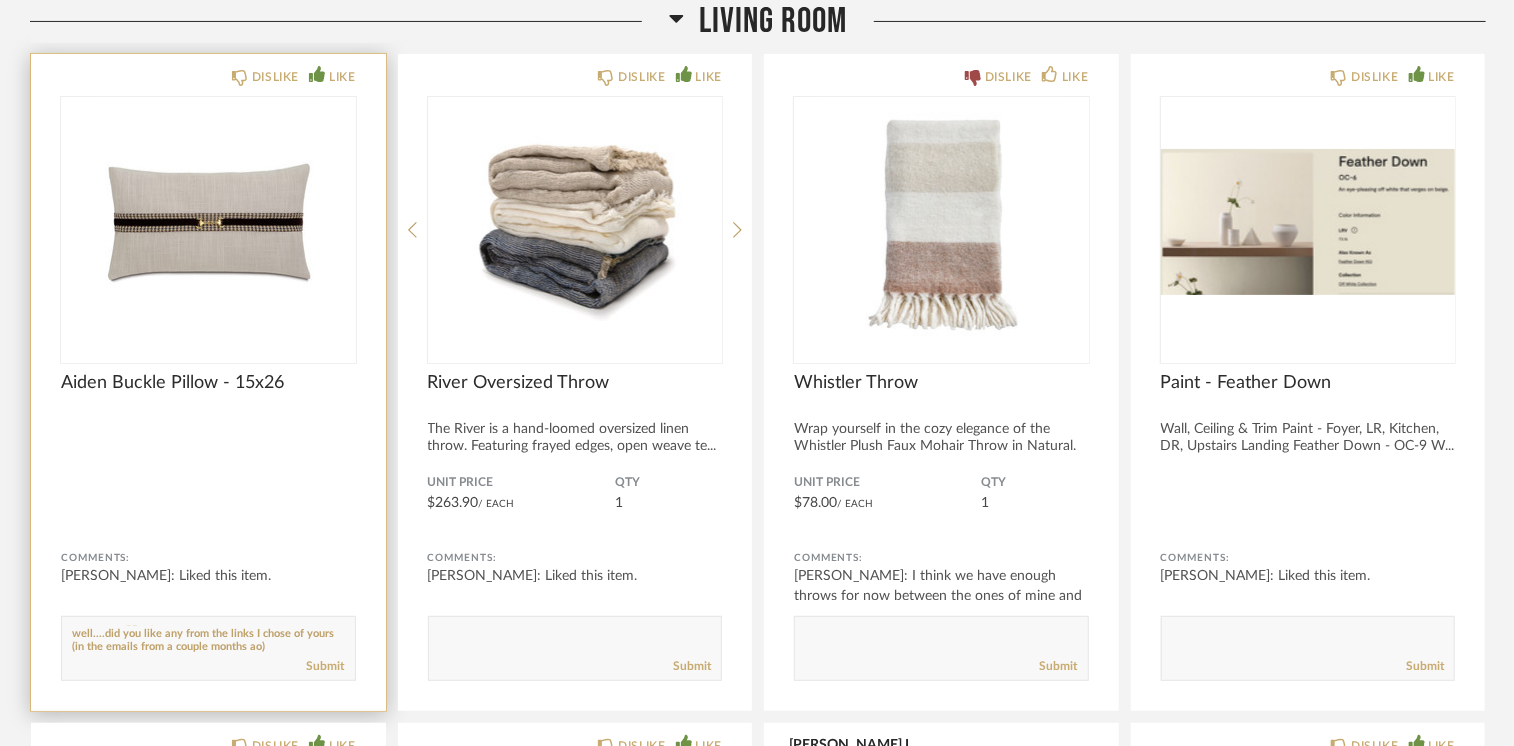 drag, startPoint x: 252, startPoint y: 641, endPoint x: 292, endPoint y: 649, distance: 40.792156 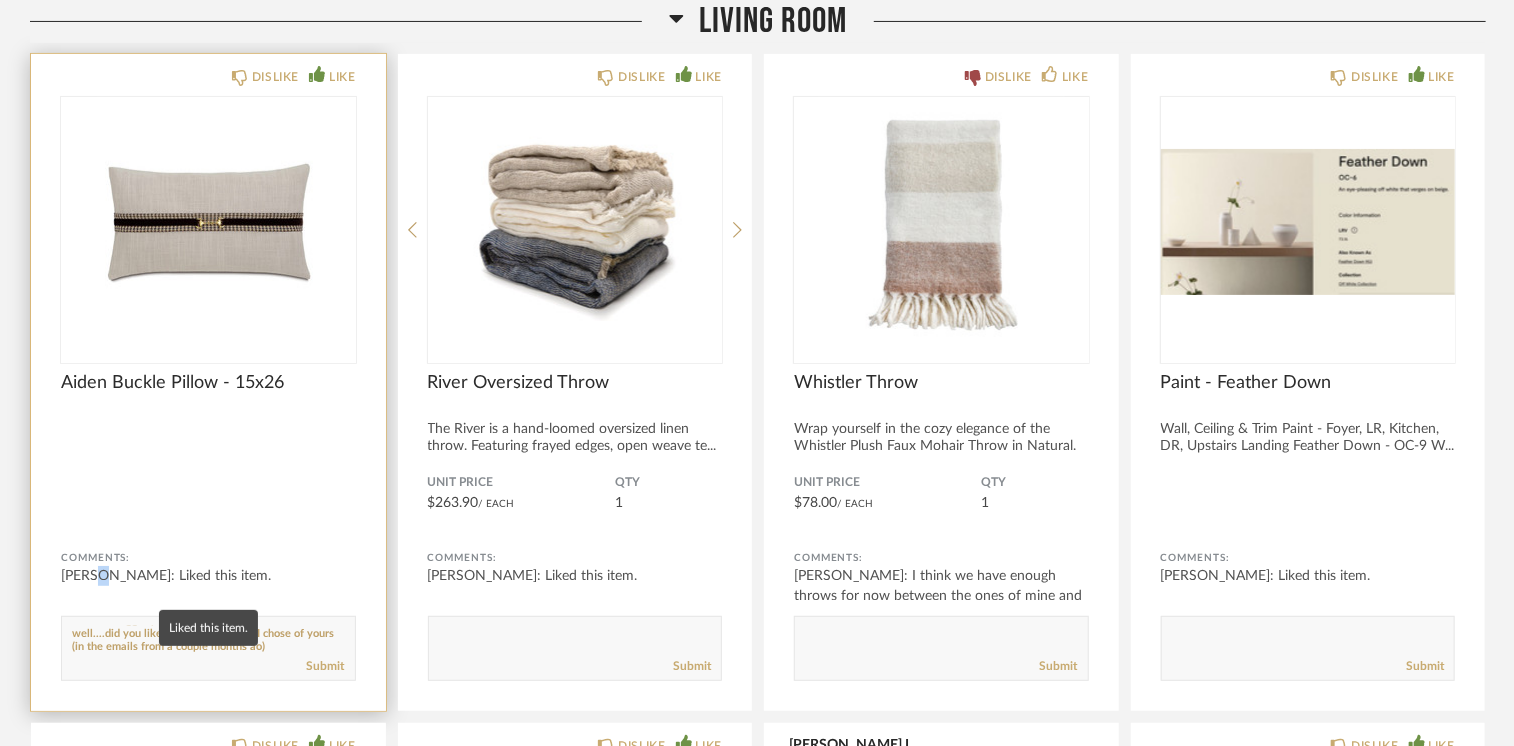 click on "[PERSON_NAME]: Liked this item." 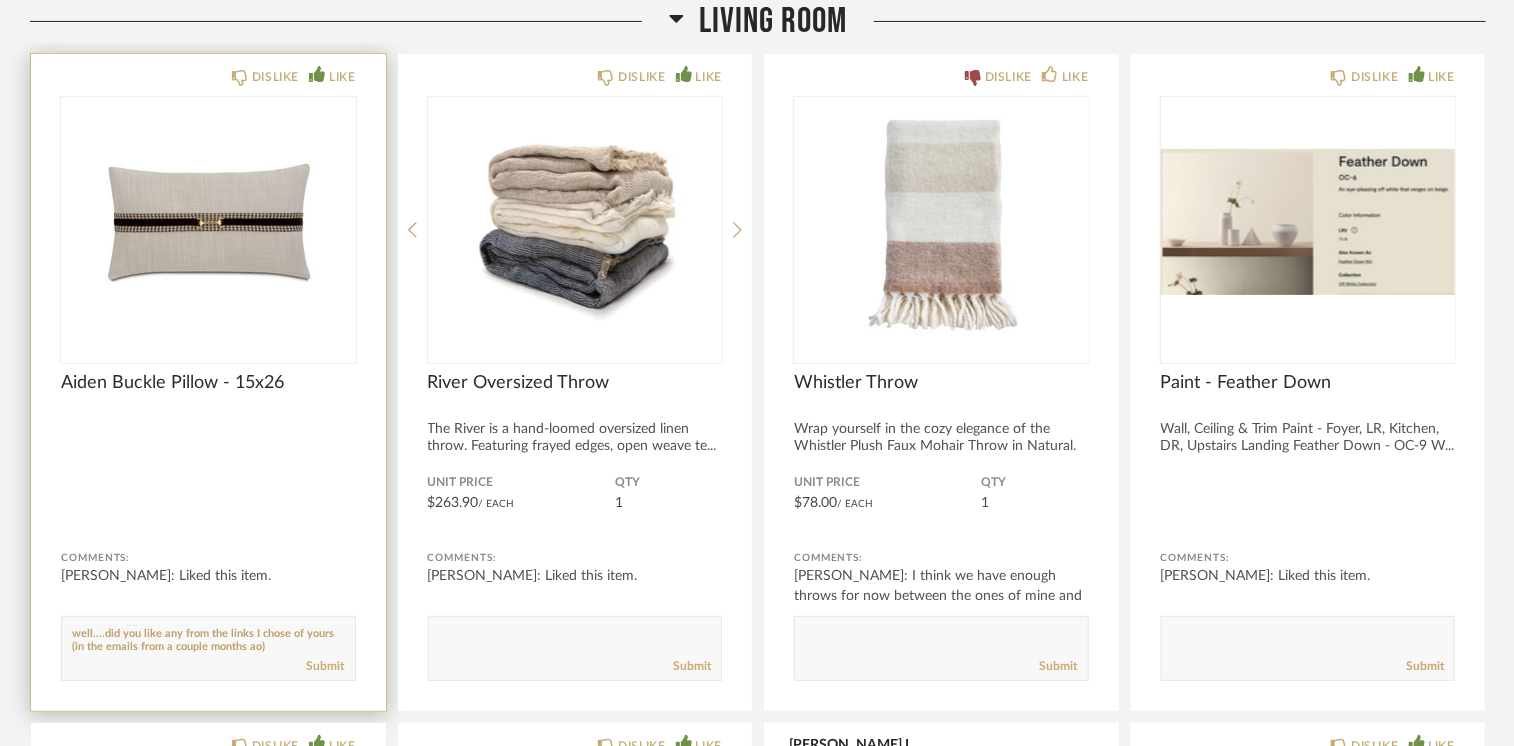 paste on "g" 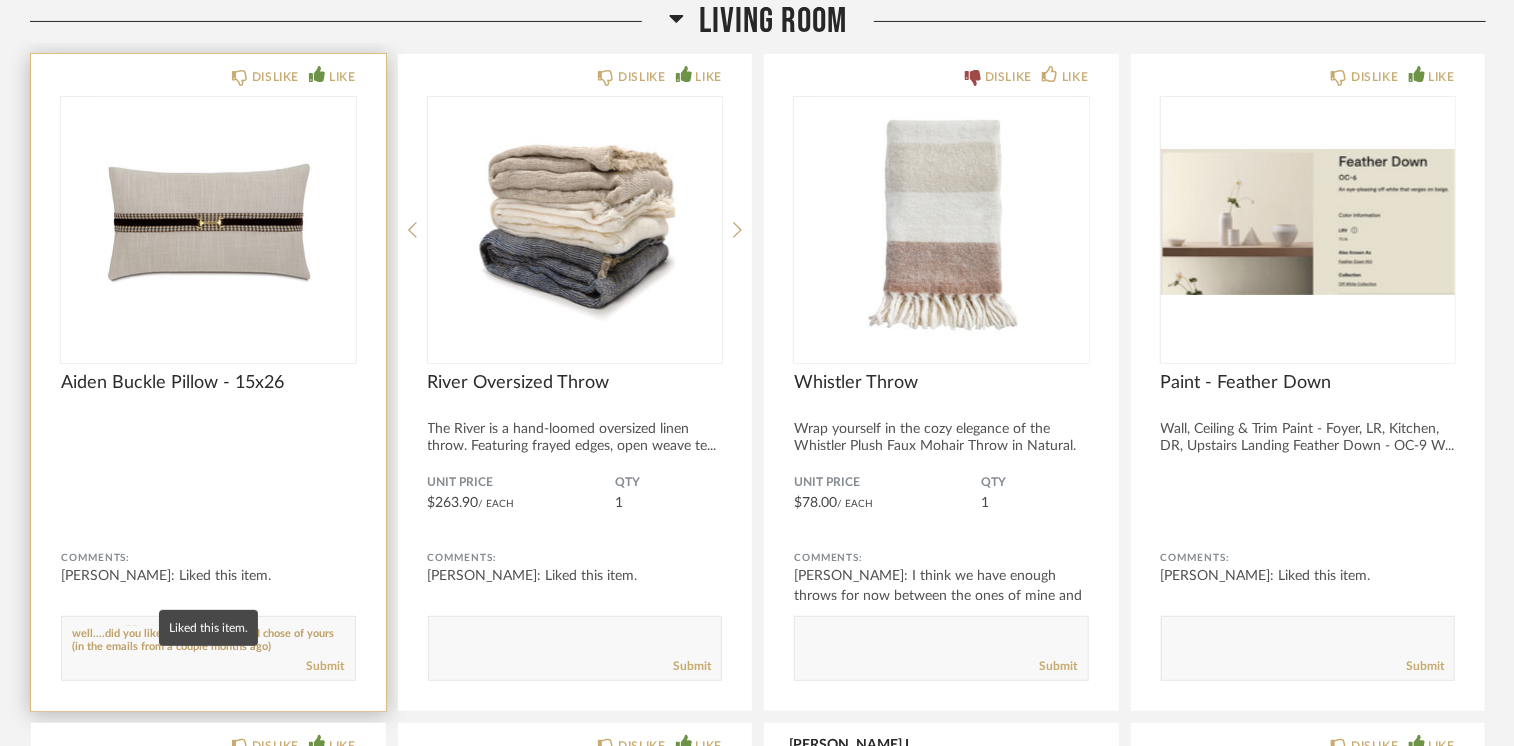 type on "we need bigger pillows for in here on the couch as well....did you like any from the links I chose of yours (in the emails from a couple months ago)" 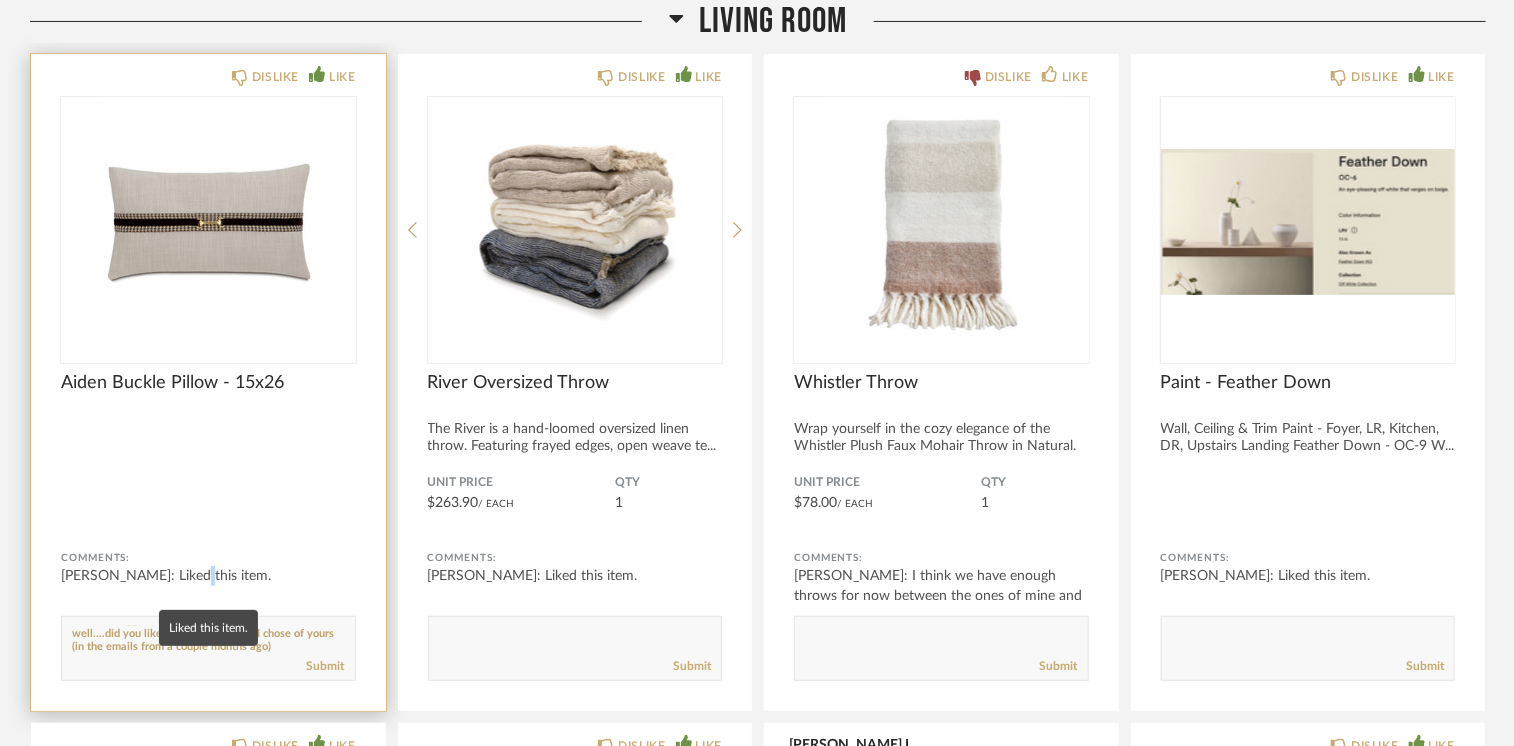 click on "[PERSON_NAME]: Liked this item." 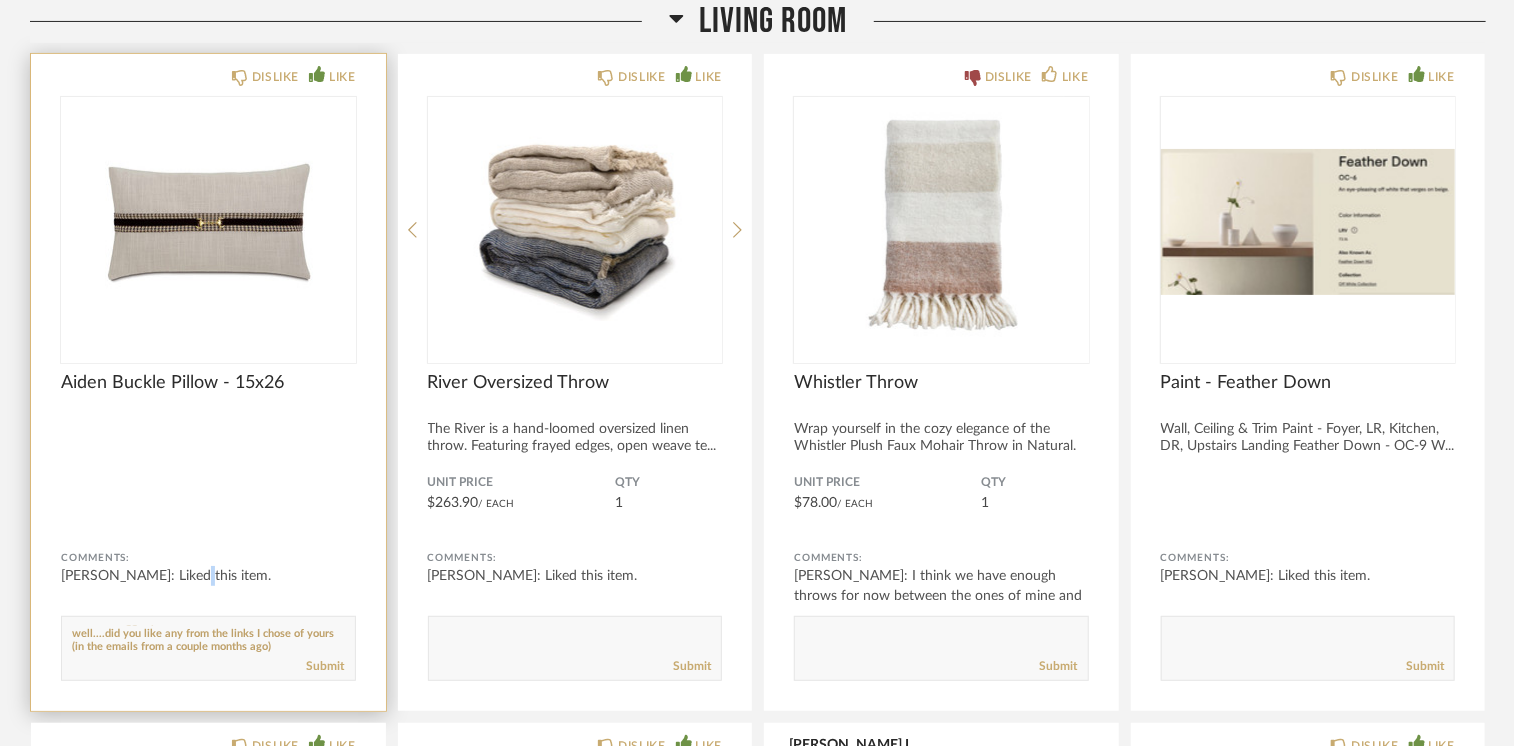 copy on "h" 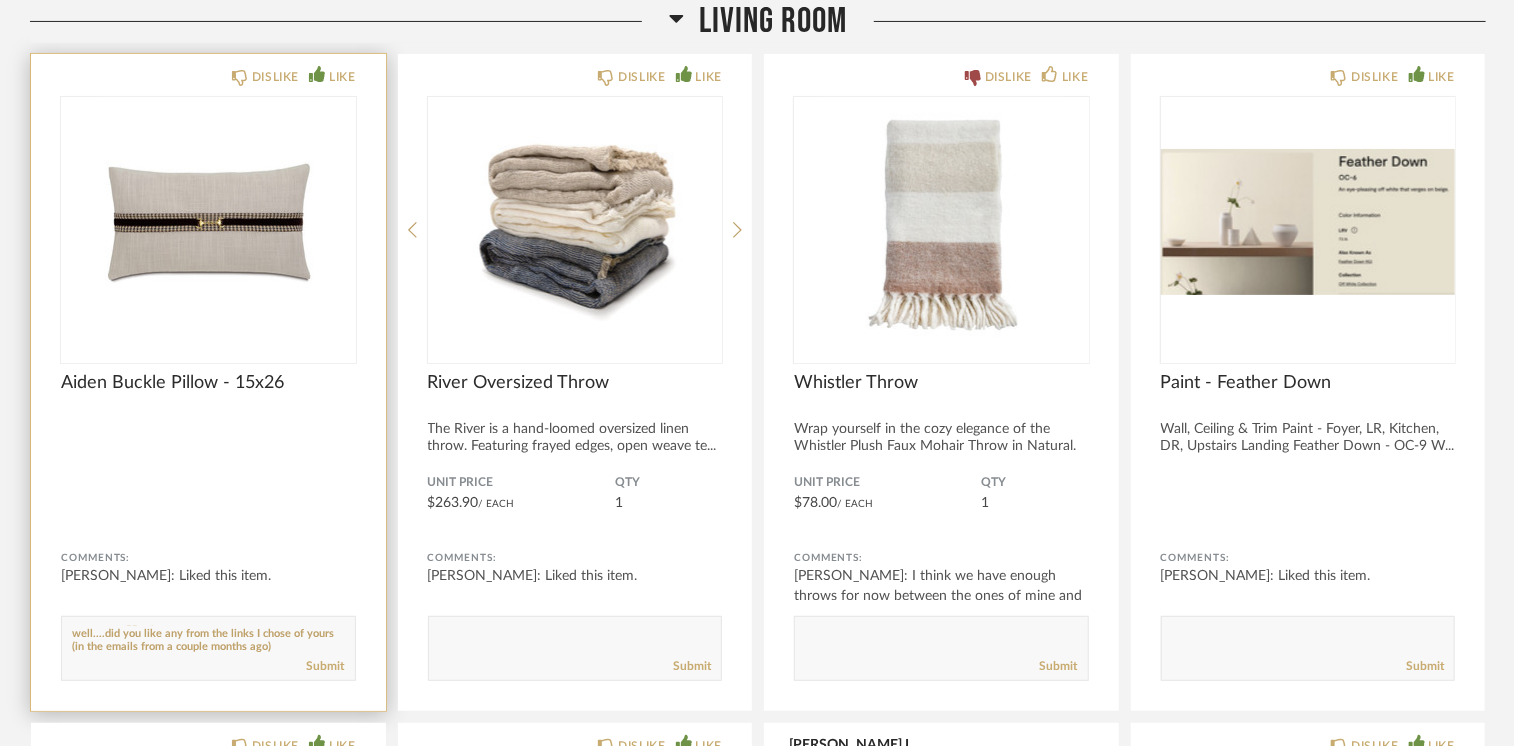 click 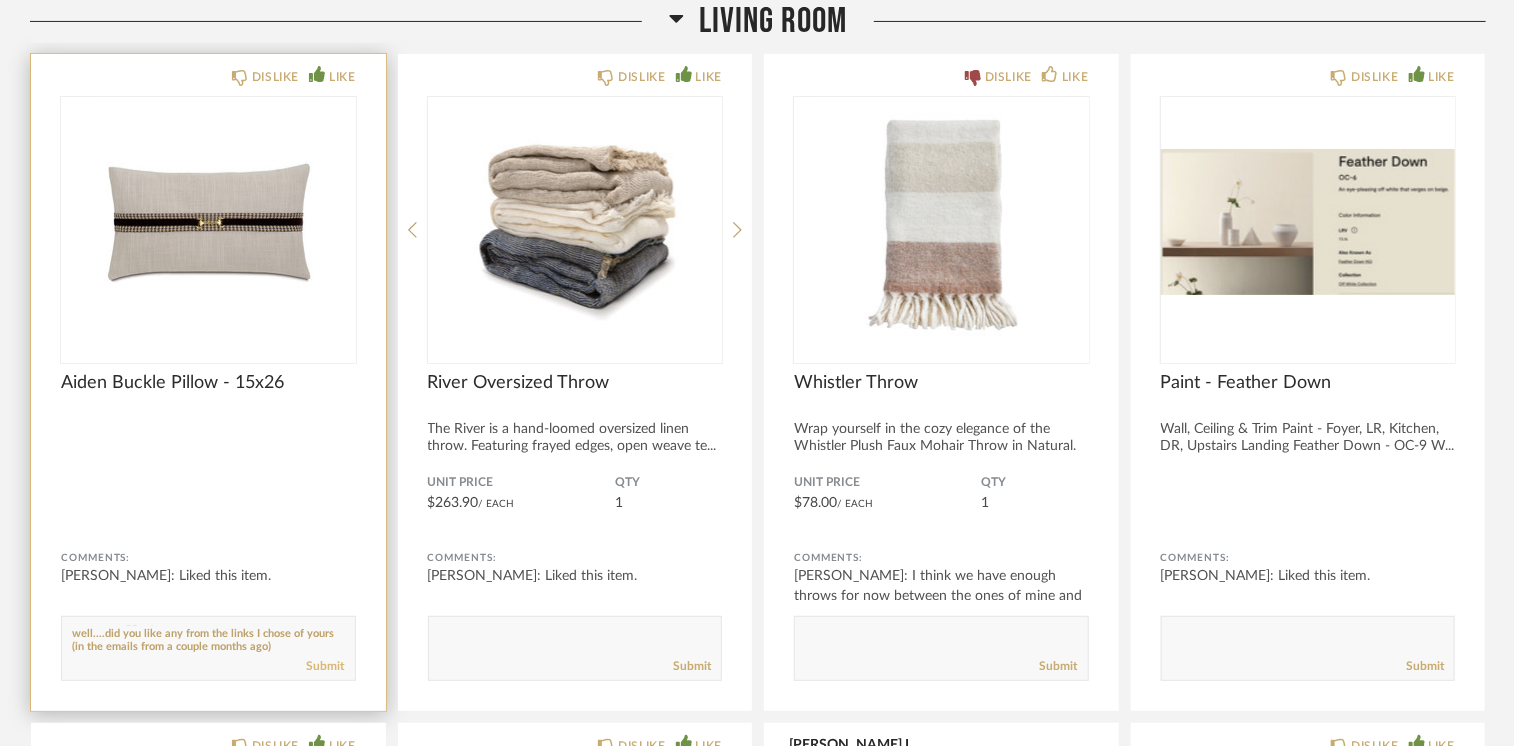 click on "Submit" 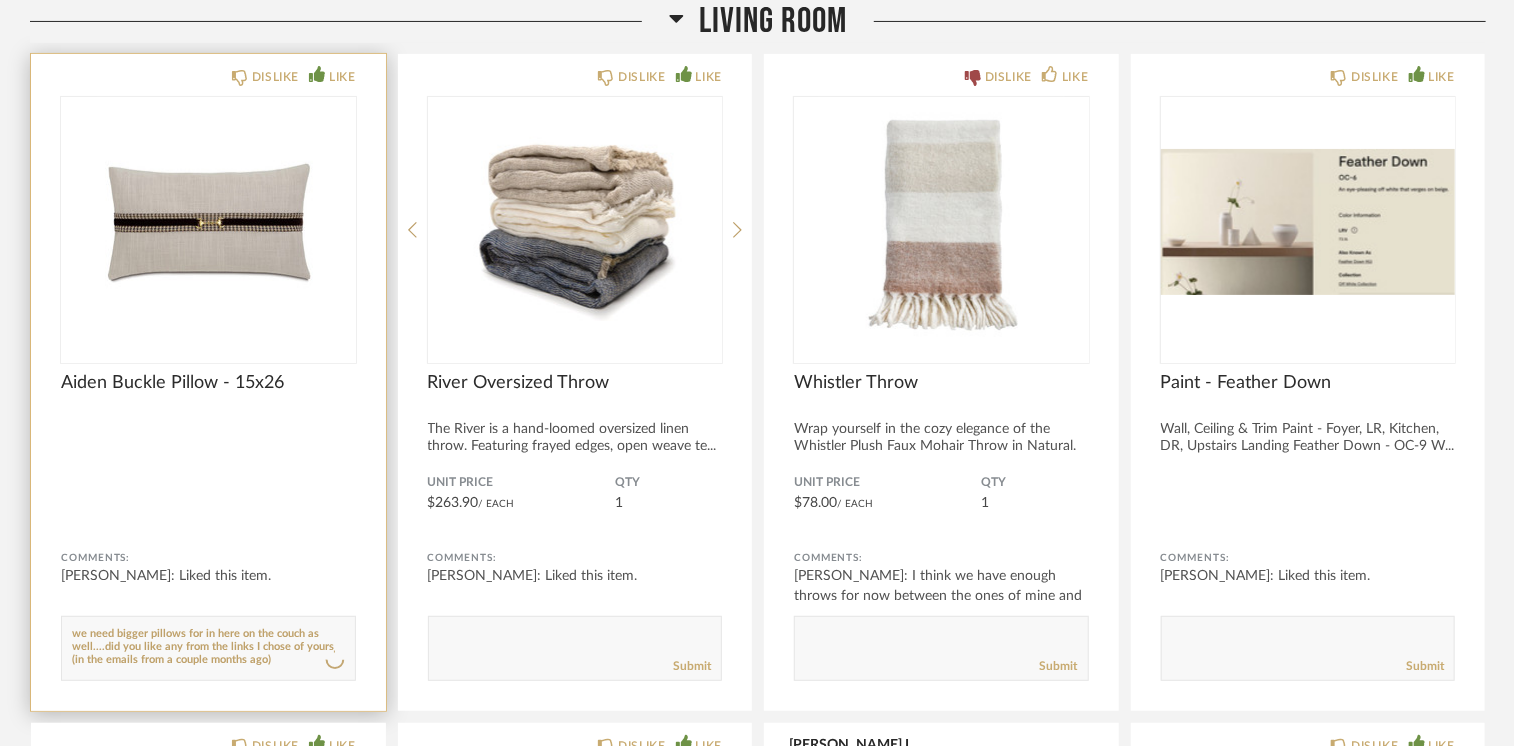 type 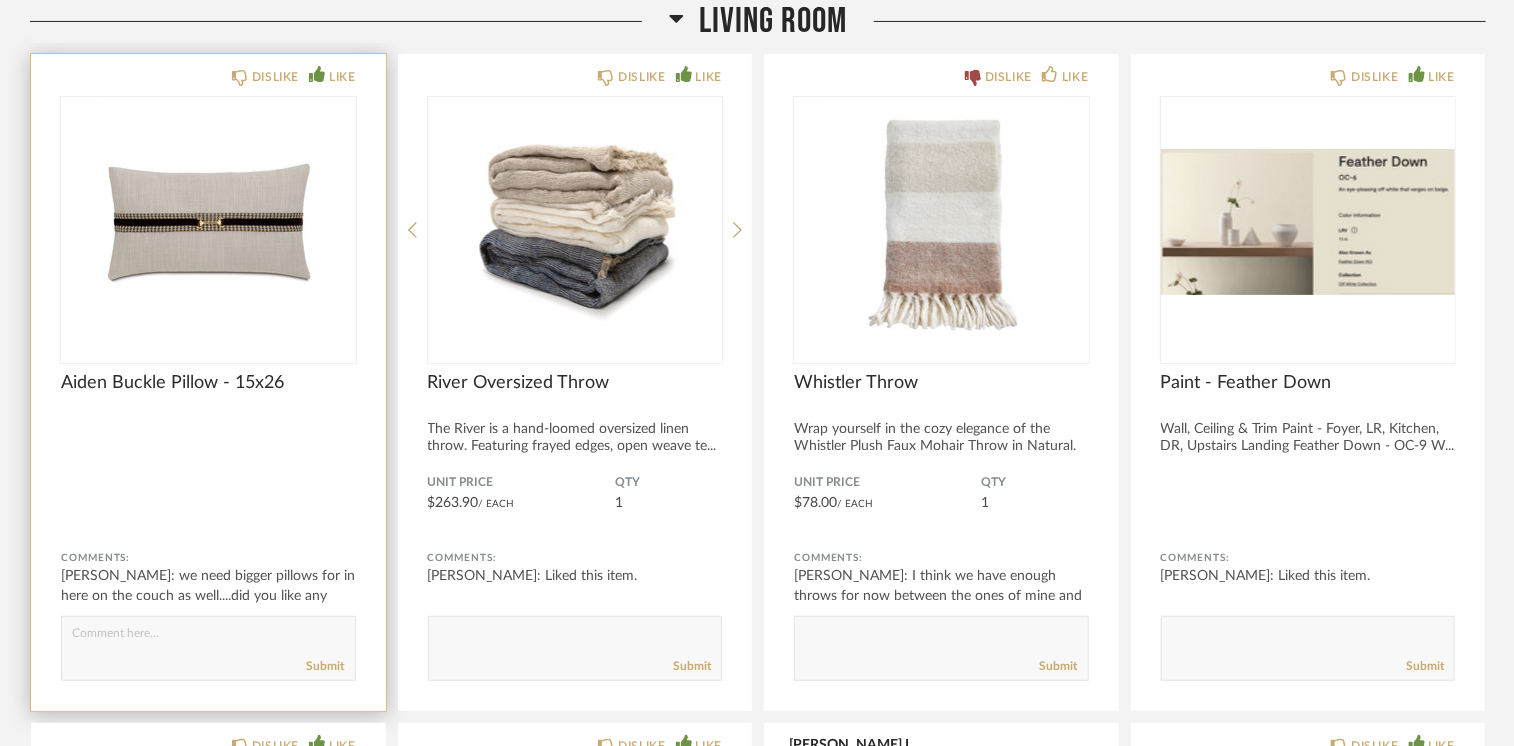 click at bounding box center [208, 222] 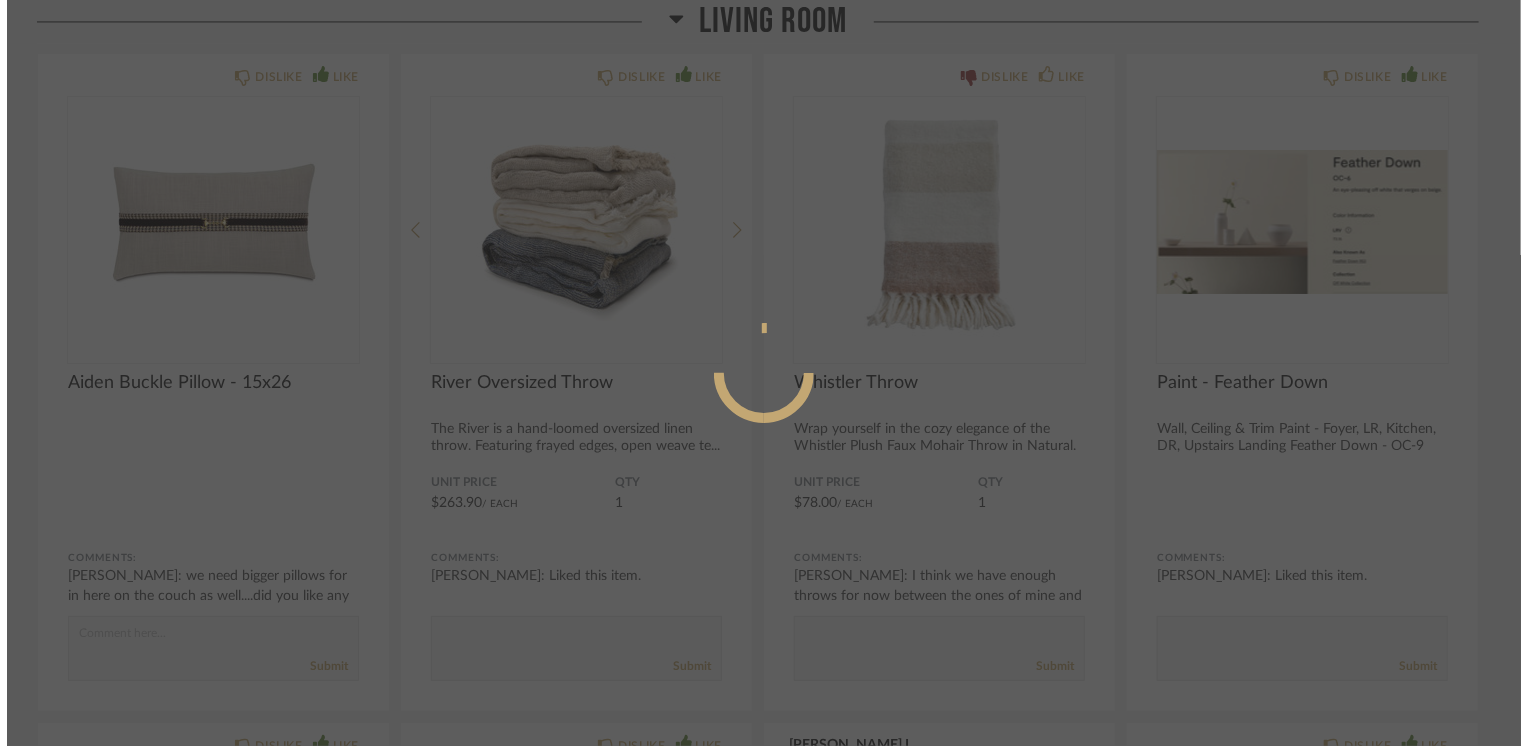 scroll, scrollTop: 0, scrollLeft: 0, axis: both 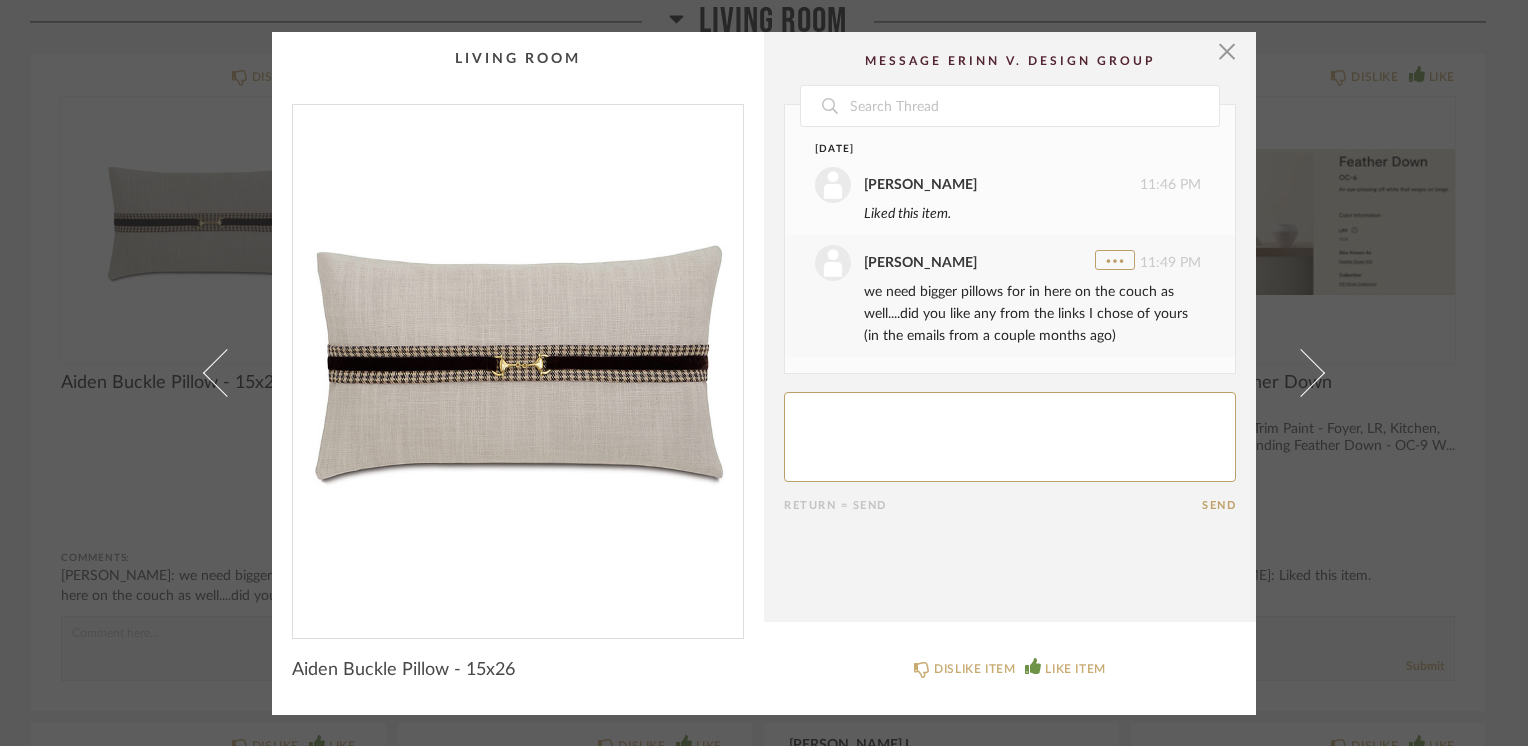 click 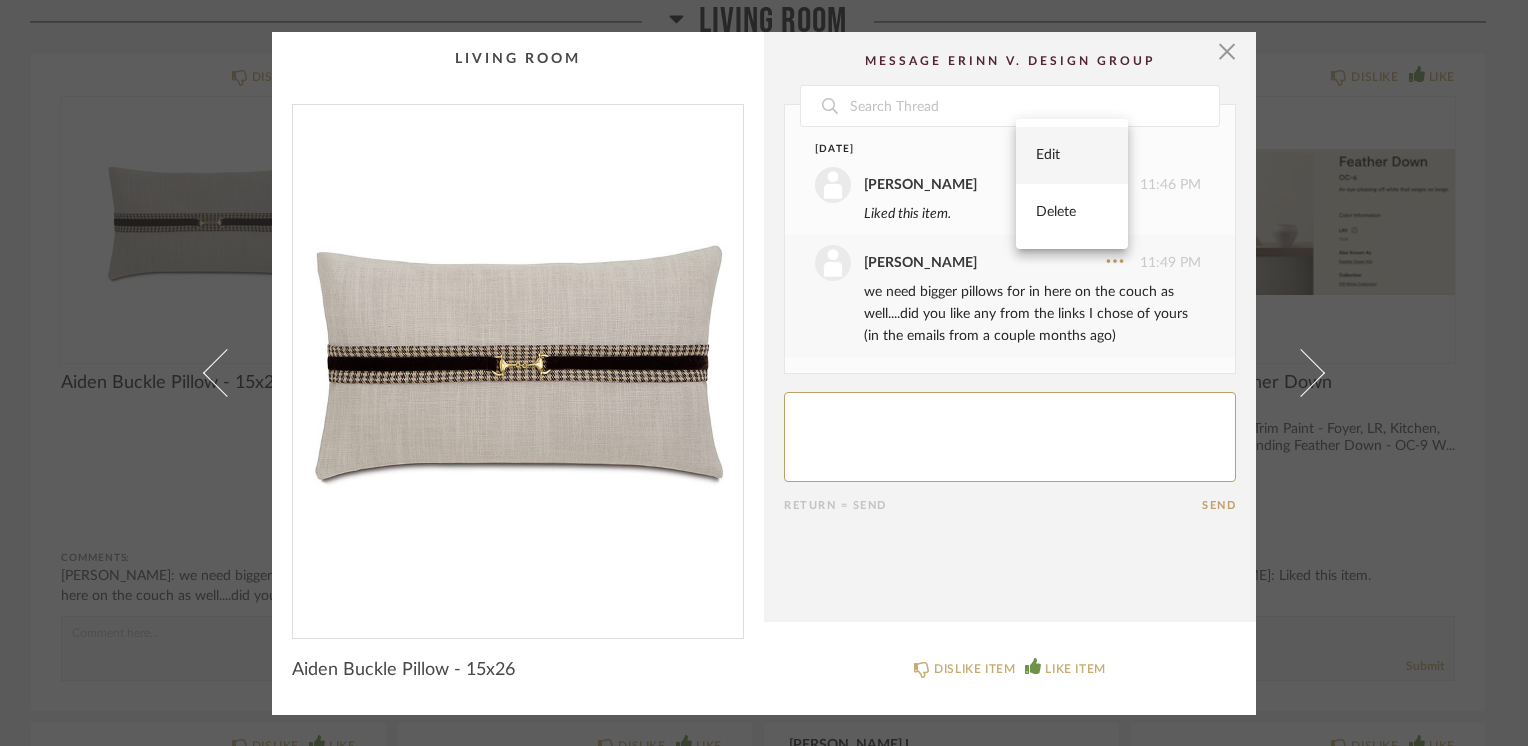 click on "Edit" at bounding box center [1072, 155] 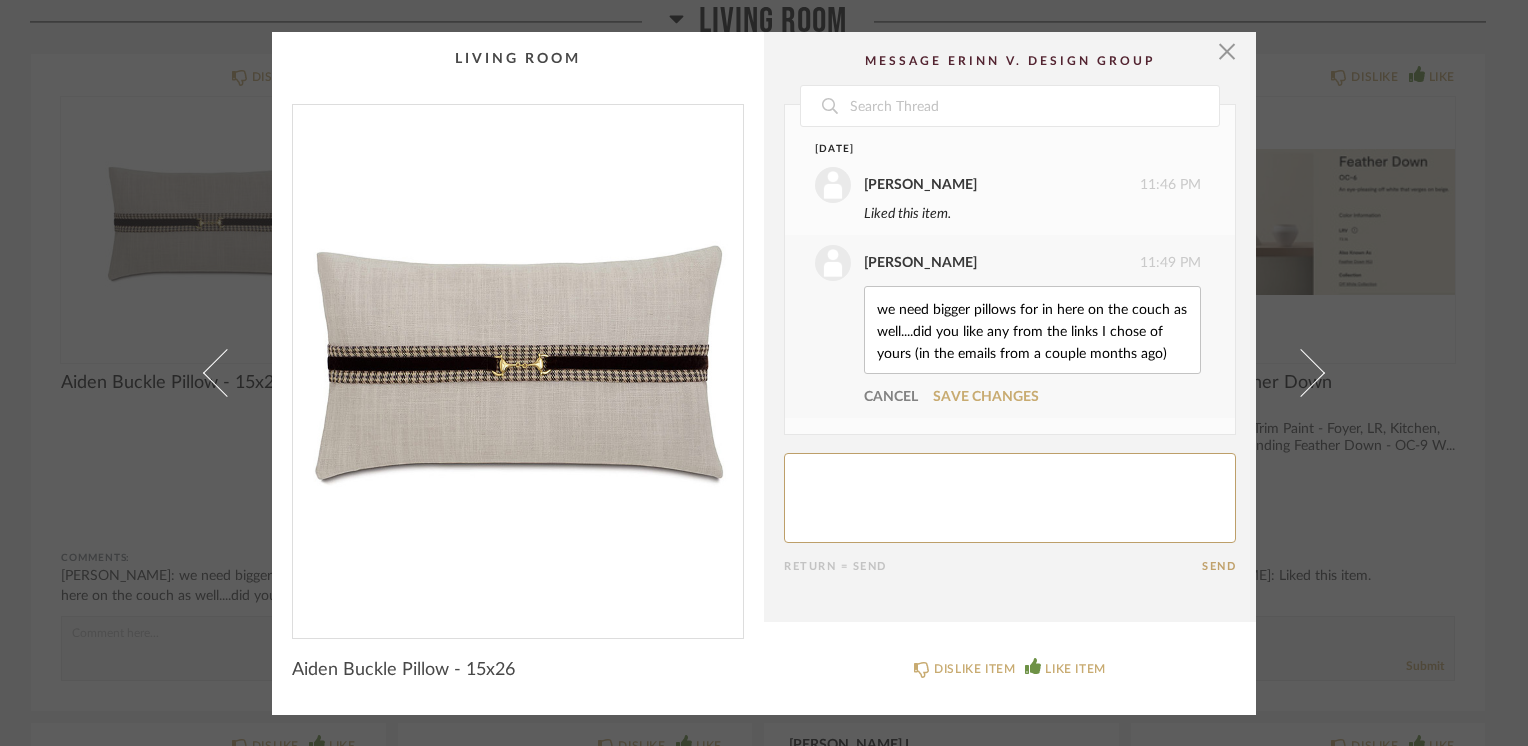 click on "we need bigger pillows for in here on the couch as well....did you like any from the links I chose of yours (in the emails from a couple months ago)" at bounding box center (1032, 330) 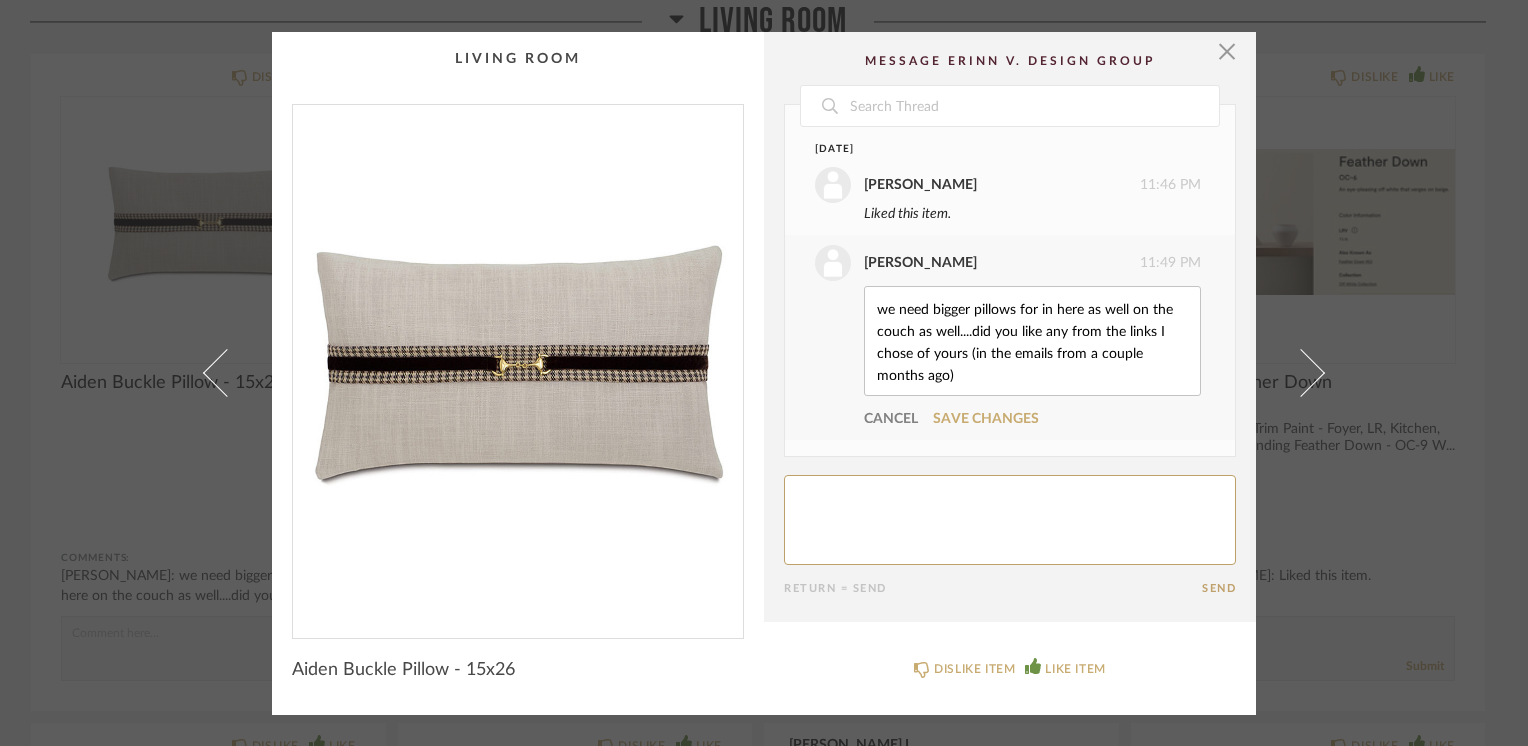 click on "we need bigger pillows for in here as well on the couch as well....did you like any from the links I chose of yours (in the emails from a couple months ago)" at bounding box center (1032, 341) 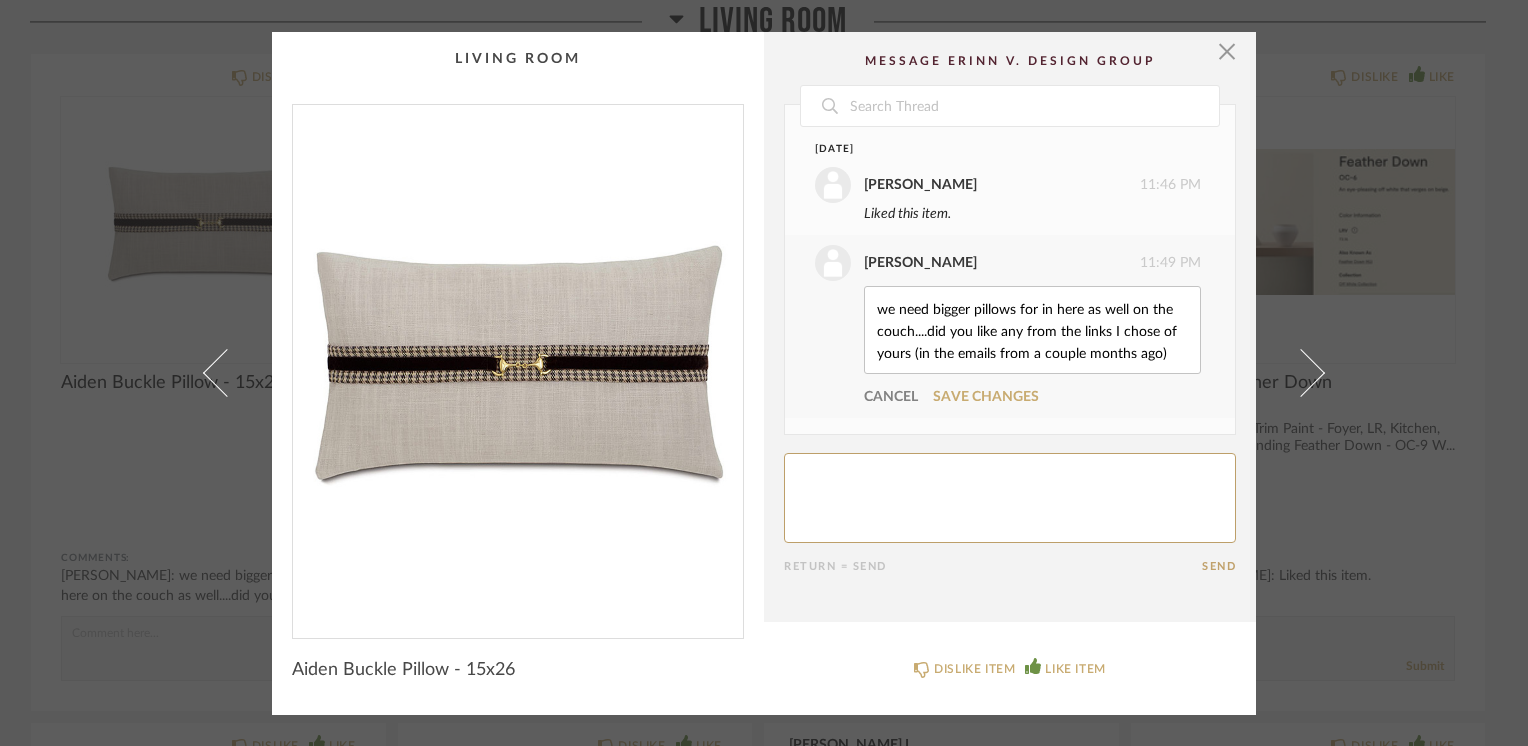 type on "we need bigger pillows for in here as well on the couch....did you like any from the links I chose of yours (in the emails from a couple months ago)" 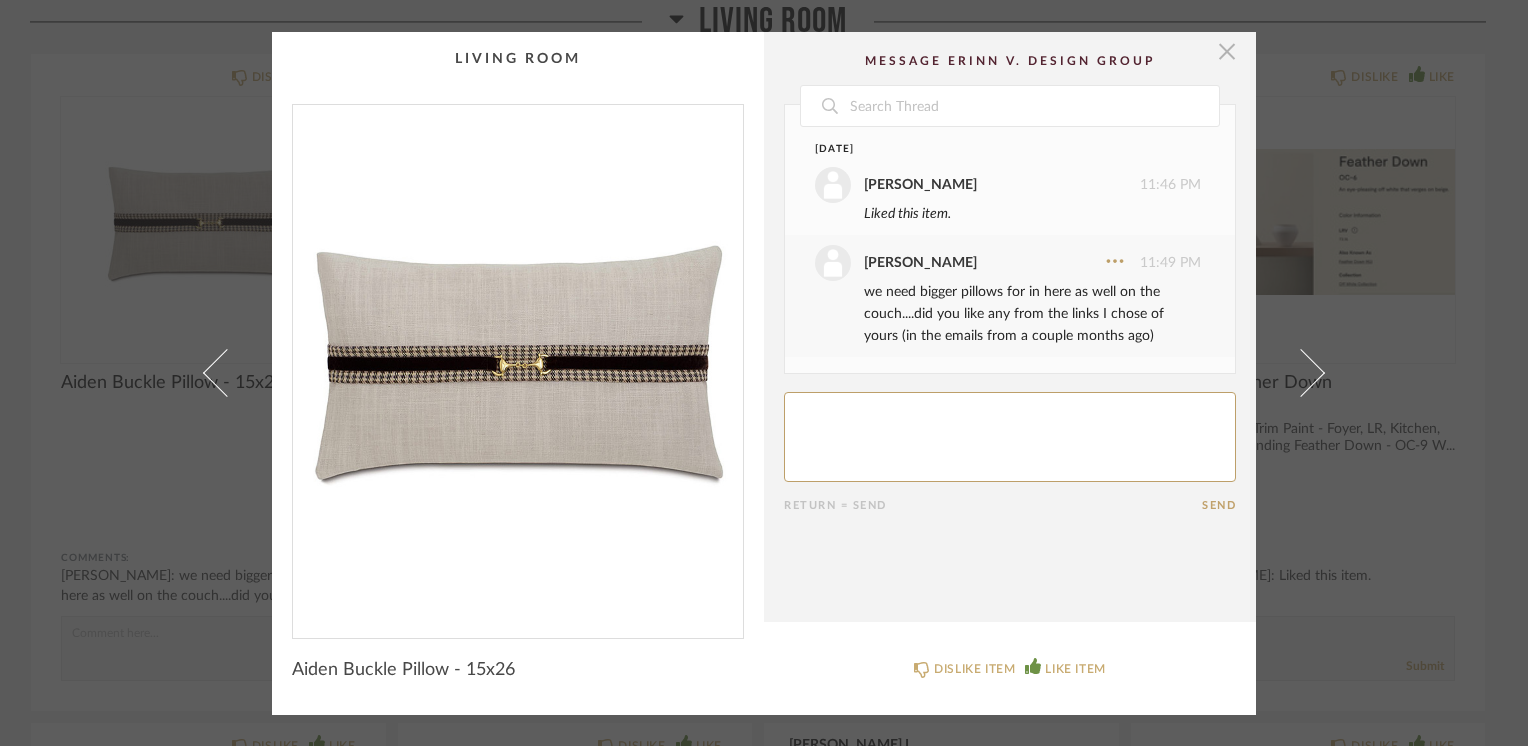 click at bounding box center [1227, 52] 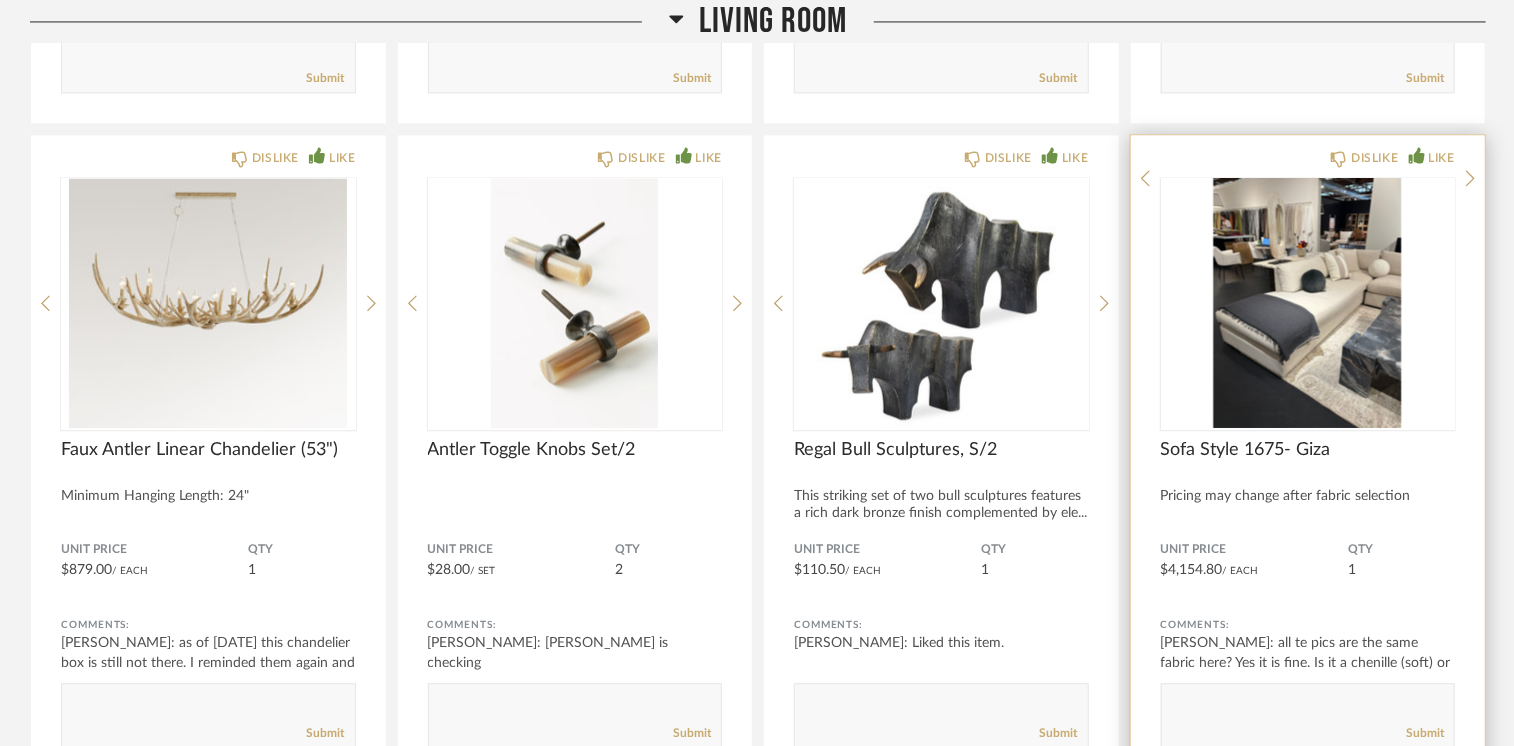 scroll, scrollTop: 5900, scrollLeft: 0, axis: vertical 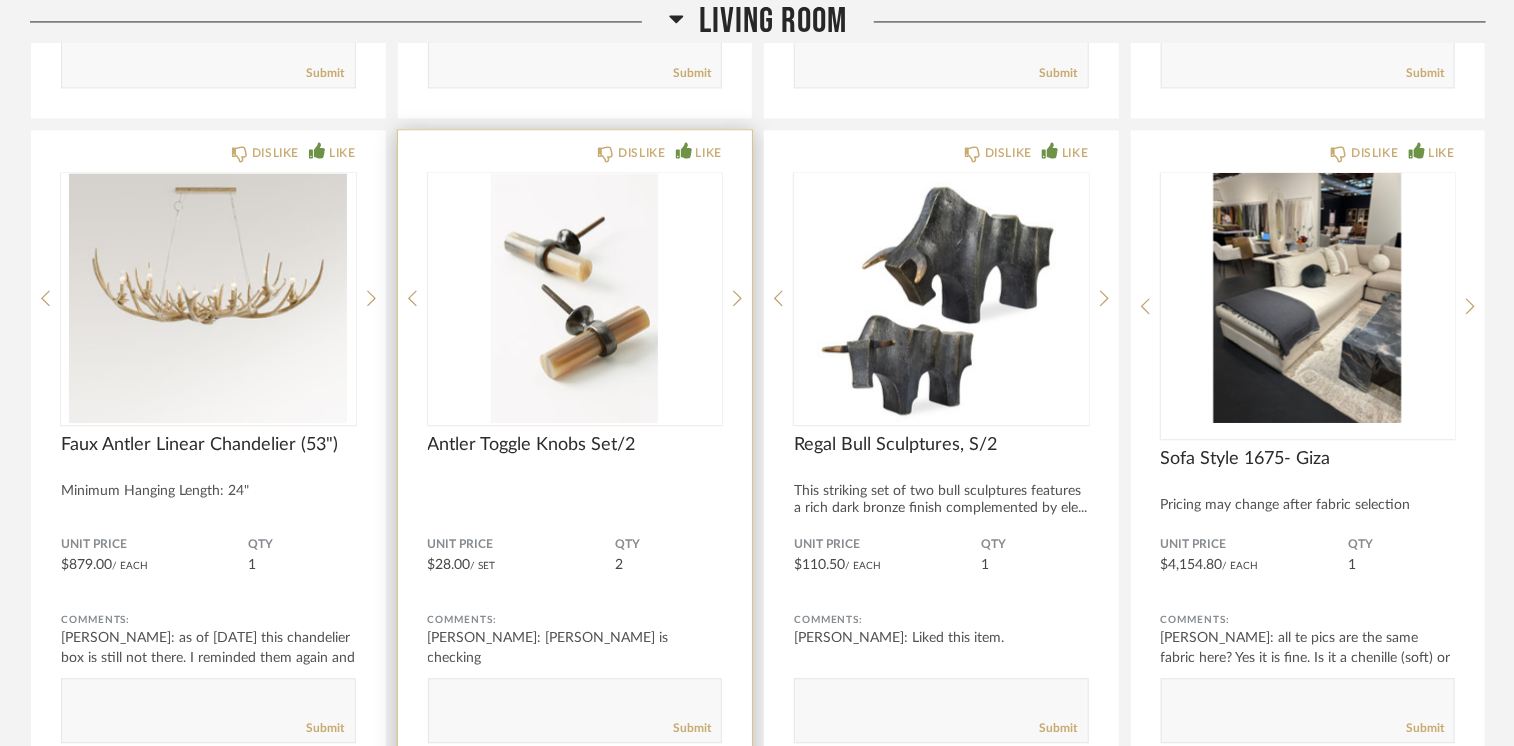 click 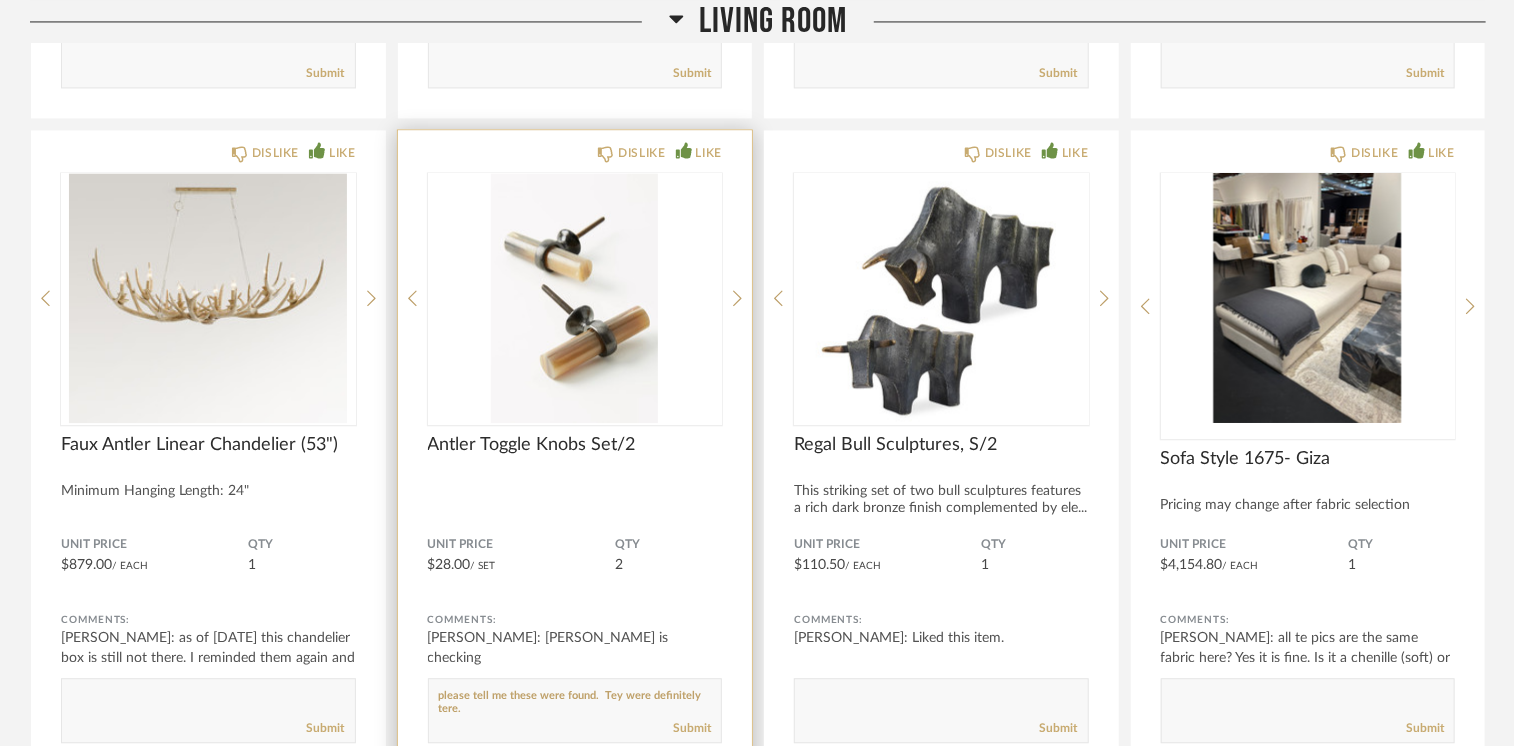 paste on "h" 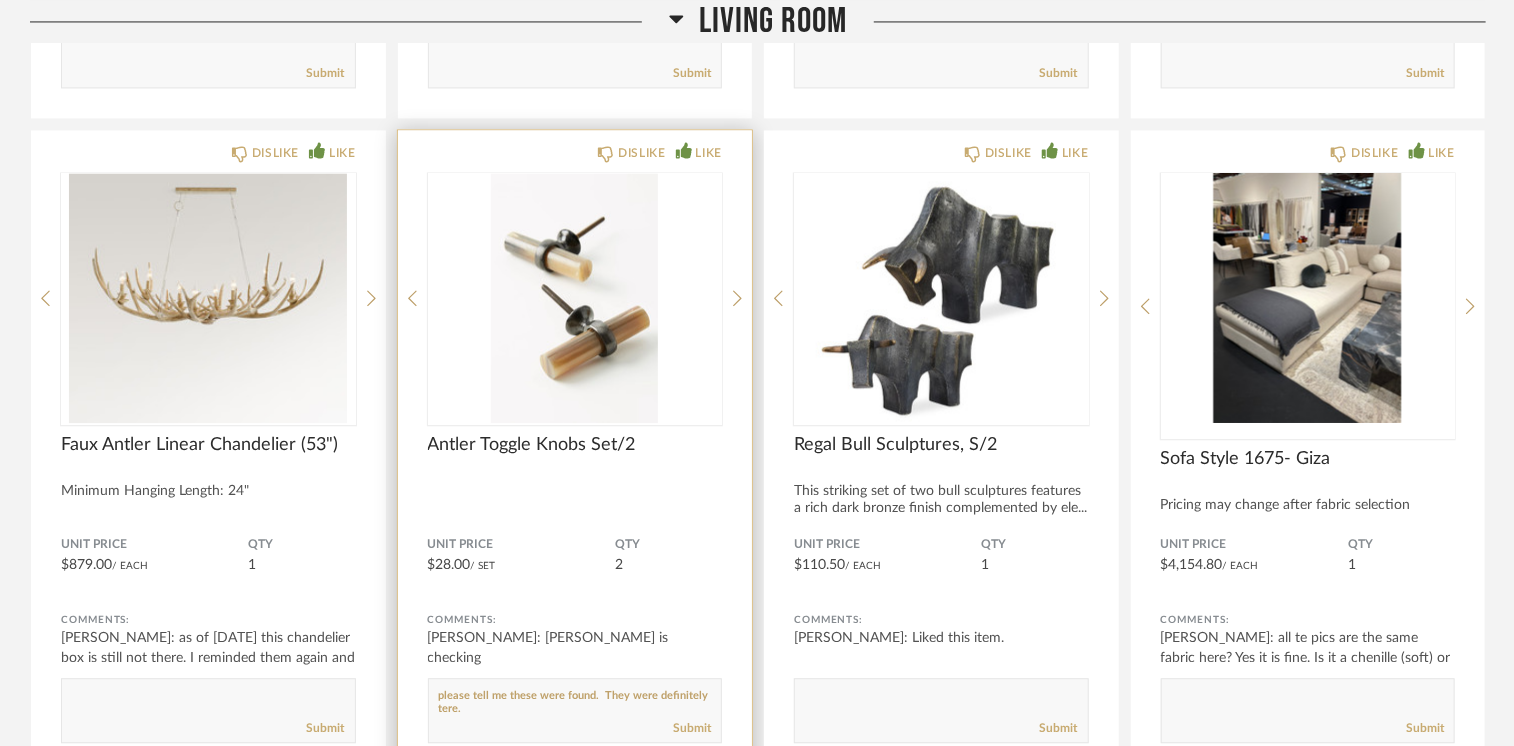 paste on "h" 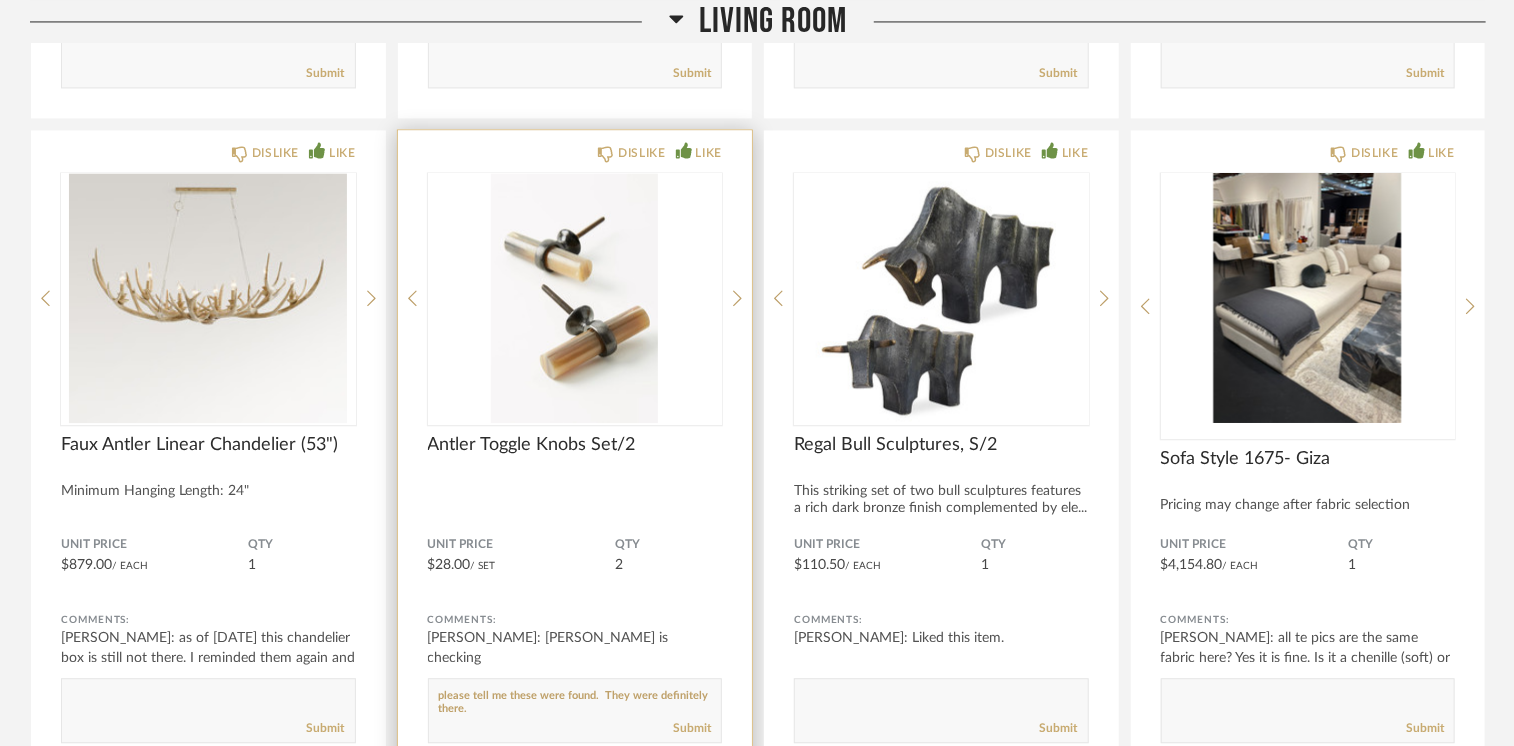 click 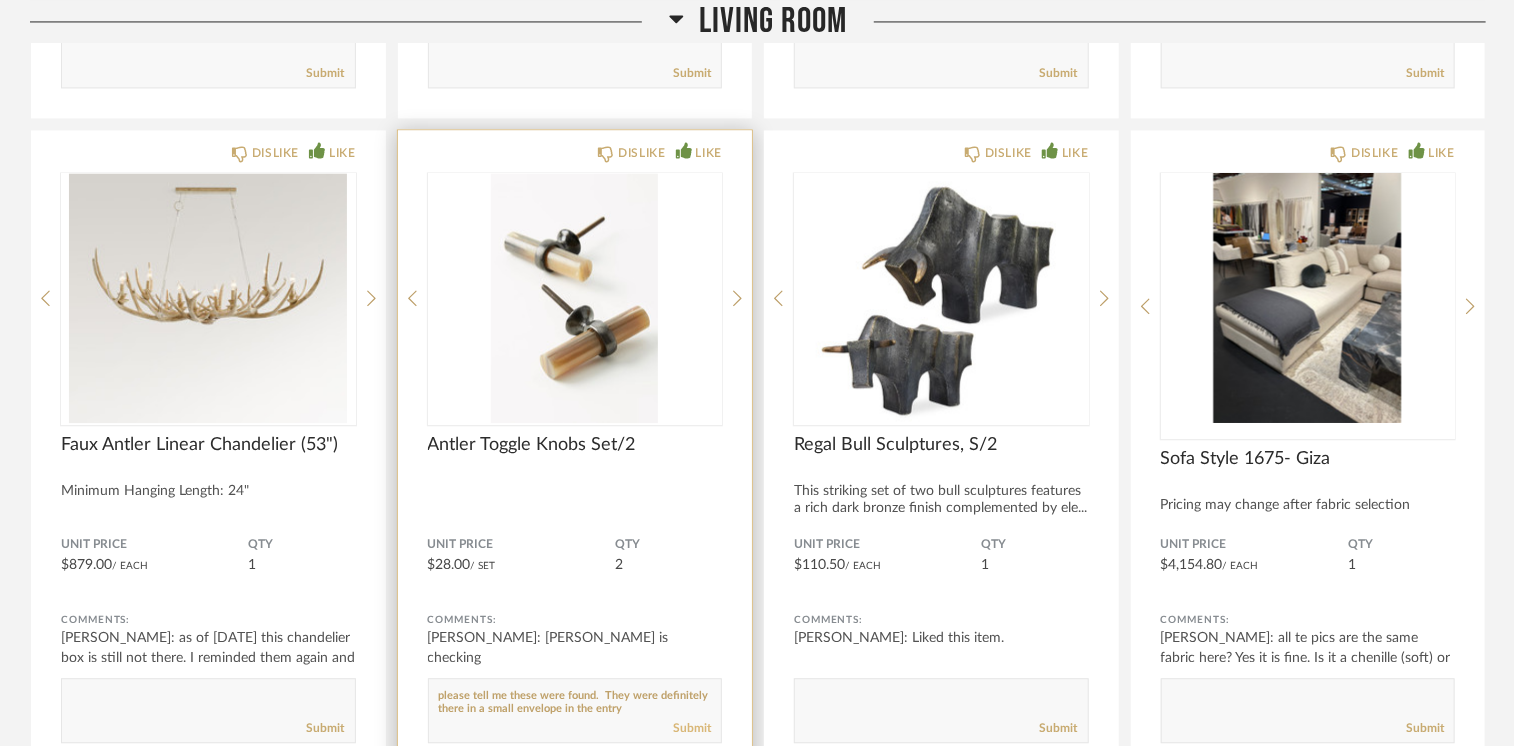 type on "please tell me these were found.  They were definitely there in a small envelope in the entry" 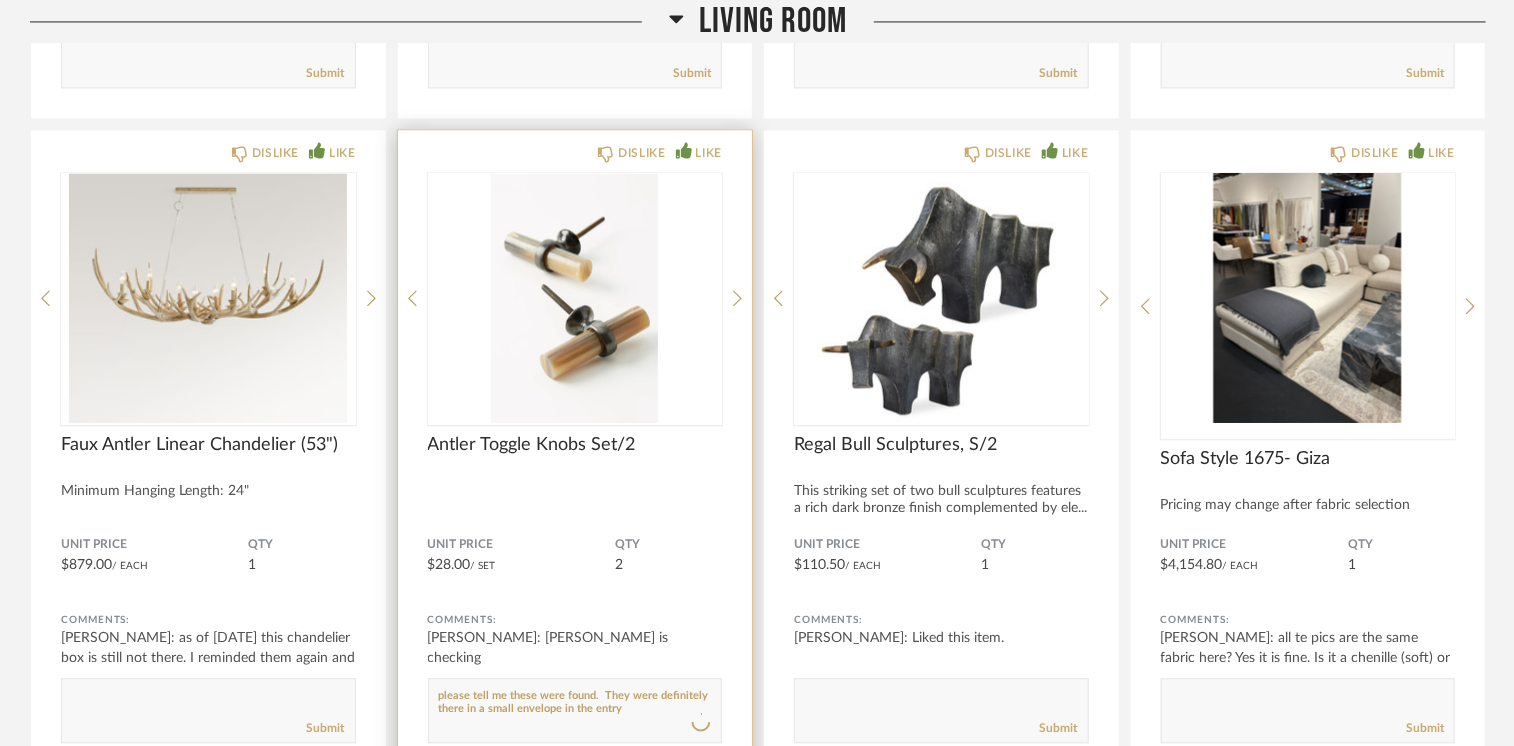 type 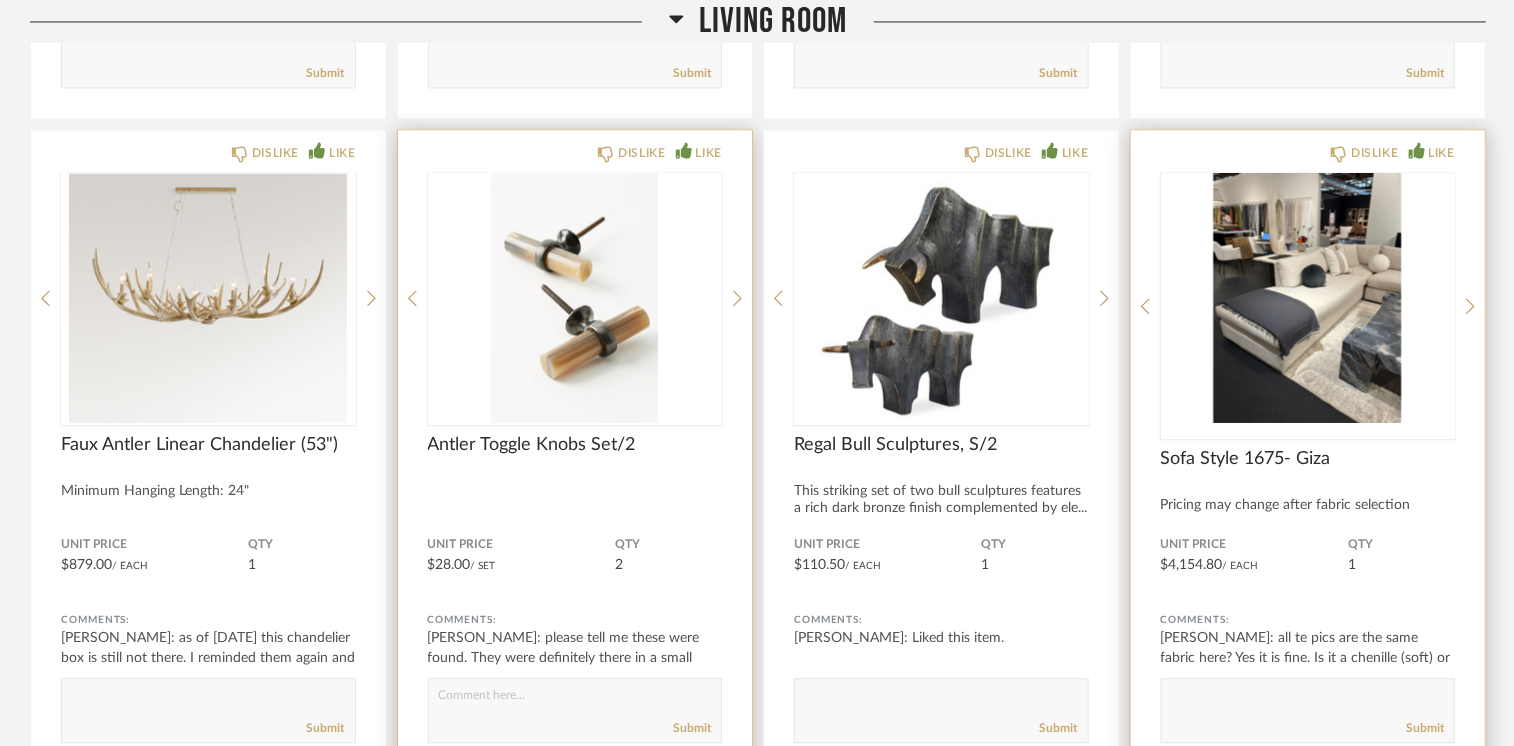click on "DISLIKE LIKE Sofa Style 1675- Giza Pricing may change after fabric selection Unit Price $4,154.80  / Each  QTY  1 Comments: [PERSON_NAME]: all te pics are the same fabric here?  Yes it is fine.  Is it a chenille (soft) or like a more...       Submit" 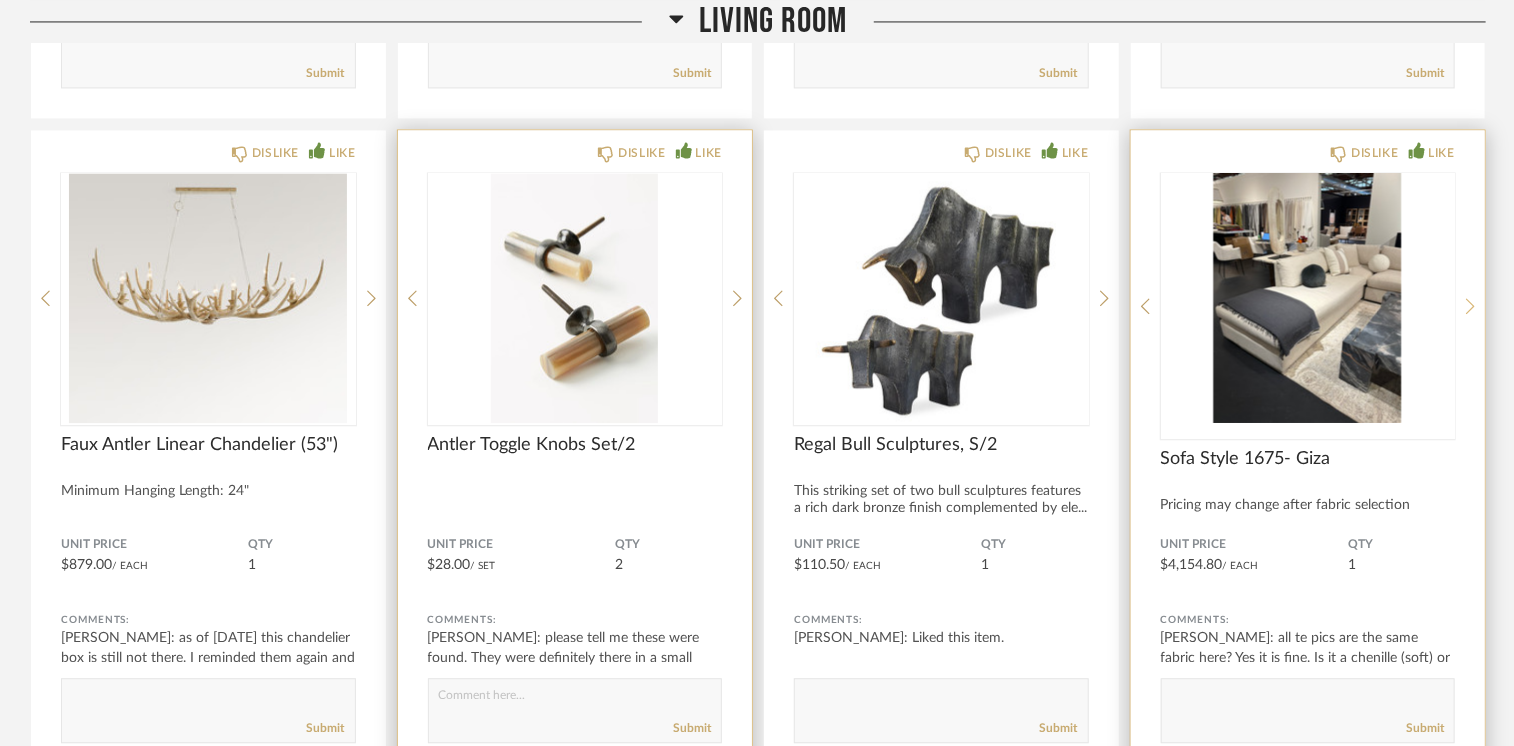 click 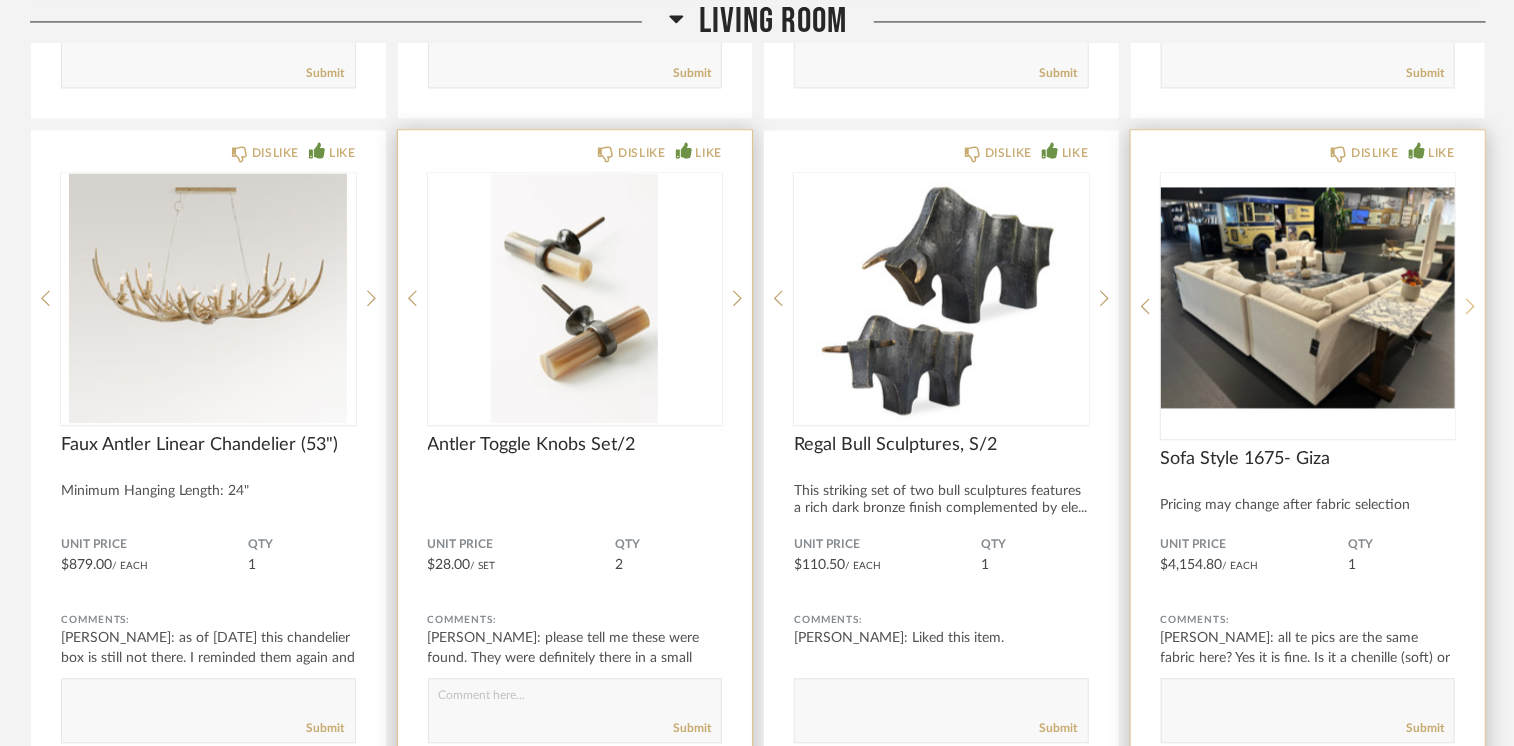 click 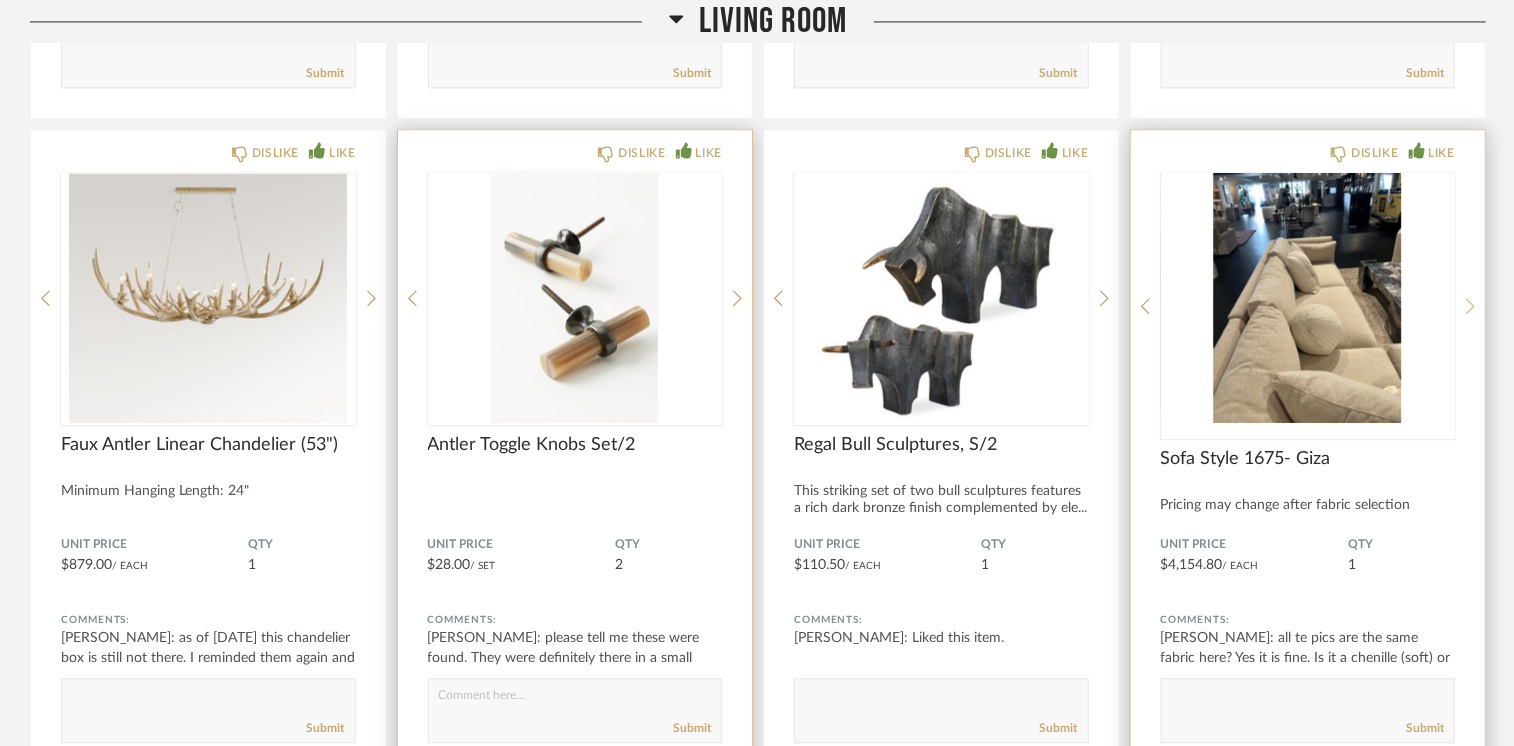 click 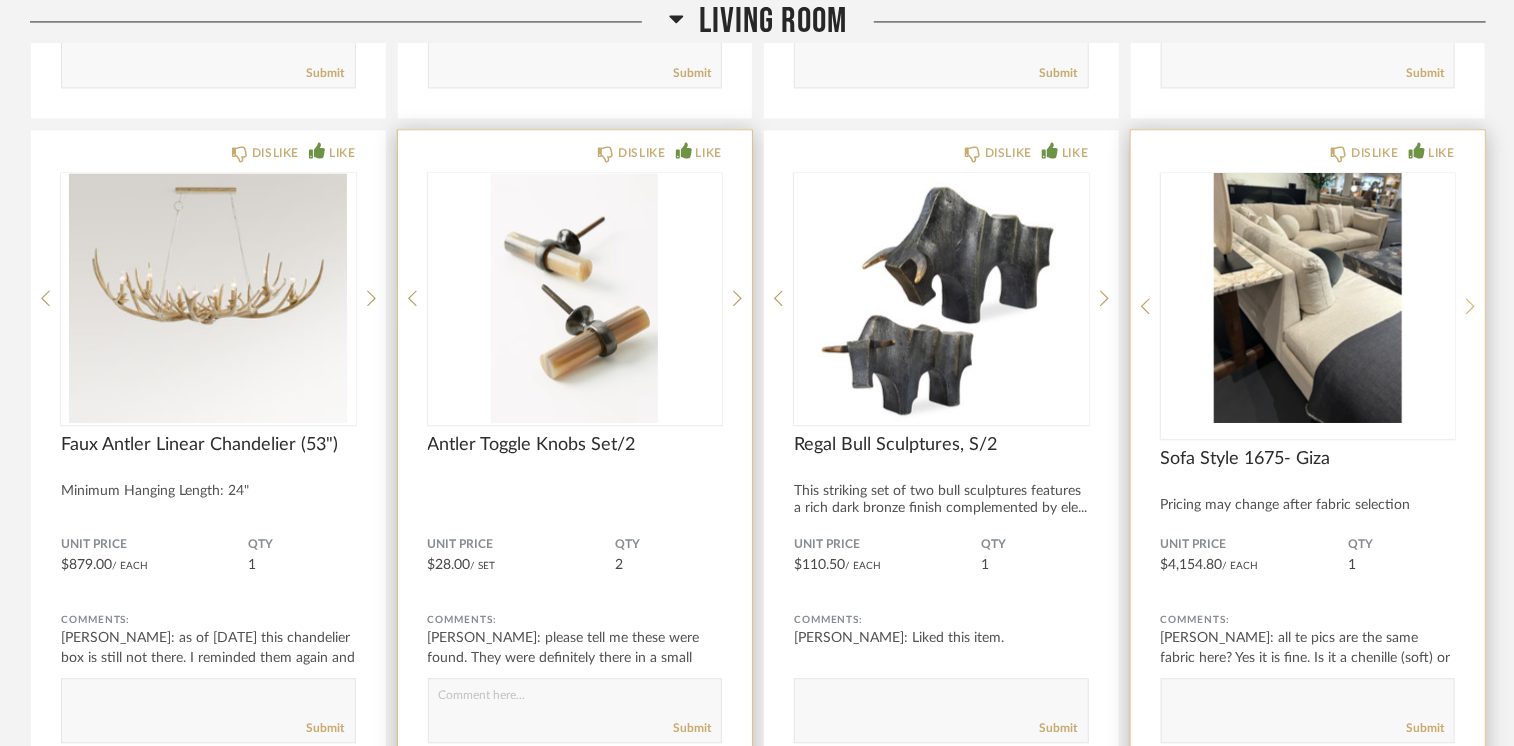 click 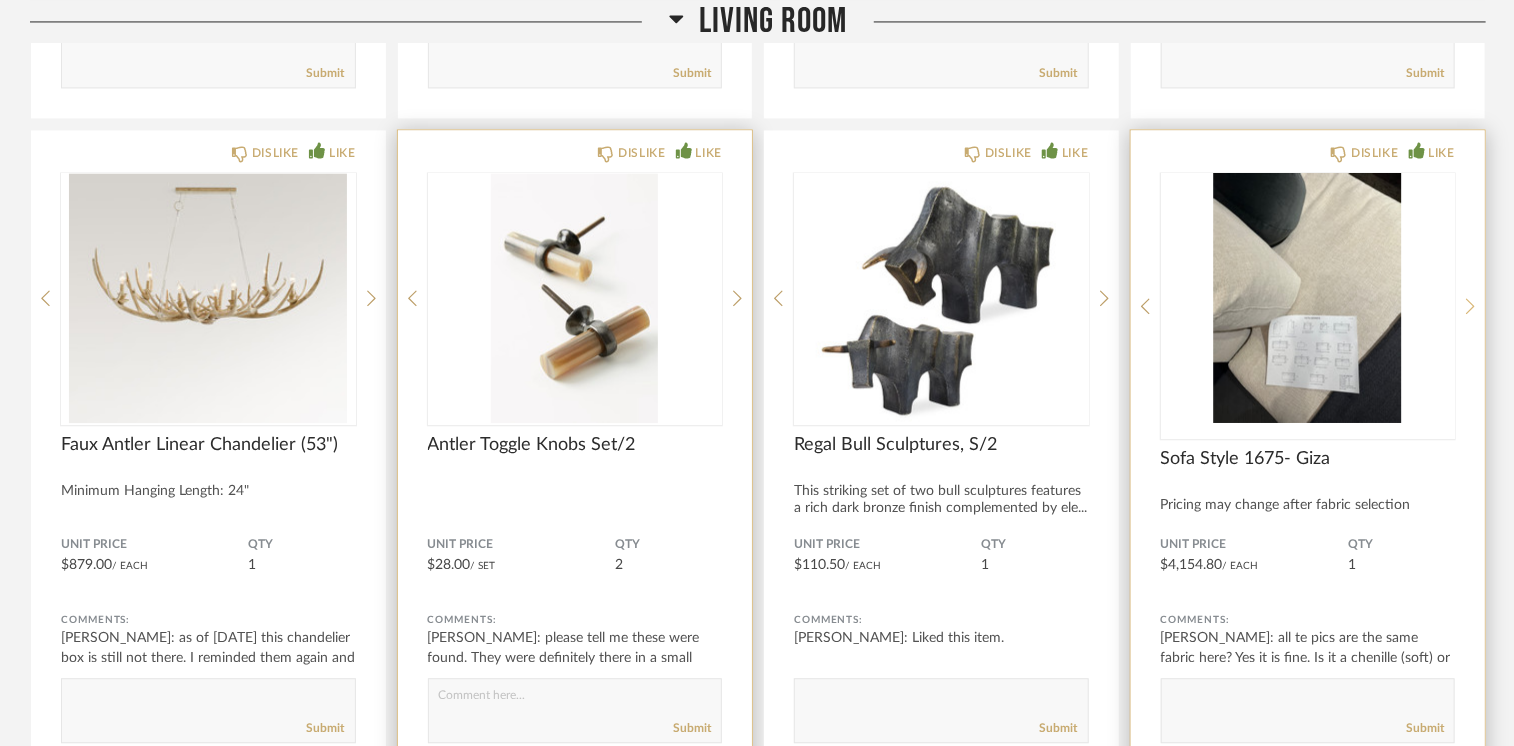 click 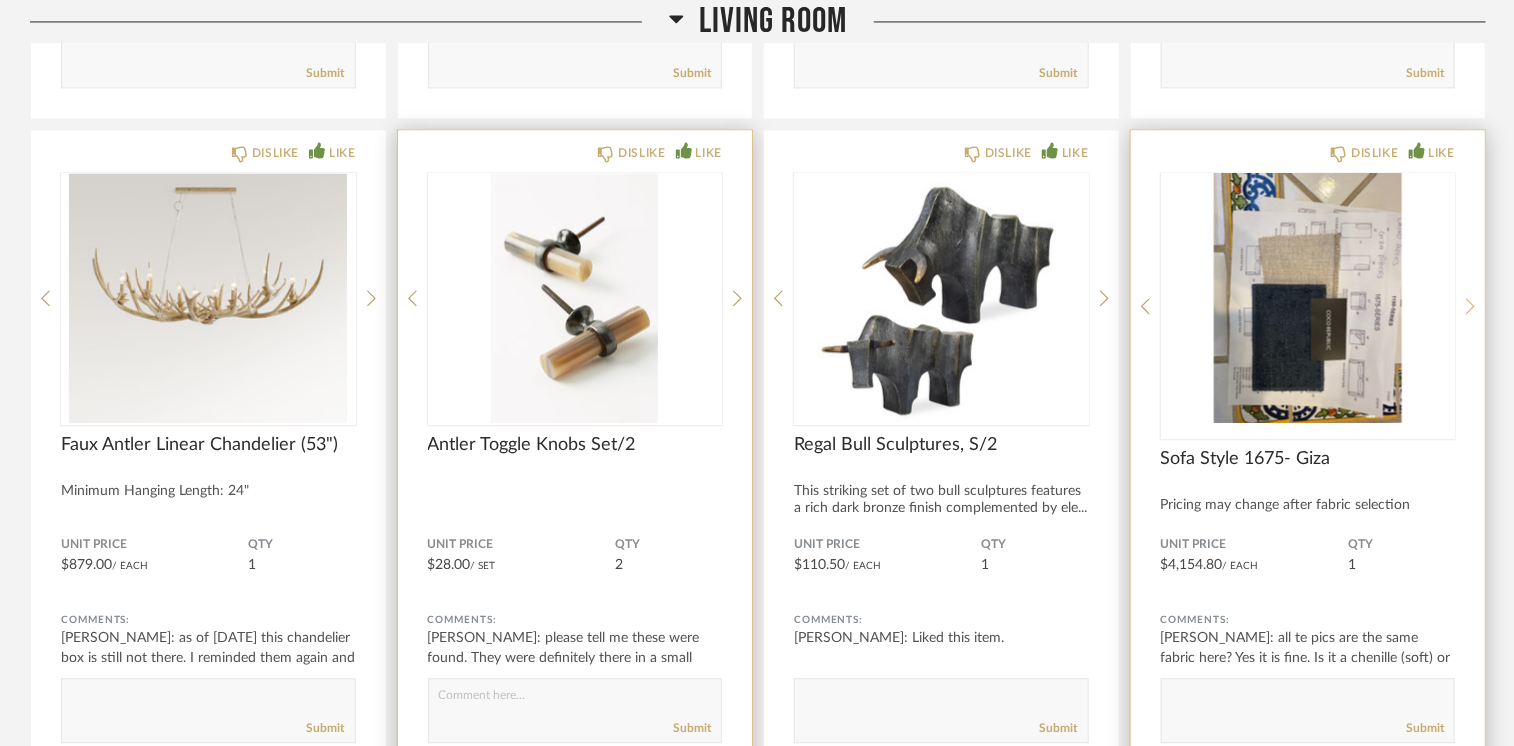 click 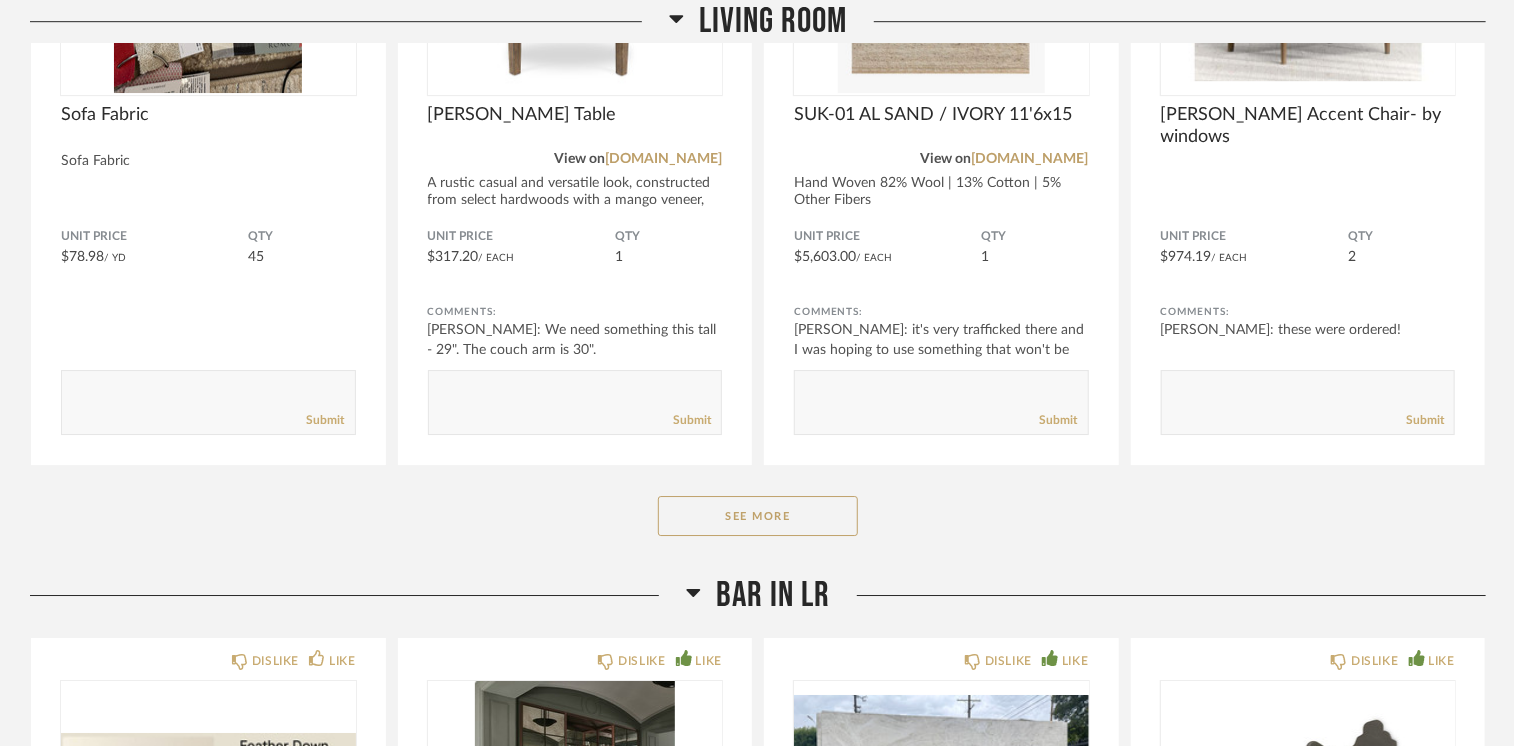 scroll, scrollTop: 7000, scrollLeft: 0, axis: vertical 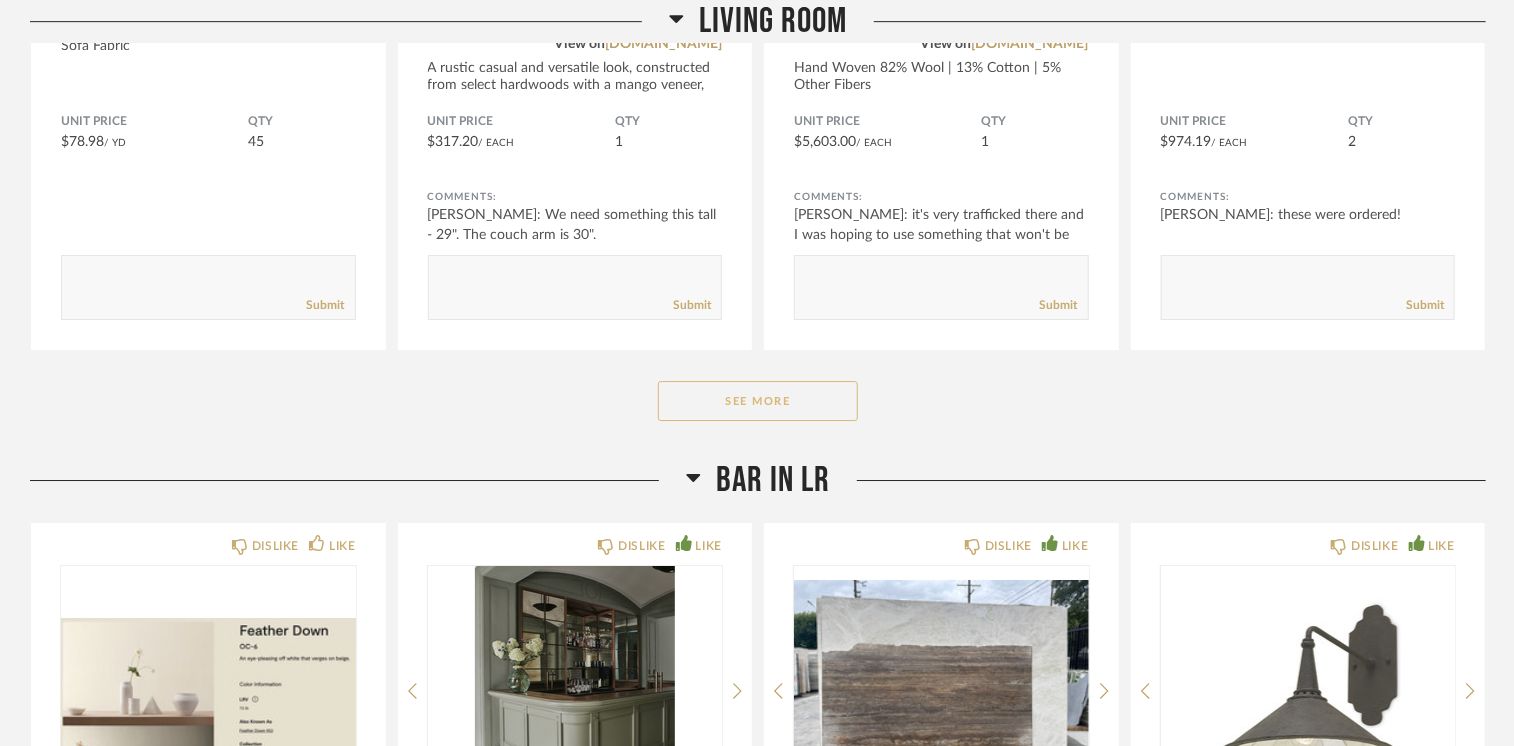 click on "See More" 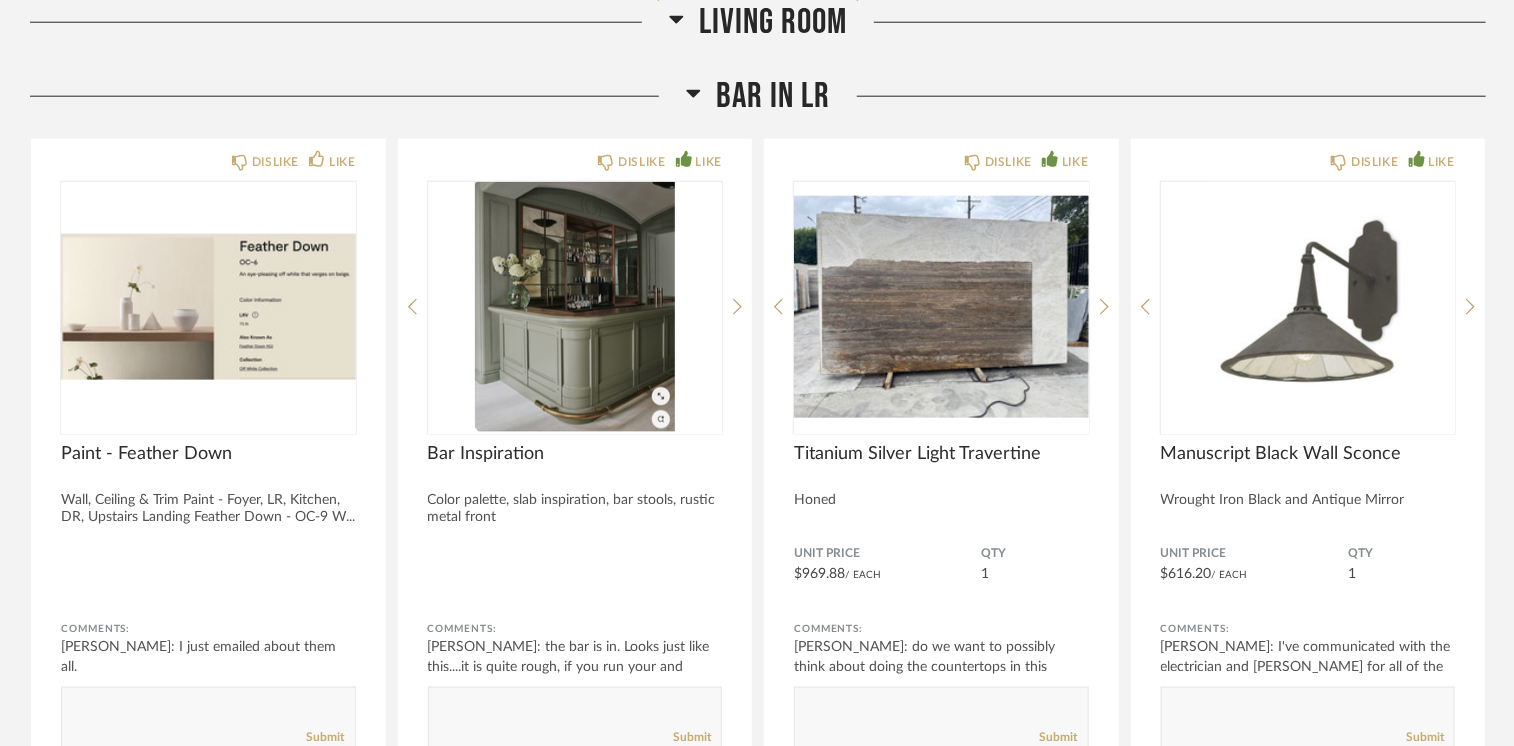 scroll, scrollTop: 8700, scrollLeft: 0, axis: vertical 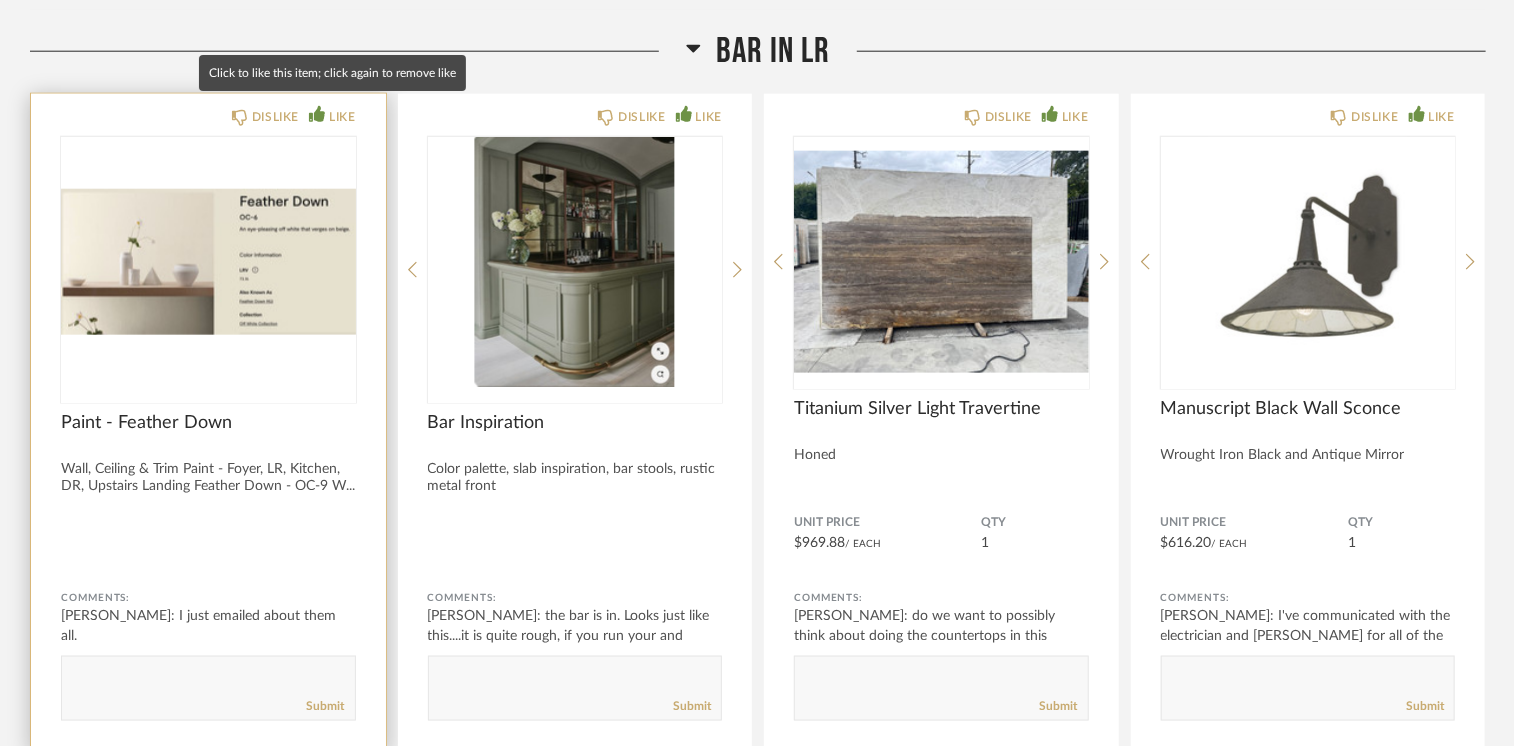click 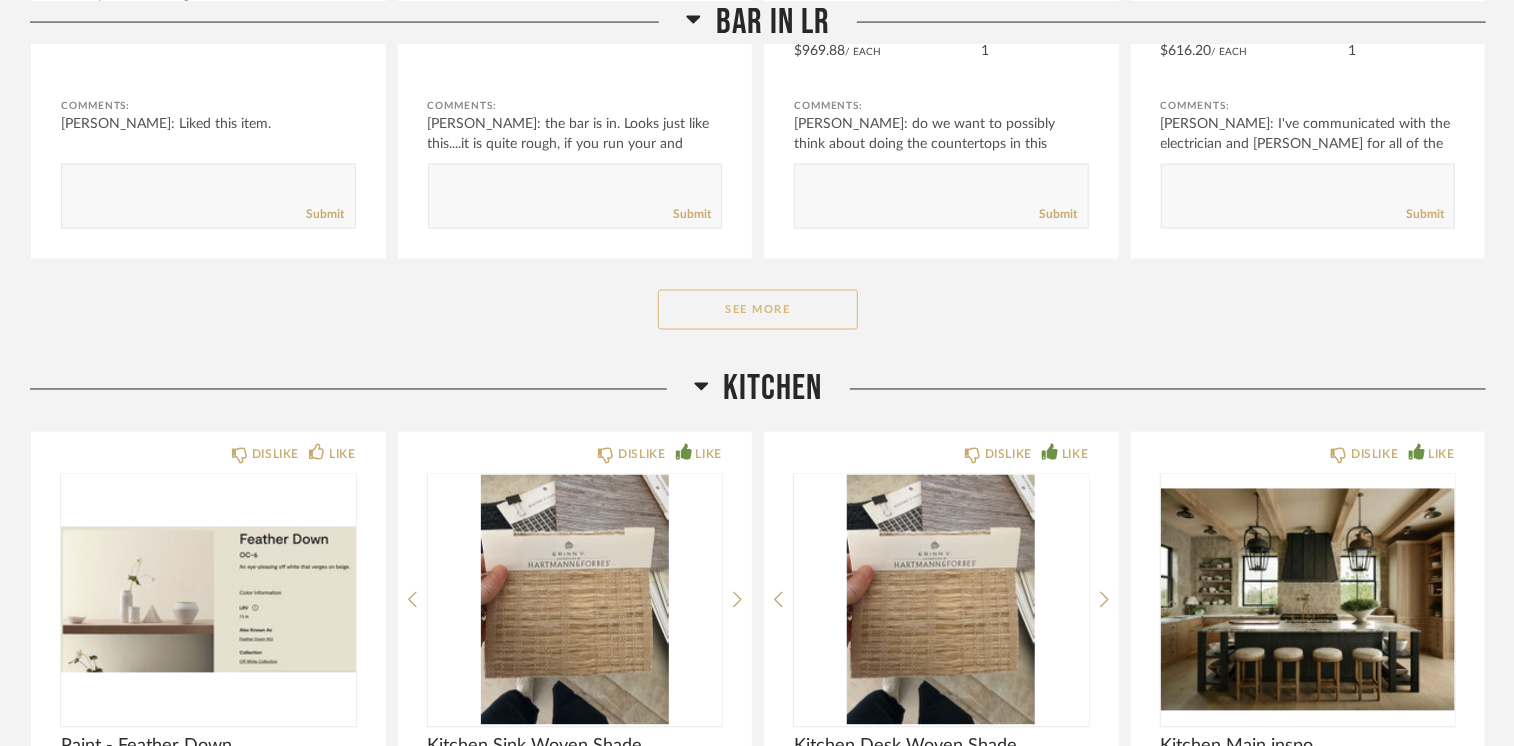 scroll, scrollTop: 9200, scrollLeft: 0, axis: vertical 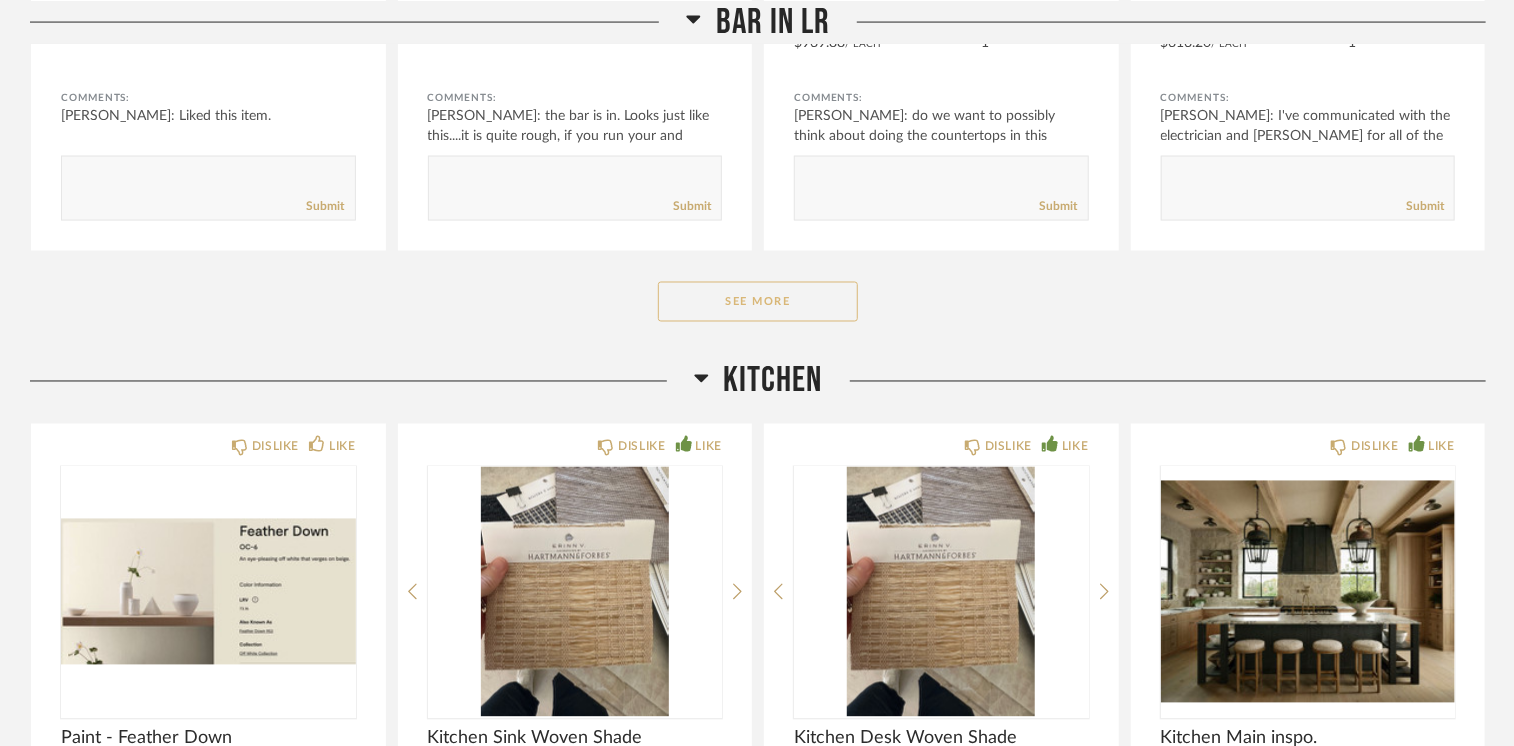 click on "See More" 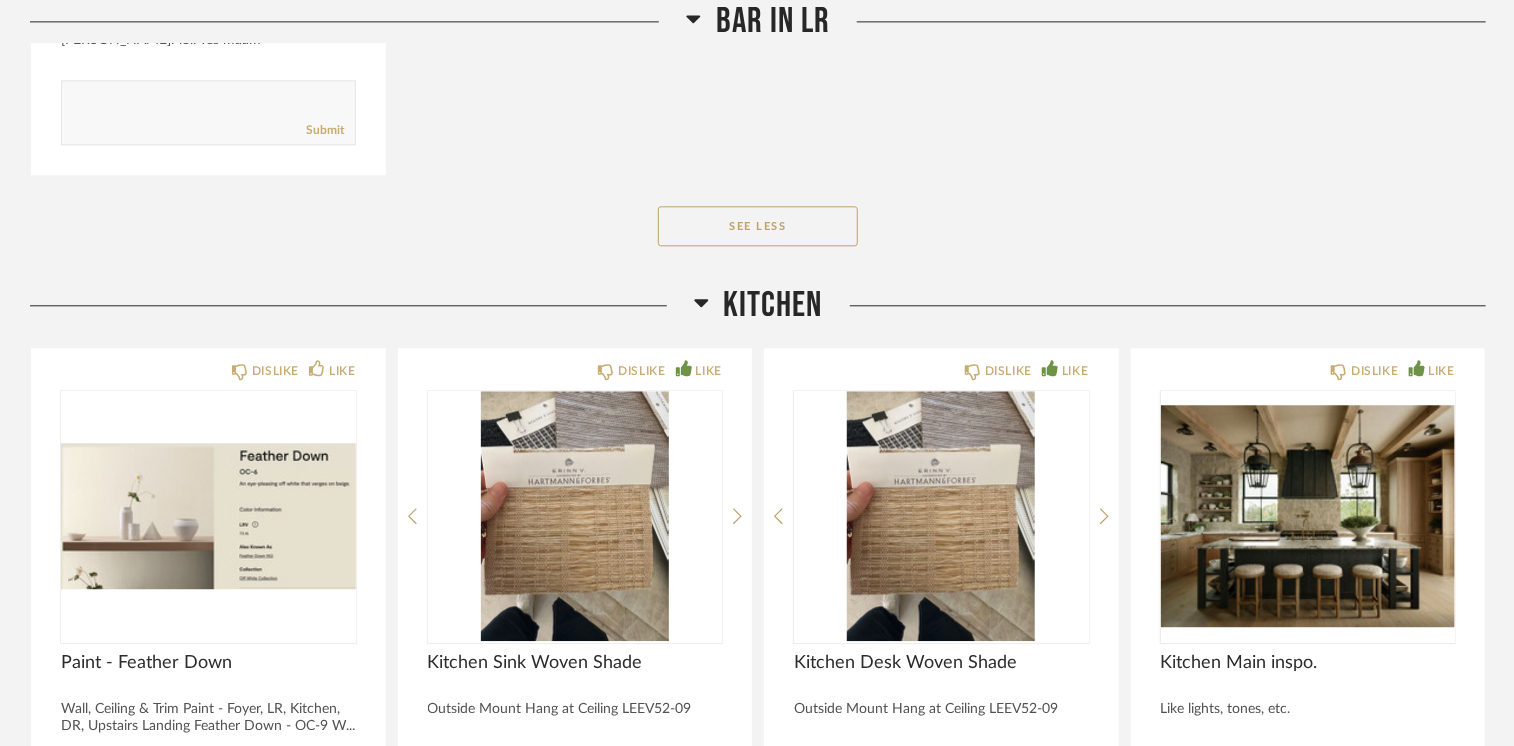 scroll, scrollTop: 10000, scrollLeft: 0, axis: vertical 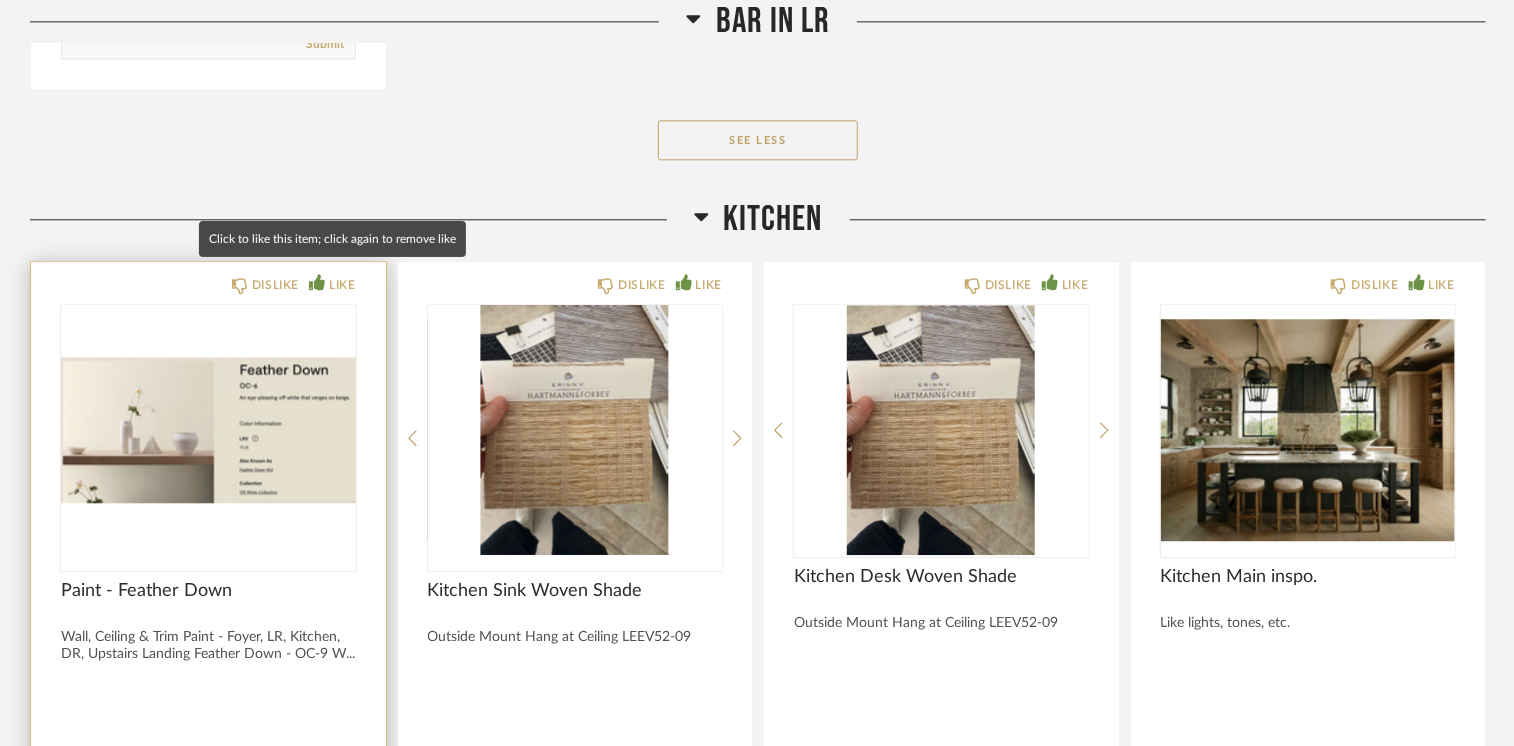 click 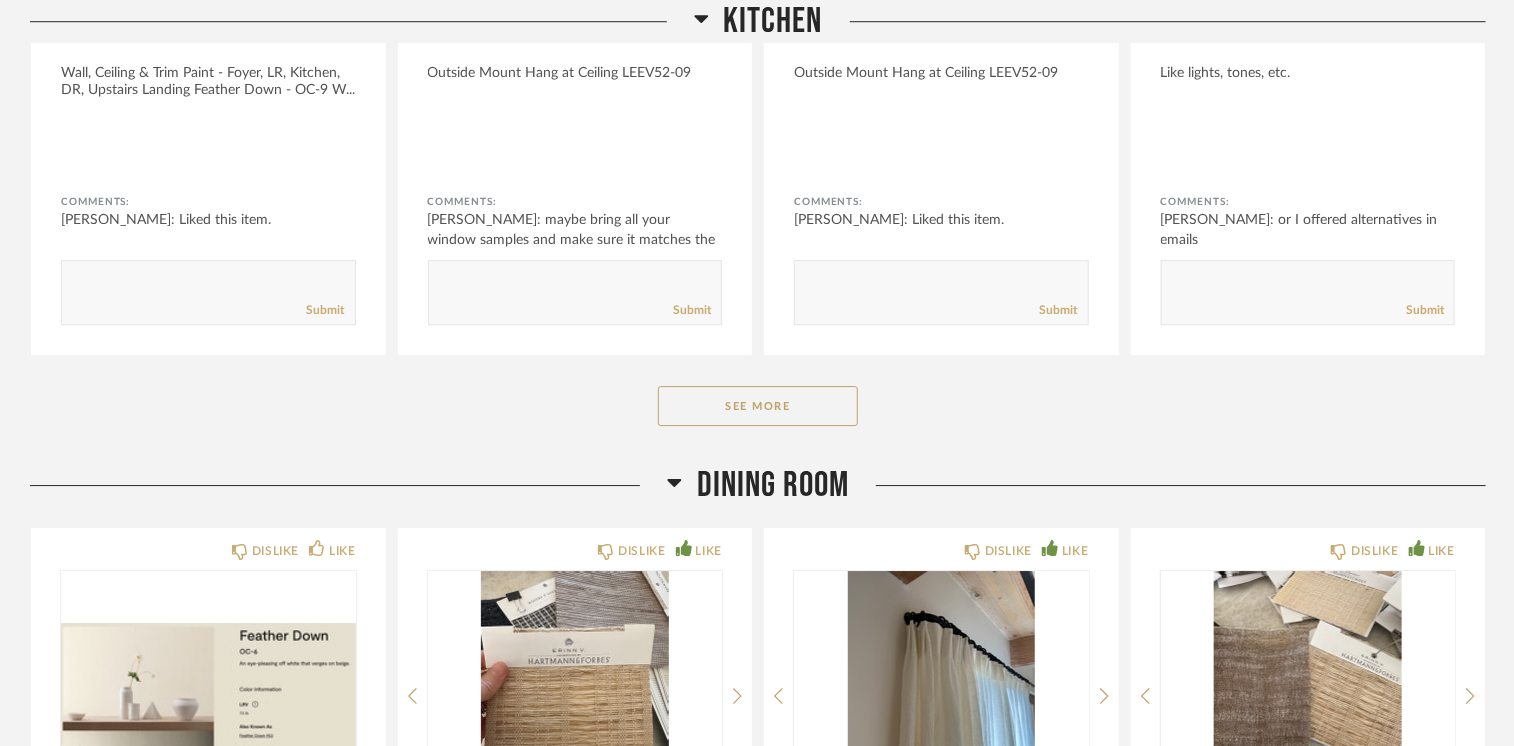 scroll, scrollTop: 10700, scrollLeft: 0, axis: vertical 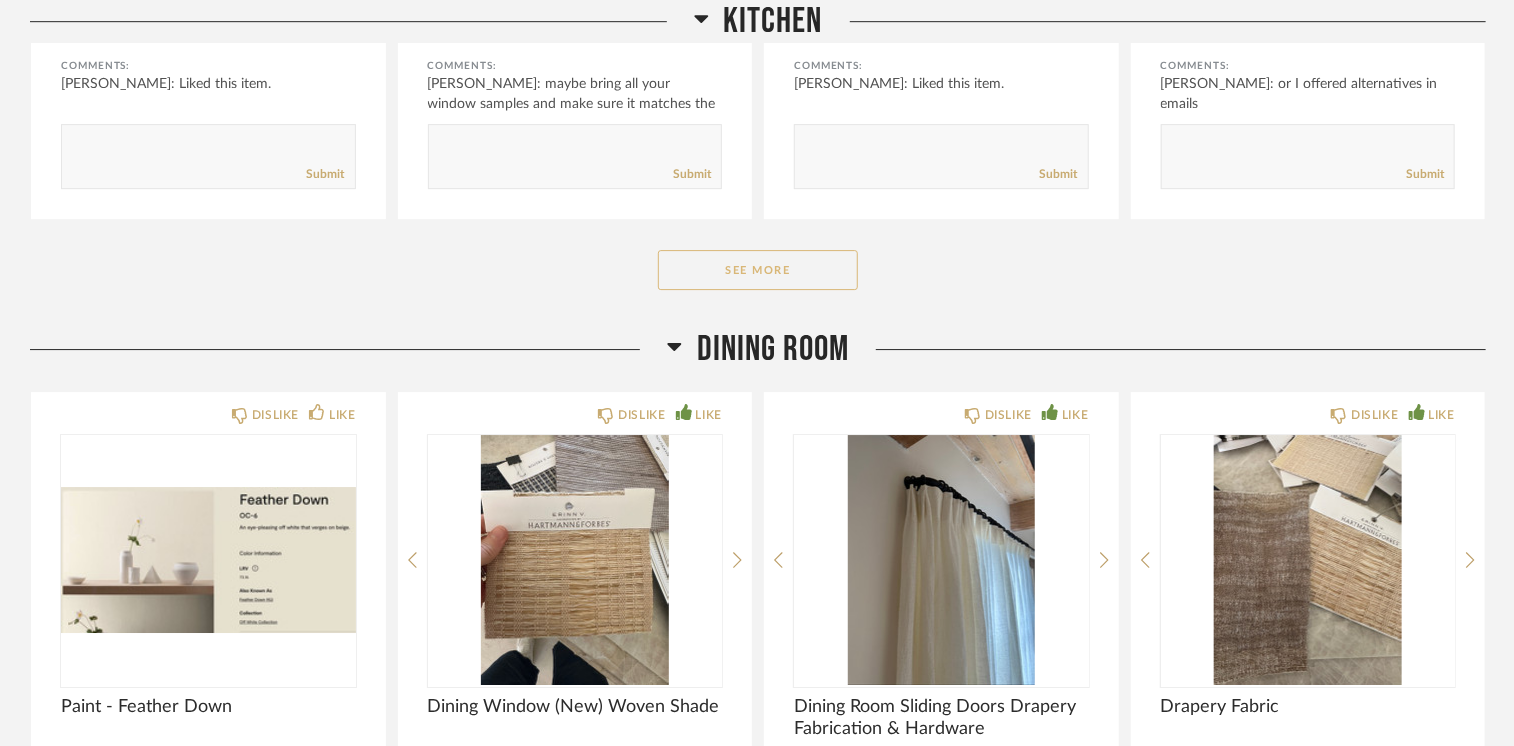 click on "See More" 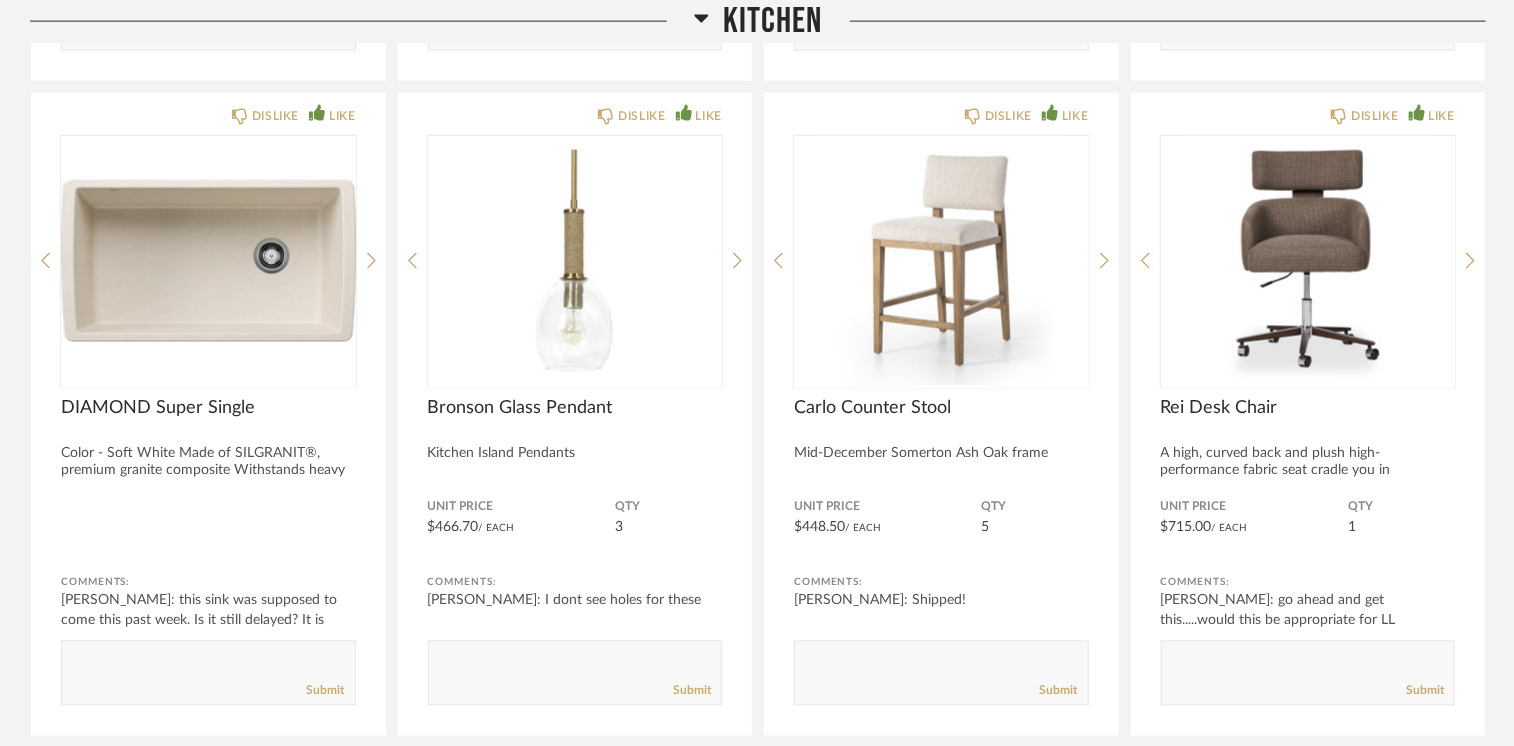 scroll, scrollTop: 13300, scrollLeft: 0, axis: vertical 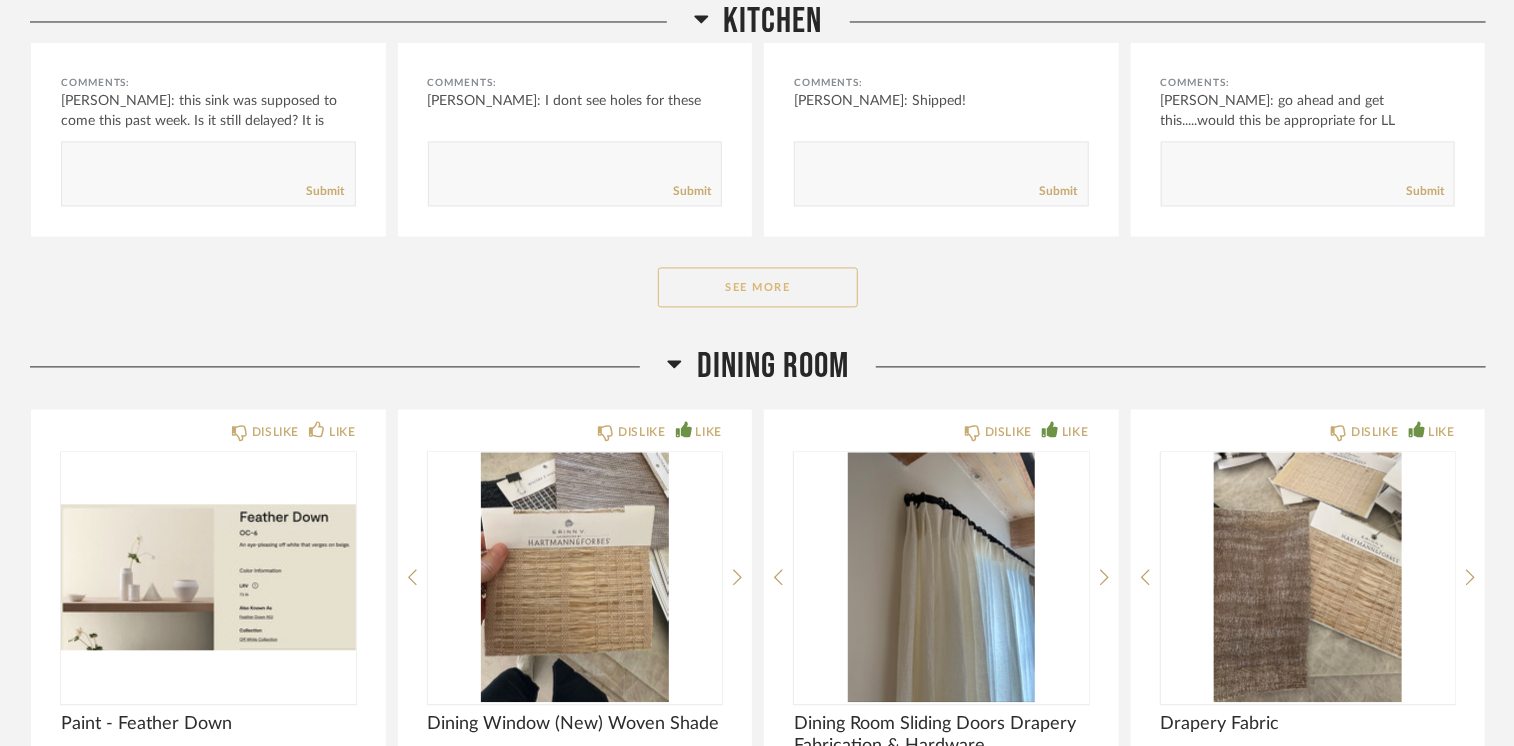 click on "See More" 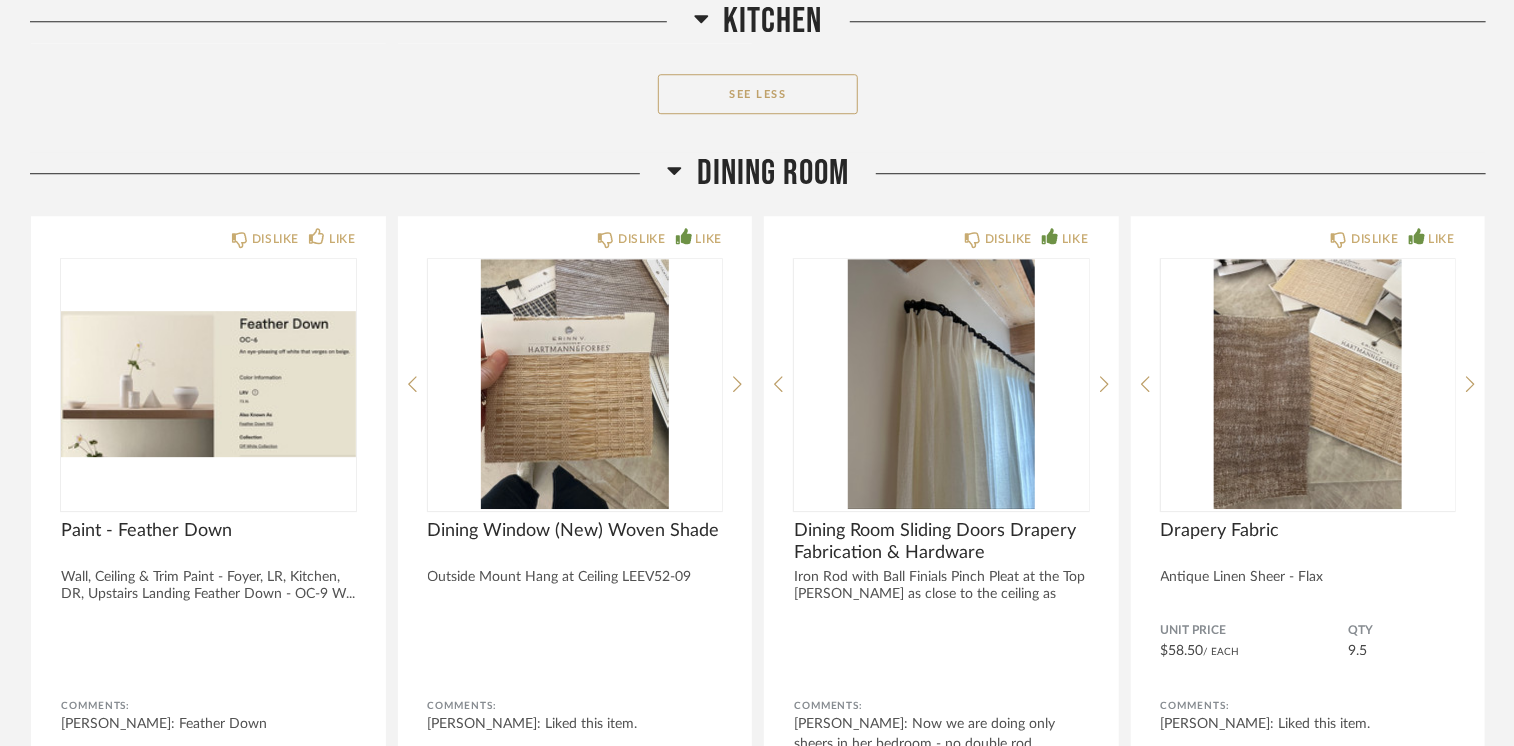 scroll, scrollTop: 14200, scrollLeft: 0, axis: vertical 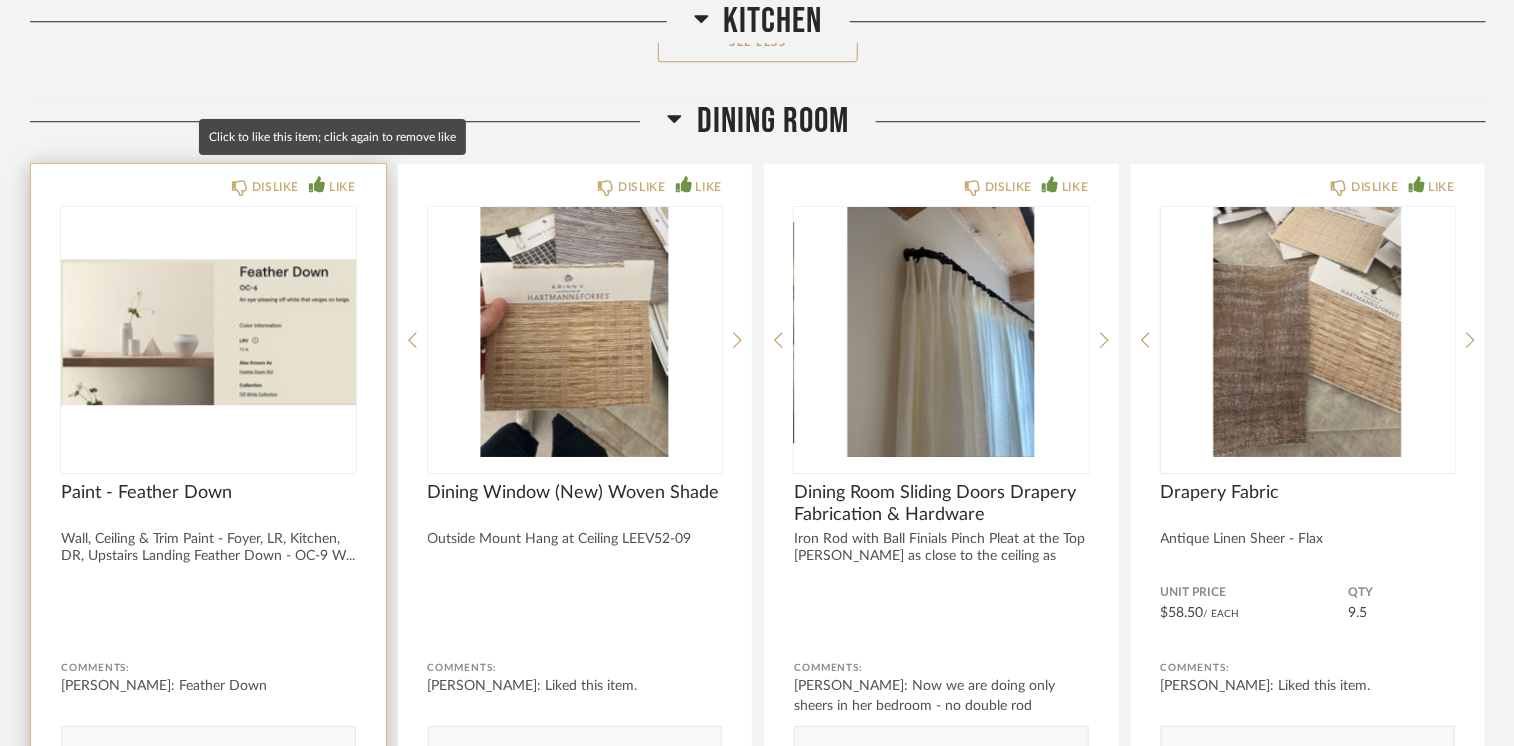 click 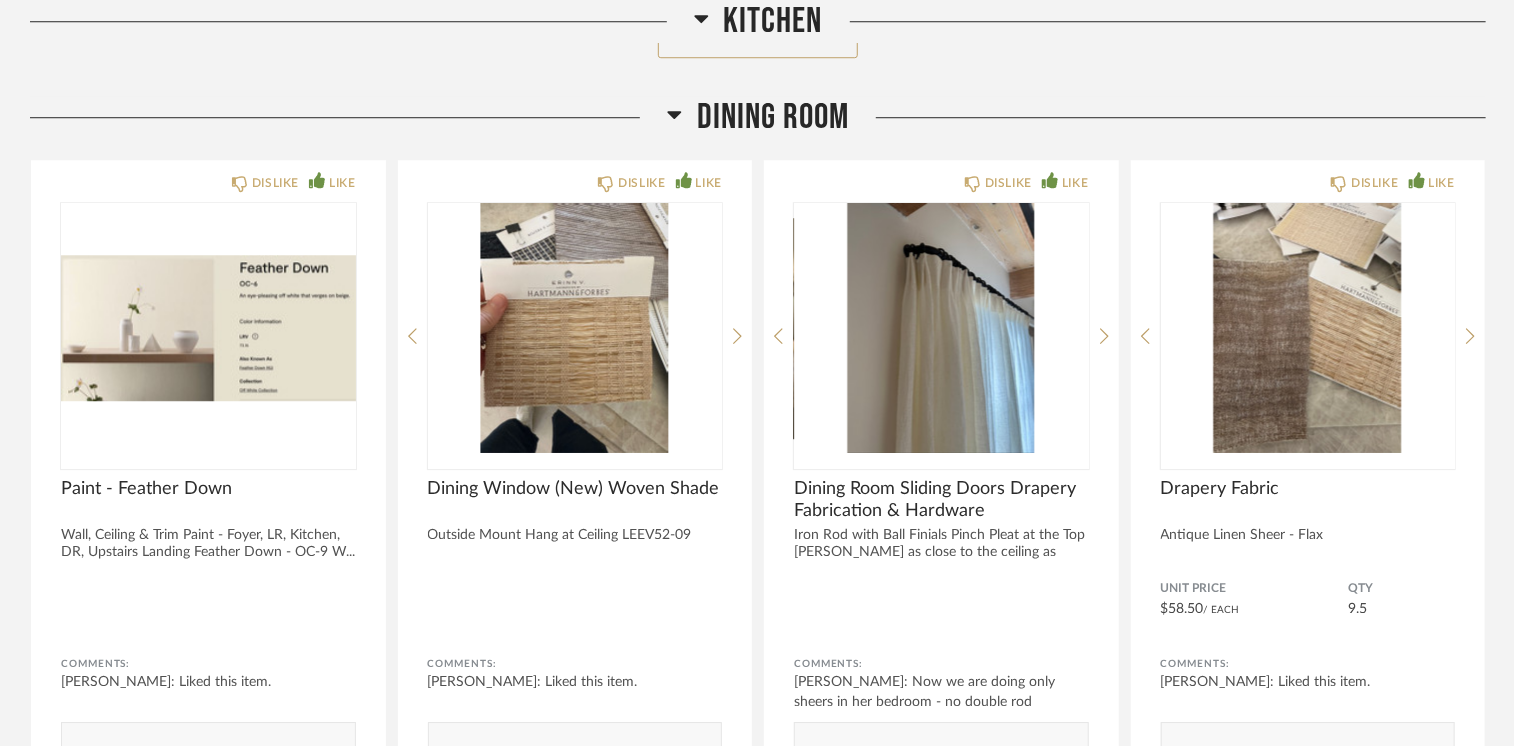 scroll, scrollTop: 14600, scrollLeft: 0, axis: vertical 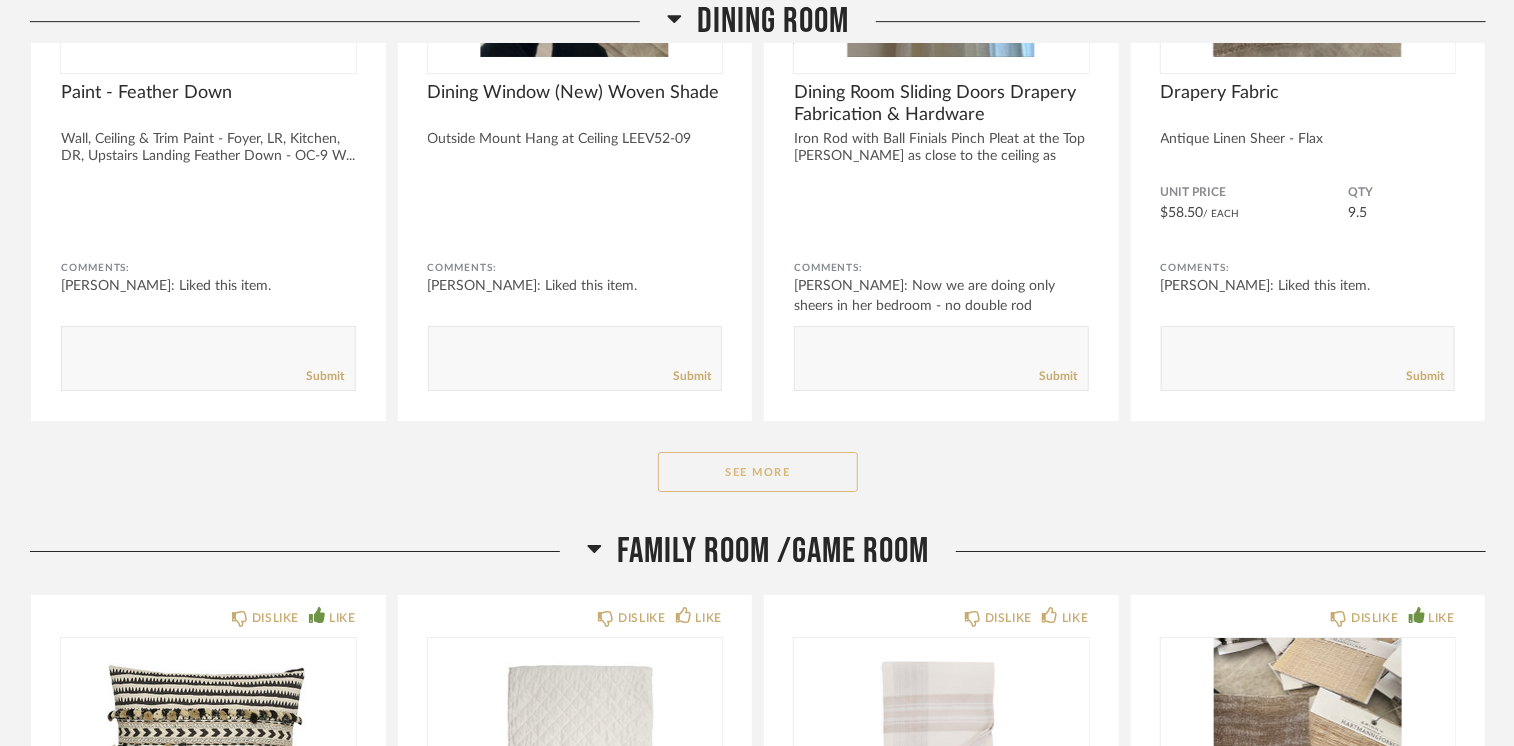 click on "See More" 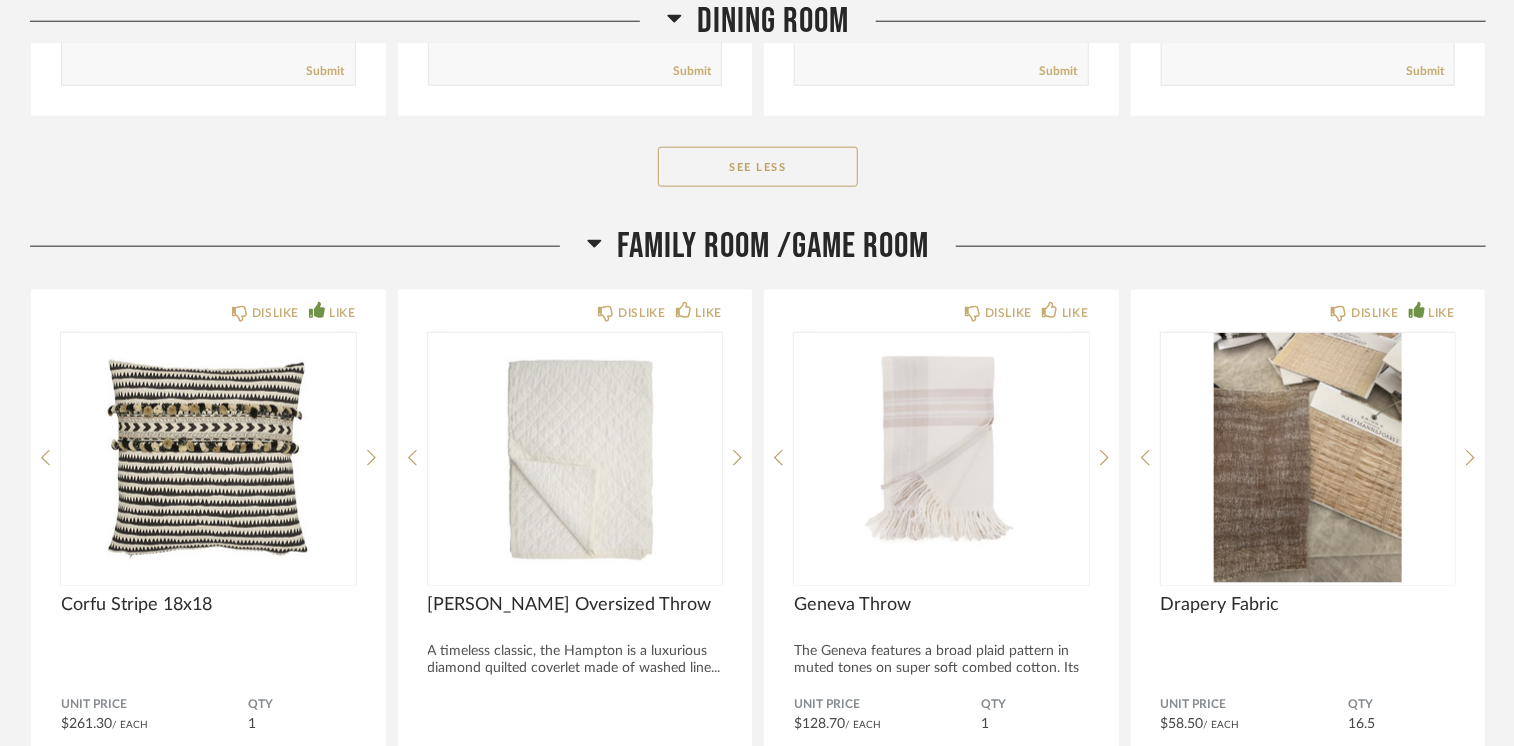 scroll, scrollTop: 16300, scrollLeft: 0, axis: vertical 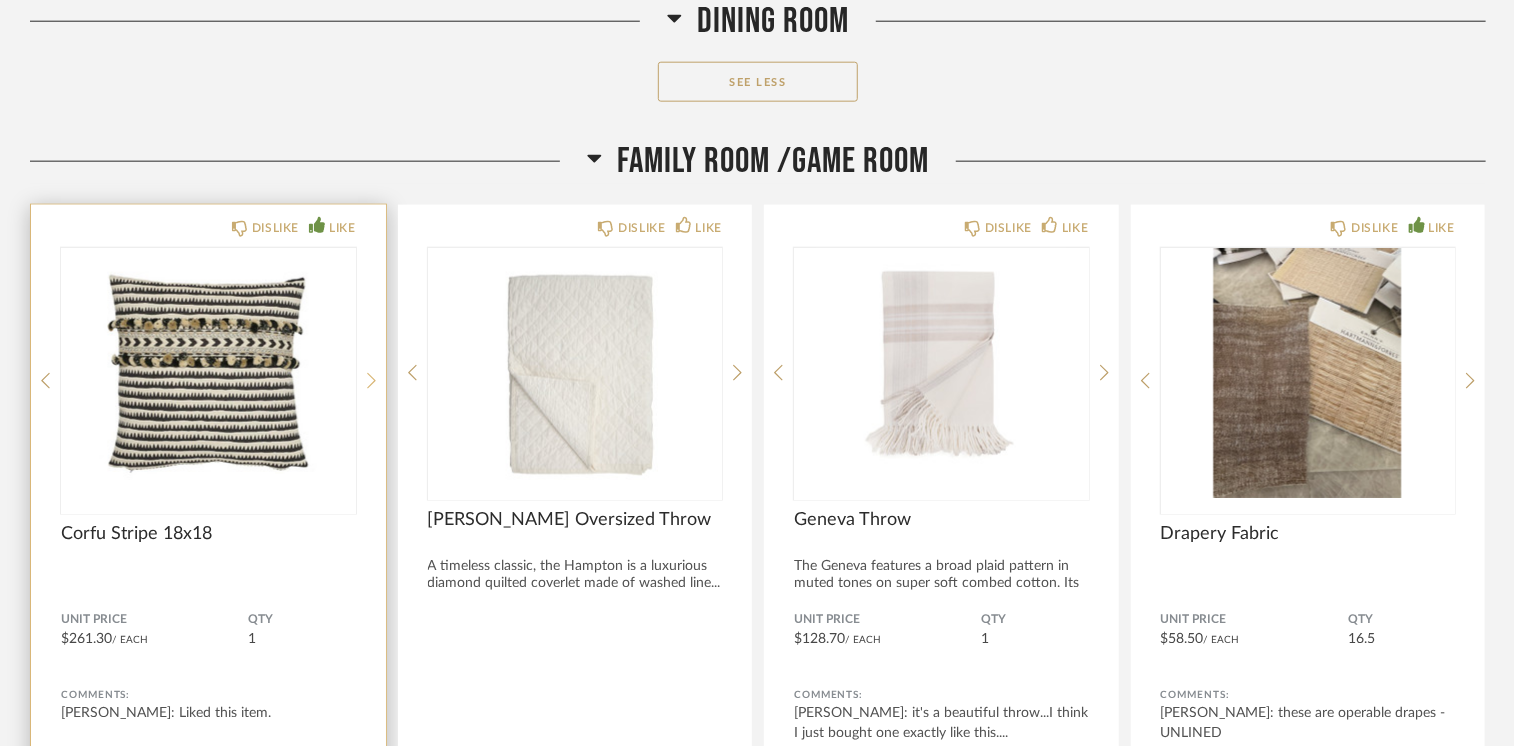 click 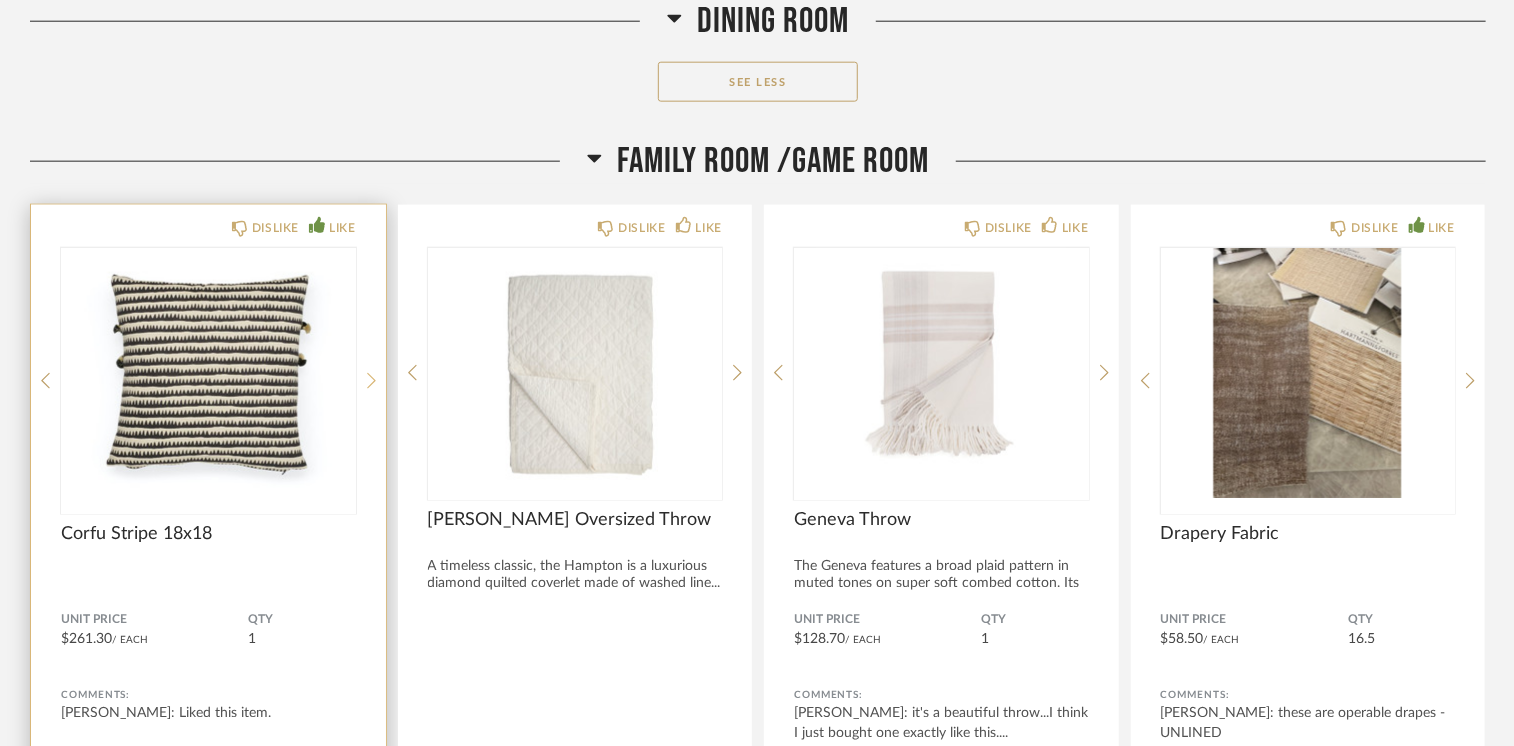 click 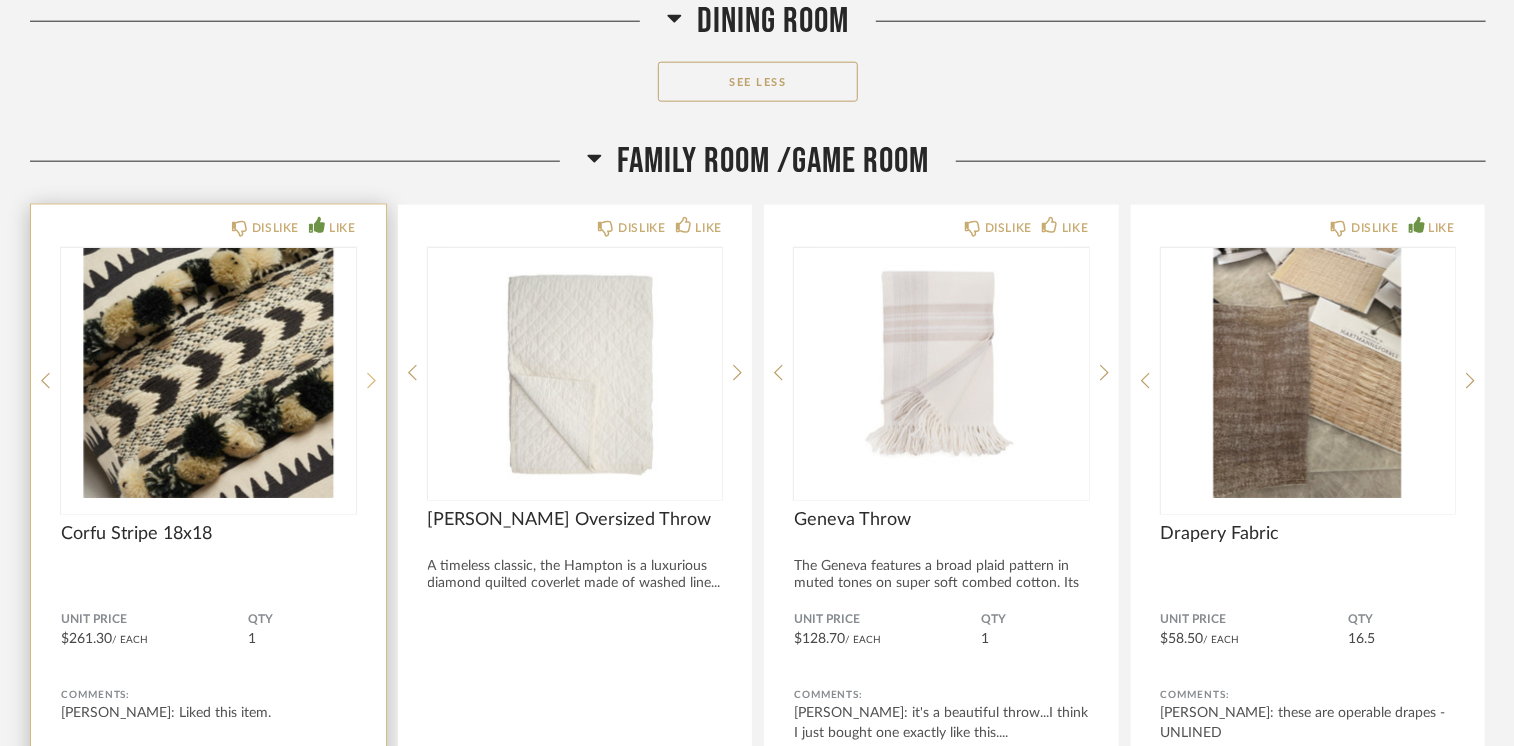 click 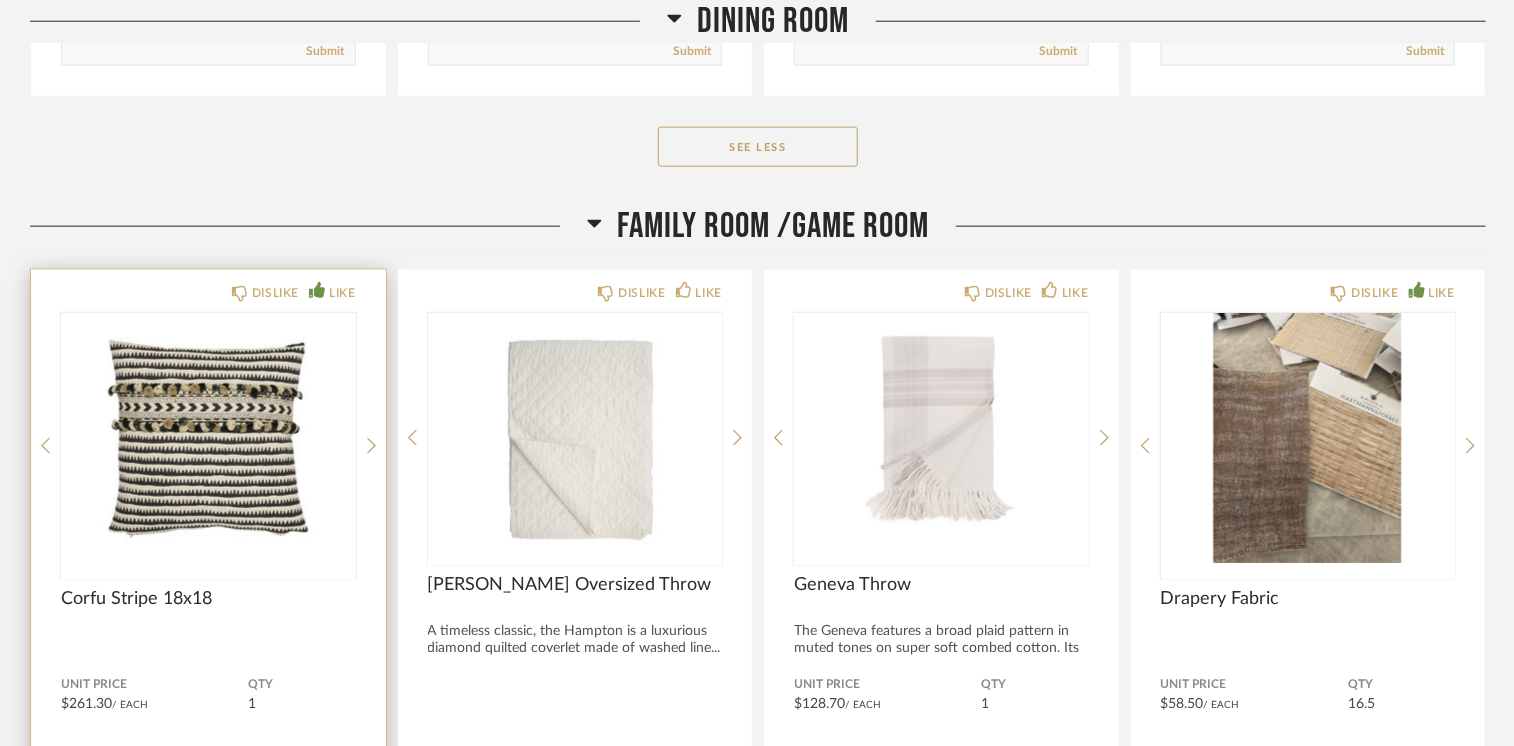 scroll, scrollTop: 16200, scrollLeft: 0, axis: vertical 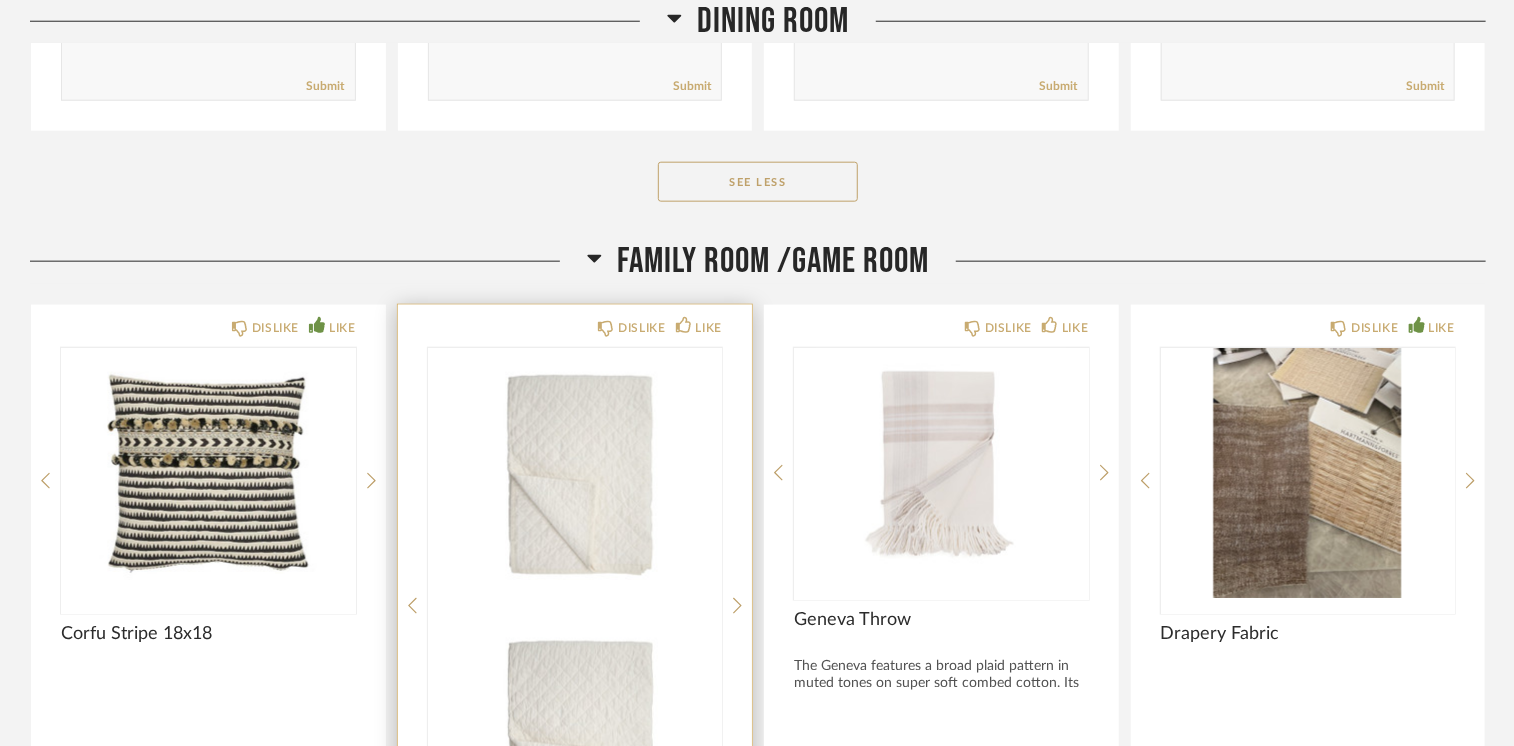 click at bounding box center [575, 473] 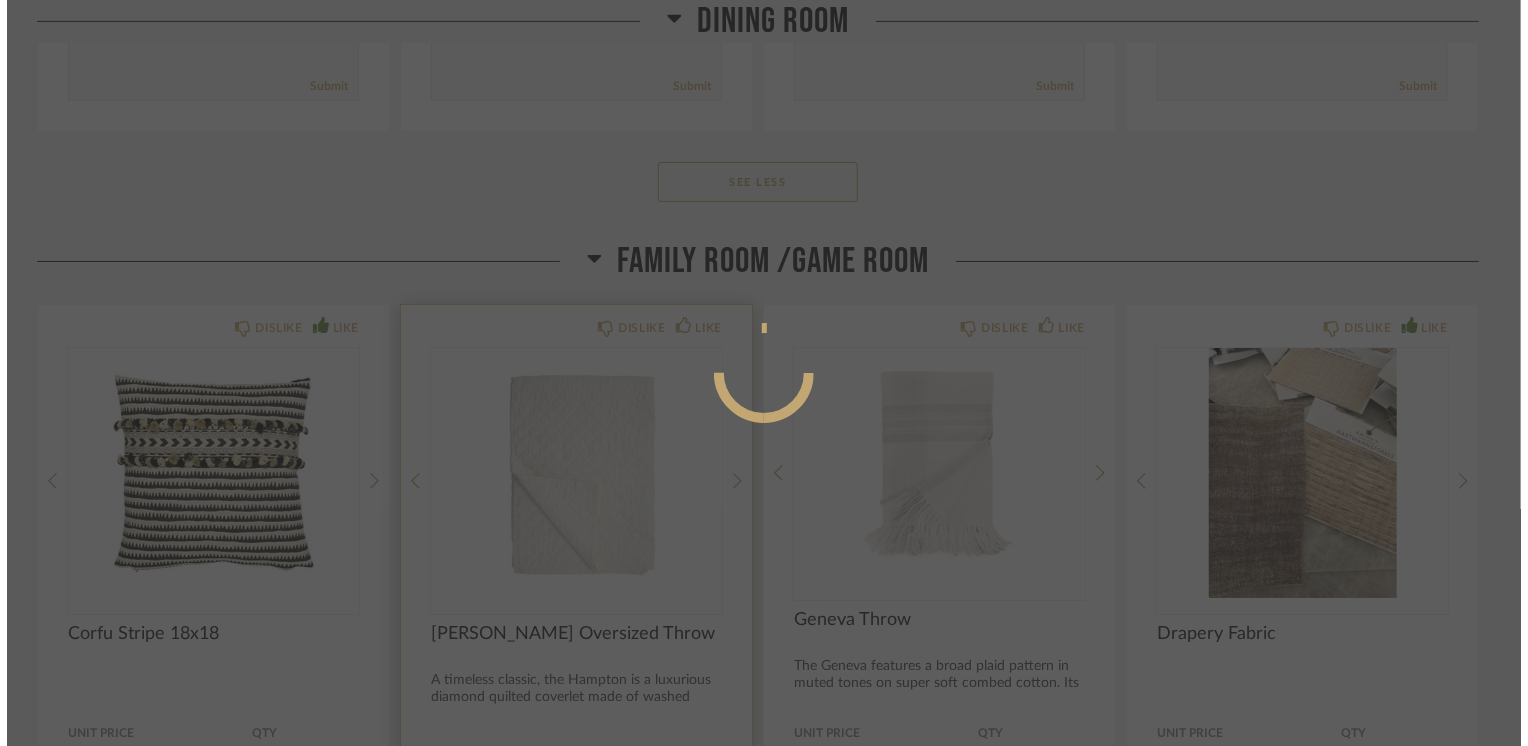 scroll, scrollTop: 0, scrollLeft: 0, axis: both 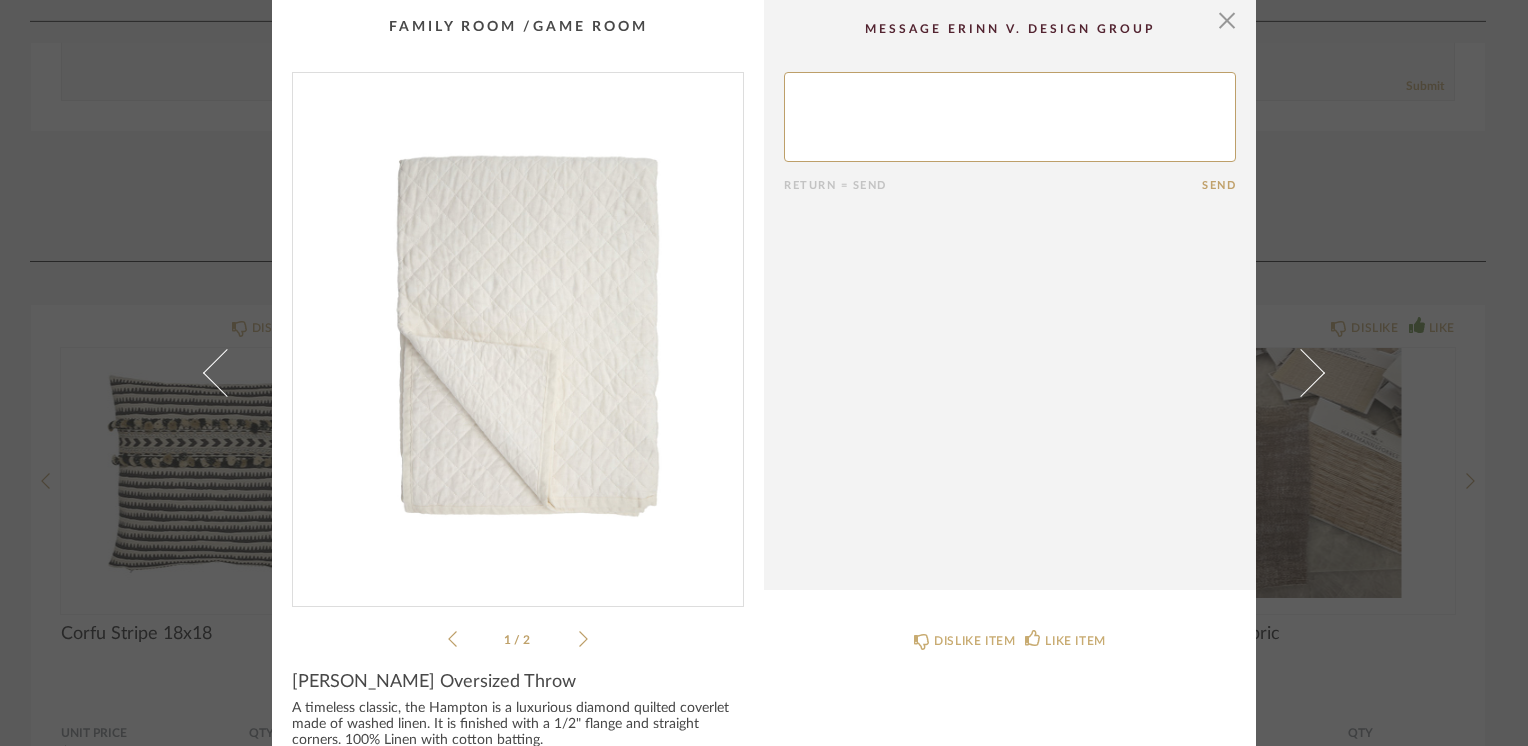 click 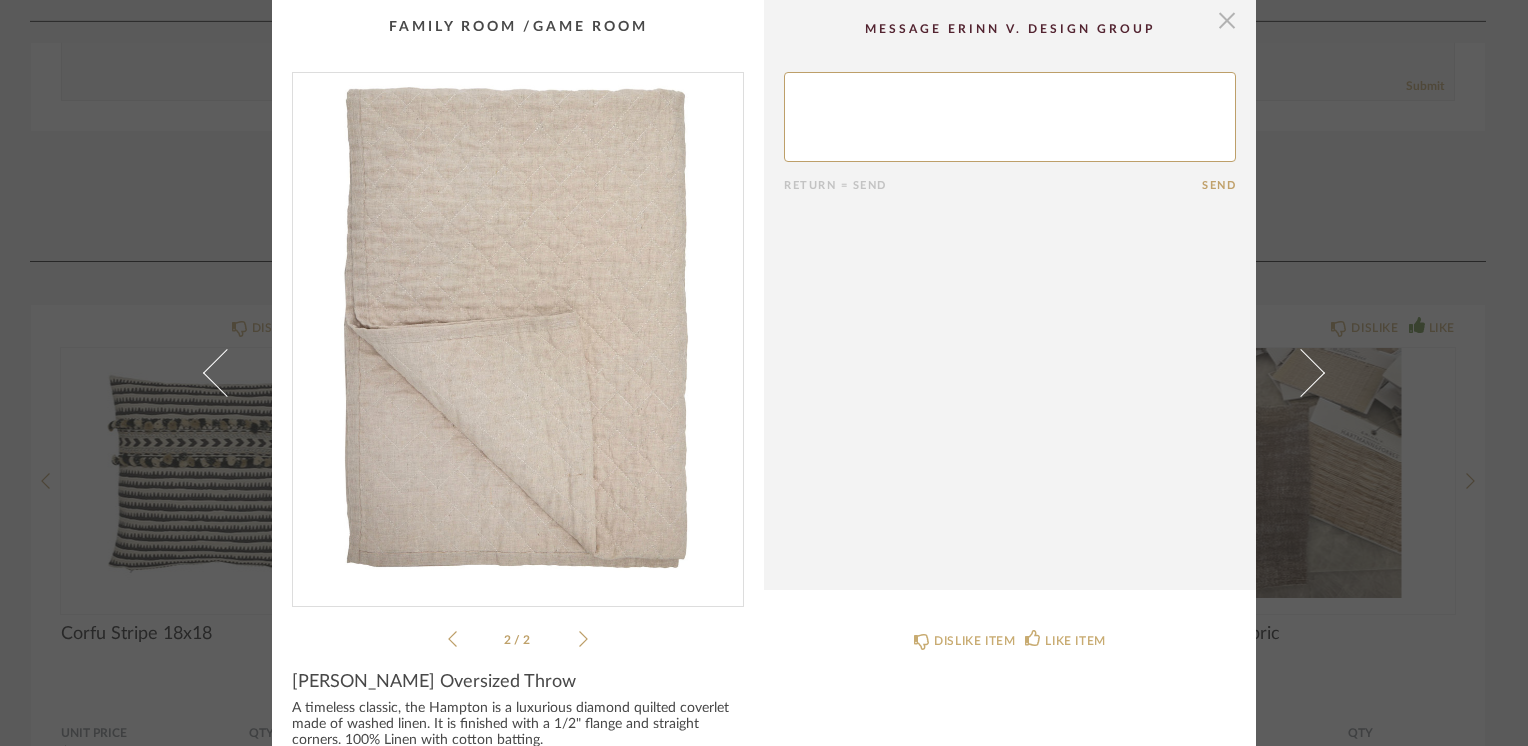 click at bounding box center (1227, 20) 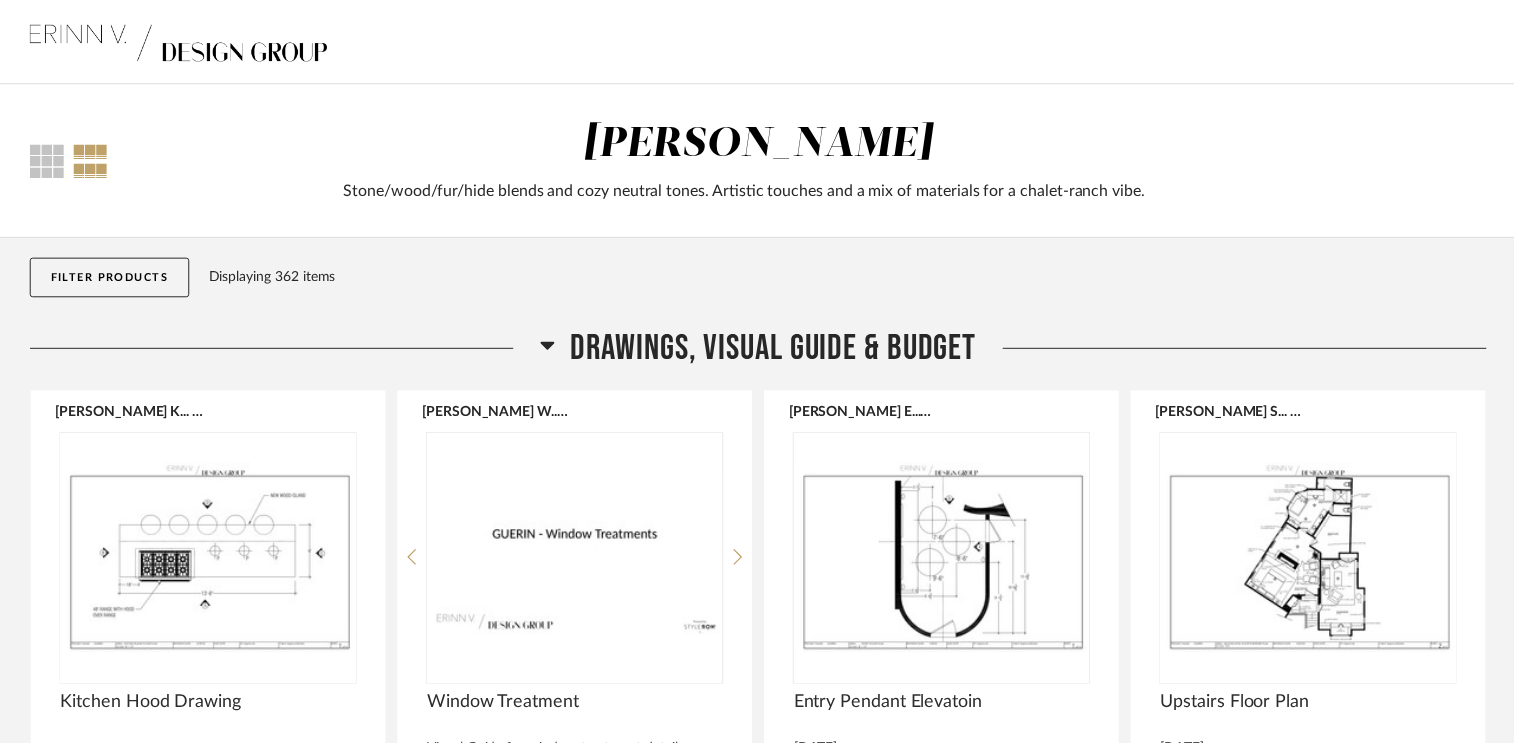 scroll, scrollTop: 16200, scrollLeft: 0, axis: vertical 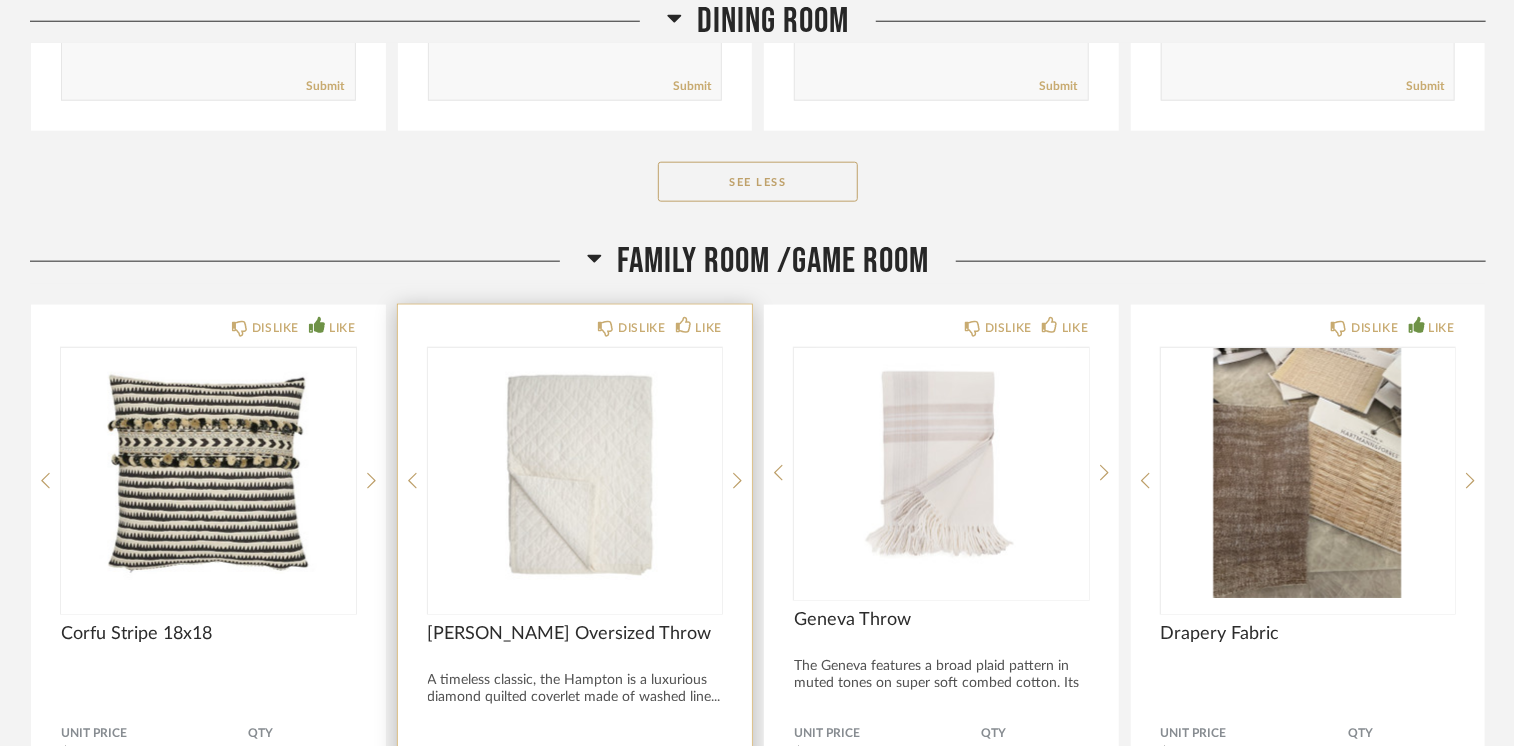 click on "DISLIKE LIKE" 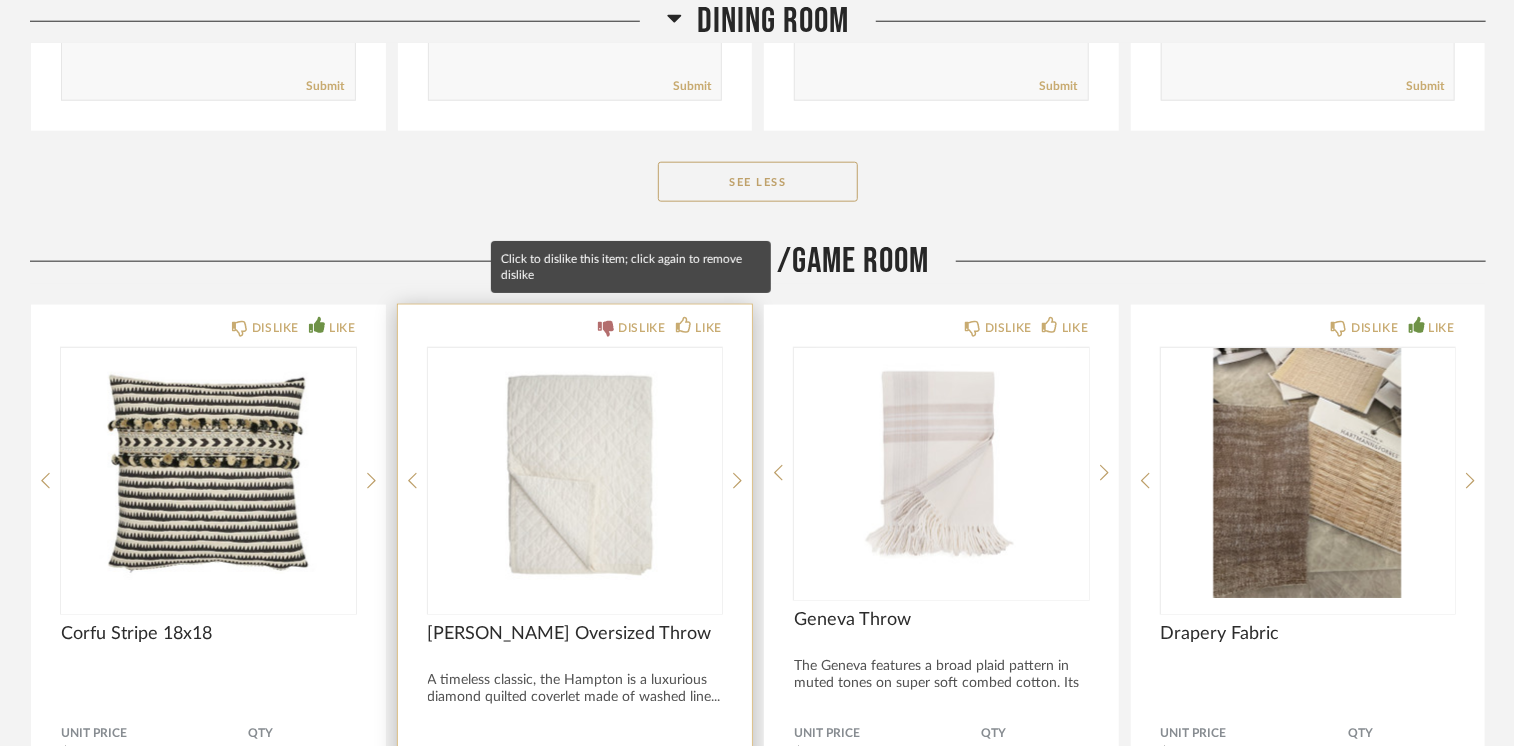 click 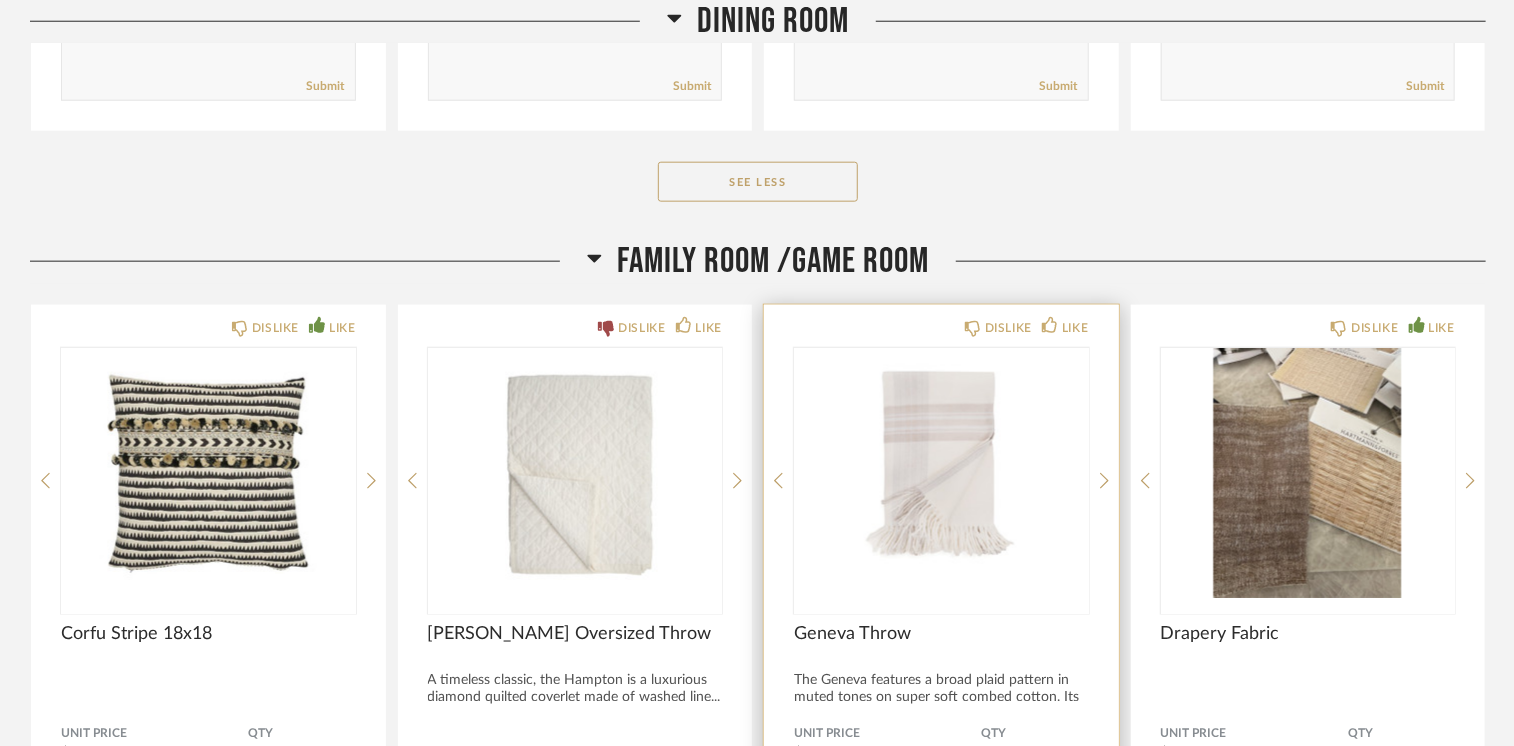 scroll, scrollTop: 16300, scrollLeft: 0, axis: vertical 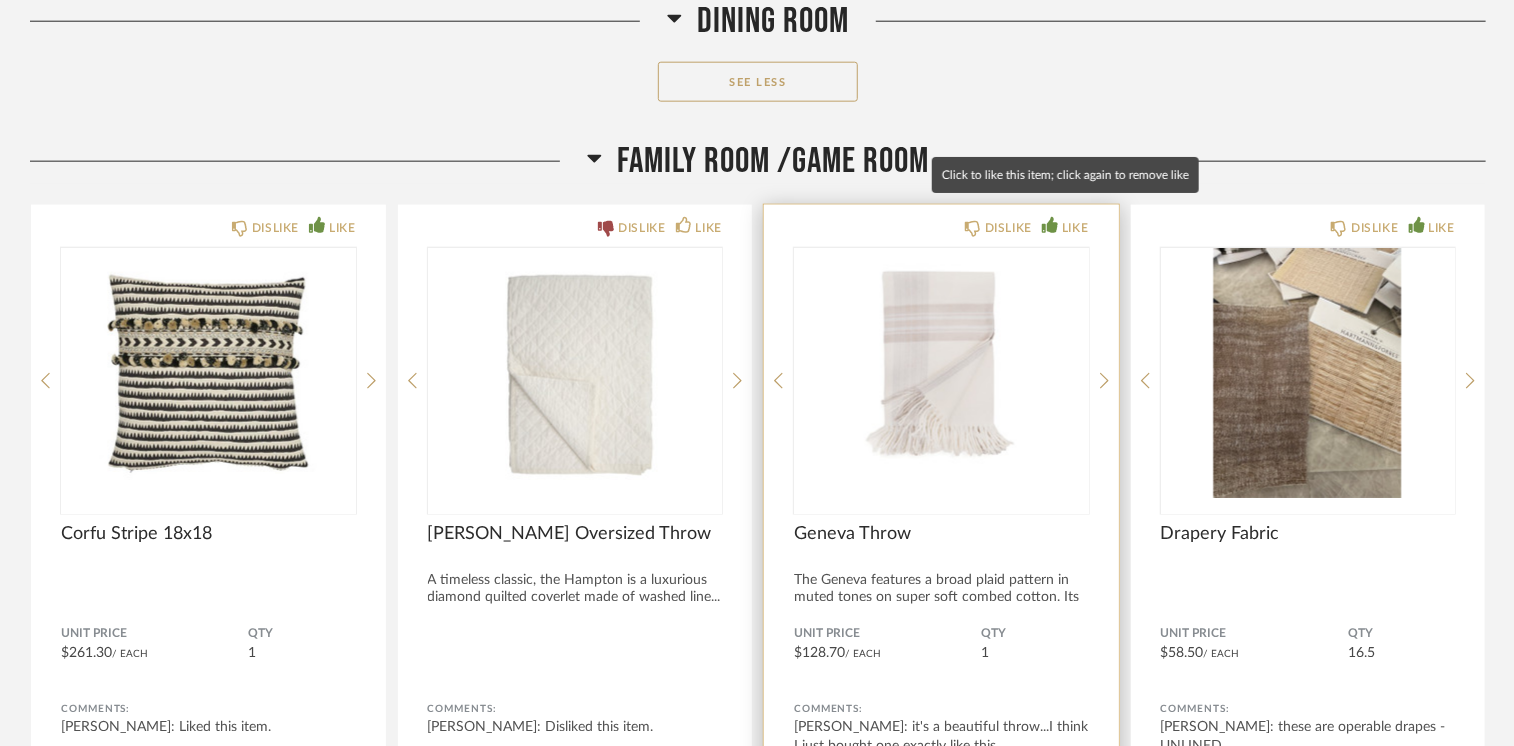 click 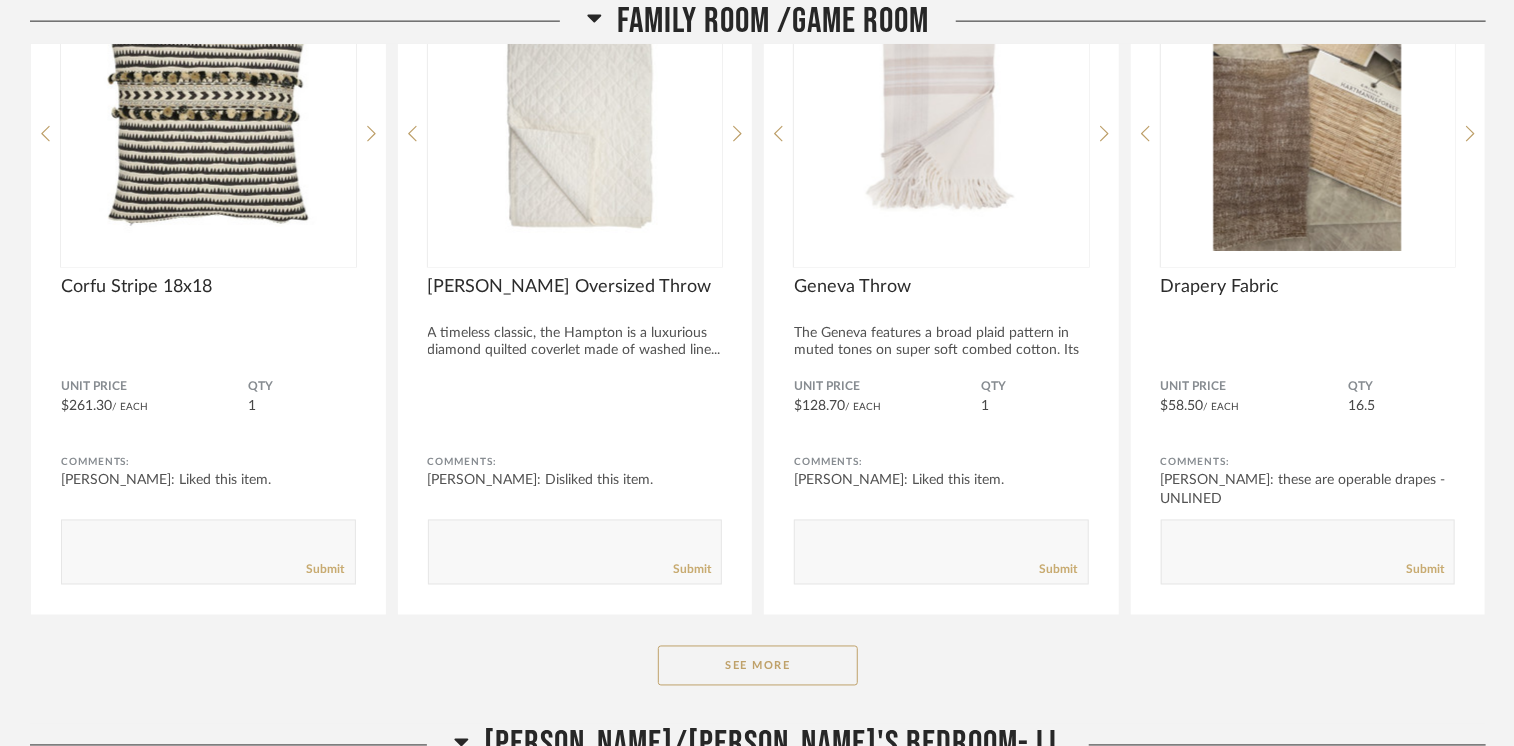 scroll, scrollTop: 16600, scrollLeft: 0, axis: vertical 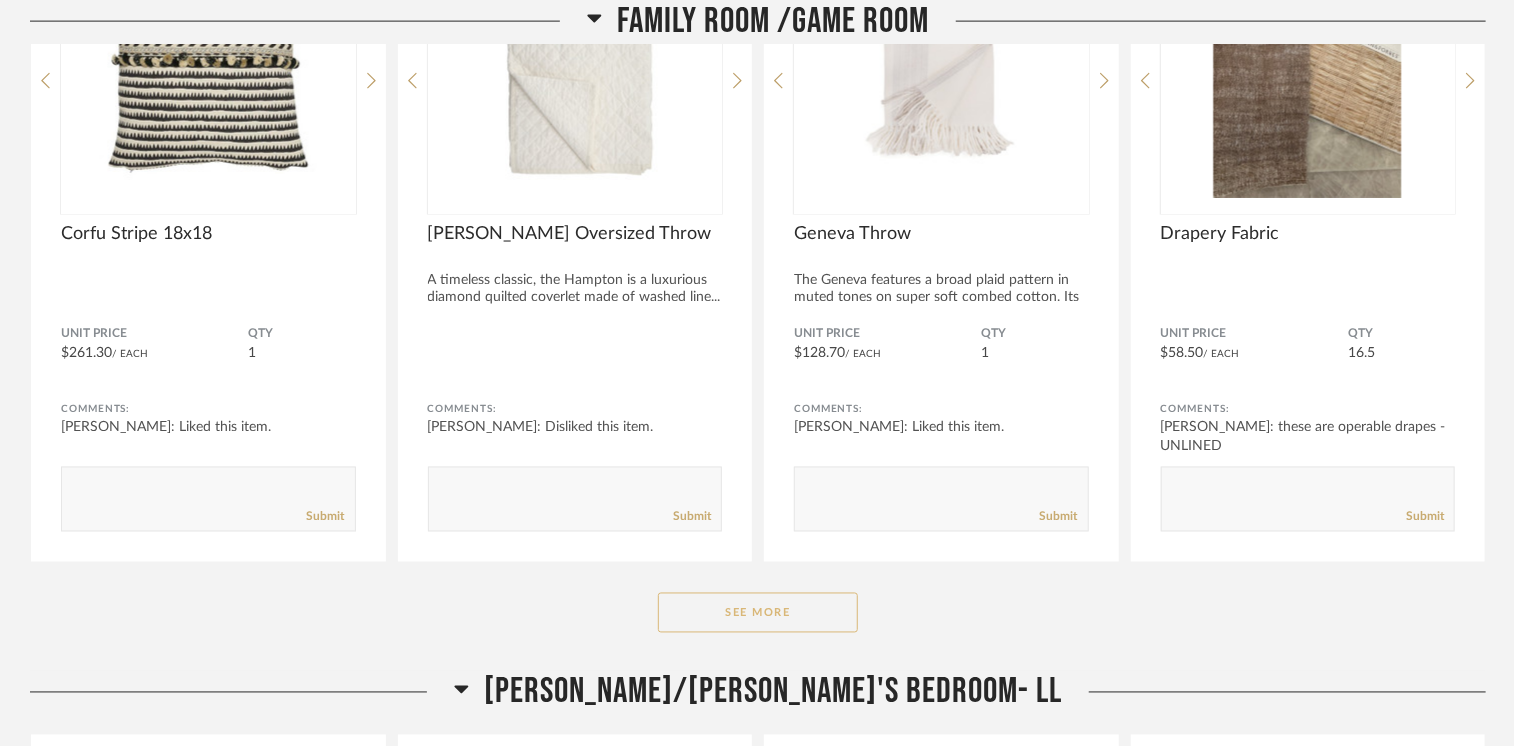 click on "See More" 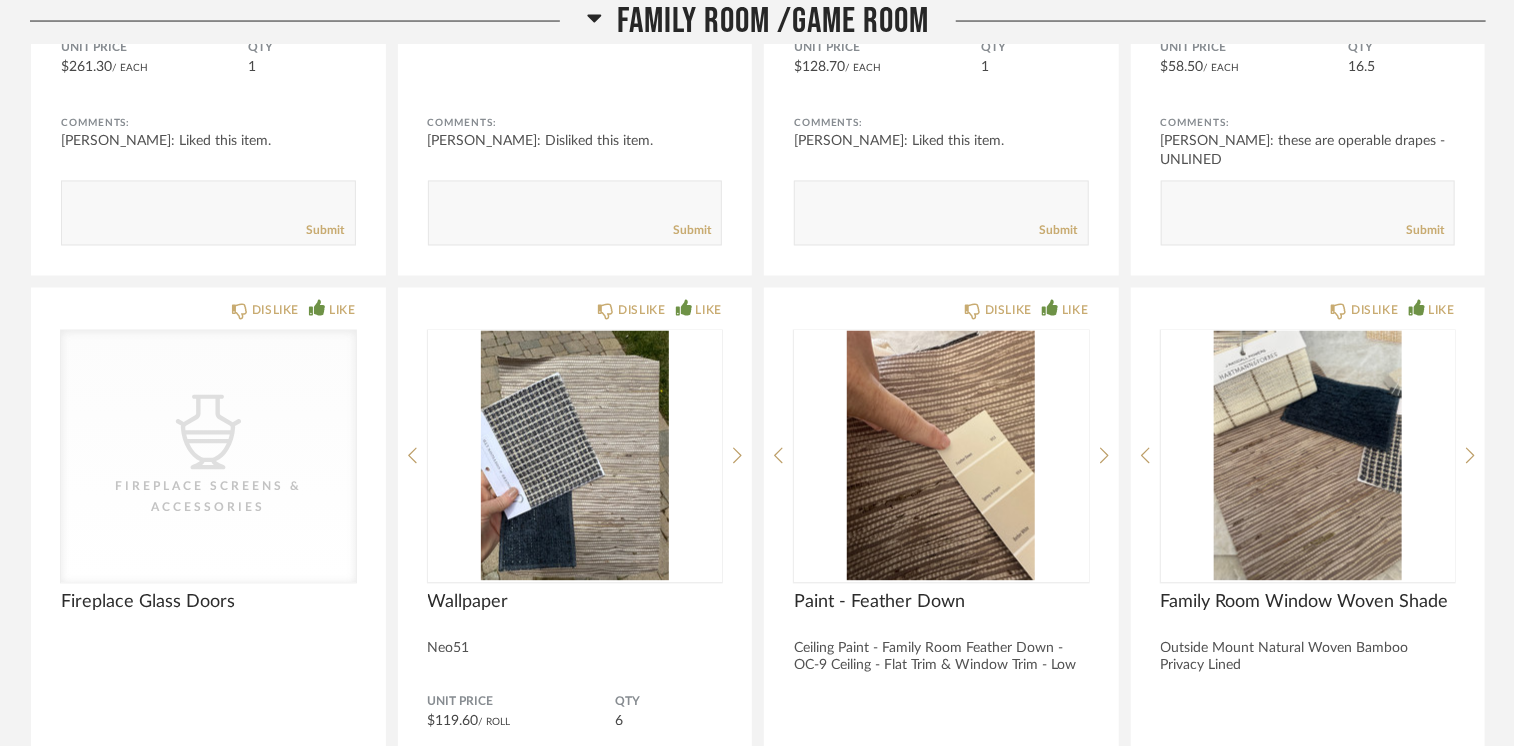 scroll, scrollTop: 16900, scrollLeft: 0, axis: vertical 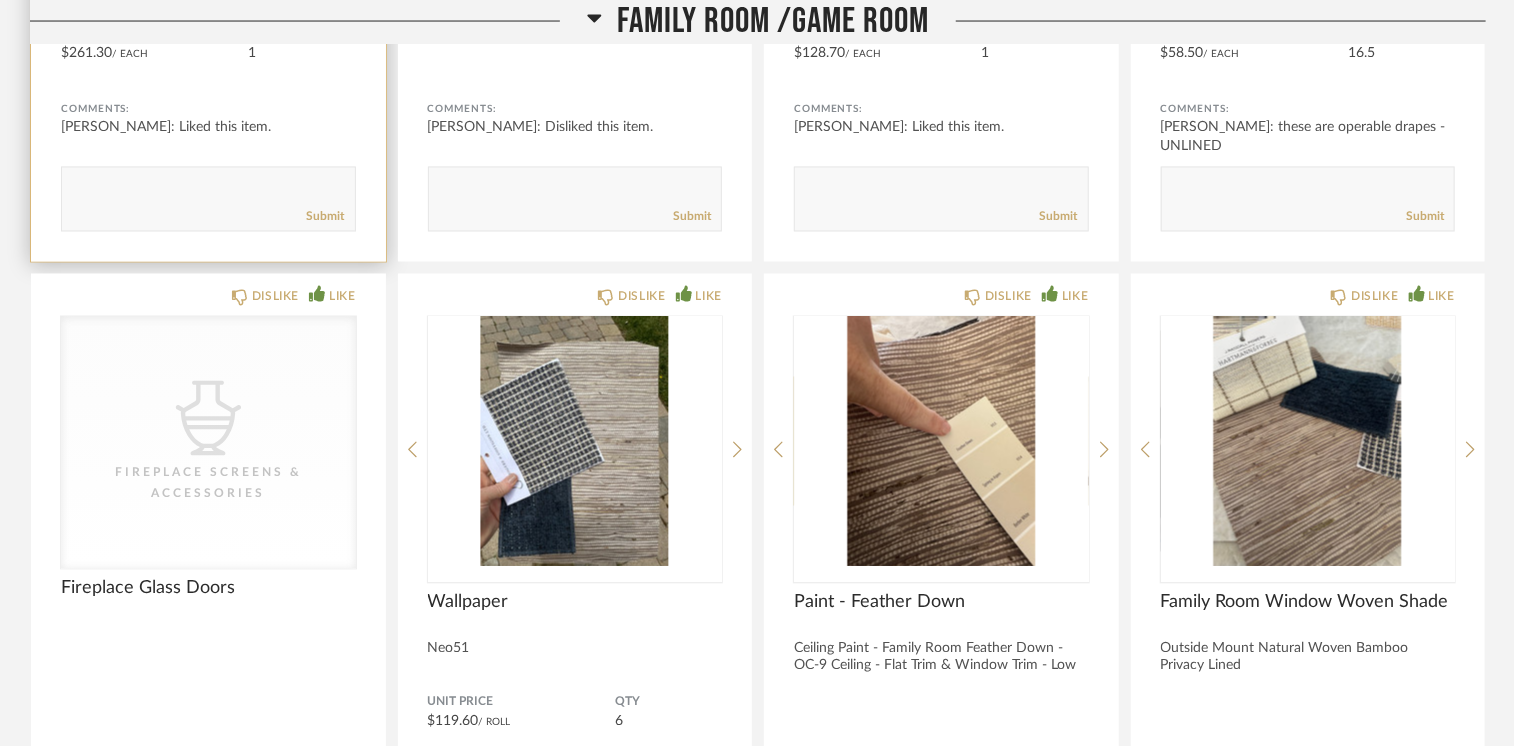 click 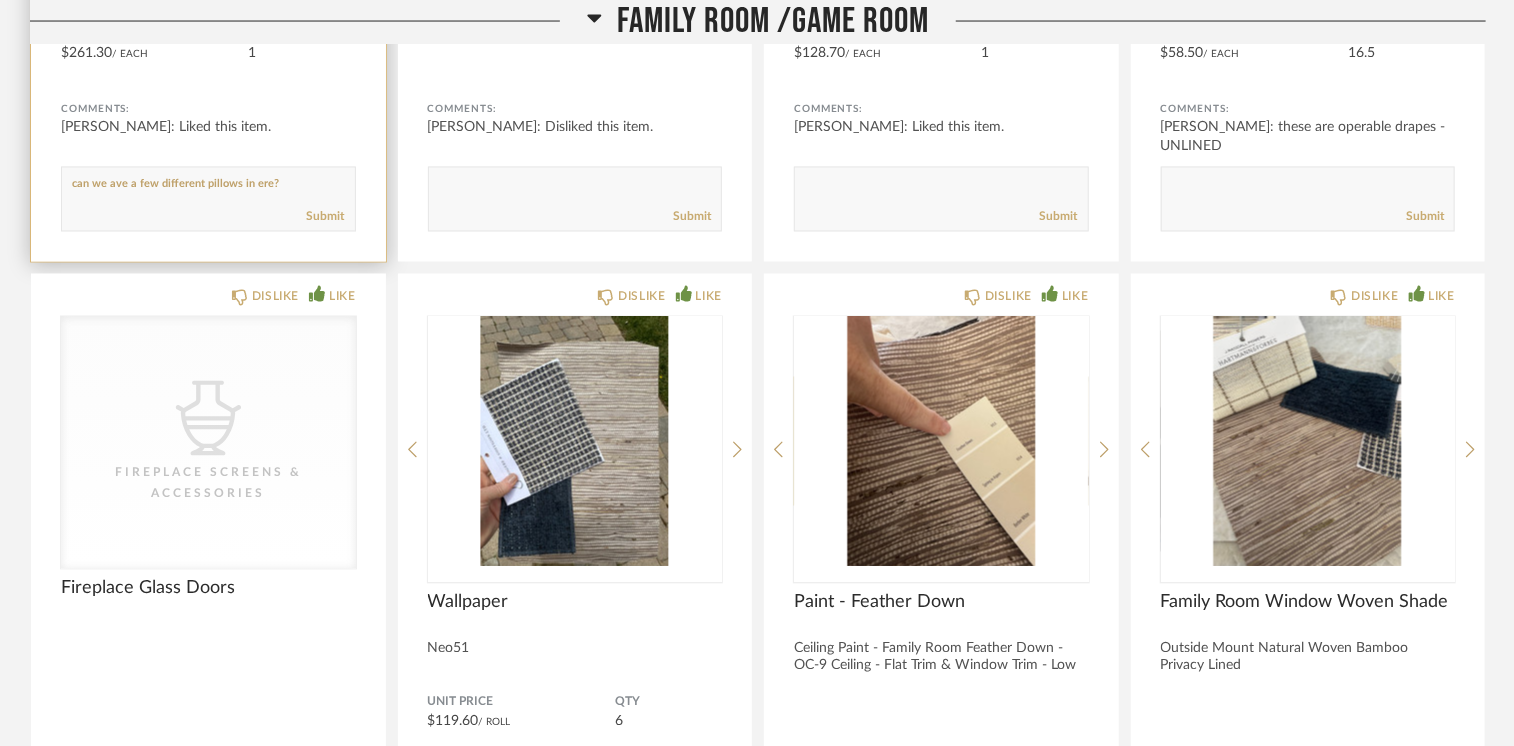 paste on "h" 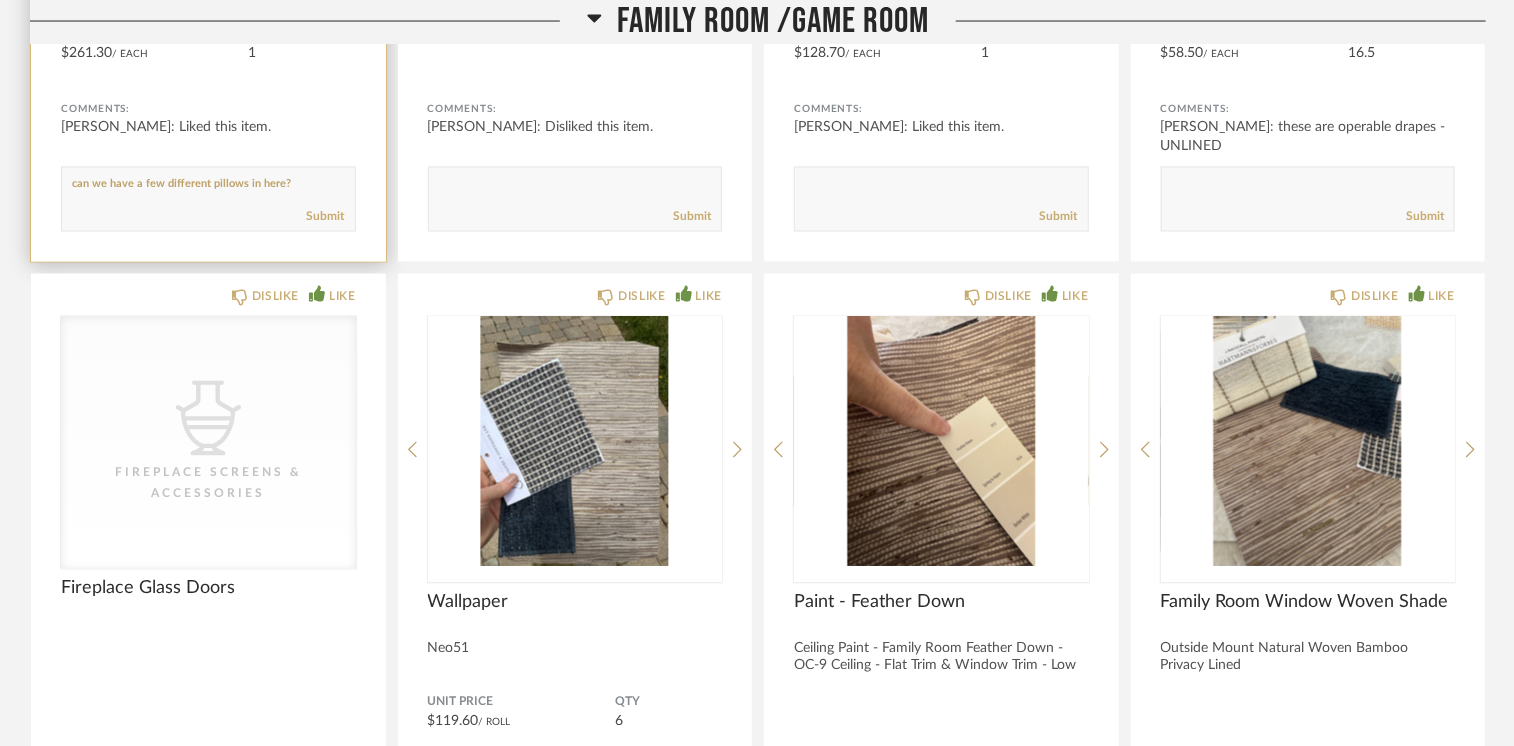click 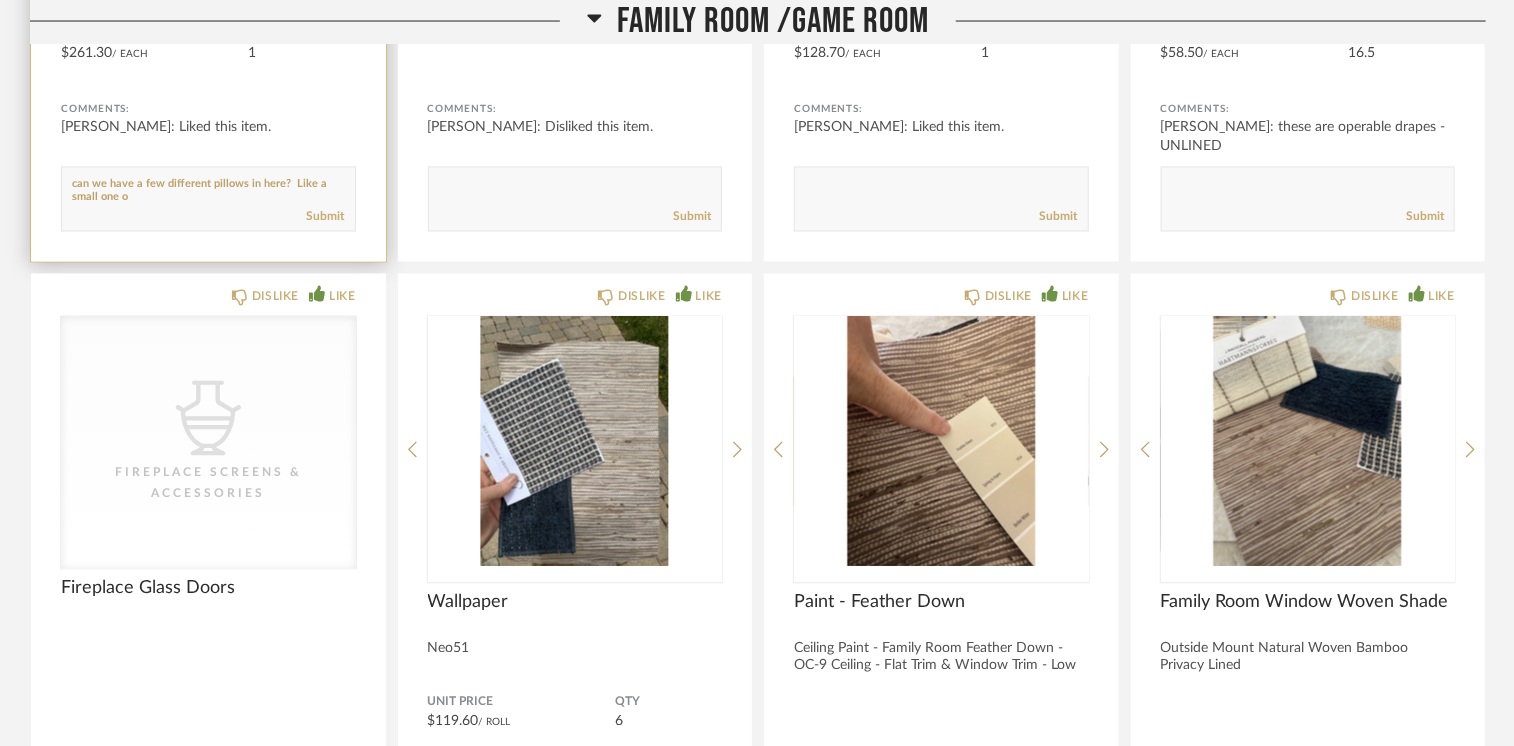 click 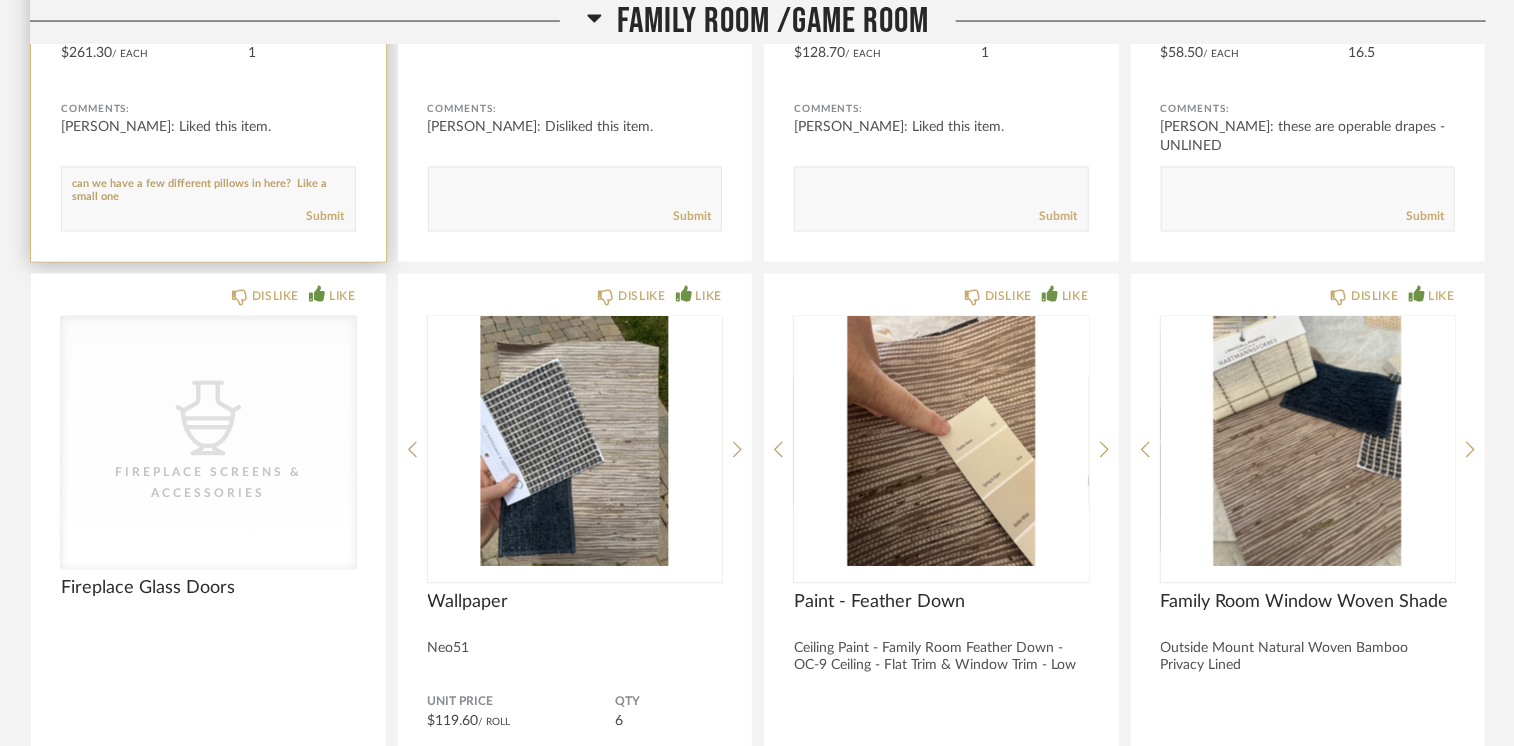 type on "can we have a few different pillows in here?  Like a small" 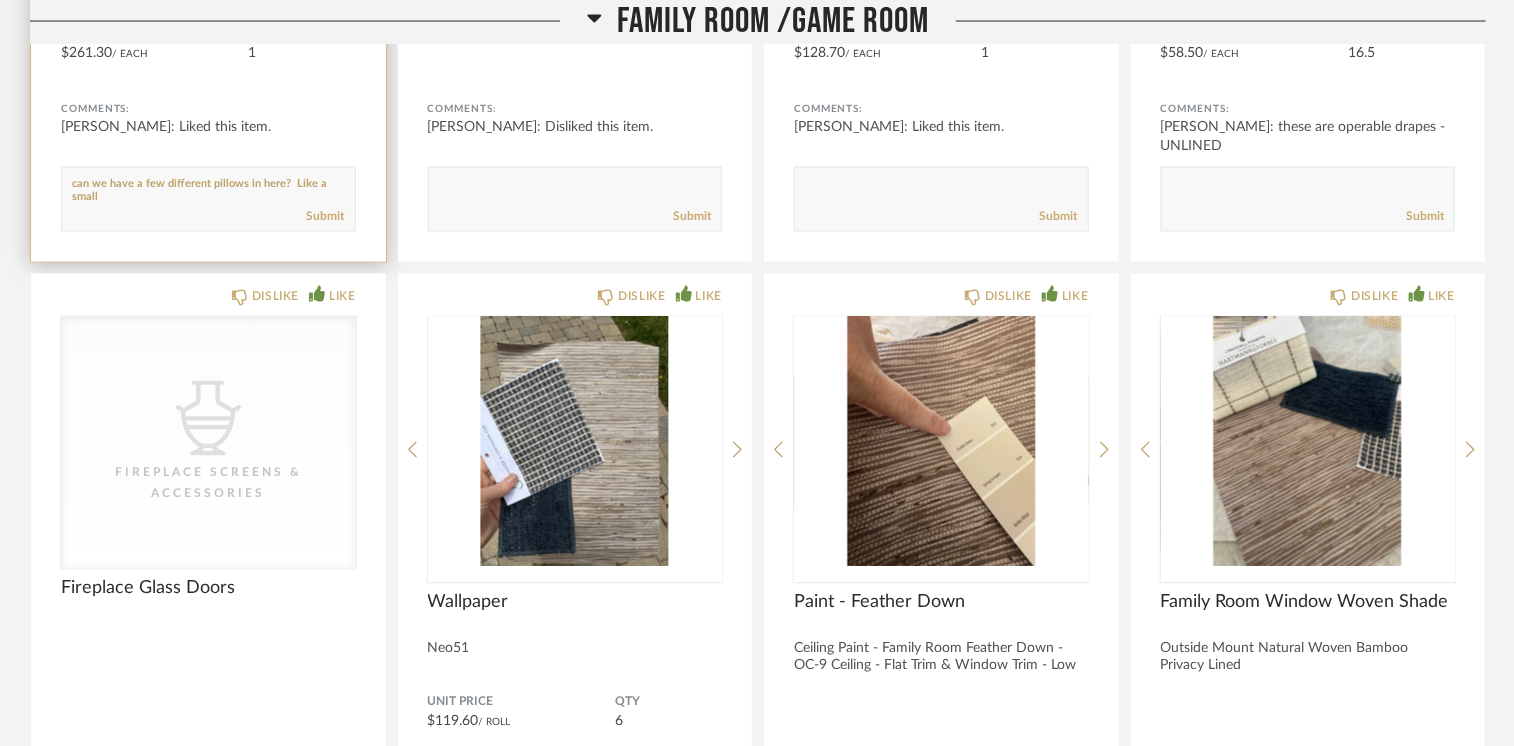 click 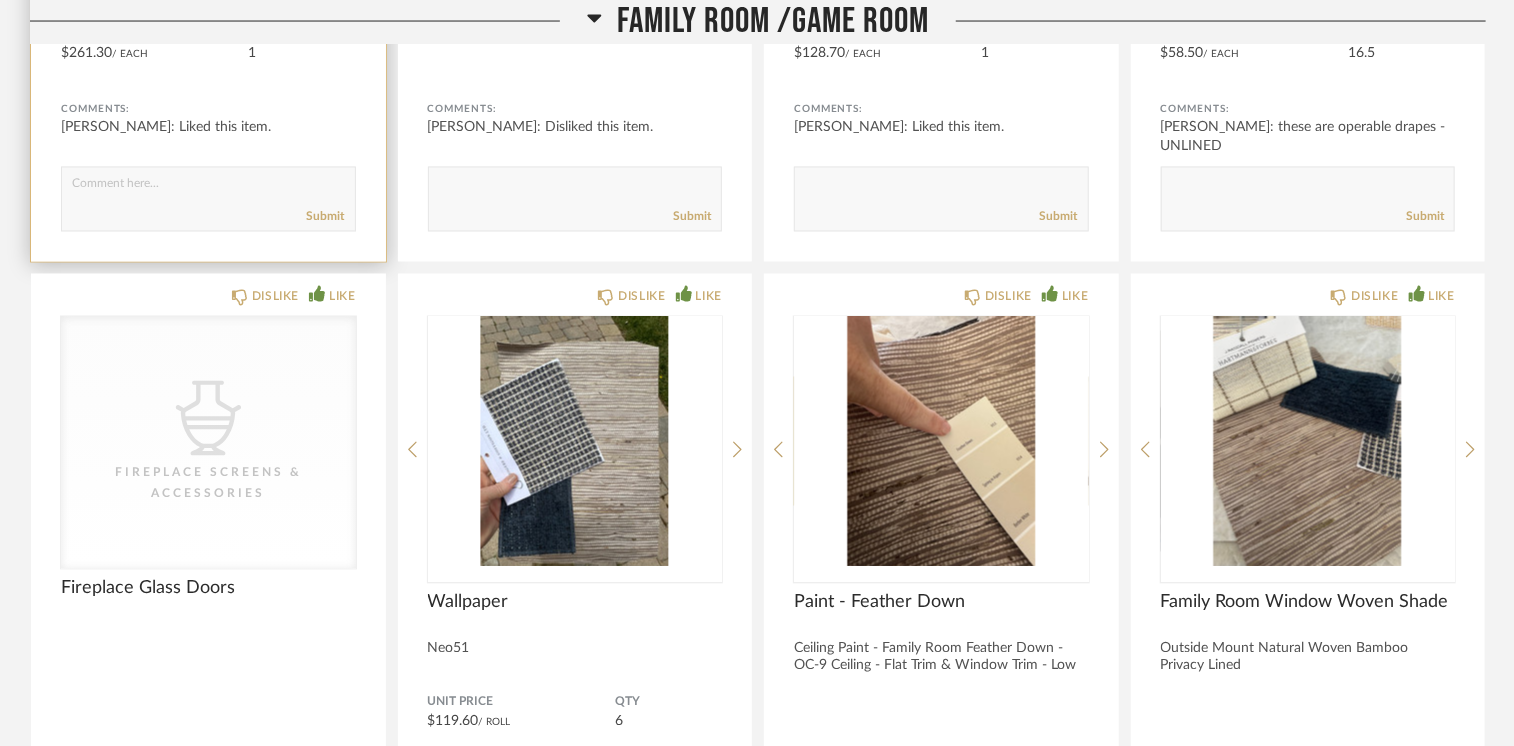 scroll, scrollTop: 0, scrollLeft: 0, axis: both 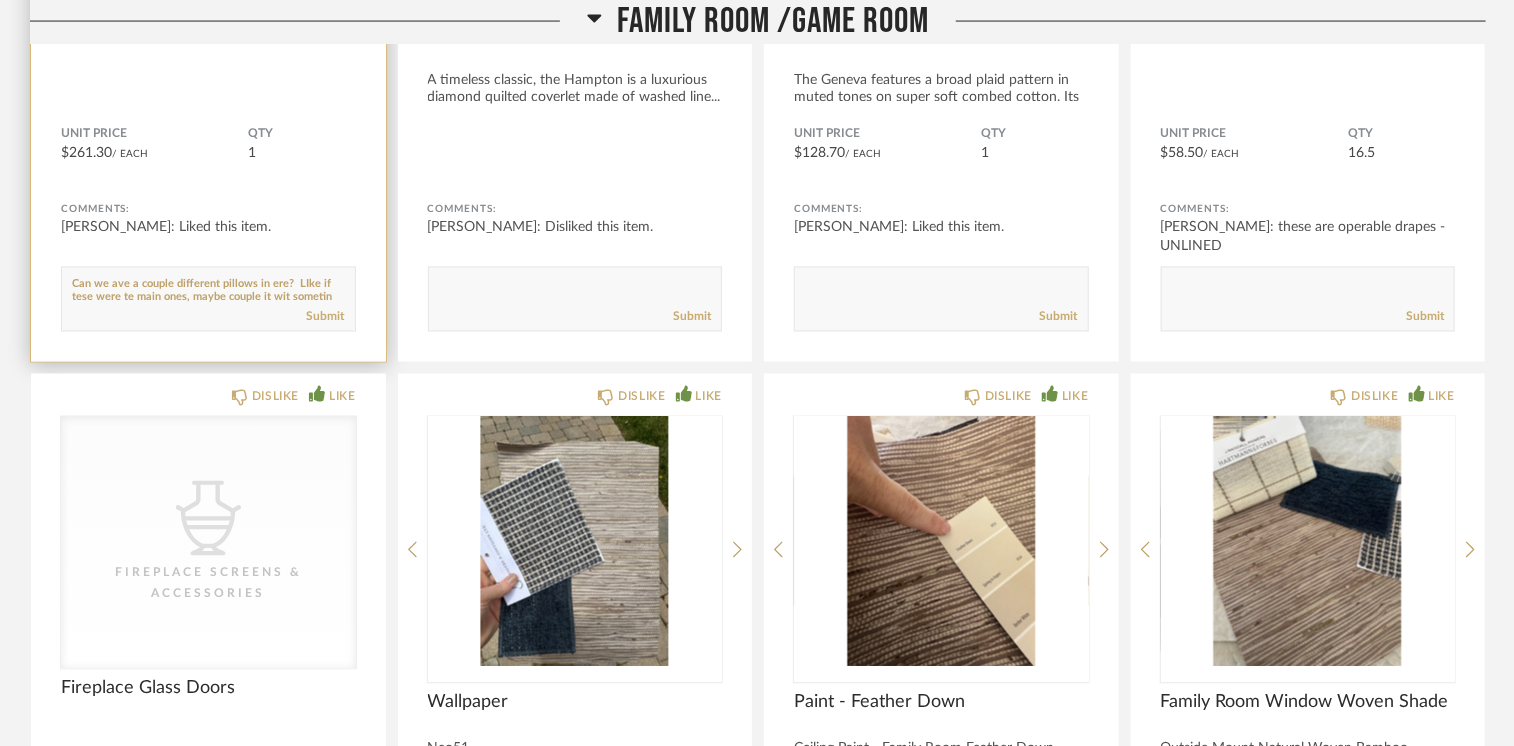 drag, startPoint x: 108, startPoint y: 261, endPoint x: 97, endPoint y: 266, distance: 12.083046 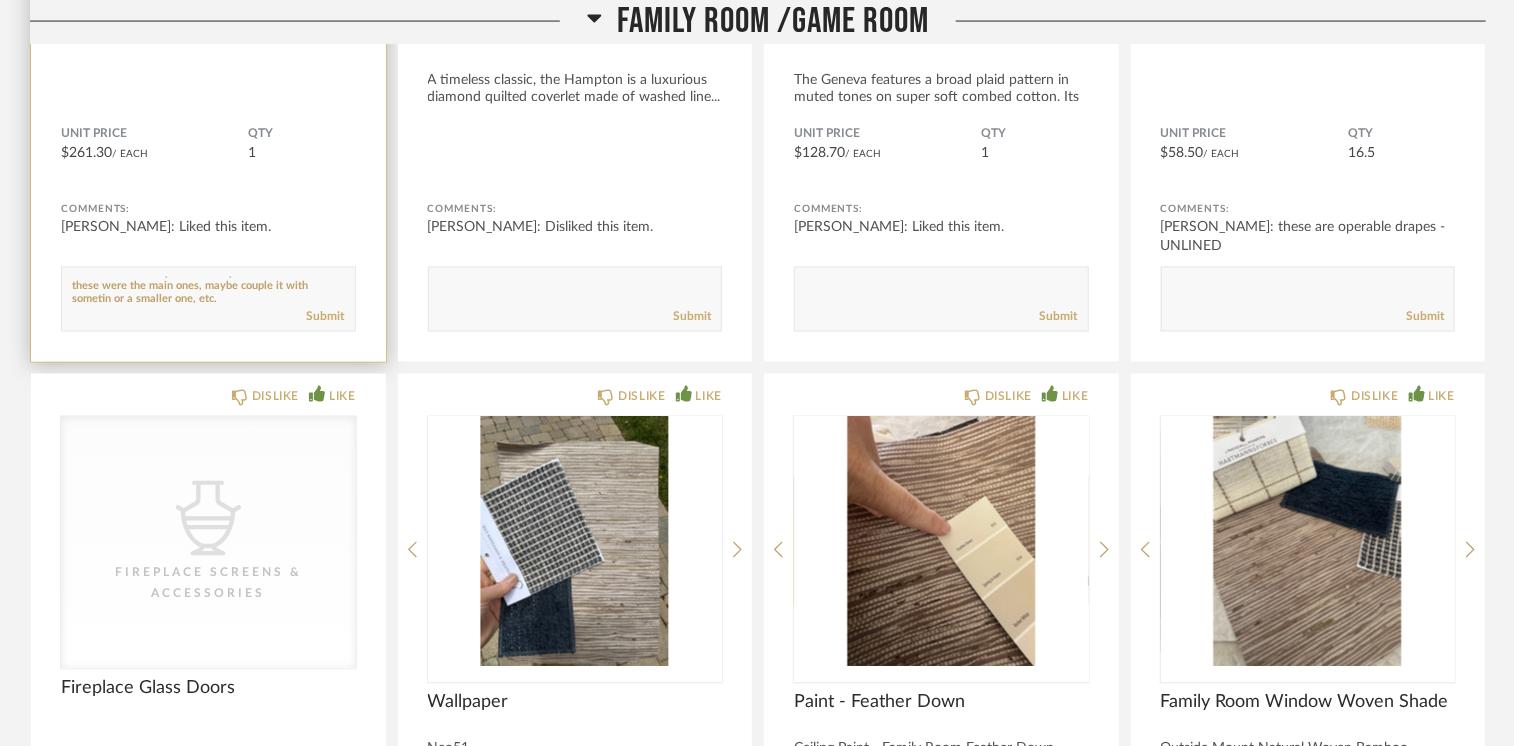 scroll, scrollTop: 13, scrollLeft: 0, axis: vertical 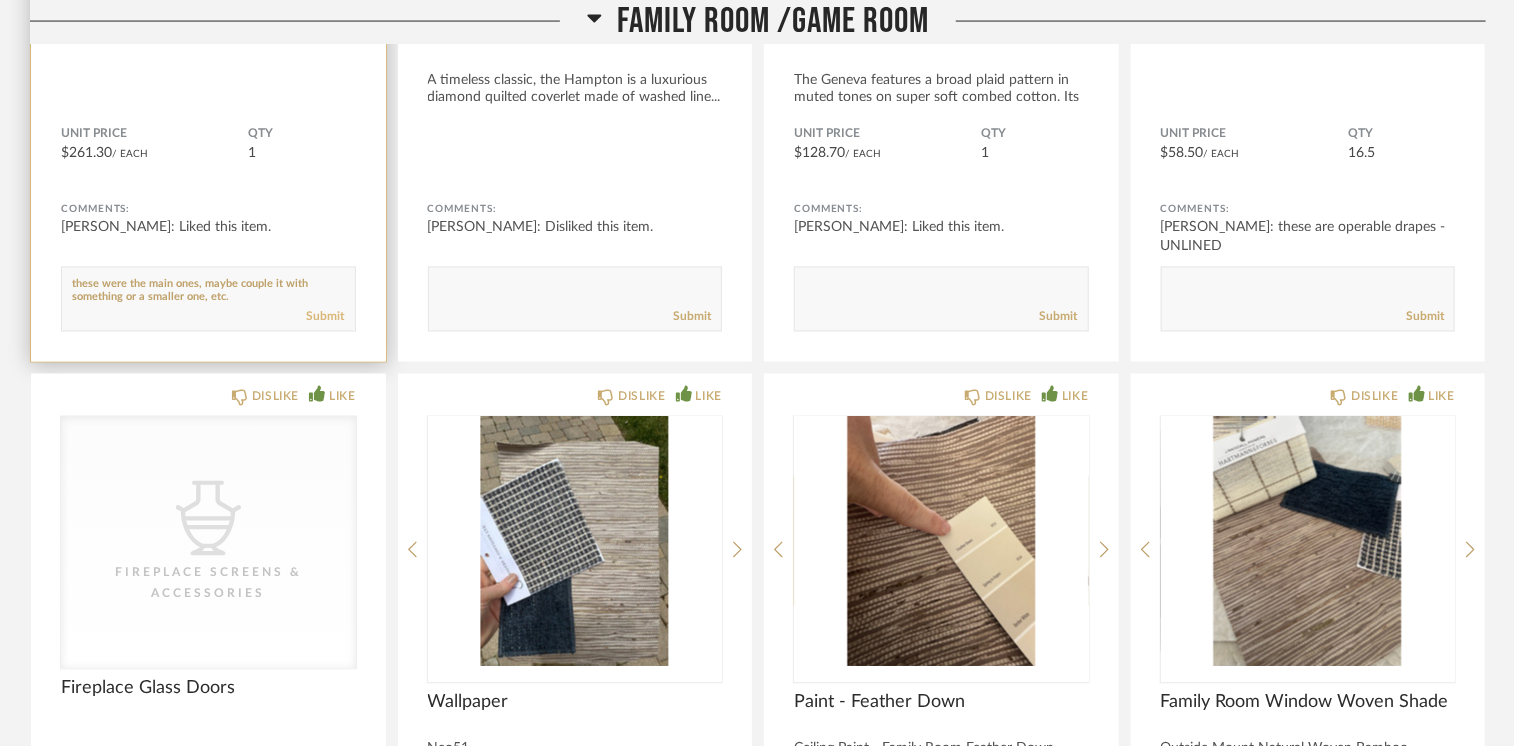 type on "Can we have a couple different pillows in here?  Like if these were the main ones, maybe couple it with something or a smaller one, etc." 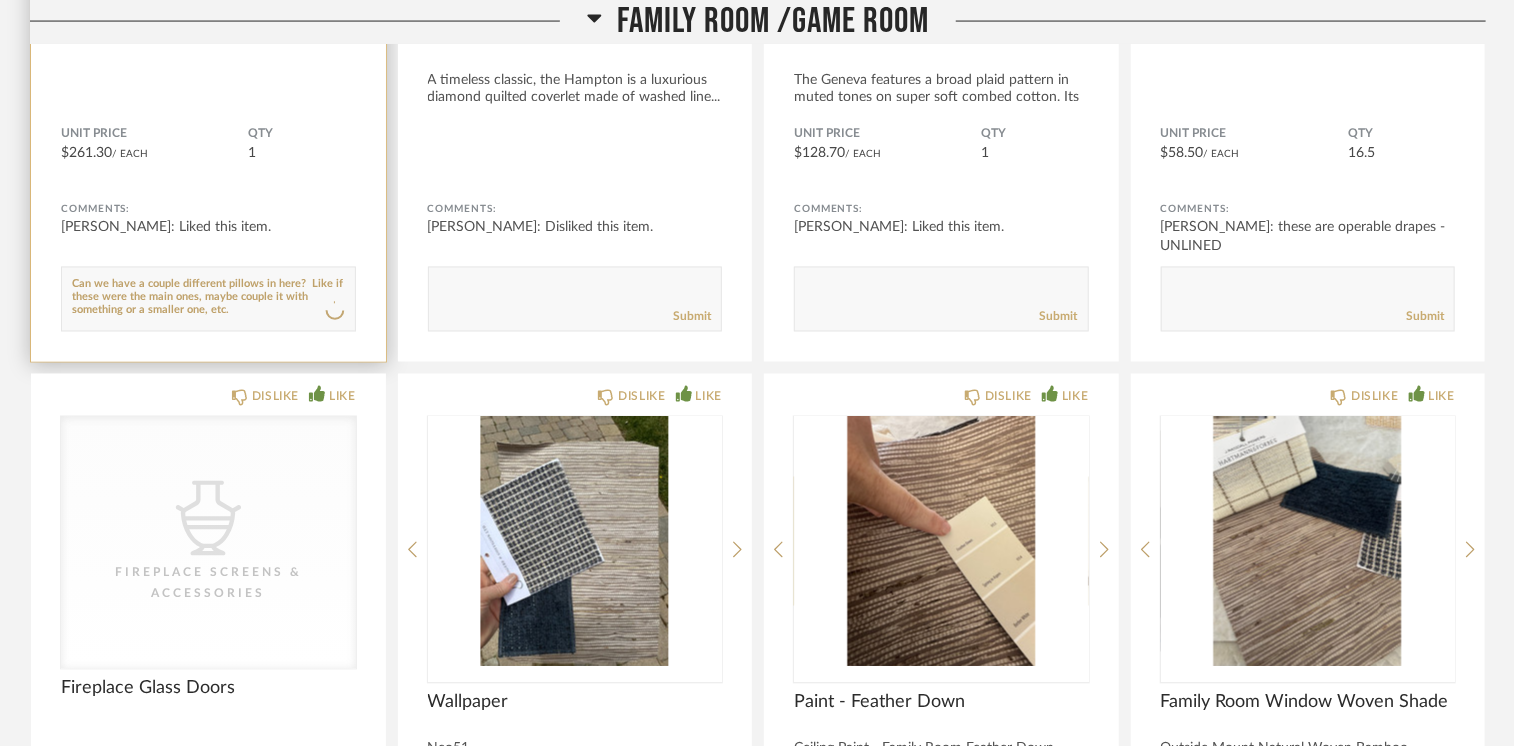 scroll, scrollTop: 0, scrollLeft: 0, axis: both 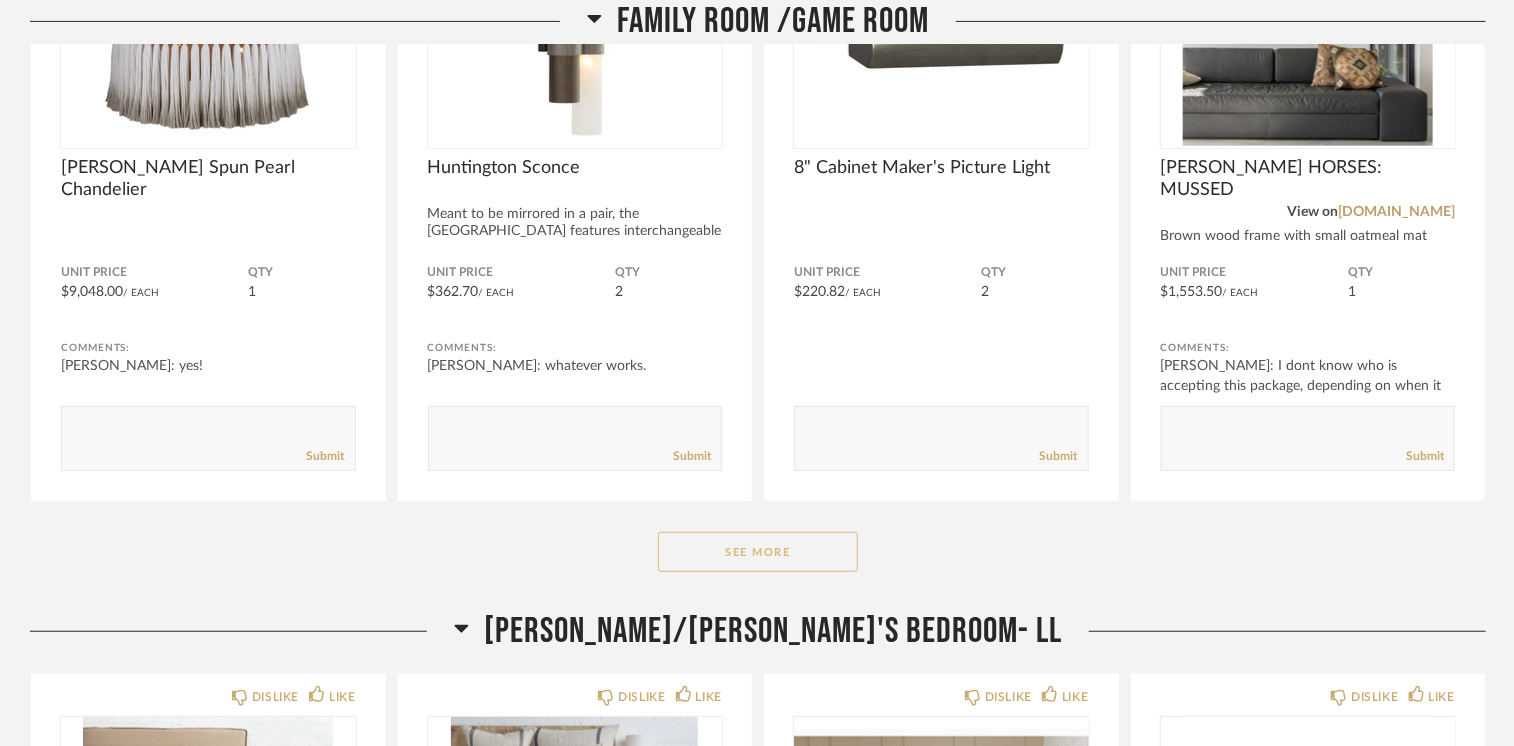 click on "See More" 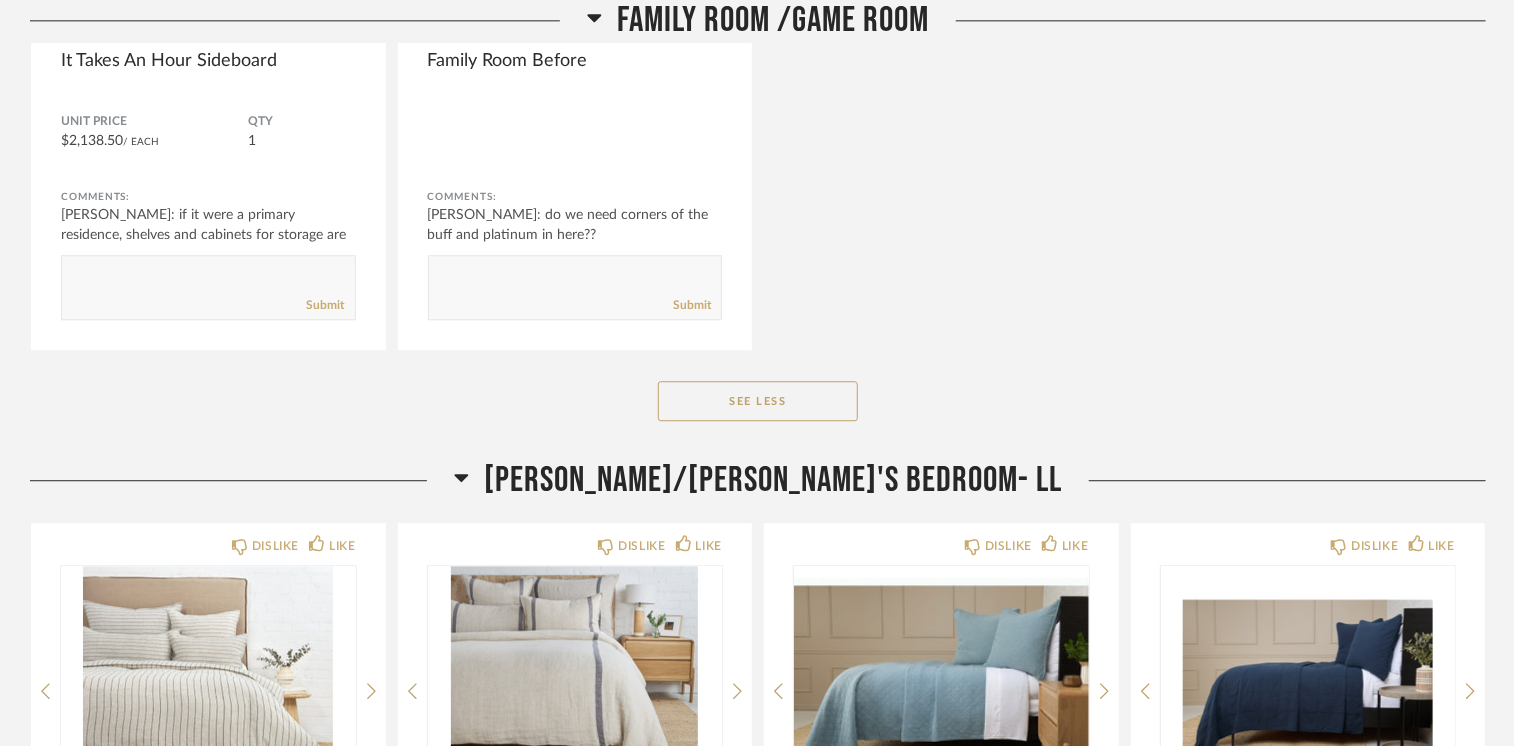 scroll, scrollTop: 21700, scrollLeft: 0, axis: vertical 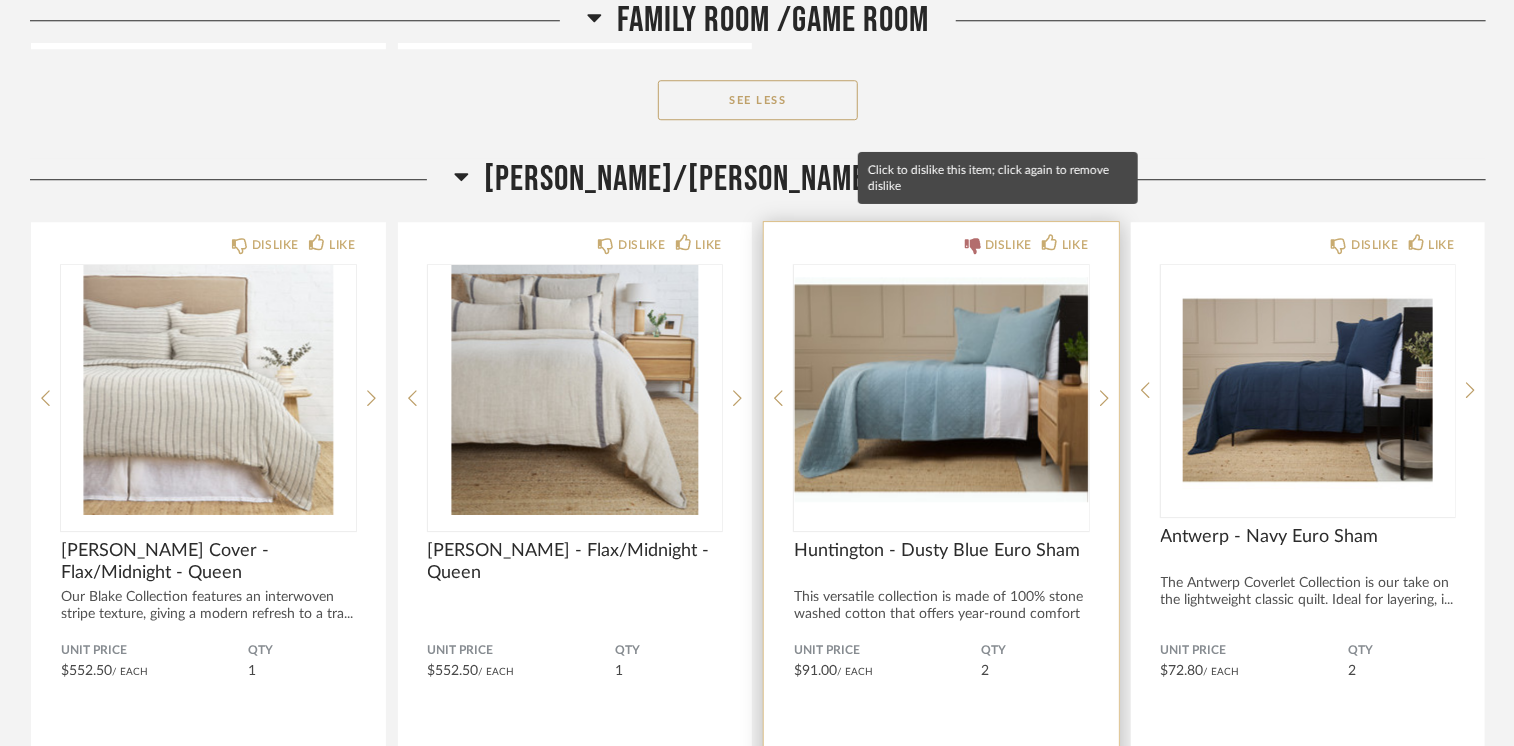 click 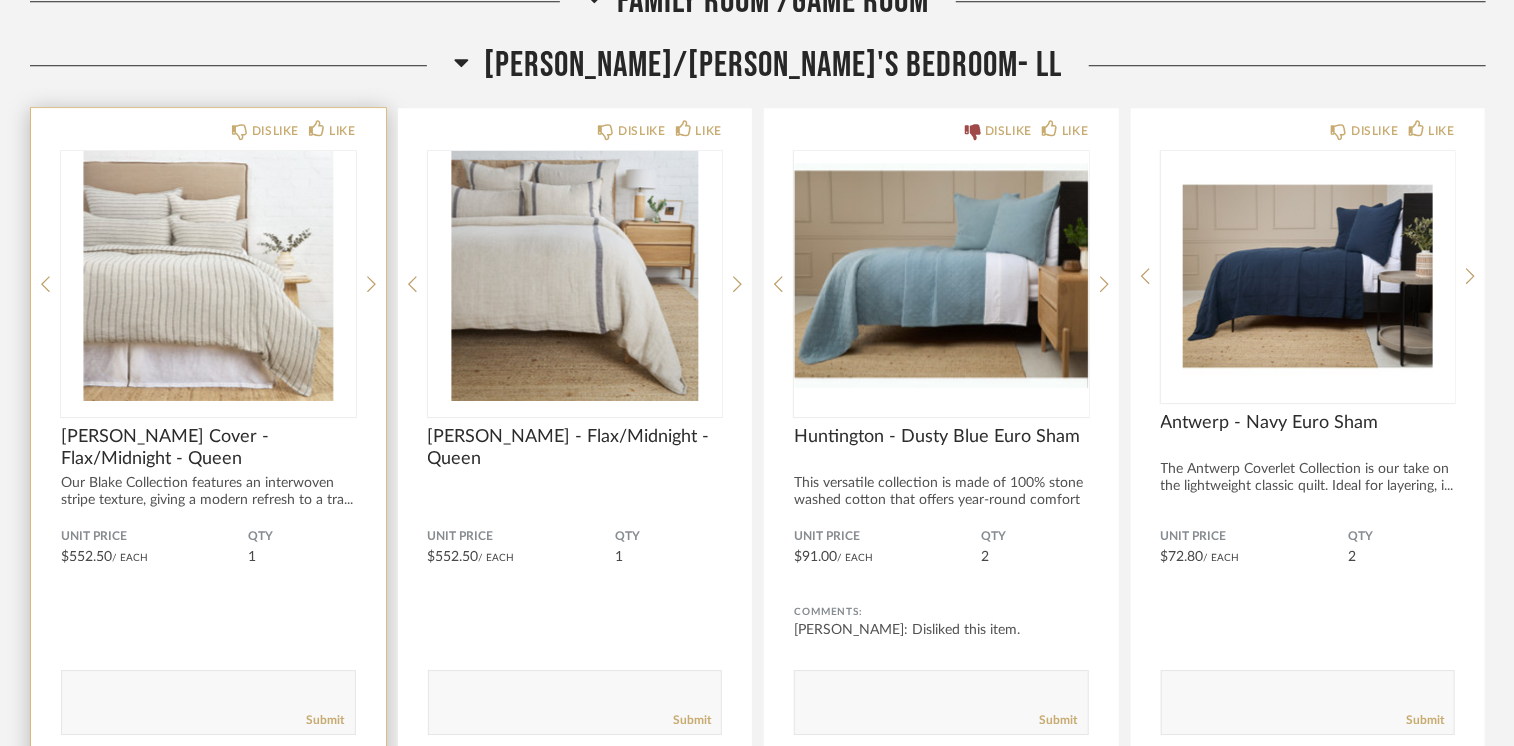 scroll, scrollTop: 21700, scrollLeft: 0, axis: vertical 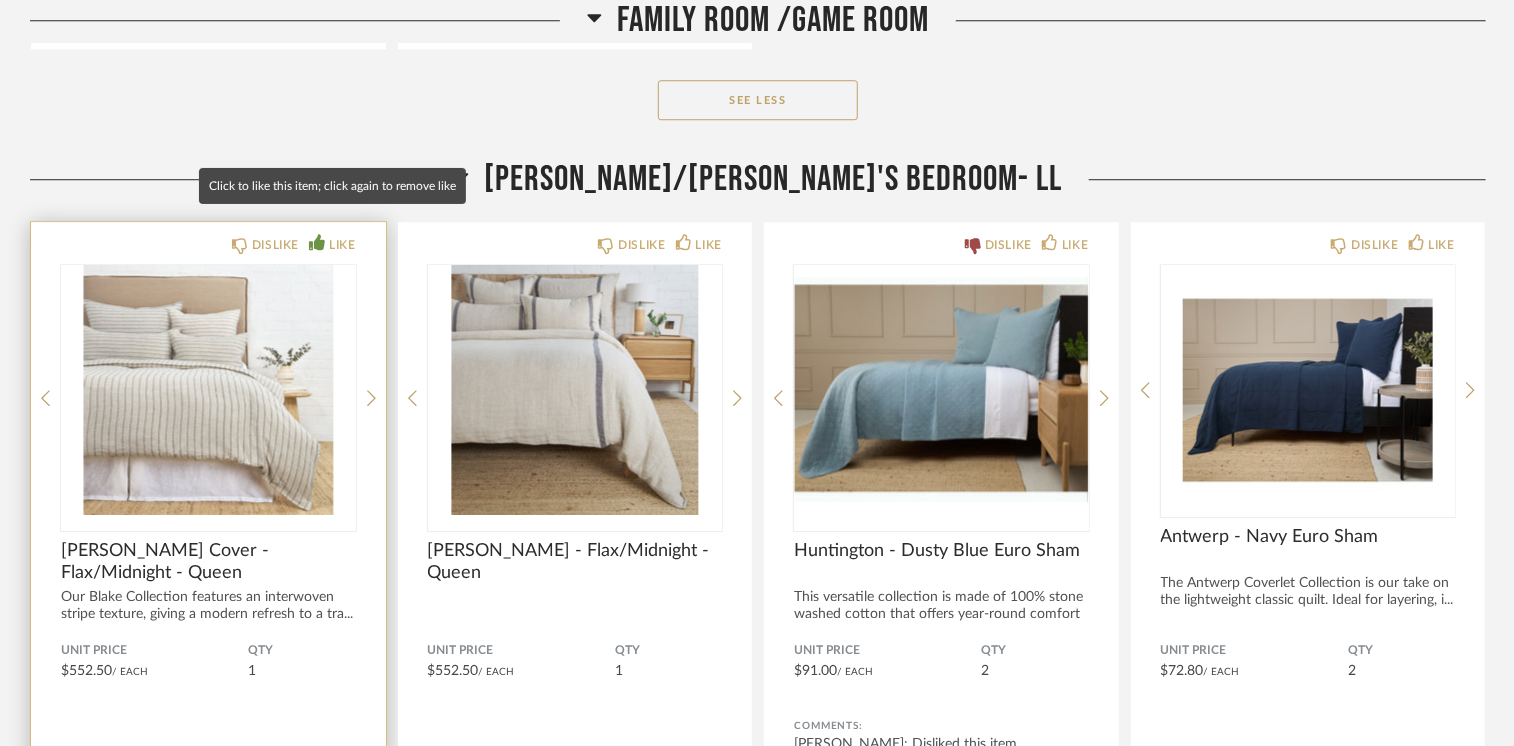 click 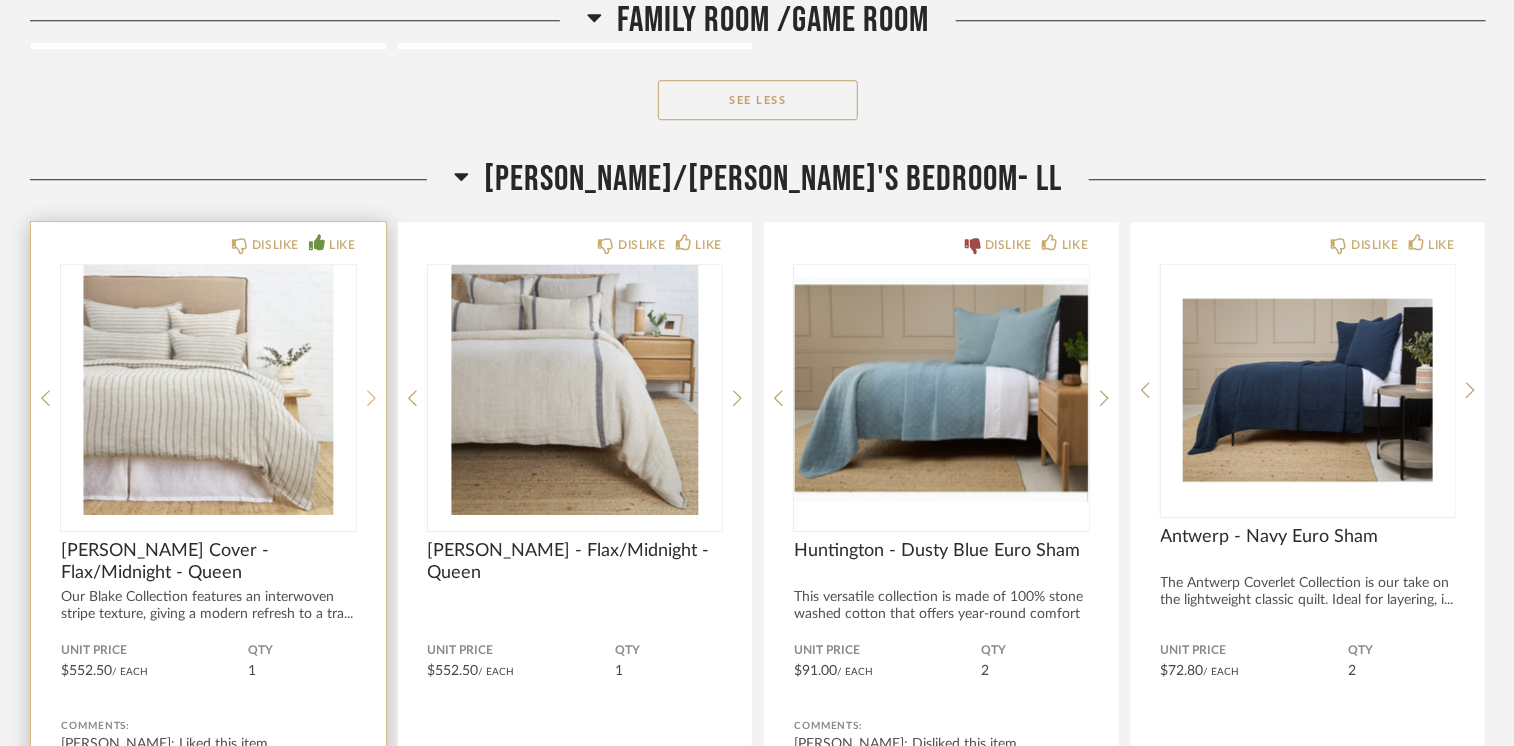 click 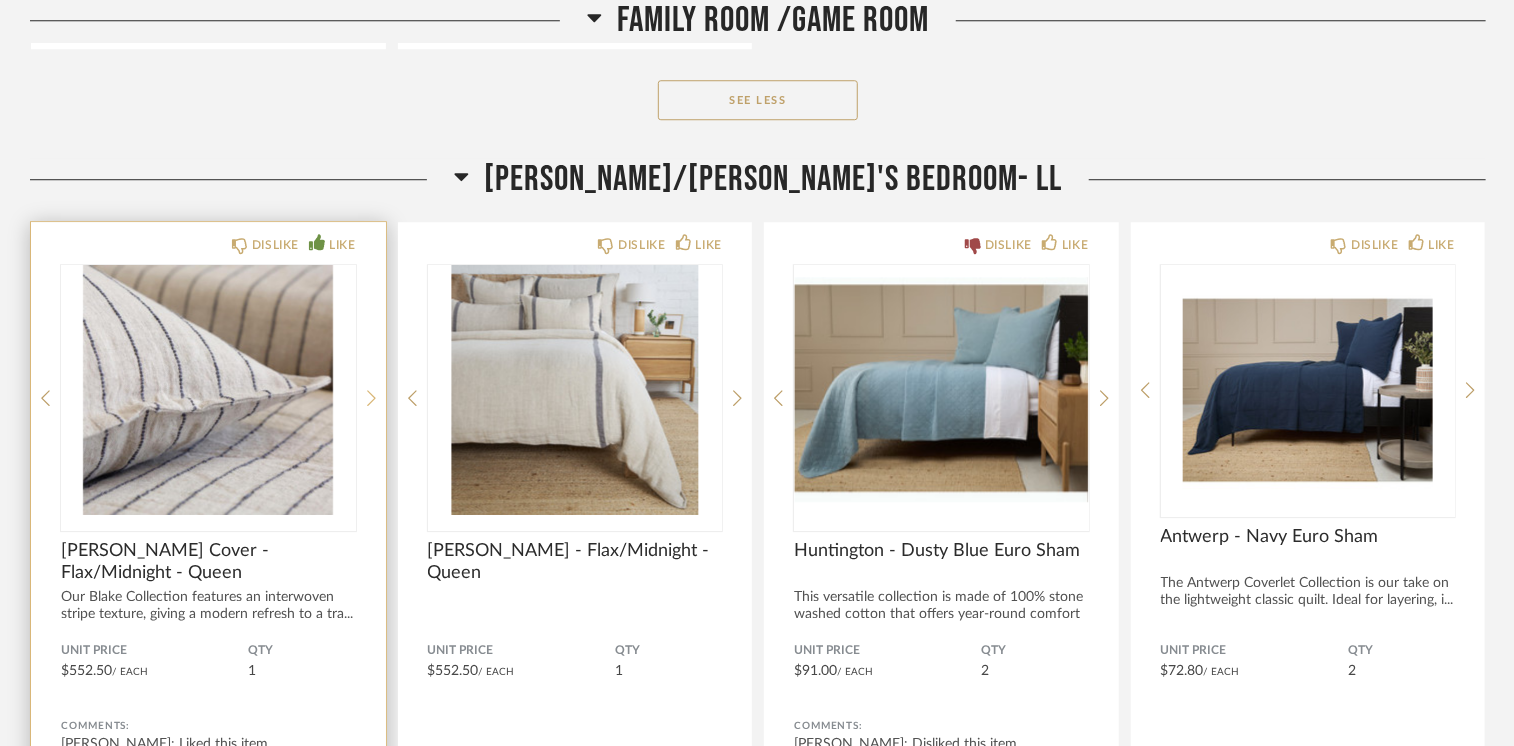 click 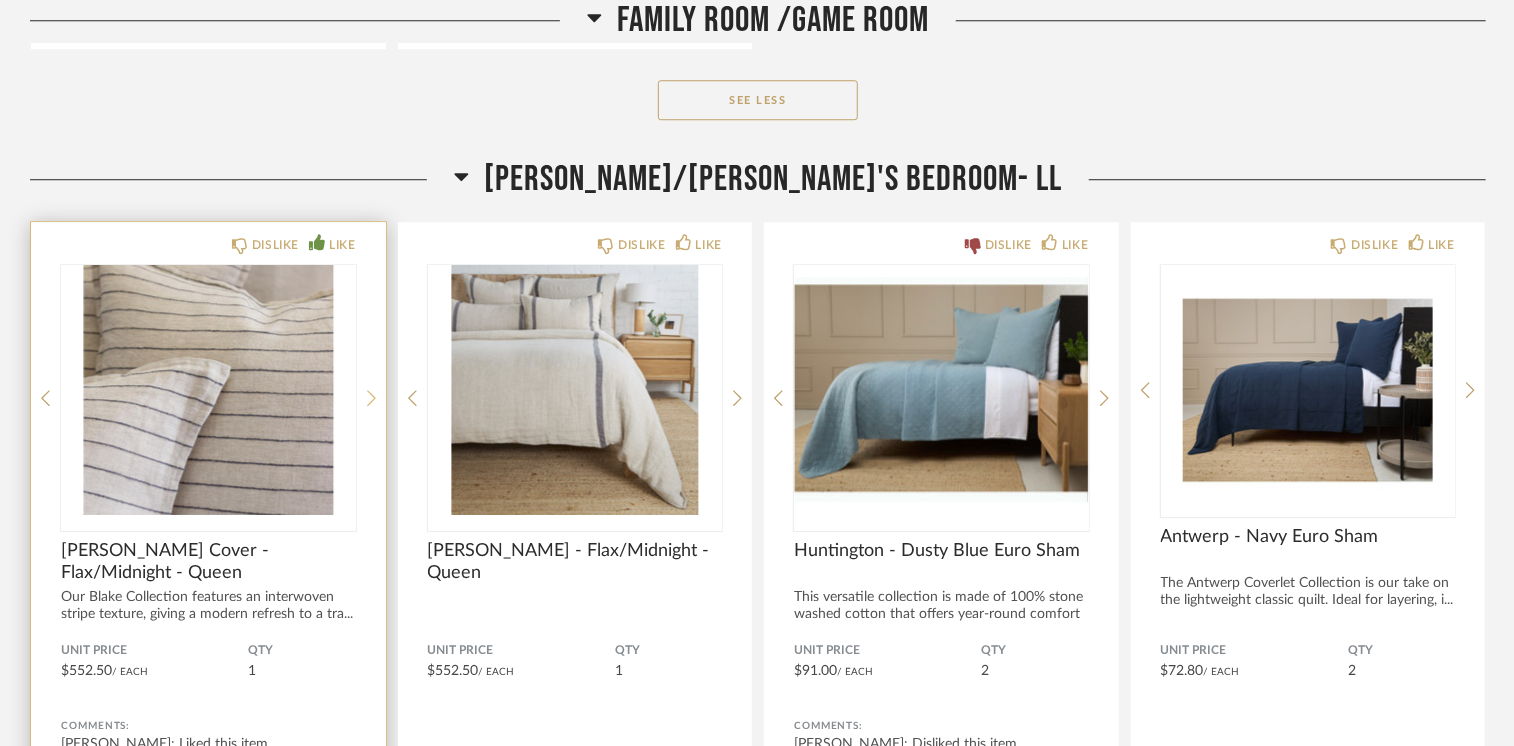 click 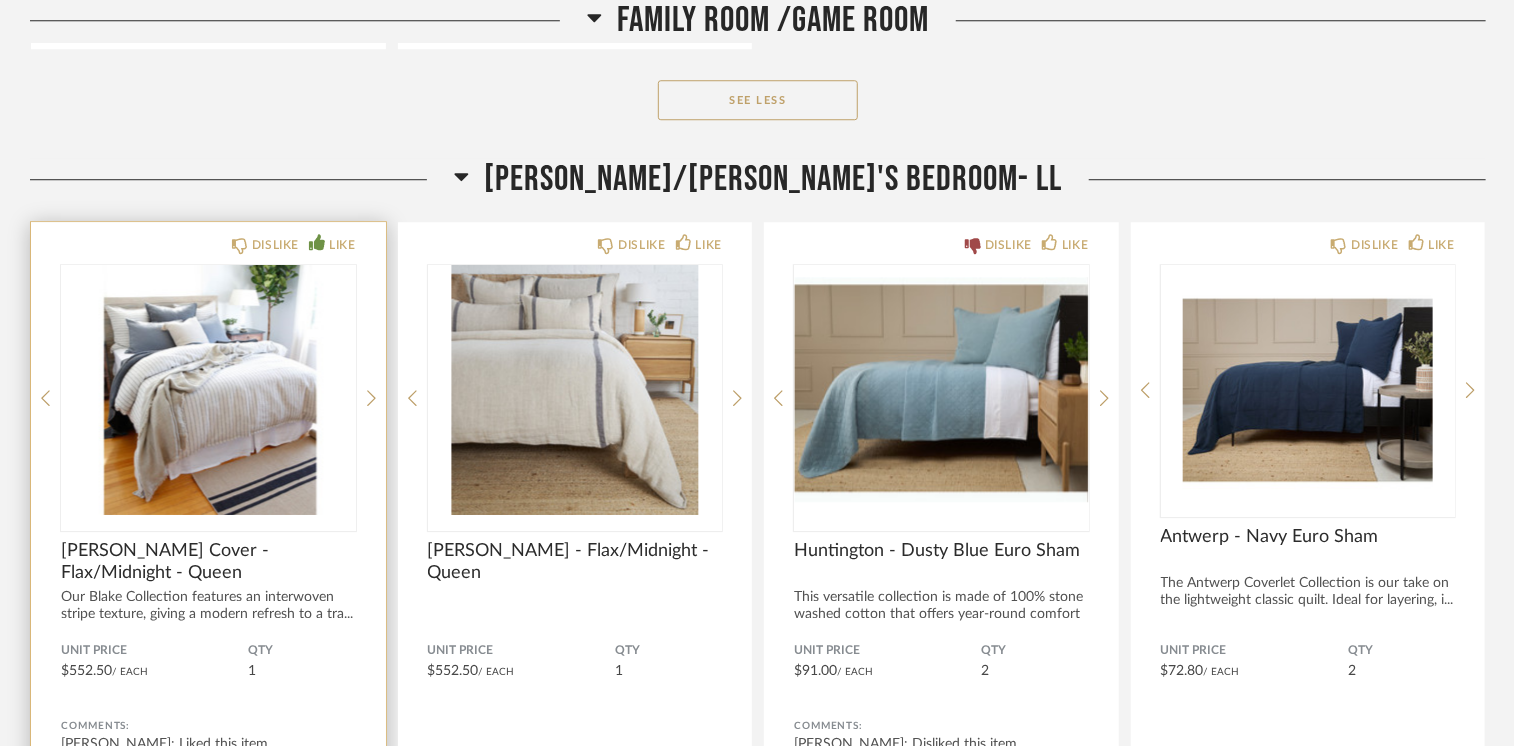 click at bounding box center (208, 390) 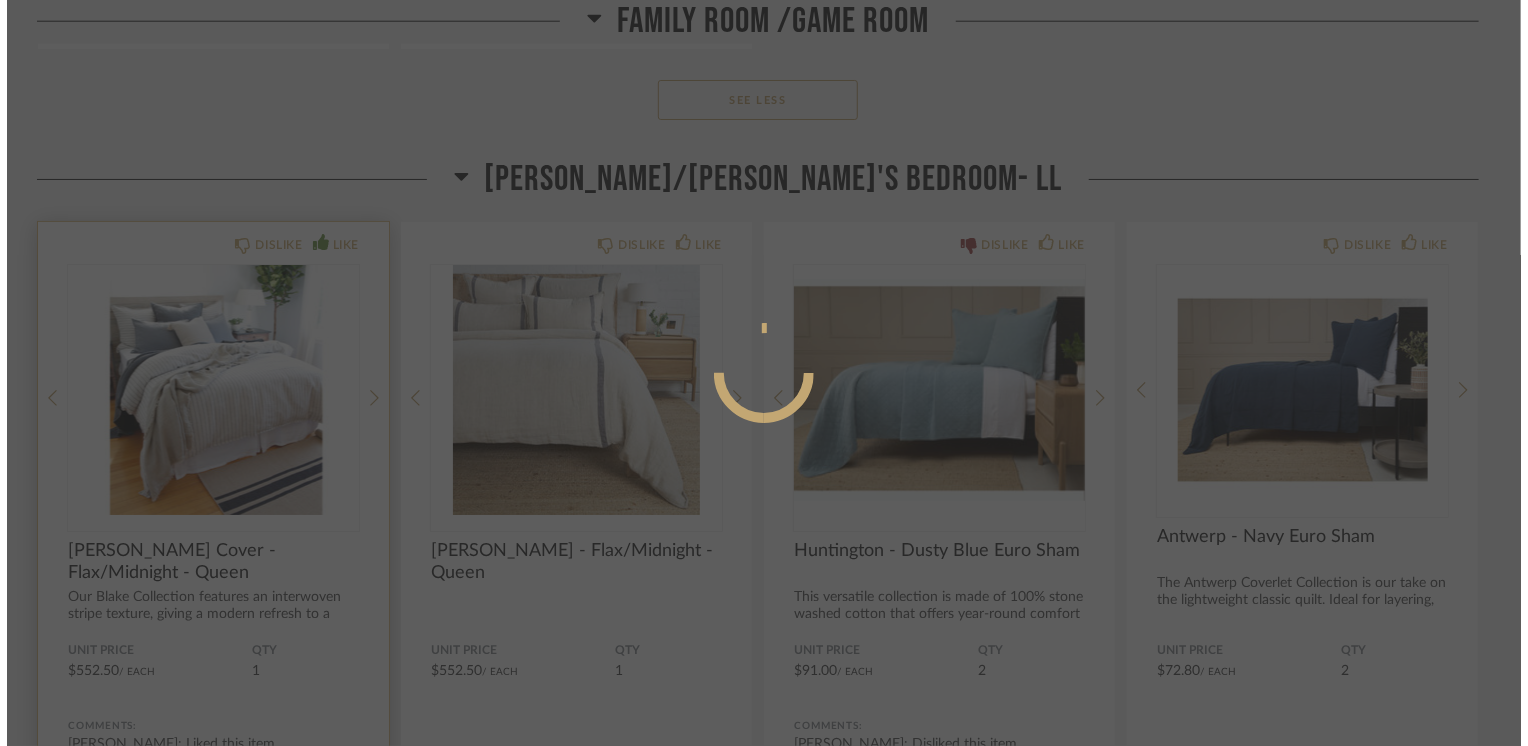 scroll, scrollTop: 0, scrollLeft: 0, axis: both 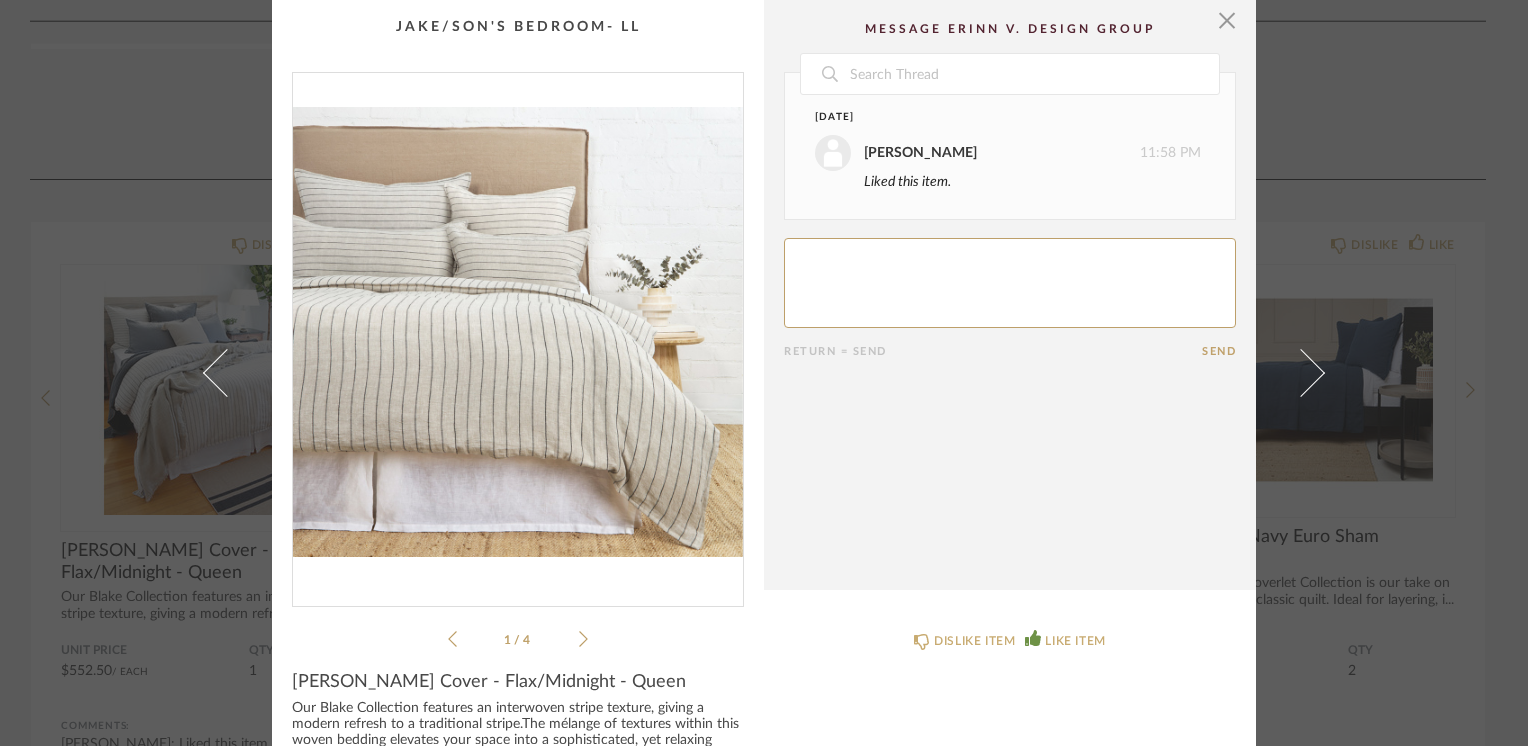 click 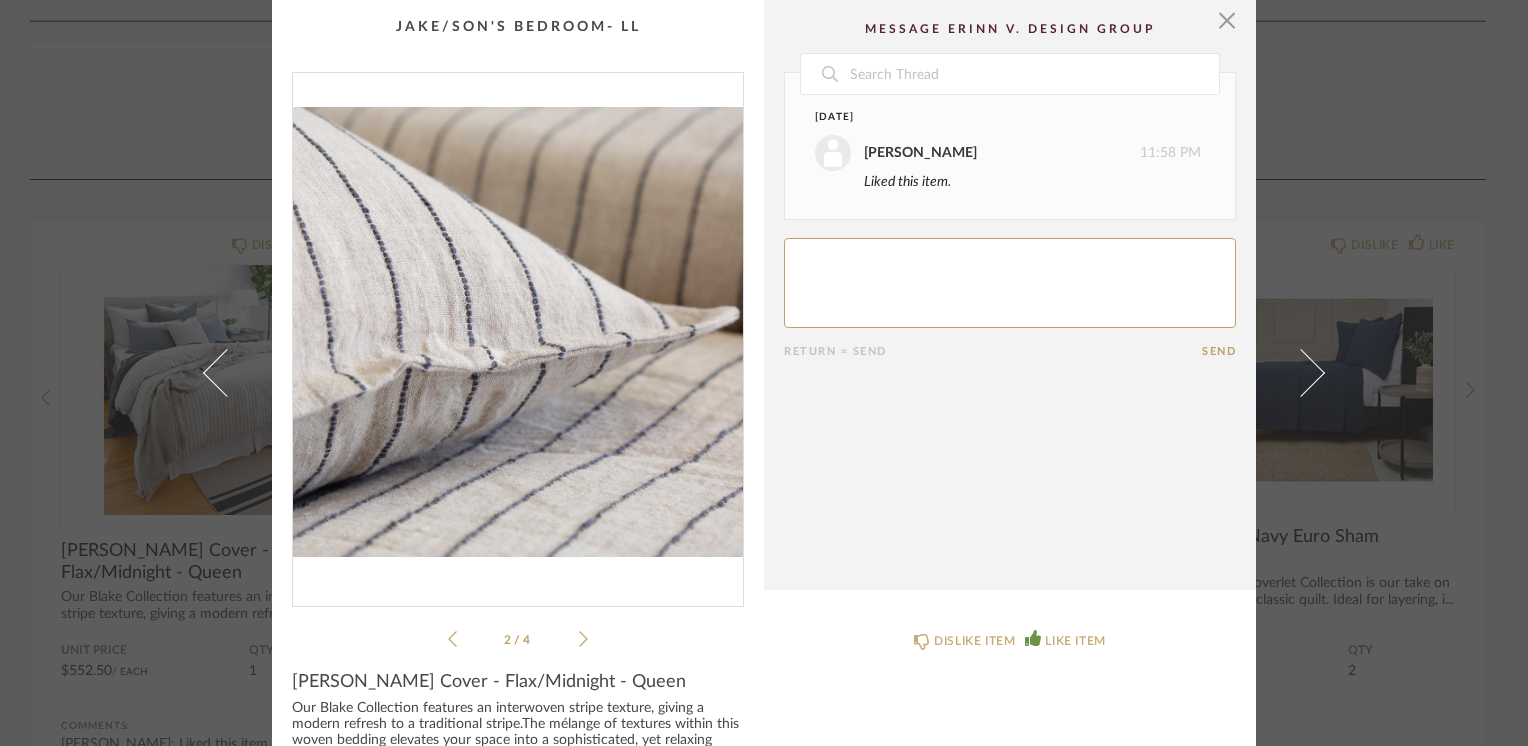 click 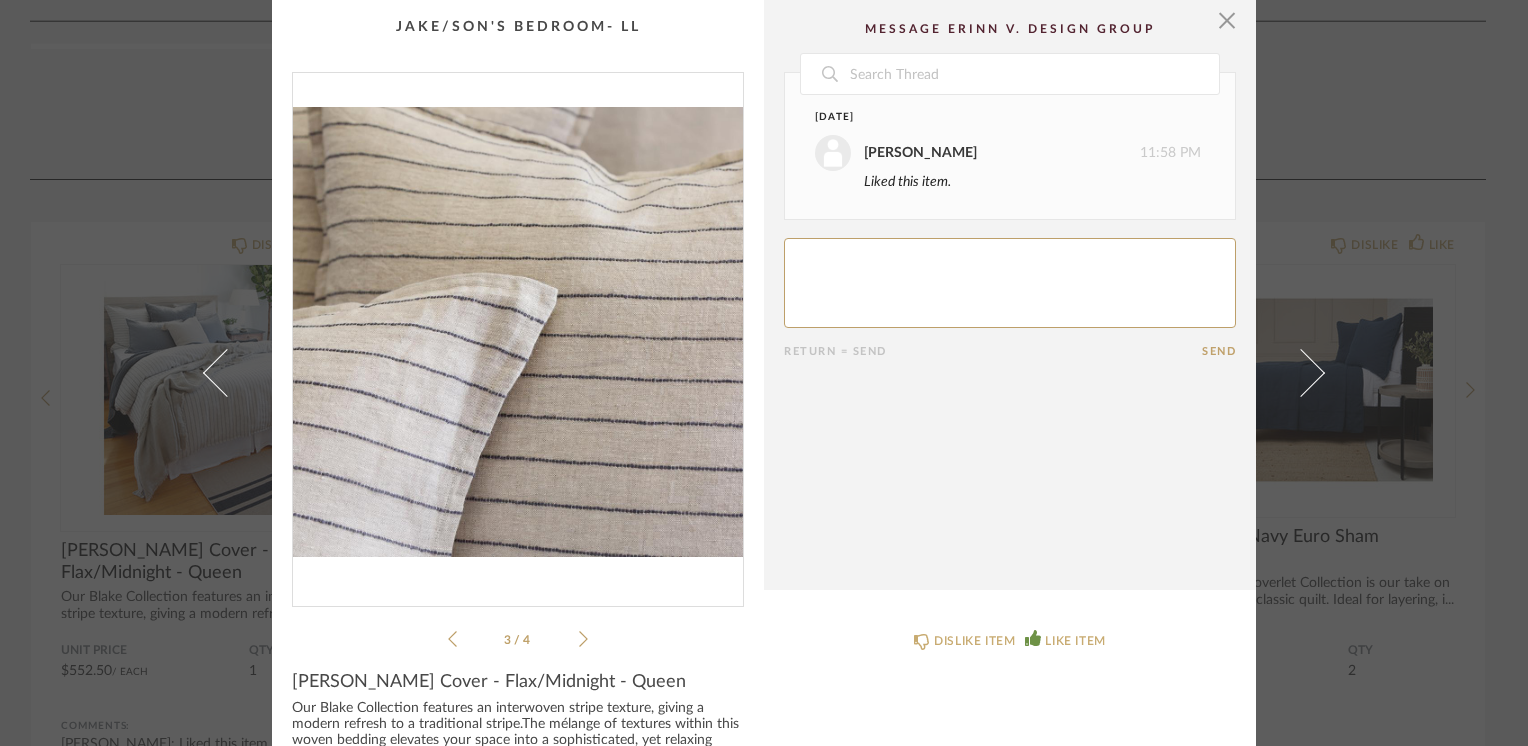 click 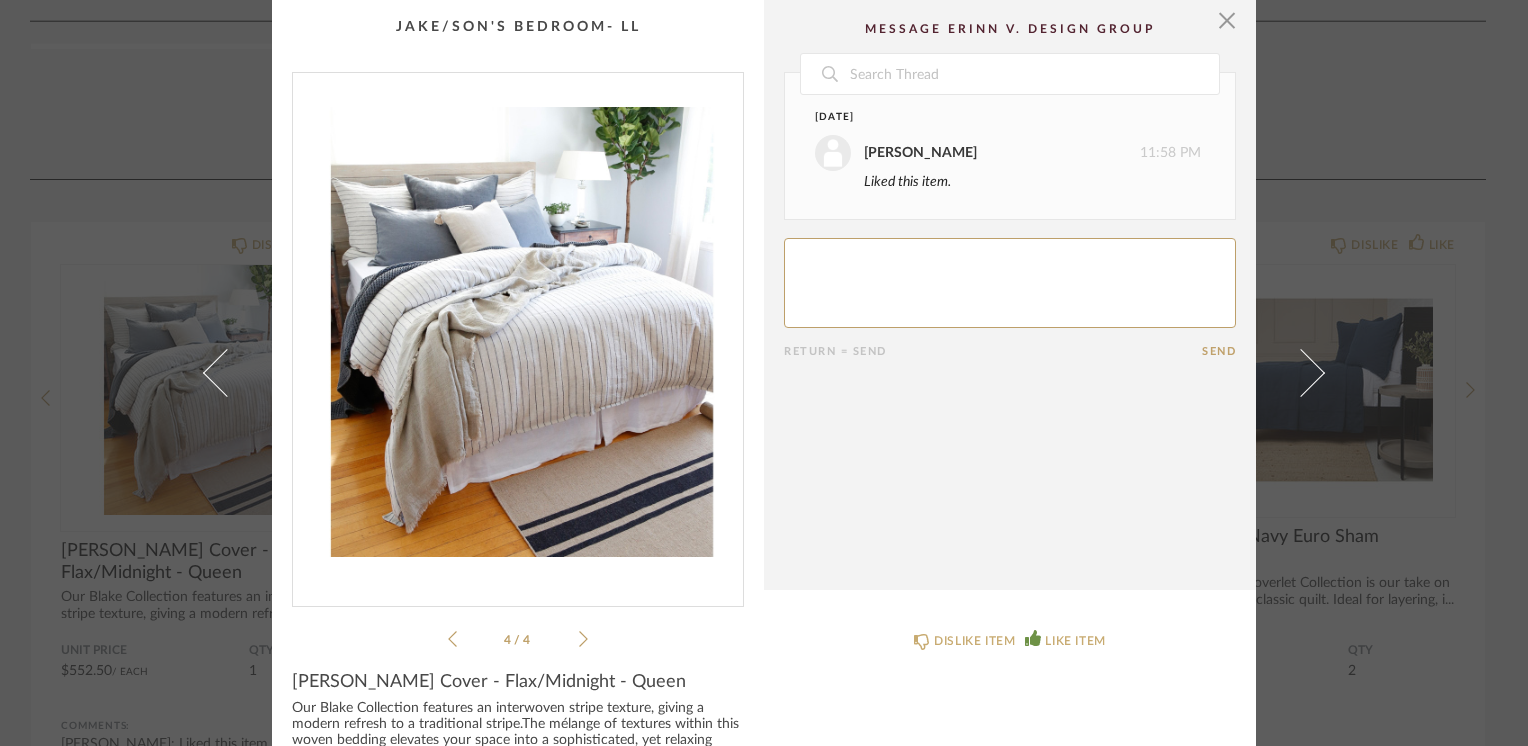 click 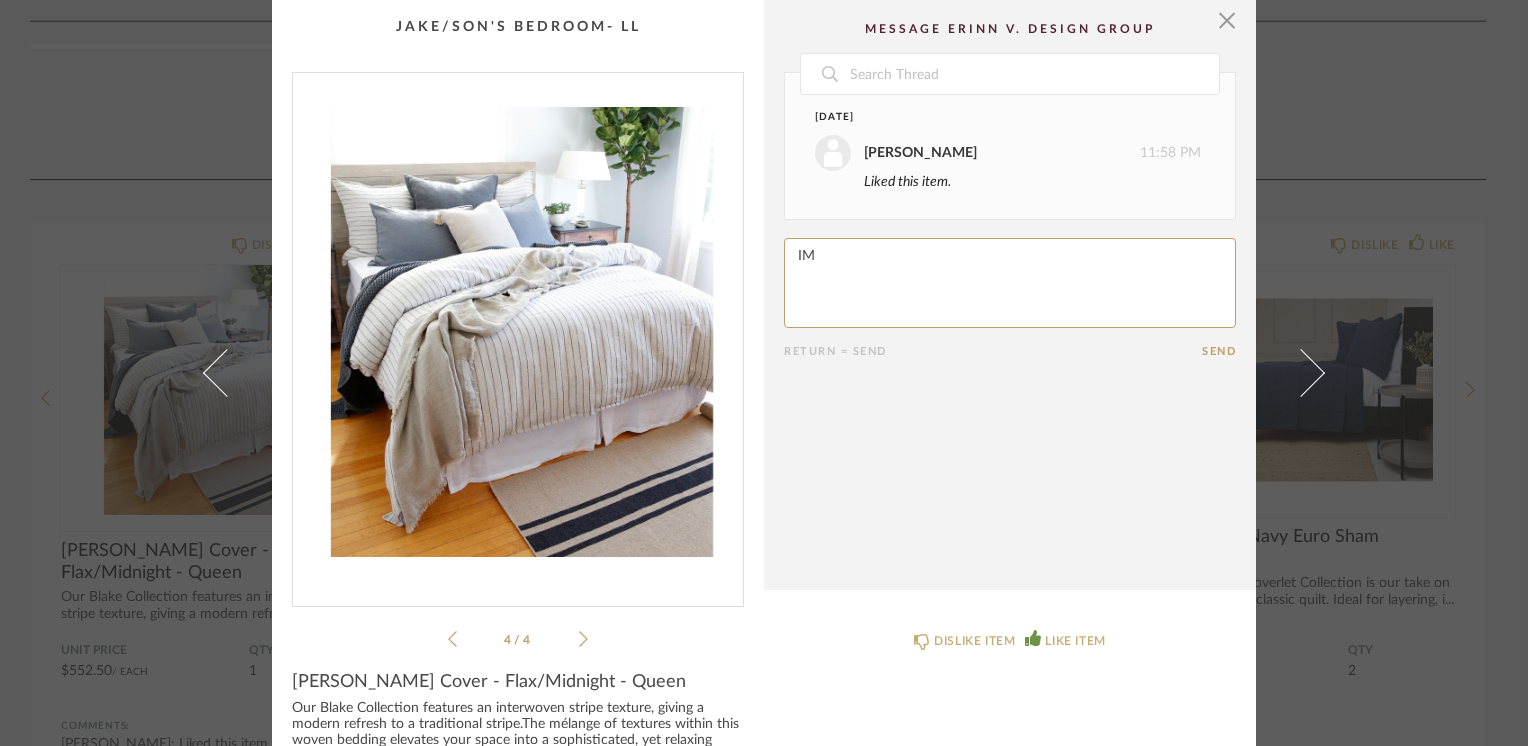 type on "I" 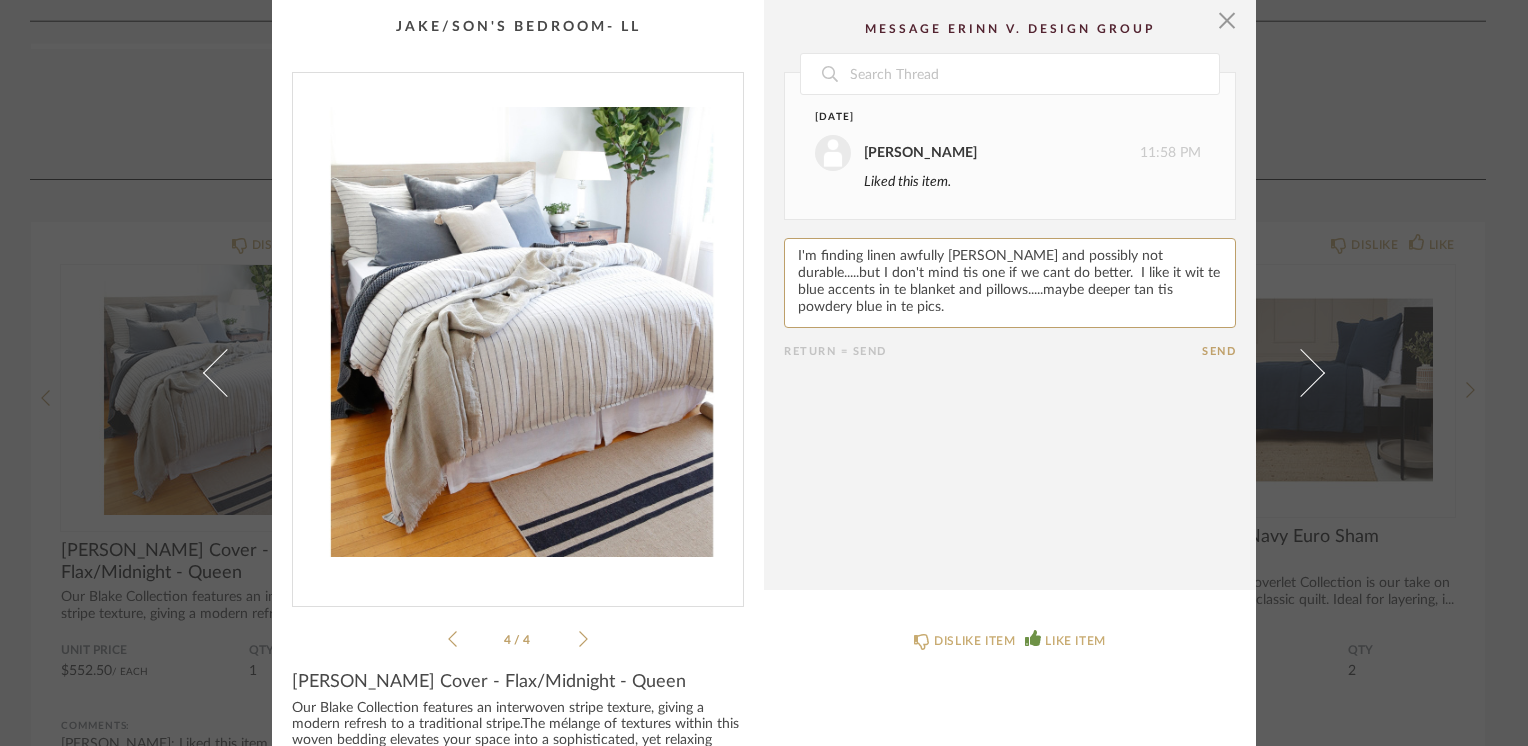 paste on "h" 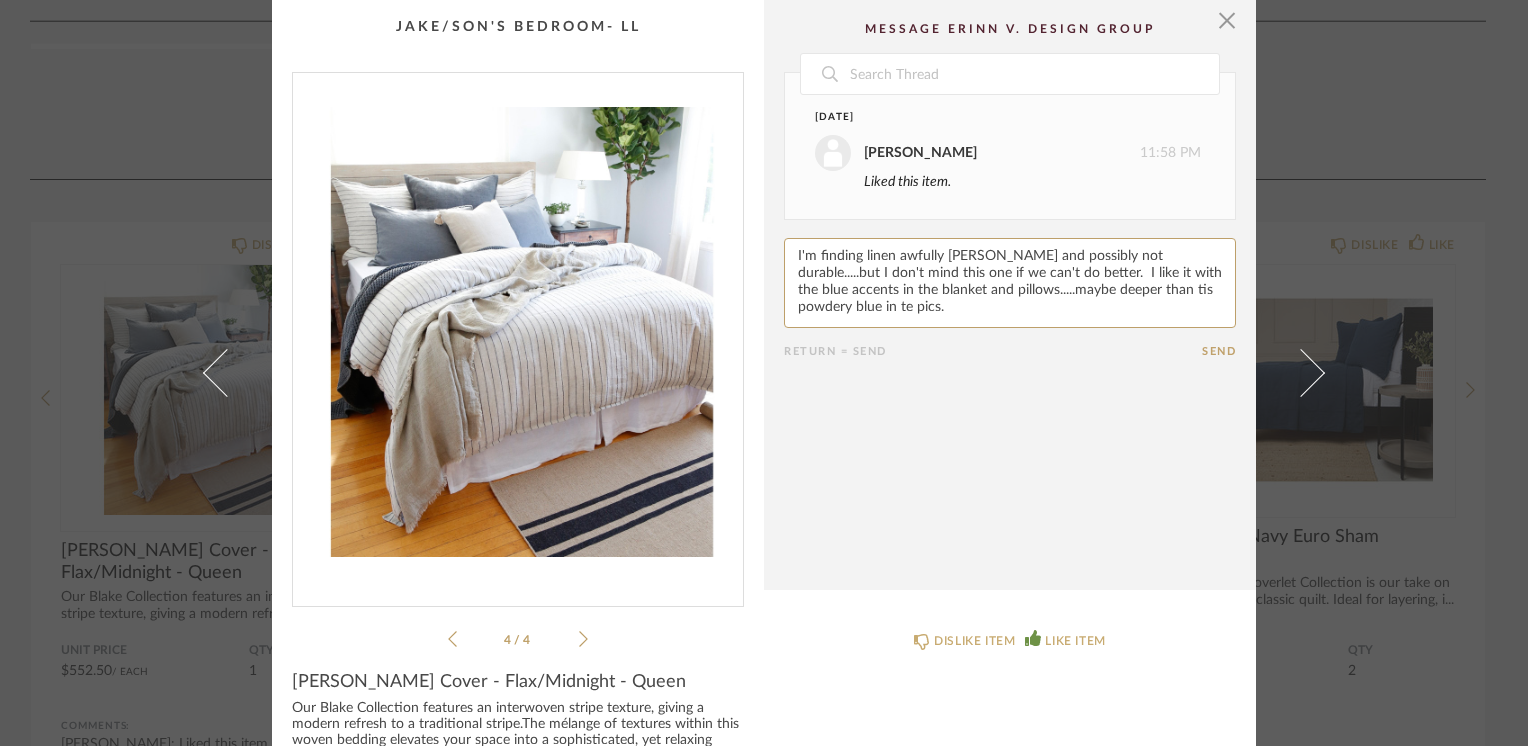 paste on "h" 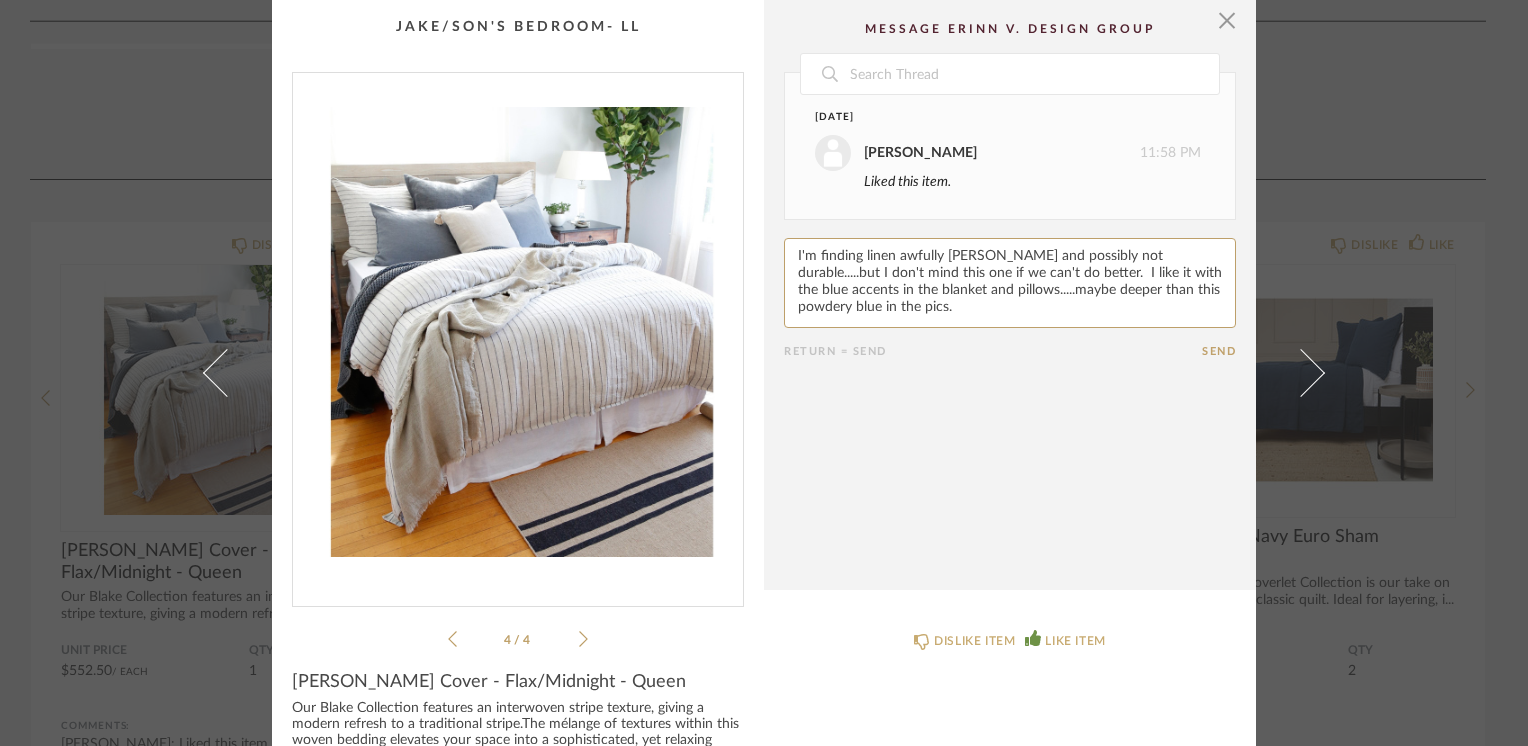 click 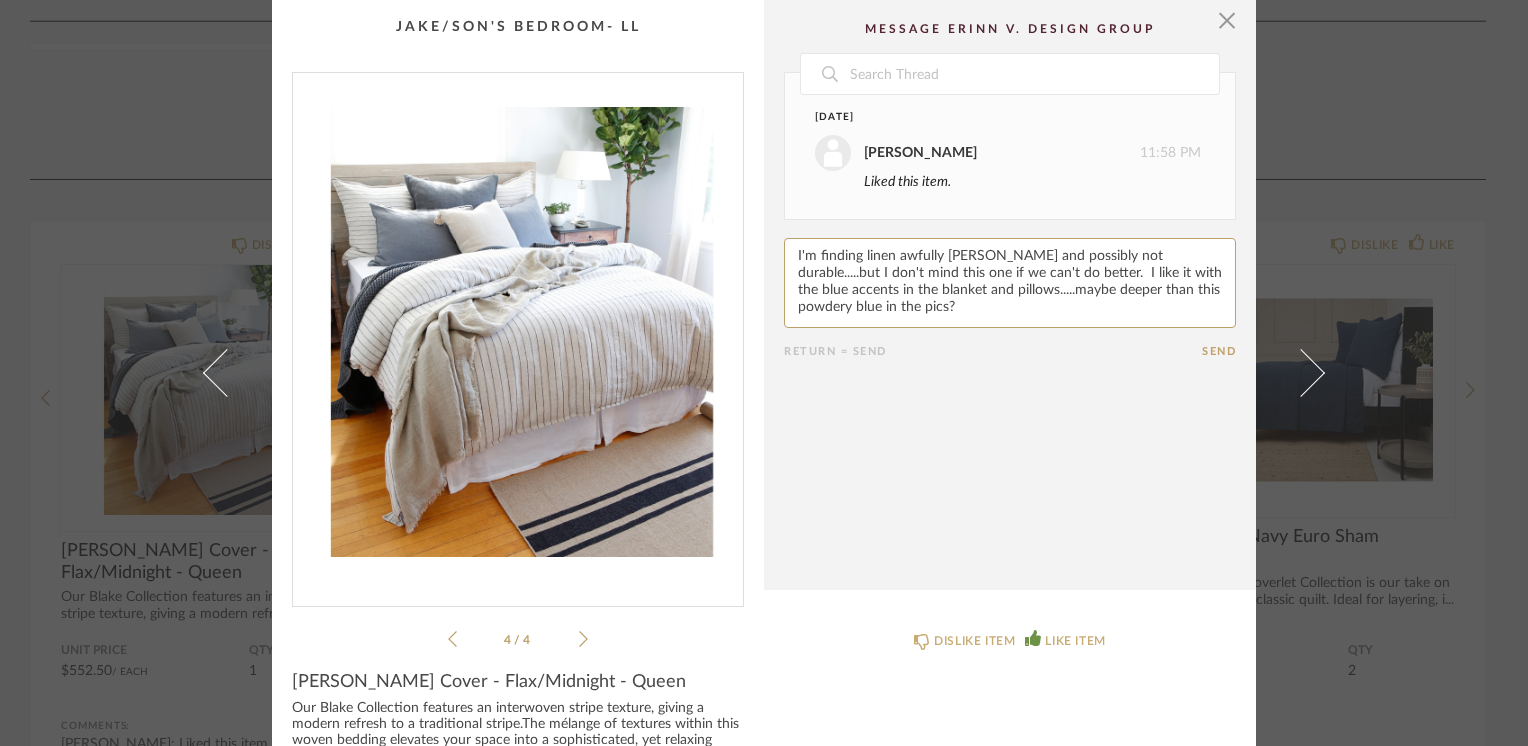 type on "I'm finding linen awfully [PERSON_NAME] and possibly not durable.....but I don't mind this one if we can't do better.  I like it with the blue accents in the blanket and pillows.....maybe deeper than this powdery blue in the pics?" 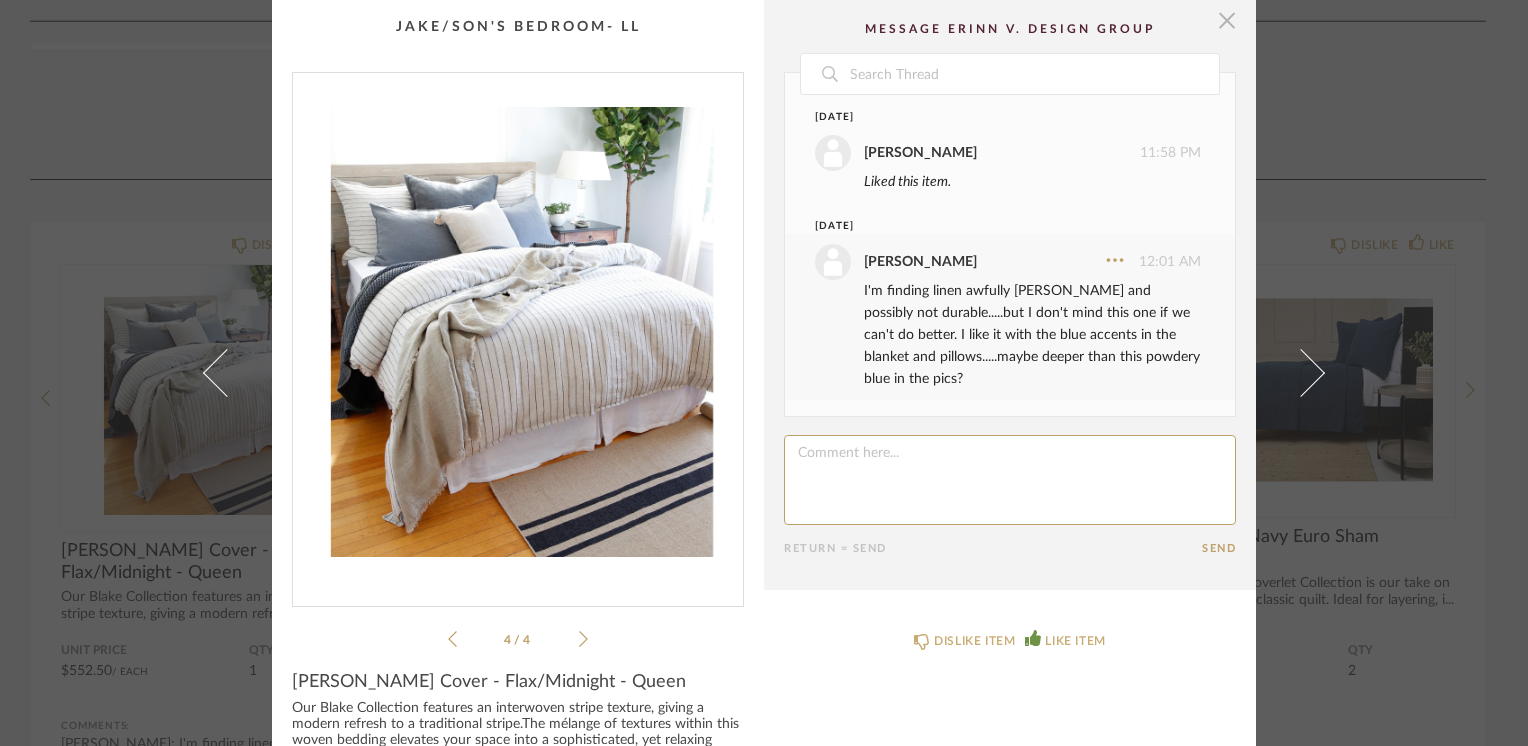 click at bounding box center (1227, 20) 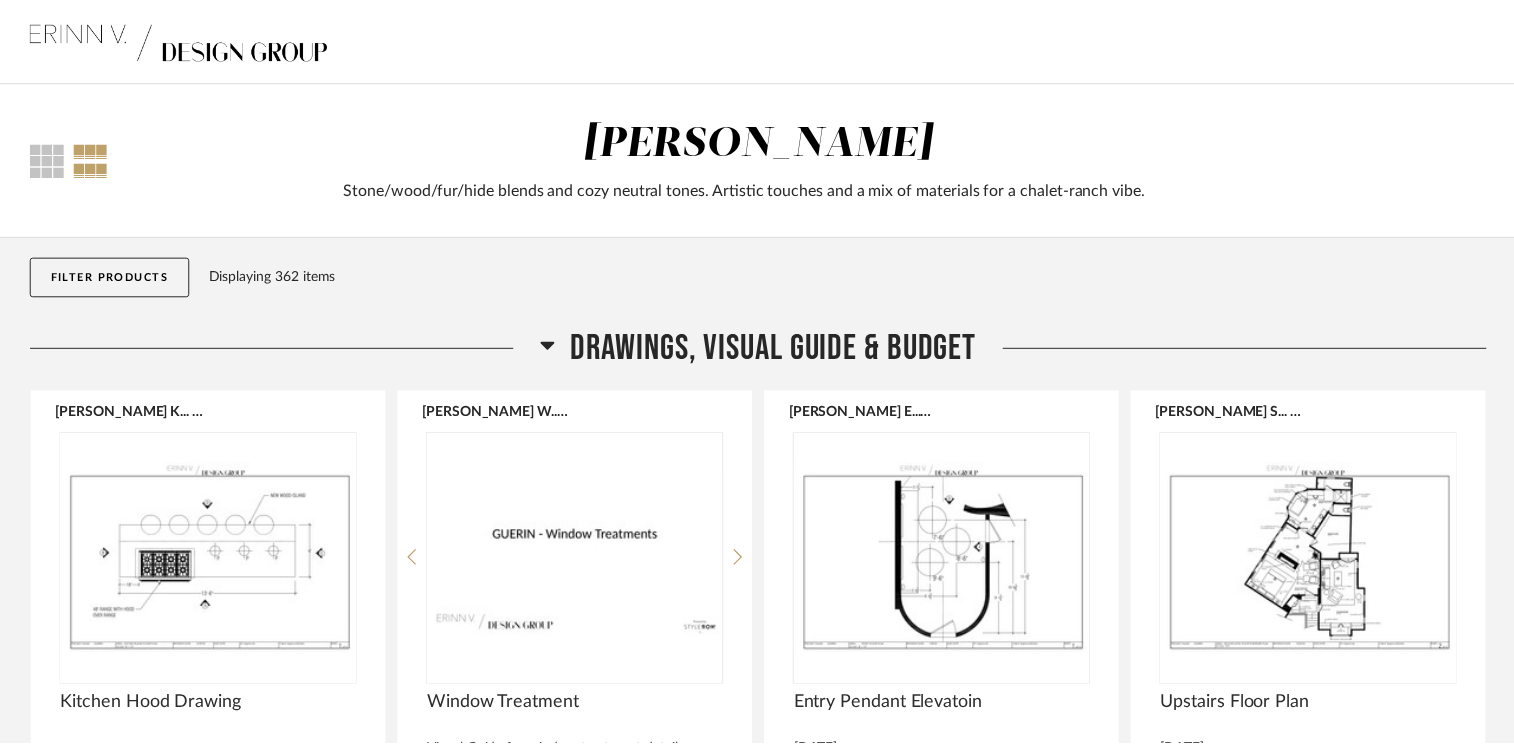 scroll, scrollTop: 21700, scrollLeft: 0, axis: vertical 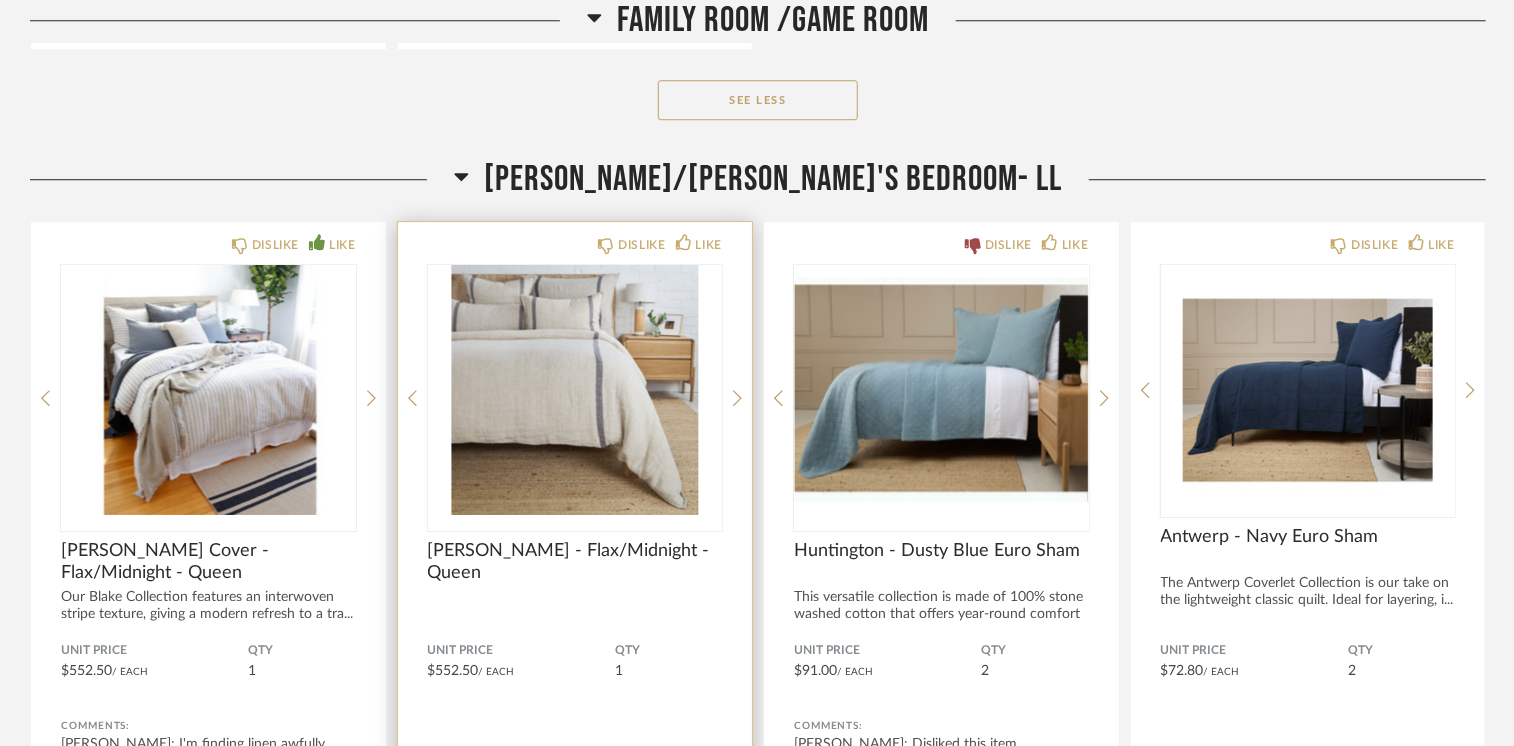 click at bounding box center [575, 390] 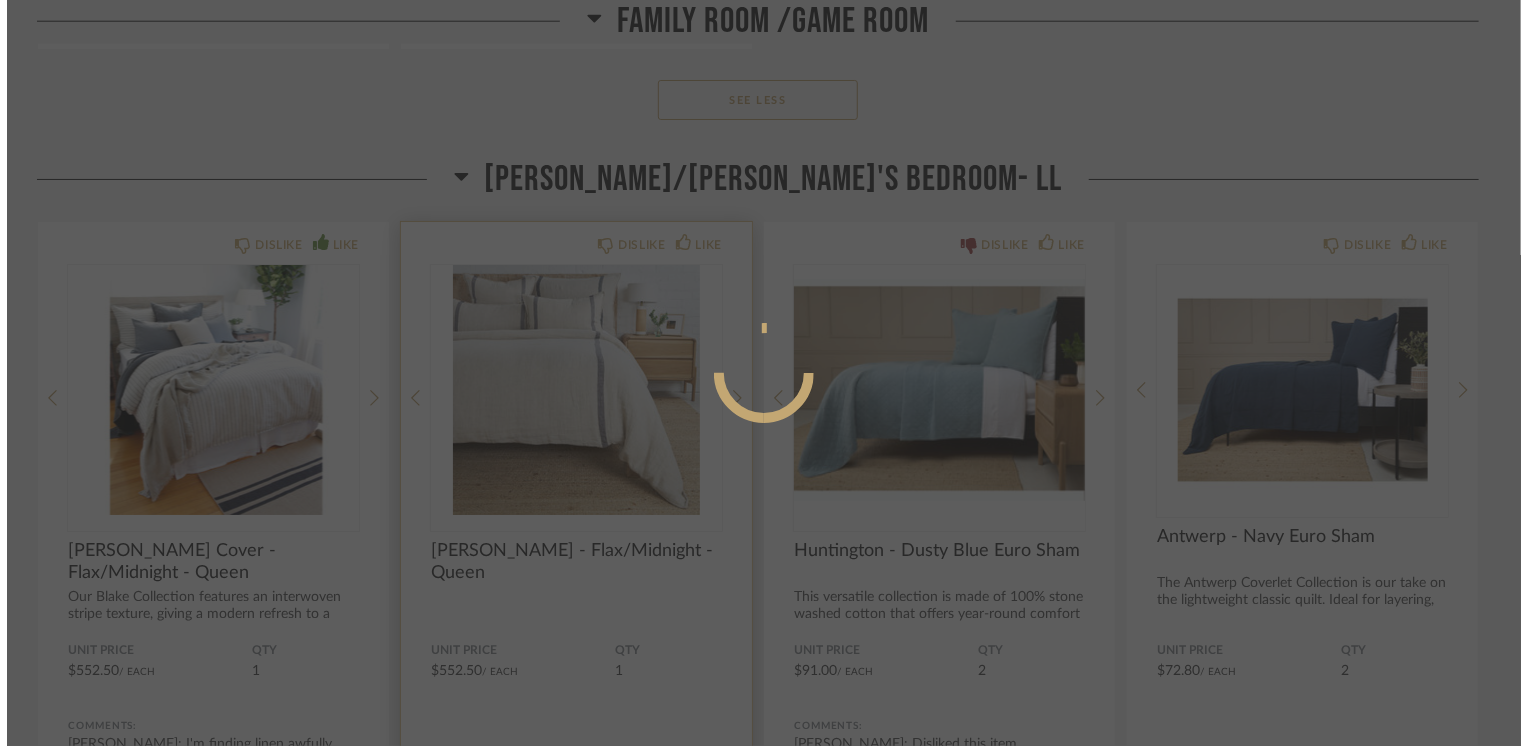 scroll, scrollTop: 0, scrollLeft: 0, axis: both 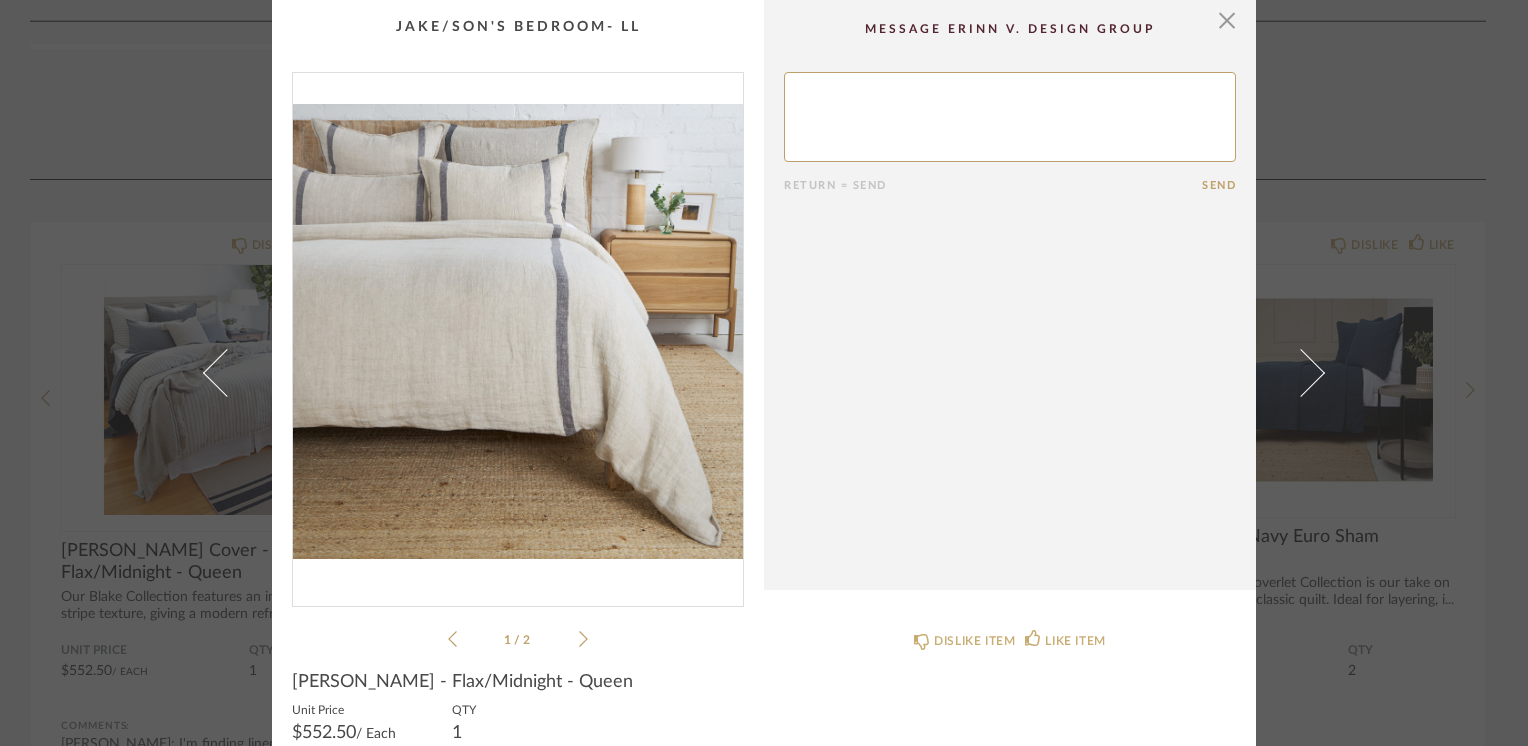 click 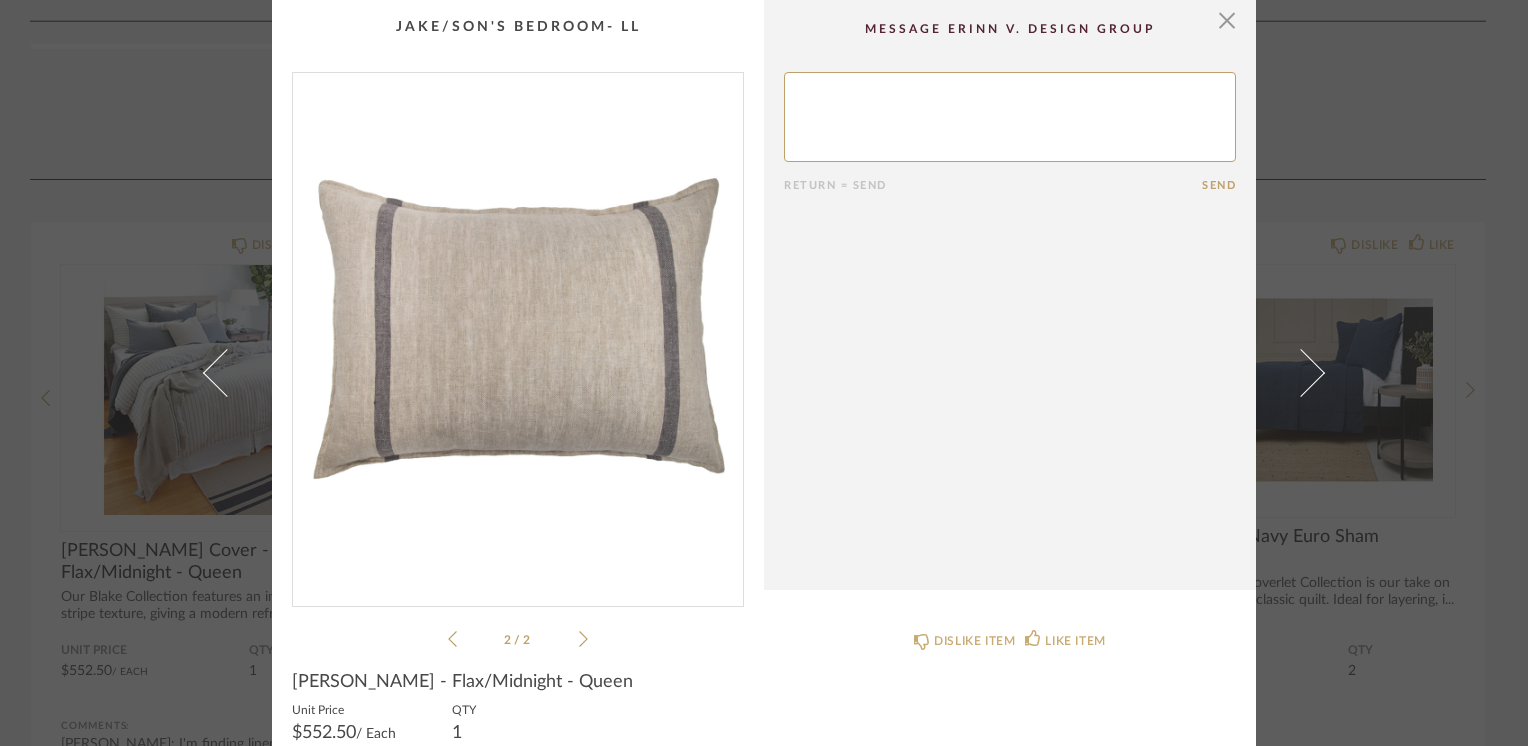 click 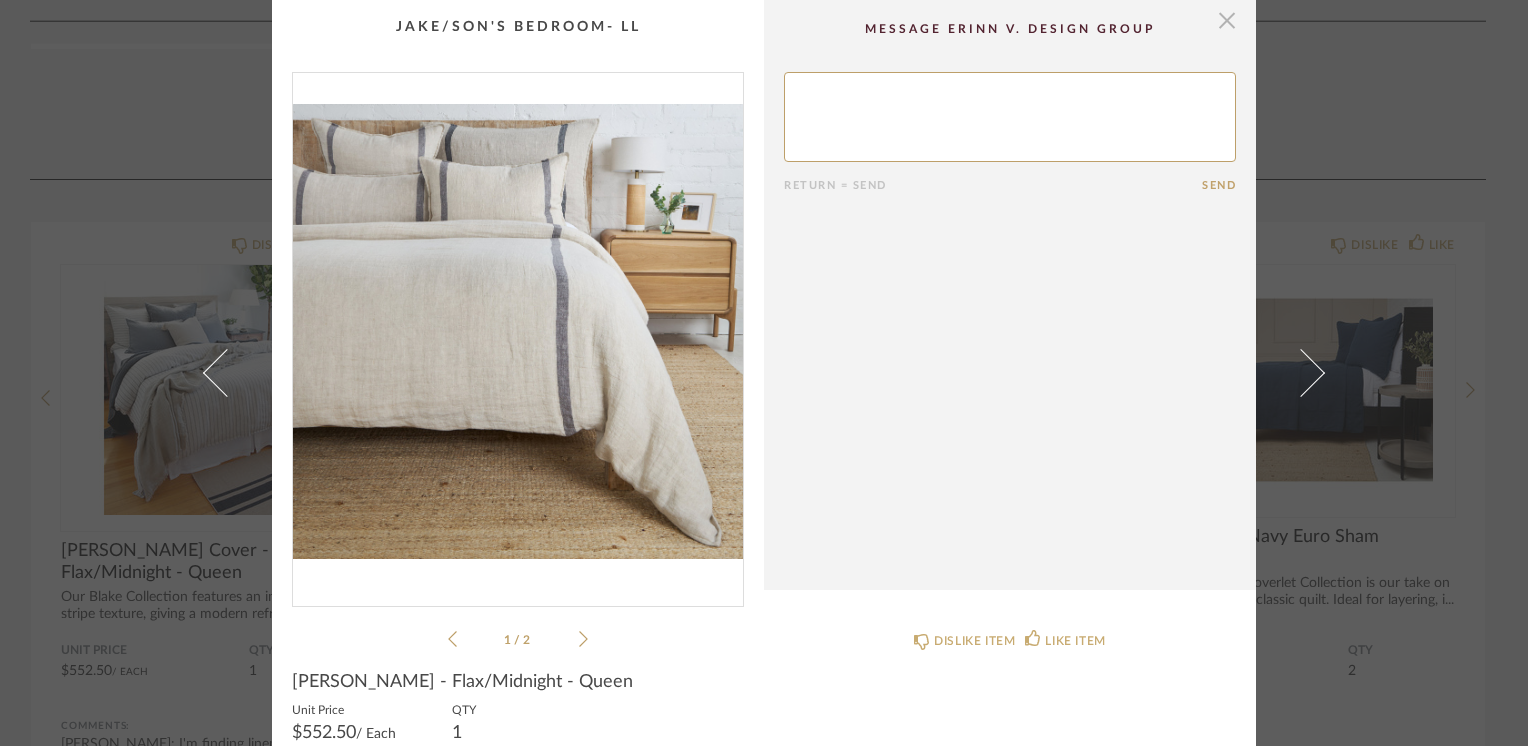 click at bounding box center [1227, 20] 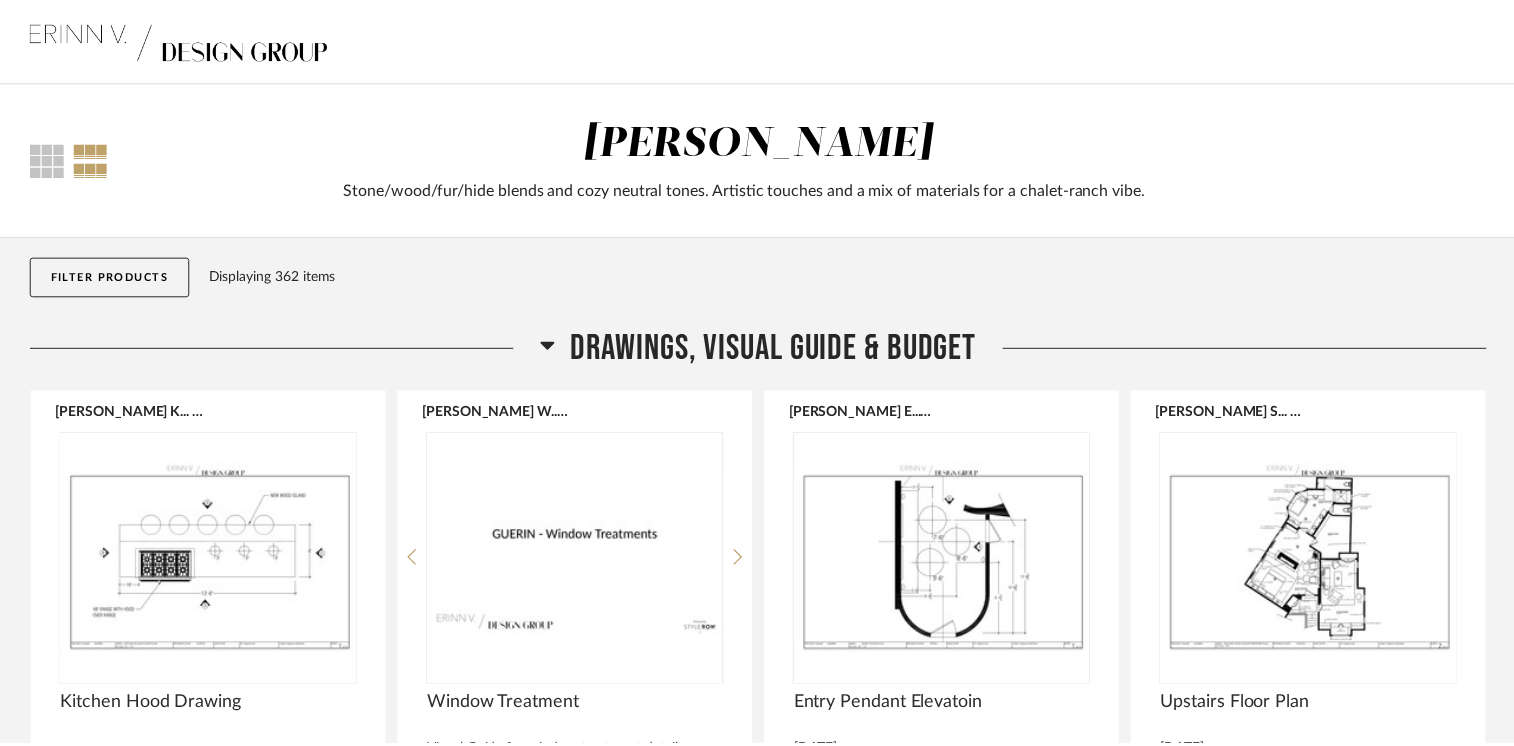 scroll, scrollTop: 21700, scrollLeft: 0, axis: vertical 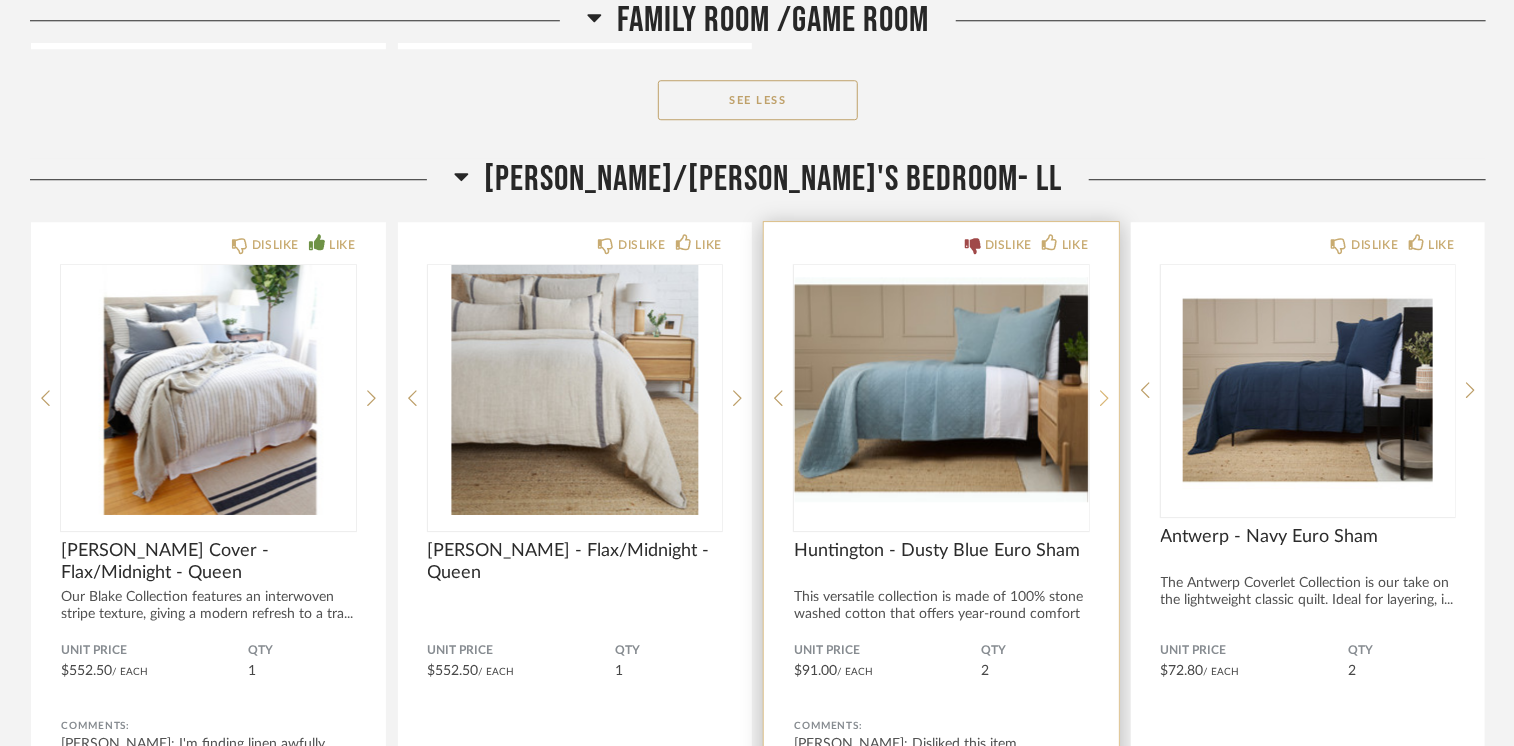 click 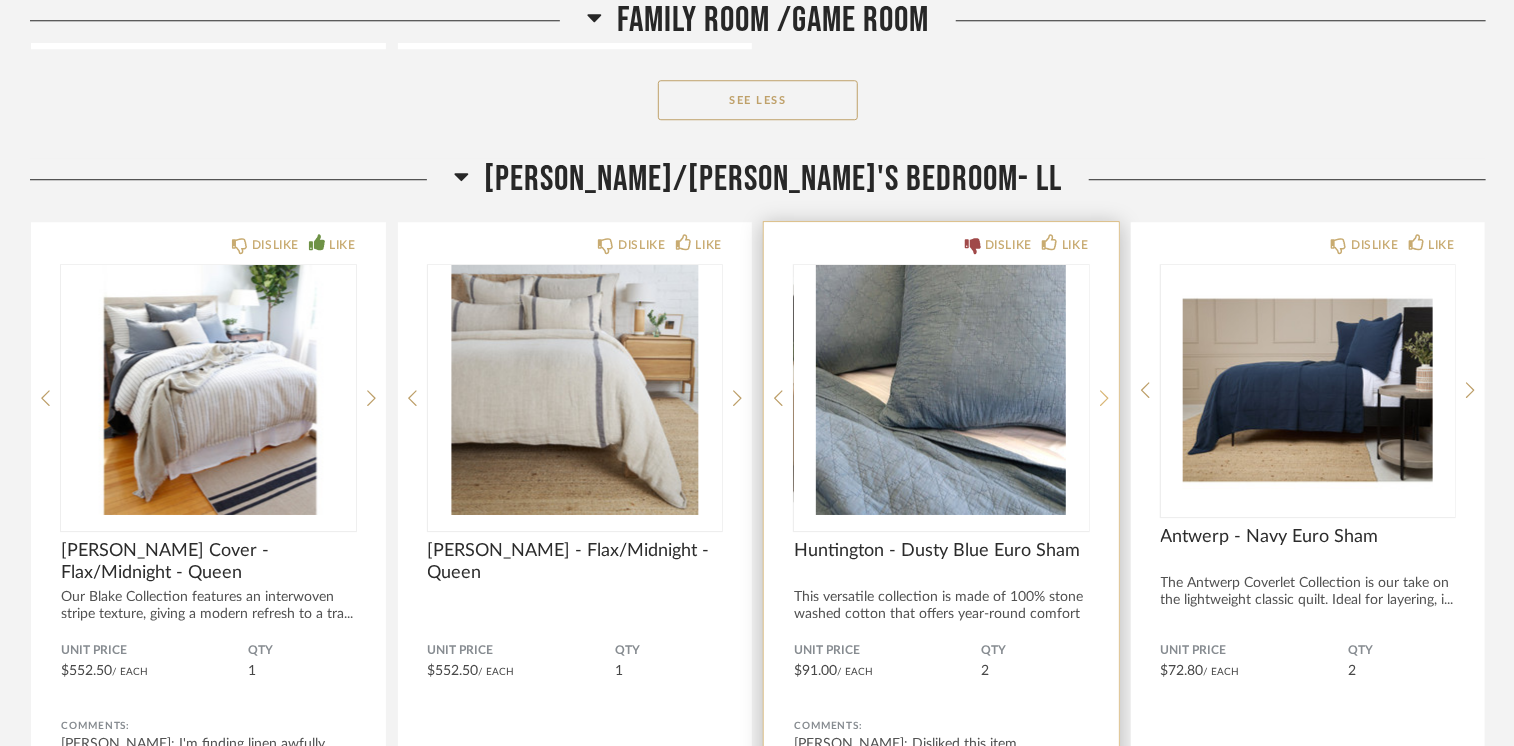 click 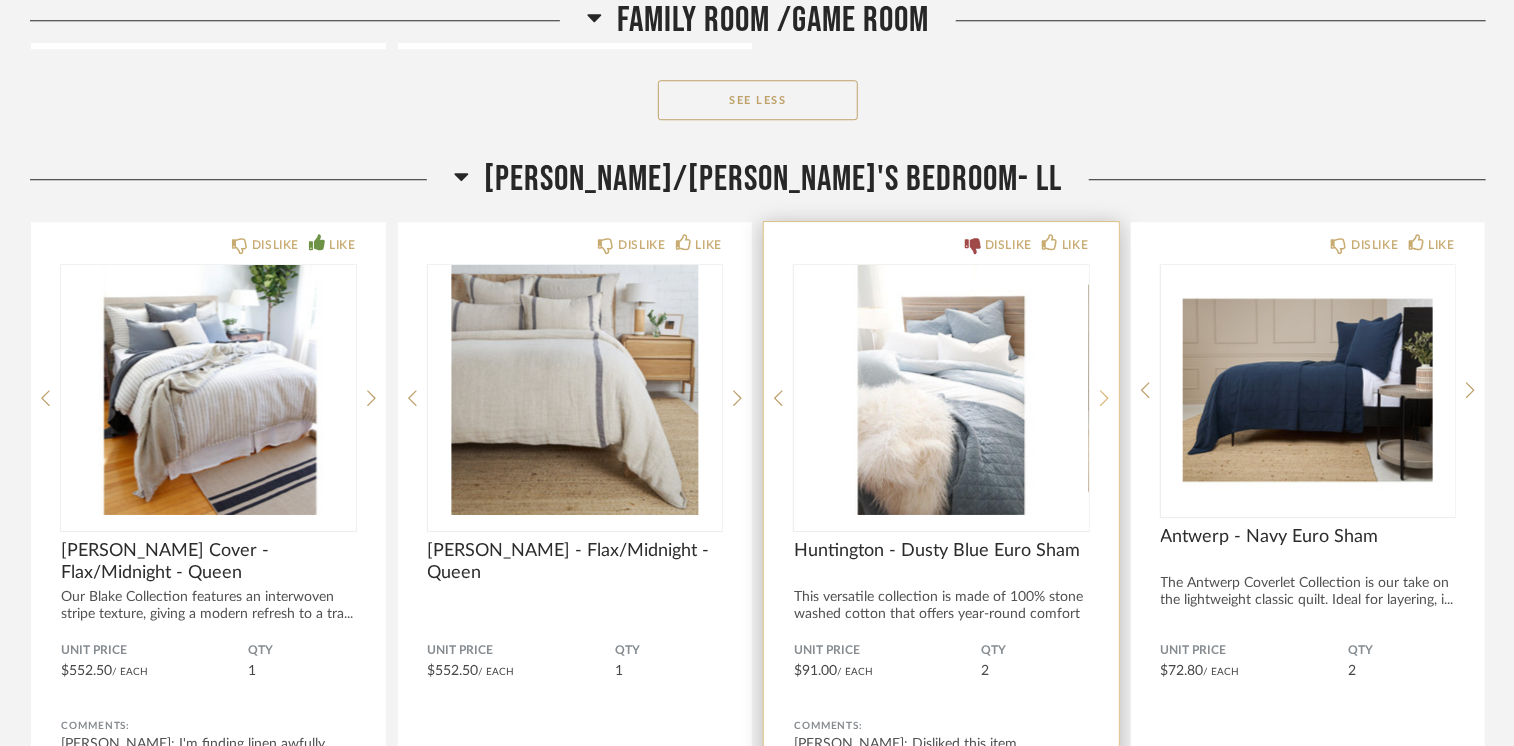 click 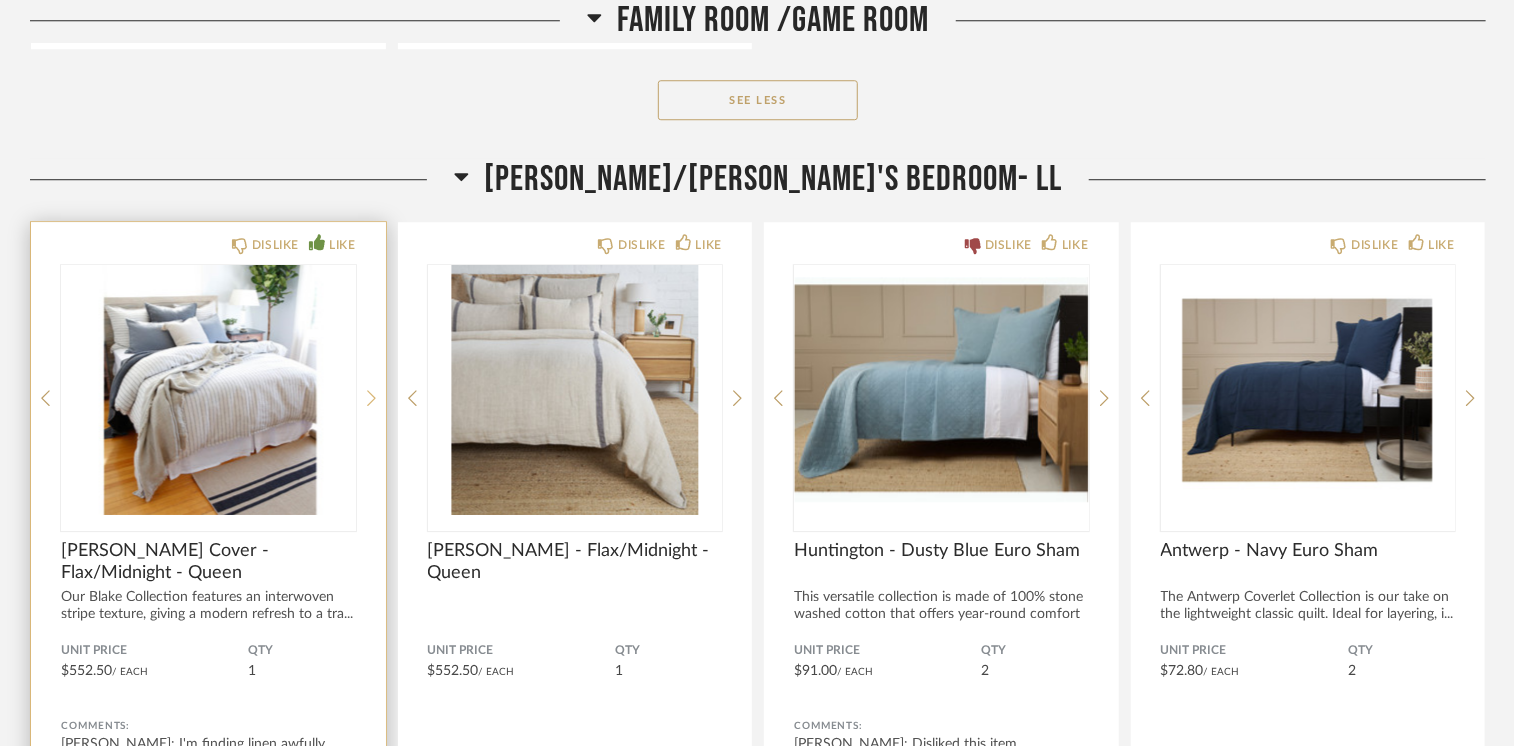 click 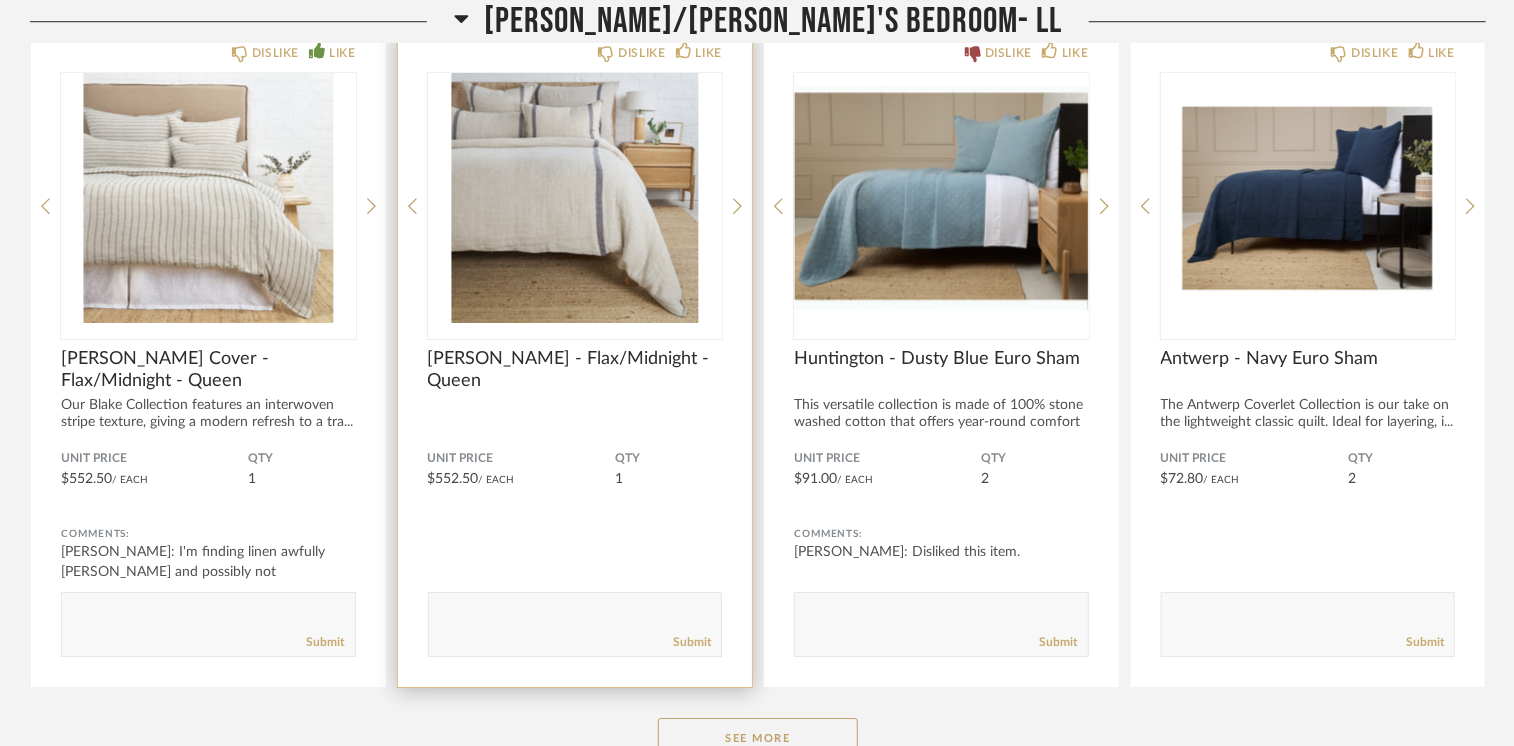 scroll, scrollTop: 21900, scrollLeft: 0, axis: vertical 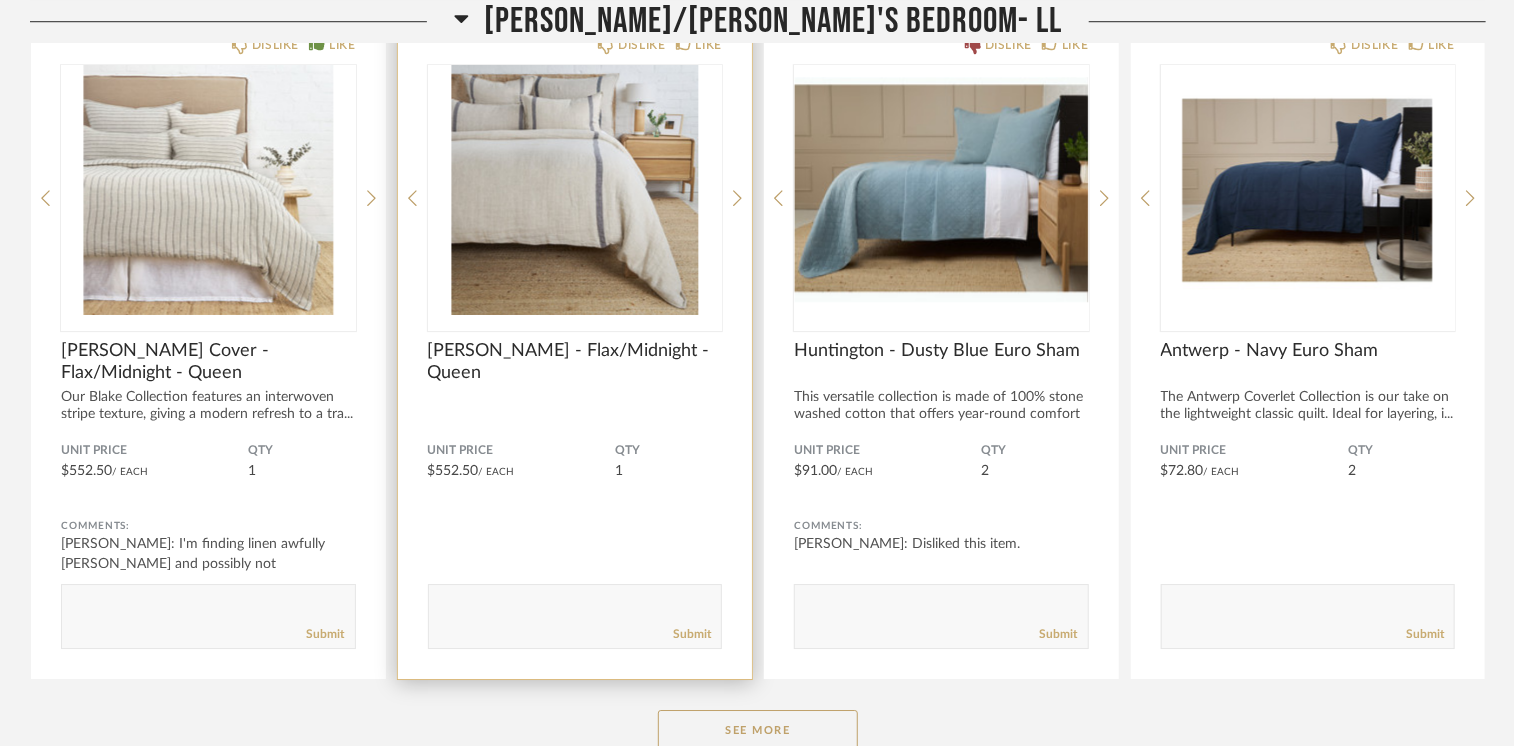 click 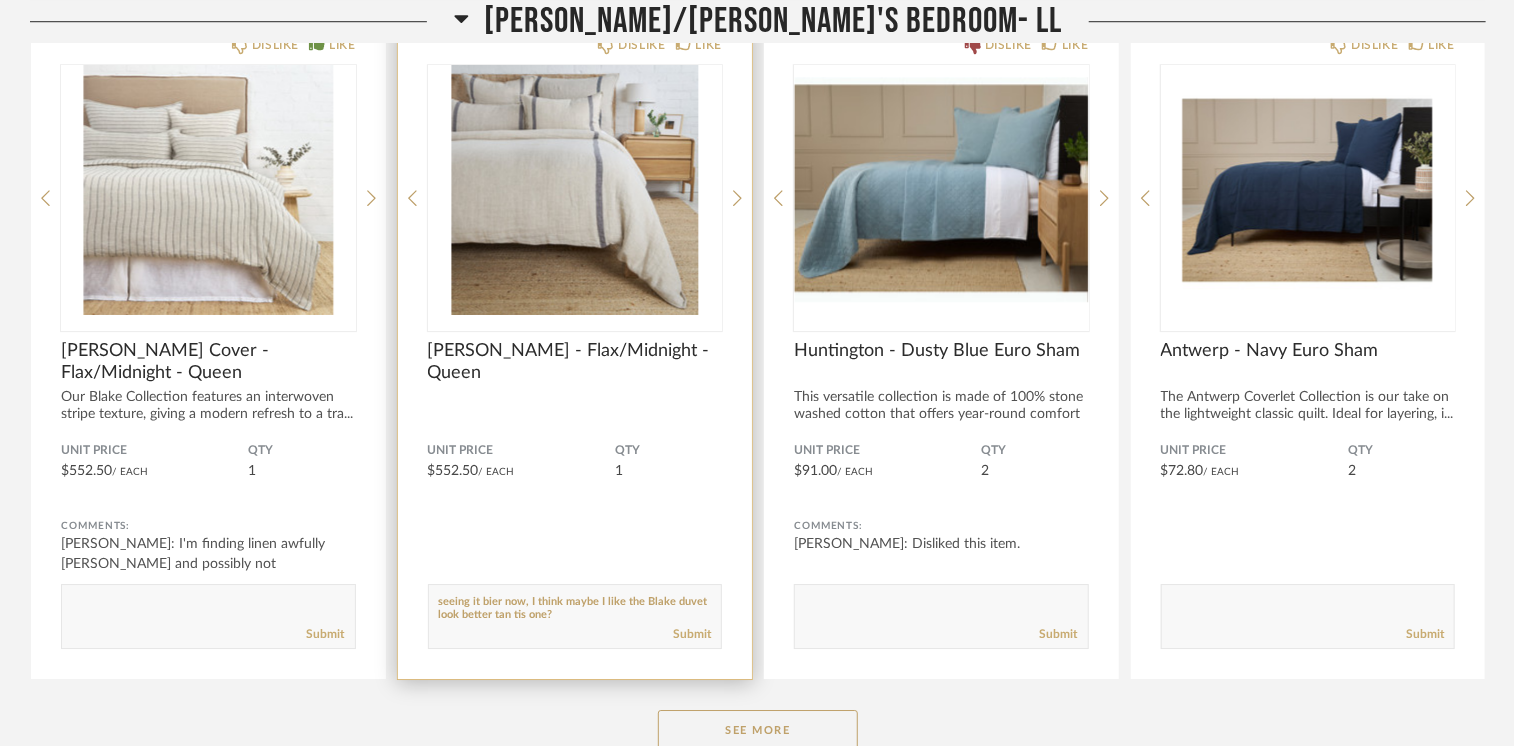 drag, startPoint x: 528, startPoint y: 580, endPoint x: 528, endPoint y: 592, distance: 12 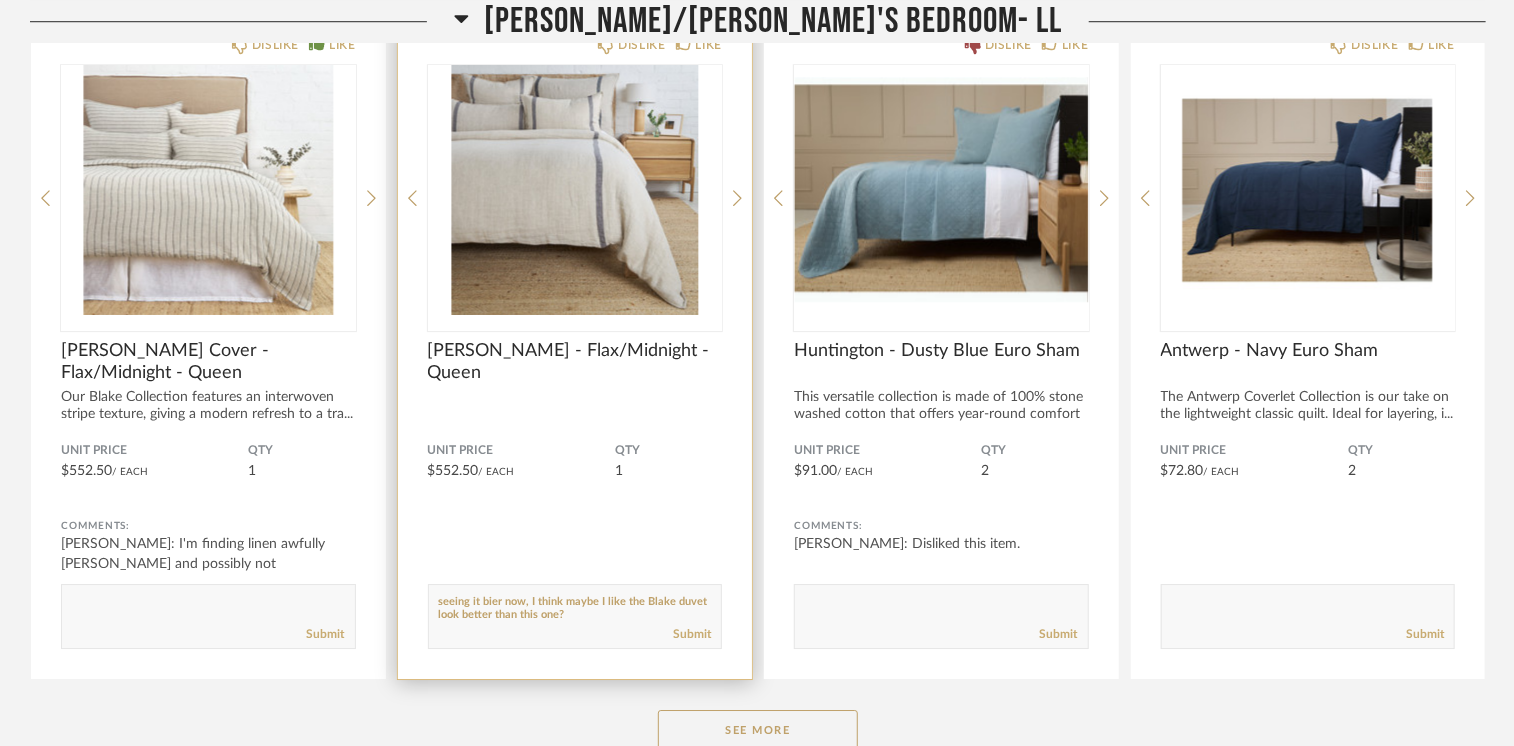 click 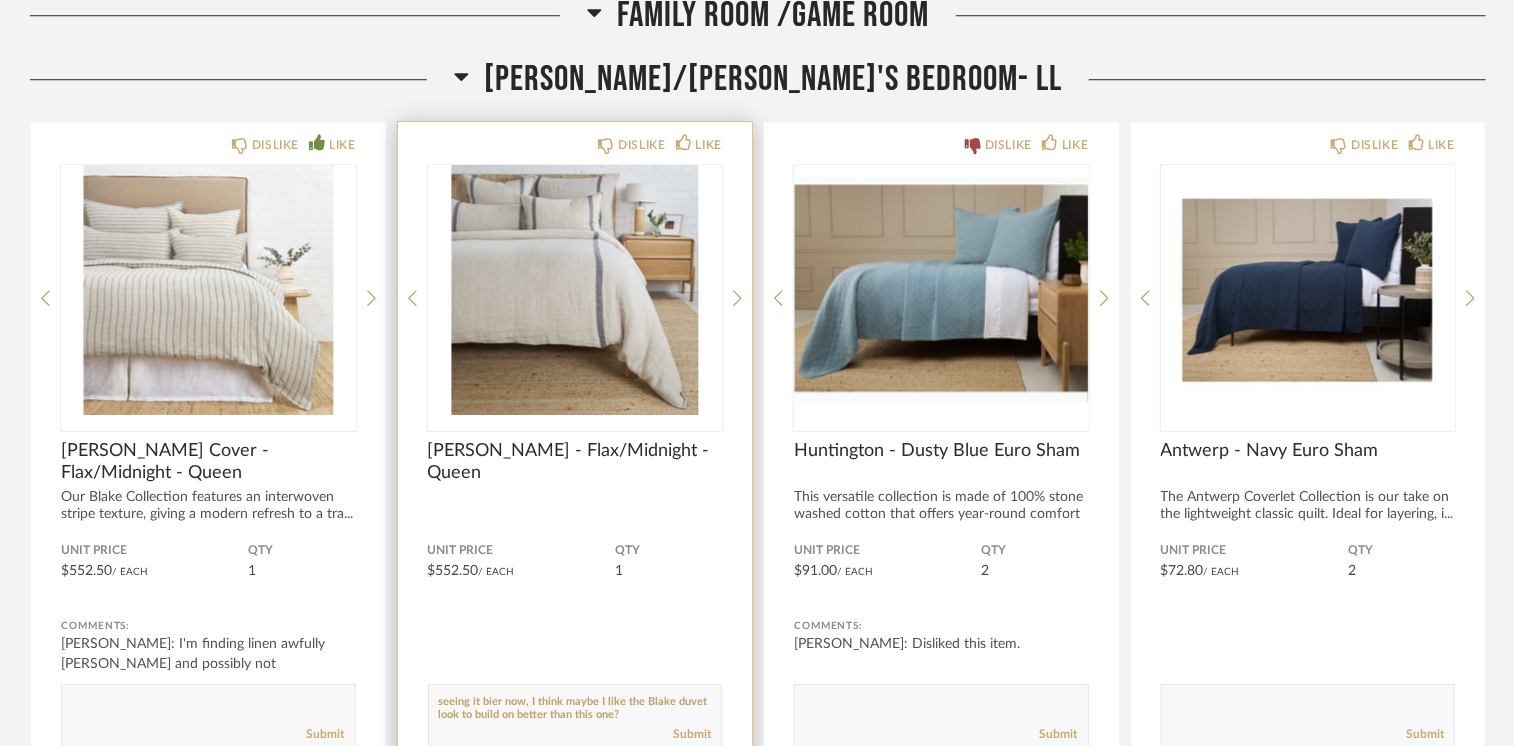scroll, scrollTop: 21800, scrollLeft: 0, axis: vertical 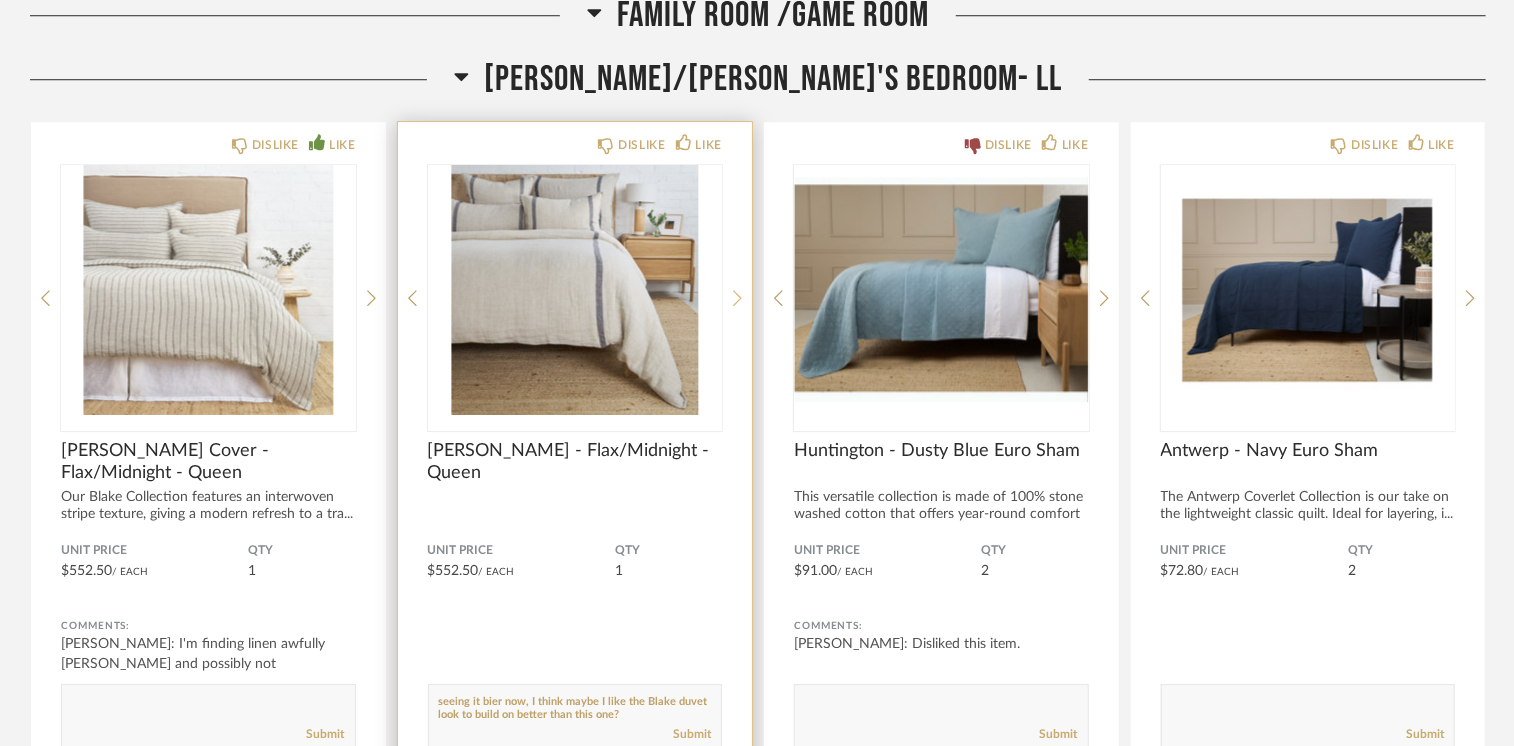 click 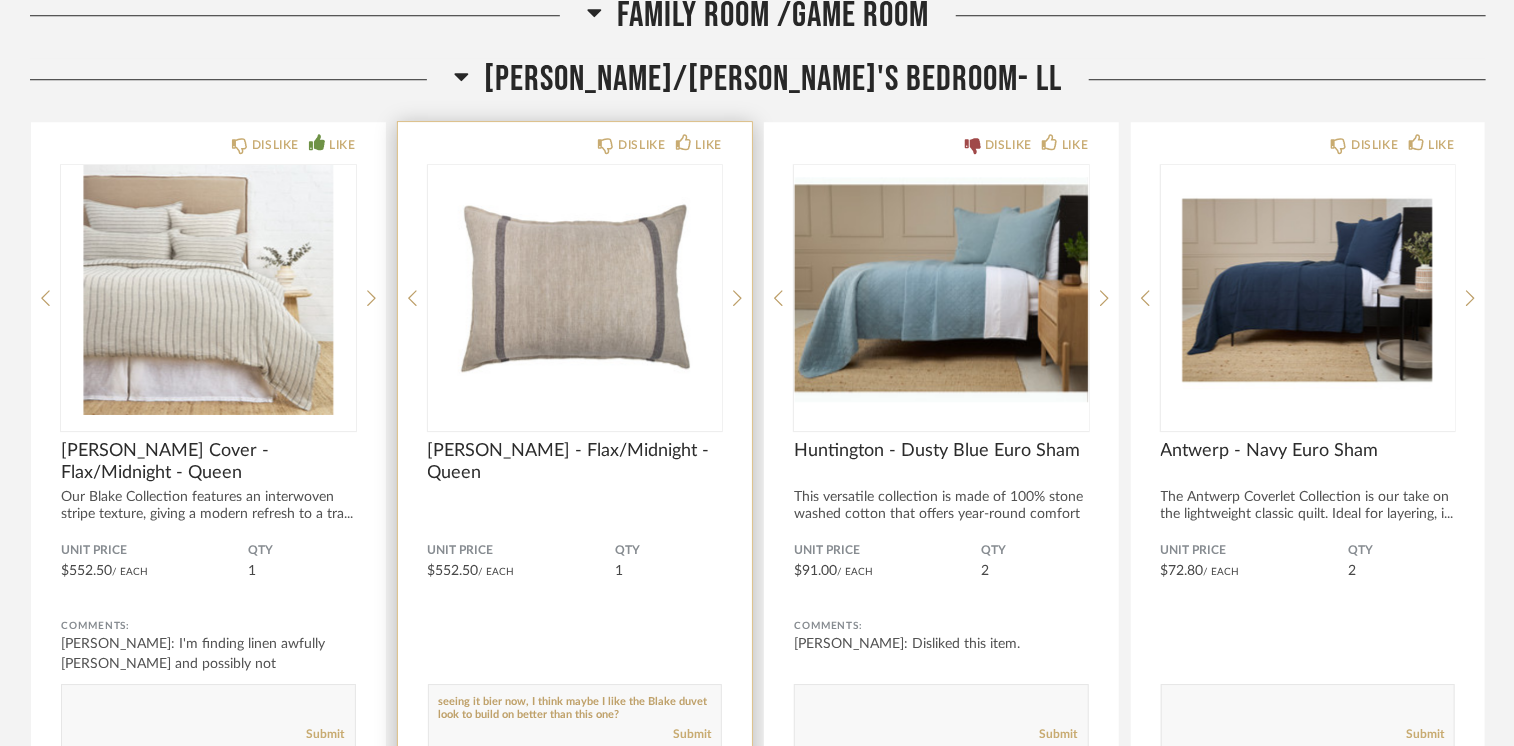 click 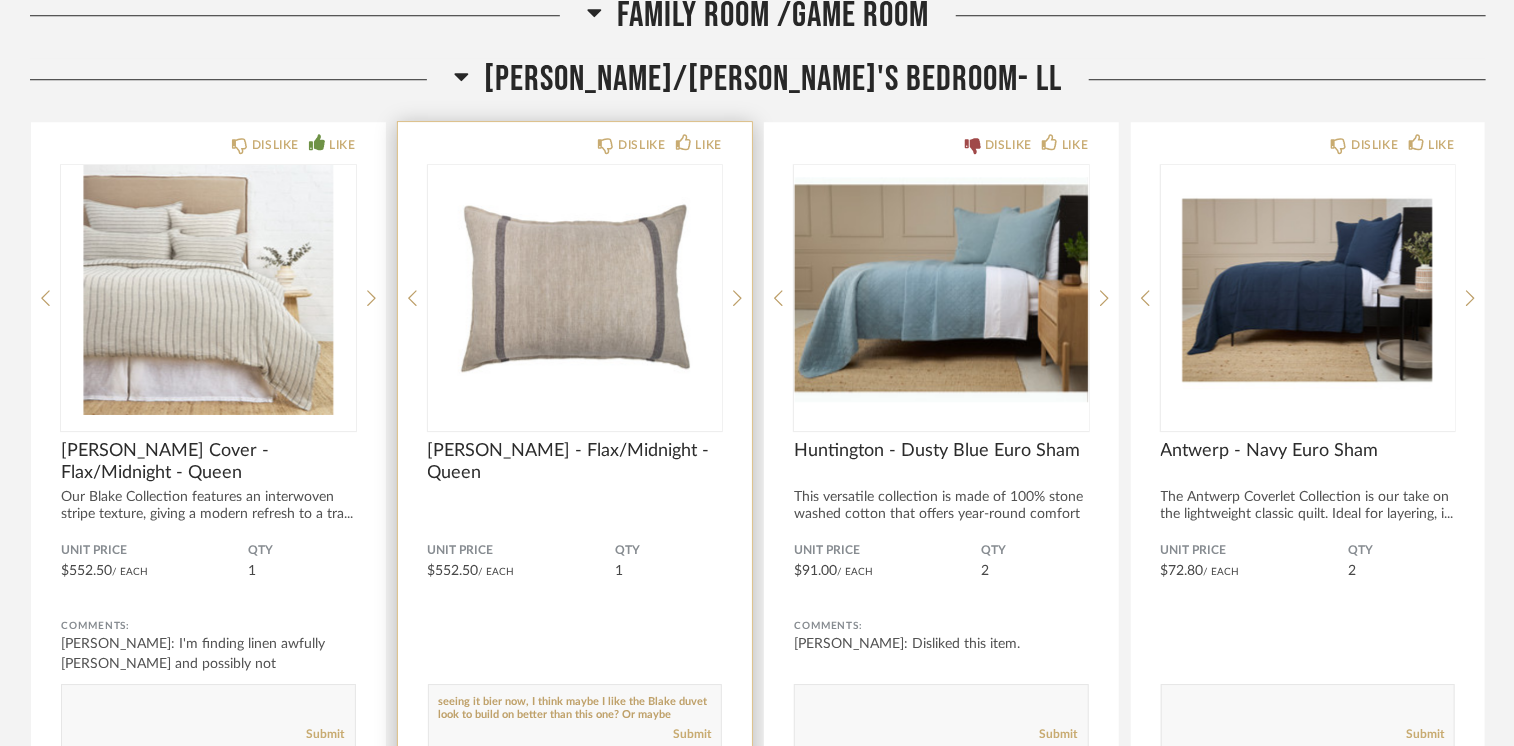 scroll, scrollTop: 12, scrollLeft: 0, axis: vertical 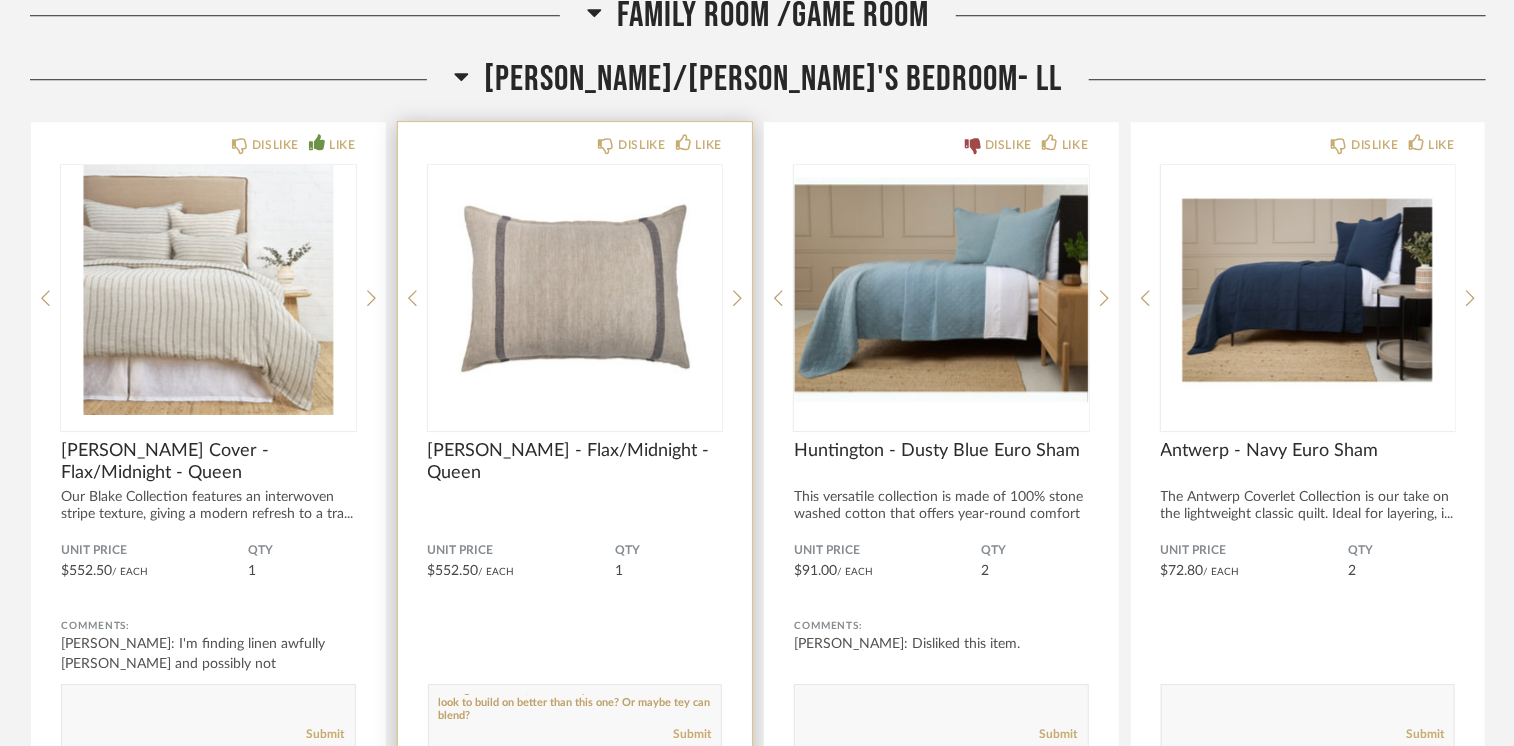 paste on "h" 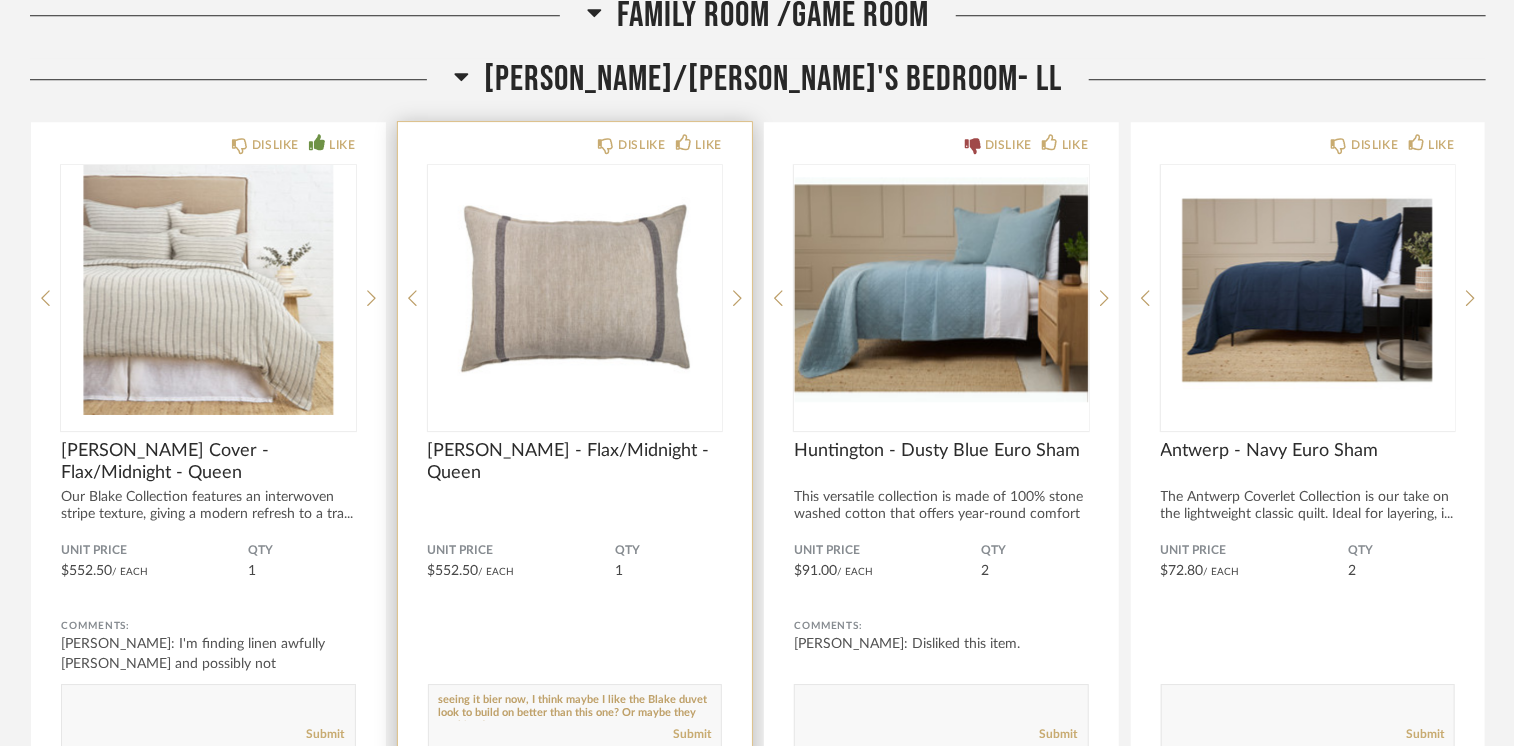 scroll, scrollTop: 0, scrollLeft: 0, axis: both 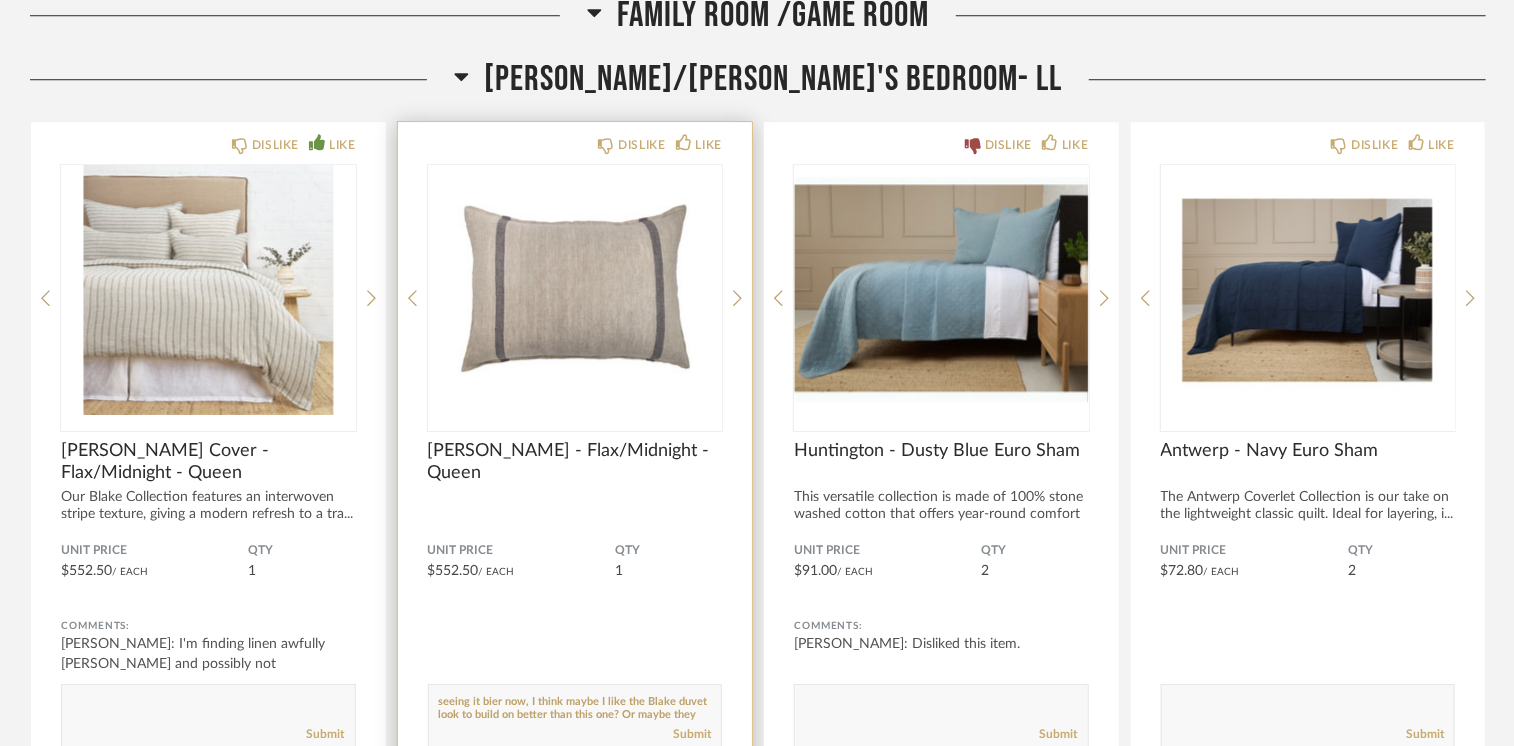 click 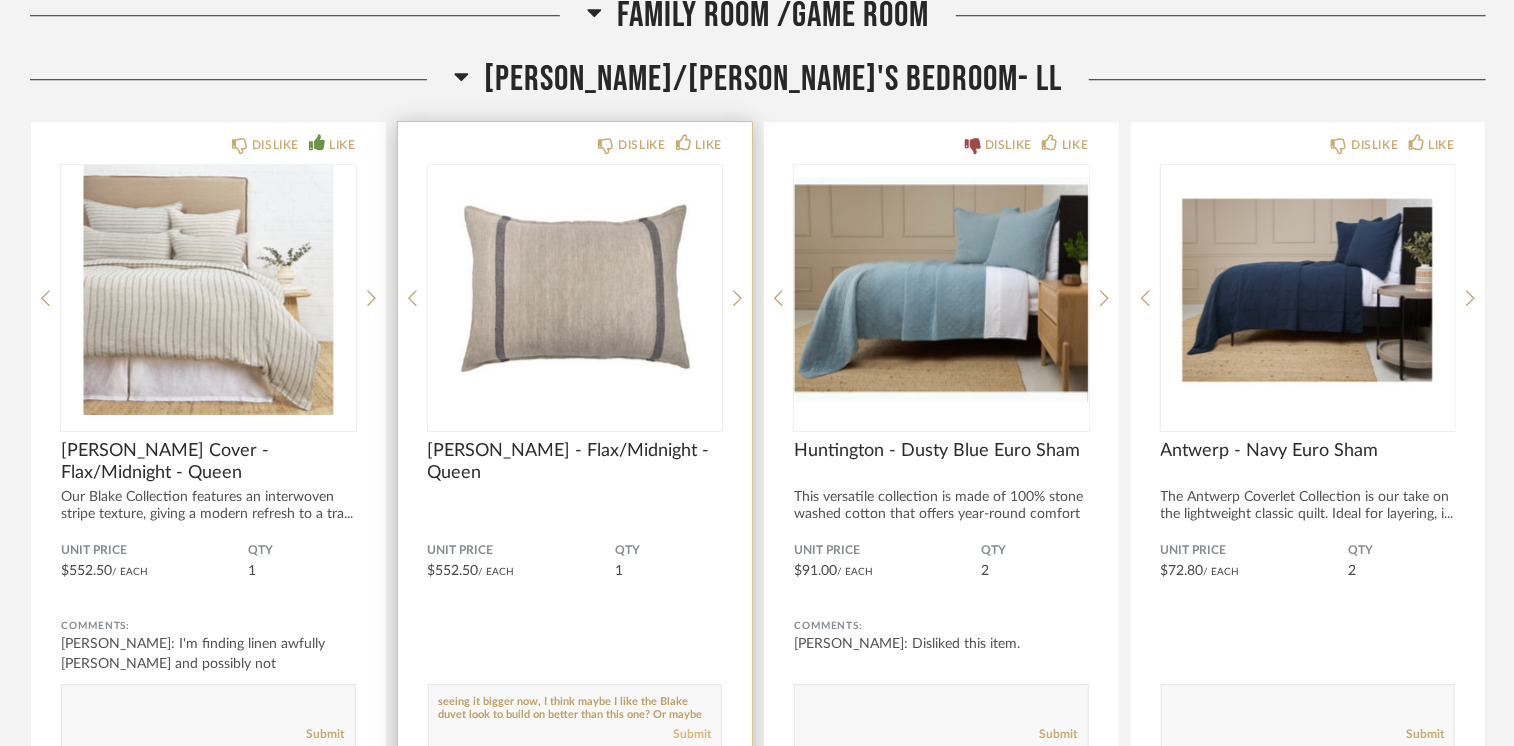 type on "seeing it bigger now, I think maybe I like the Blake duvet look to build on better than this one? Or maybe they can blend?" 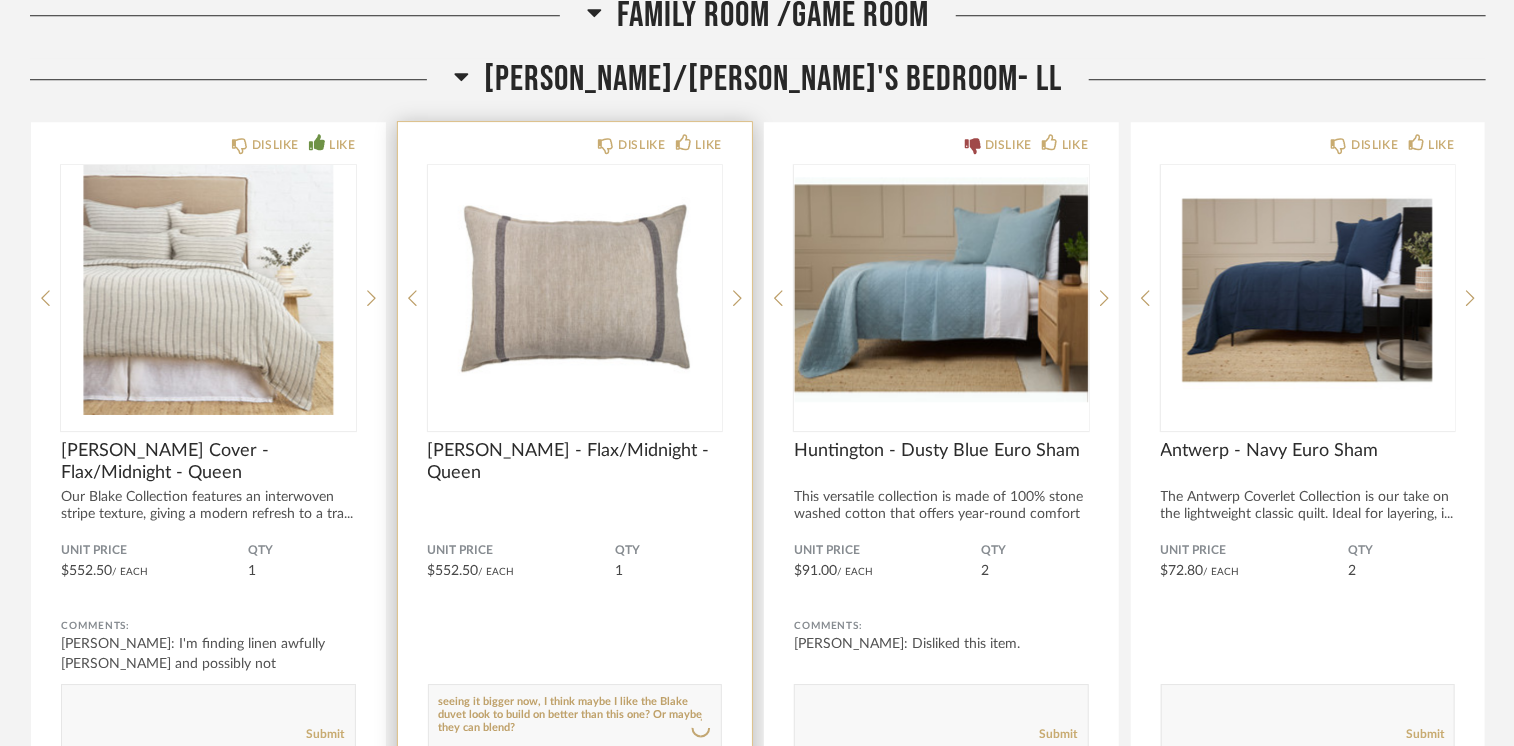 type 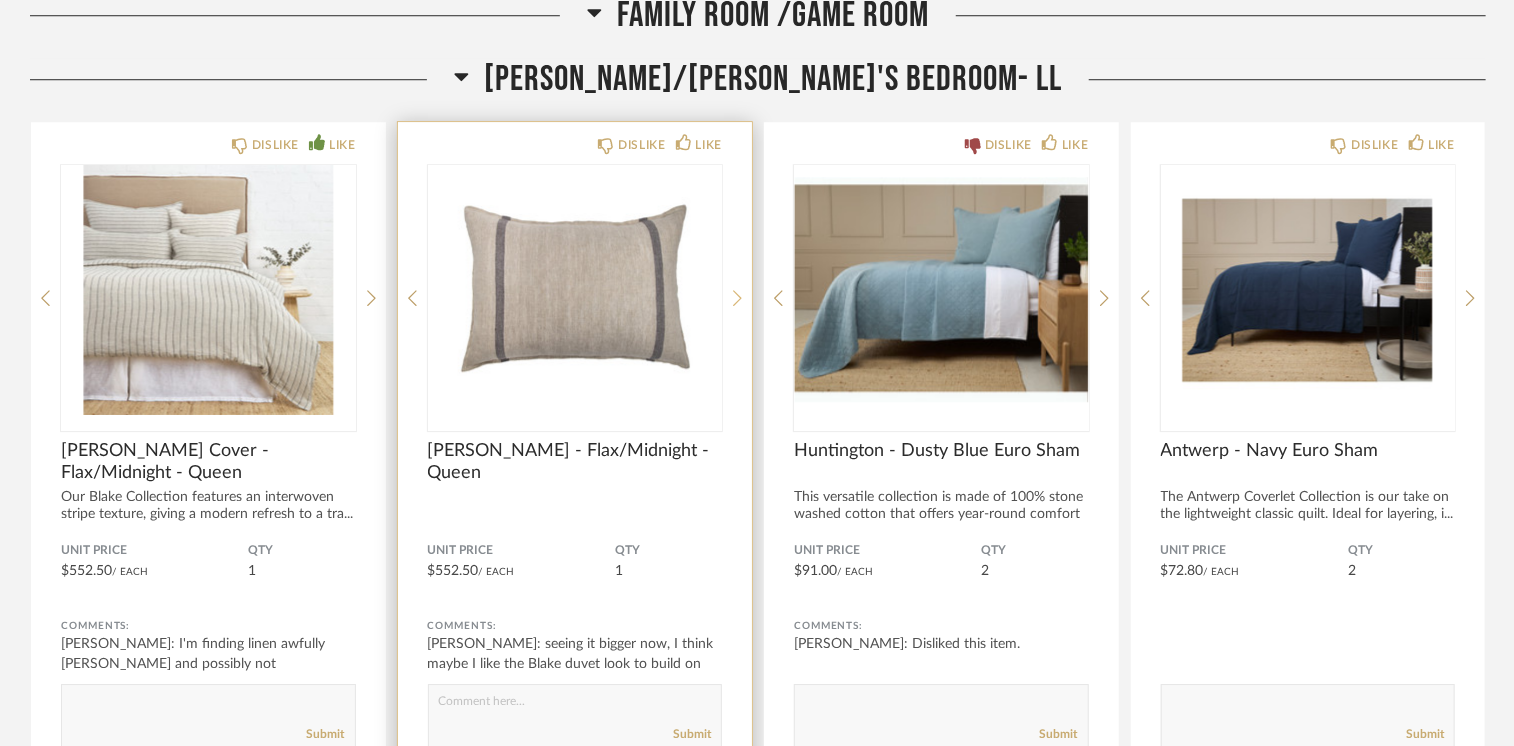 click 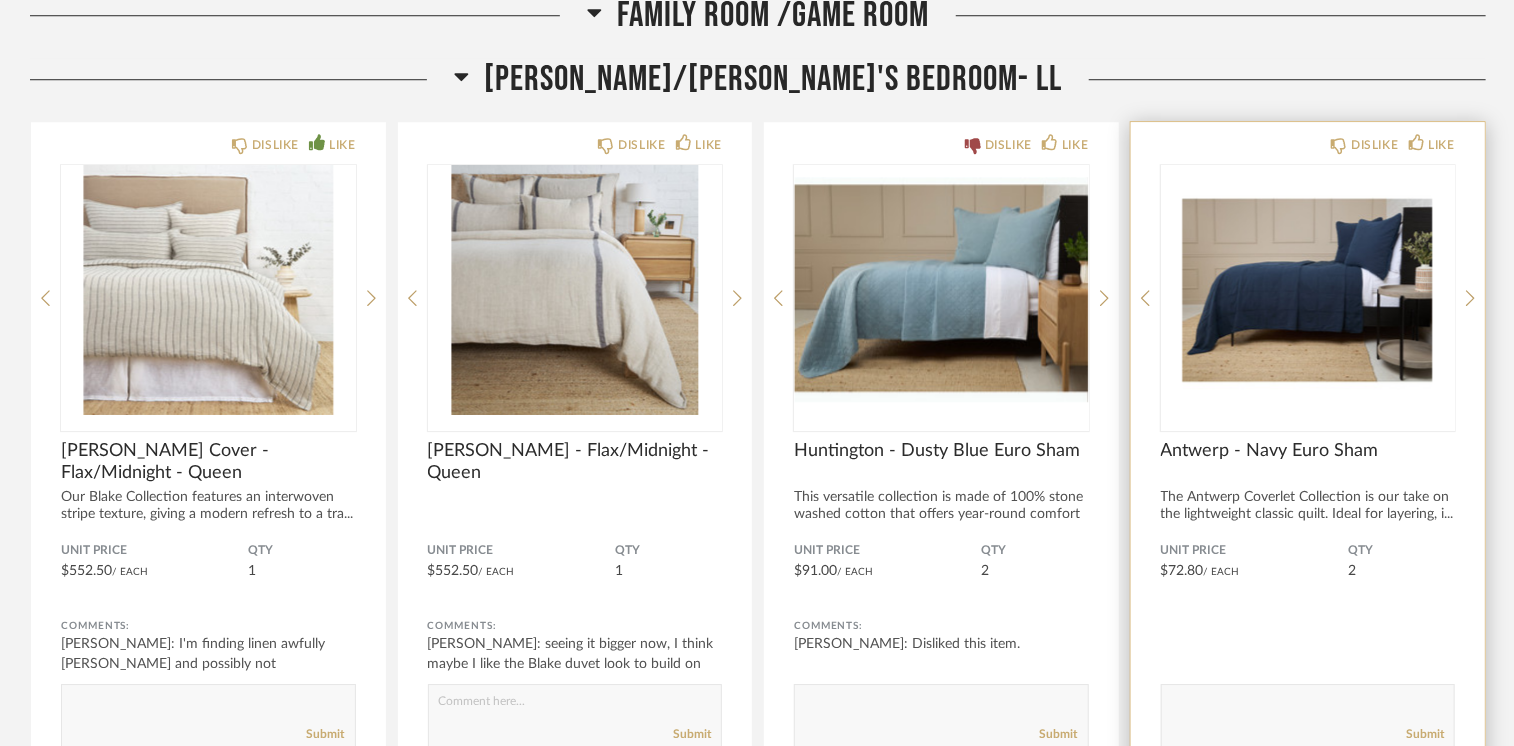 click at bounding box center (1308, 290) 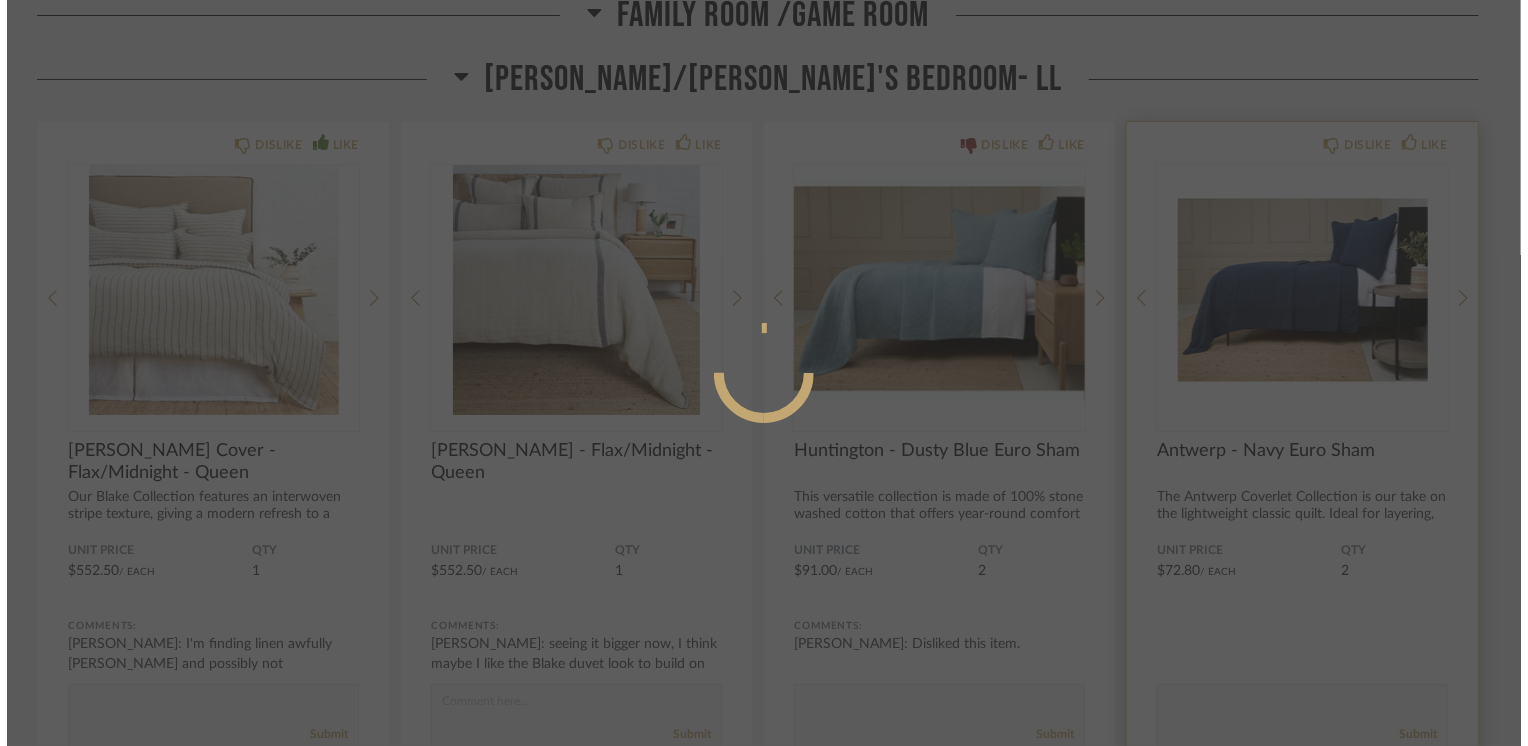 scroll, scrollTop: 0, scrollLeft: 0, axis: both 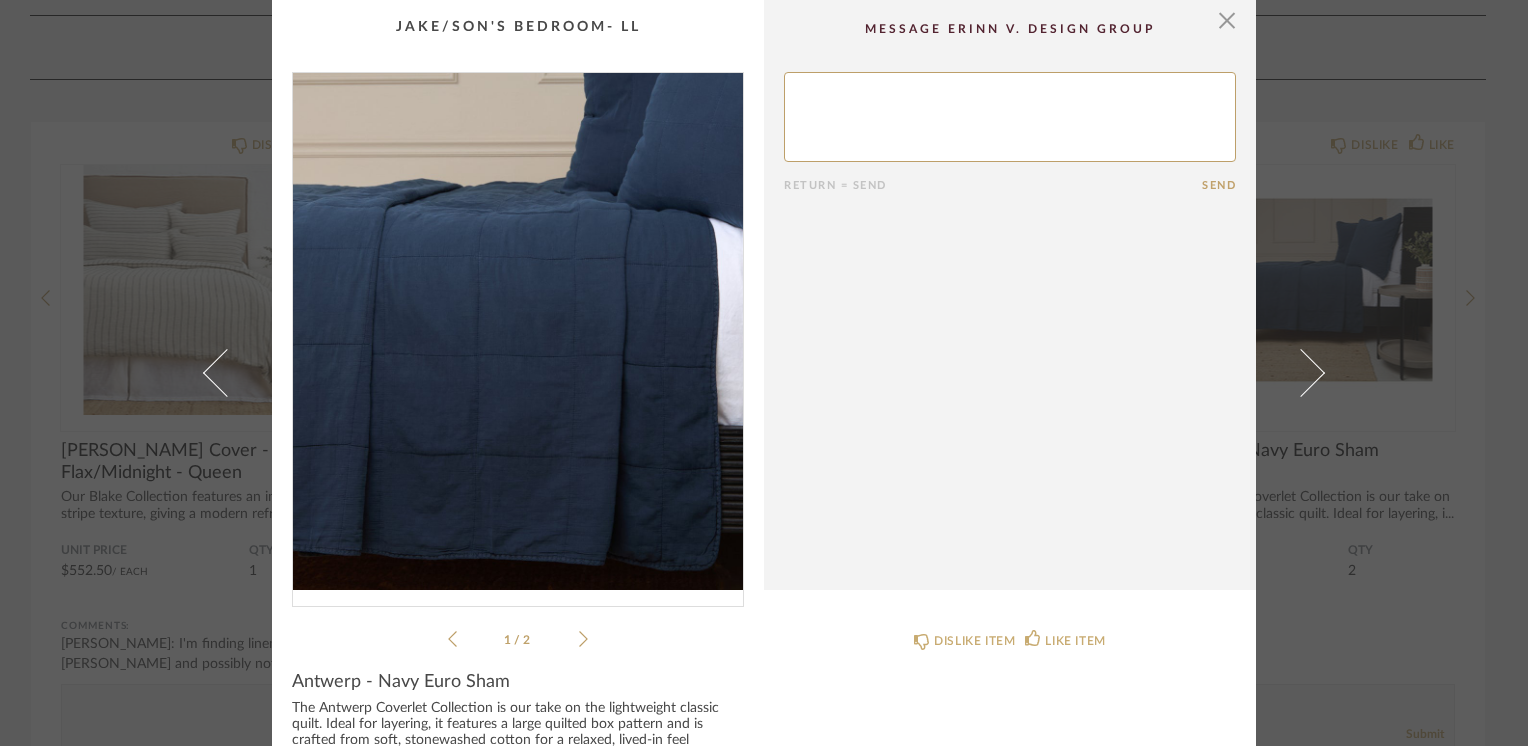 click at bounding box center [518, 331] 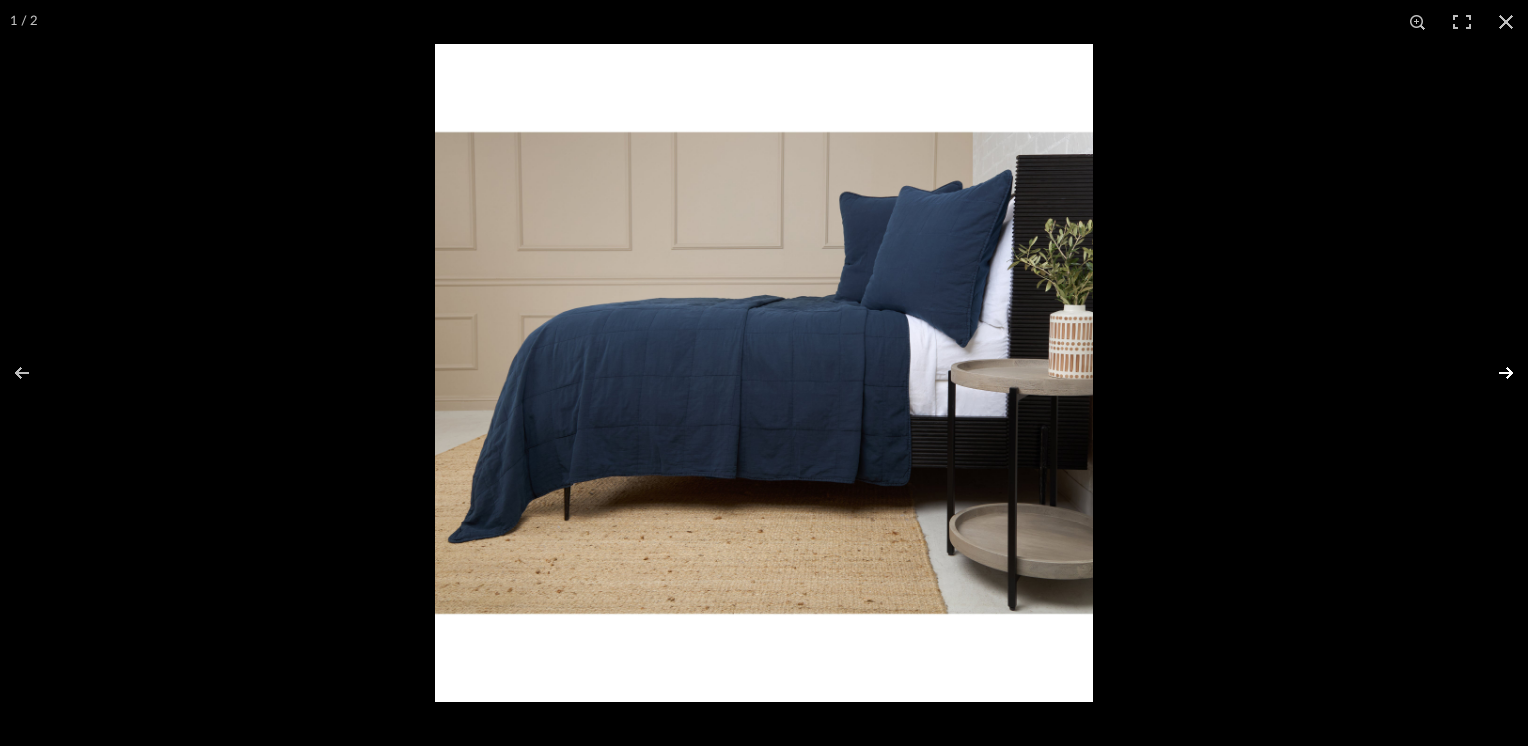 click at bounding box center (1493, 373) 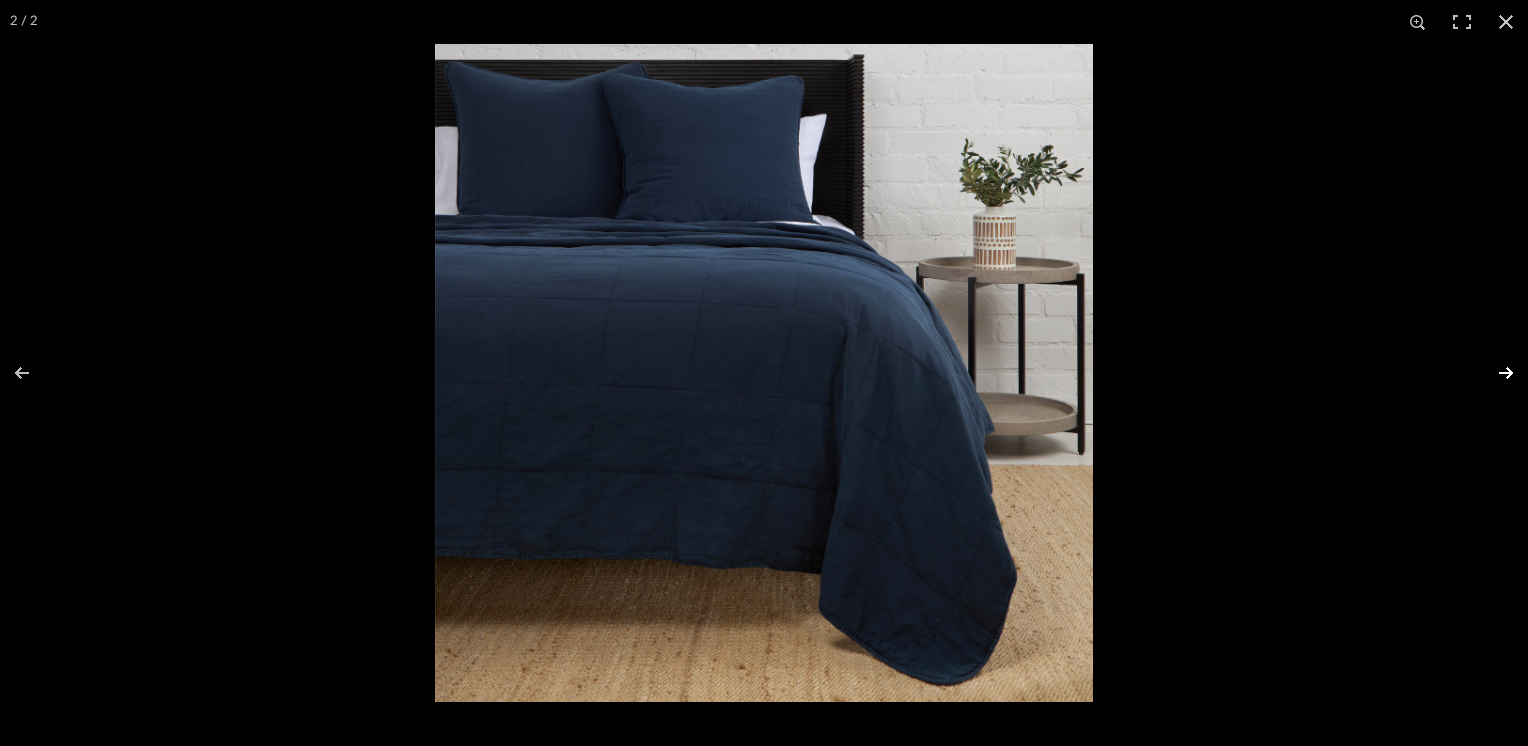click at bounding box center (1493, 373) 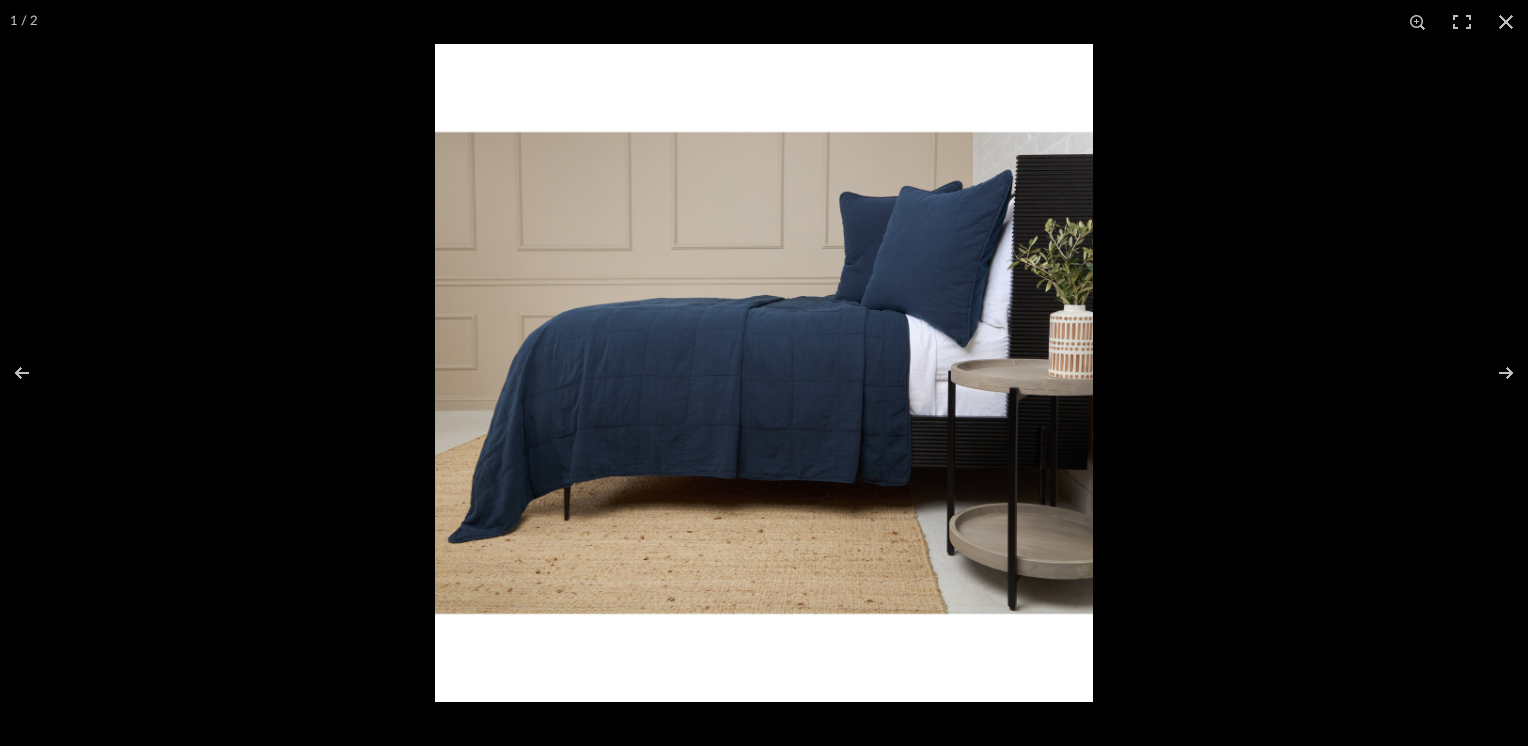 click at bounding box center (764, 373) 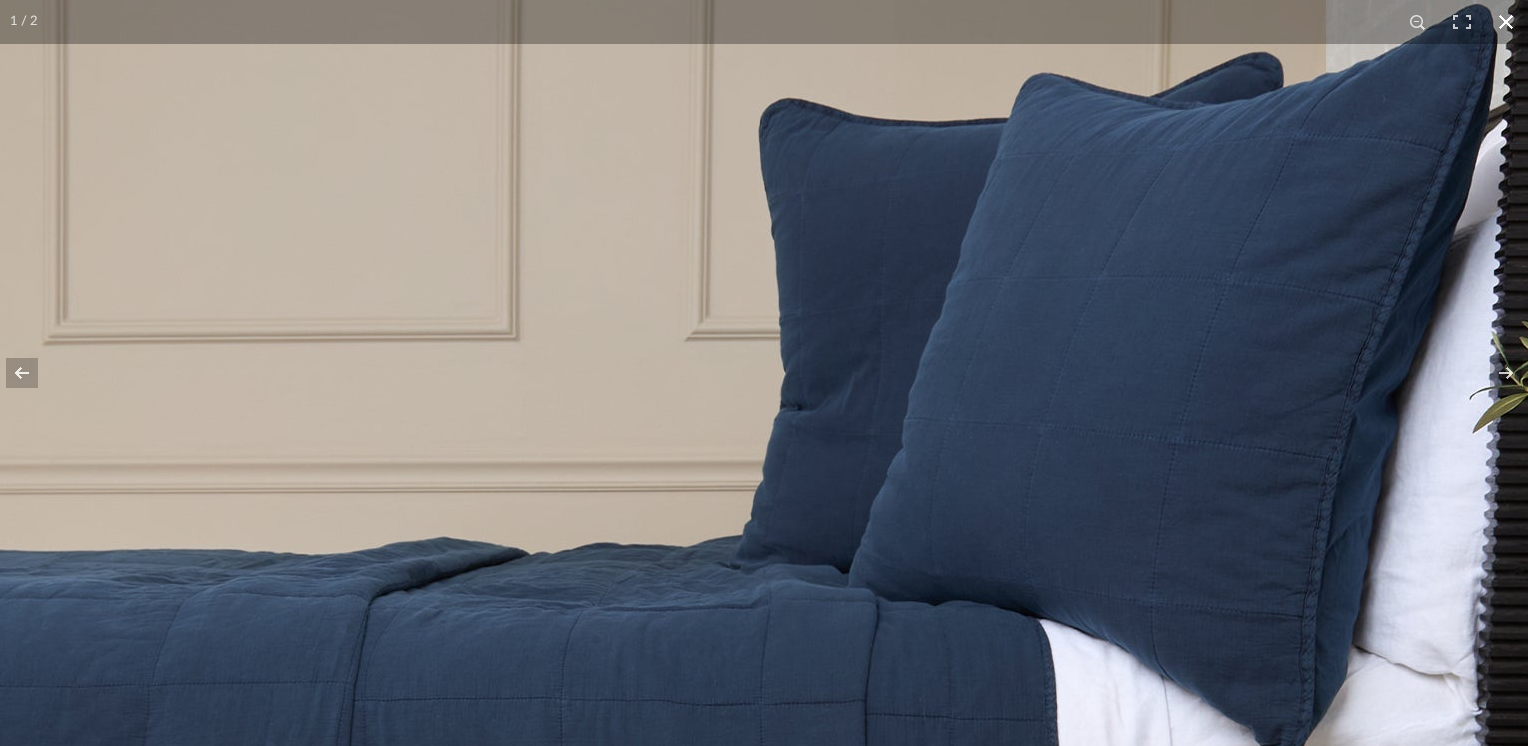 click at bounding box center [1506, 22] 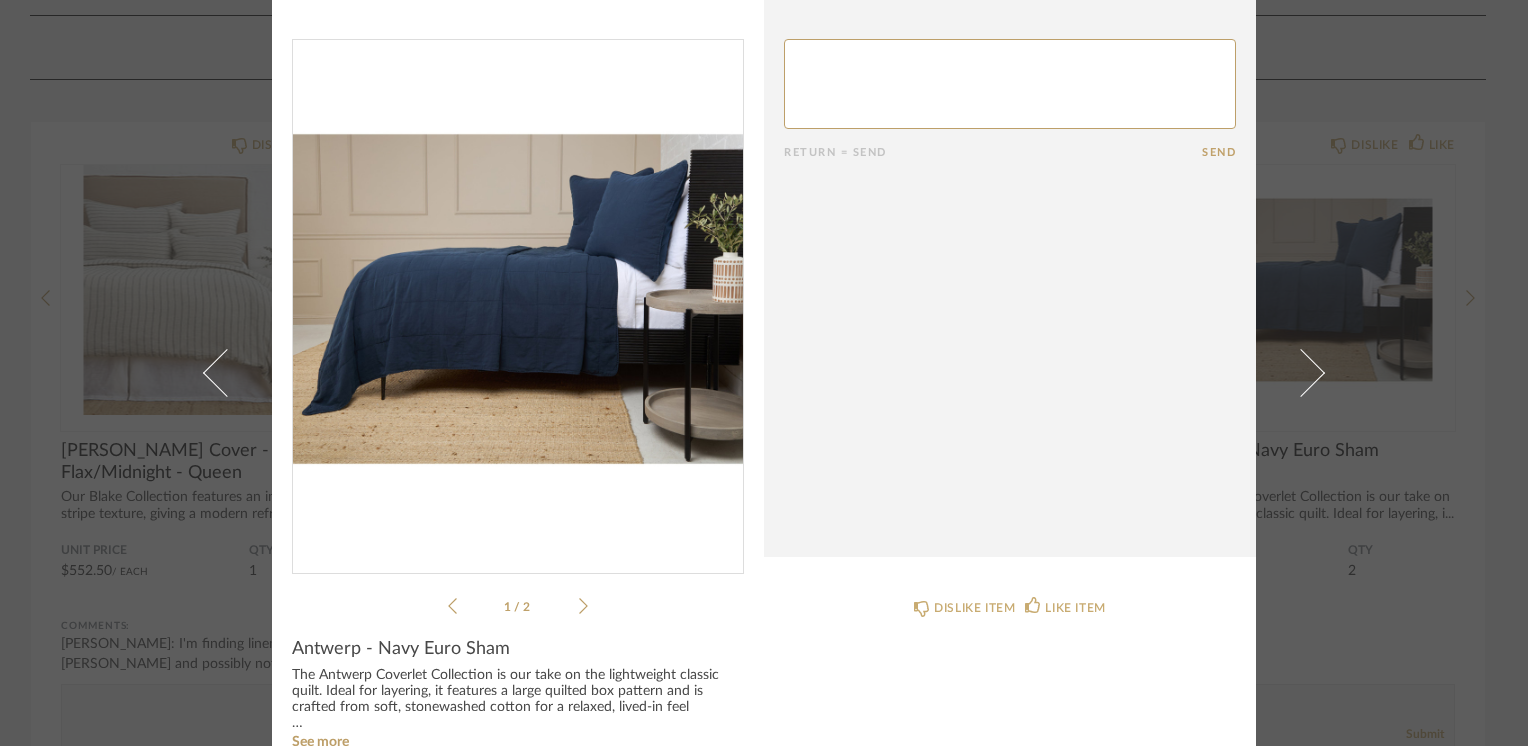 scroll, scrollTop: 0, scrollLeft: 0, axis: both 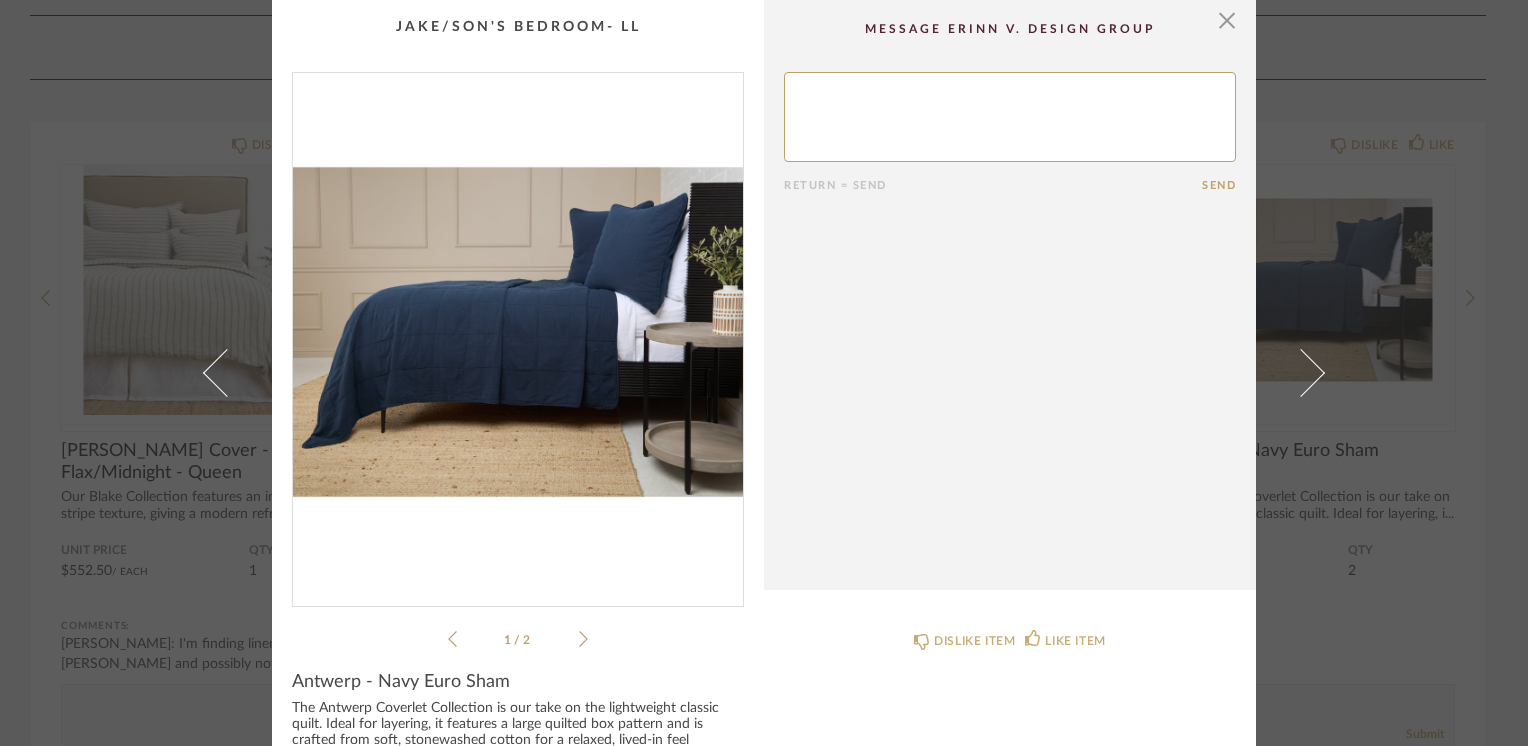 drag, startPoint x: 1216, startPoint y: 25, endPoint x: 1206, endPoint y: 54, distance: 30.675724 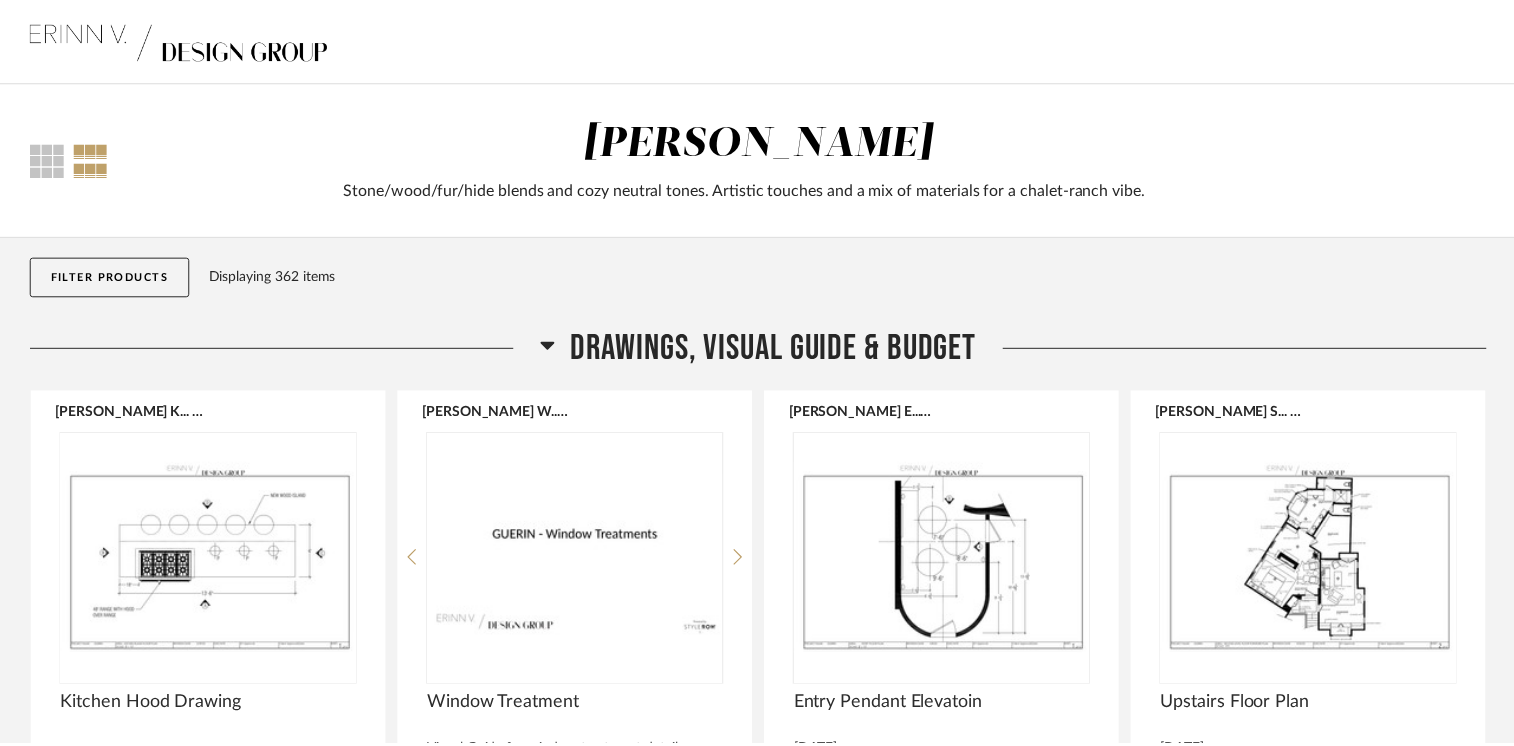 scroll, scrollTop: 21800, scrollLeft: 0, axis: vertical 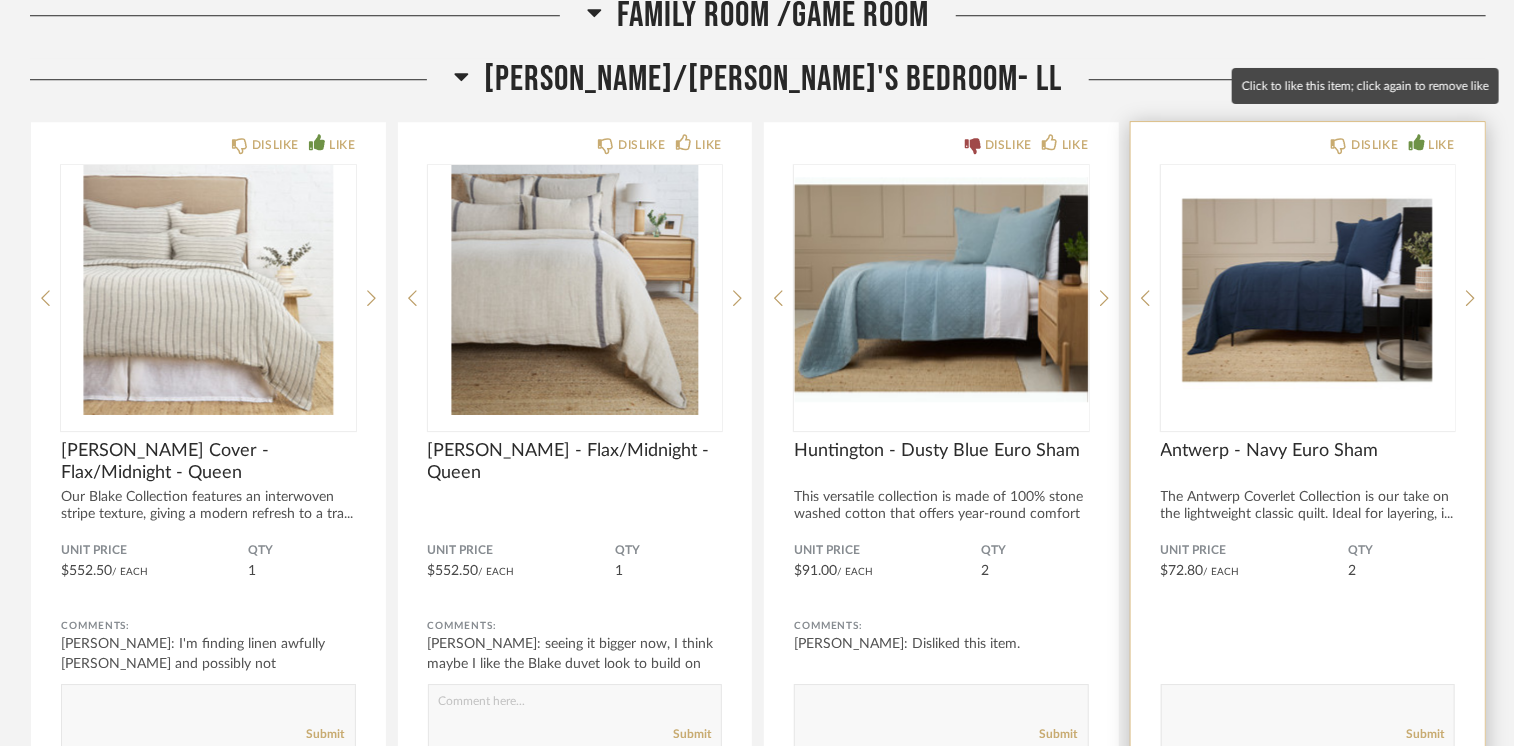 click 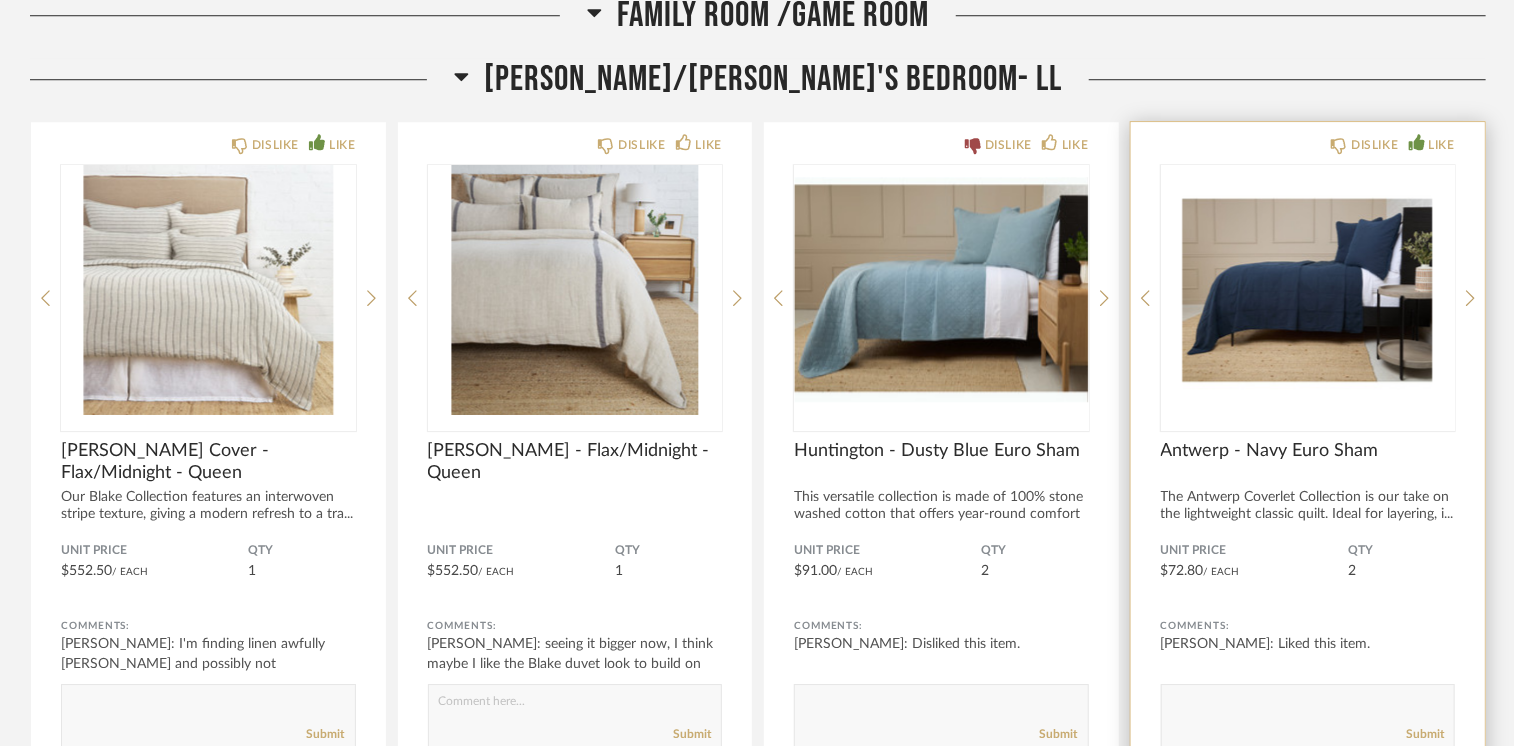 click 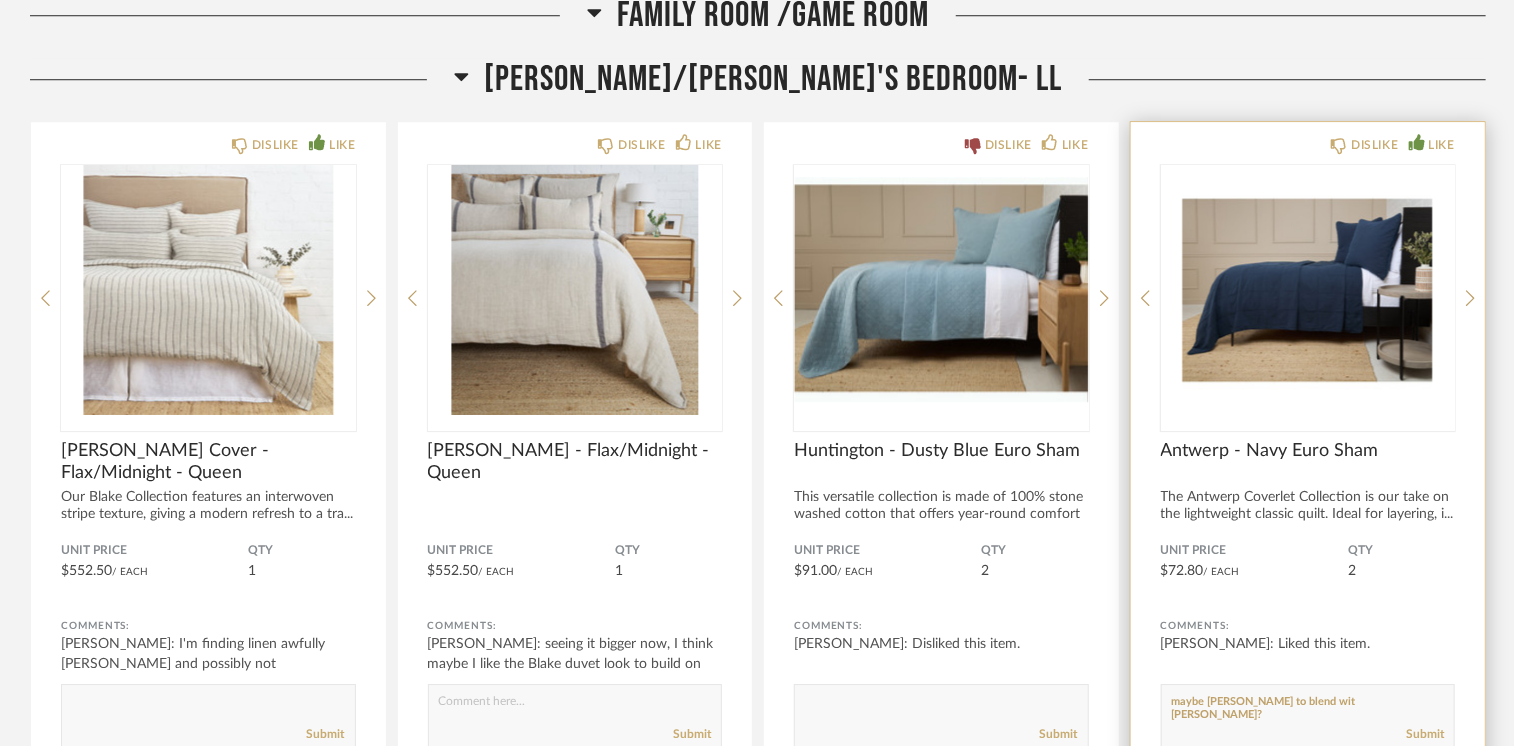 paste on "g" 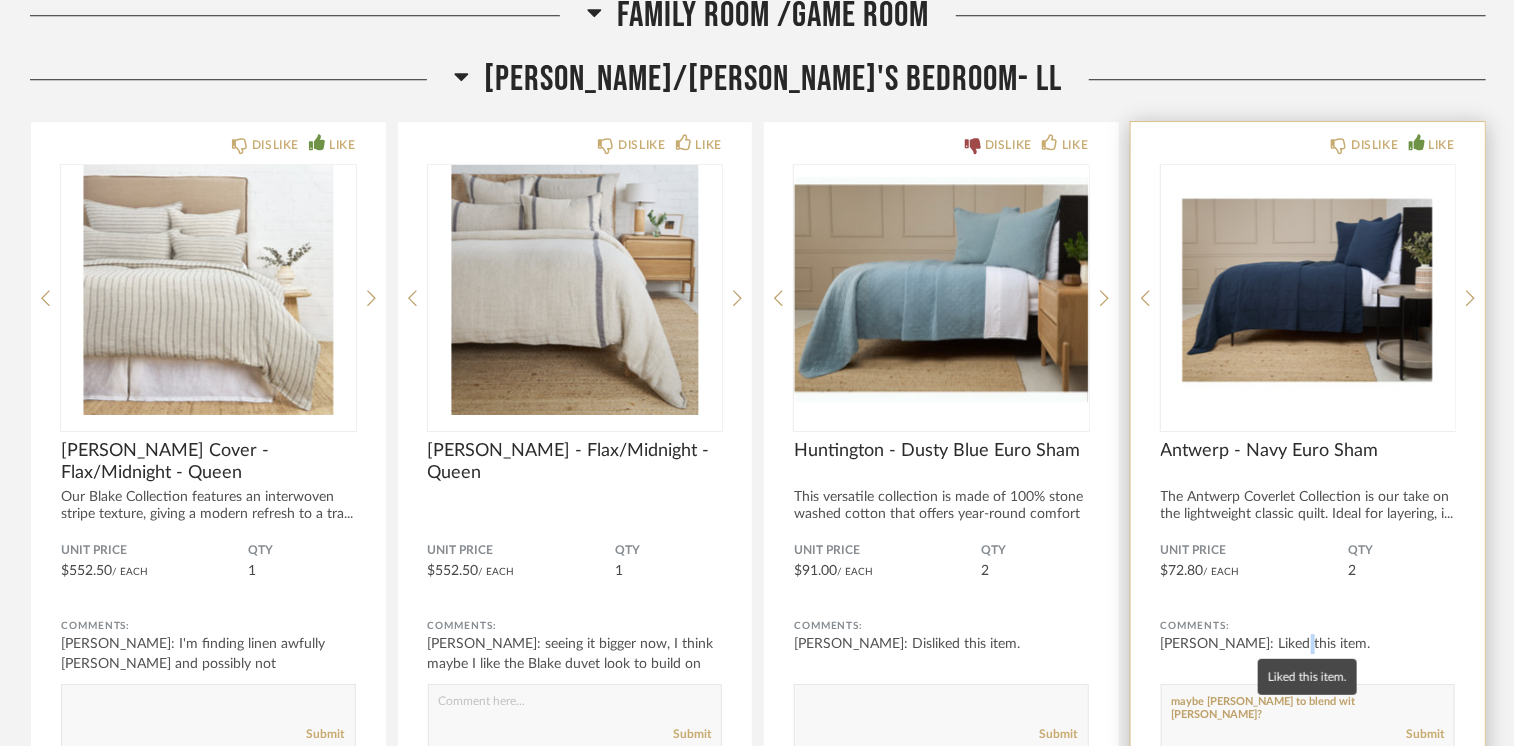 click on "[PERSON_NAME]: Liked this item." 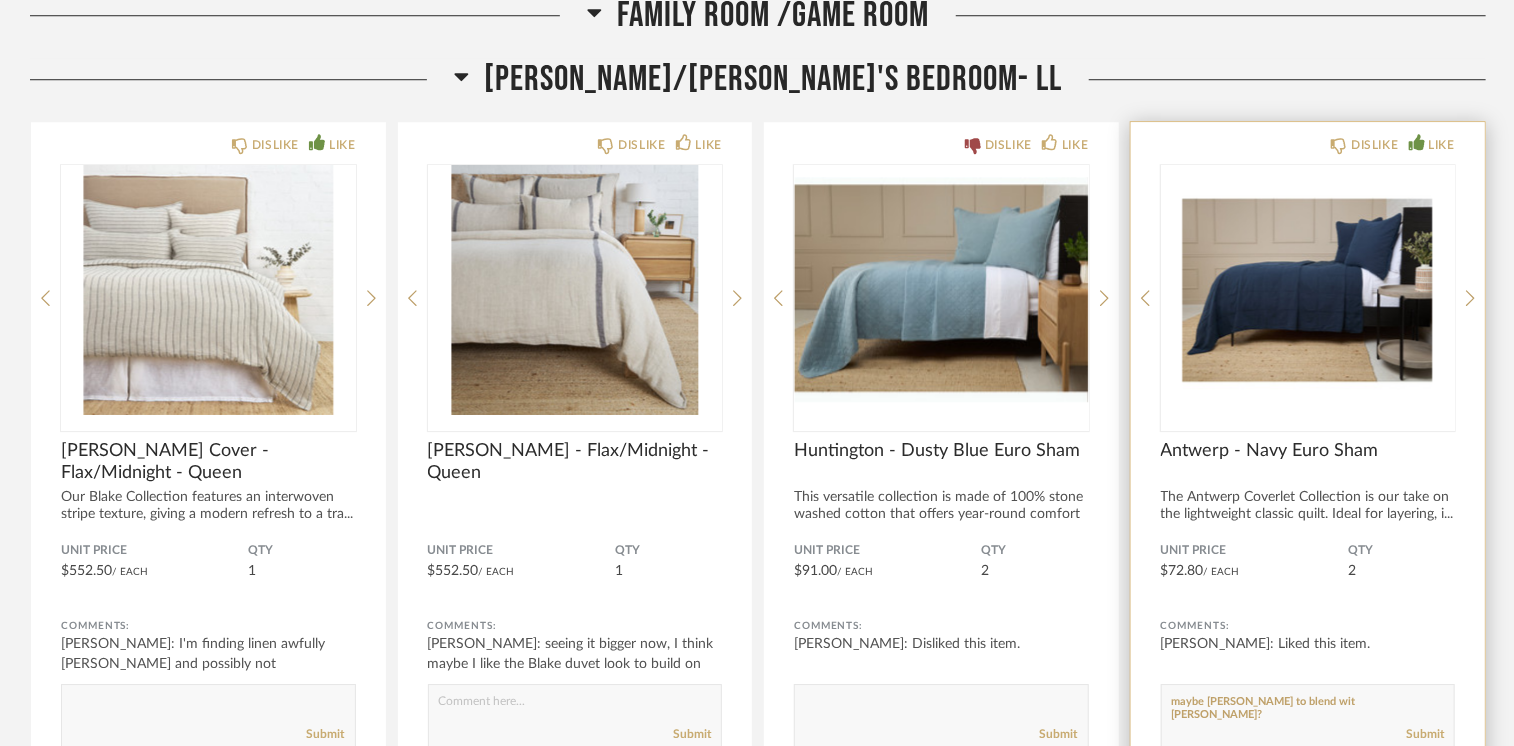 paste on "h" 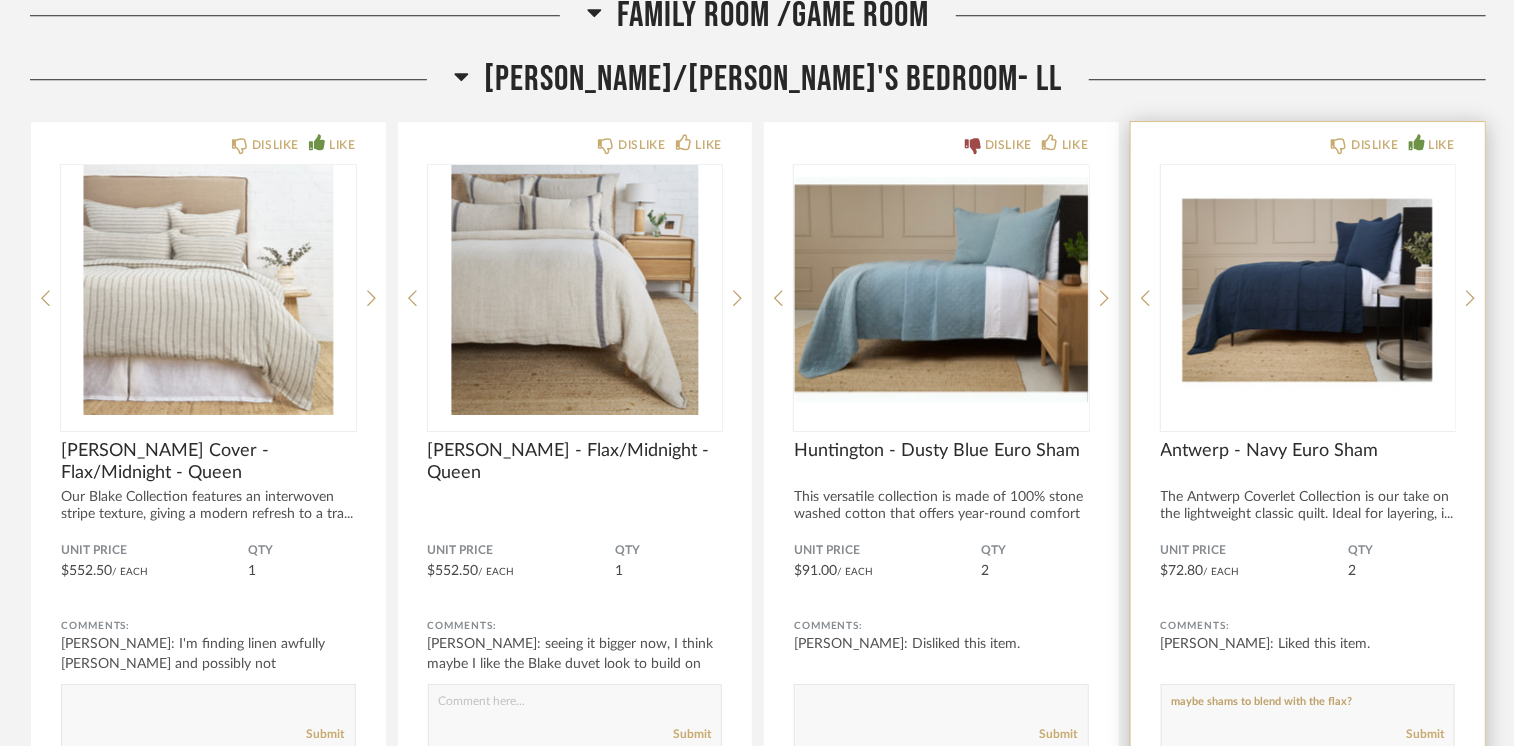 click 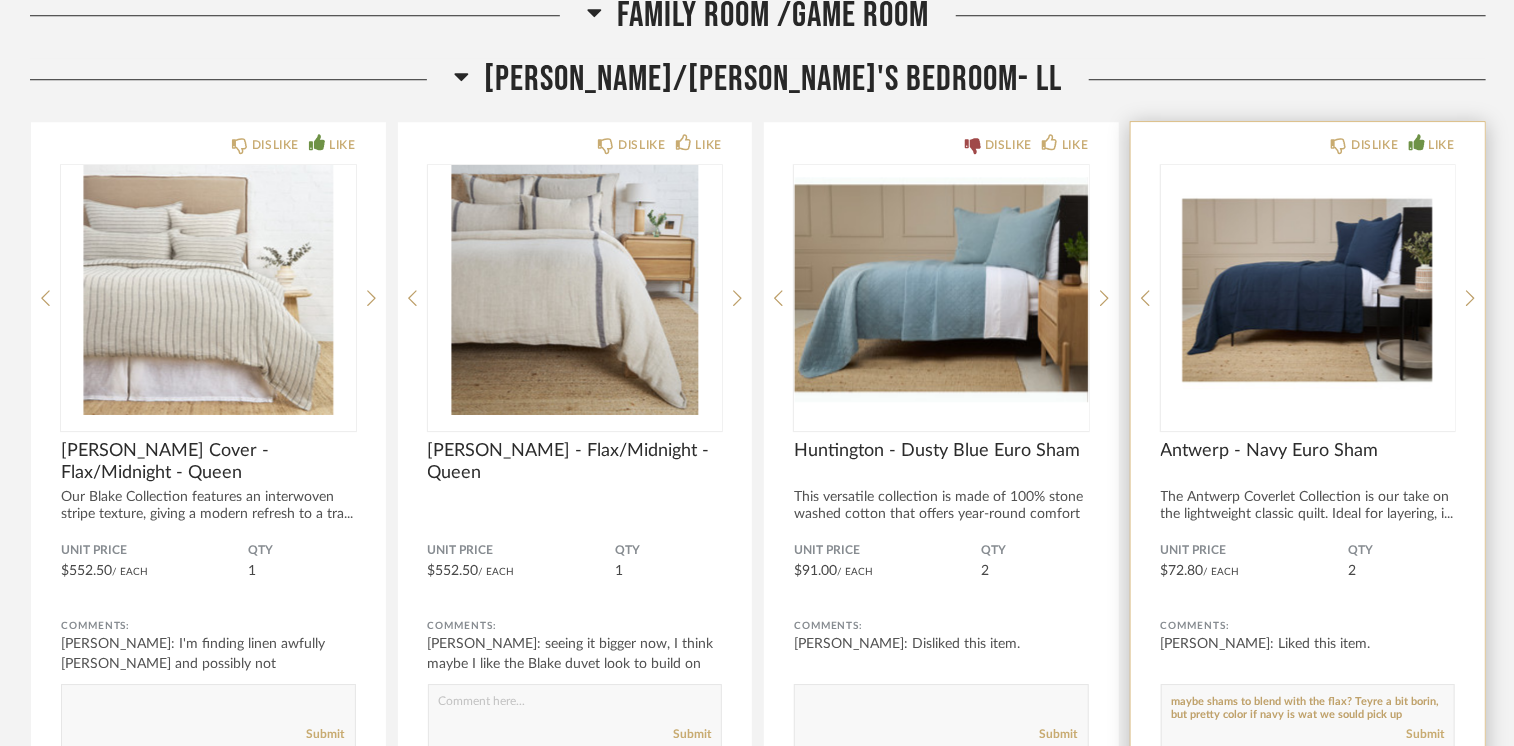 paste on "h" 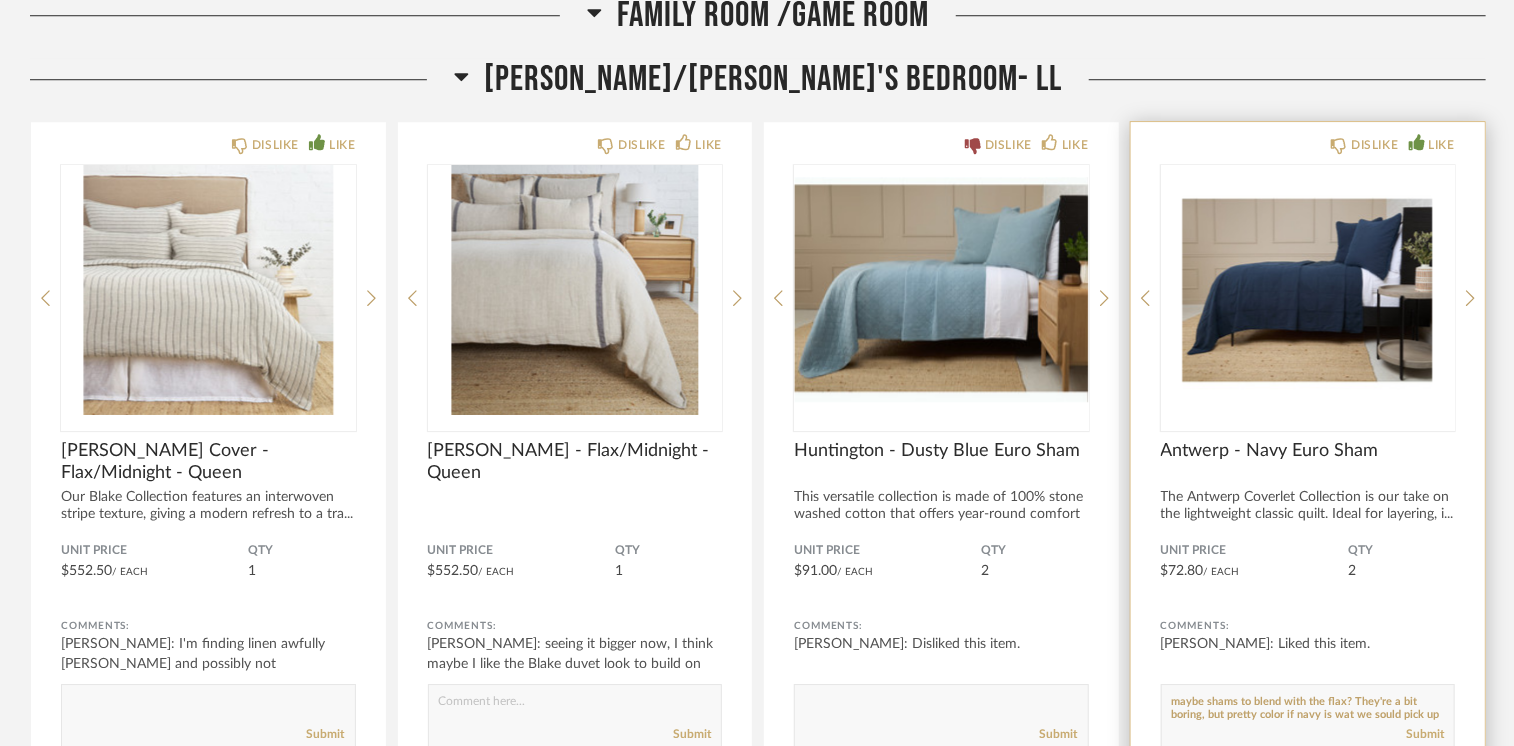 drag, startPoint x: 1337, startPoint y: 690, endPoint x: 1245, endPoint y: 716, distance: 95.60335 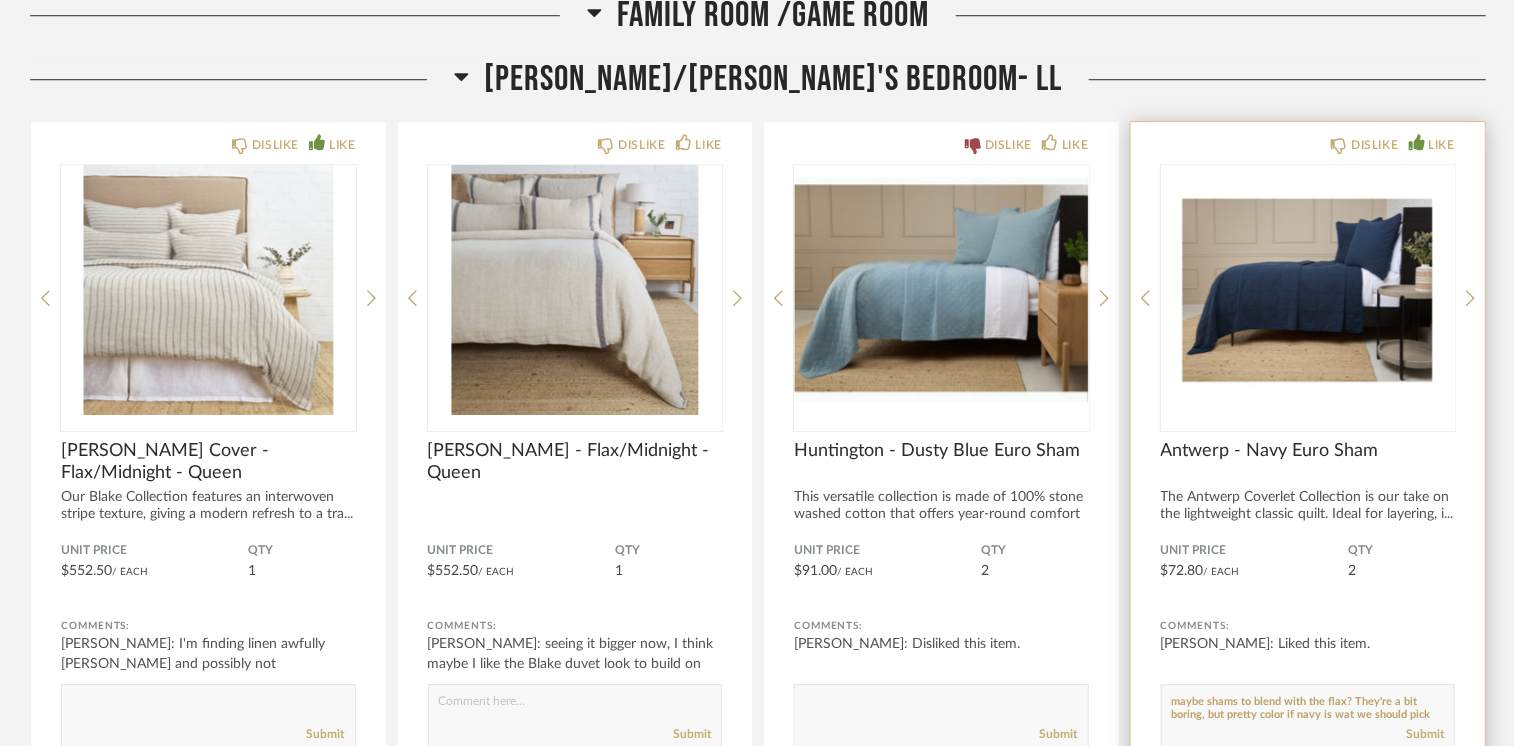 scroll, scrollTop: 13, scrollLeft: 0, axis: vertical 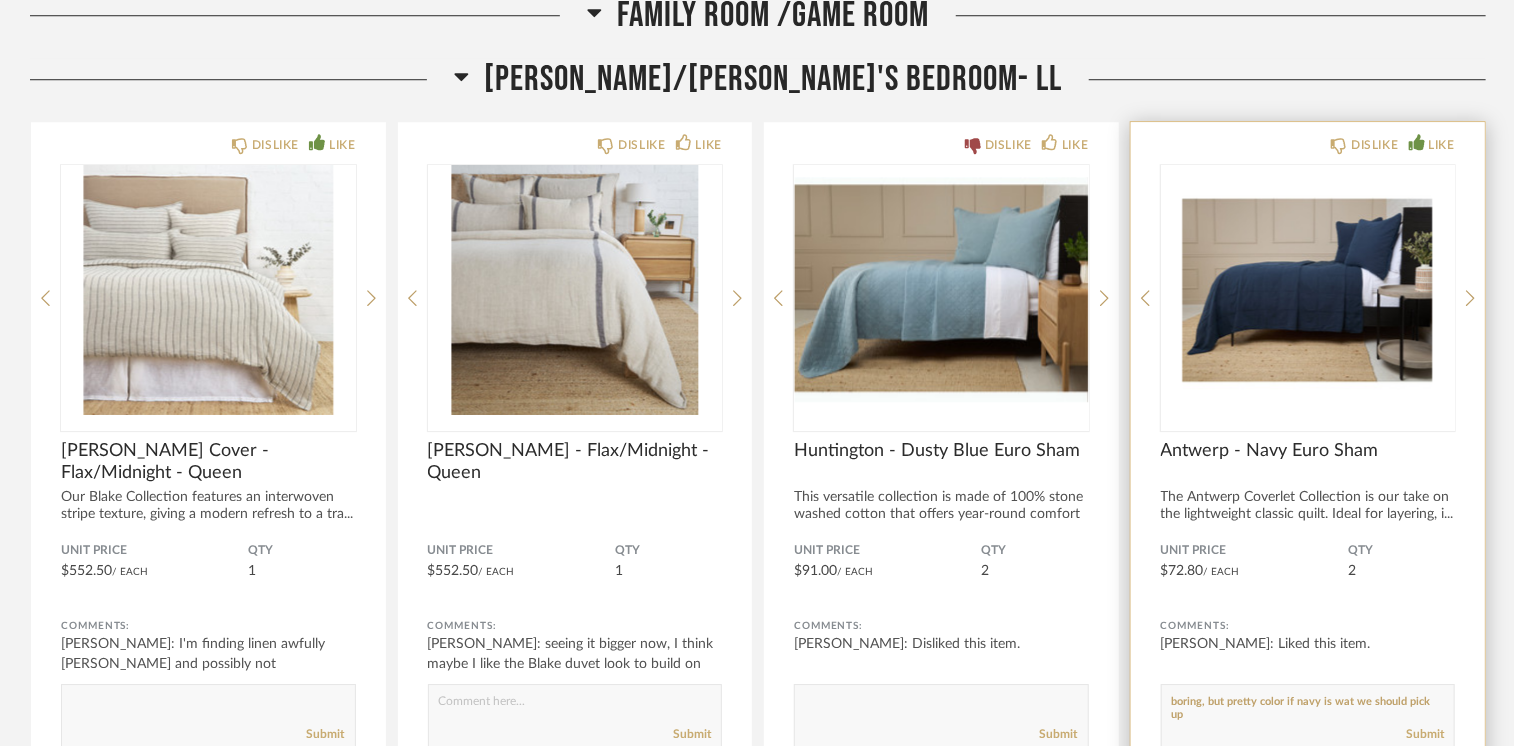 click 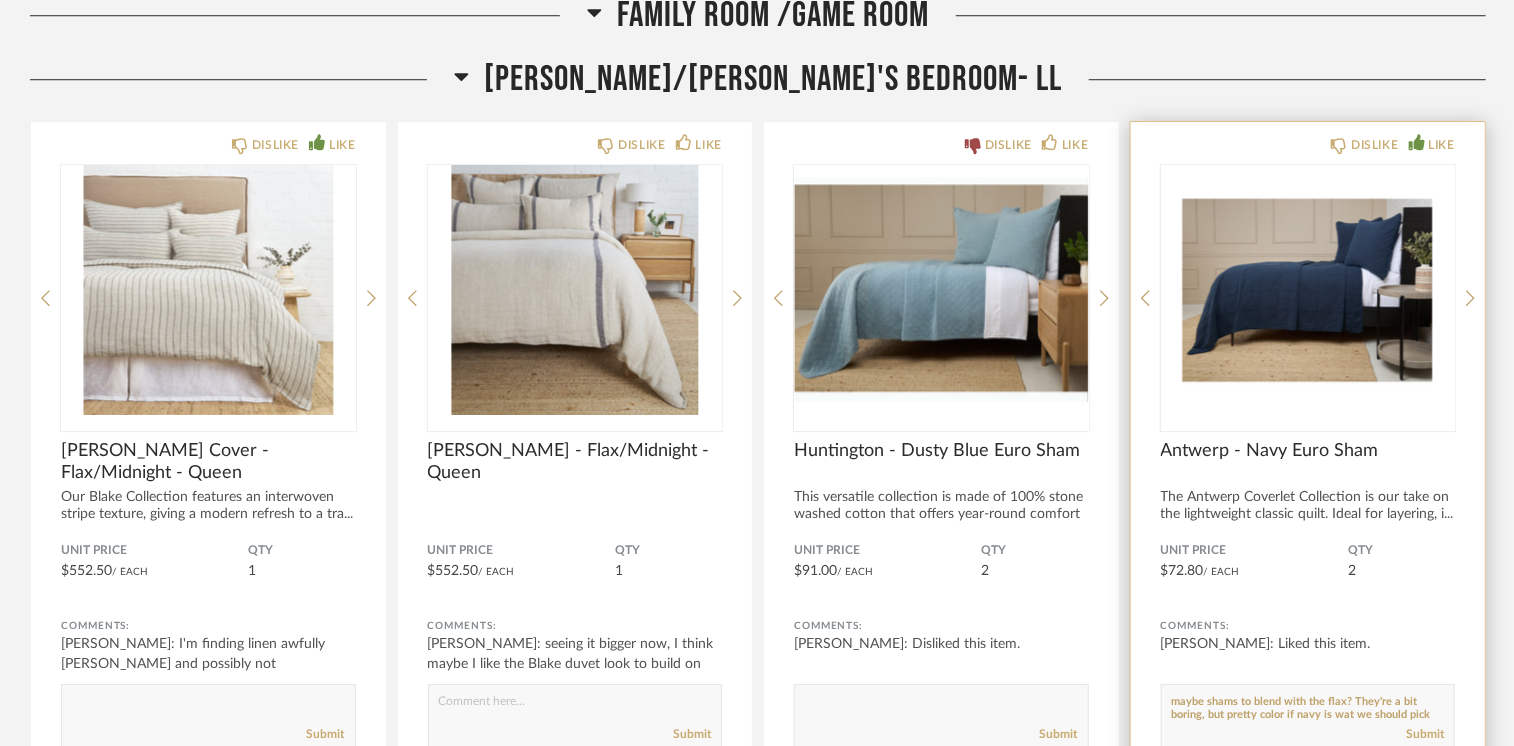 click 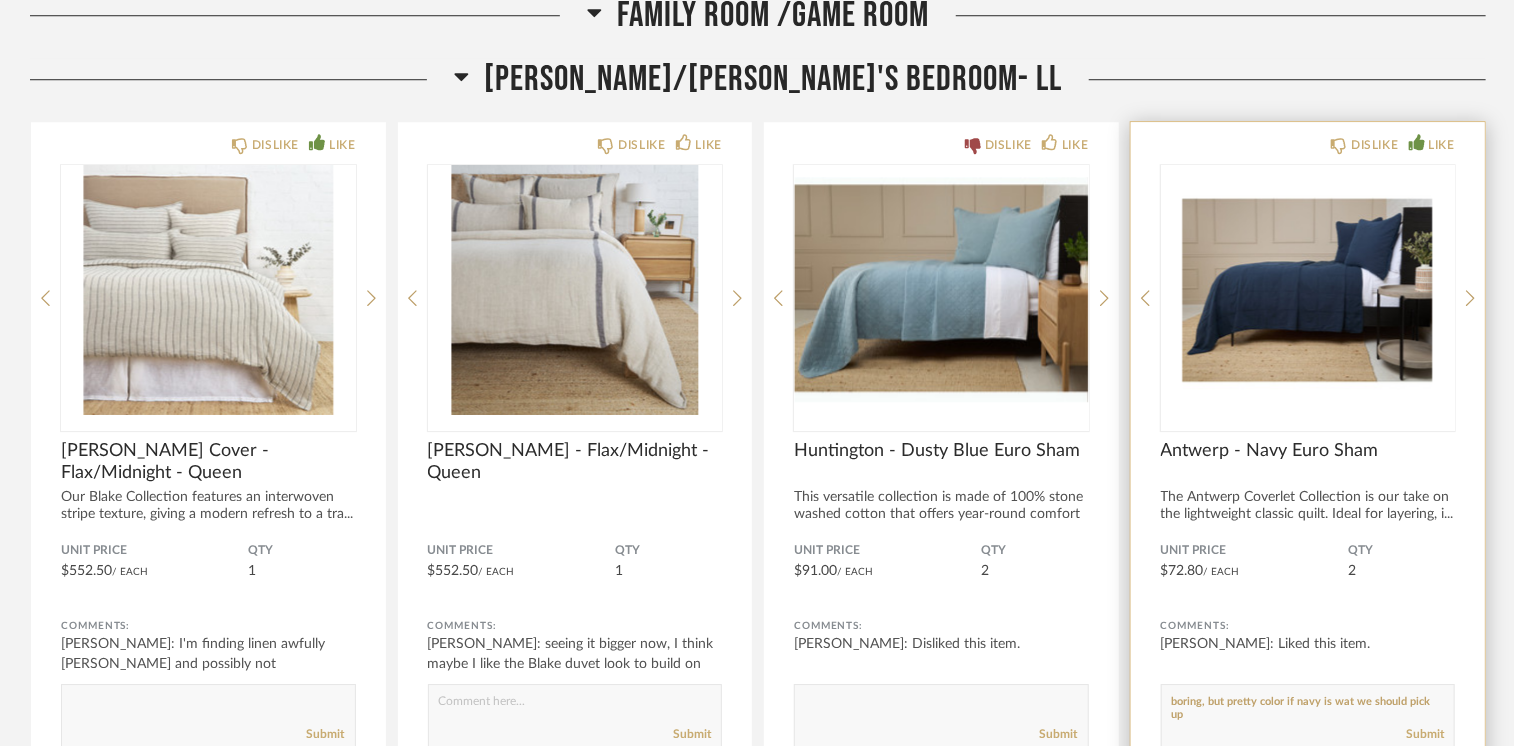 click 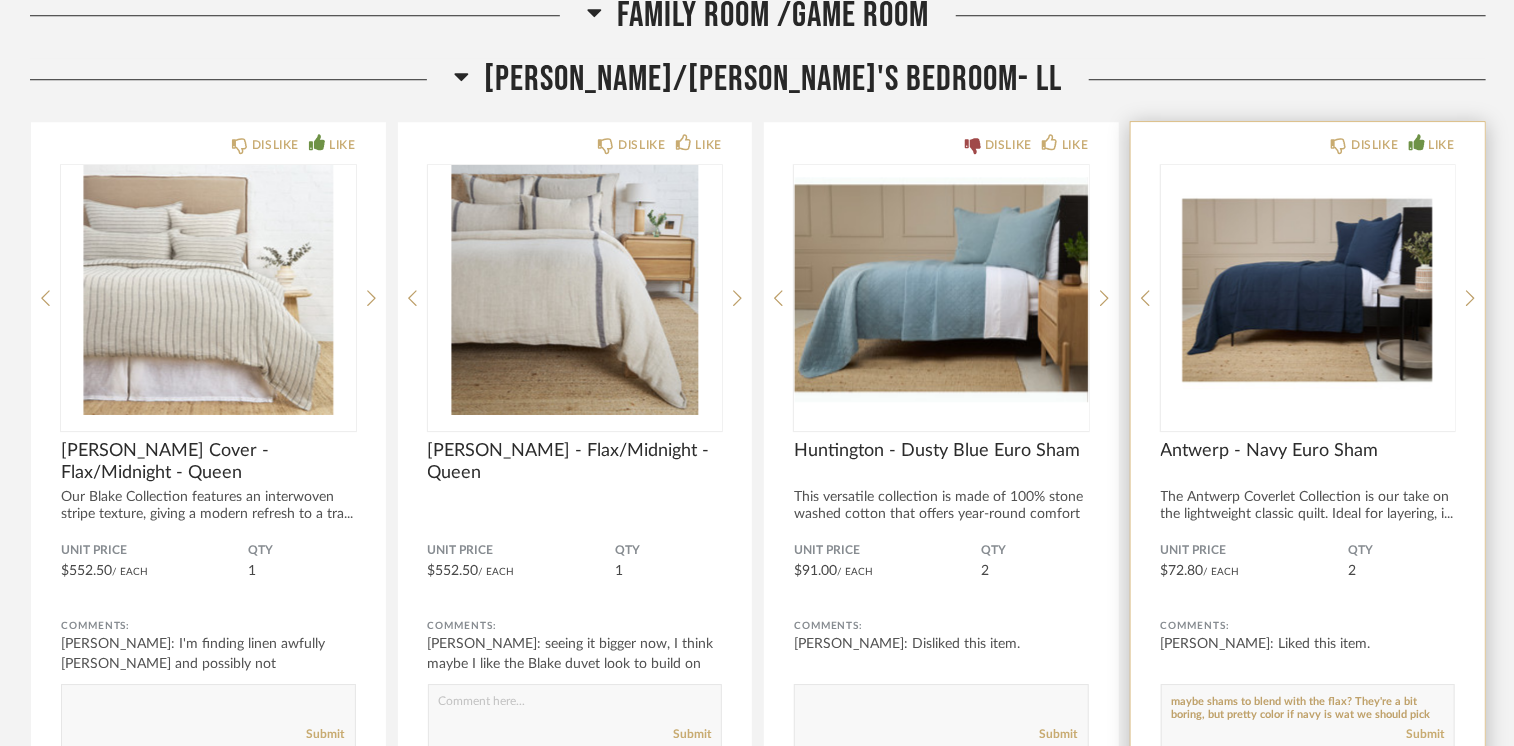 click 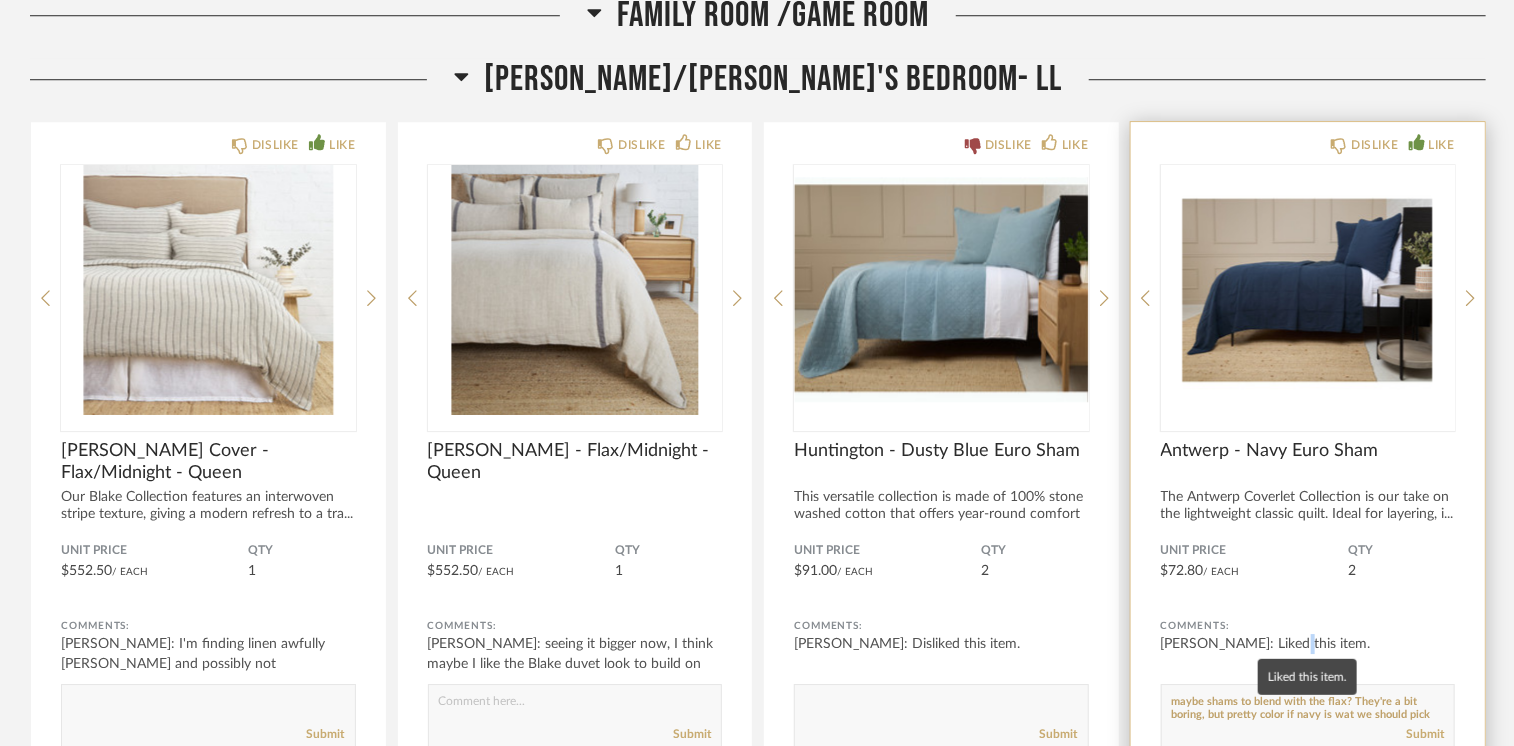 click on "[PERSON_NAME]: Liked this item." 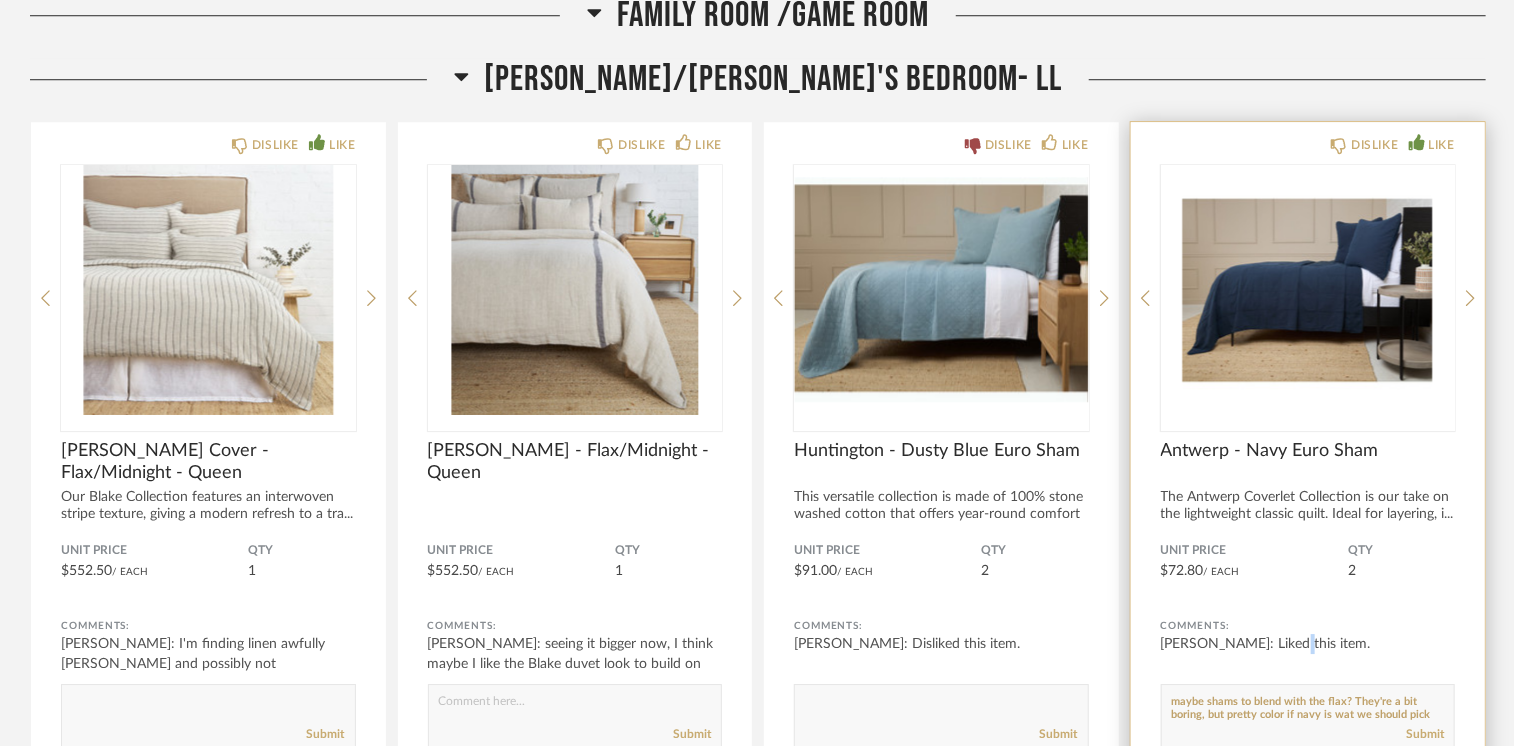 copy on "h" 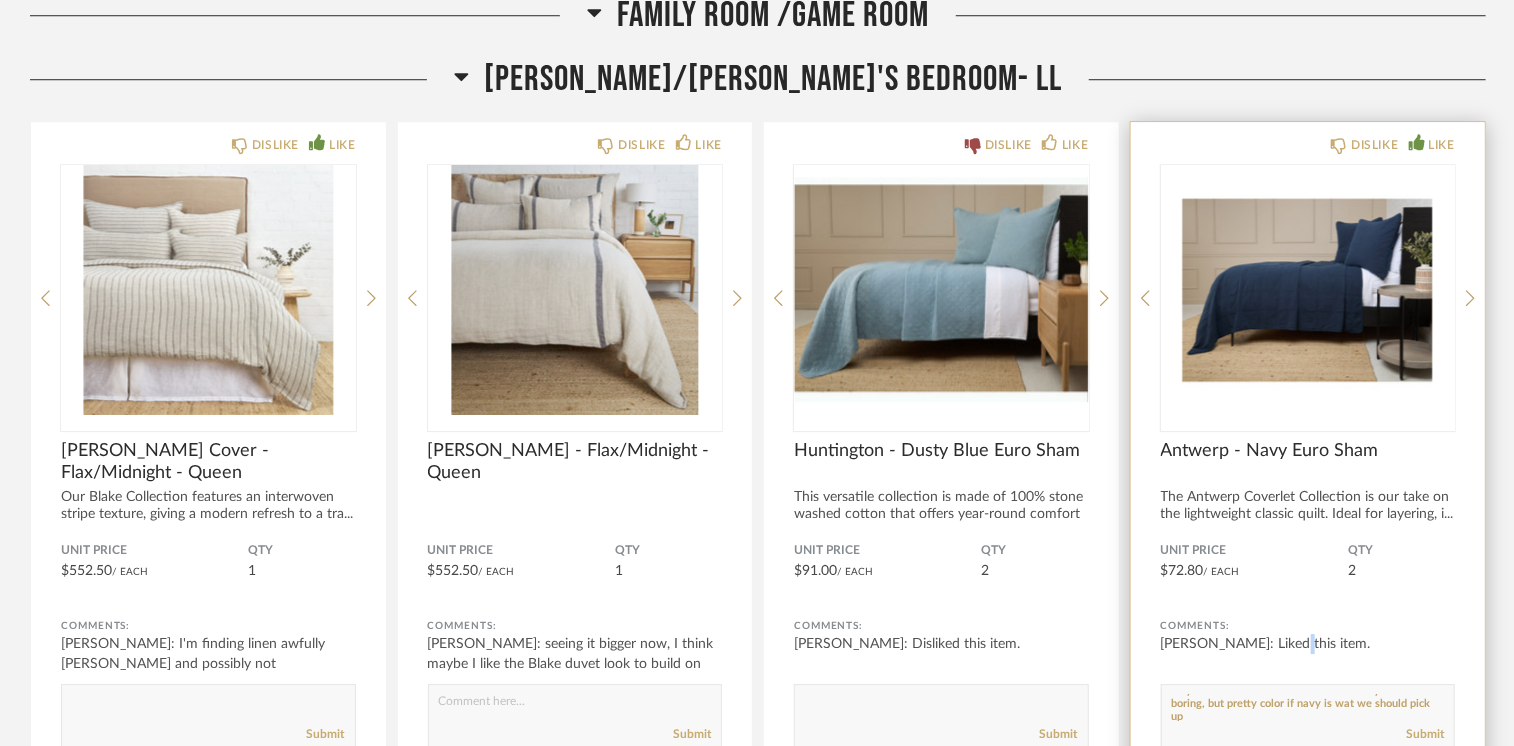 scroll, scrollTop: 13, scrollLeft: 0, axis: vertical 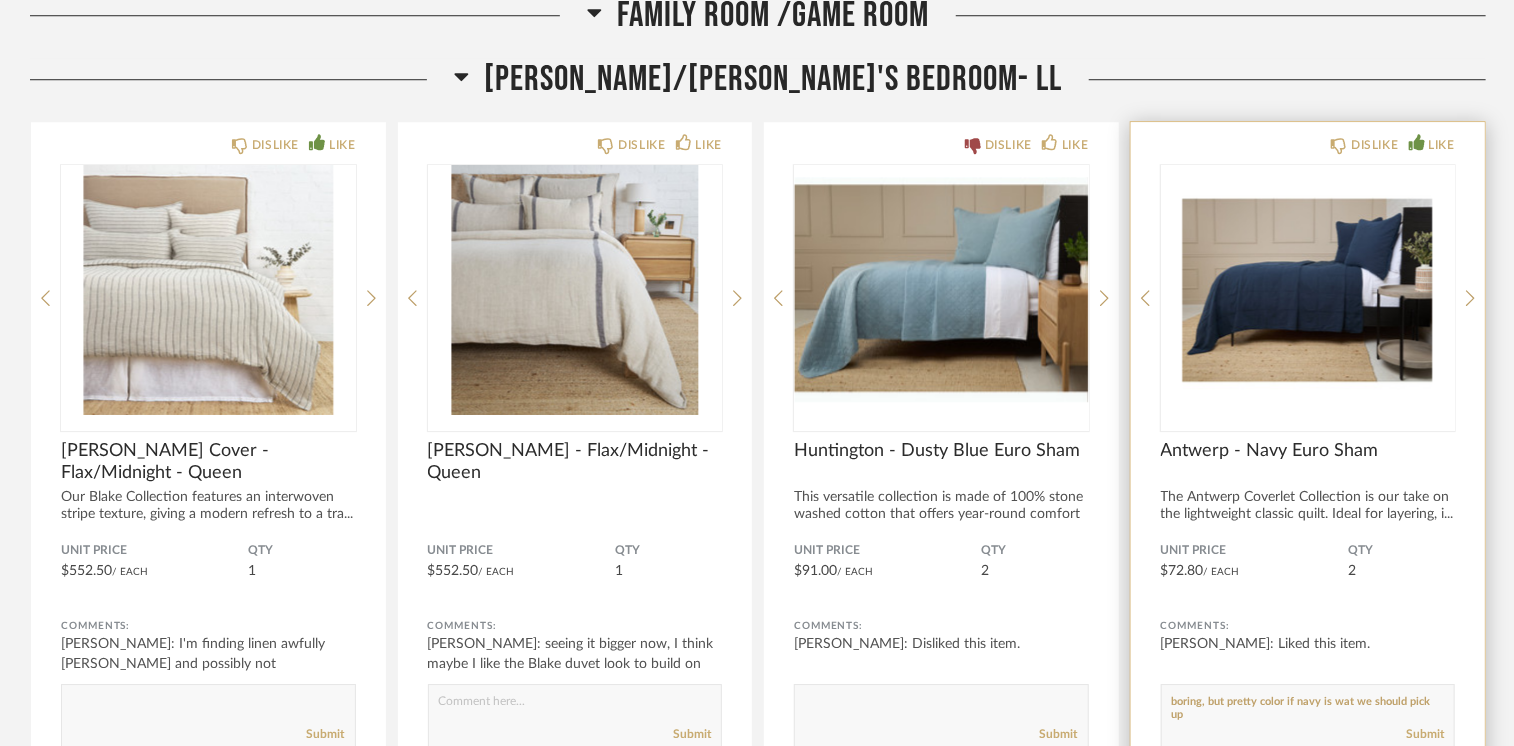 paste on "h" 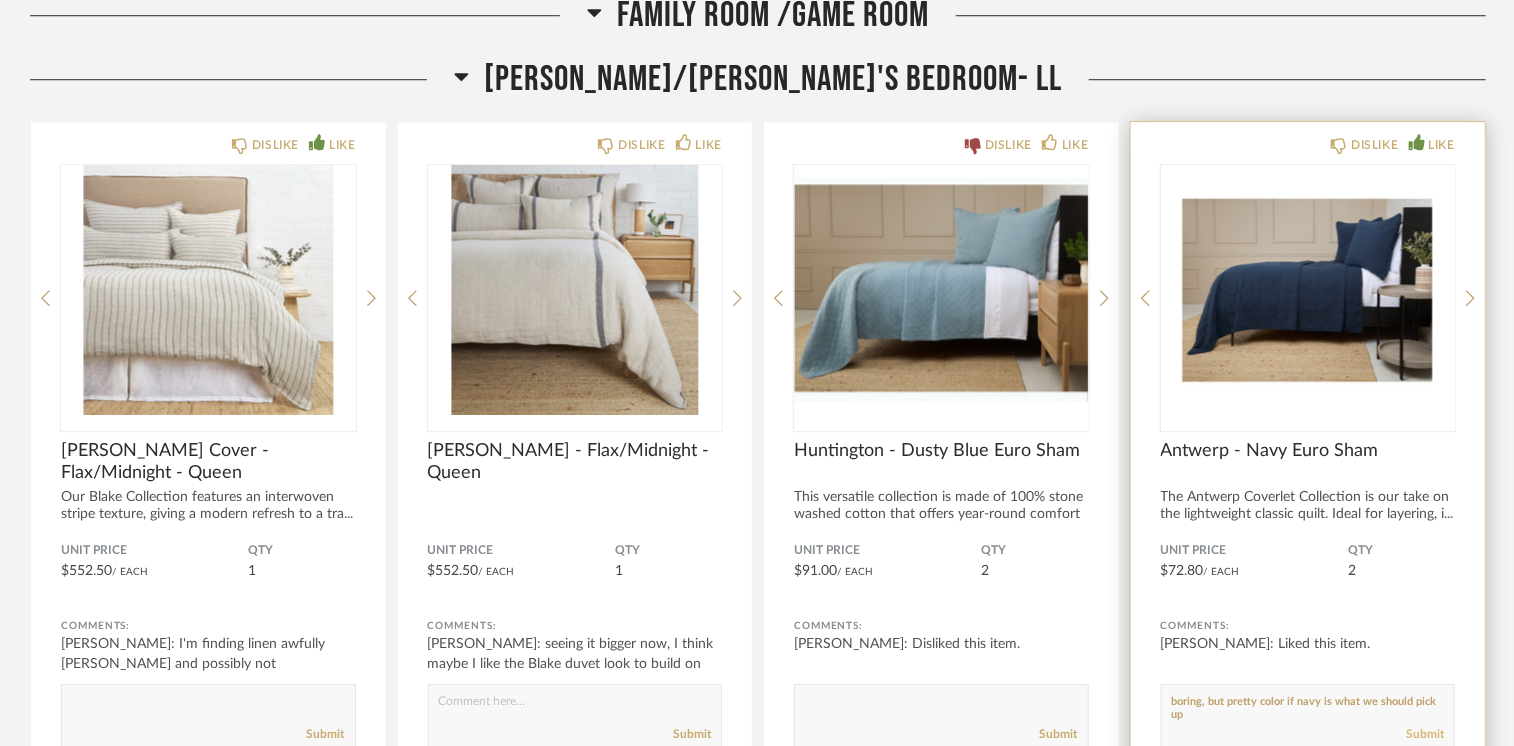 type on "maybe shams to blend with the flax? They're a bit boring, but pretty color if navy is what we should pick up" 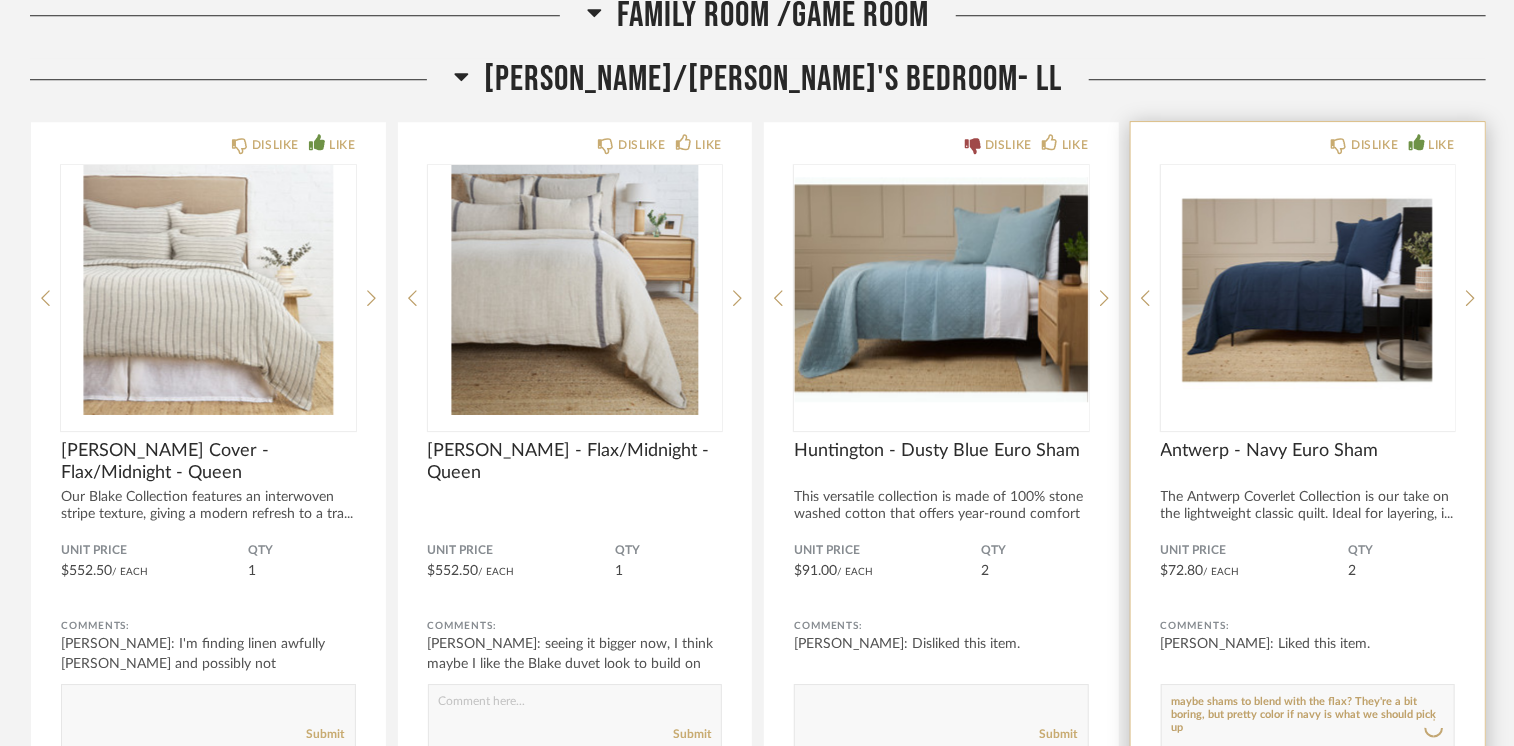 scroll, scrollTop: 0, scrollLeft: 0, axis: both 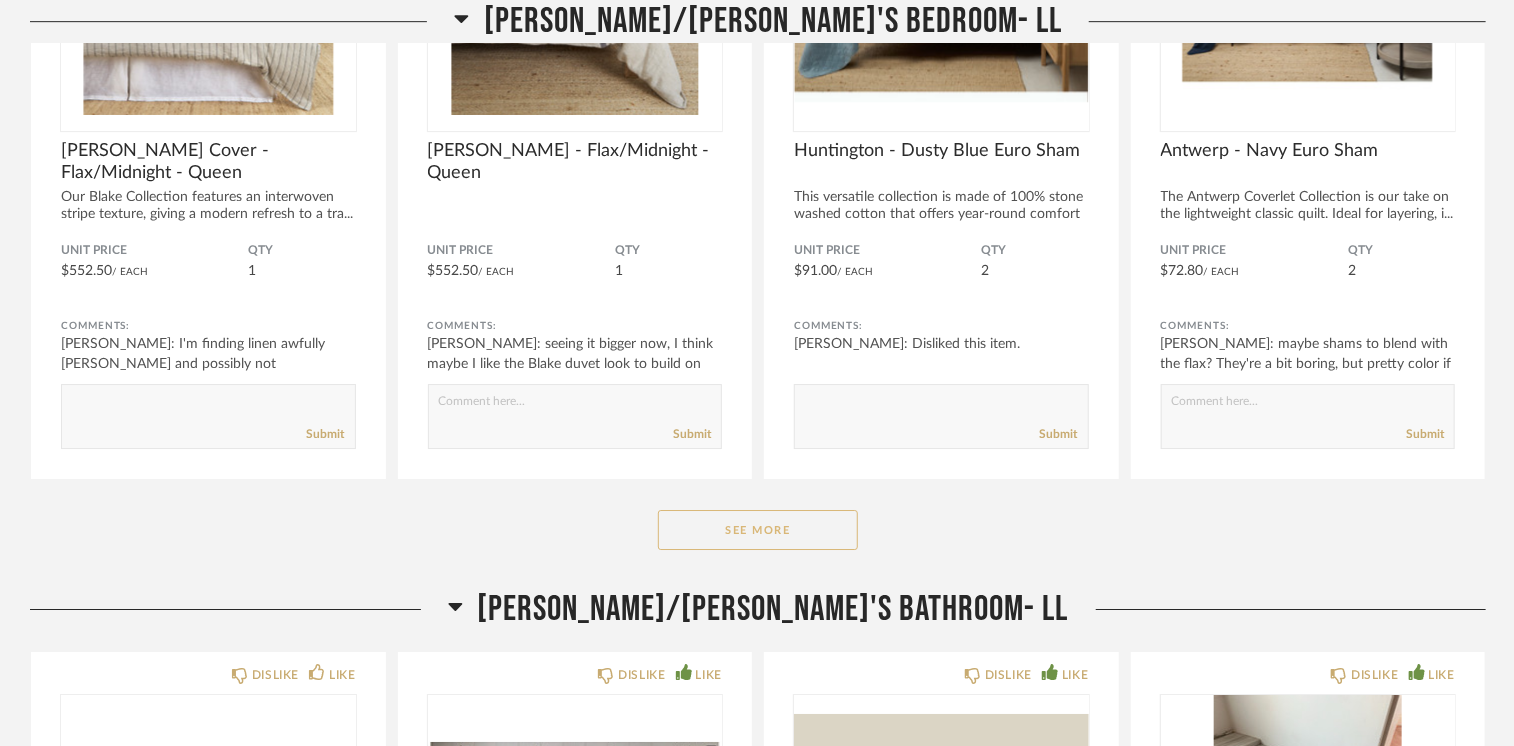 click on "See More" 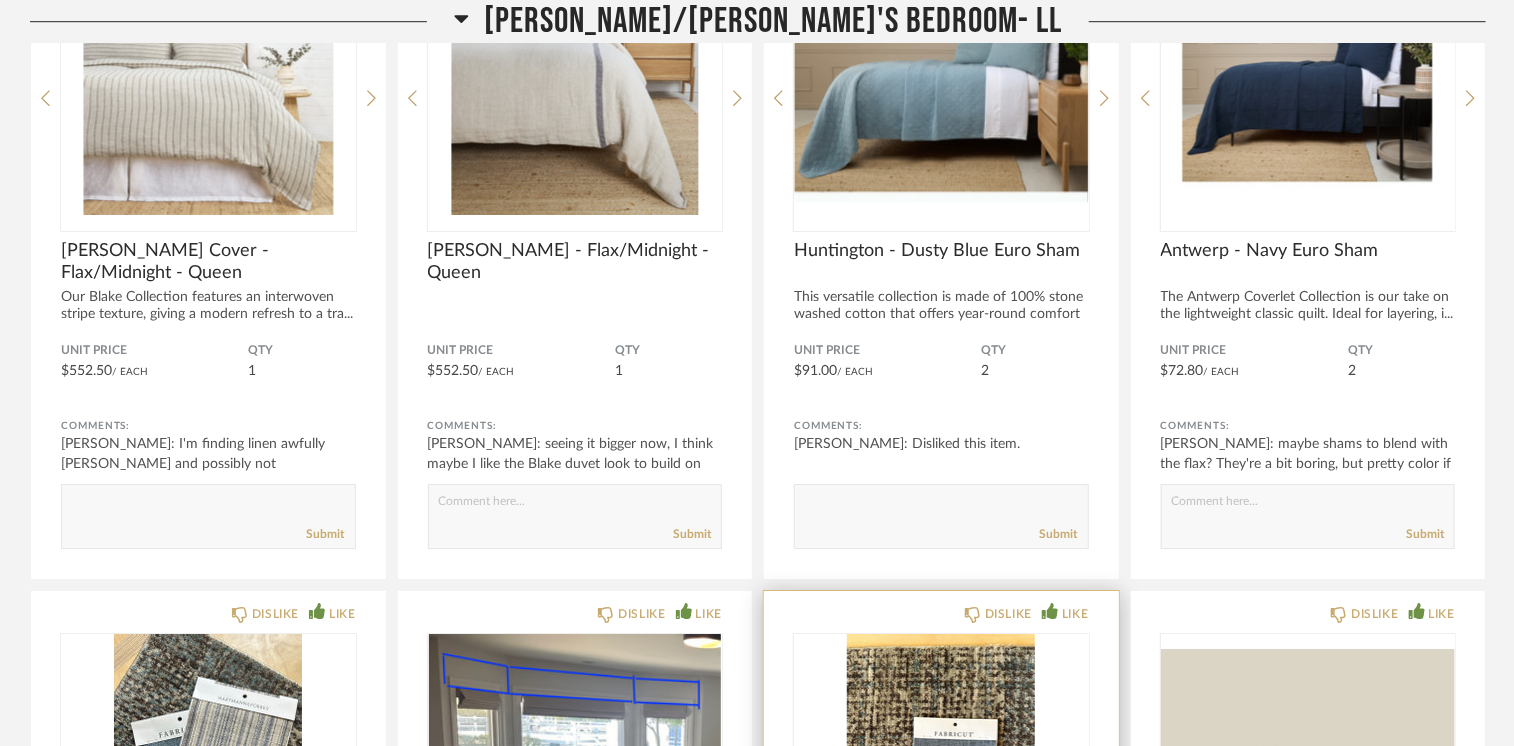 scroll, scrollTop: 21900, scrollLeft: 0, axis: vertical 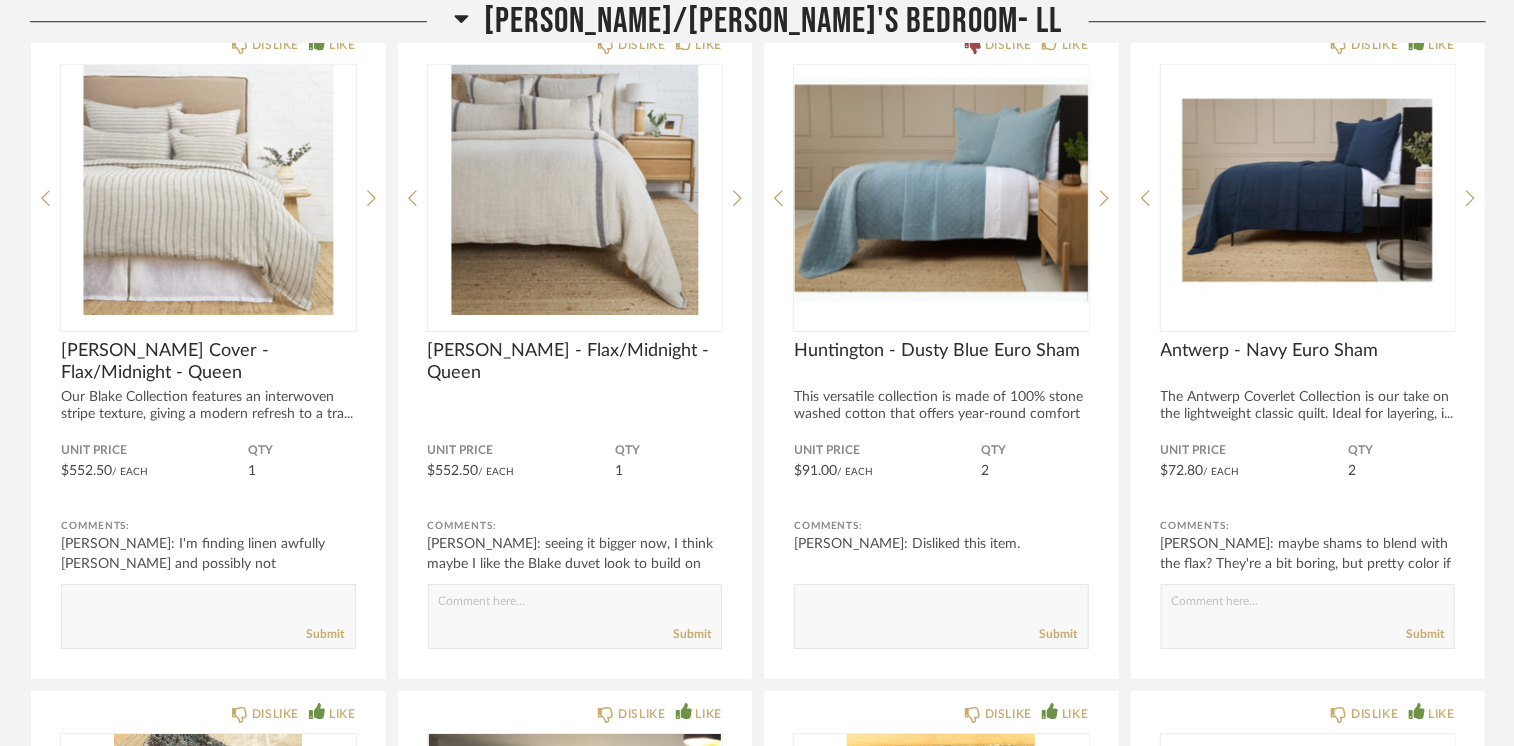 click 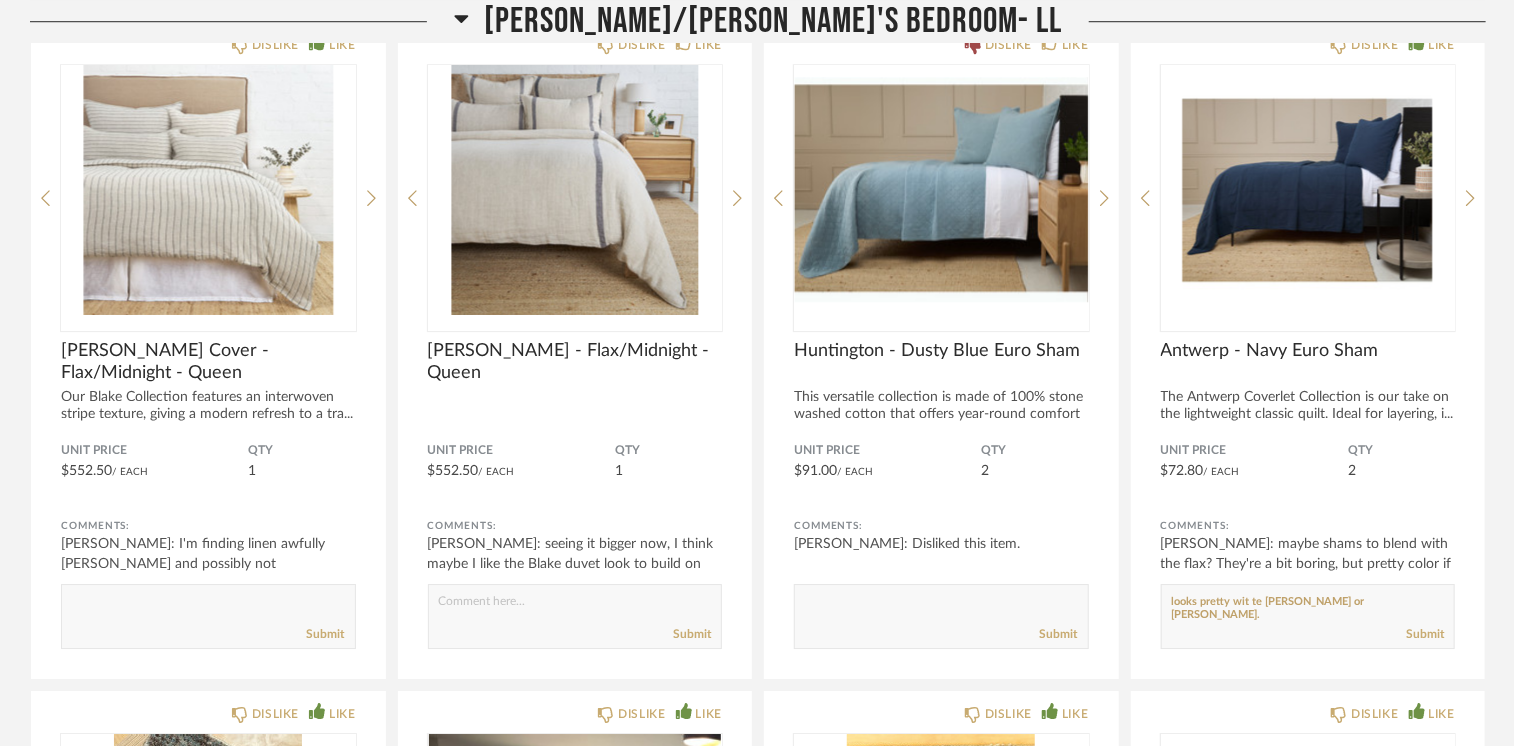 paste on "h" 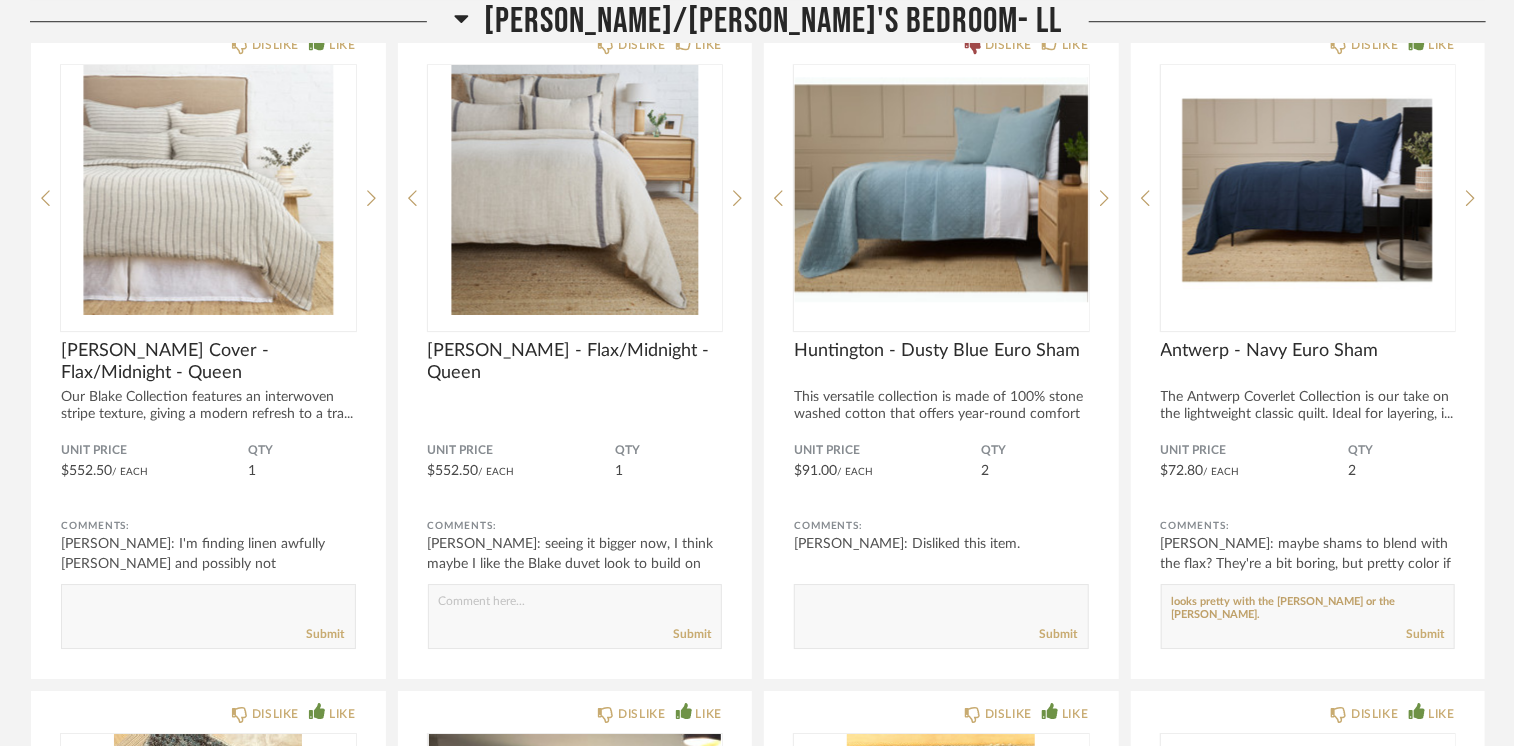 click 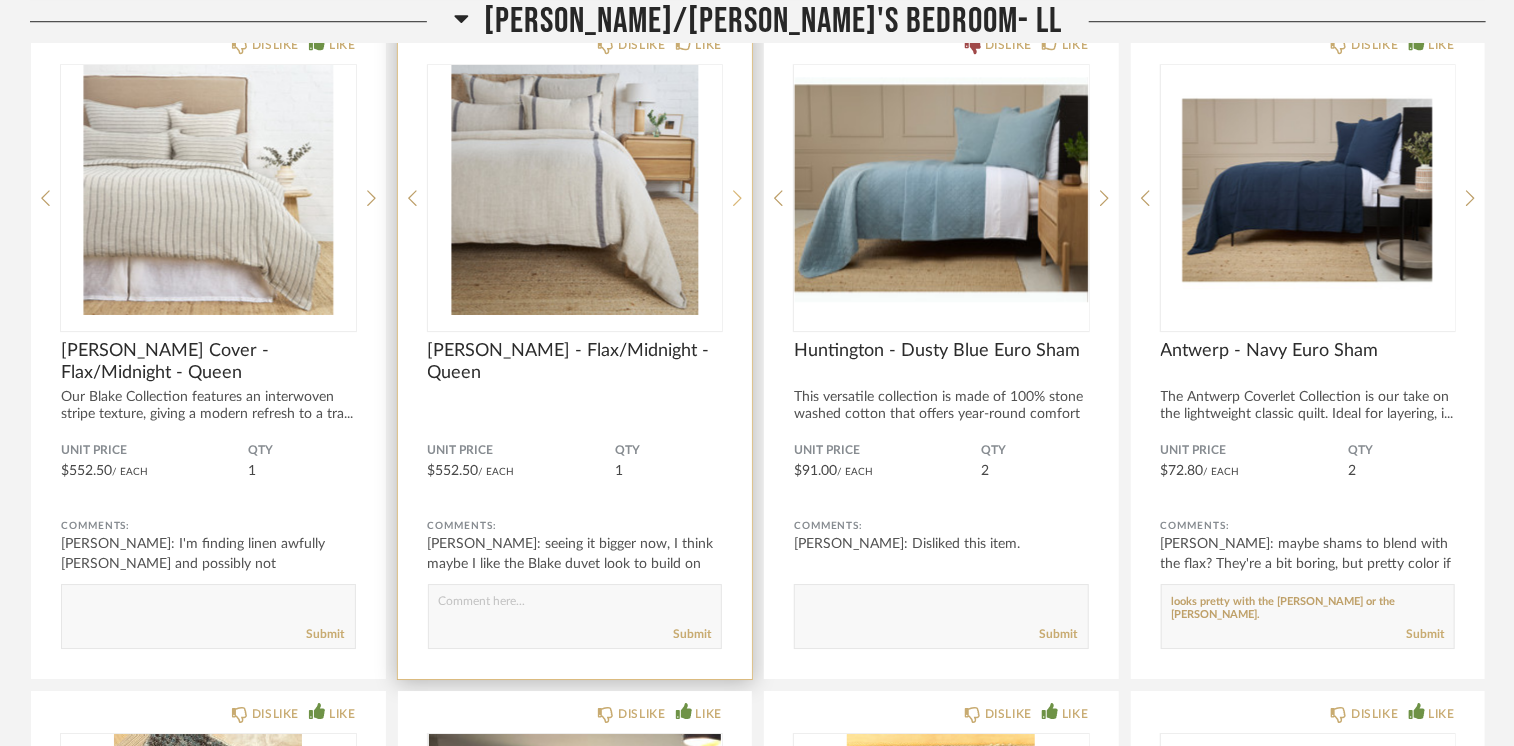 click 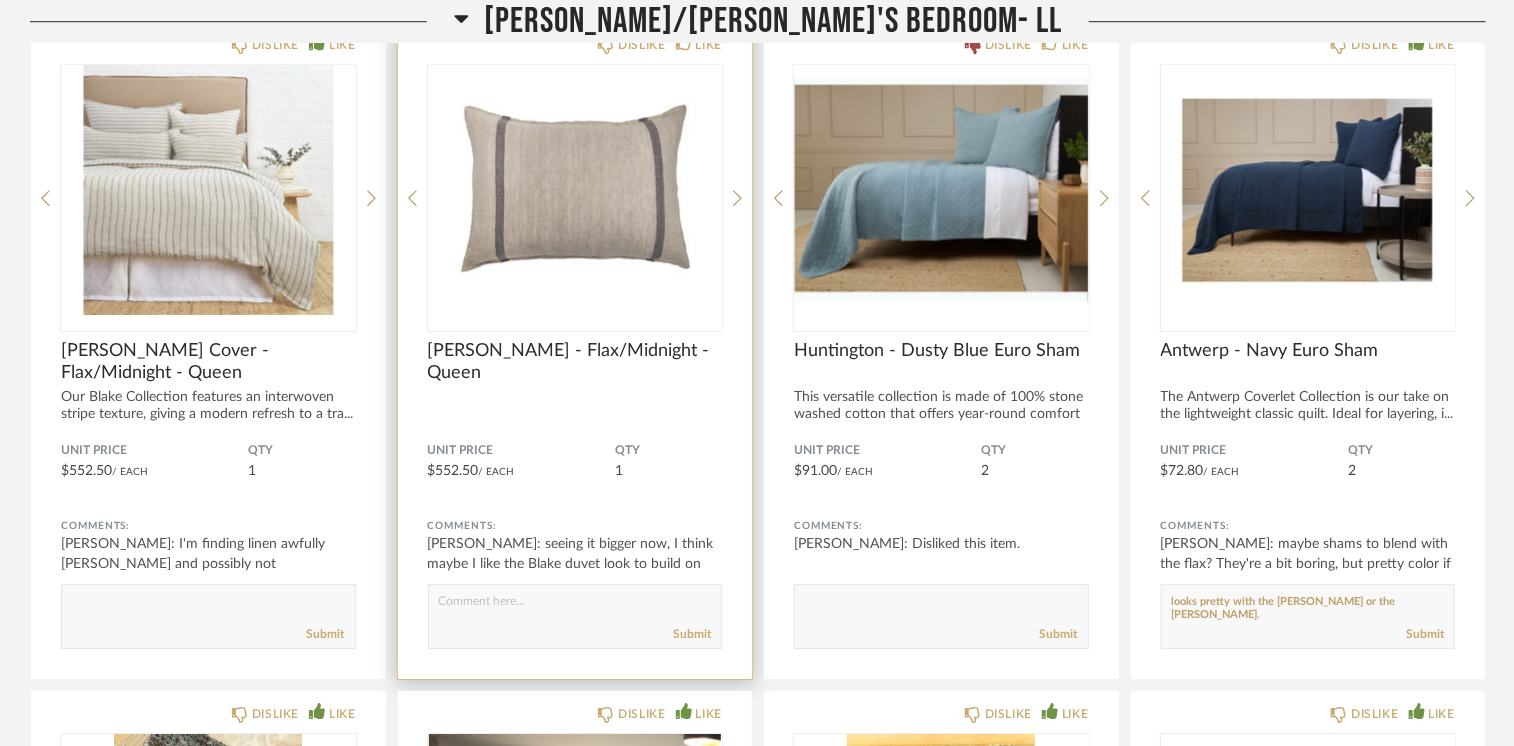 click at bounding box center (575, 190) 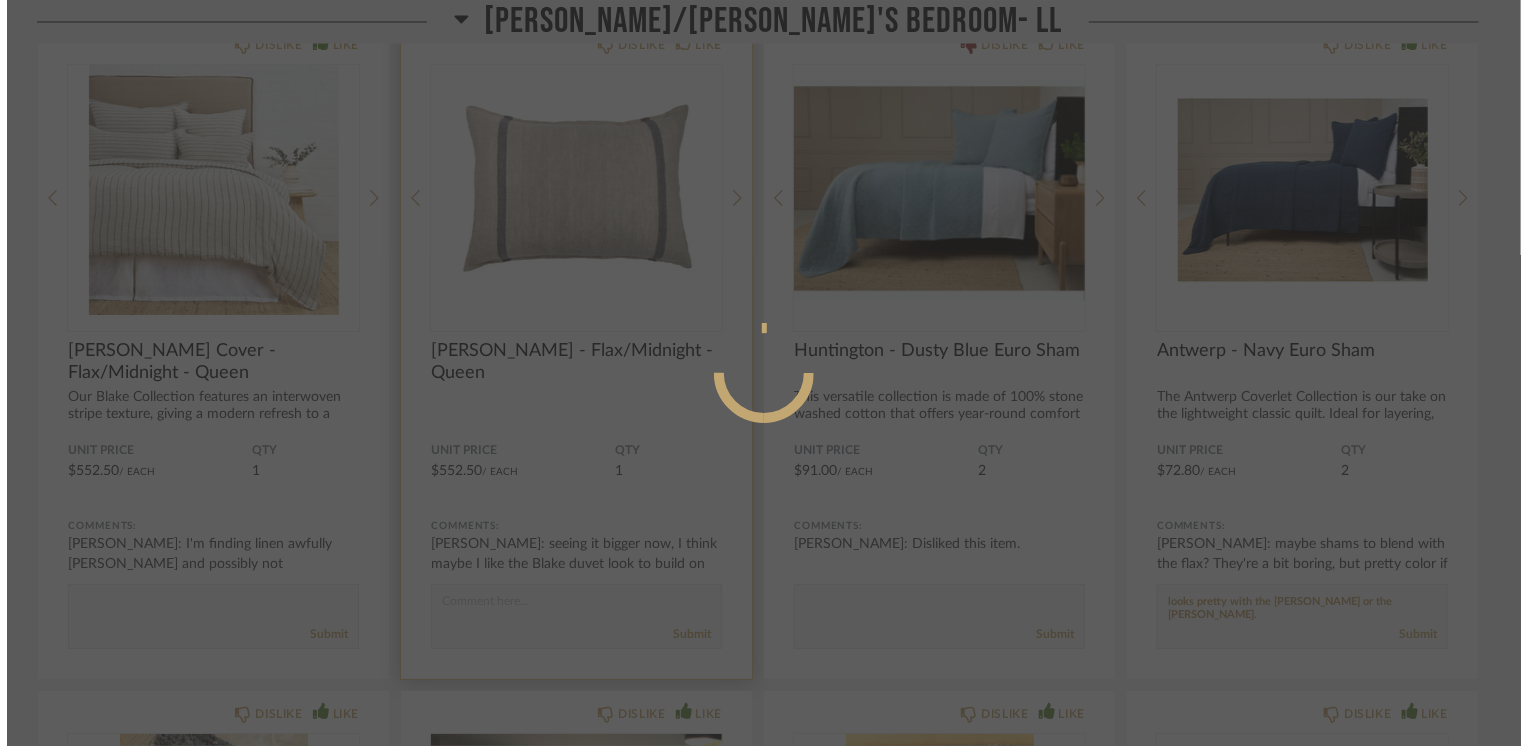 scroll, scrollTop: 0, scrollLeft: 0, axis: both 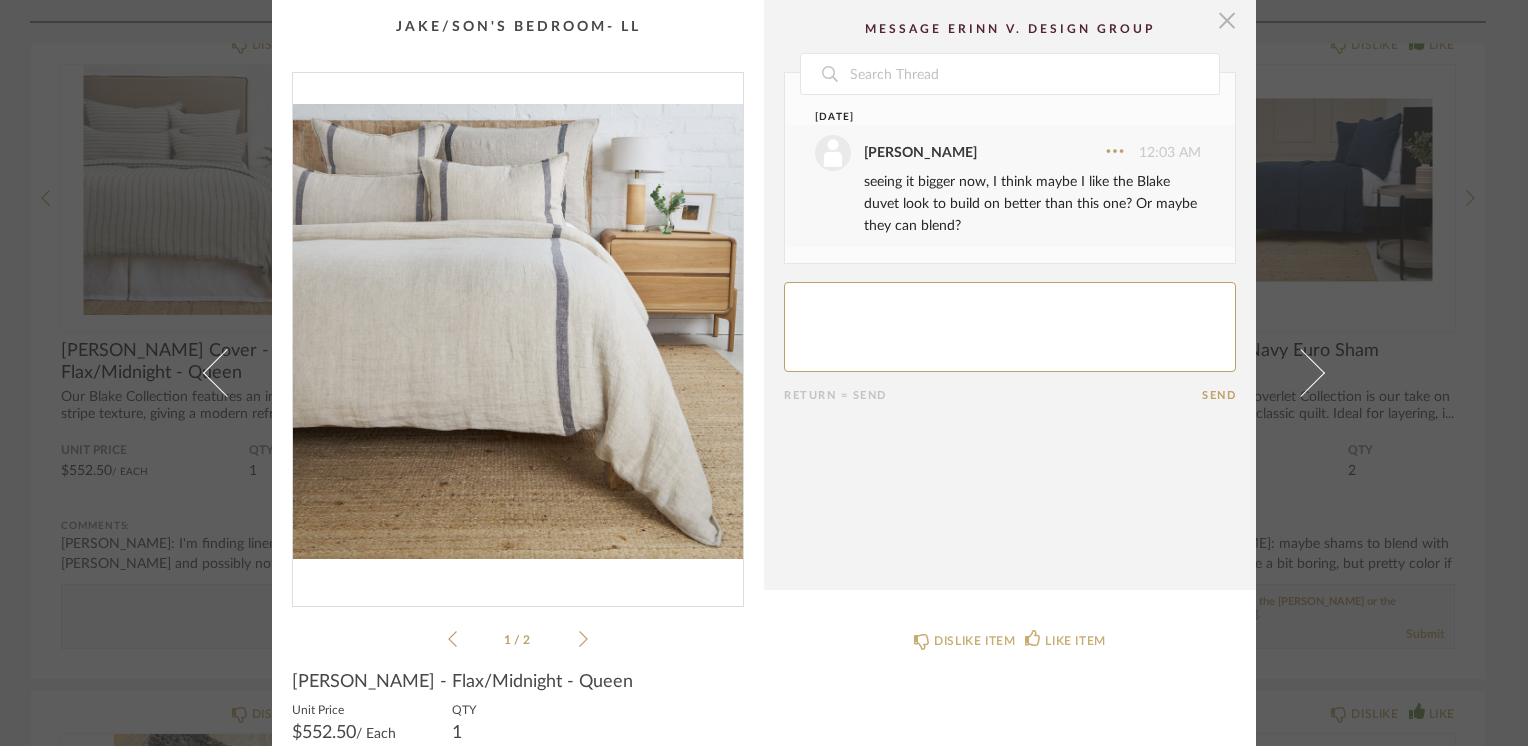 click at bounding box center (1227, 20) 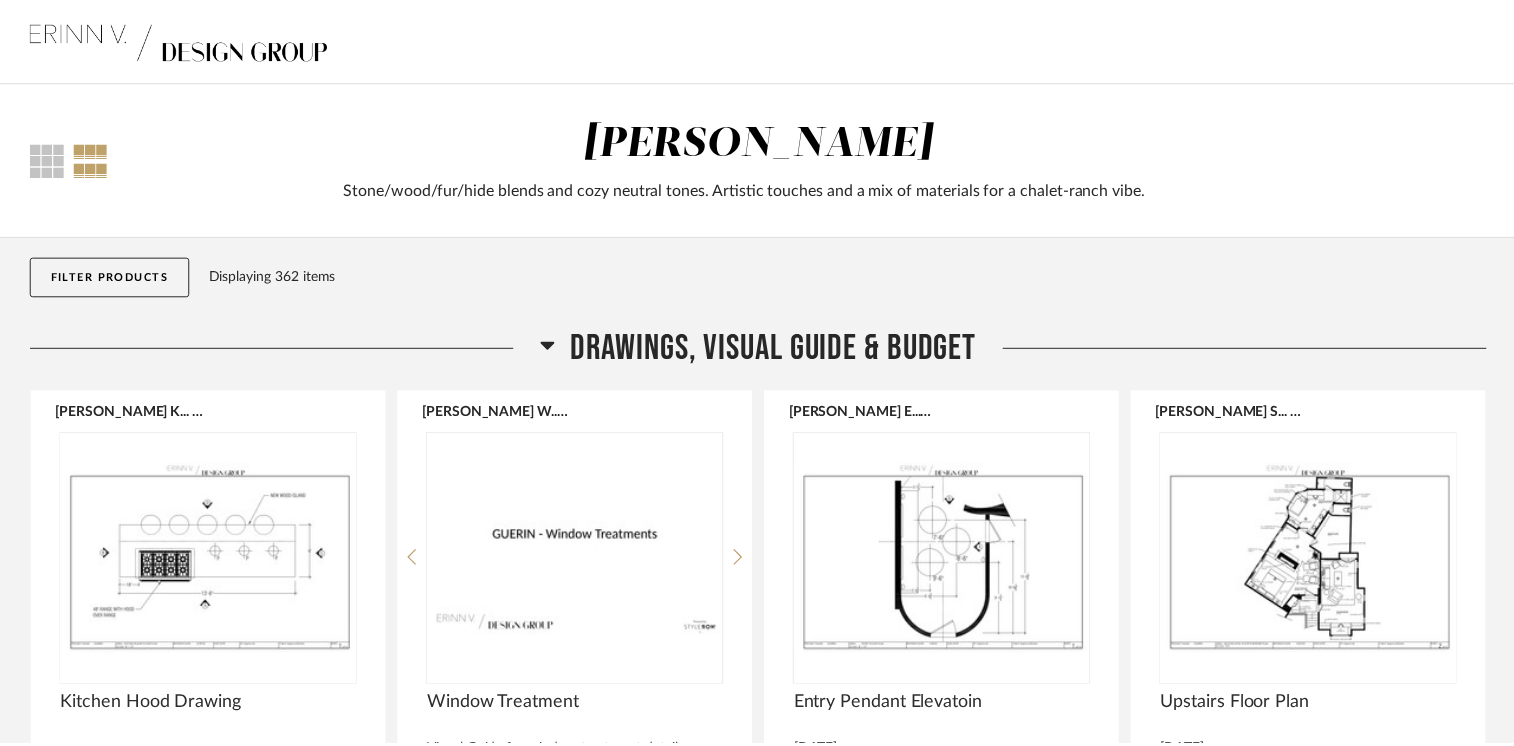 scroll, scrollTop: 21900, scrollLeft: 0, axis: vertical 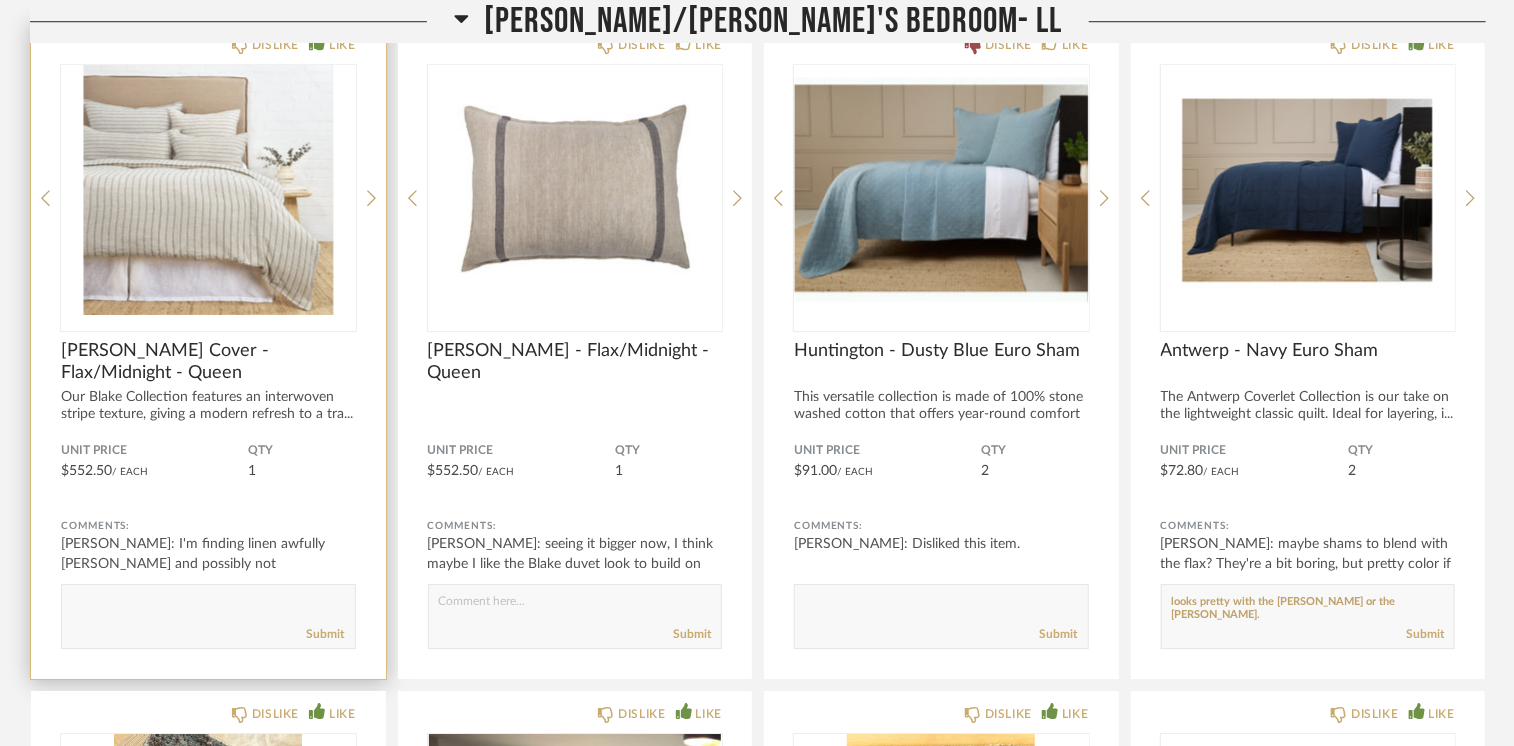 click at bounding box center [208, 190] 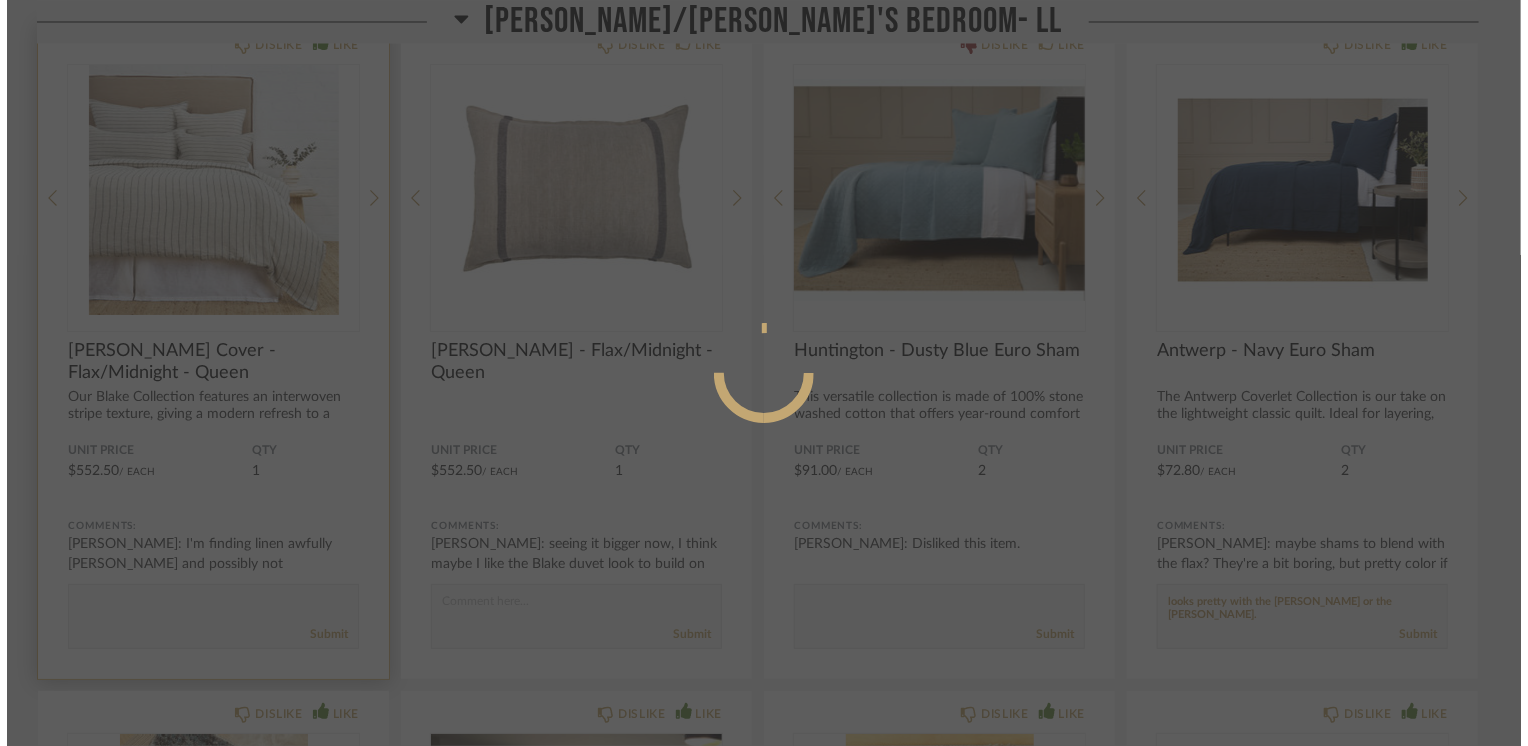 scroll, scrollTop: 0, scrollLeft: 0, axis: both 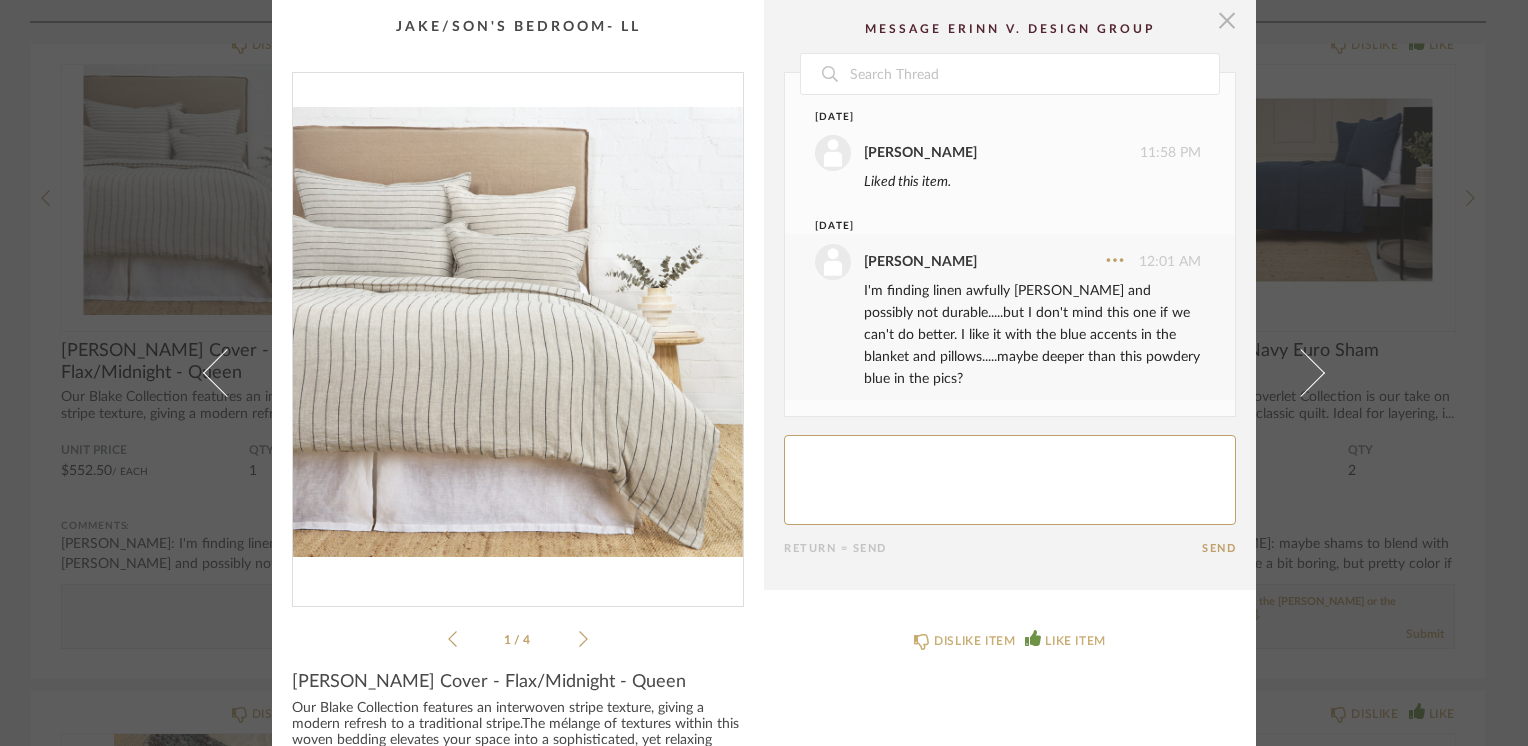click at bounding box center (1227, 20) 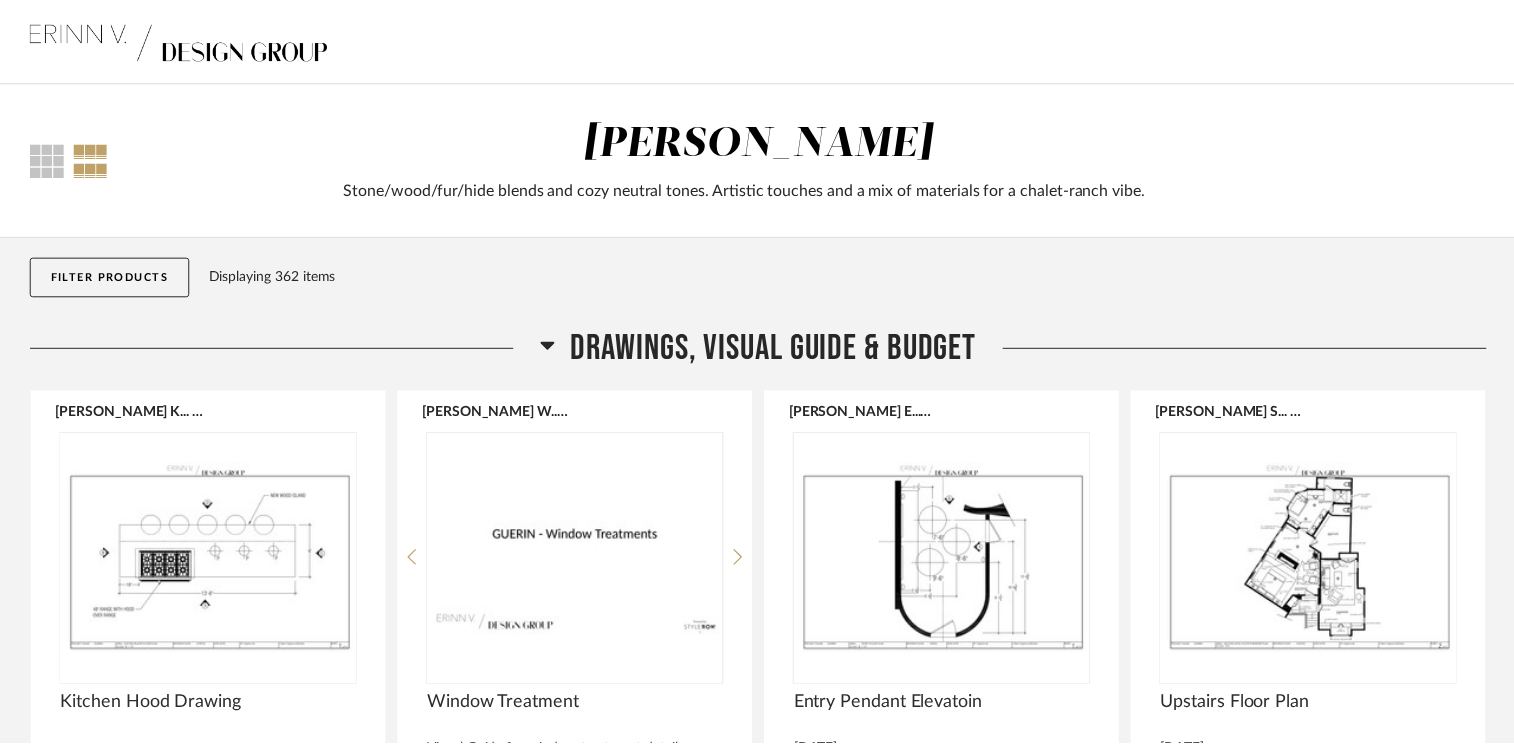scroll, scrollTop: 21900, scrollLeft: 0, axis: vertical 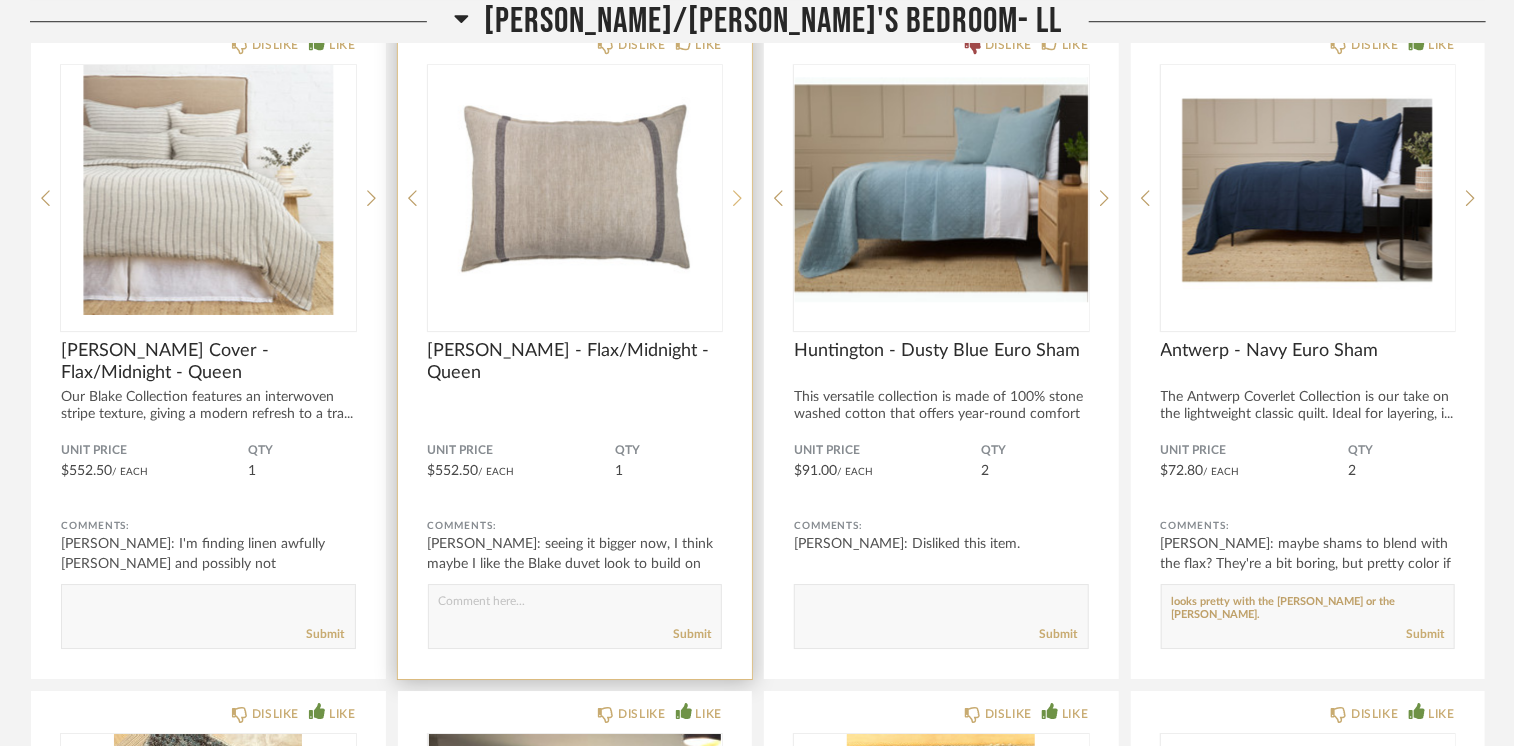 click 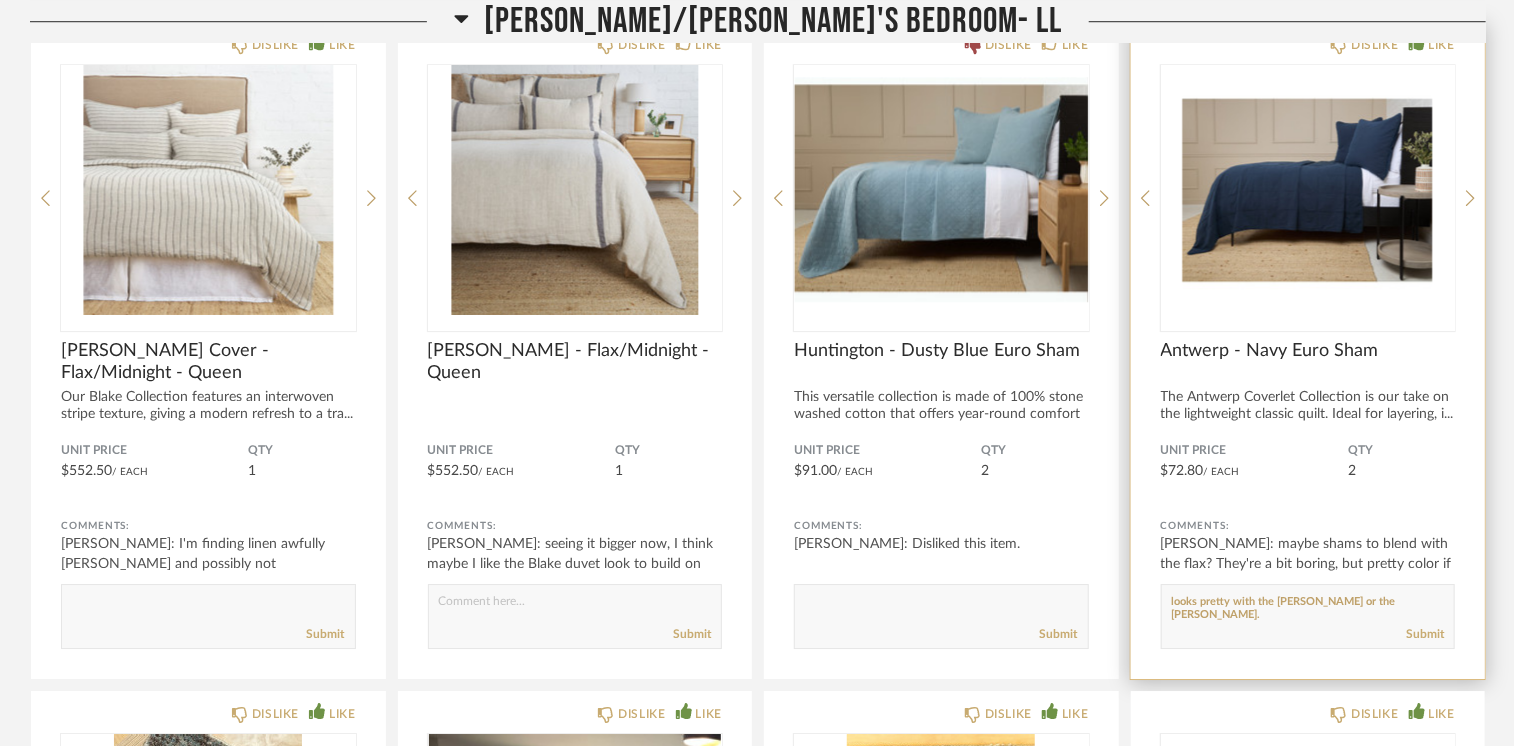 click at bounding box center (1308, 190) 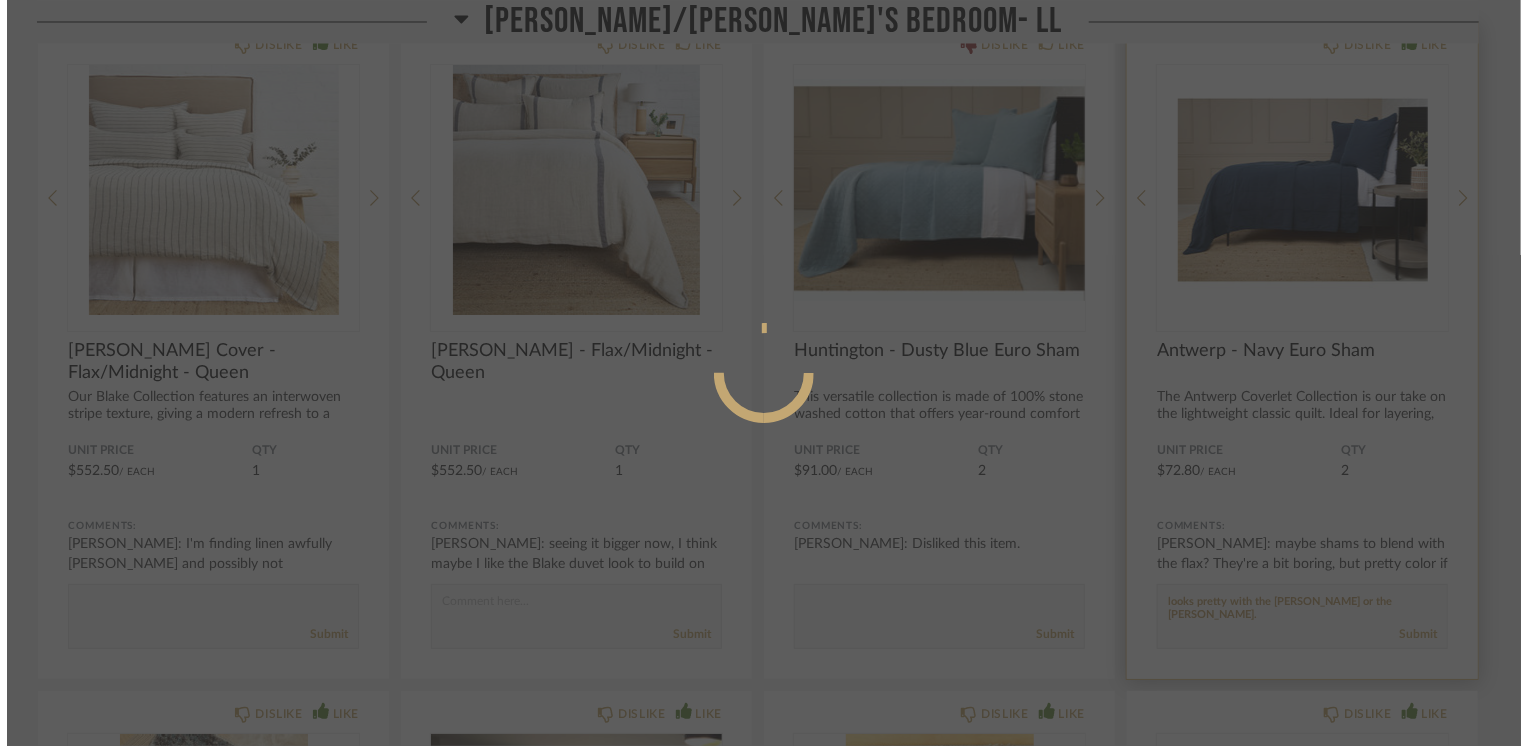scroll, scrollTop: 0, scrollLeft: 0, axis: both 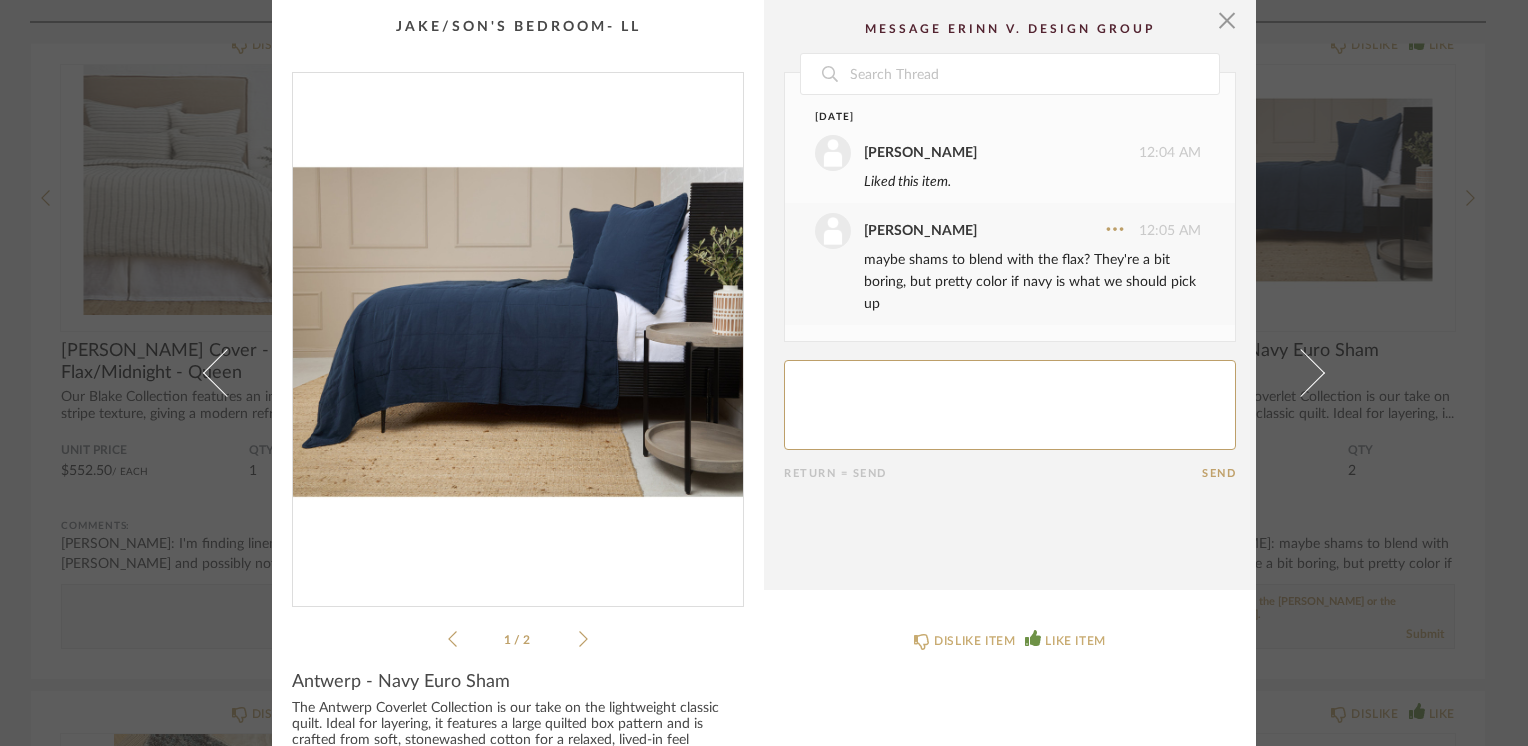 click 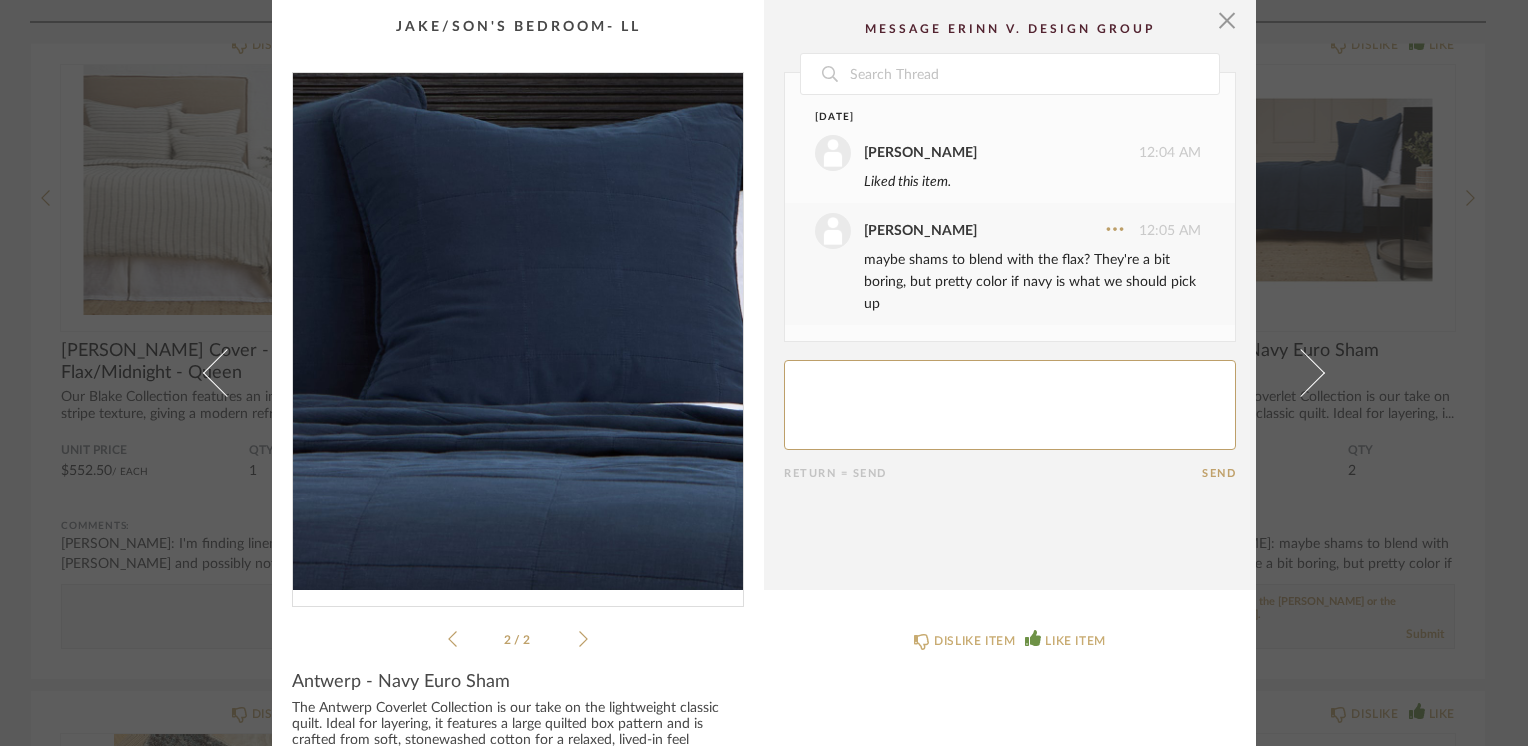 click at bounding box center [518, 331] 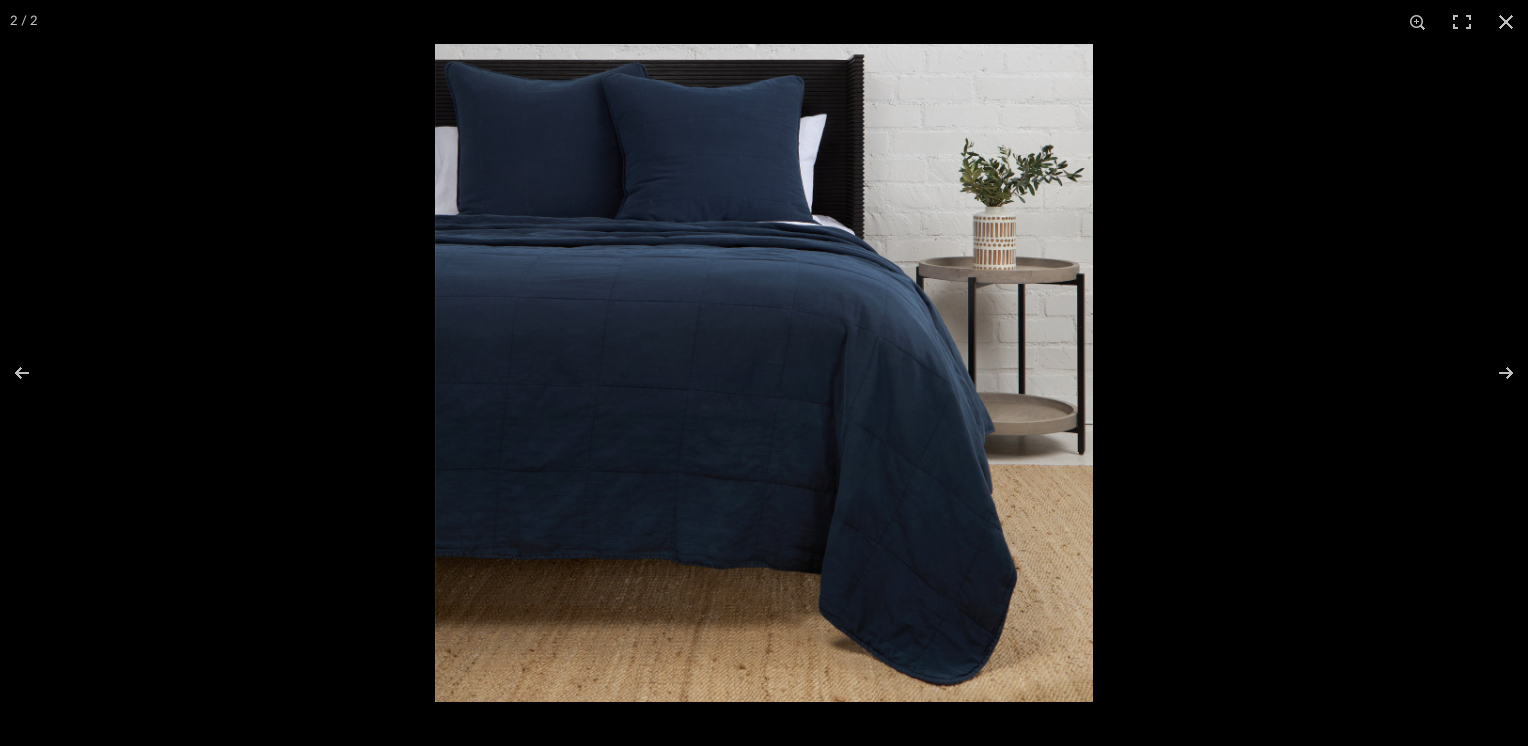 click at bounding box center [764, 373] 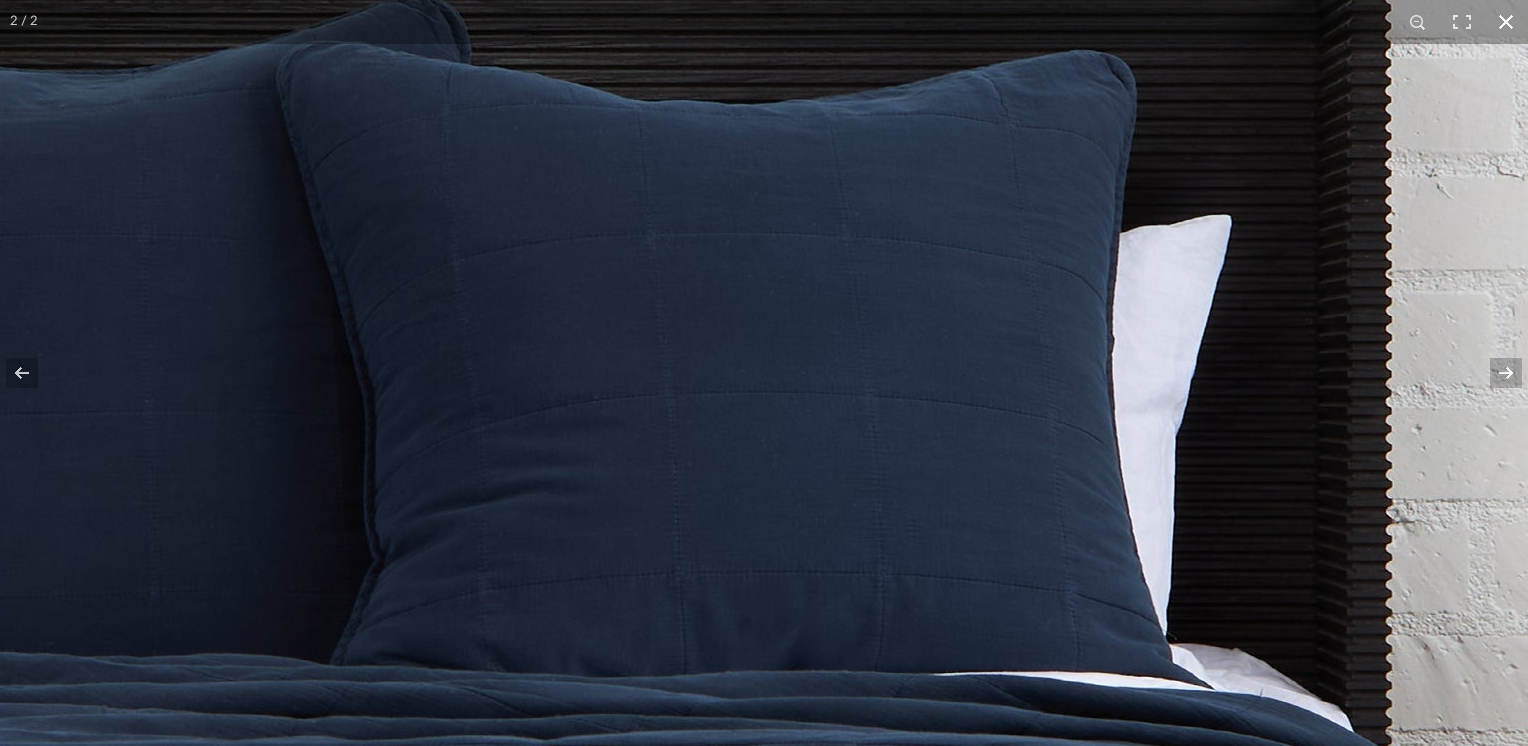 click at bounding box center [1506, 22] 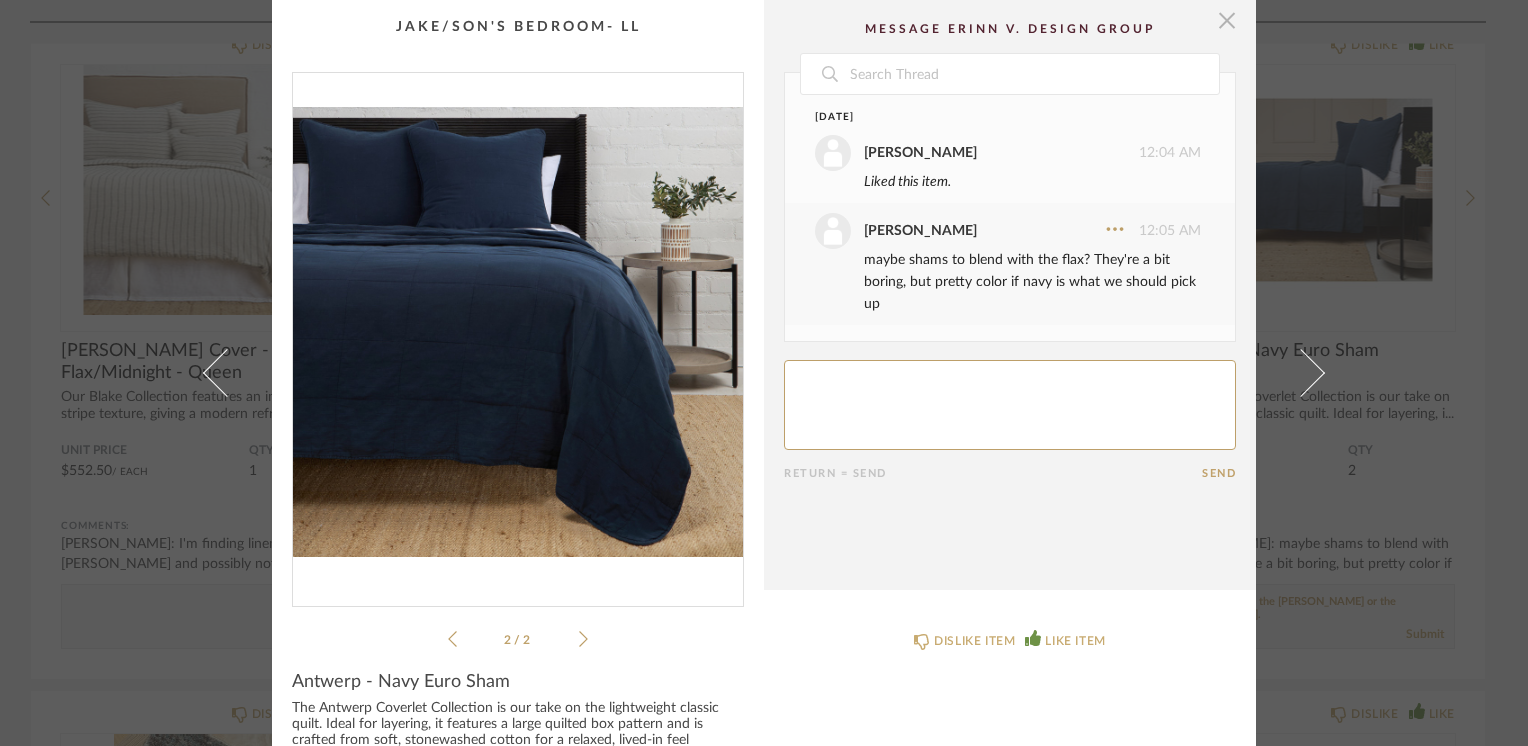 click at bounding box center [1227, 20] 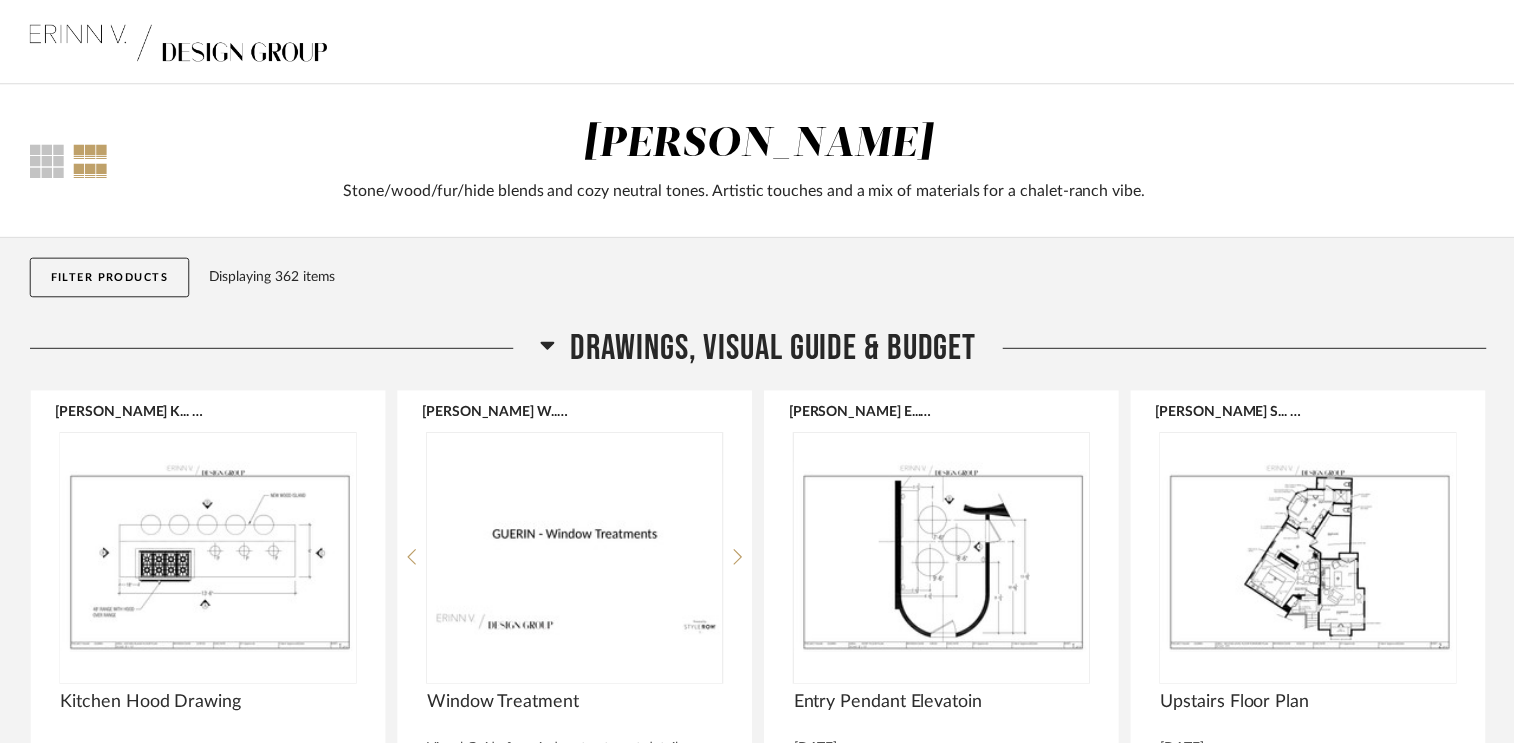 scroll, scrollTop: 21900, scrollLeft: 0, axis: vertical 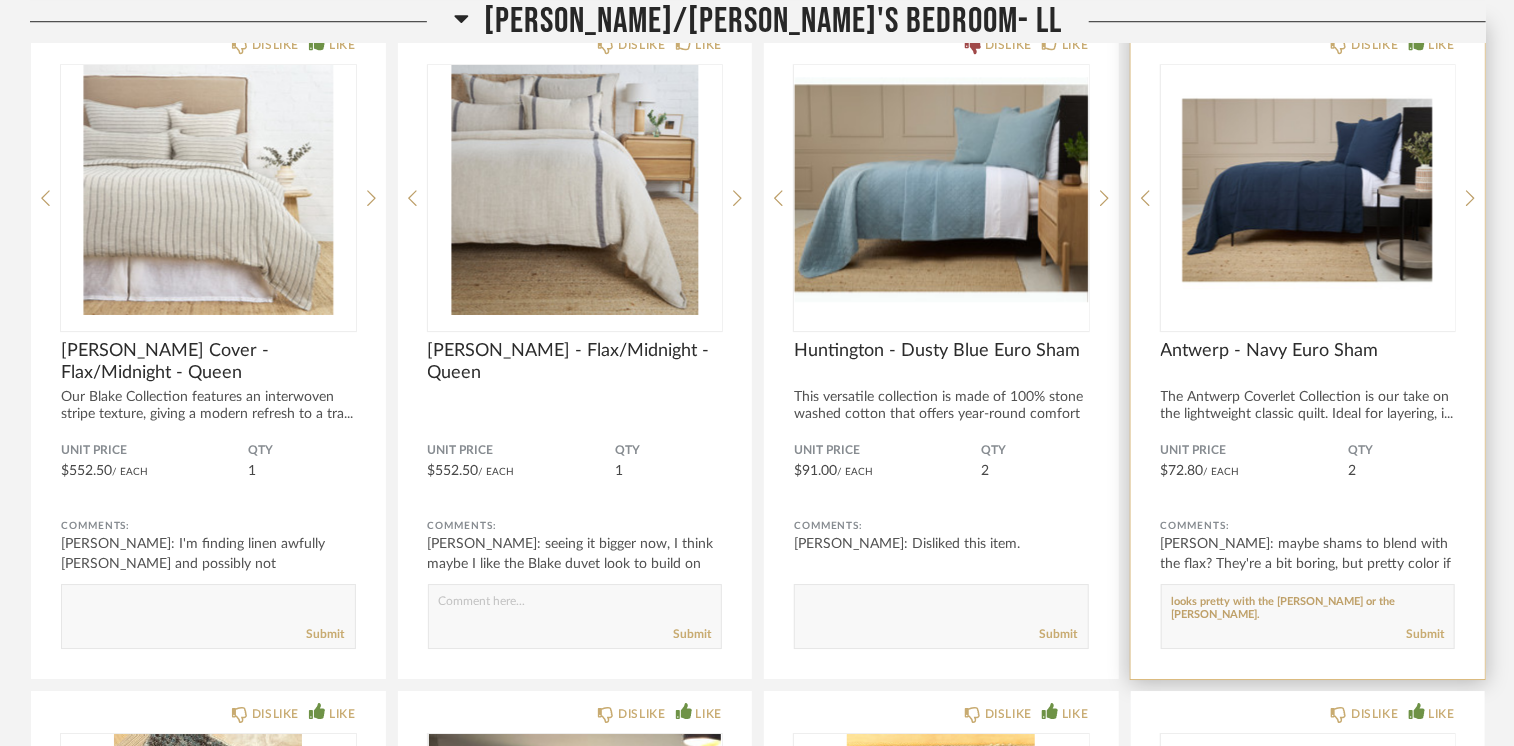click 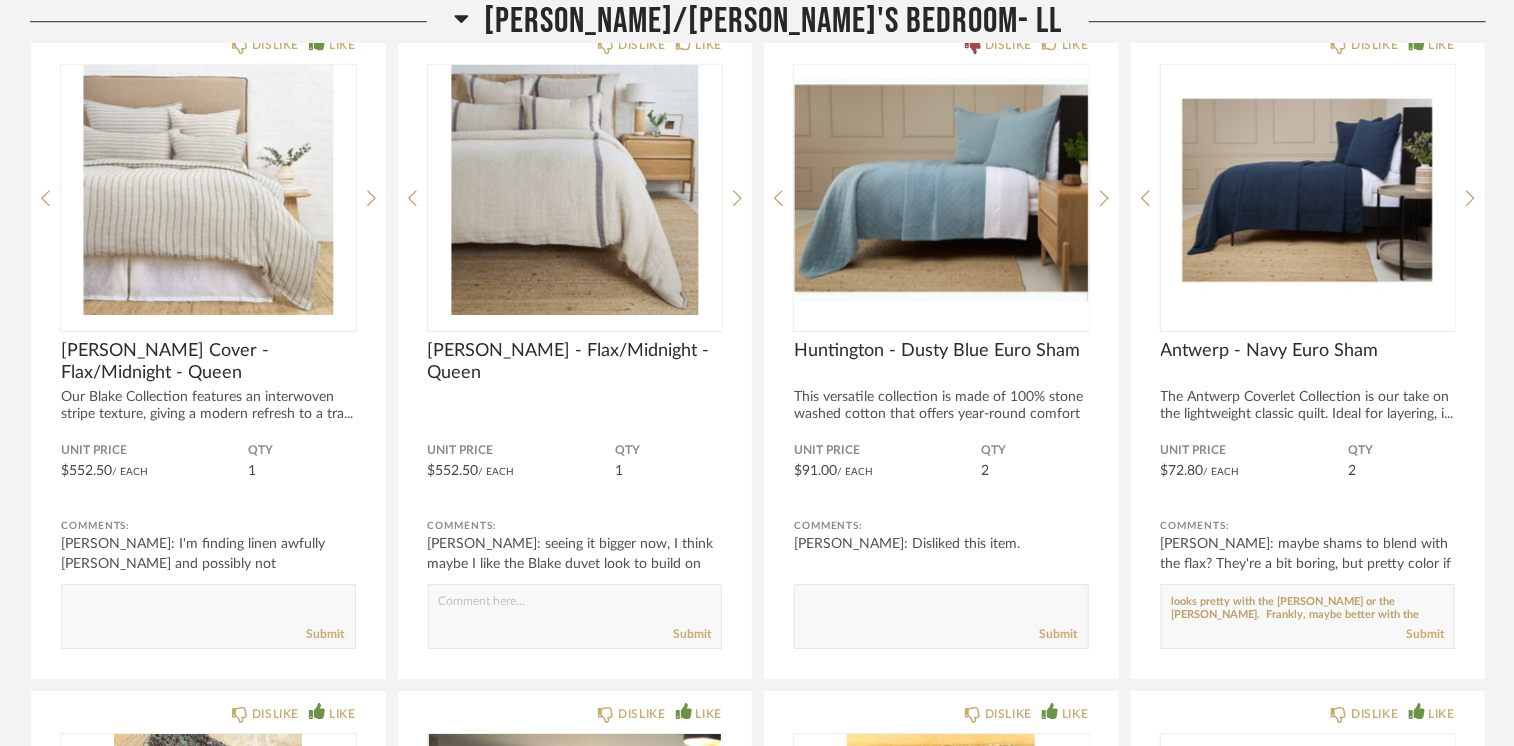scroll, scrollTop: 21700, scrollLeft: 0, axis: vertical 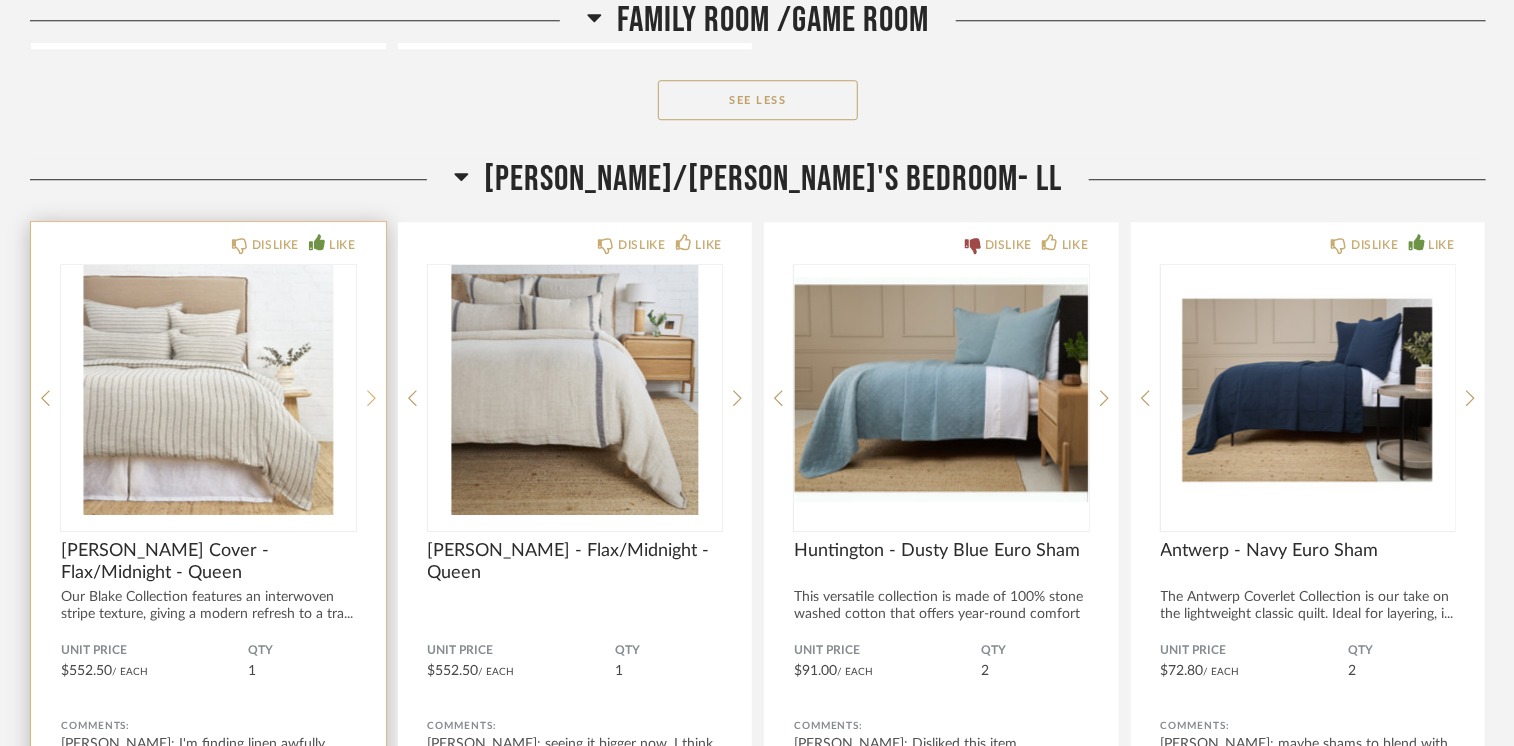 type on "looks pretty with the [PERSON_NAME] or the [PERSON_NAME].  Frankly, maybe better with the [PERSON_NAME]?" 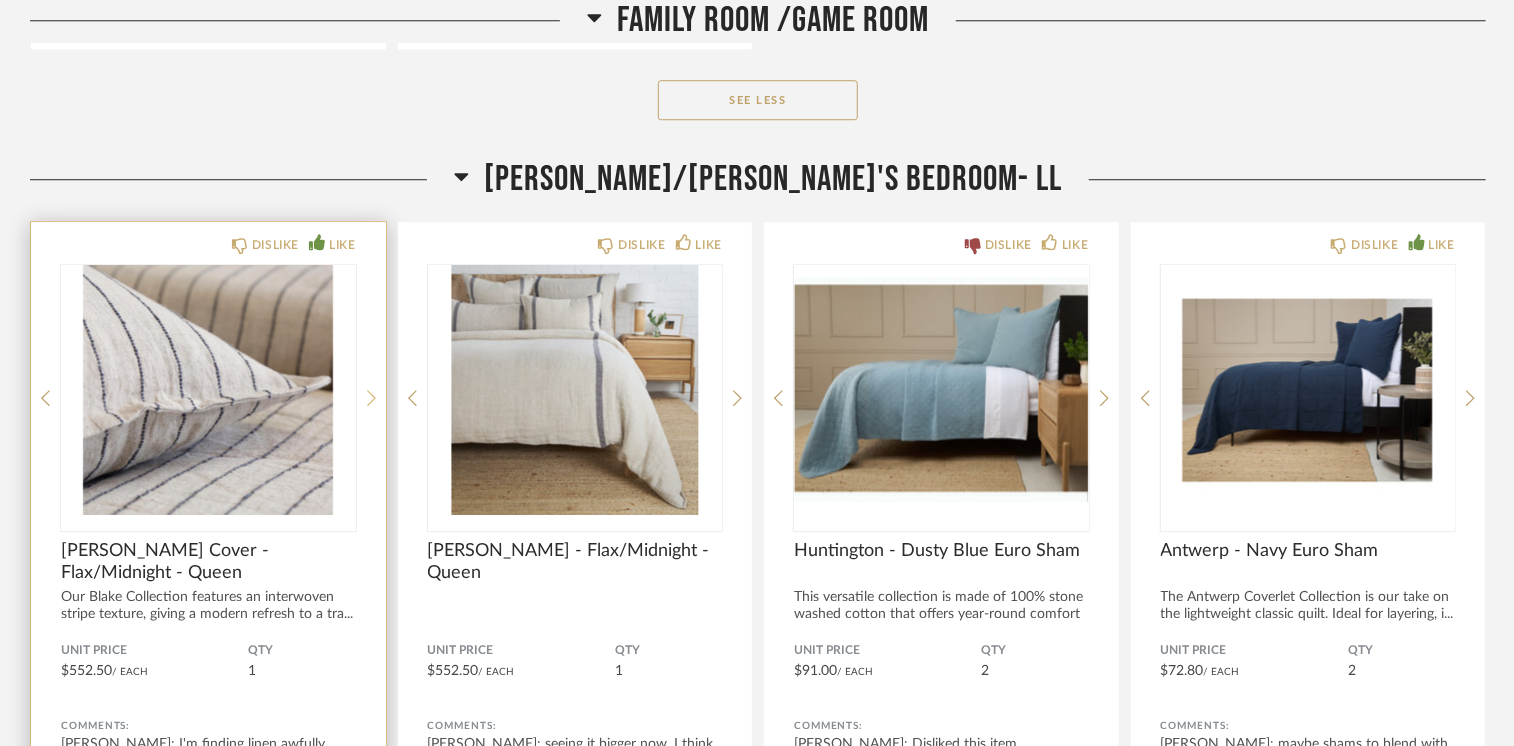 click 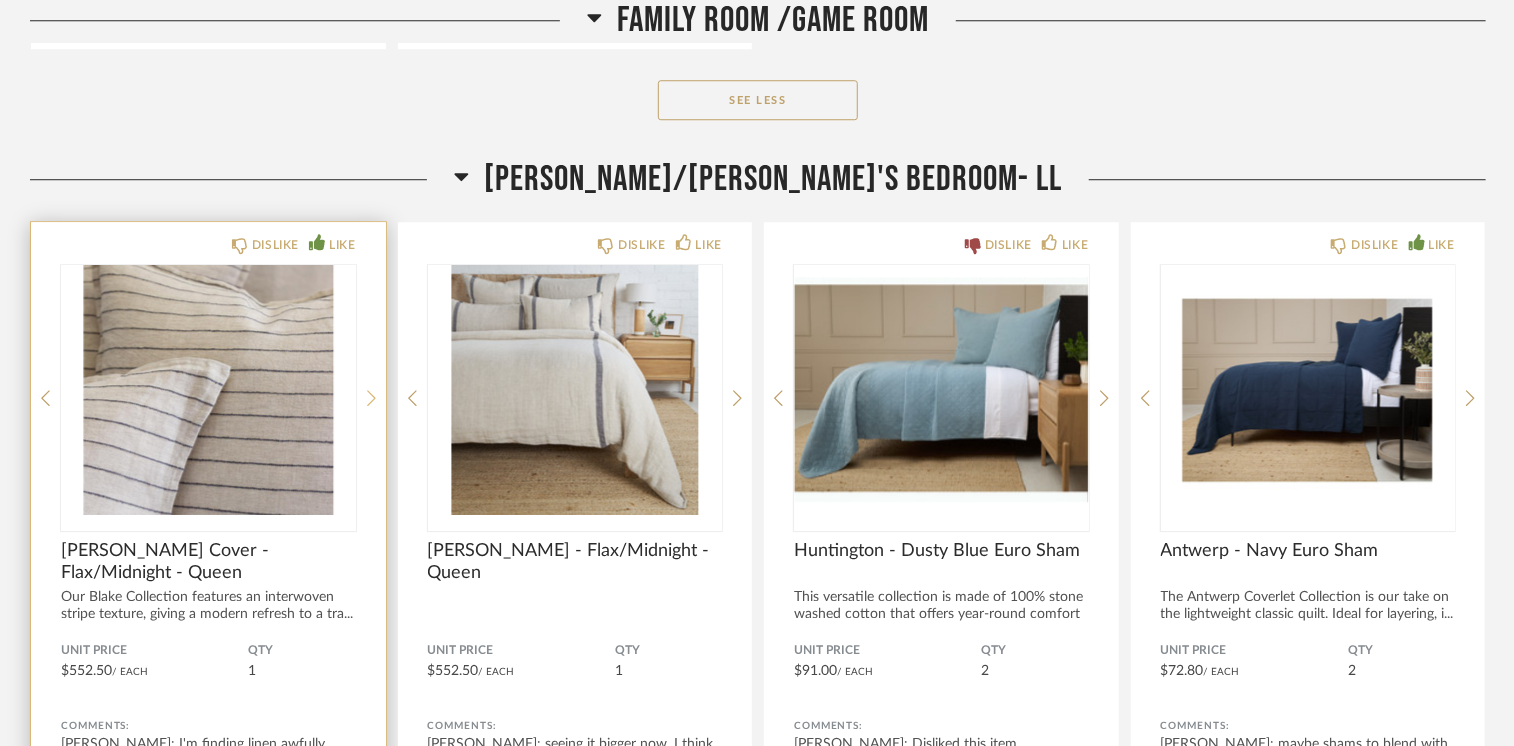 click 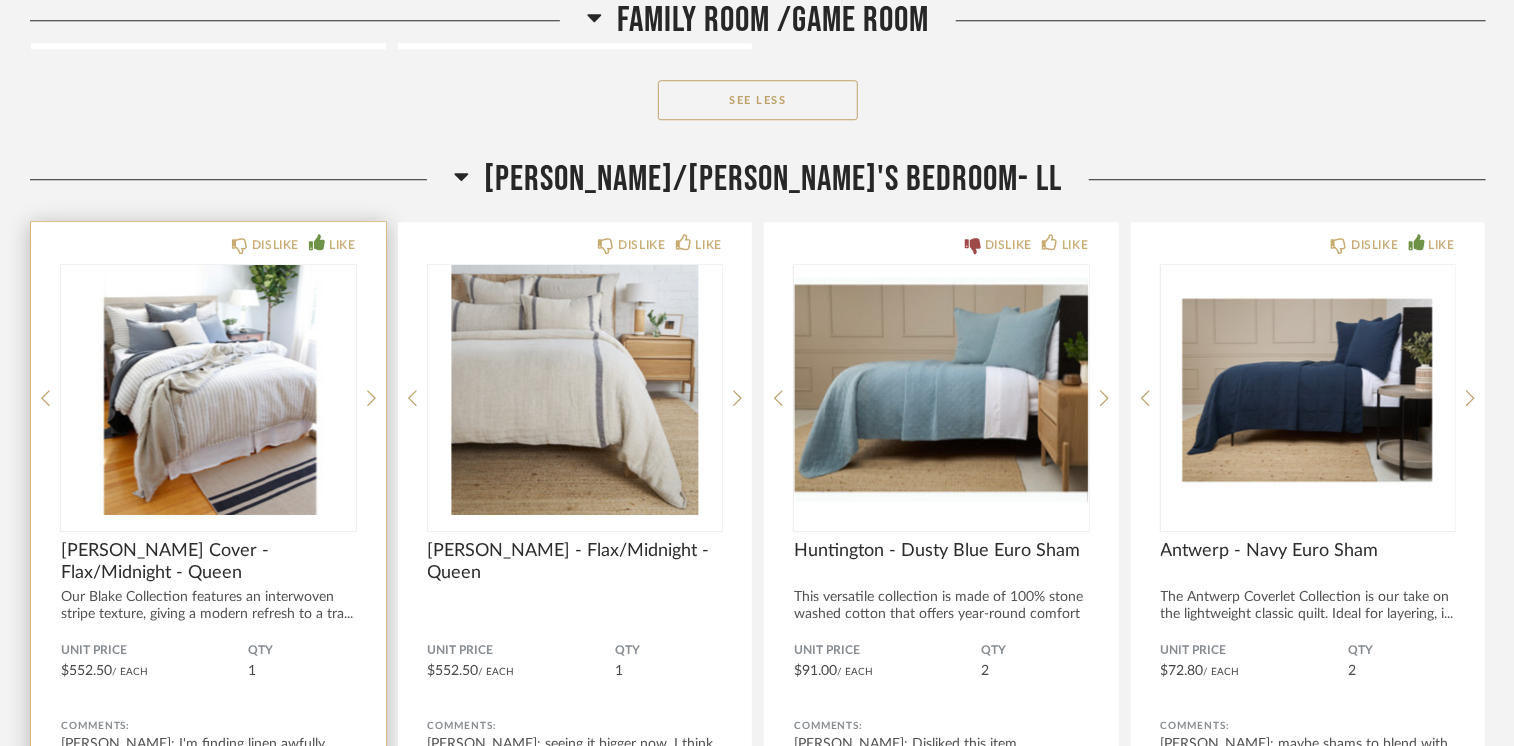 click at bounding box center (208, 390) 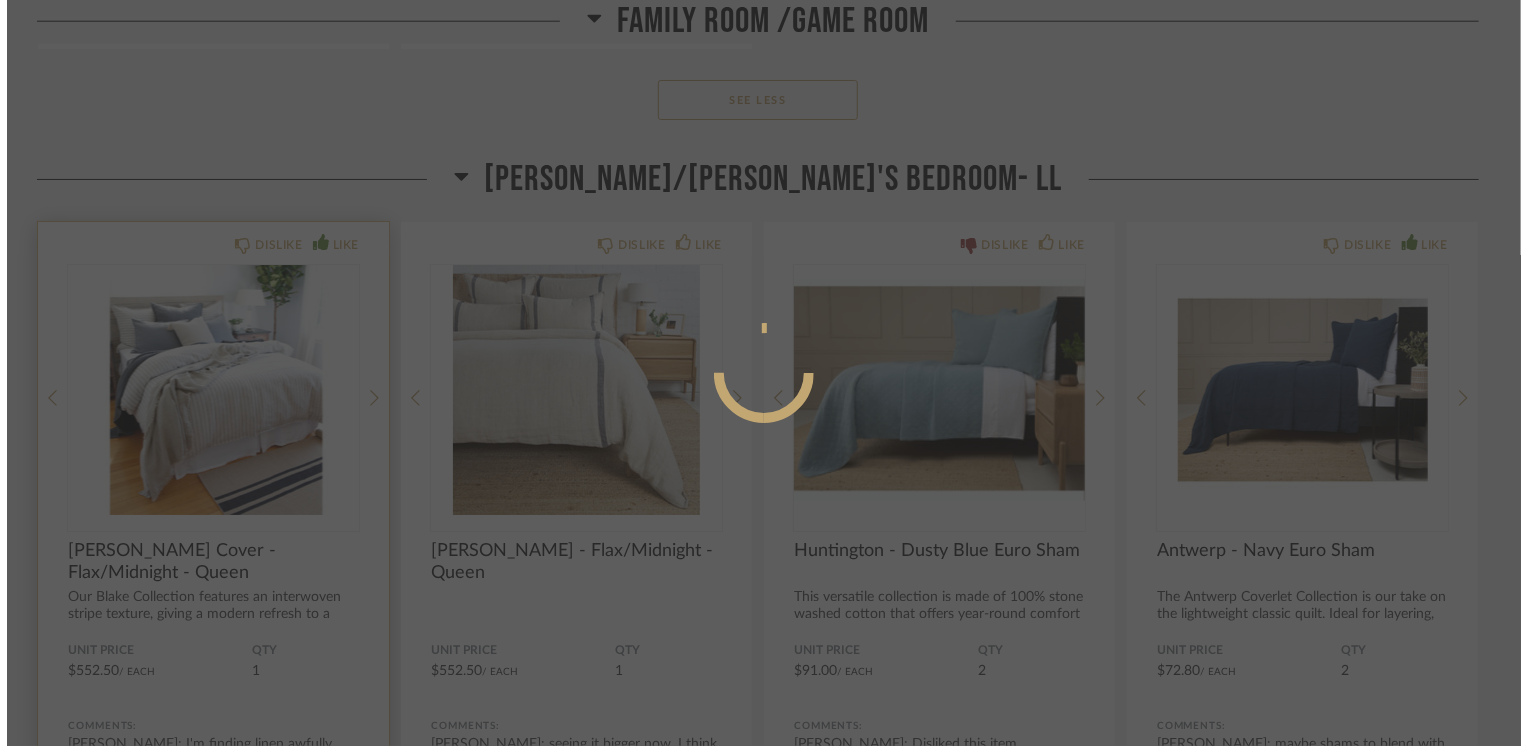 scroll, scrollTop: 0, scrollLeft: 0, axis: both 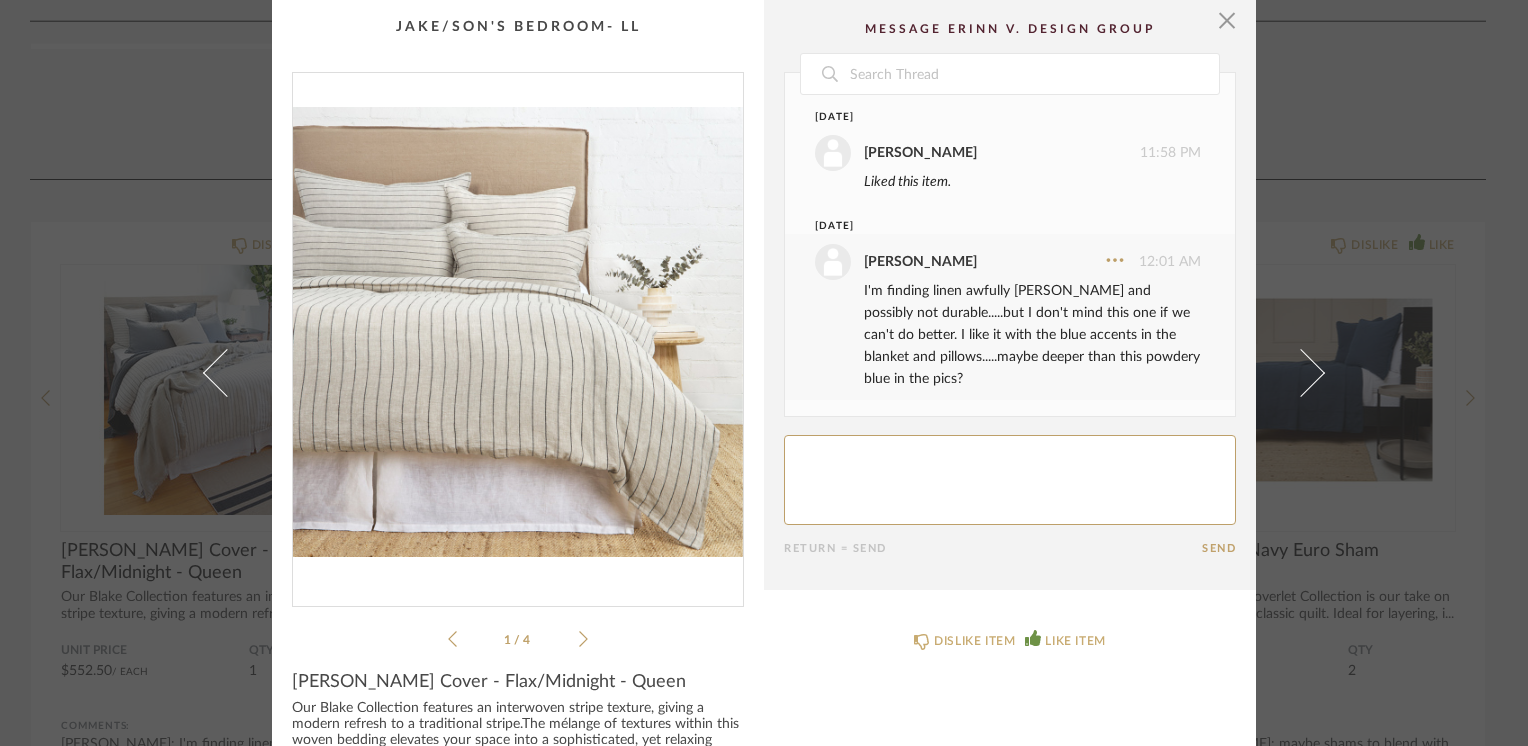 click 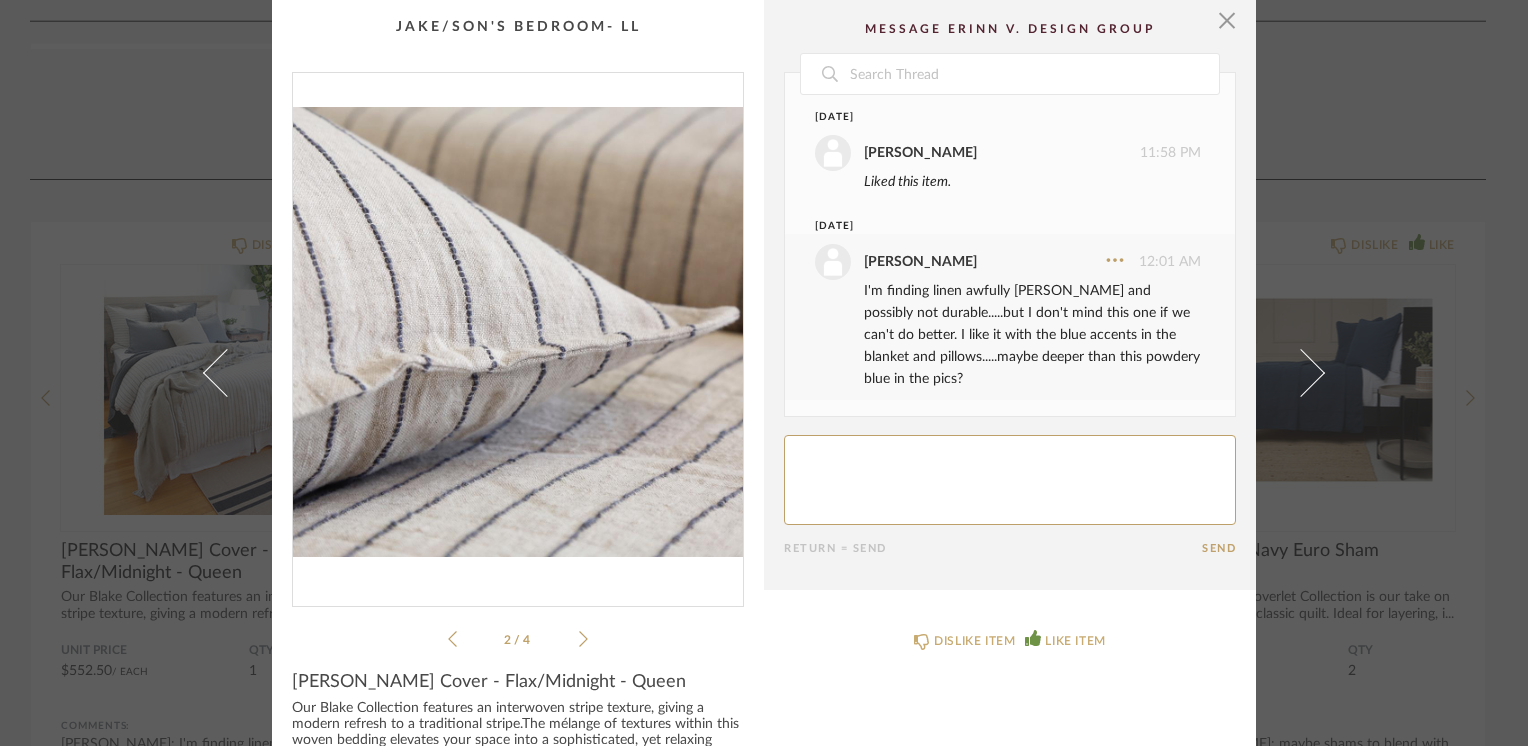 click on "2 / 4" 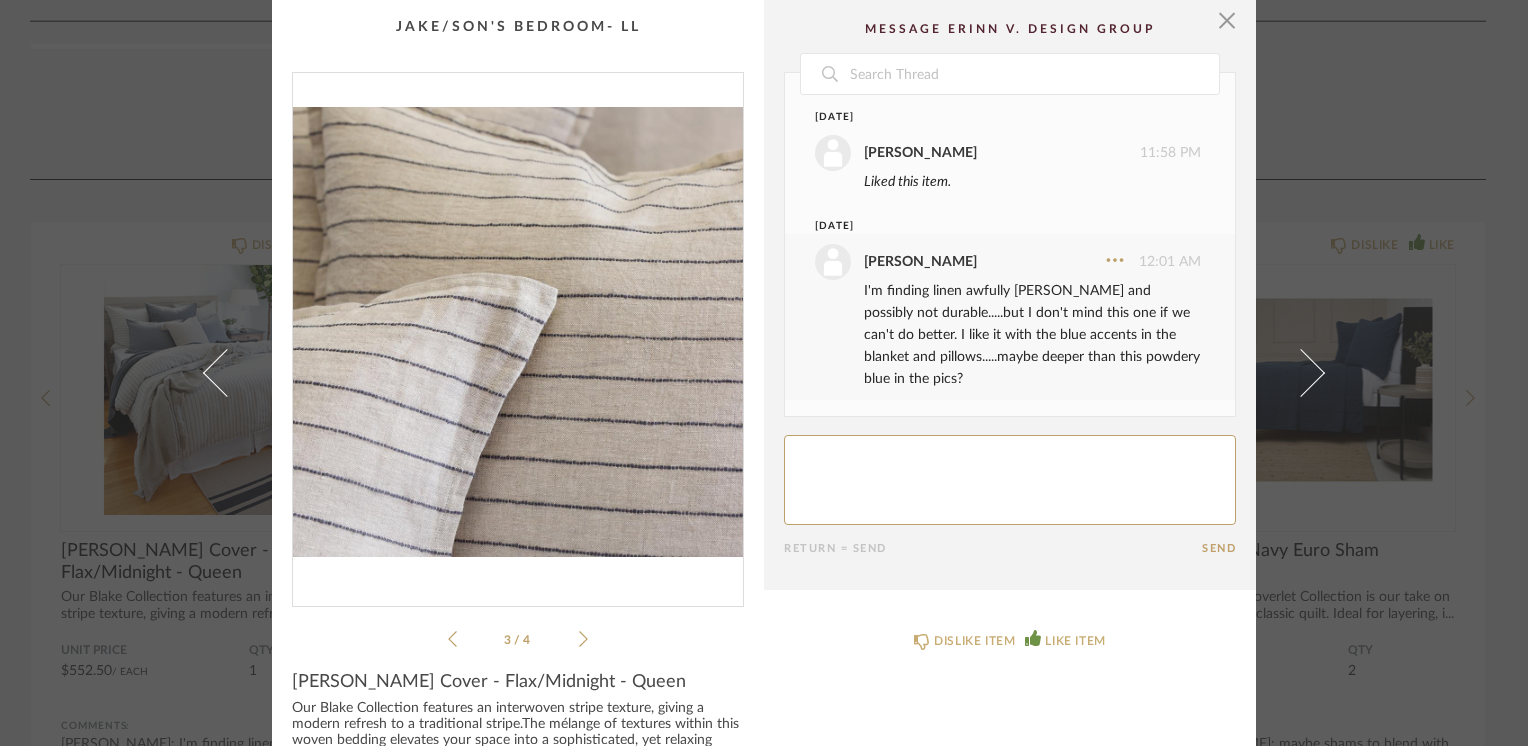 click on "3 / 4" 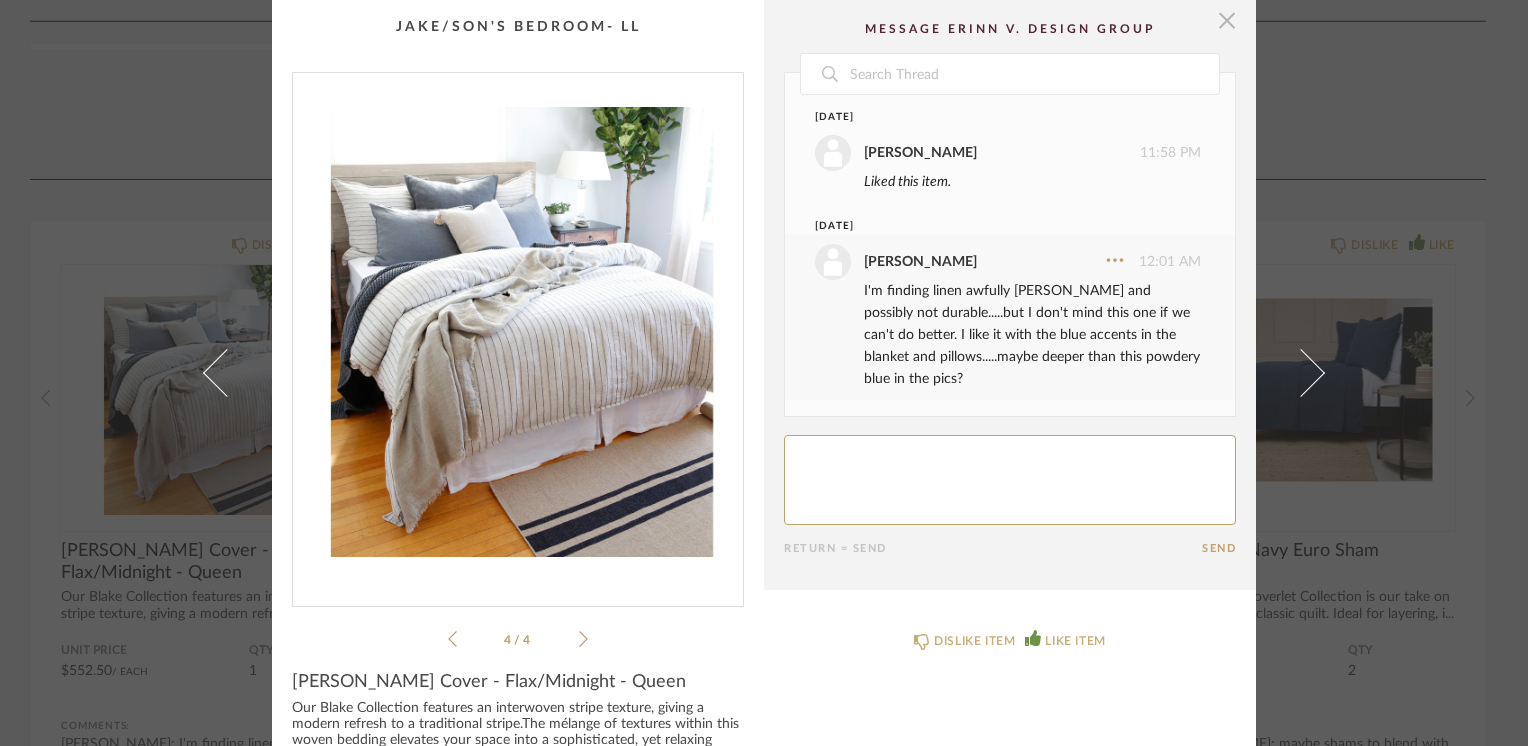 click at bounding box center [1227, 20] 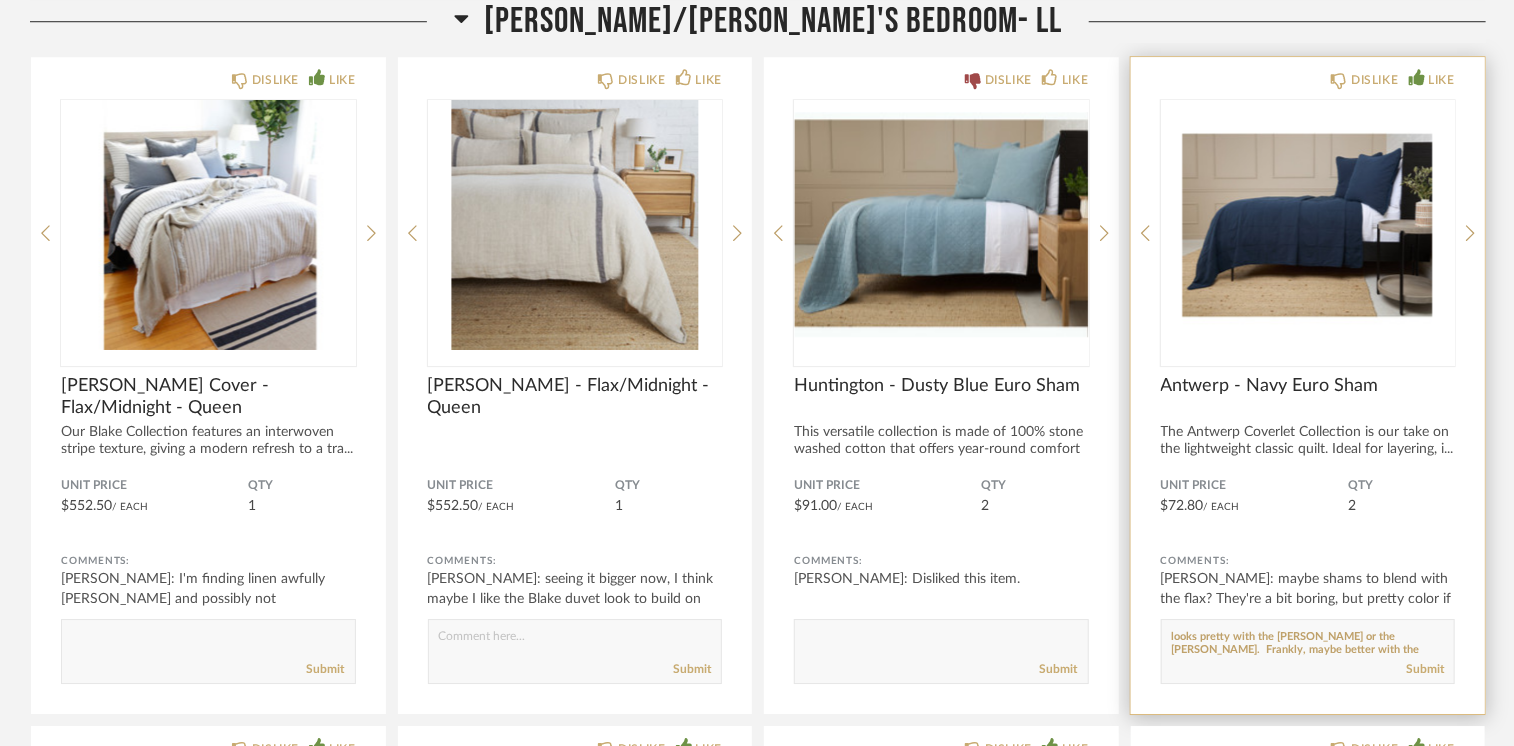 scroll, scrollTop: 21900, scrollLeft: 0, axis: vertical 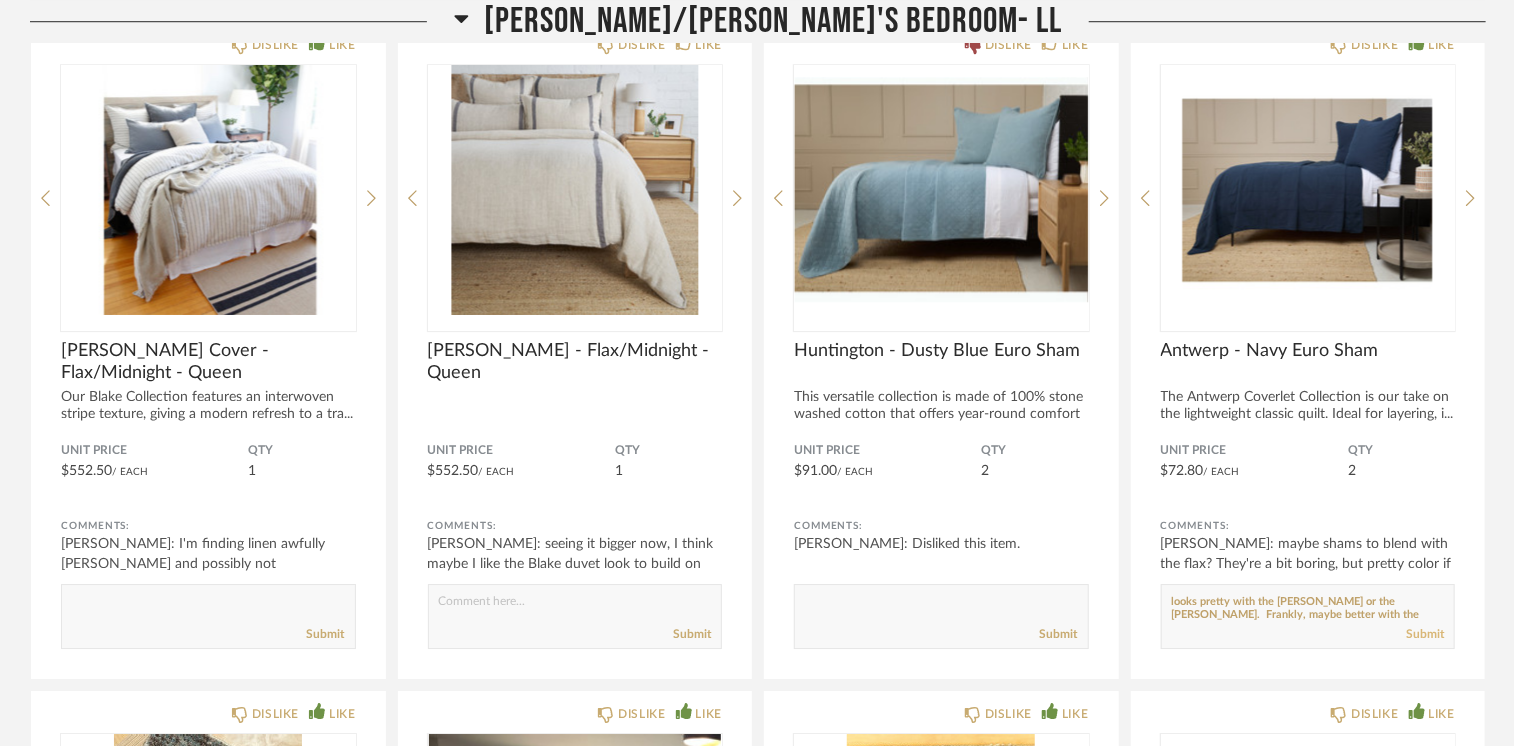 click on "Submit" 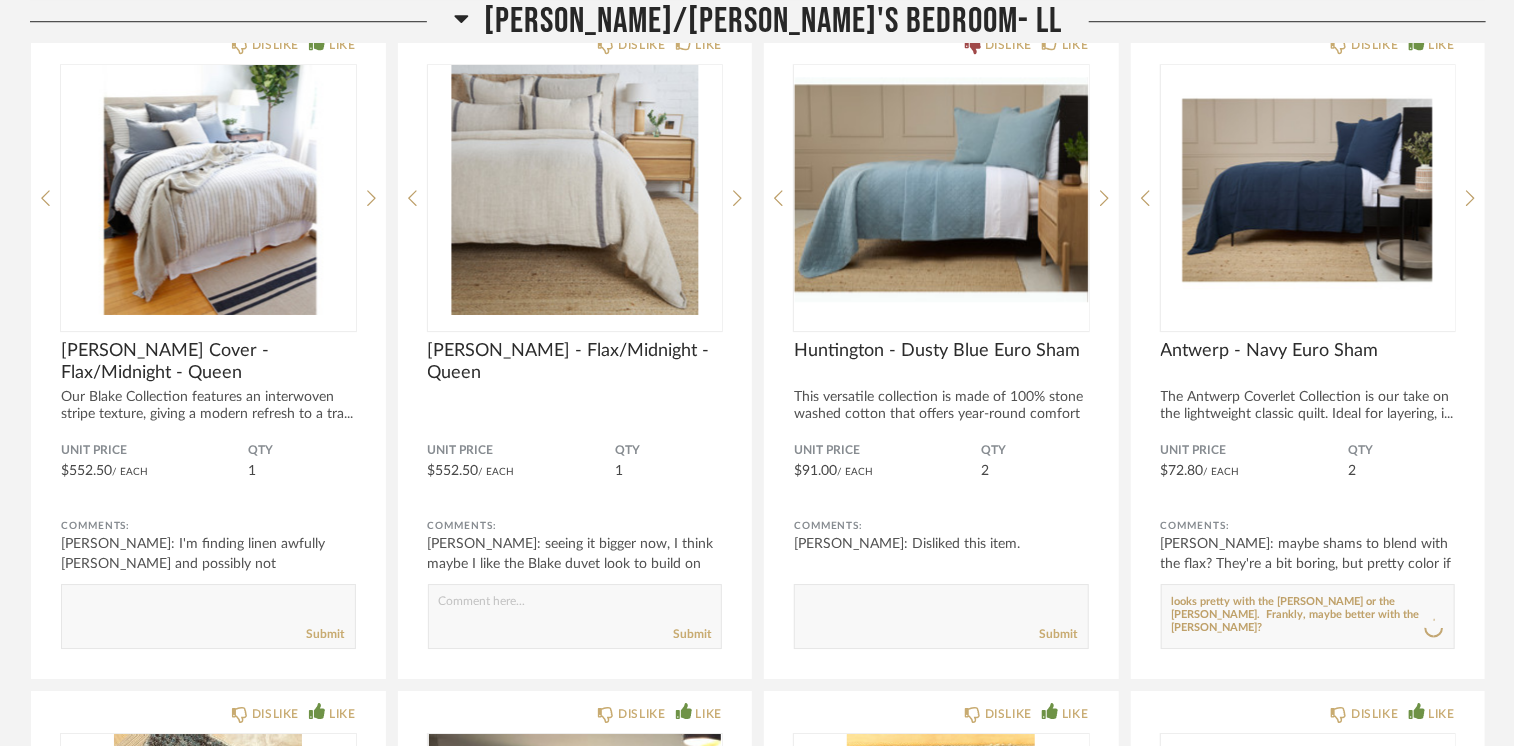 type 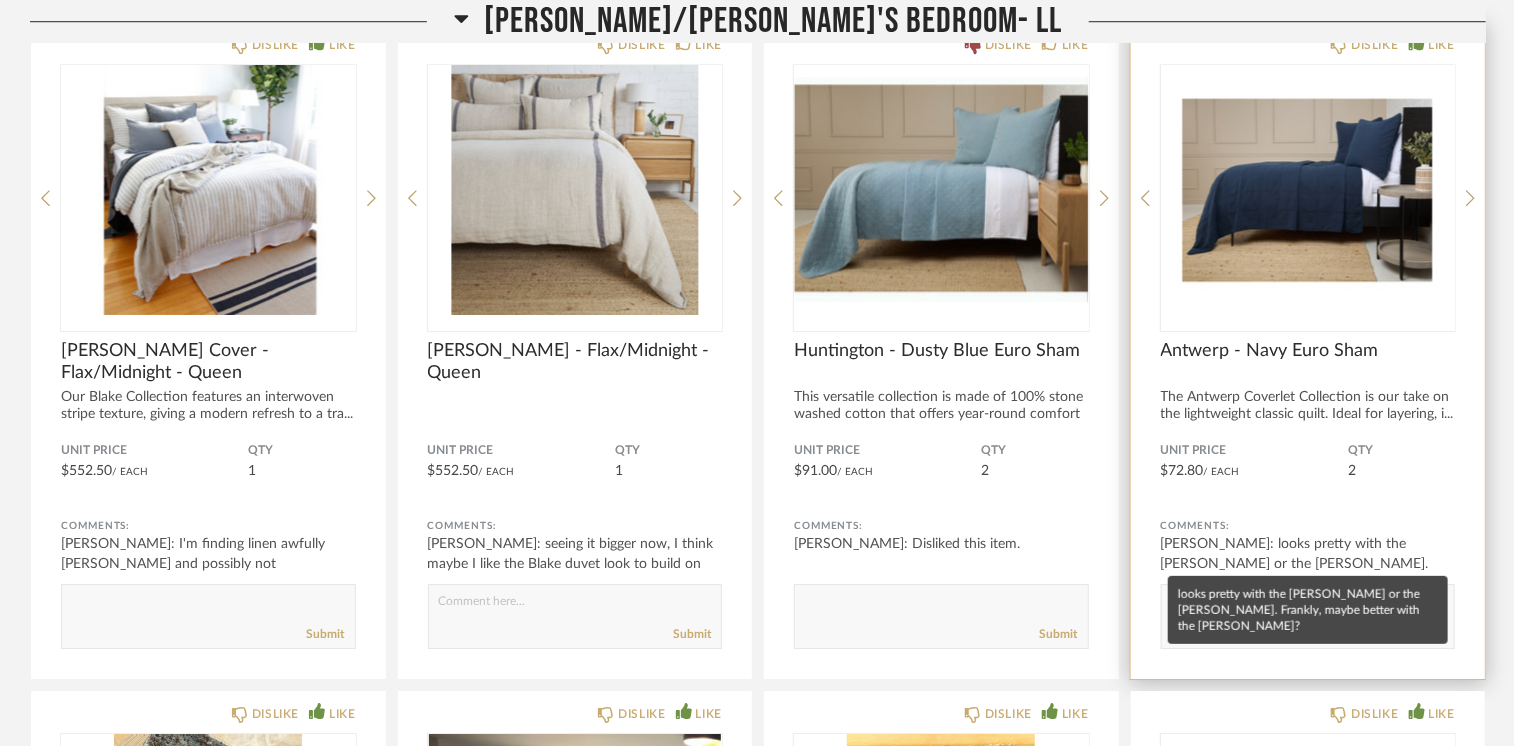 scroll, scrollTop: 21700, scrollLeft: 0, axis: vertical 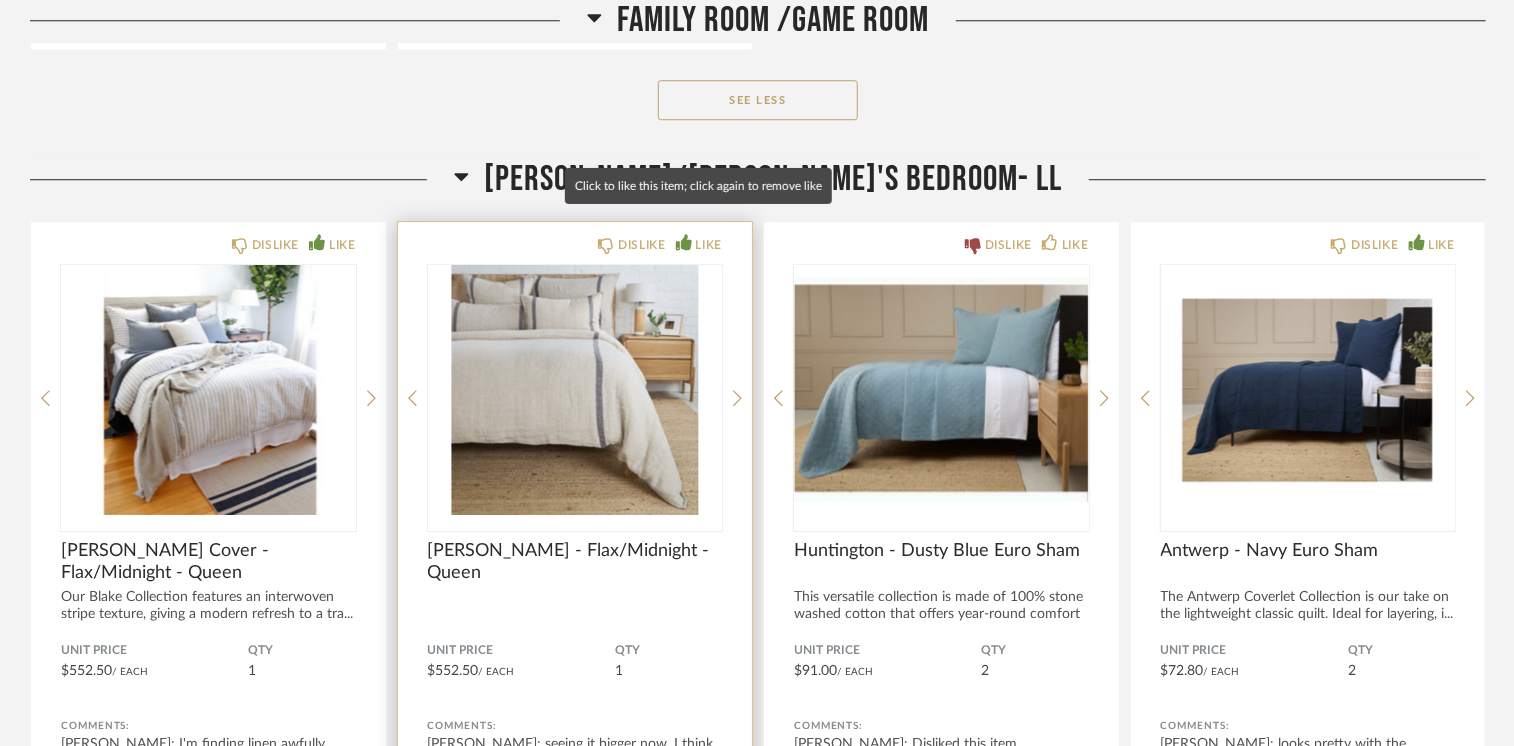 click 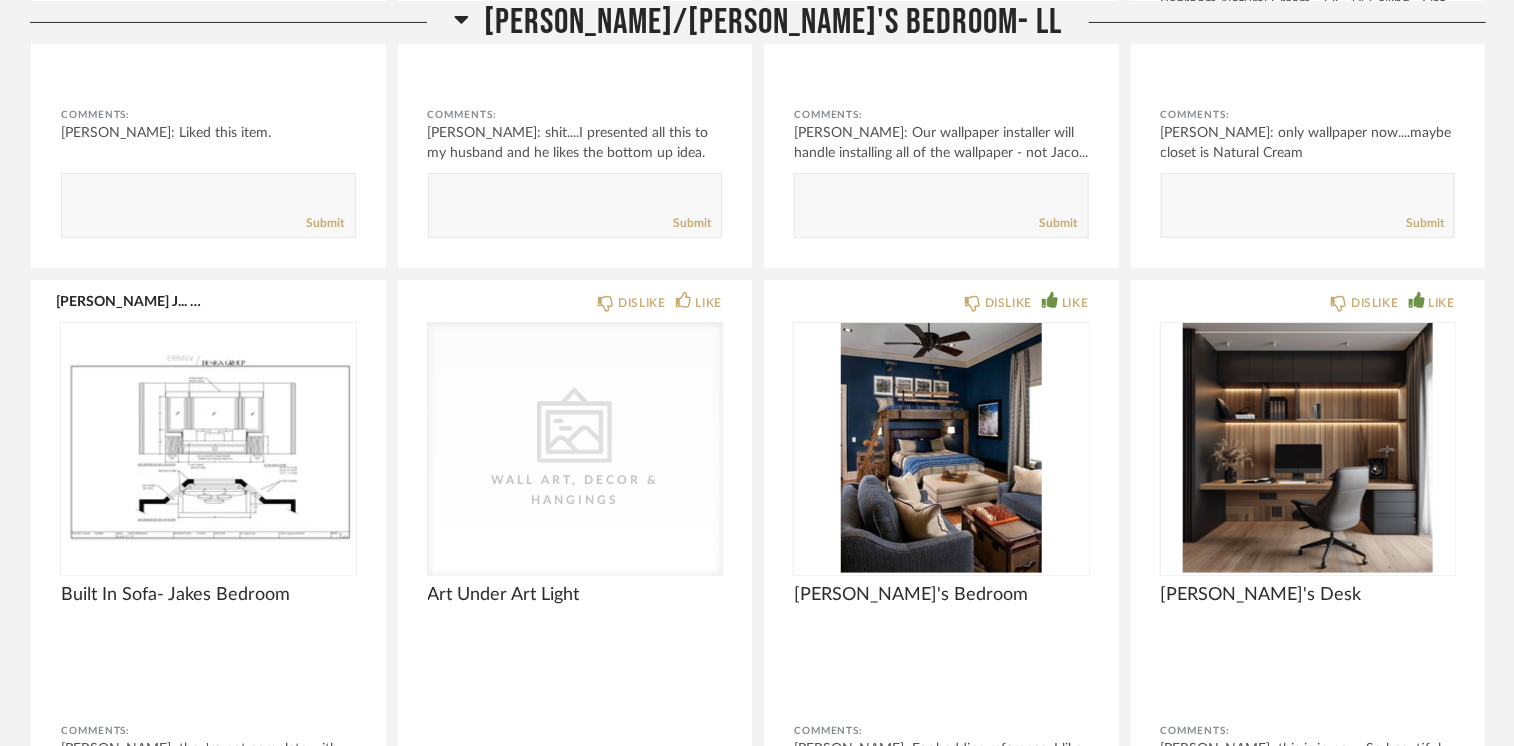 scroll, scrollTop: 23100, scrollLeft: 0, axis: vertical 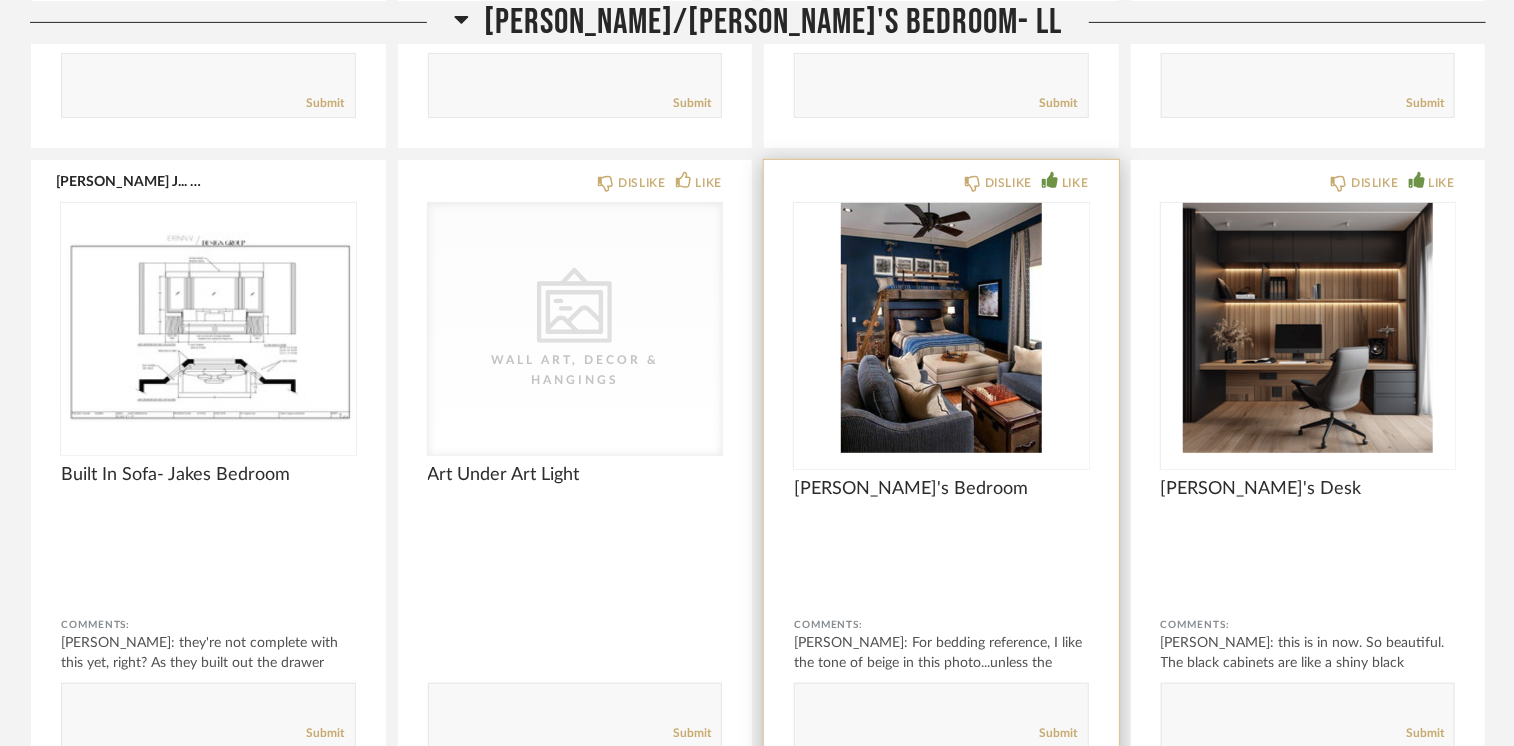 click 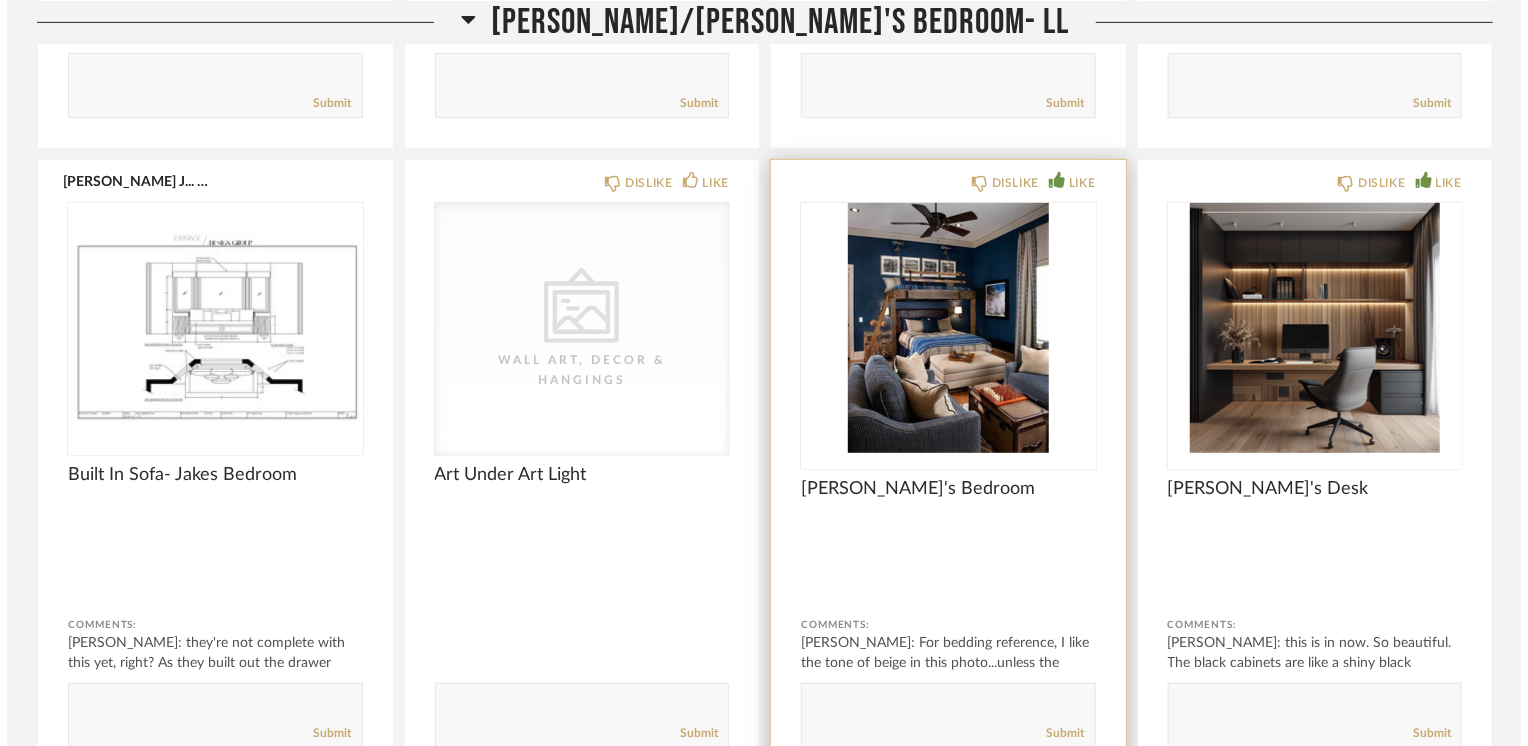 scroll, scrollTop: 0, scrollLeft: 0, axis: both 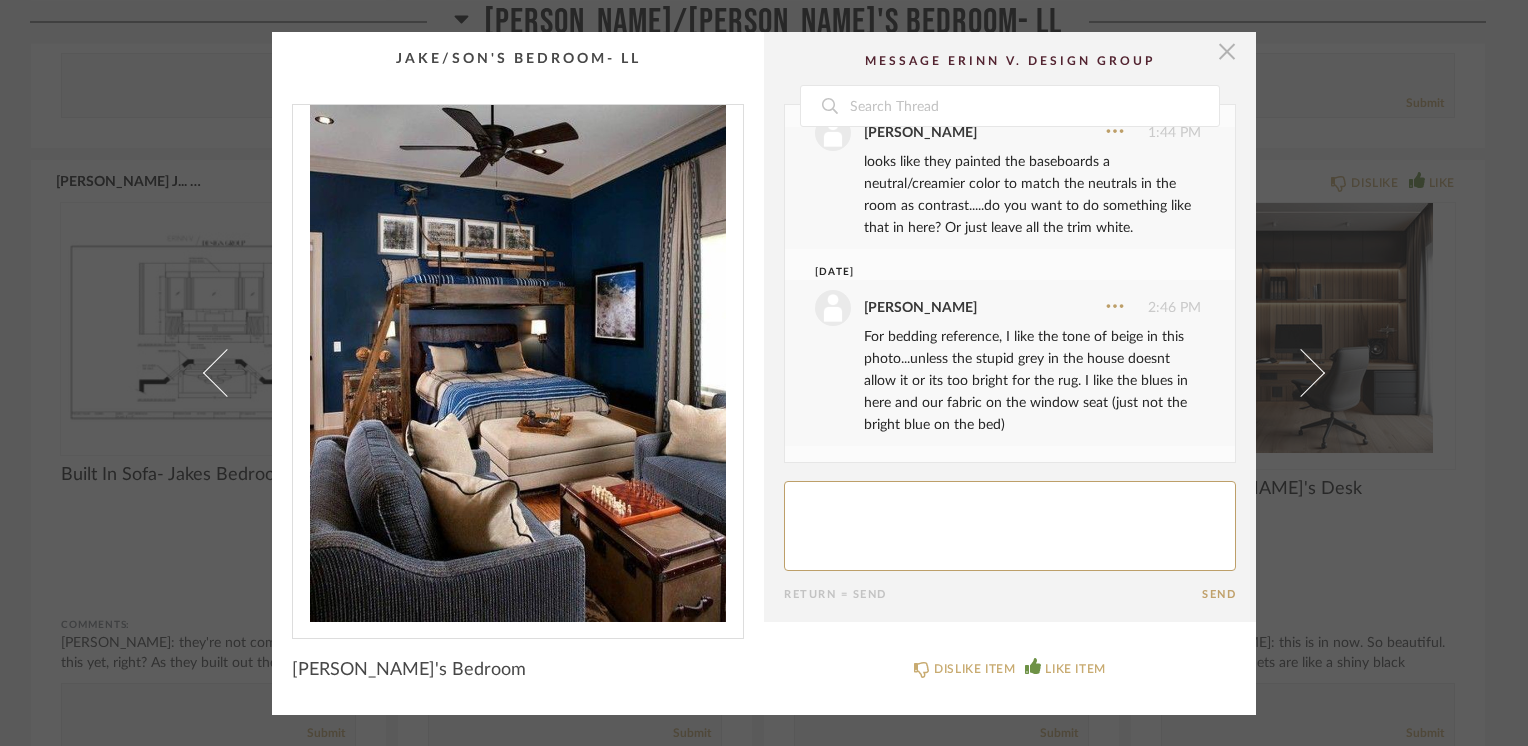 click at bounding box center (1227, 52) 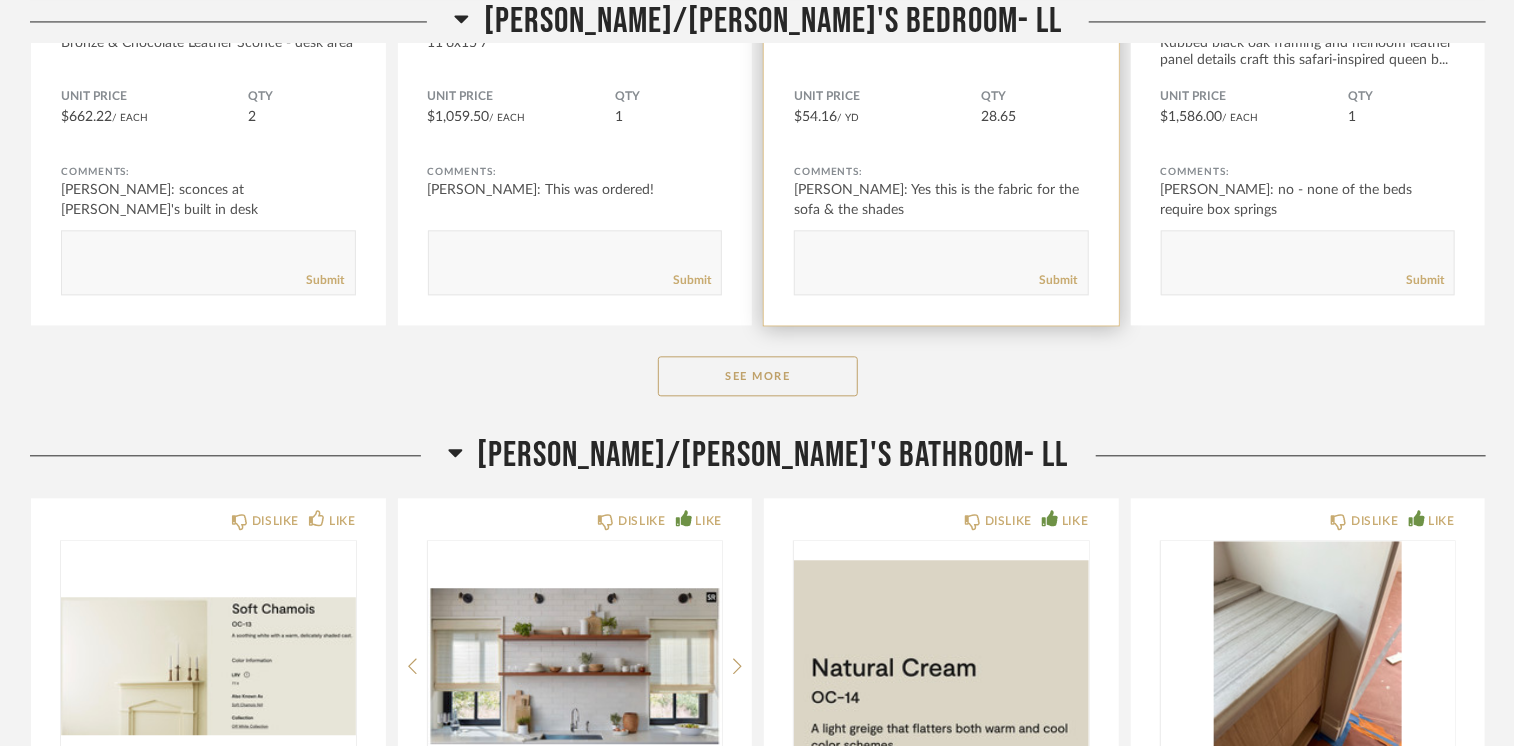 scroll, scrollTop: 24900, scrollLeft: 0, axis: vertical 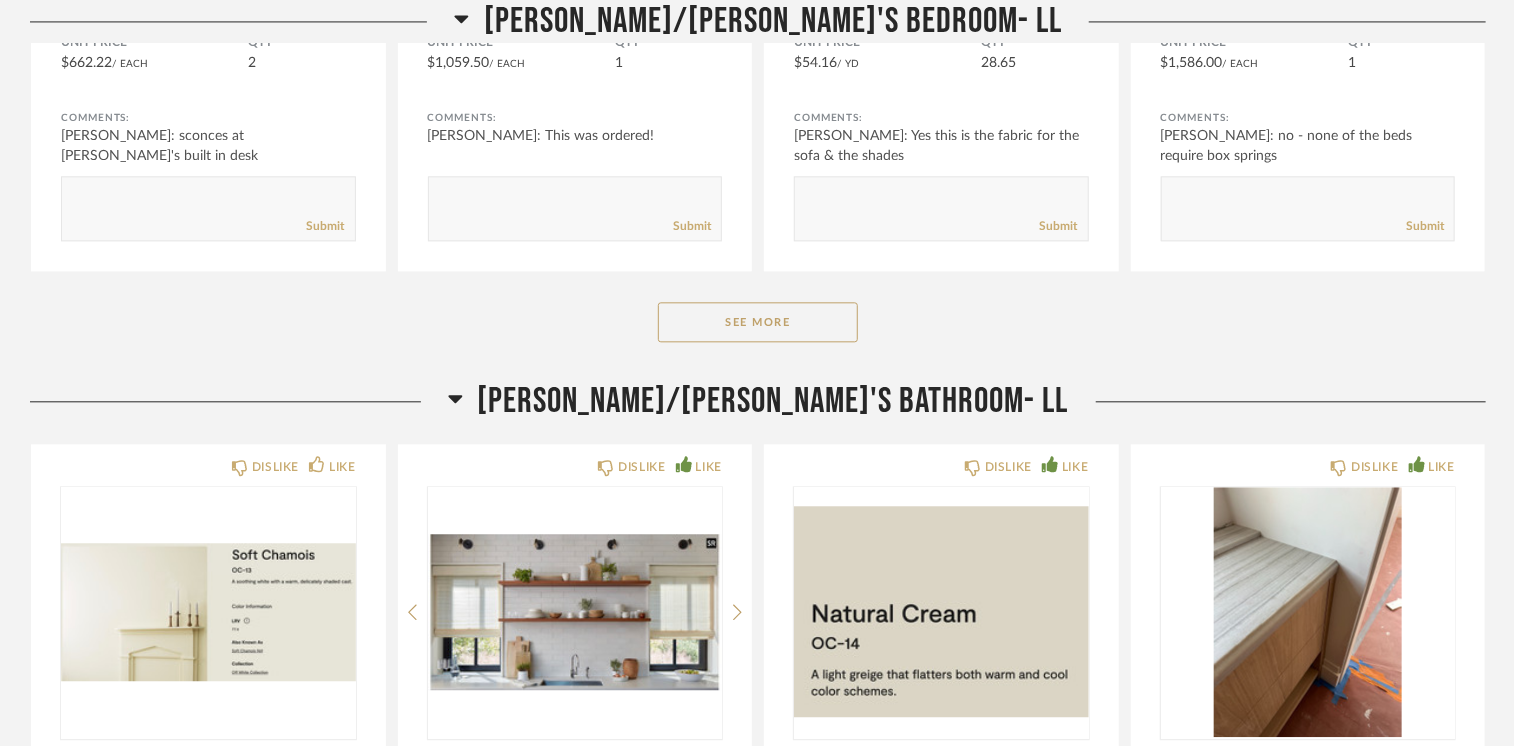 click on "See More" 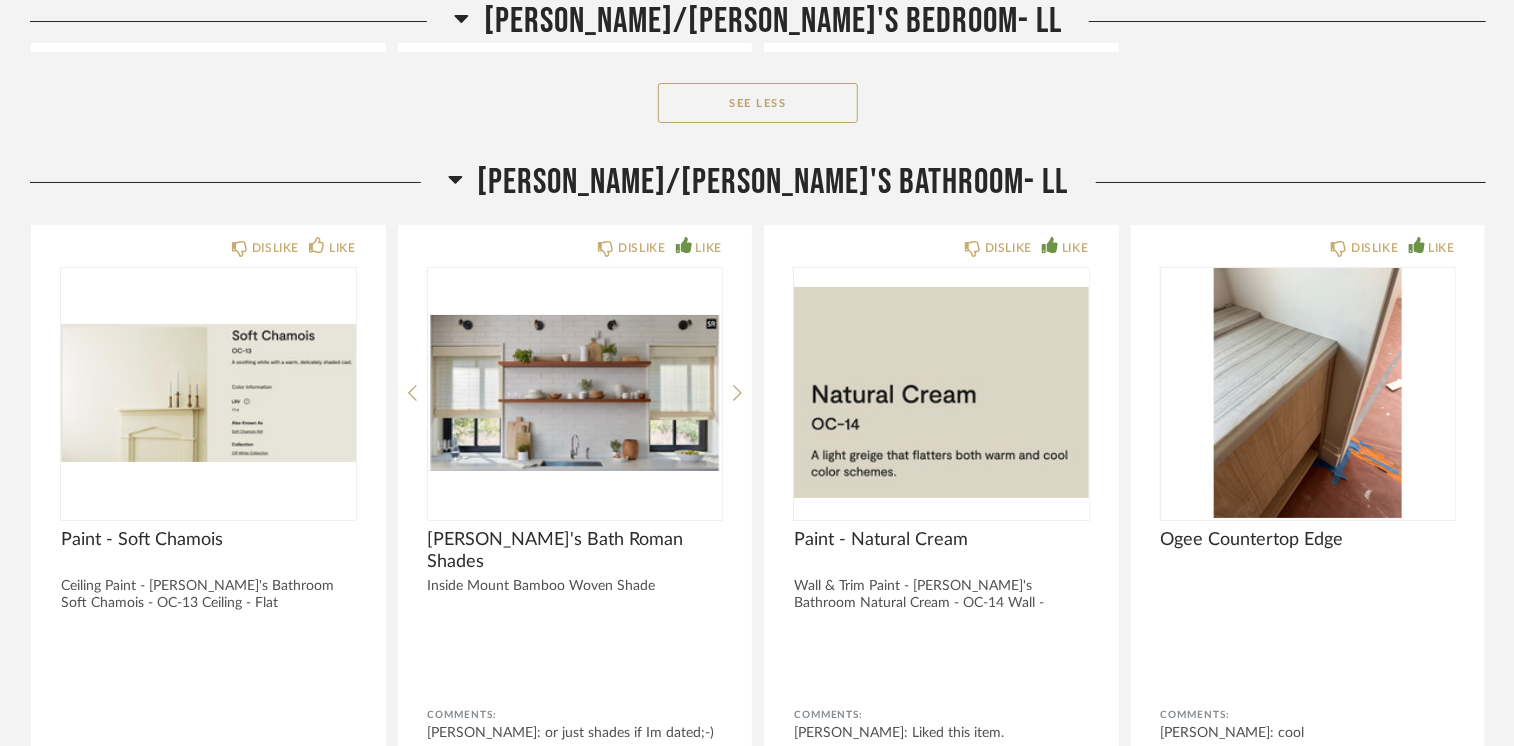 scroll, scrollTop: 26500, scrollLeft: 0, axis: vertical 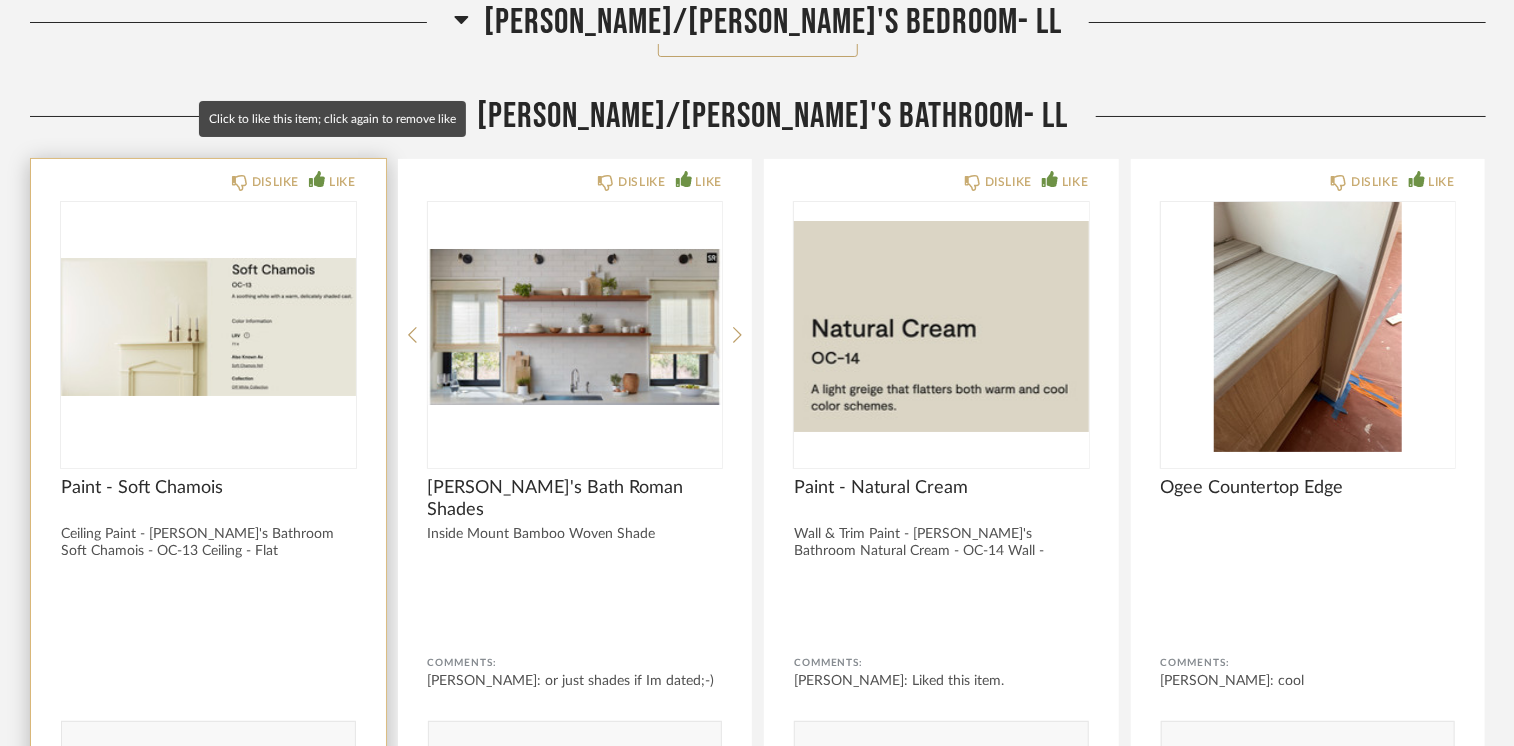 click 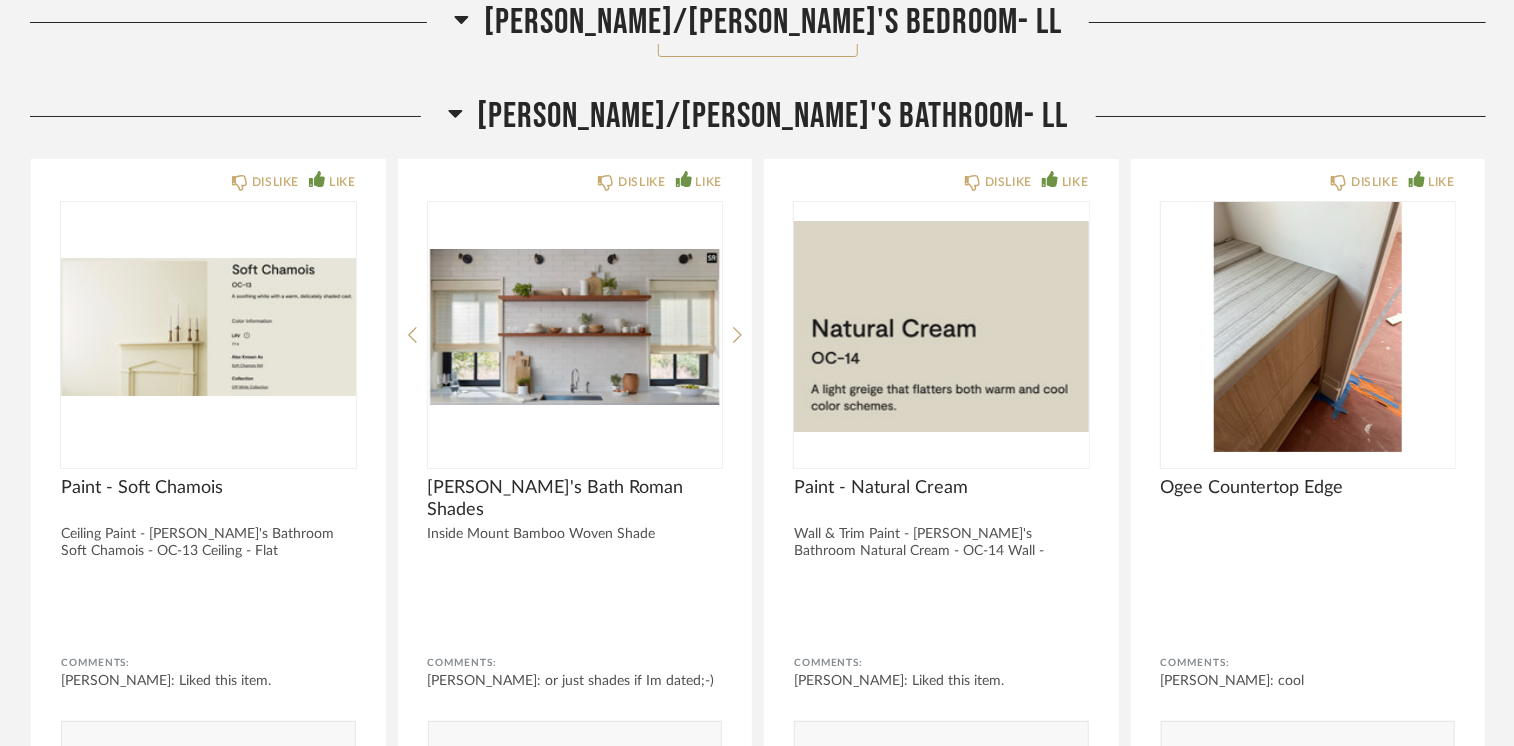 scroll, scrollTop: 26900, scrollLeft: 0, axis: vertical 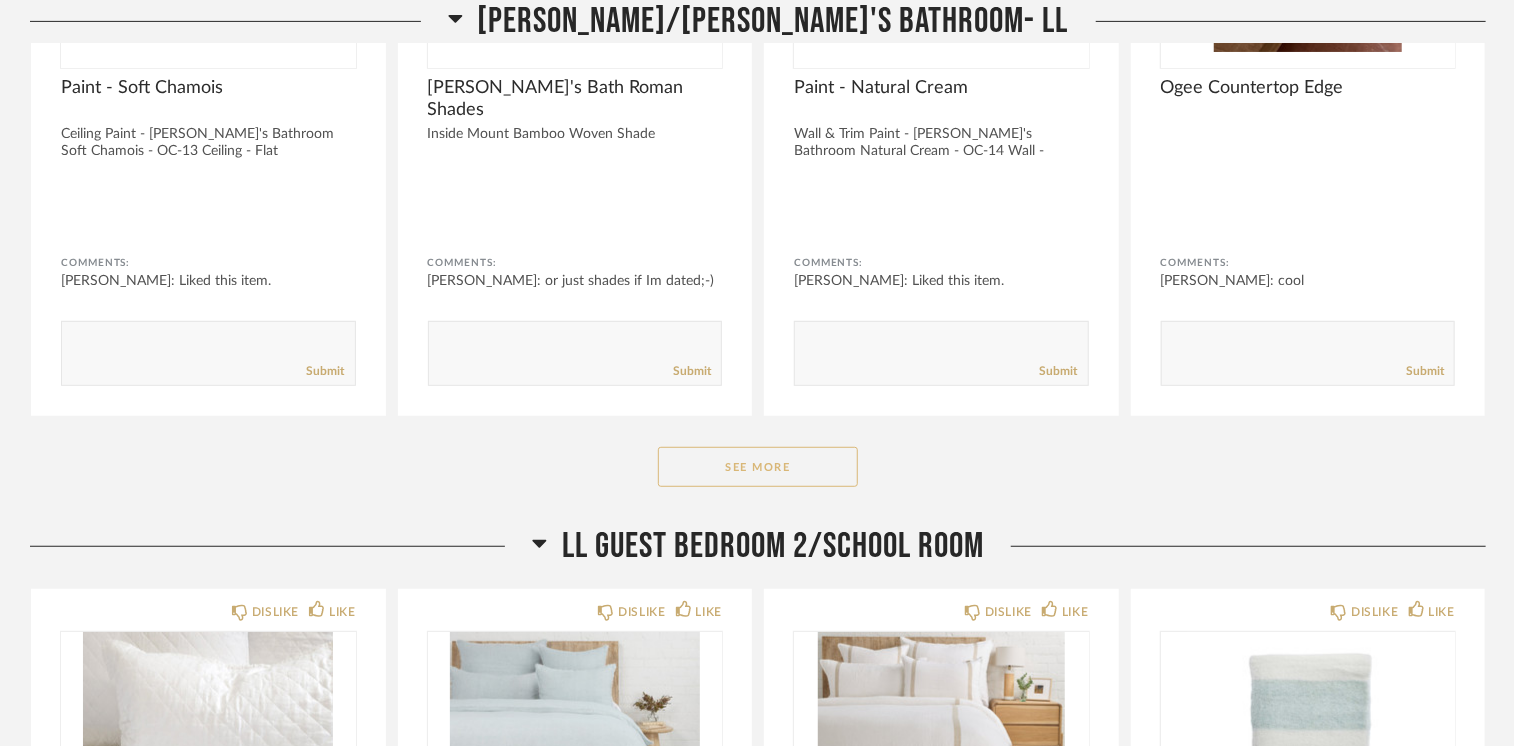 click on "See More" 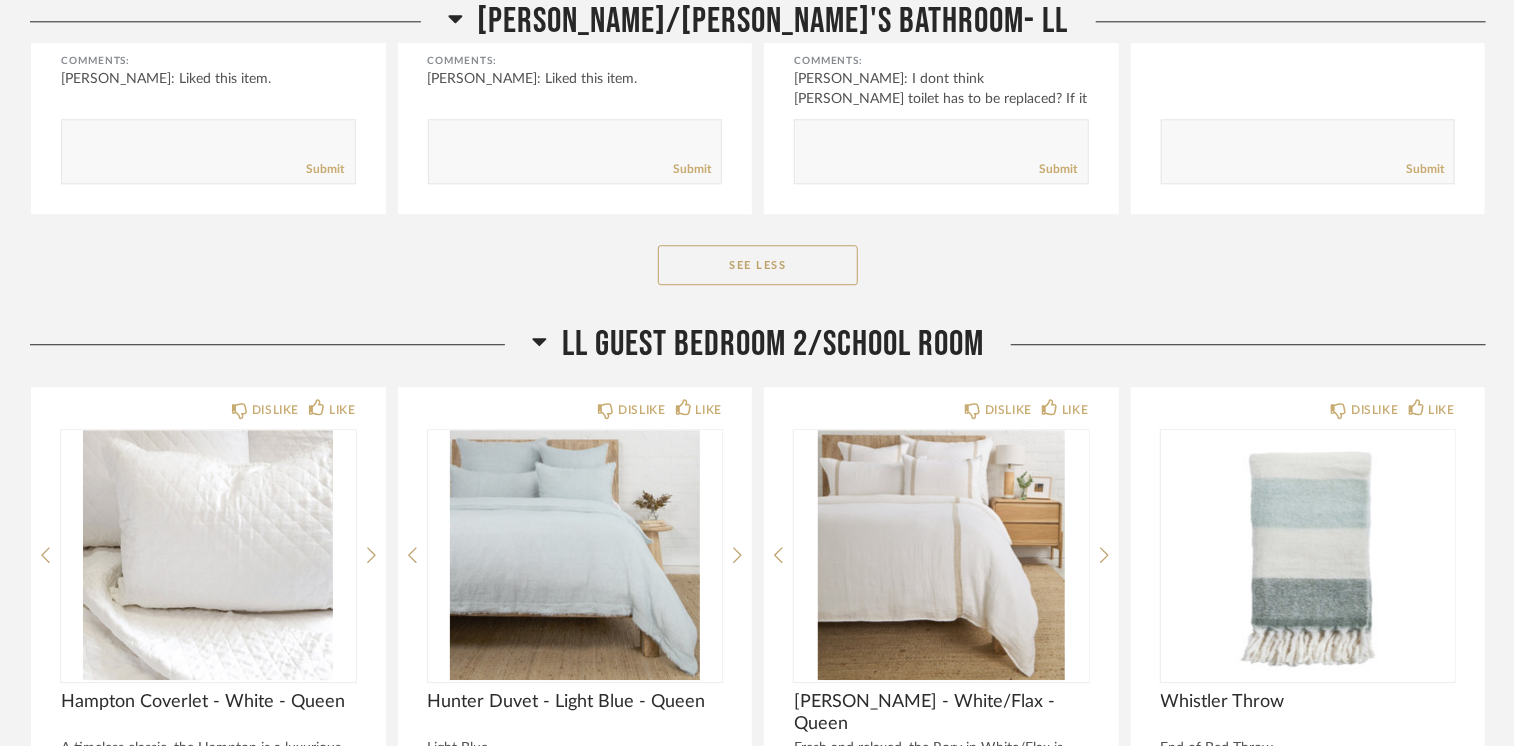 scroll, scrollTop: 29100, scrollLeft: 0, axis: vertical 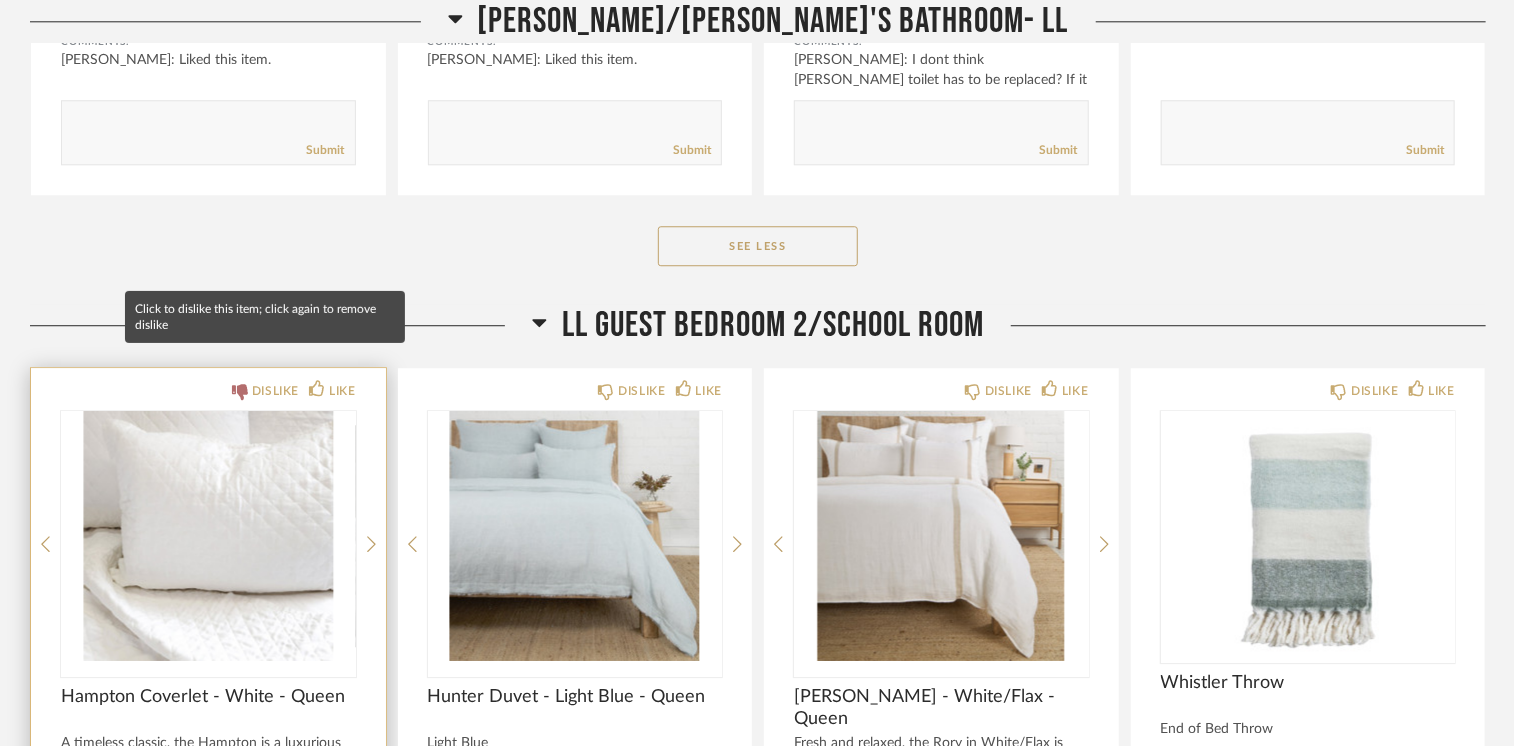 click 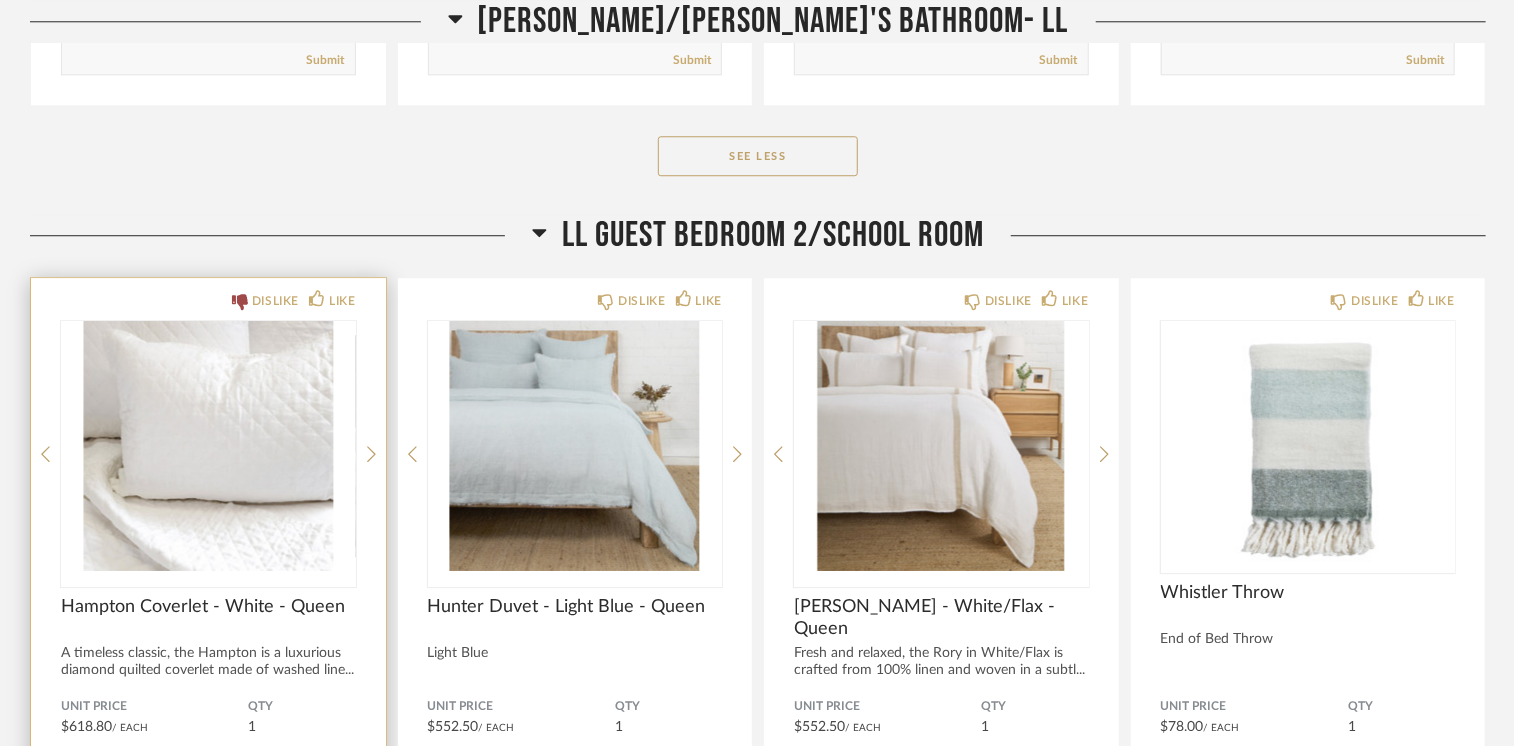 scroll, scrollTop: 29300, scrollLeft: 0, axis: vertical 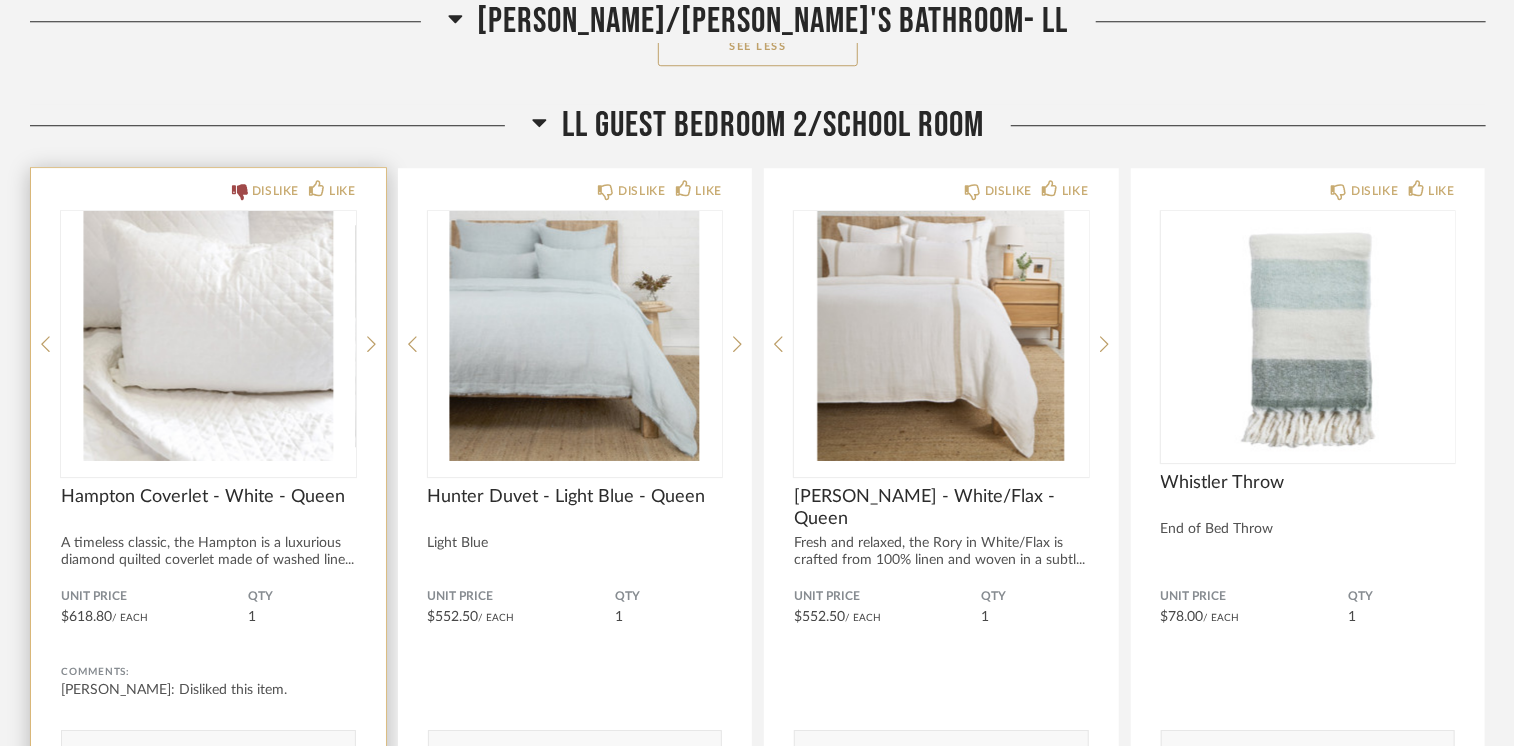 click on "Submit" 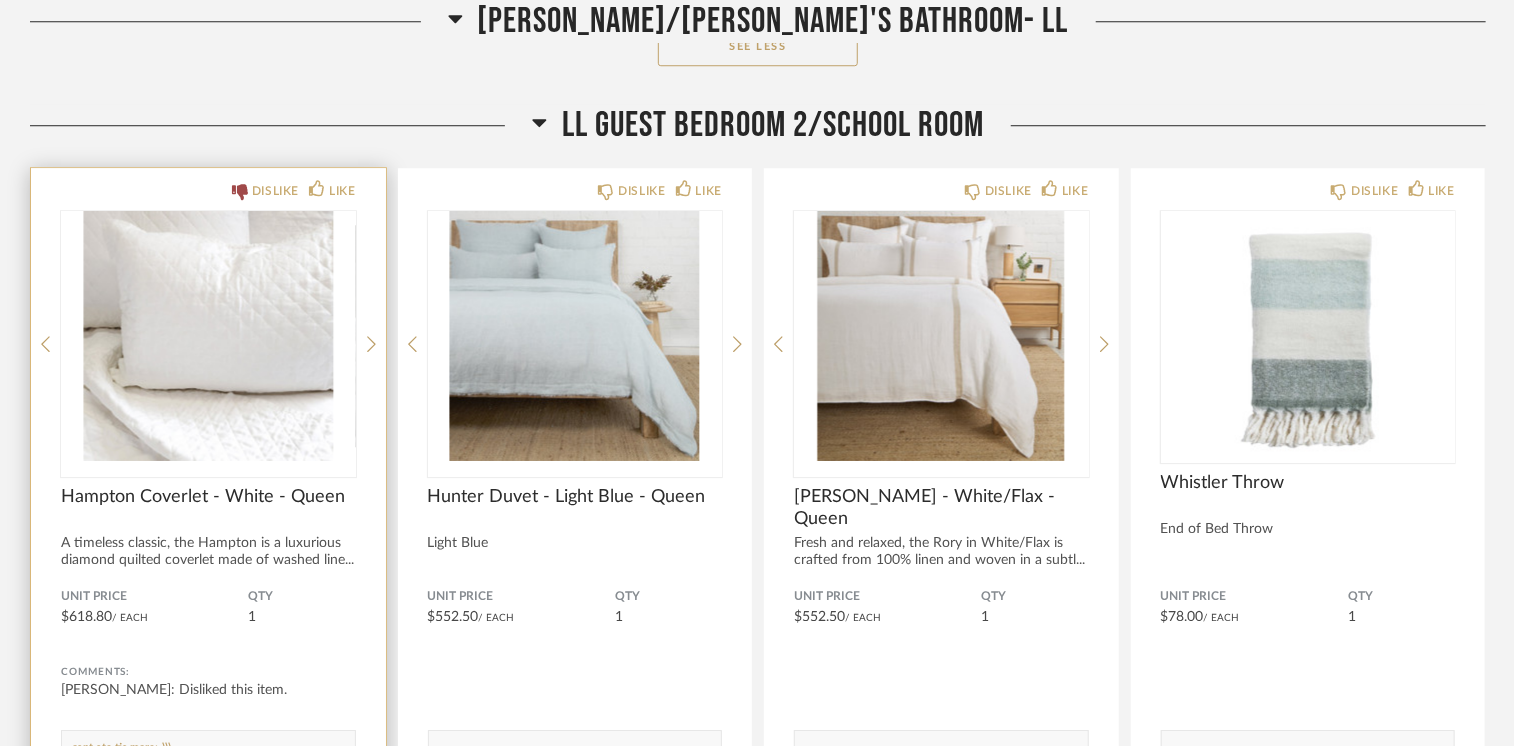 paste on "h" 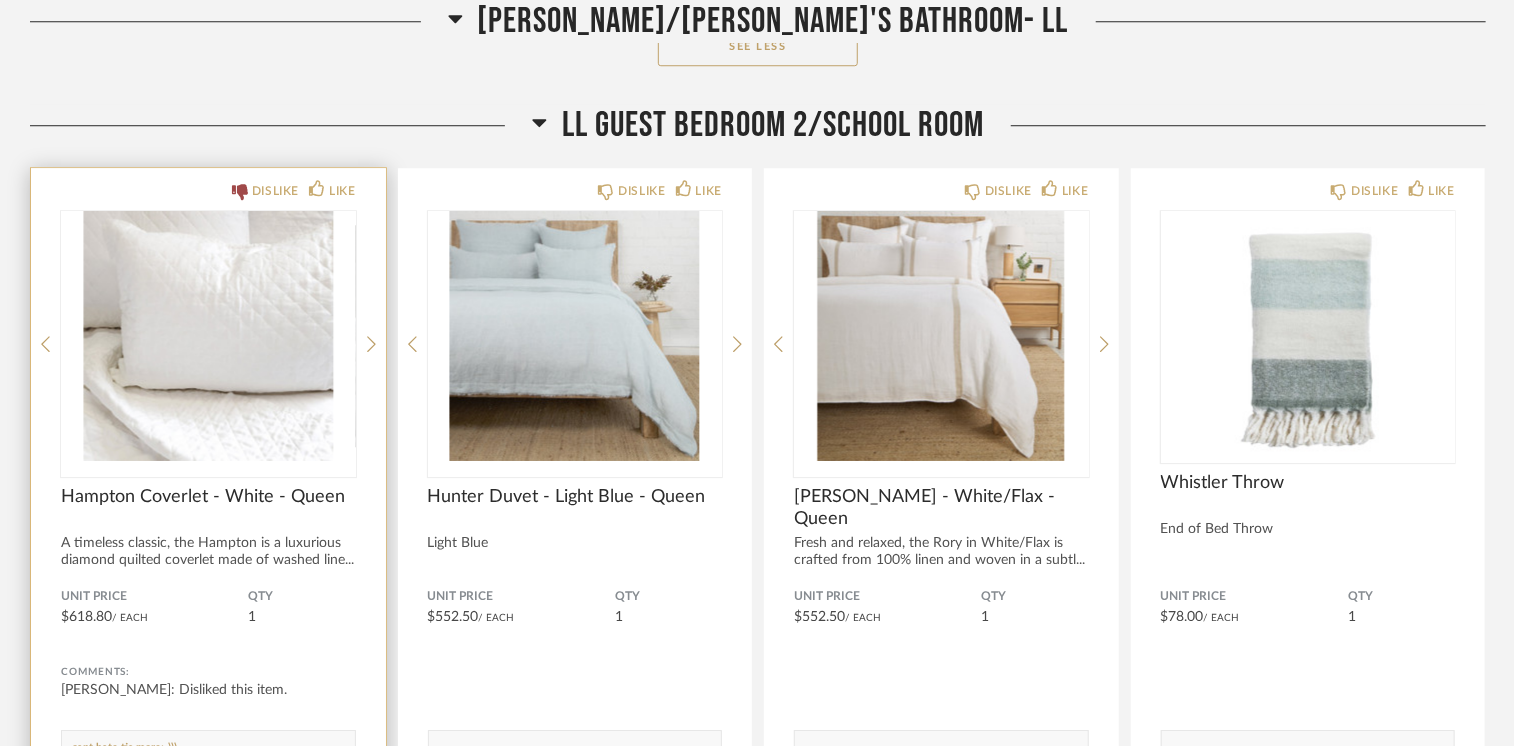 paste on "h" 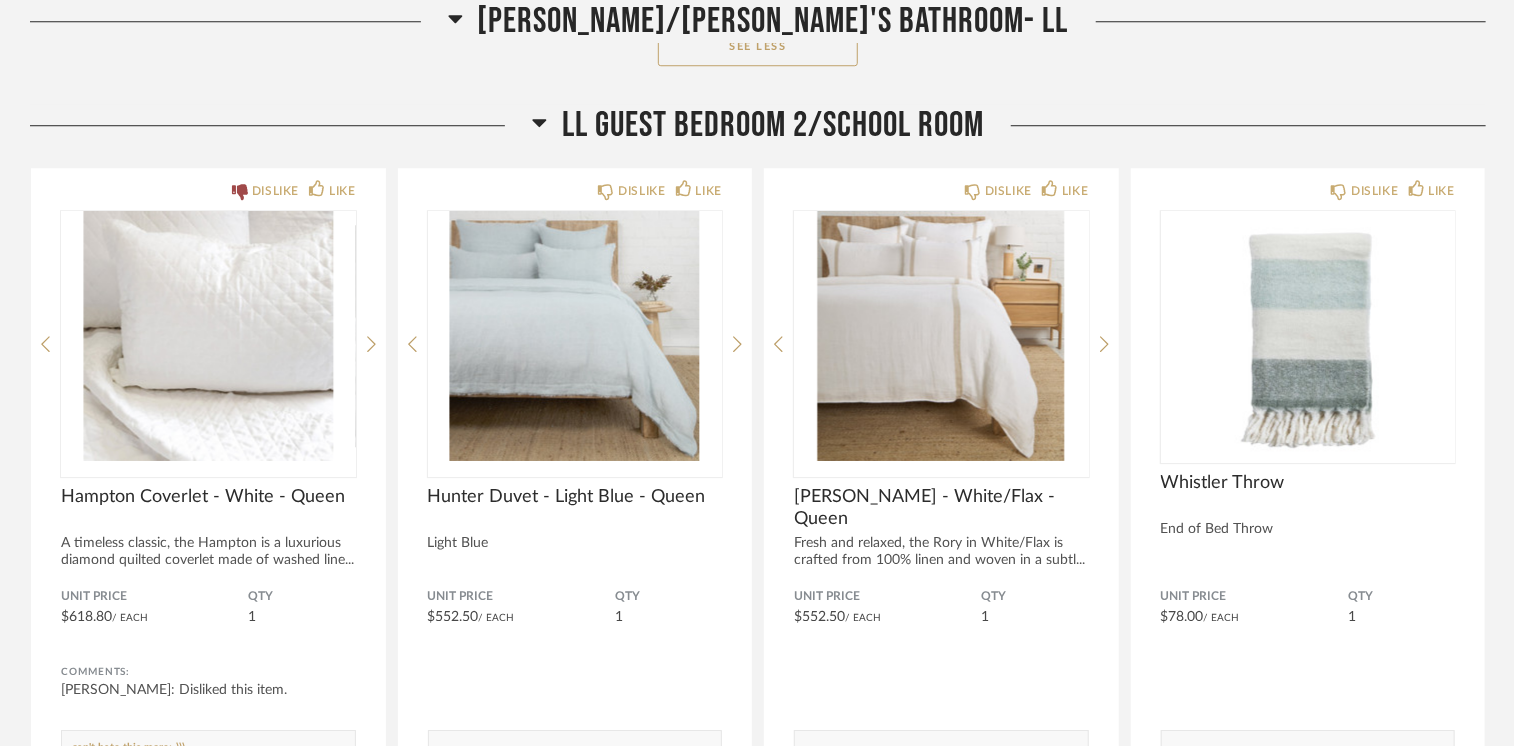 scroll, scrollTop: 29600, scrollLeft: 0, axis: vertical 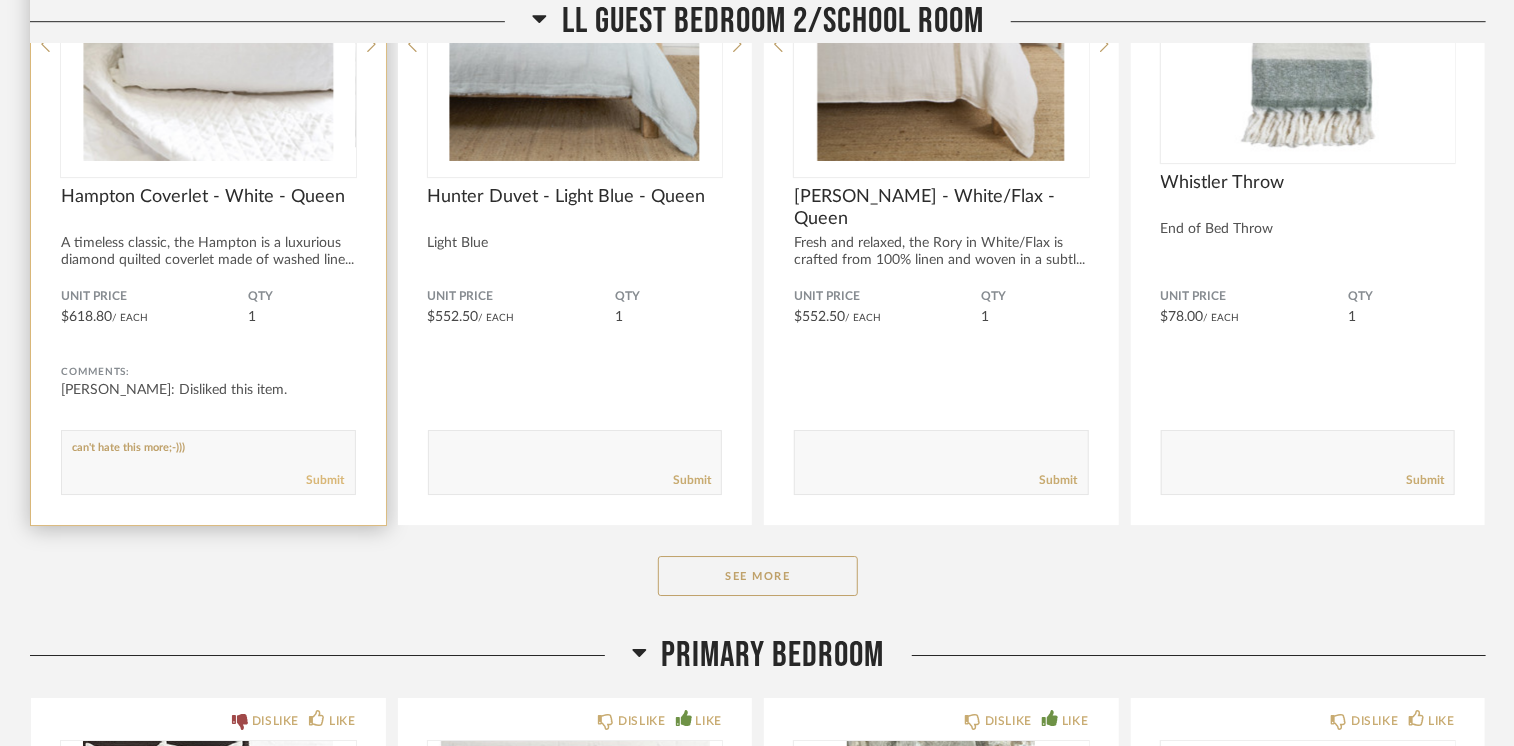 type on "can't hate this more;-)))" 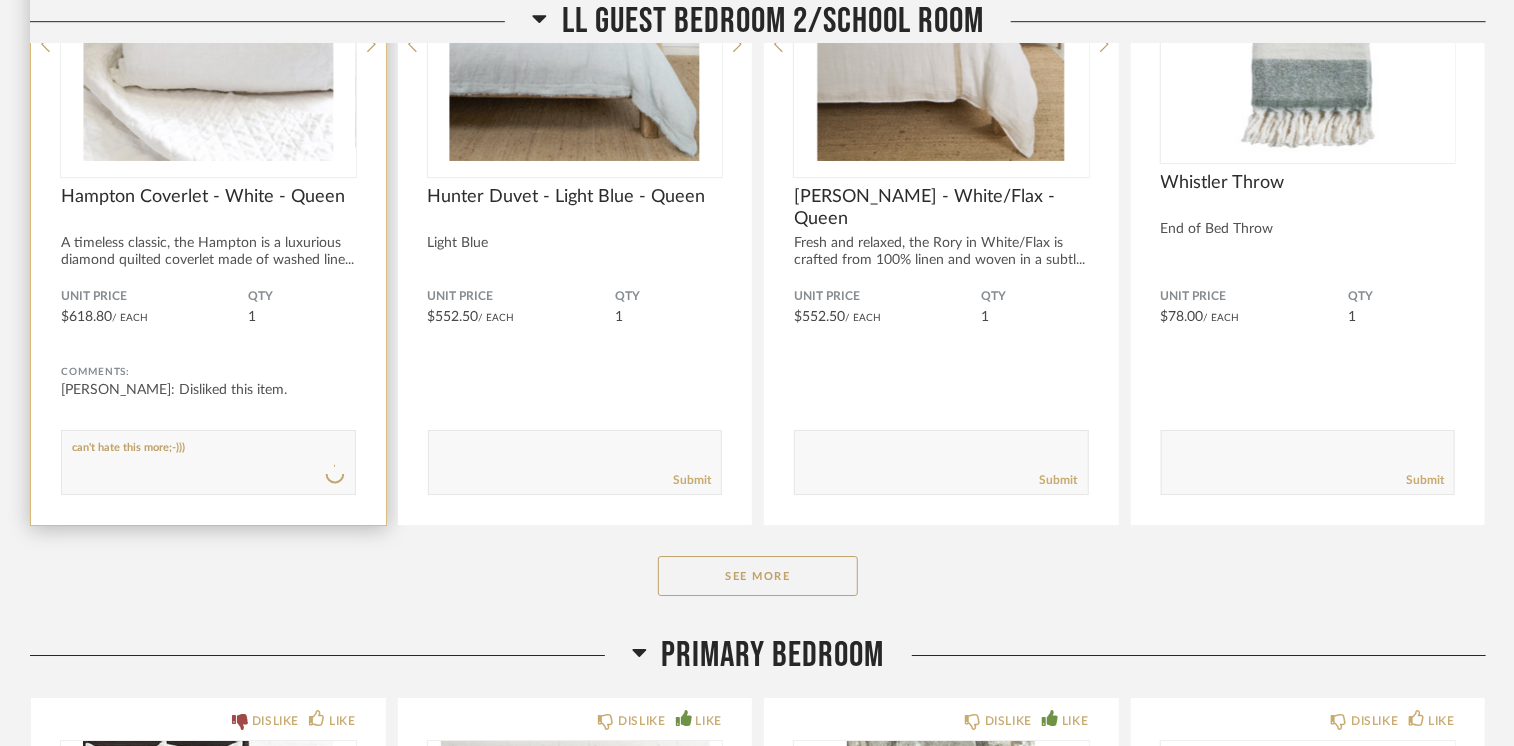 type 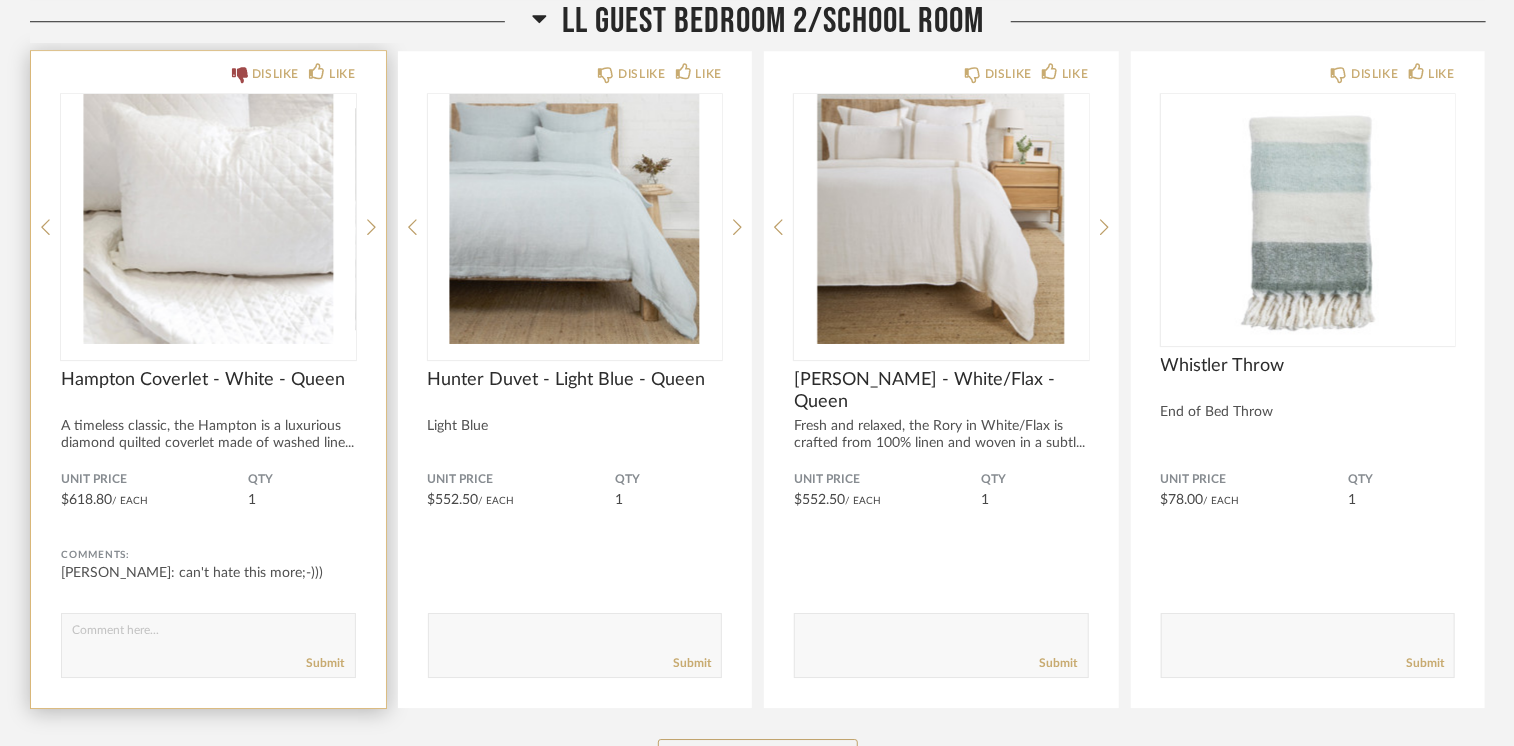 scroll, scrollTop: 29300, scrollLeft: 0, axis: vertical 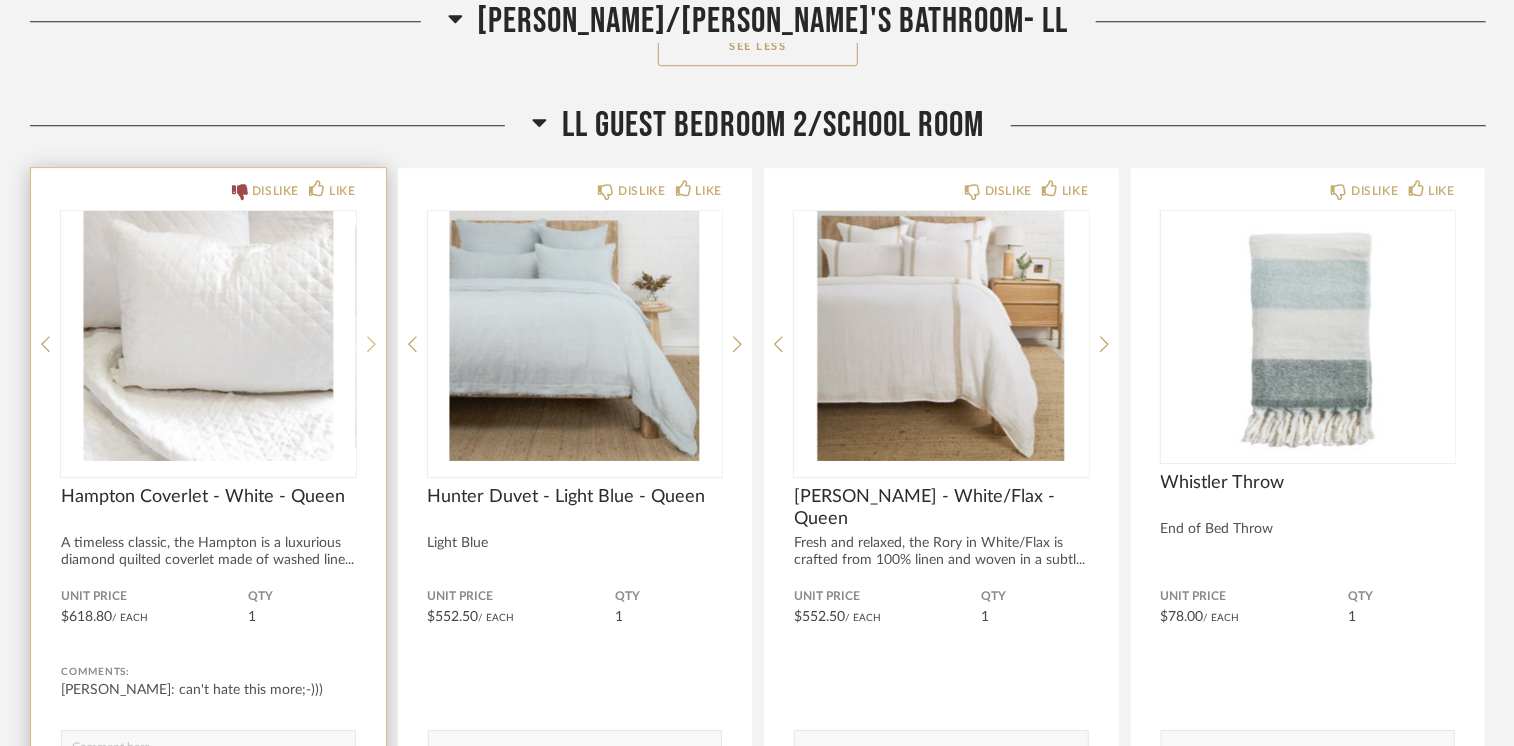 click 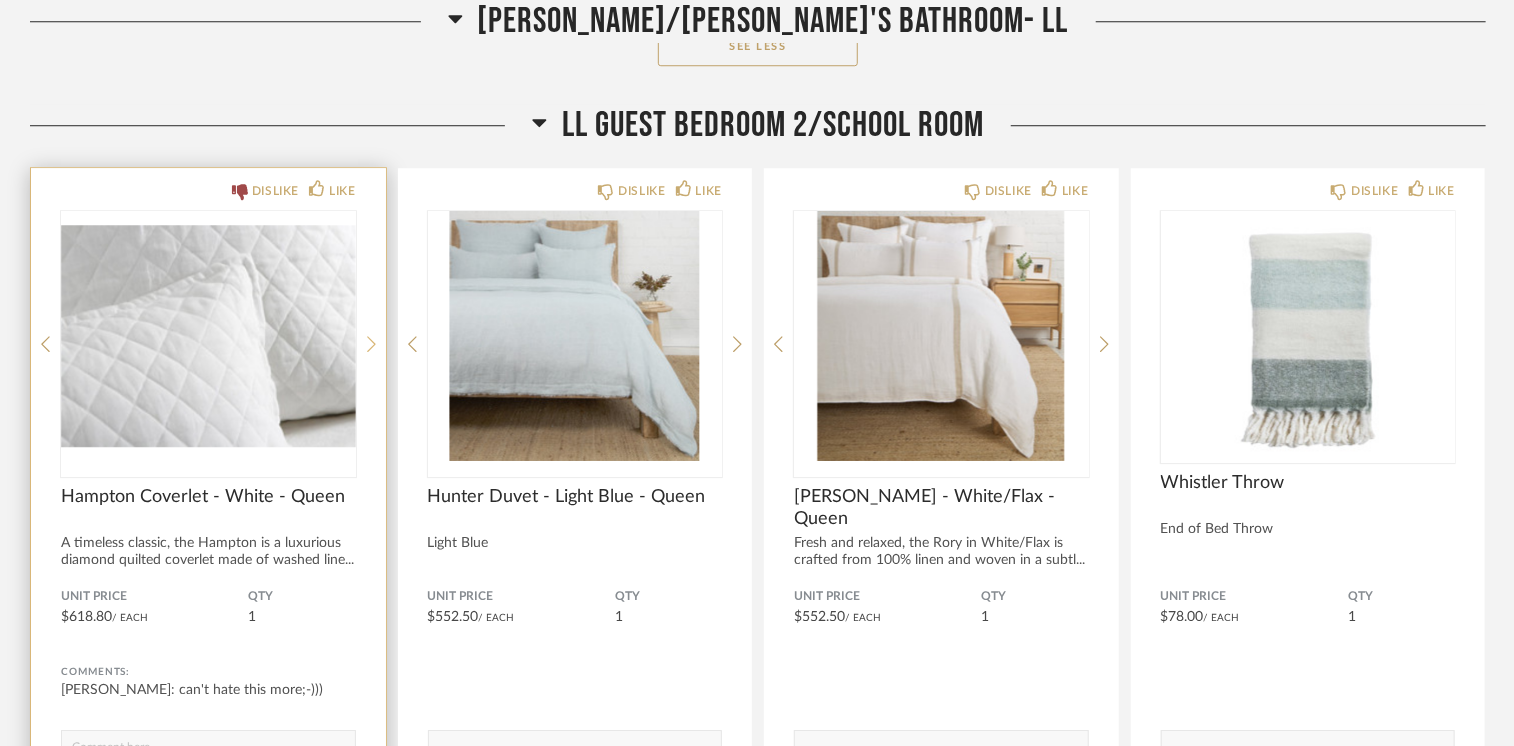 click 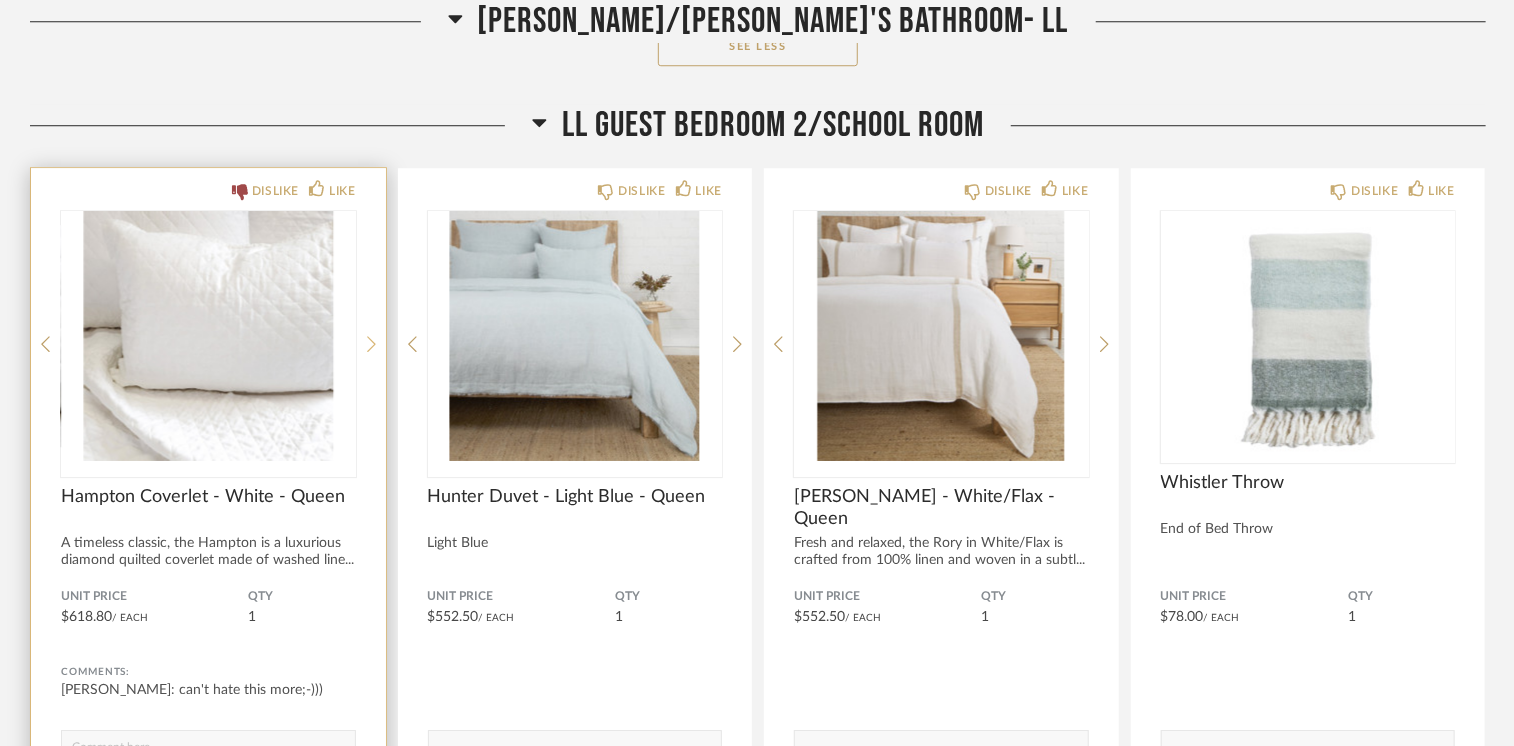 click 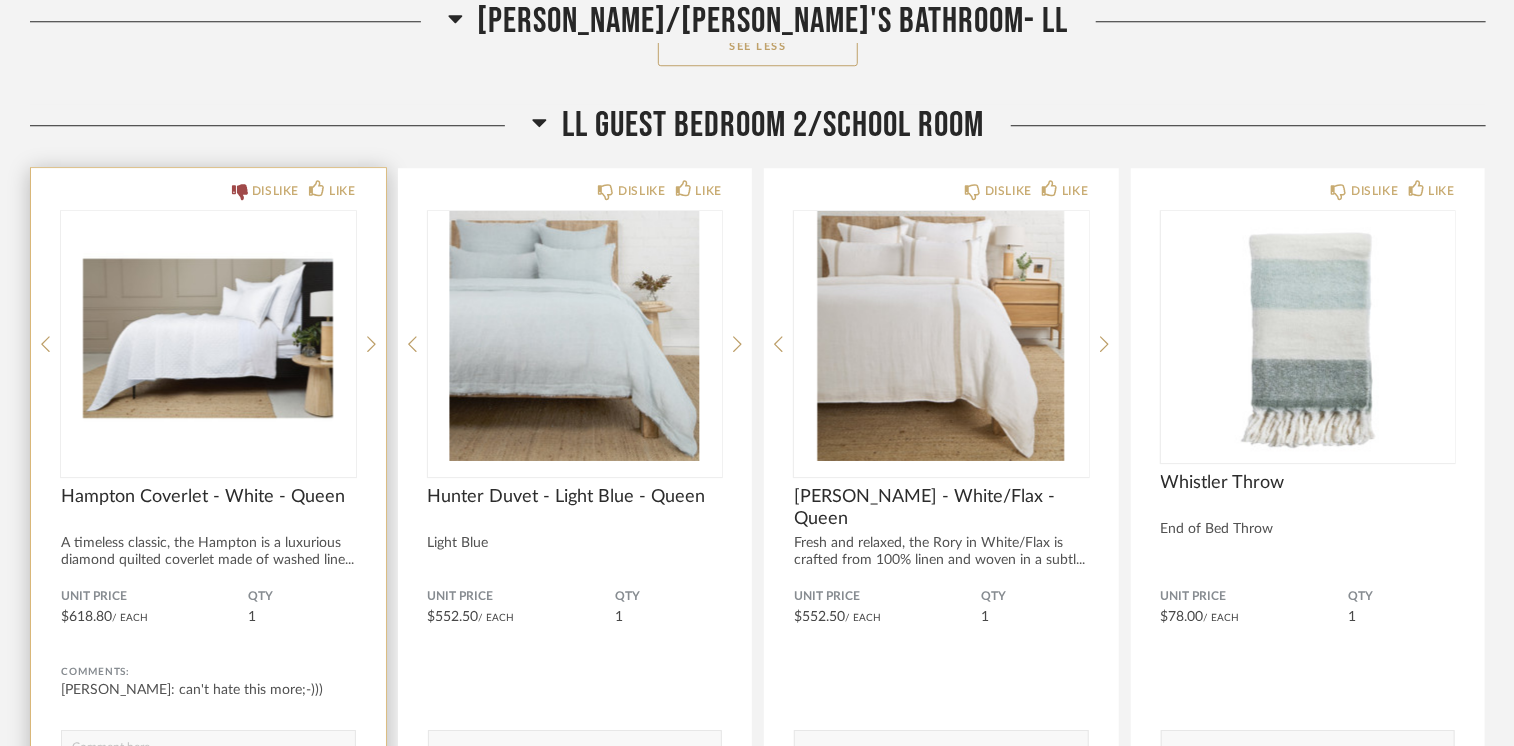 click at bounding box center [208, 336] 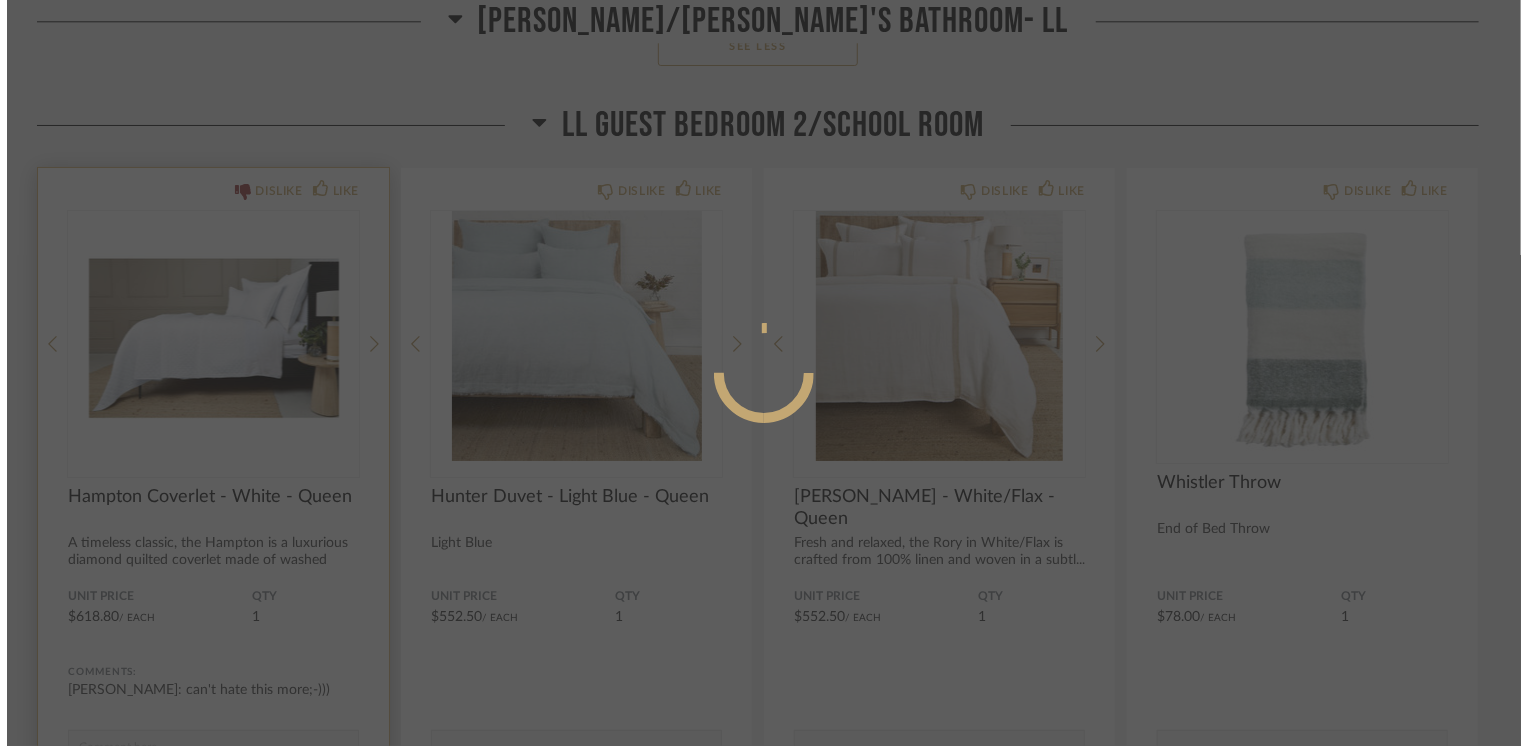 scroll, scrollTop: 0, scrollLeft: 0, axis: both 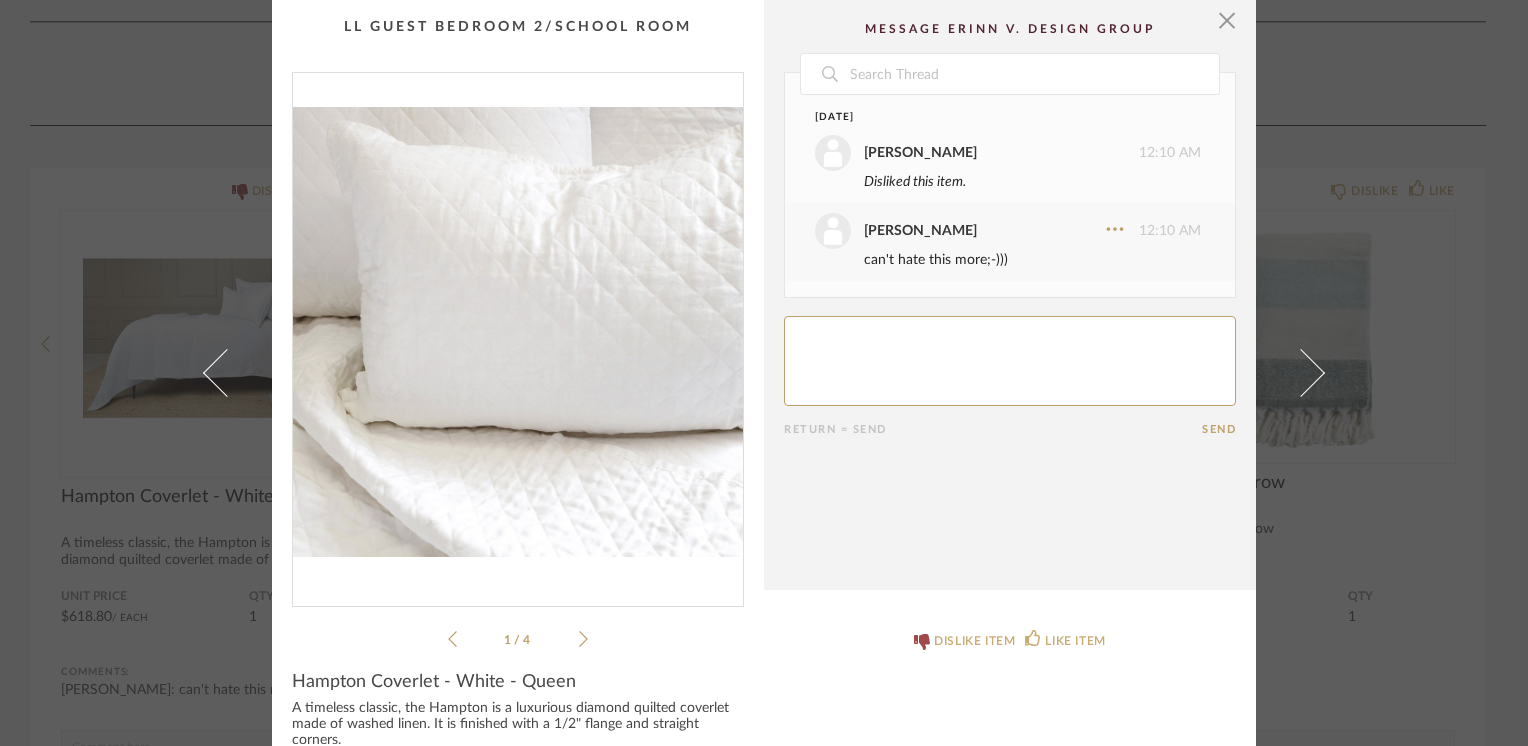 click on "1 / 4" 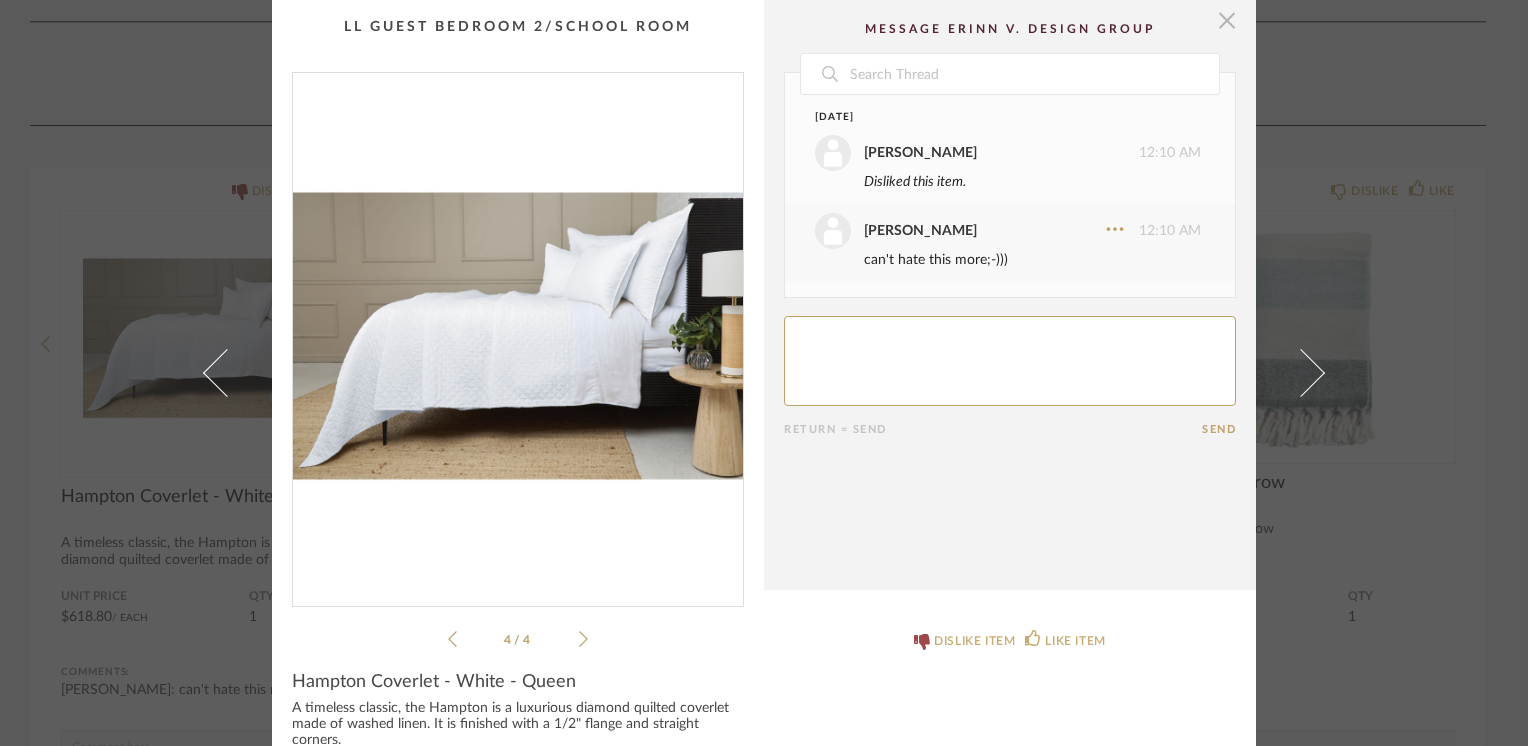 click at bounding box center [1227, 20] 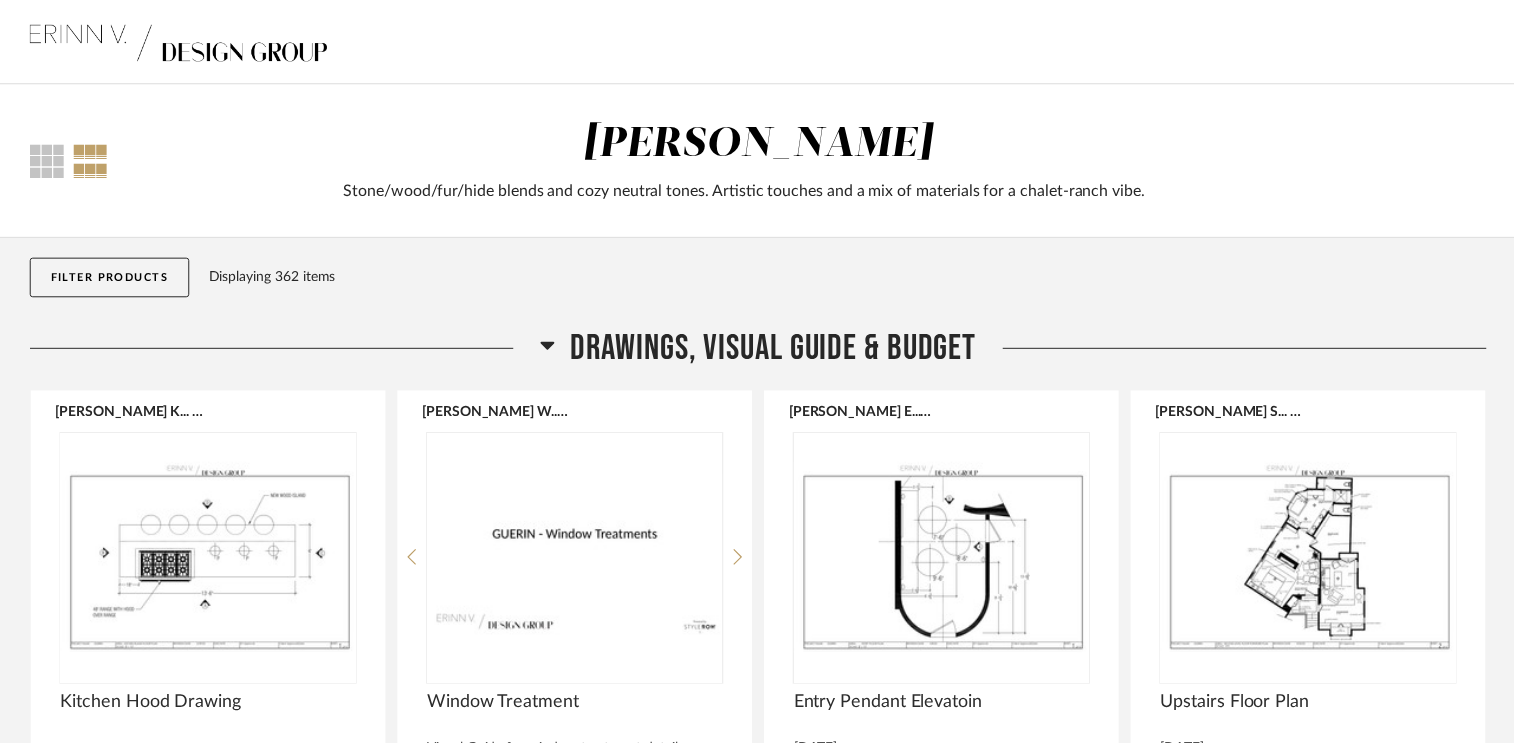 scroll, scrollTop: 29300, scrollLeft: 0, axis: vertical 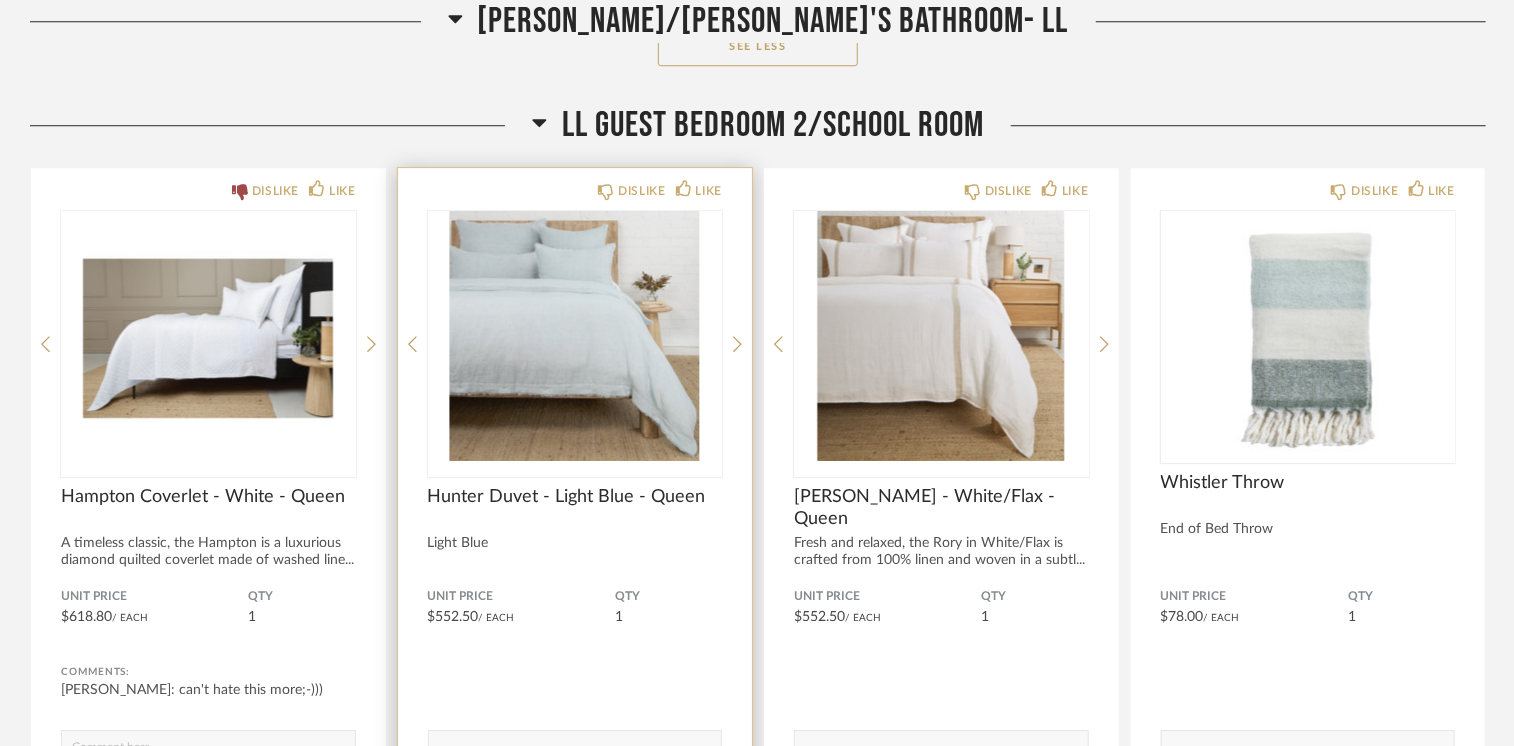 click at bounding box center (575, 336) 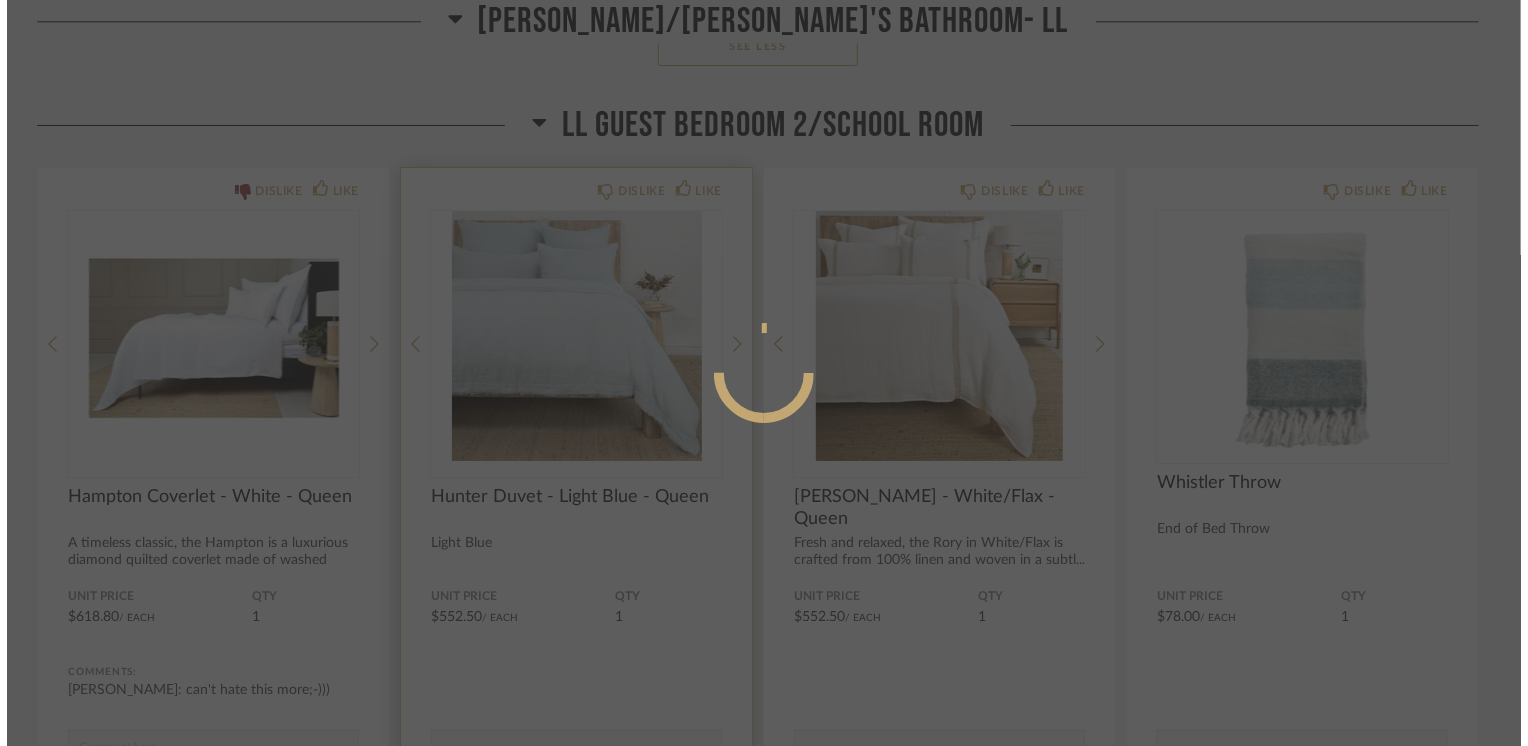 scroll, scrollTop: 0, scrollLeft: 0, axis: both 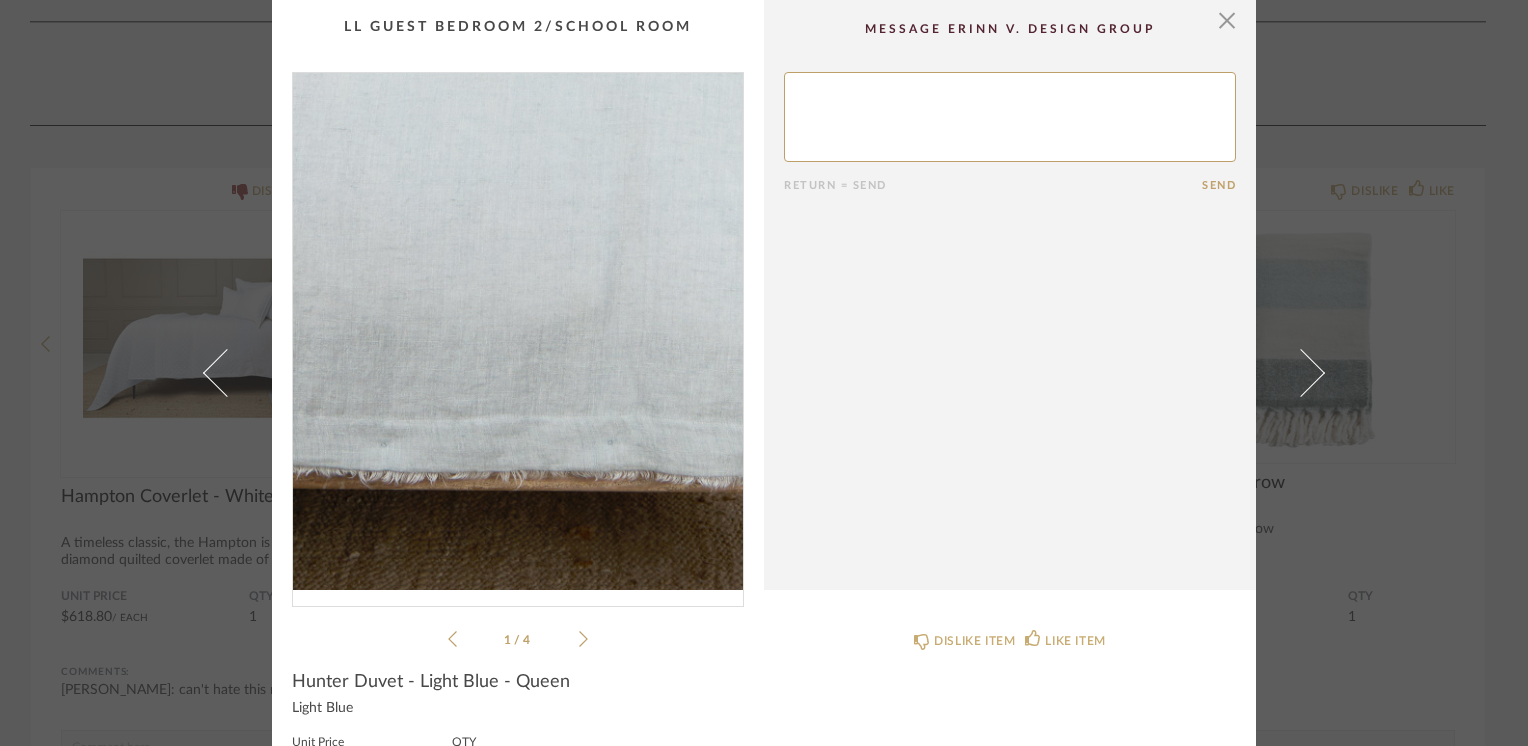 click at bounding box center [518, 331] 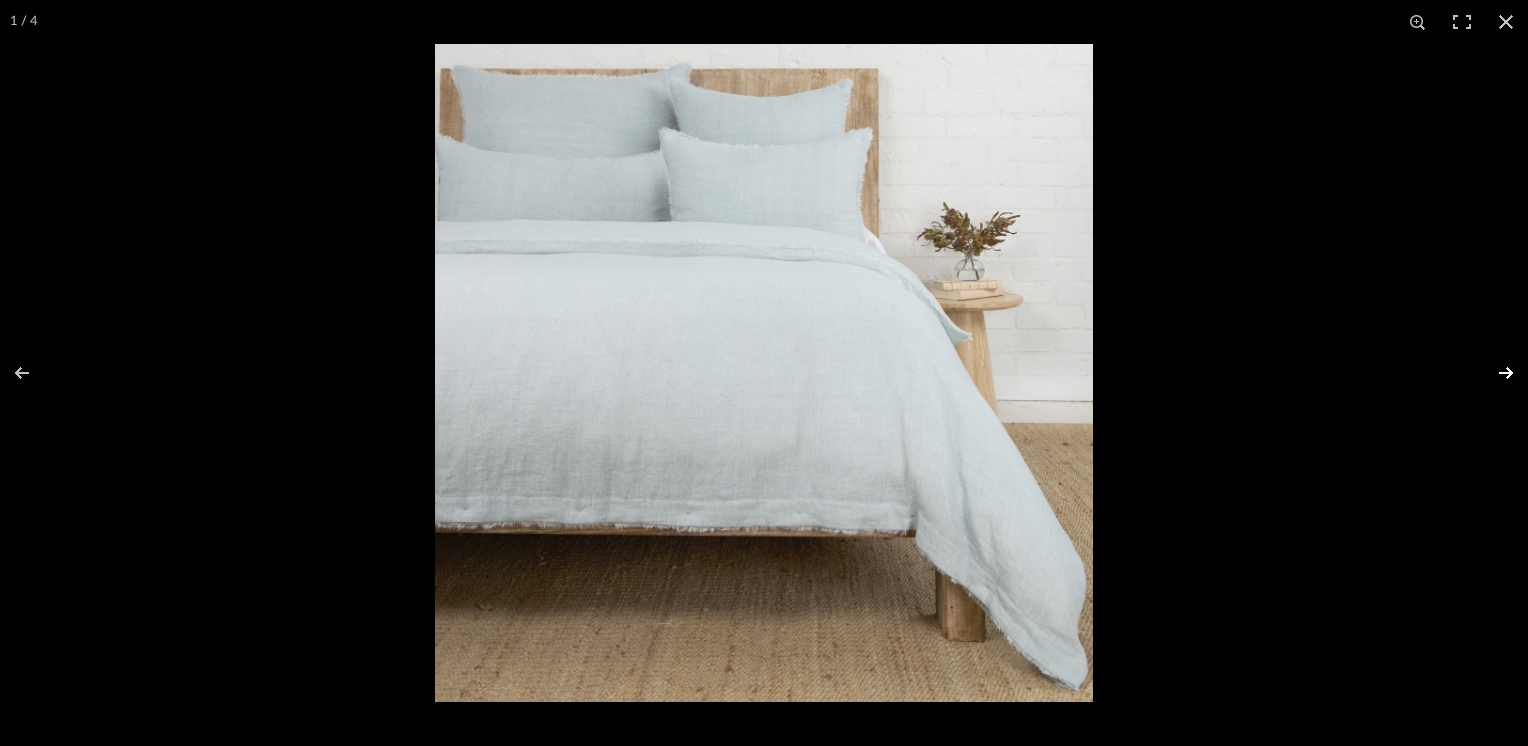 click at bounding box center (1493, 373) 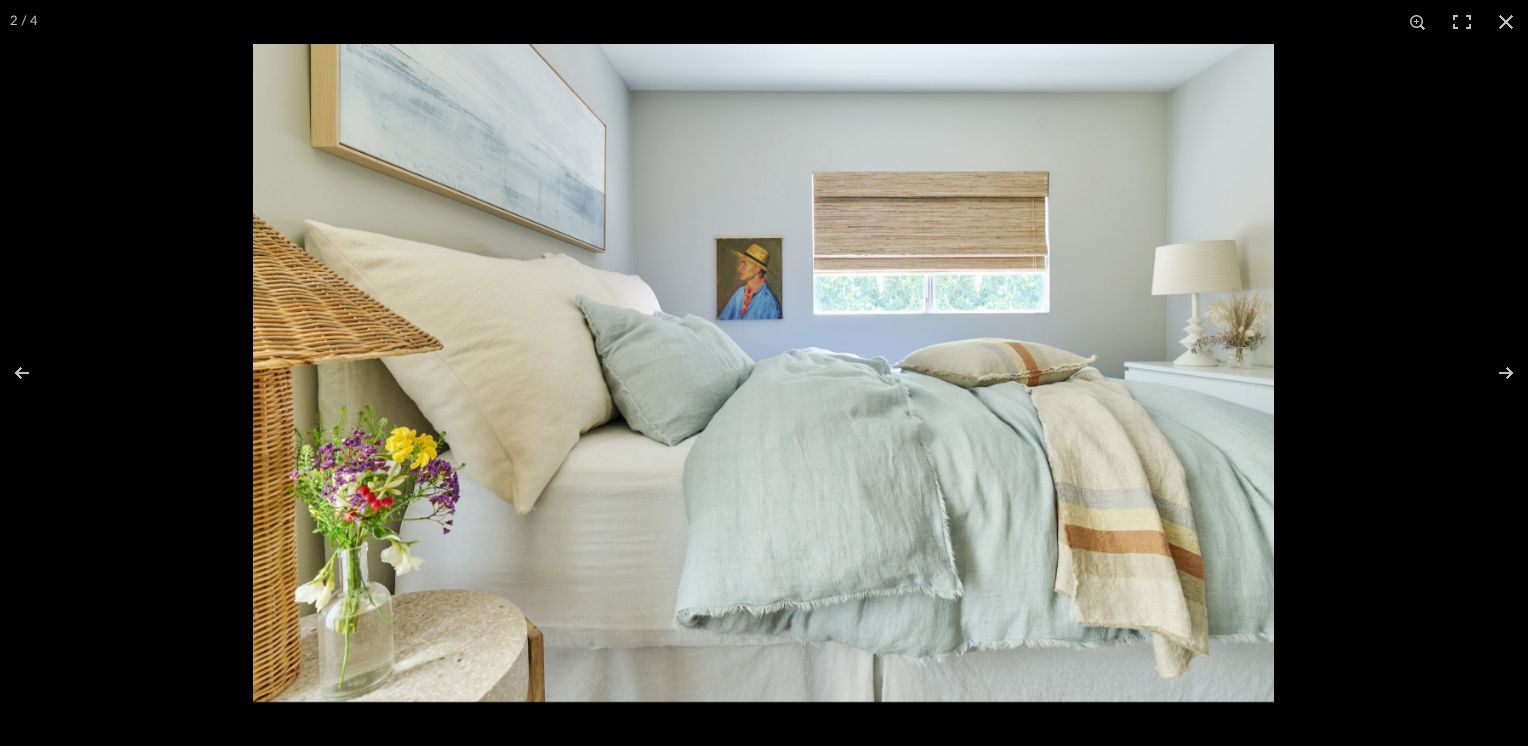 click at bounding box center (763, 373) 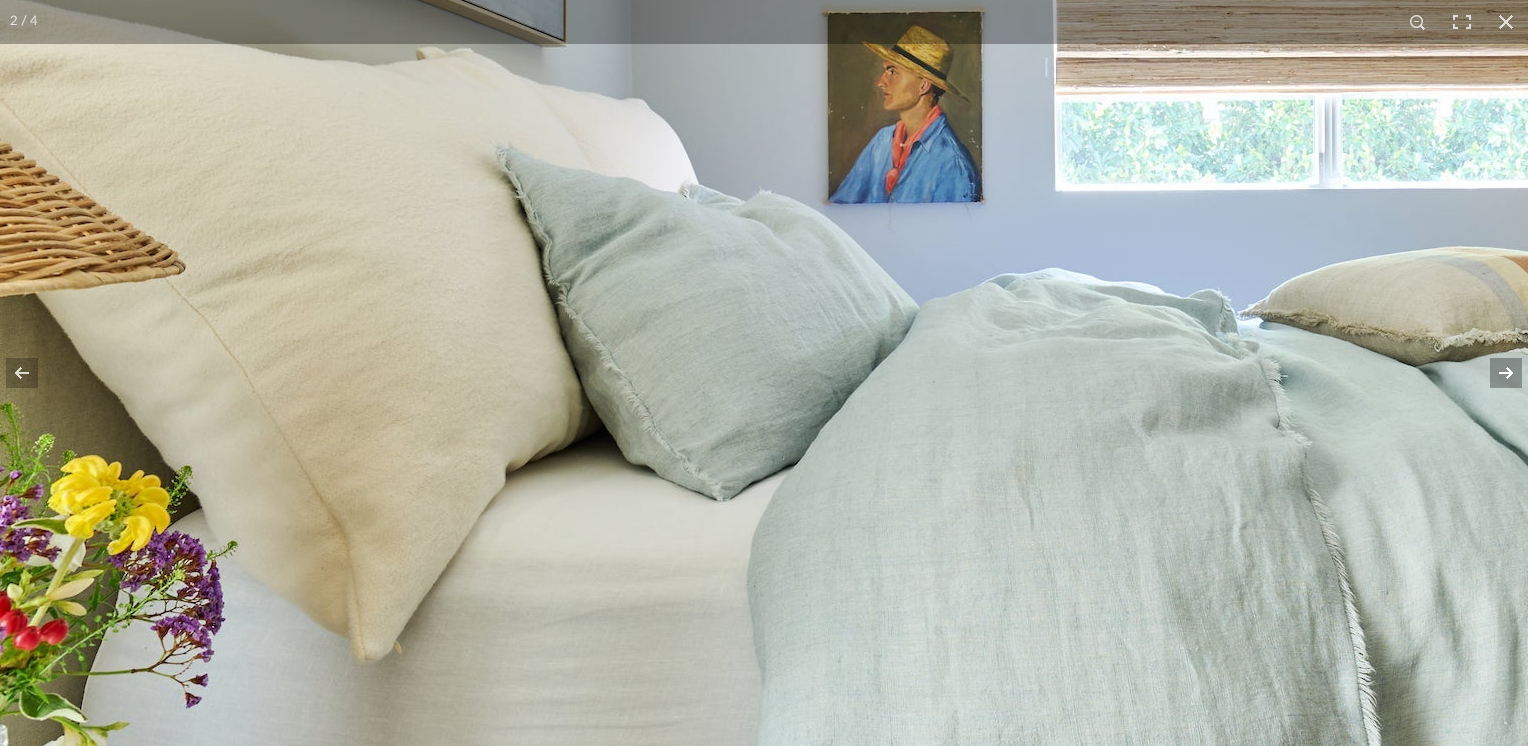 click at bounding box center (1493, 373) 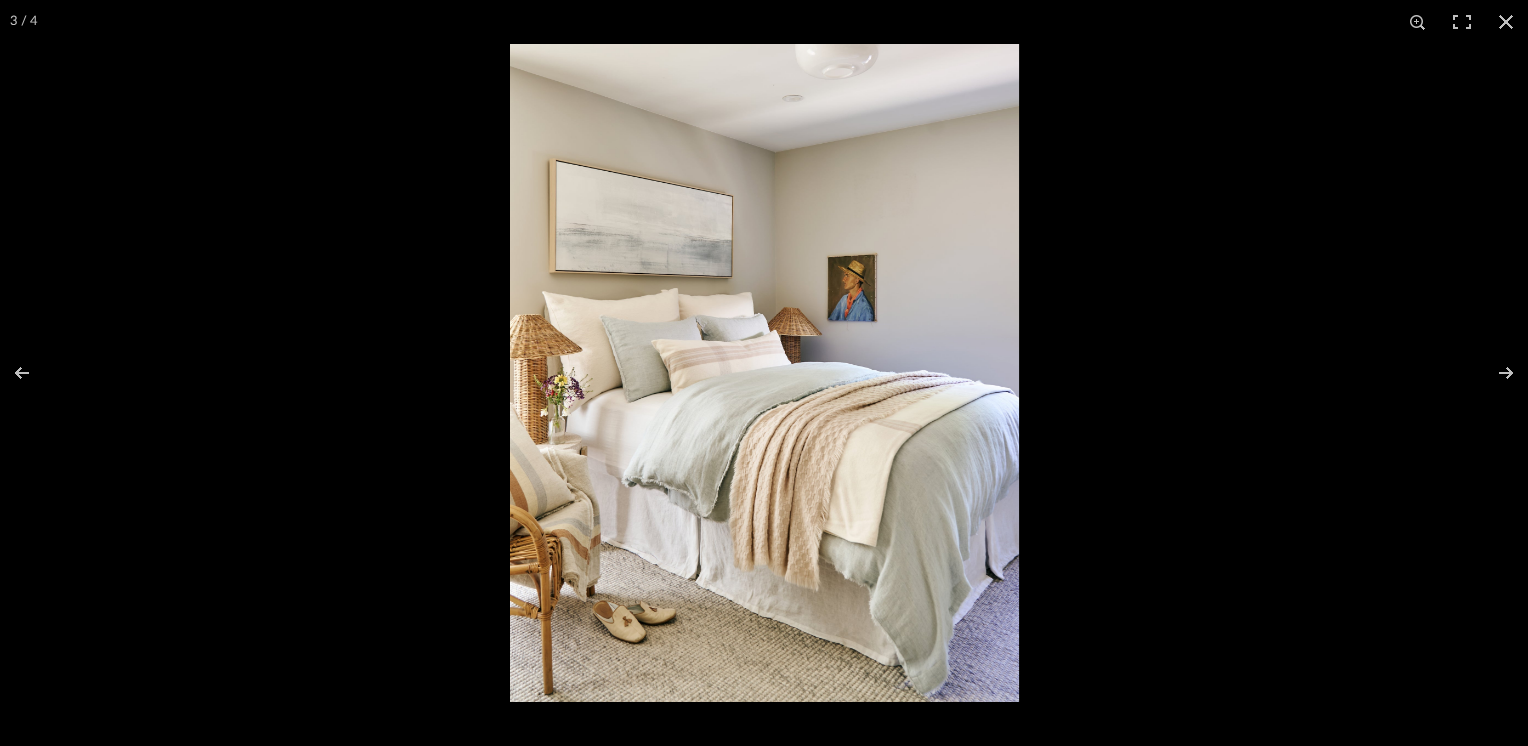 click at bounding box center (764, 373) 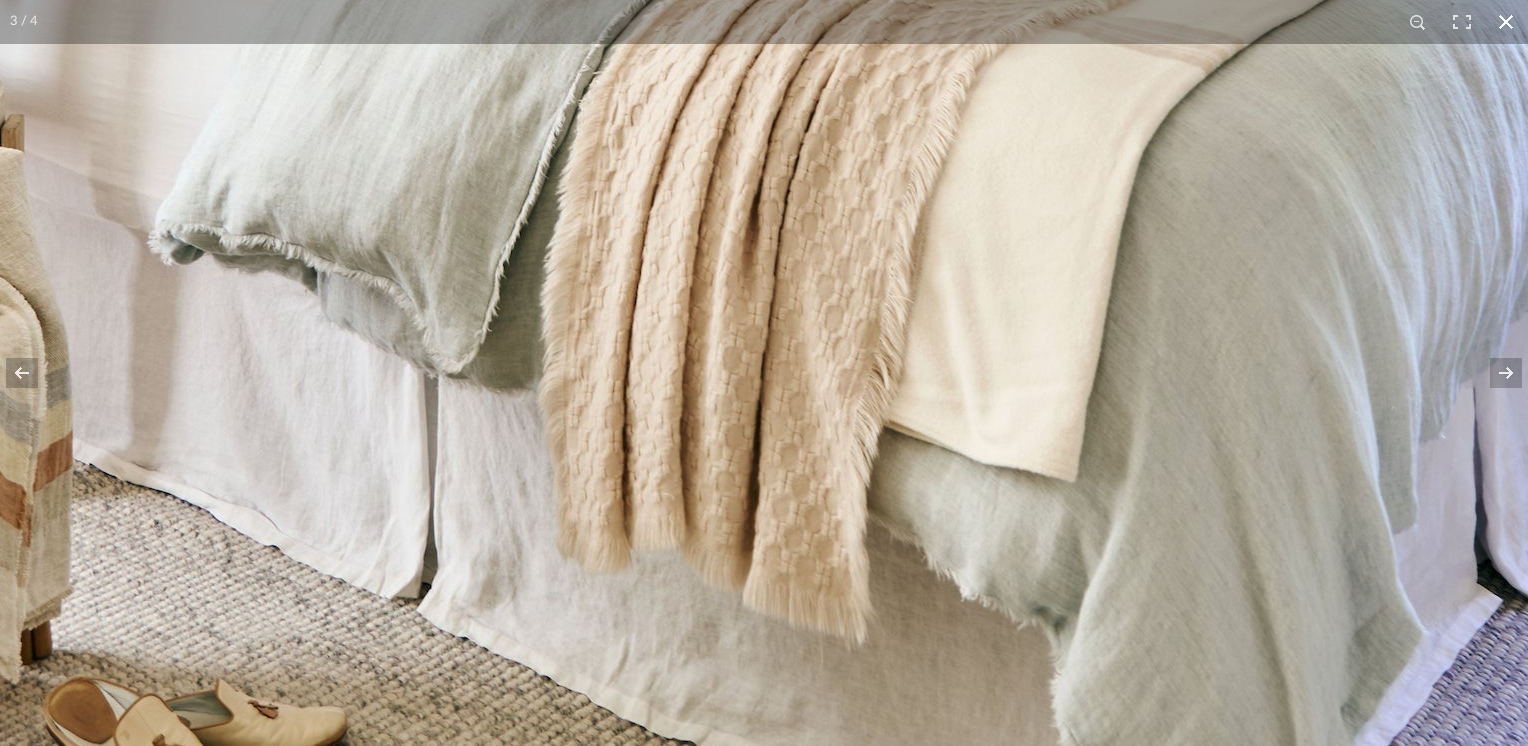 click at bounding box center (1506, 22) 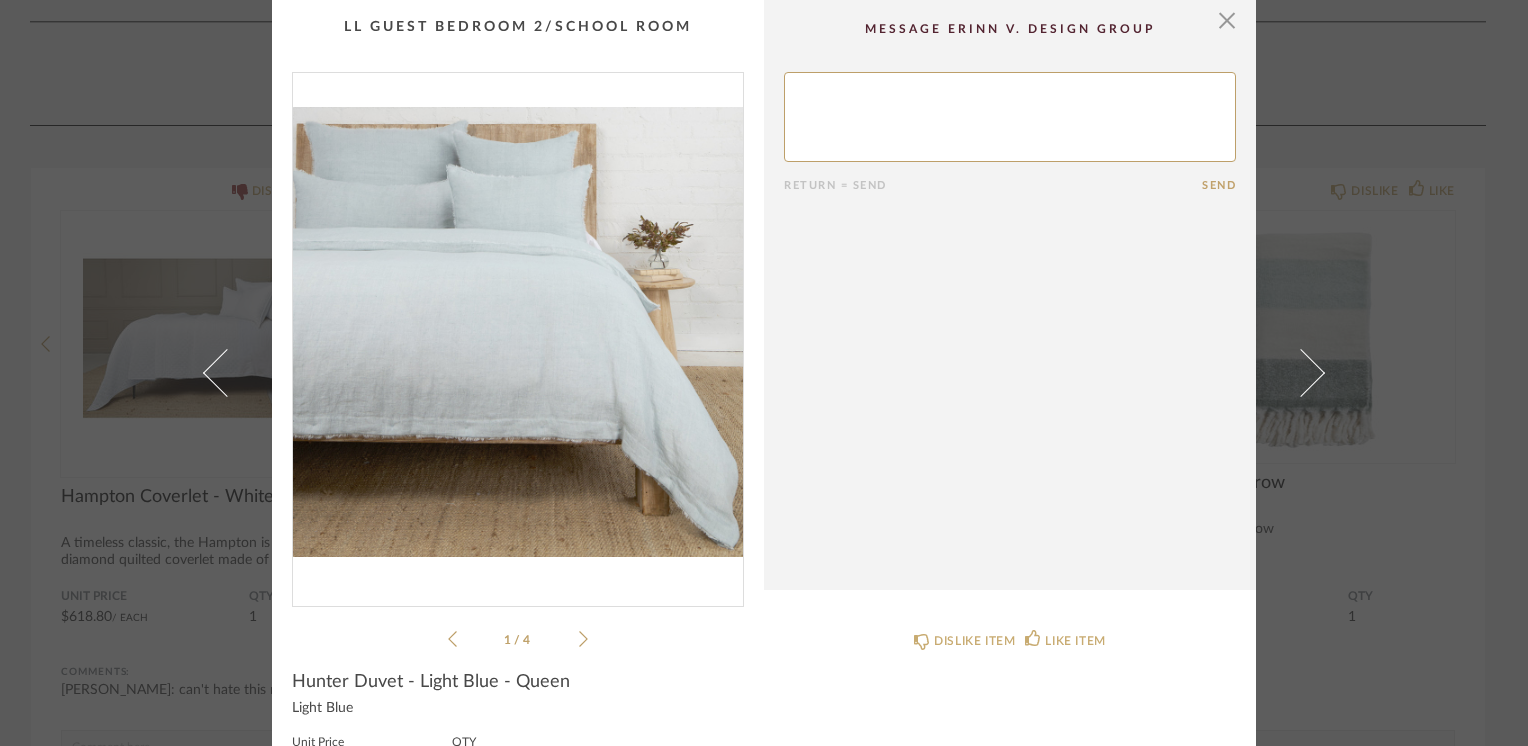 click 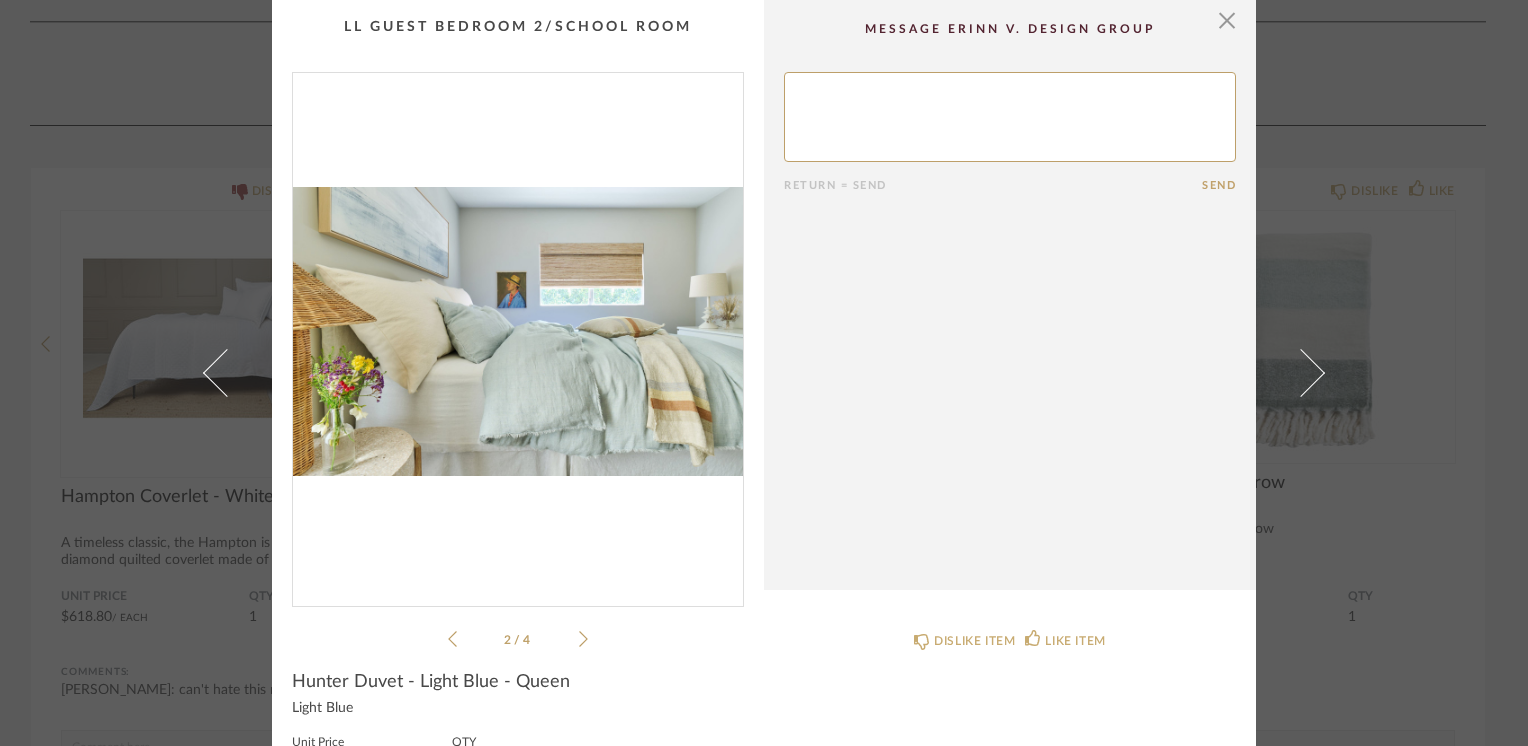 click 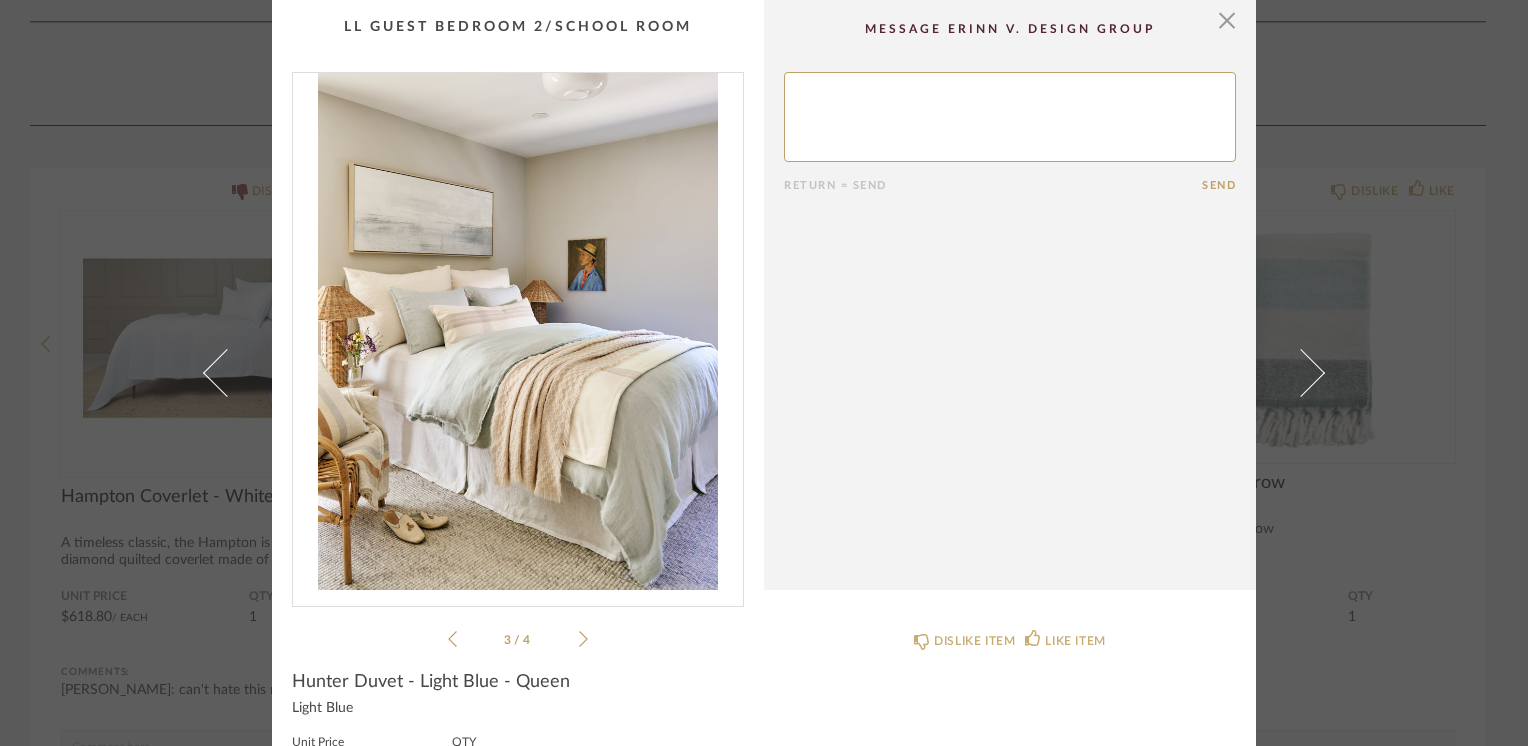 click 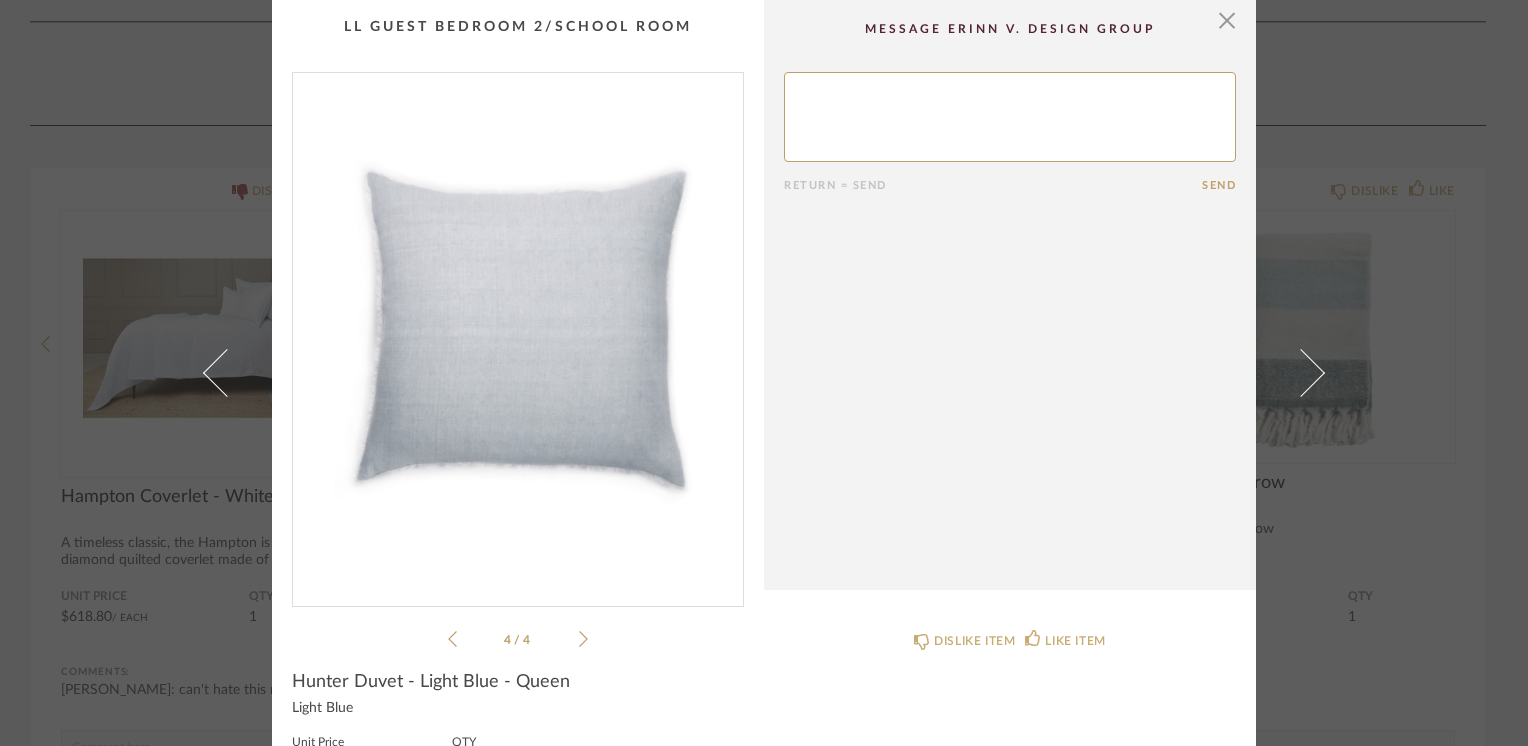 click 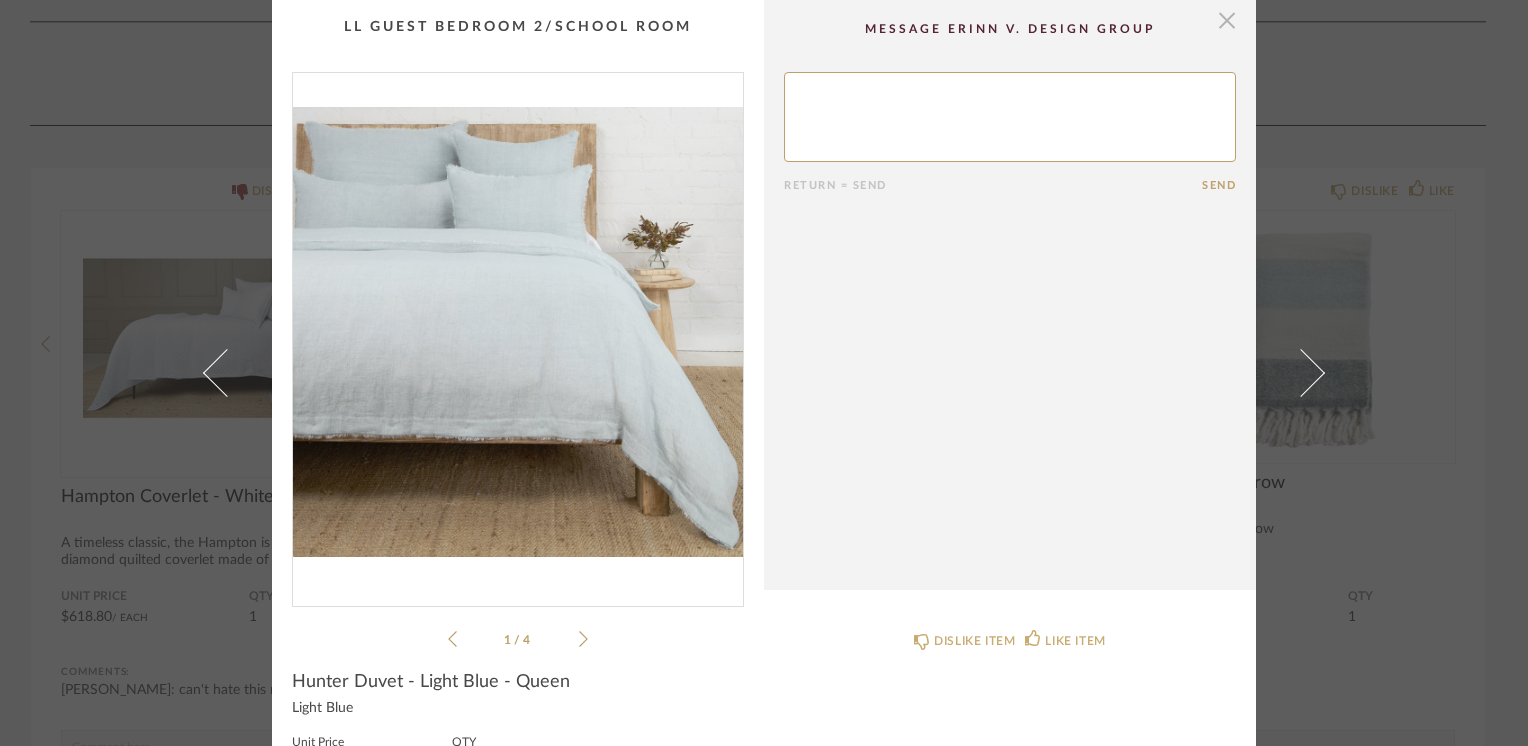 click at bounding box center (1227, 20) 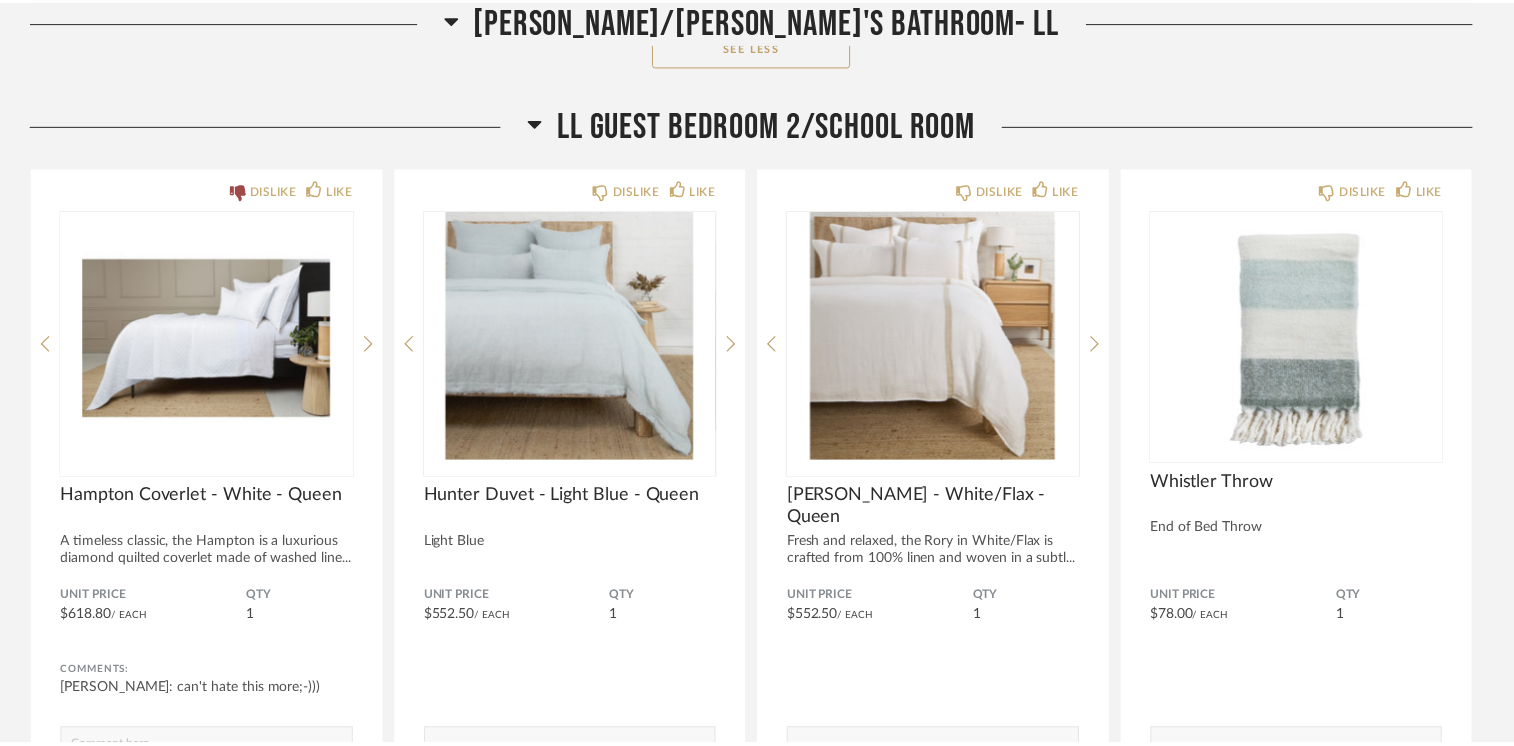 scroll, scrollTop: 29300, scrollLeft: 0, axis: vertical 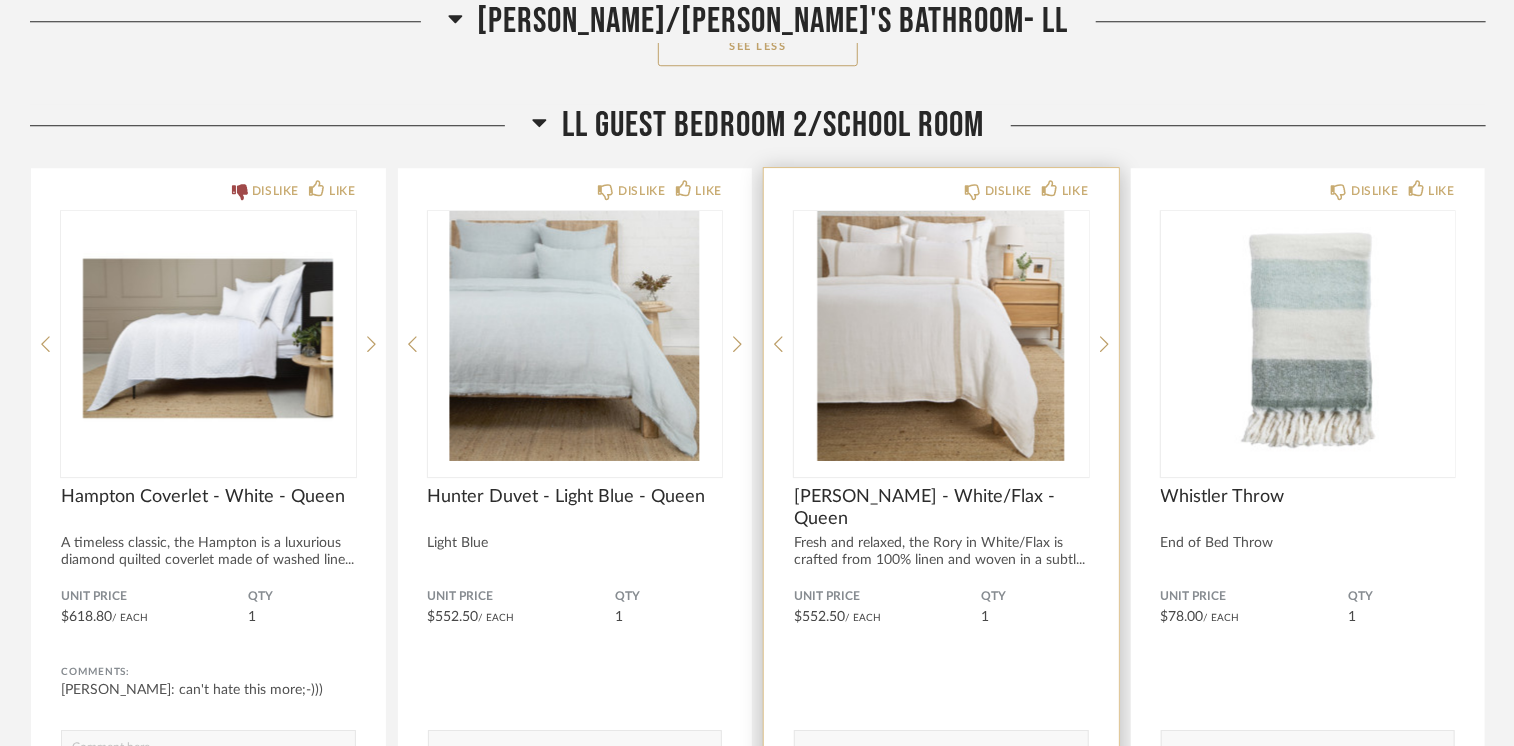 click at bounding box center (941, 336) 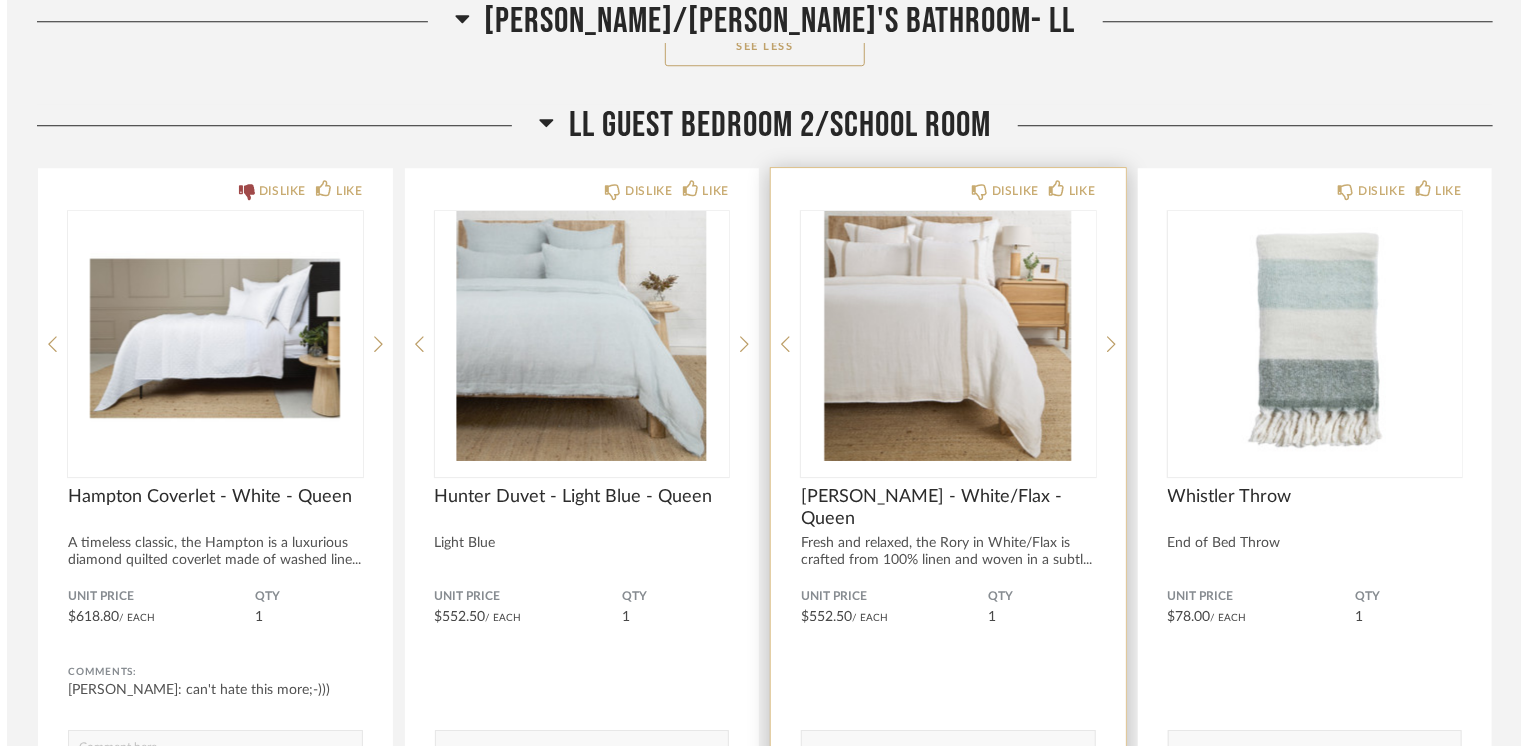 scroll, scrollTop: 0, scrollLeft: 0, axis: both 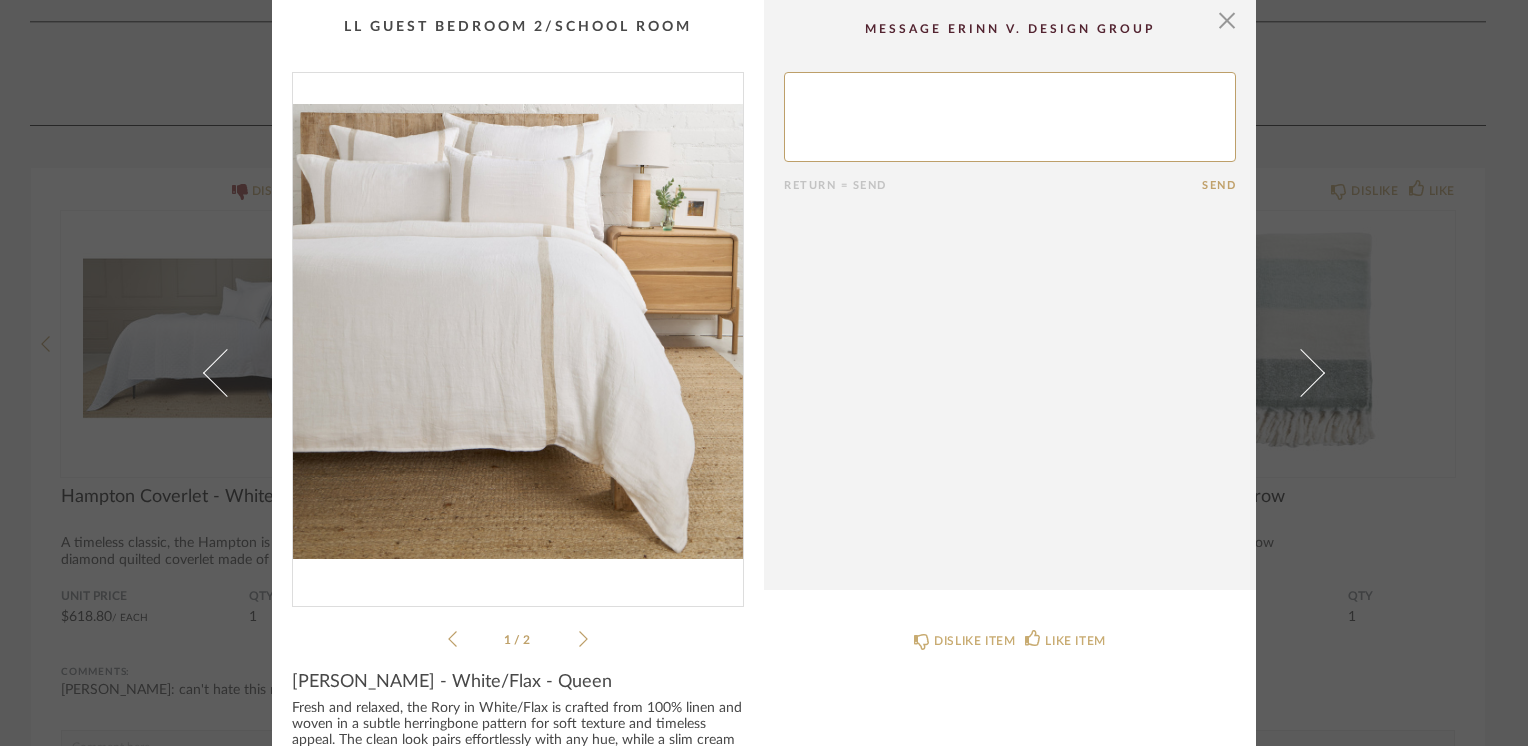 click 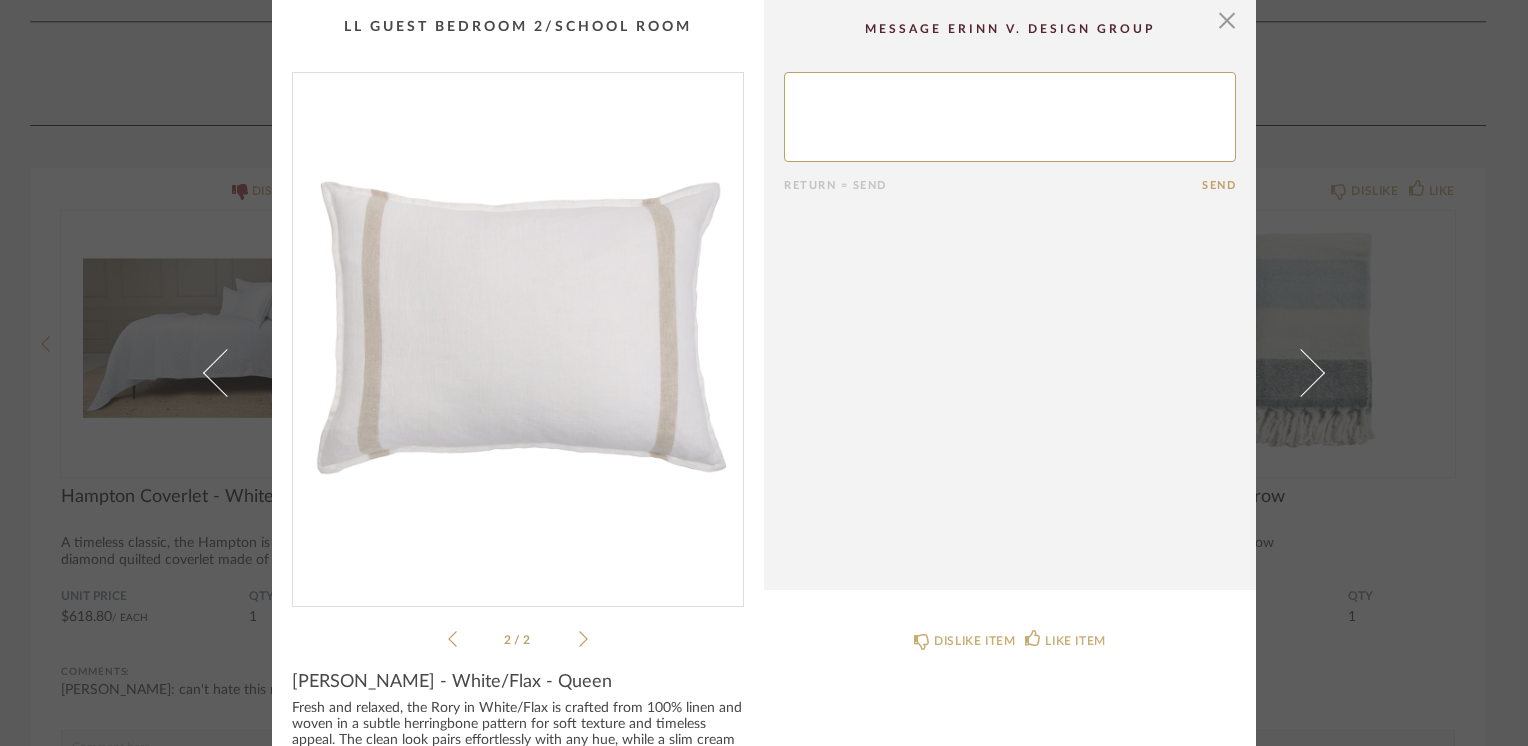click 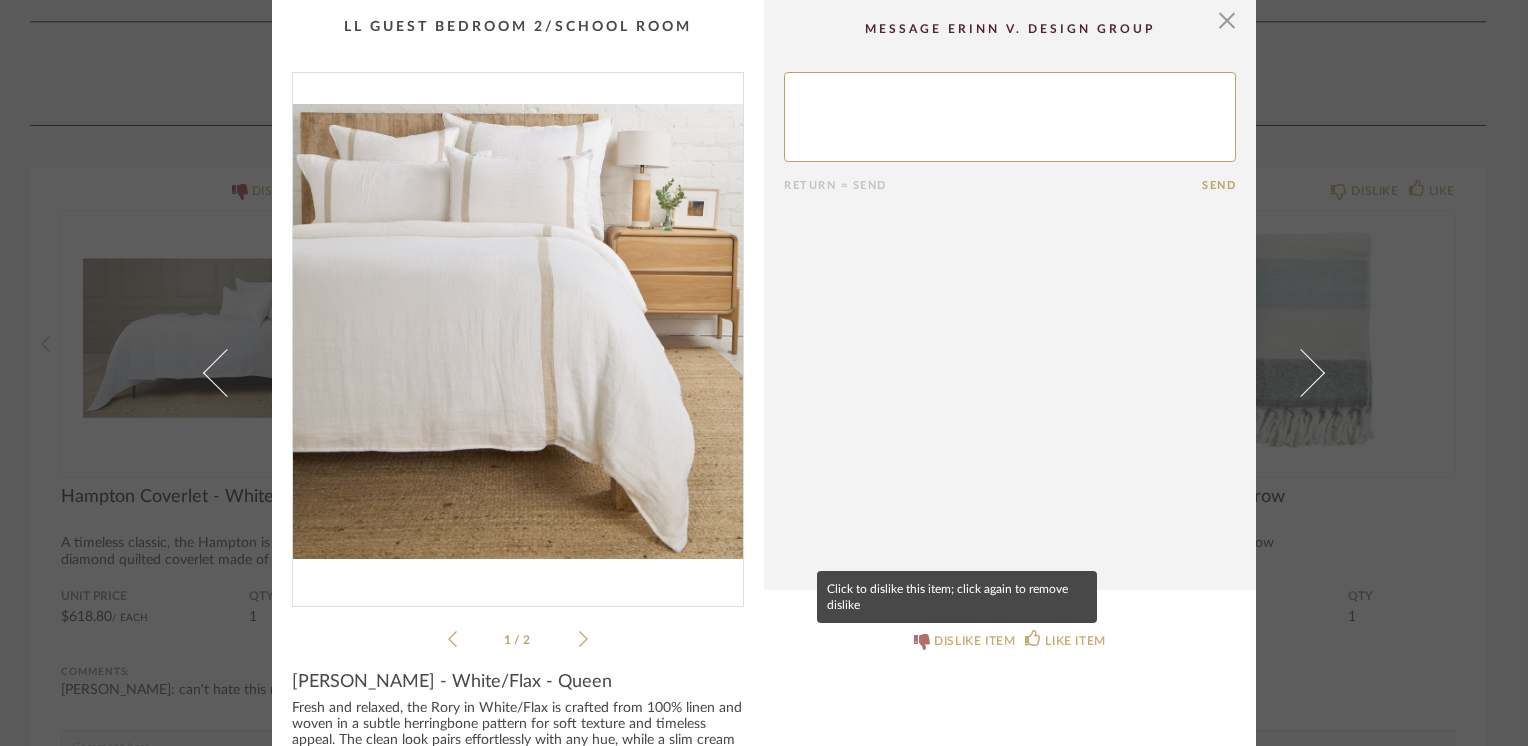 click 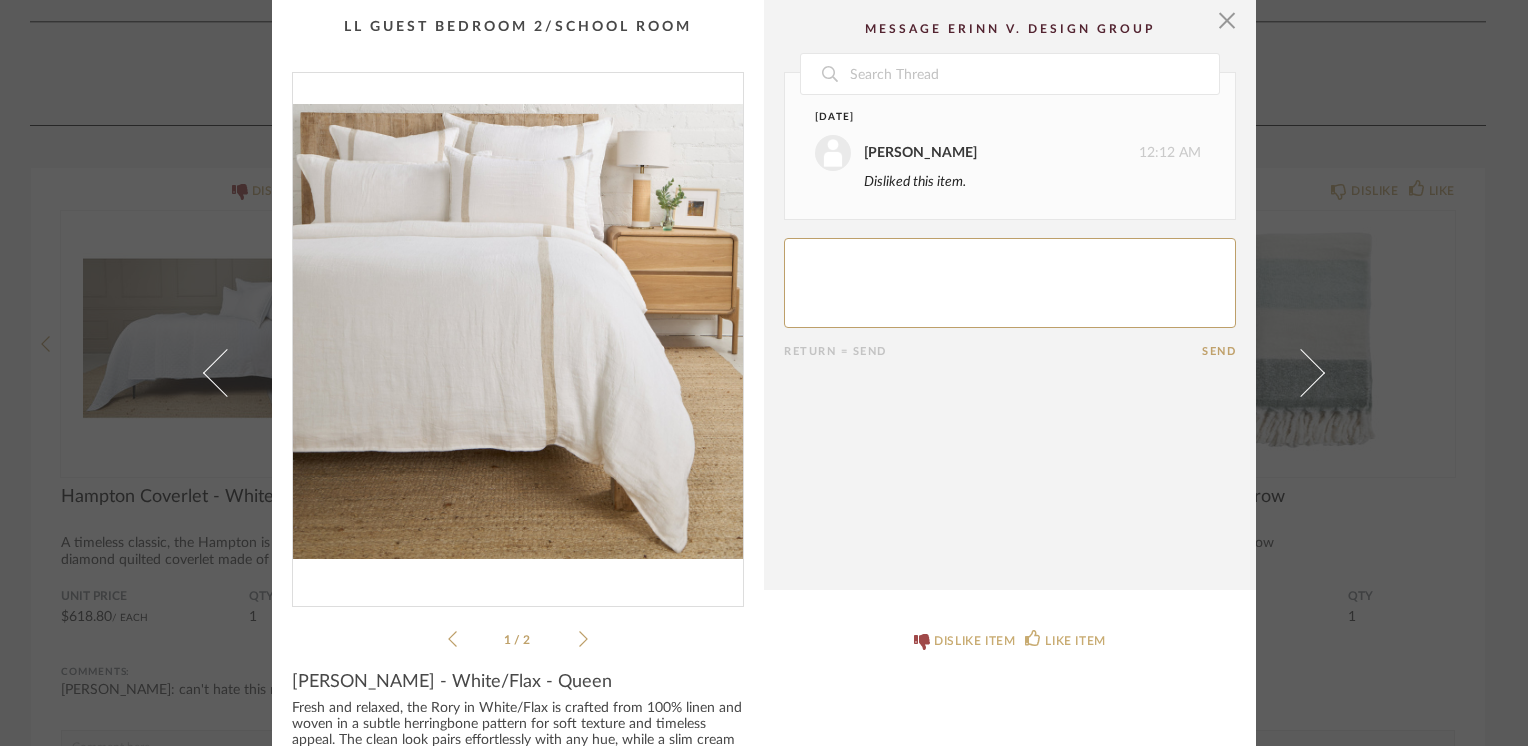 click 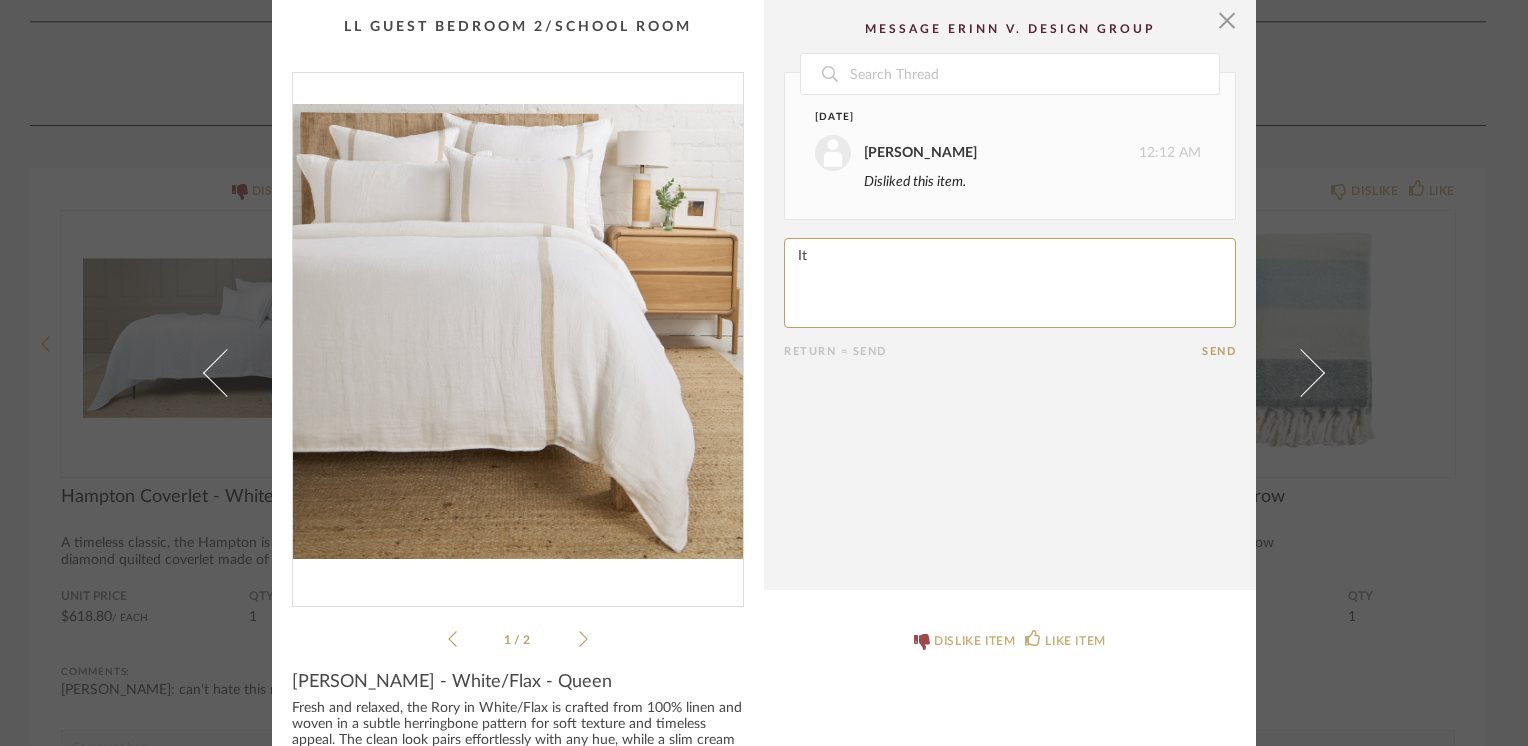 type on "I" 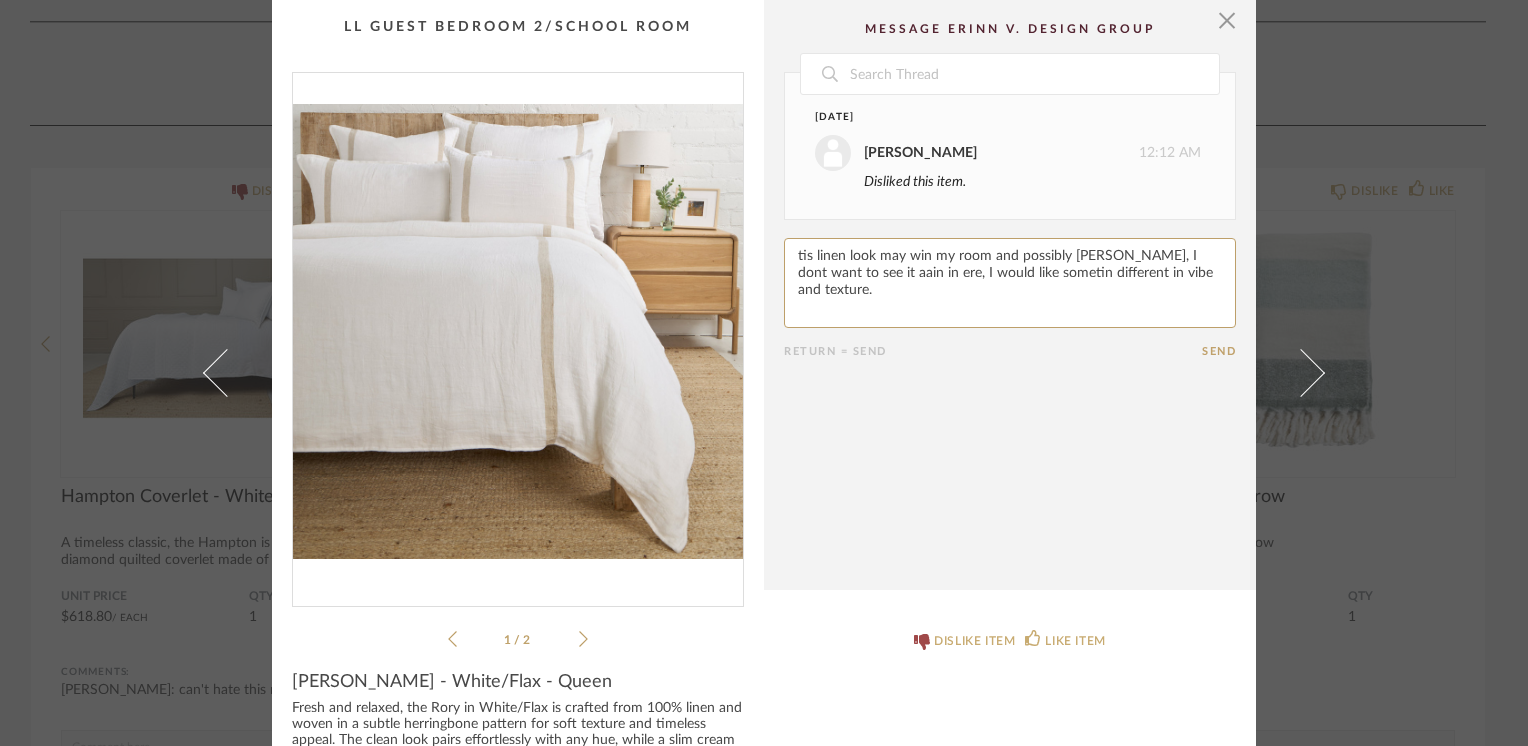 paste on "h" 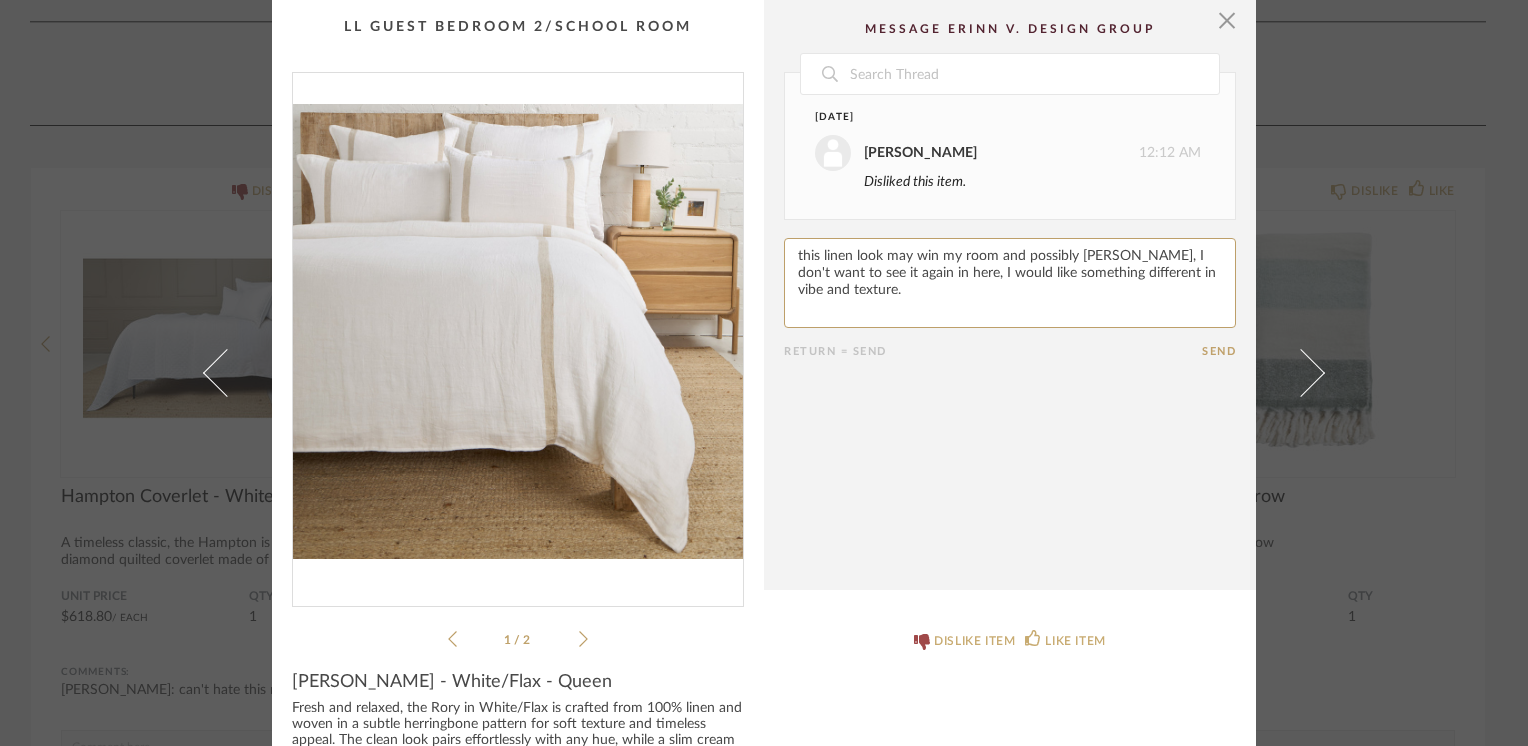 click 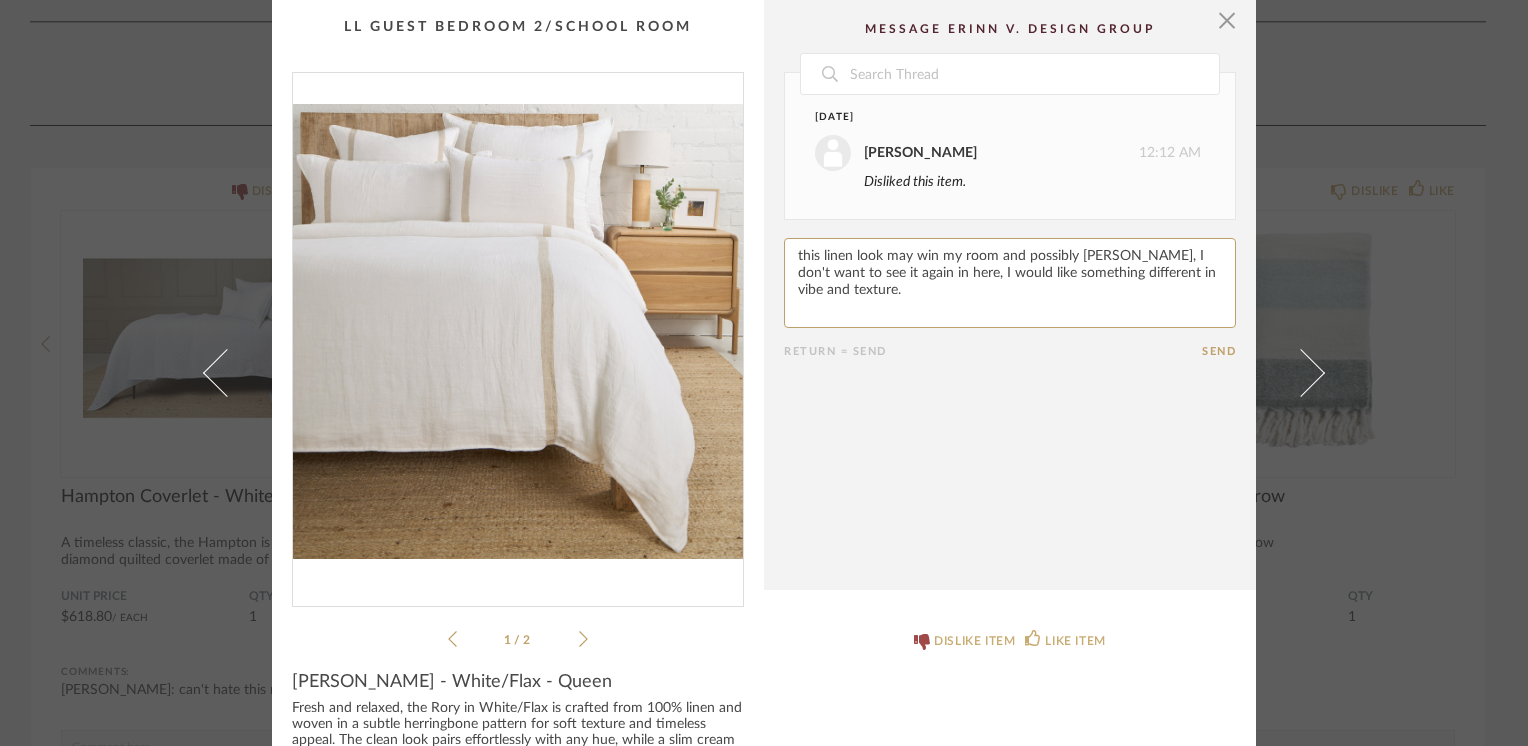 type on "this linen look may win my room and possibly [PERSON_NAME], I don't want to see it again in here, I would like something different in vibe and texture." 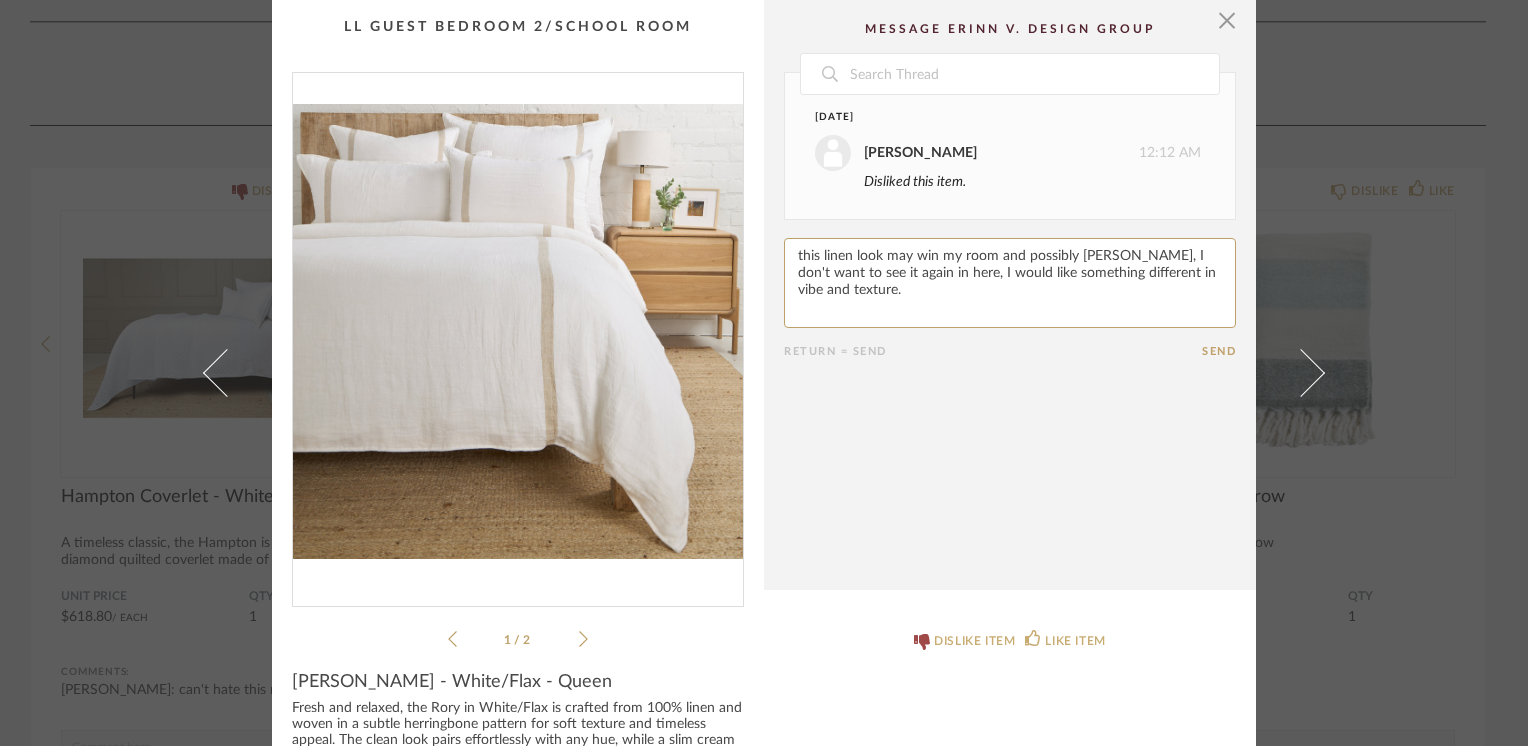 click on "Return = Send" 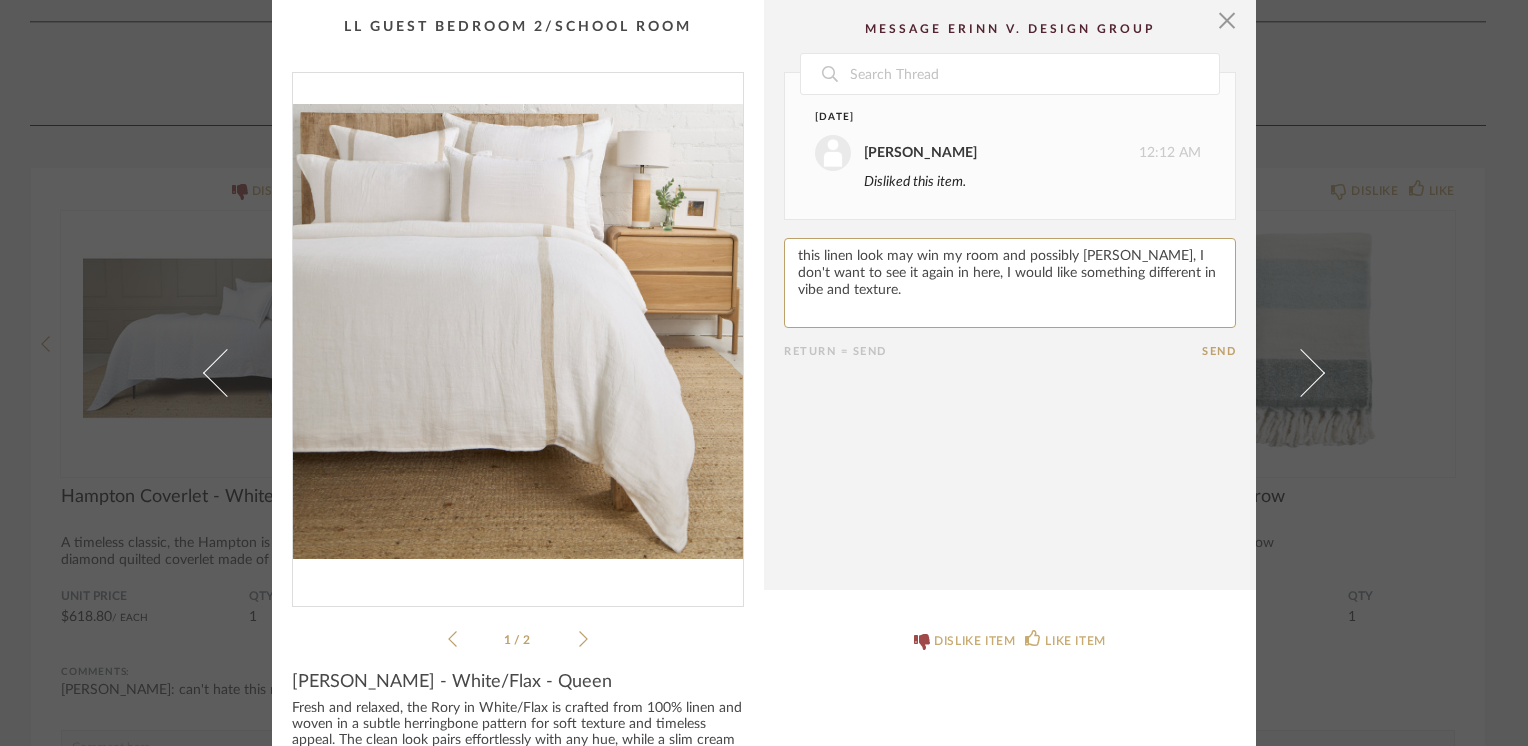 type 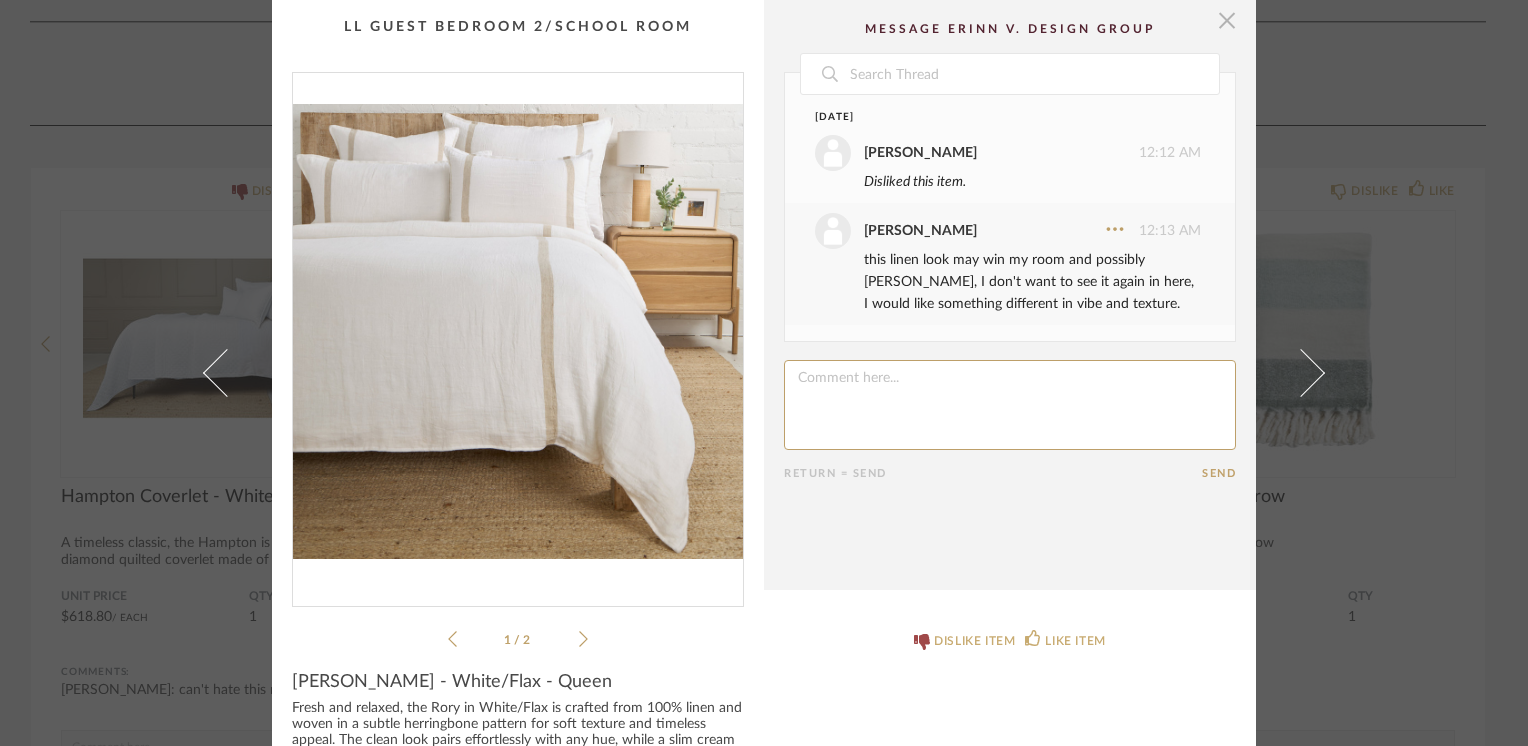 click at bounding box center [1227, 20] 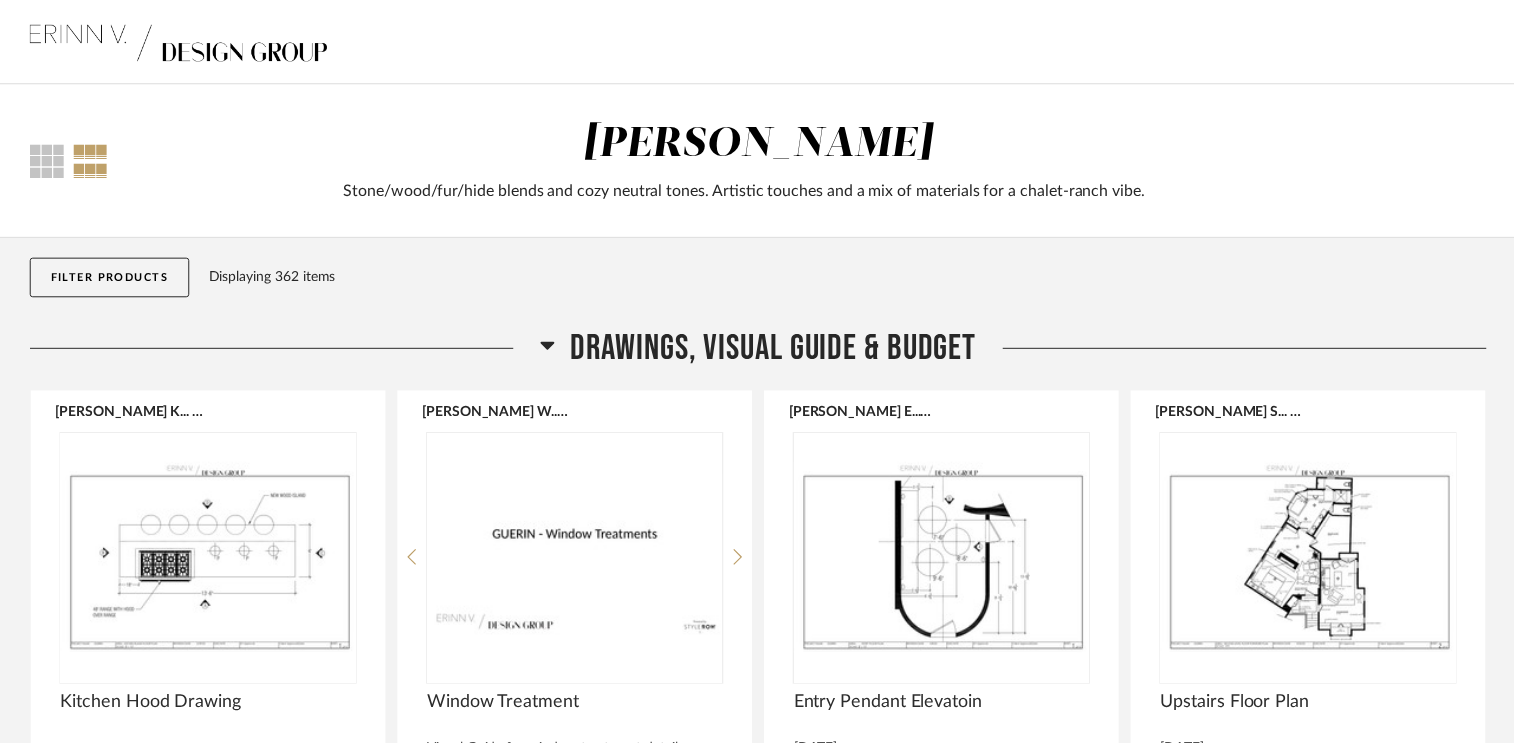 scroll, scrollTop: 29300, scrollLeft: 0, axis: vertical 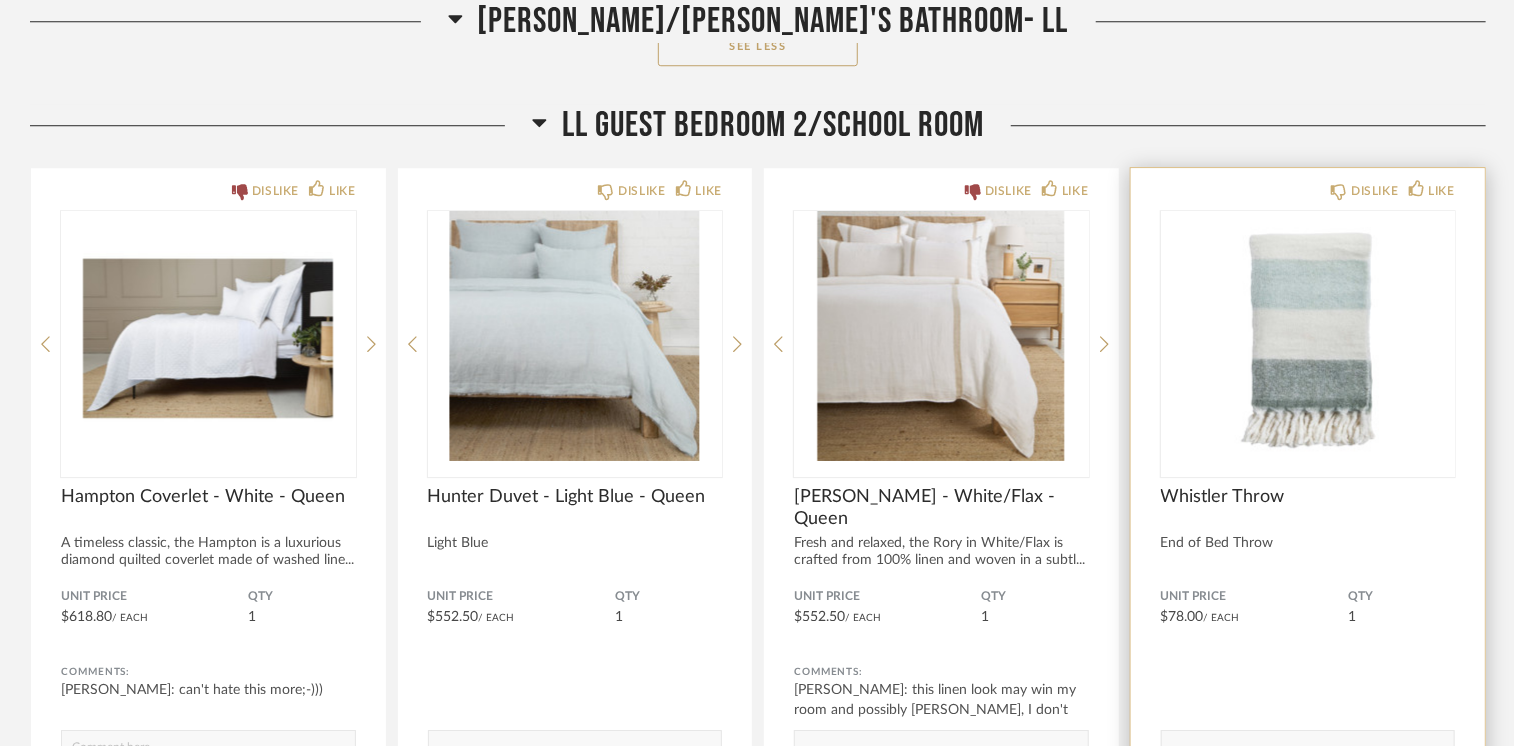 click at bounding box center (1308, 336) 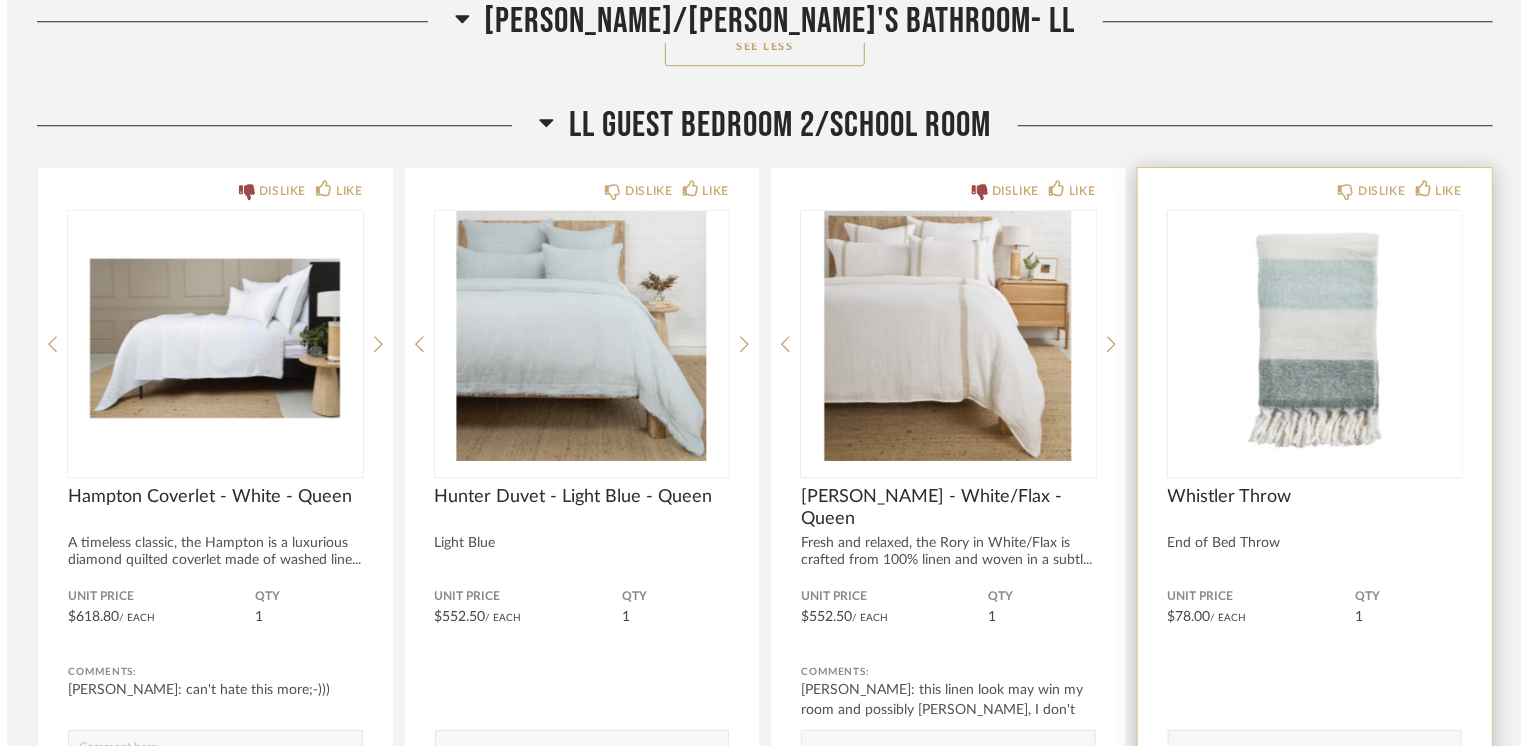 scroll, scrollTop: 0, scrollLeft: 0, axis: both 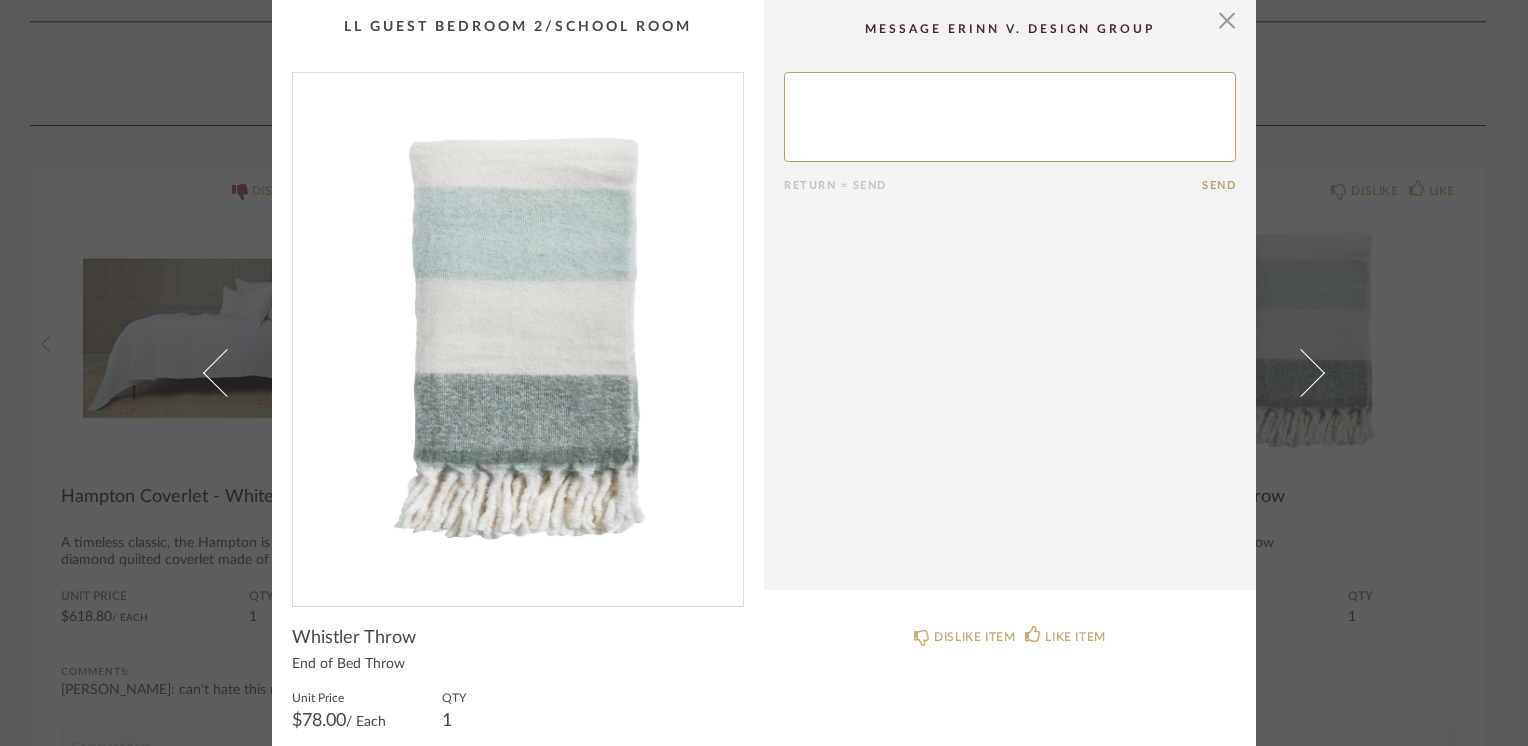 click on "Return = Send  Send" 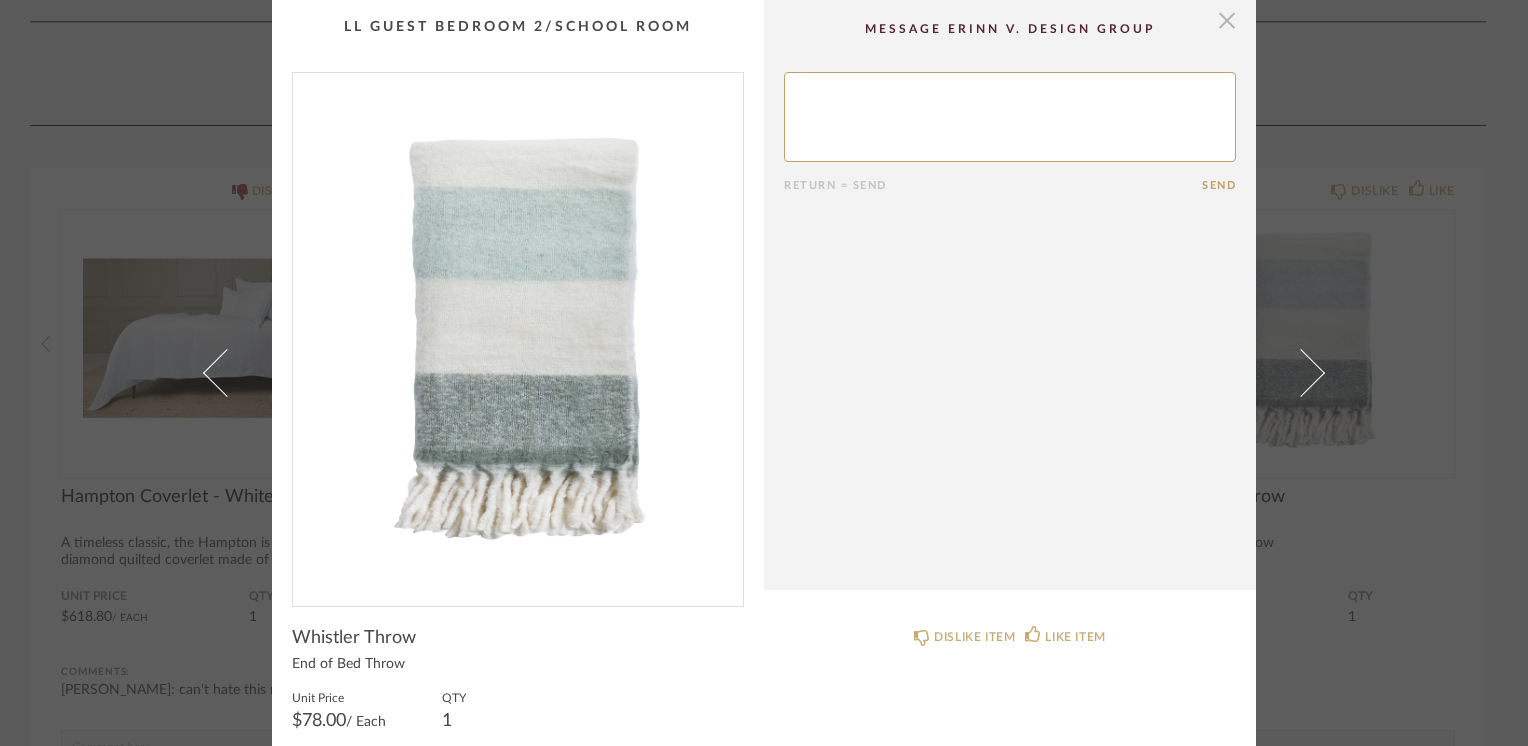click at bounding box center (1227, 20) 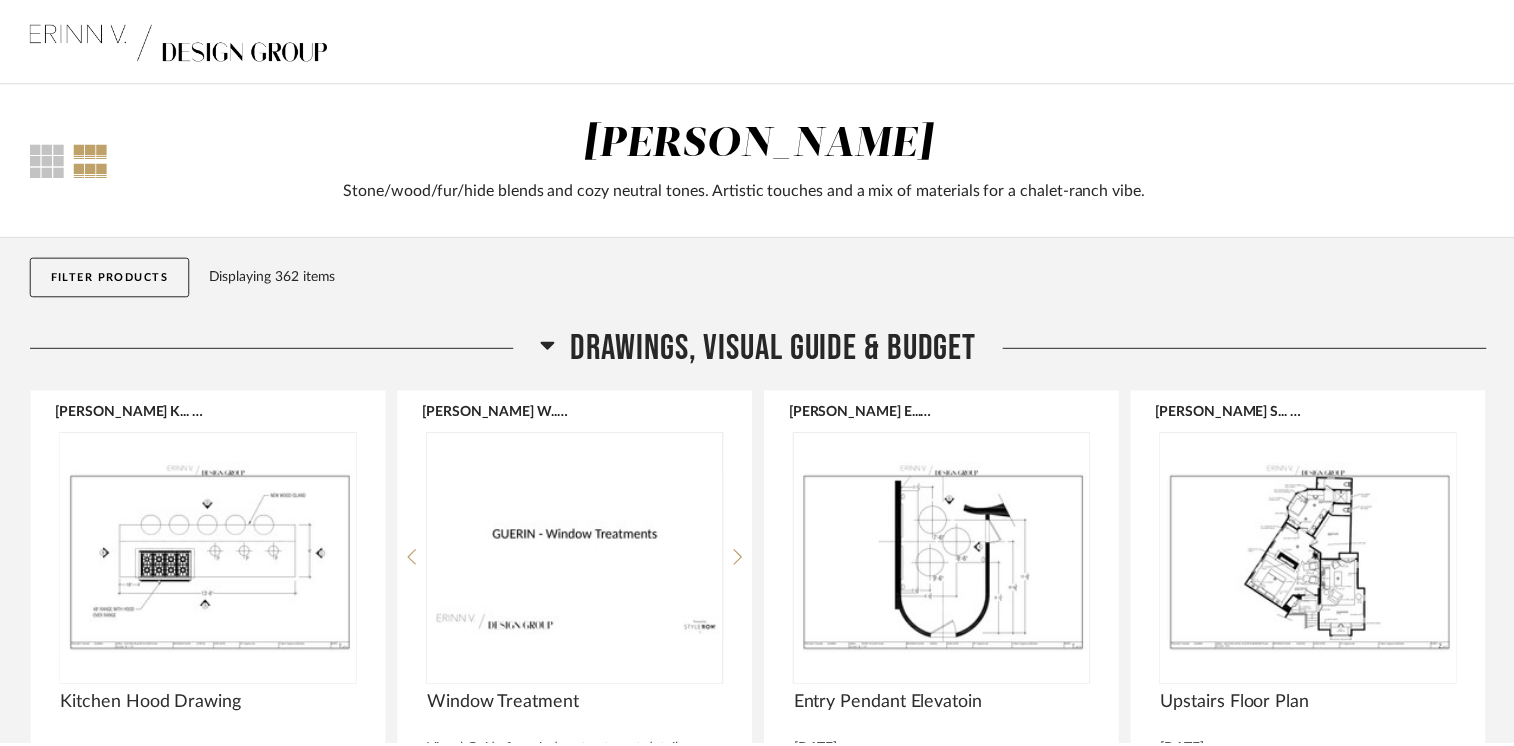 scroll, scrollTop: 29300, scrollLeft: 0, axis: vertical 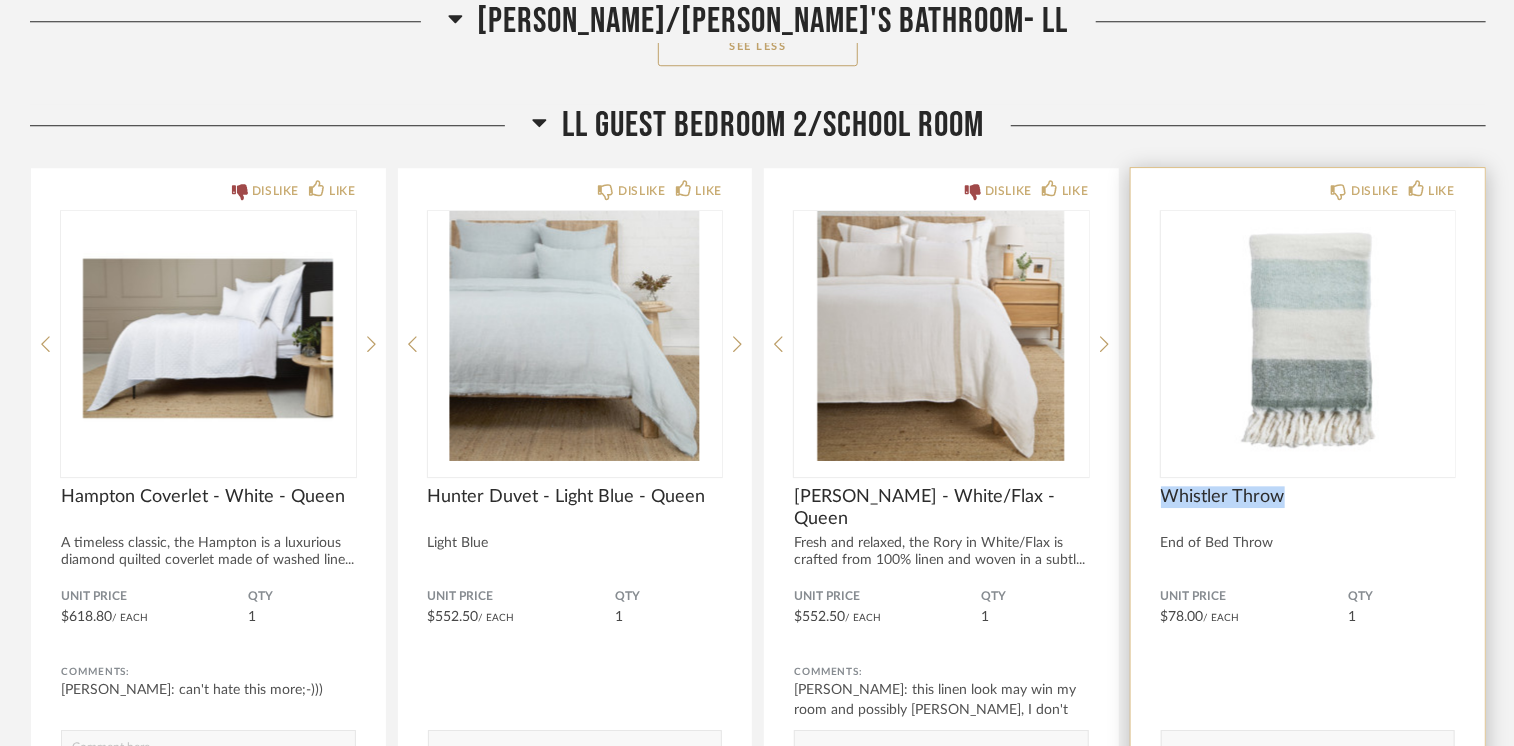 drag, startPoint x: 1286, startPoint y: 464, endPoint x: 1166, endPoint y: 457, distance: 120.203995 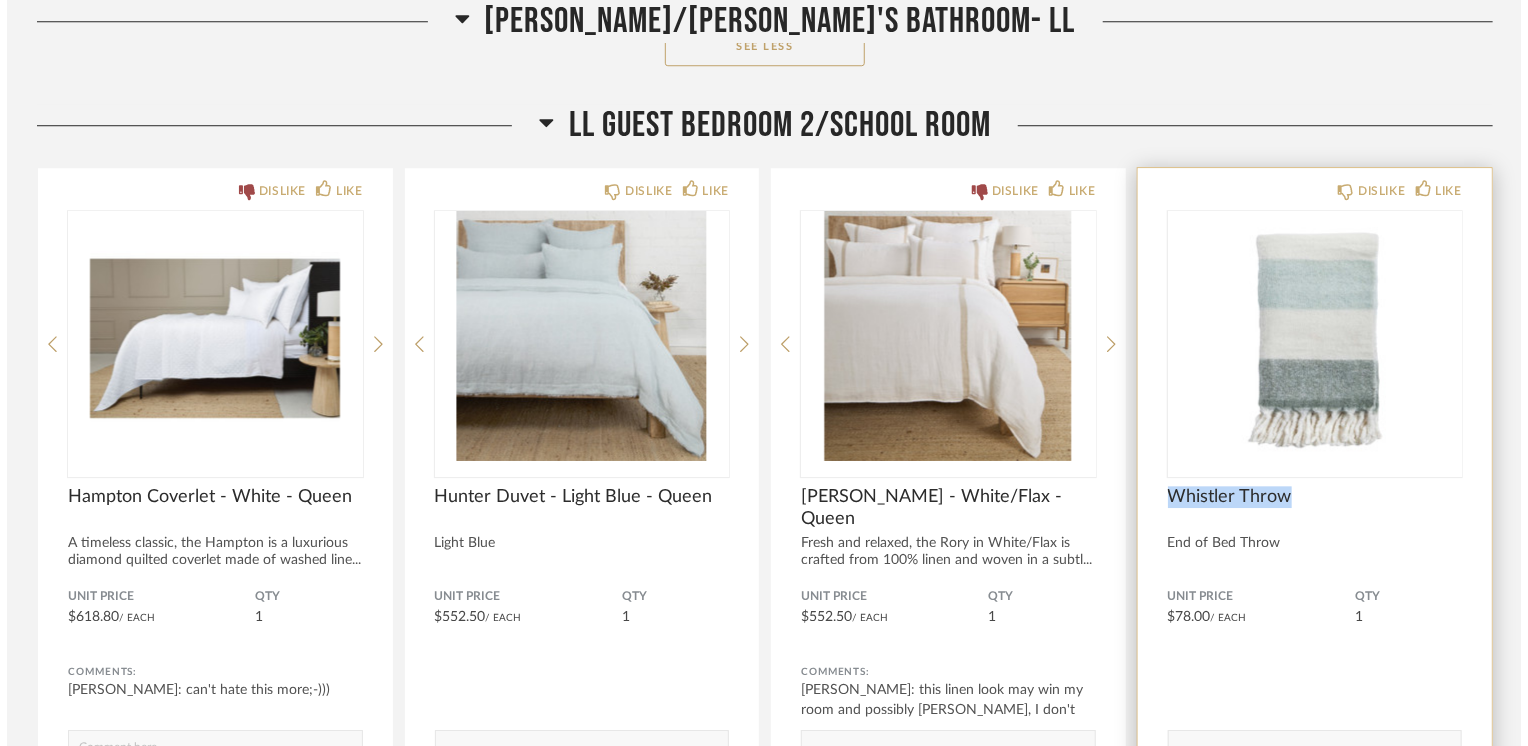 scroll, scrollTop: 0, scrollLeft: 0, axis: both 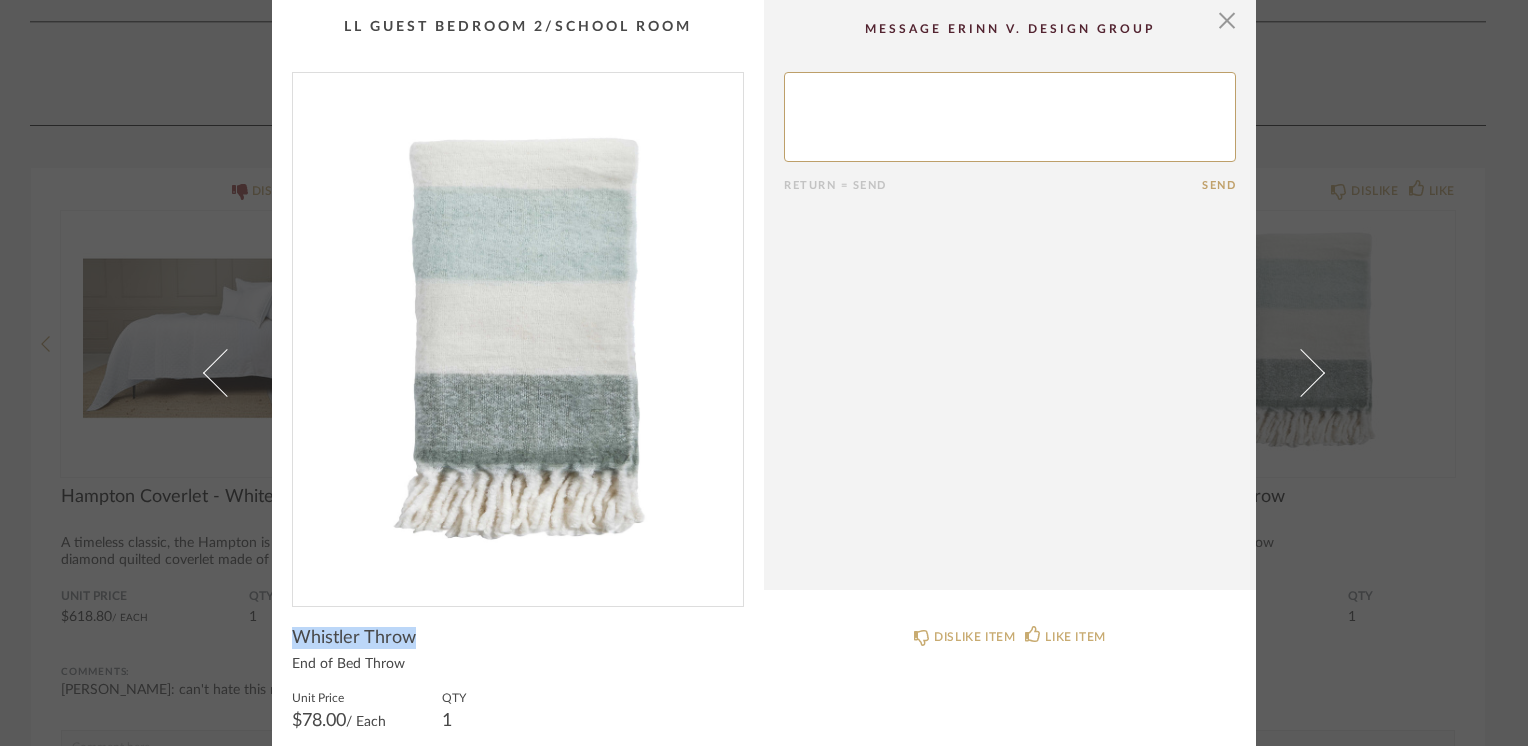 drag, startPoint x: 1166, startPoint y: 457, endPoint x: 280, endPoint y: 627, distance: 902.16187 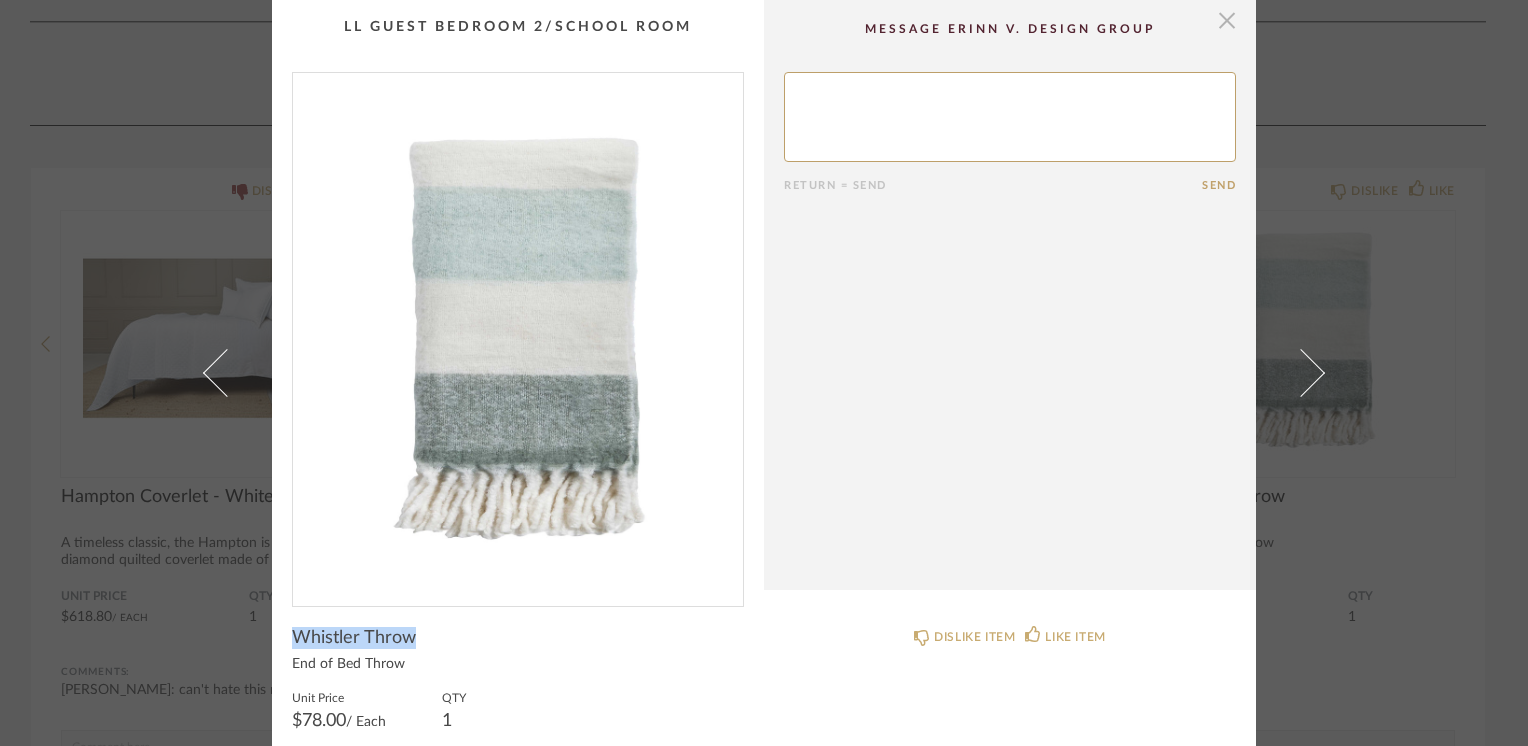 click at bounding box center (1227, 20) 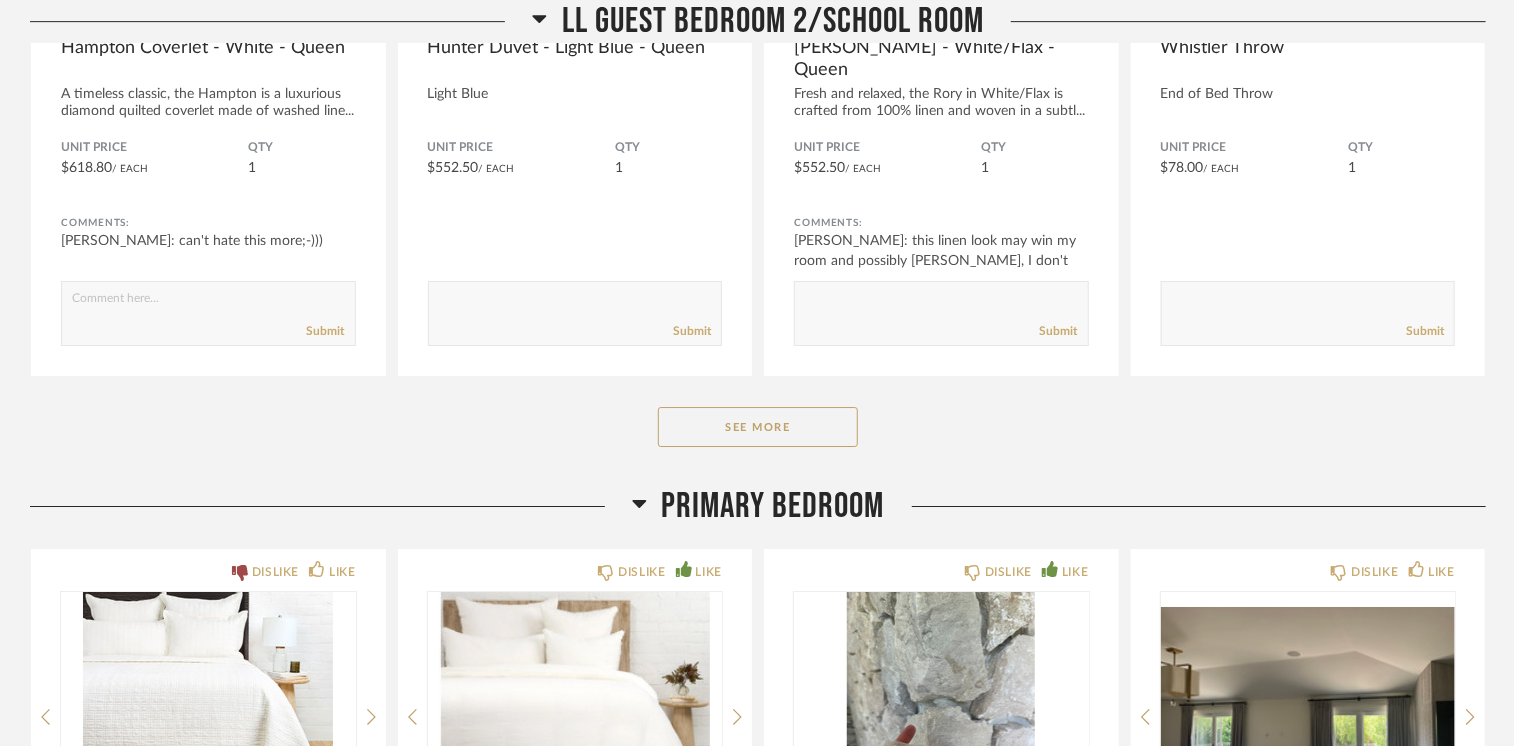 scroll, scrollTop: 29800, scrollLeft: 0, axis: vertical 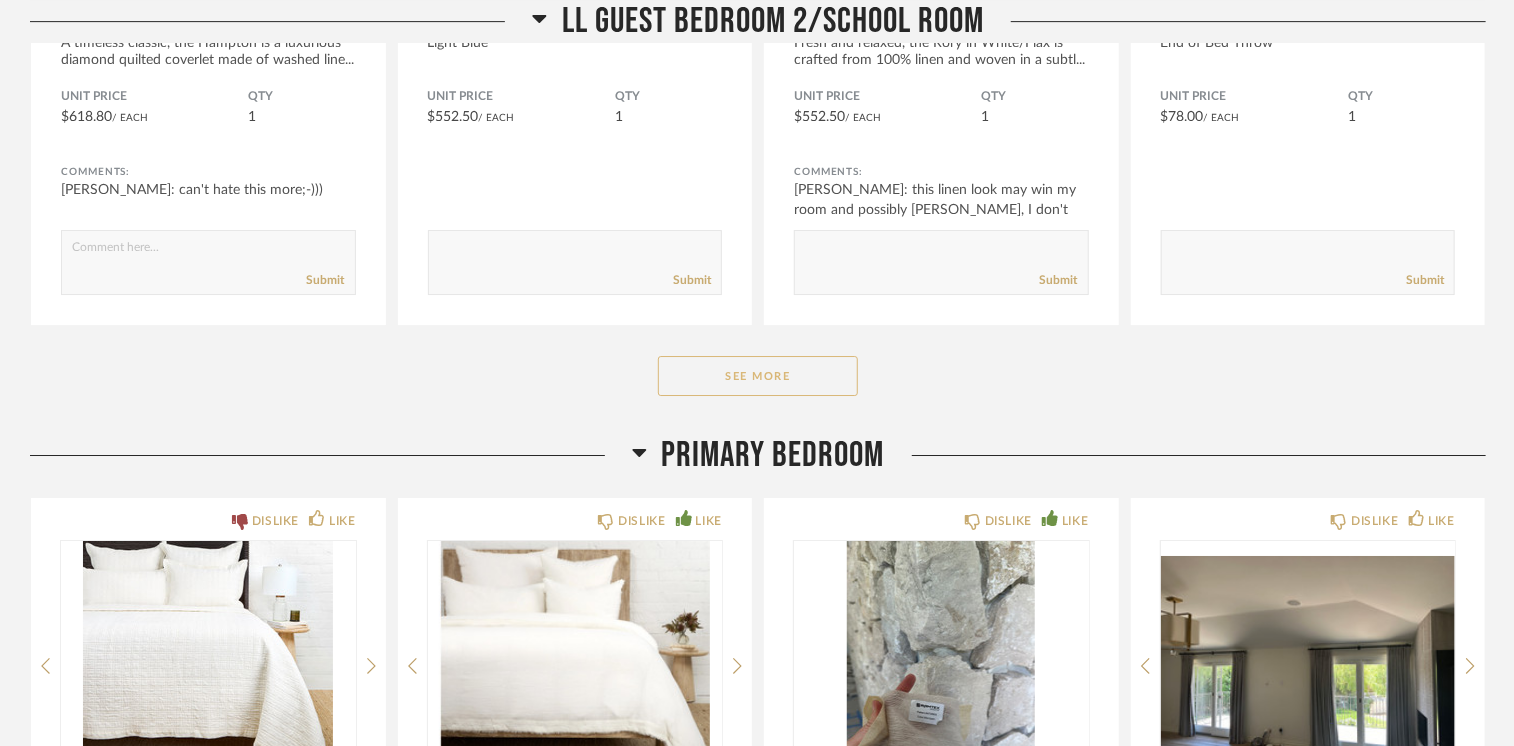 click on "See More" 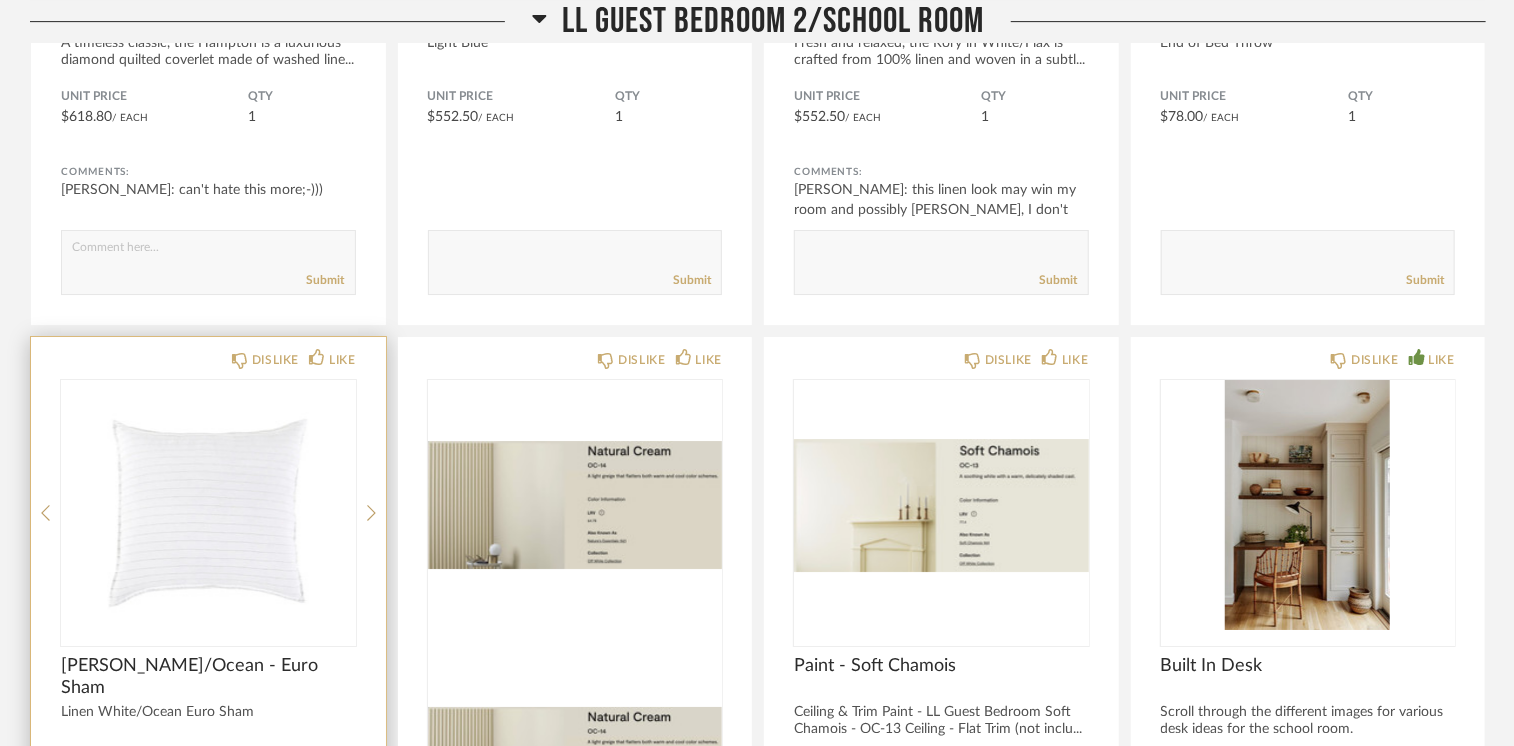 click 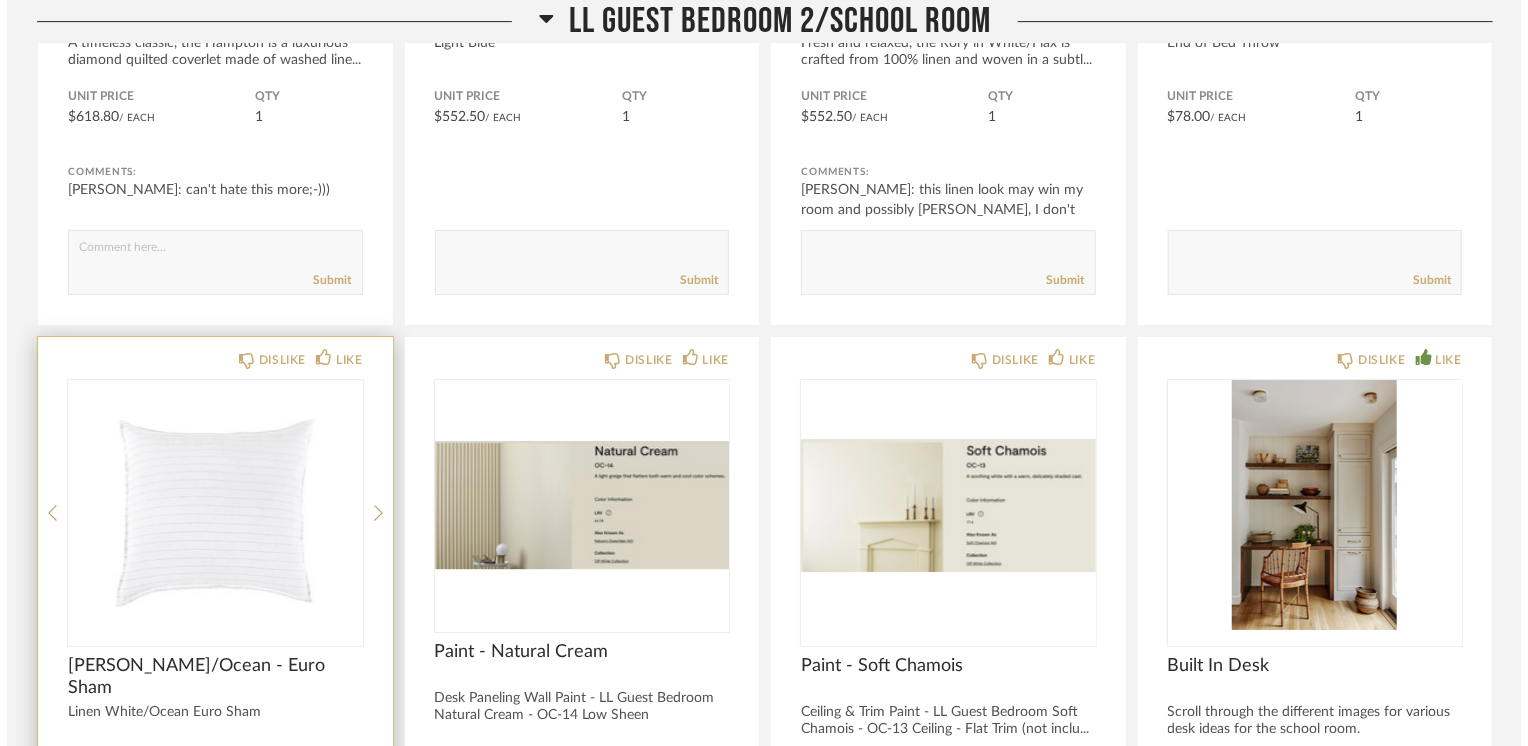 scroll, scrollTop: 0, scrollLeft: 0, axis: both 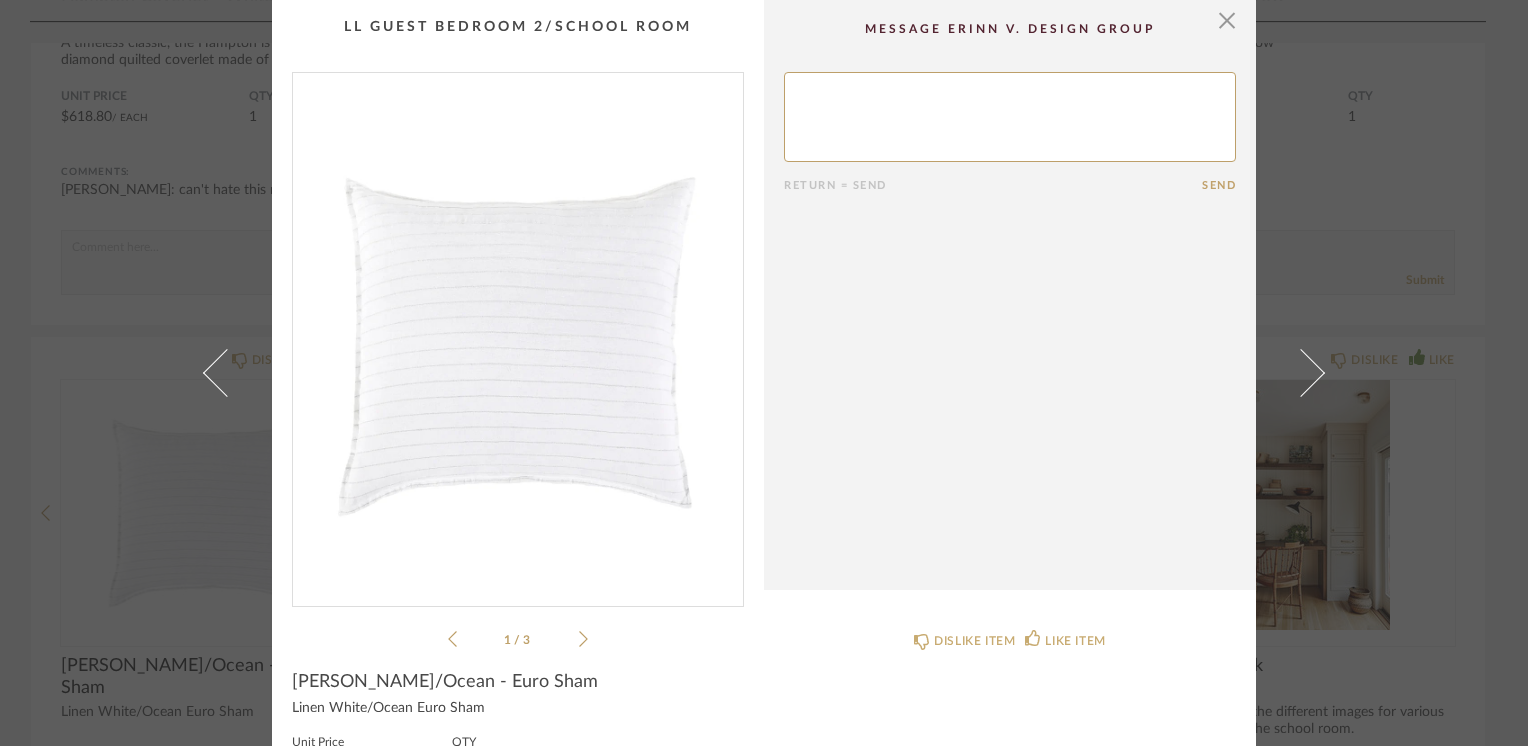 click 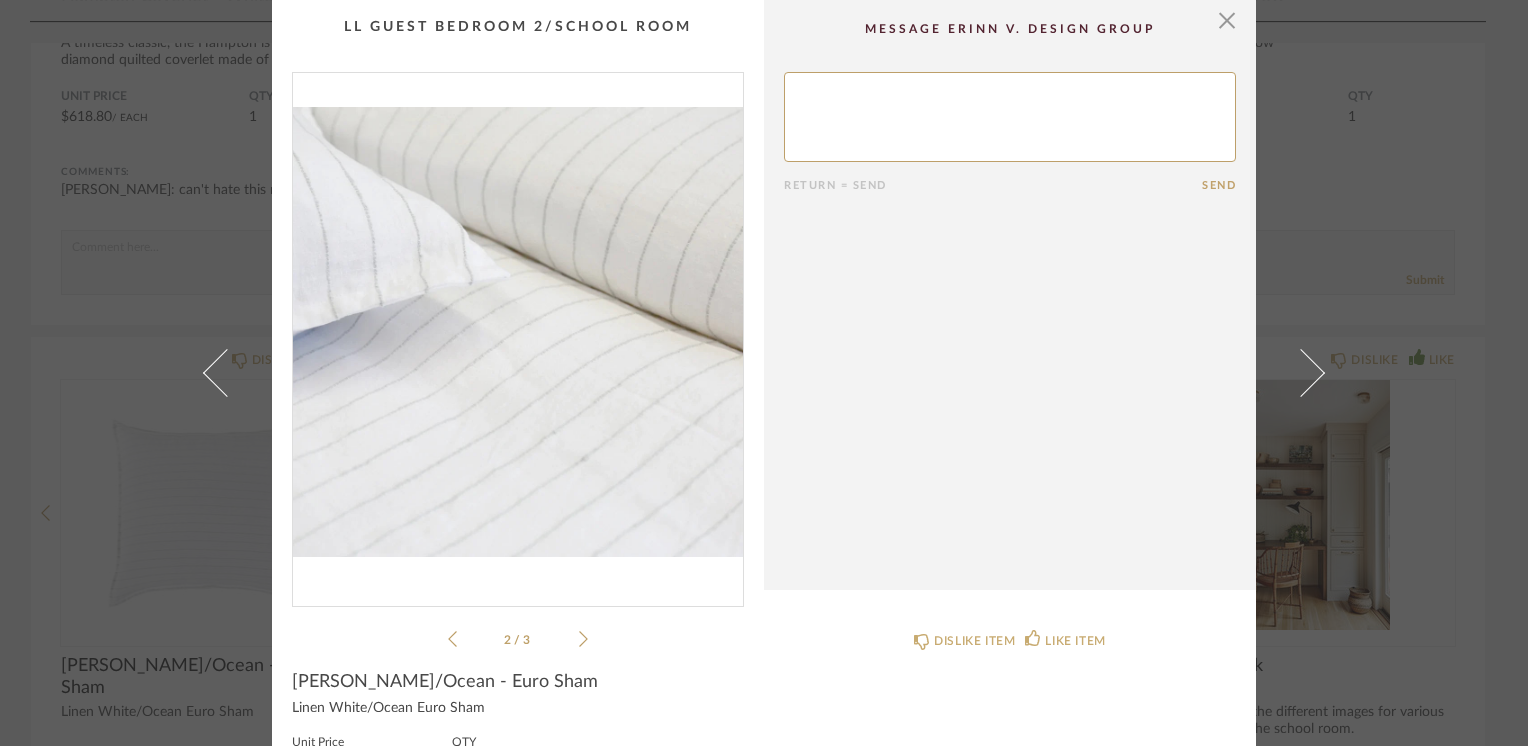 click 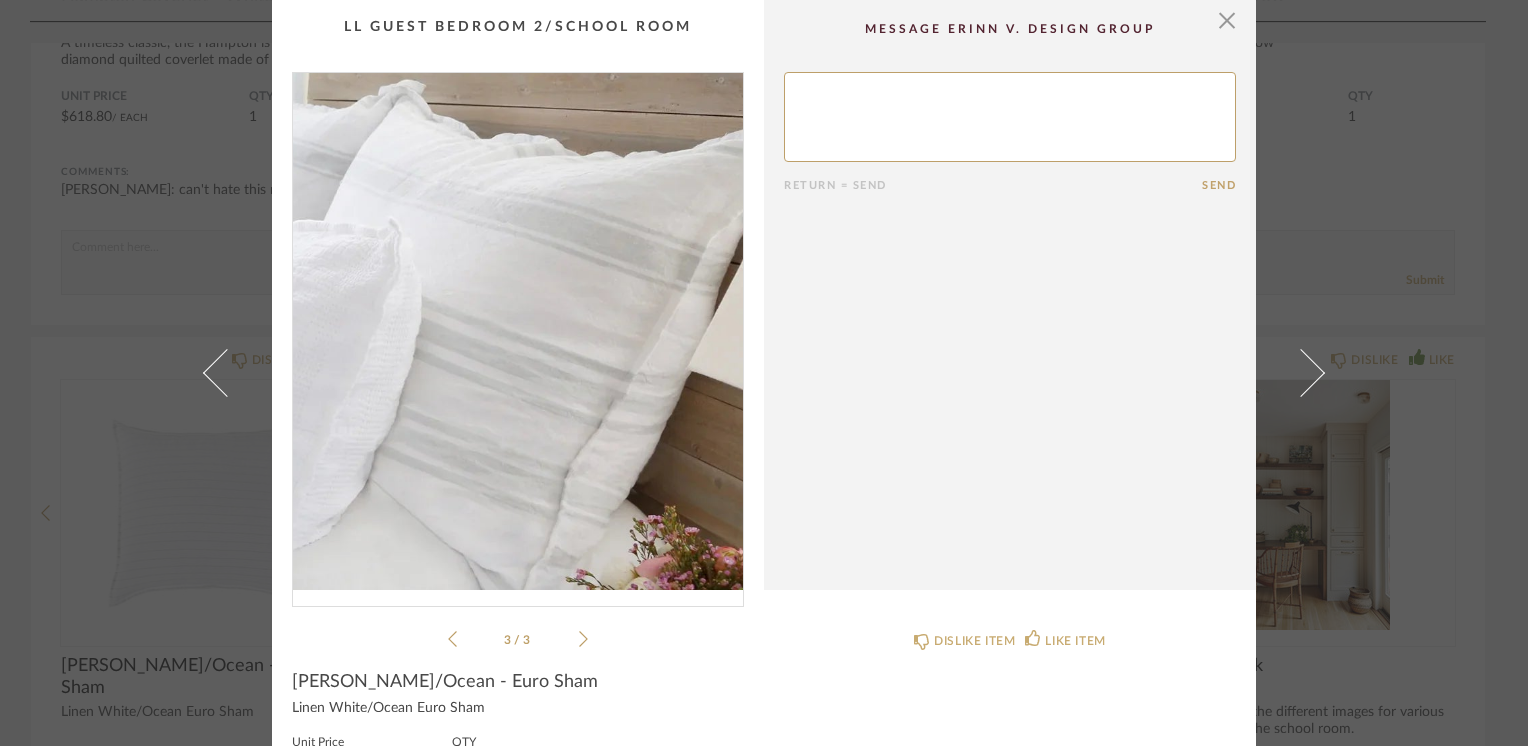 click at bounding box center (518, 331) 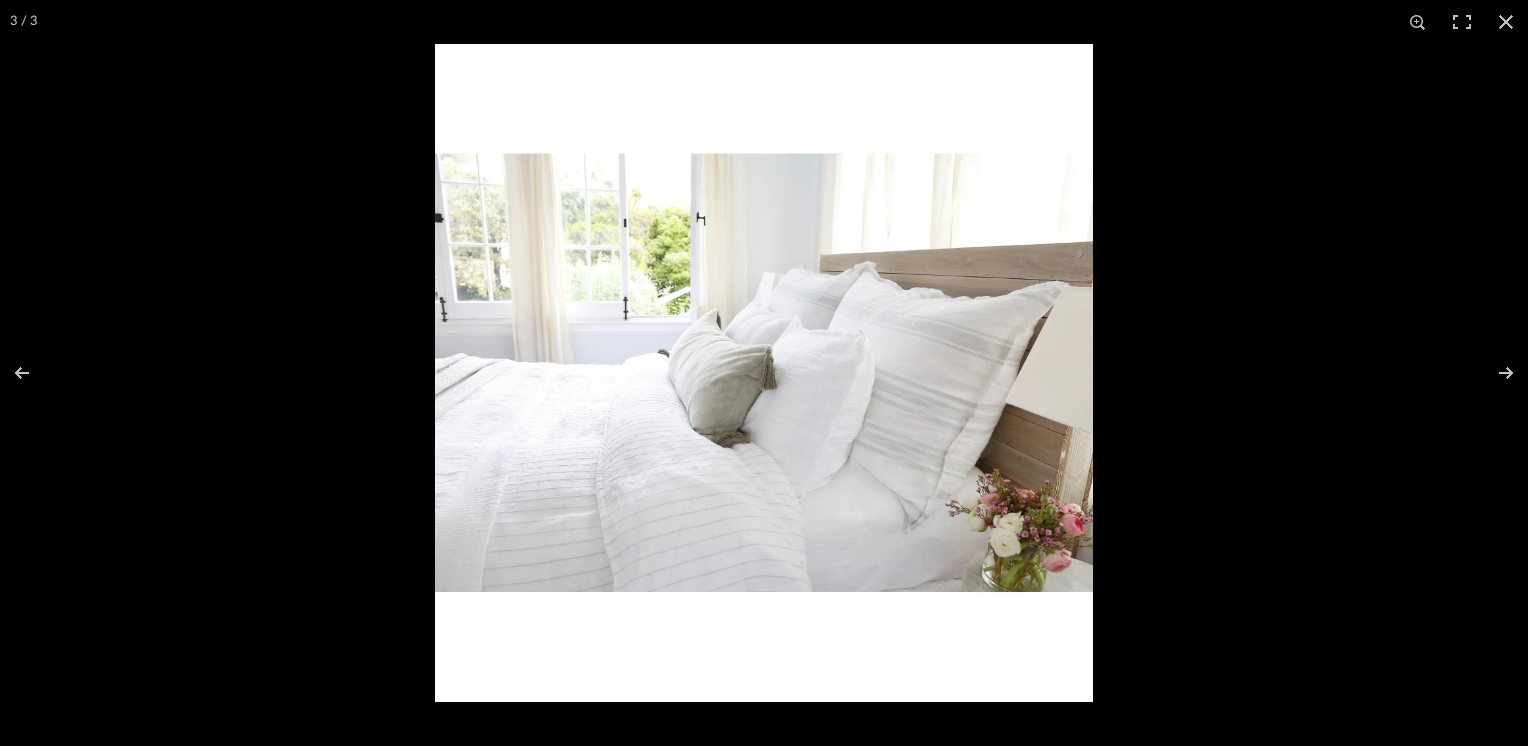 click at bounding box center [764, 373] 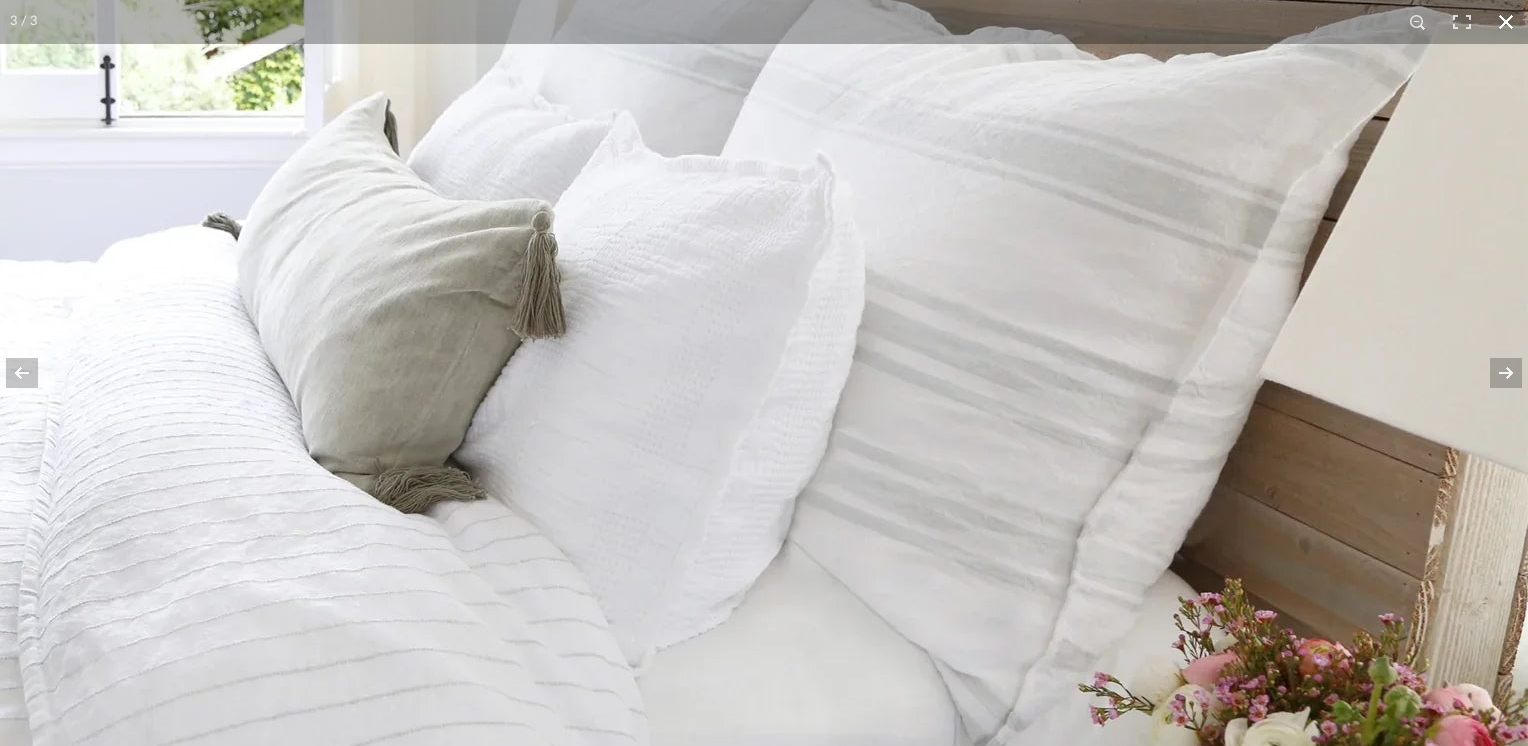 click at bounding box center (1506, 22) 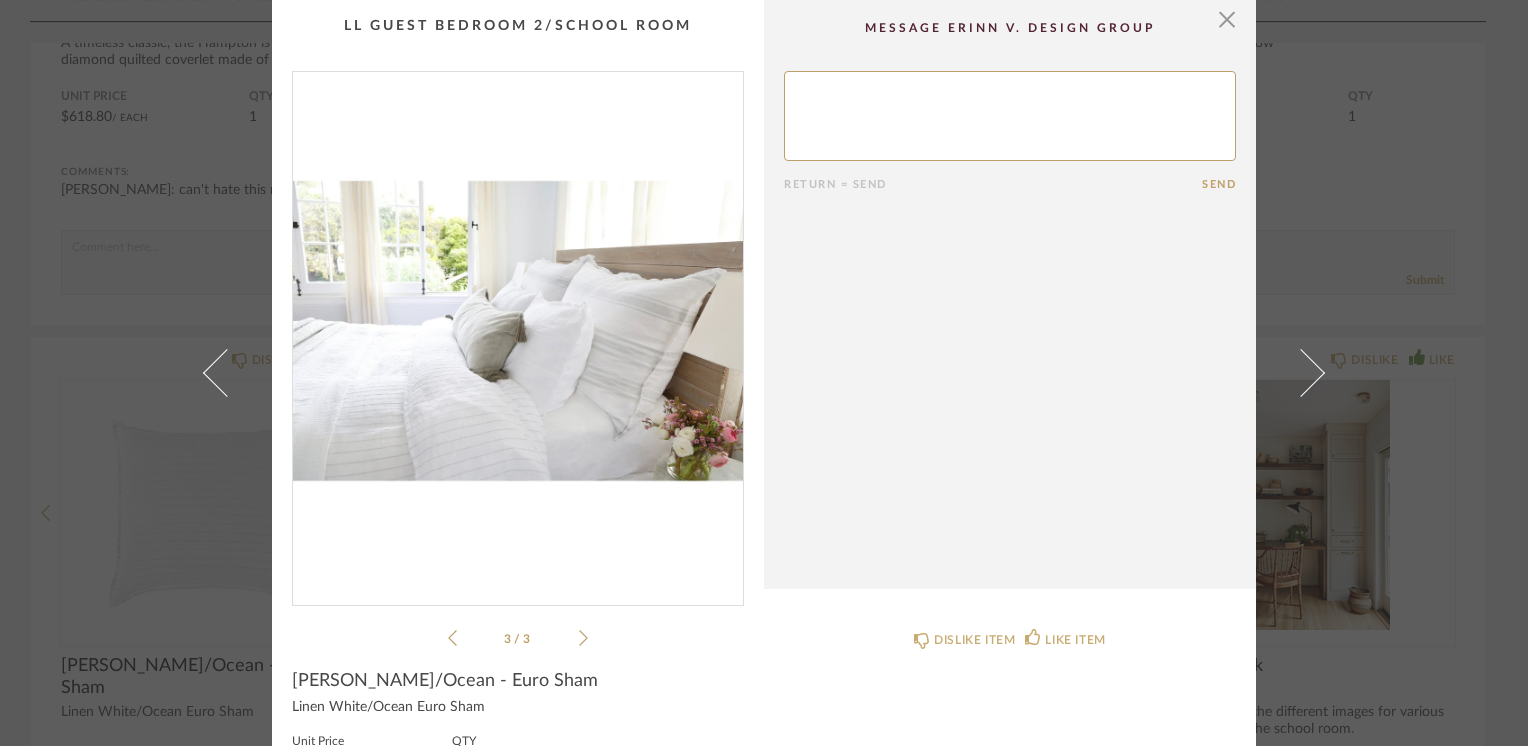 scroll, scrollTop: 0, scrollLeft: 0, axis: both 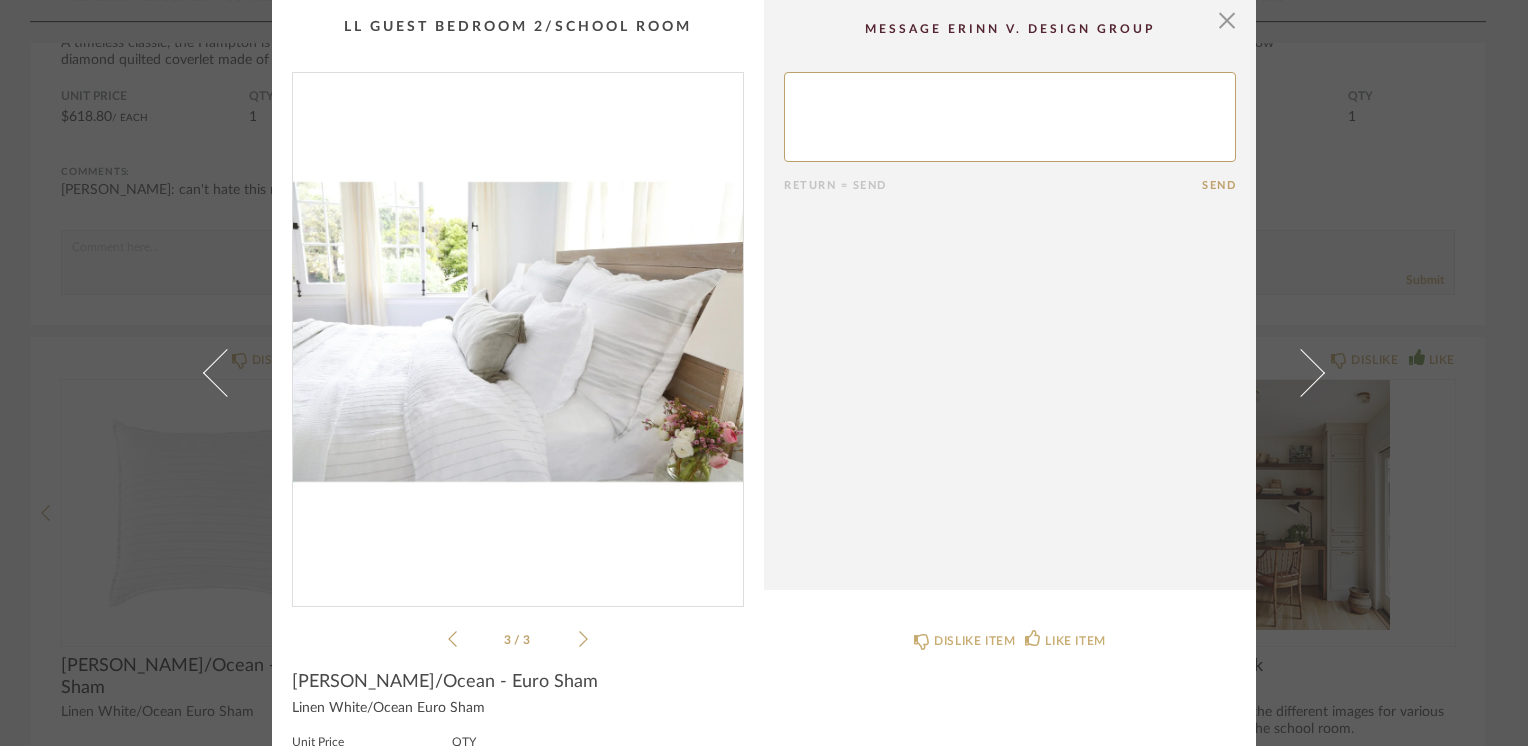 click on "3 / 3" 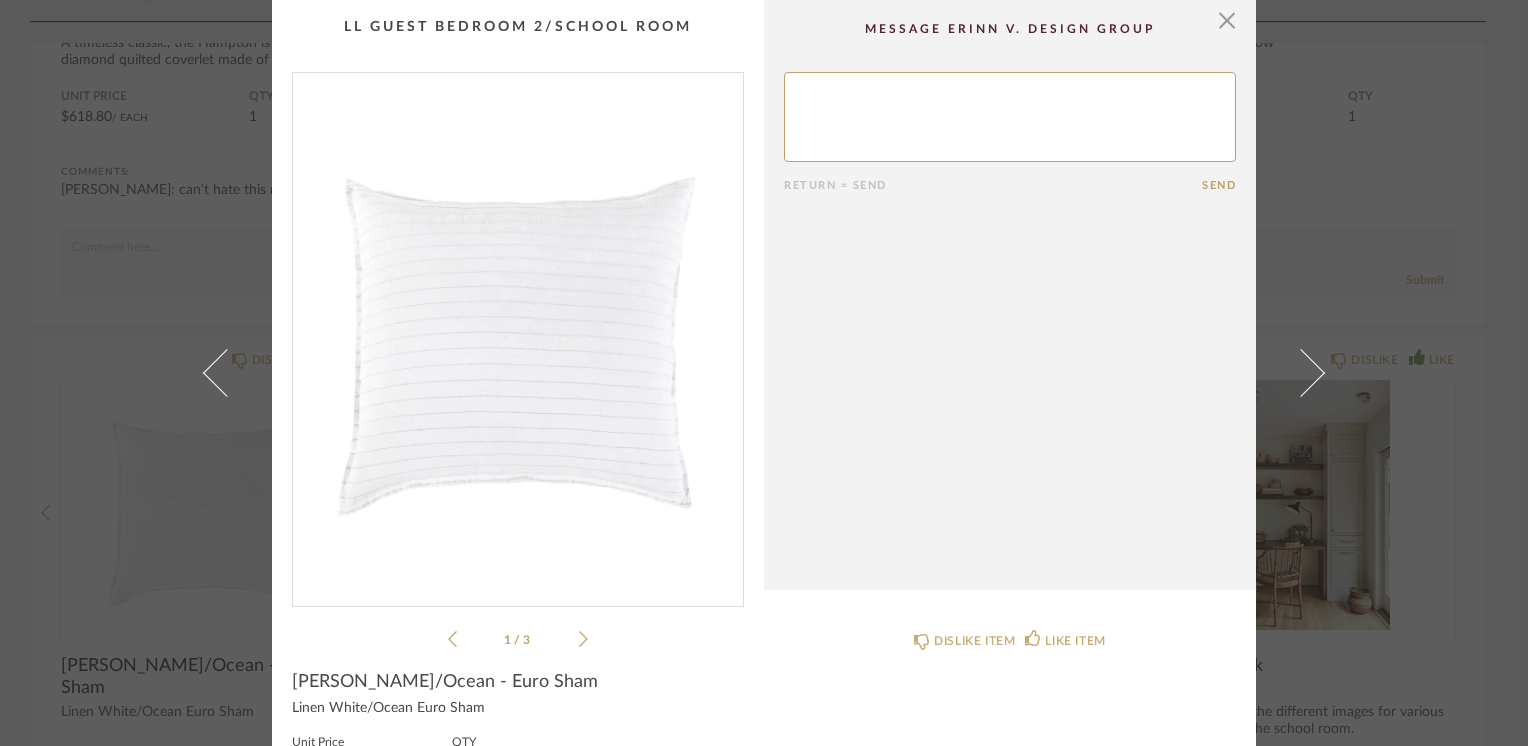 click 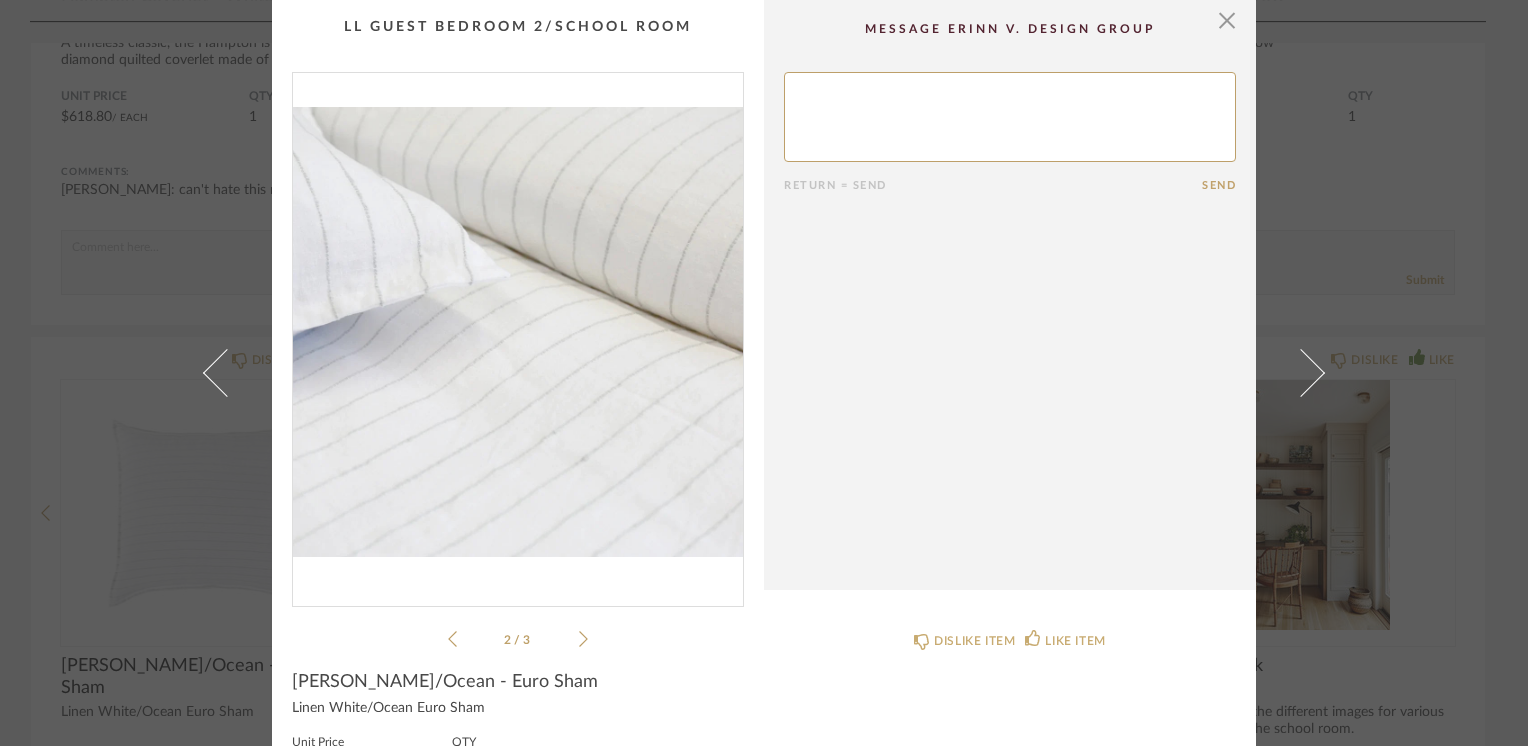 click 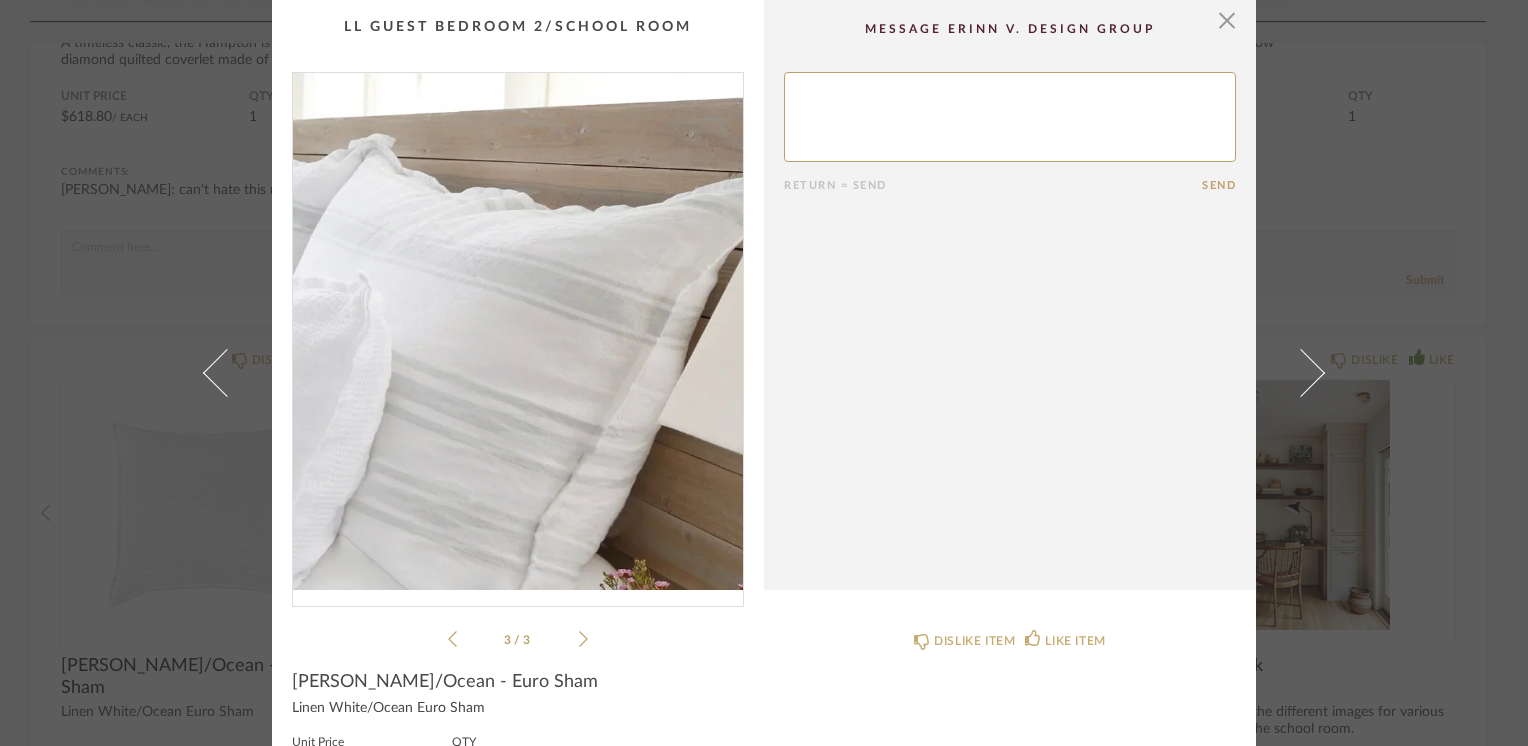 click at bounding box center (518, 331) 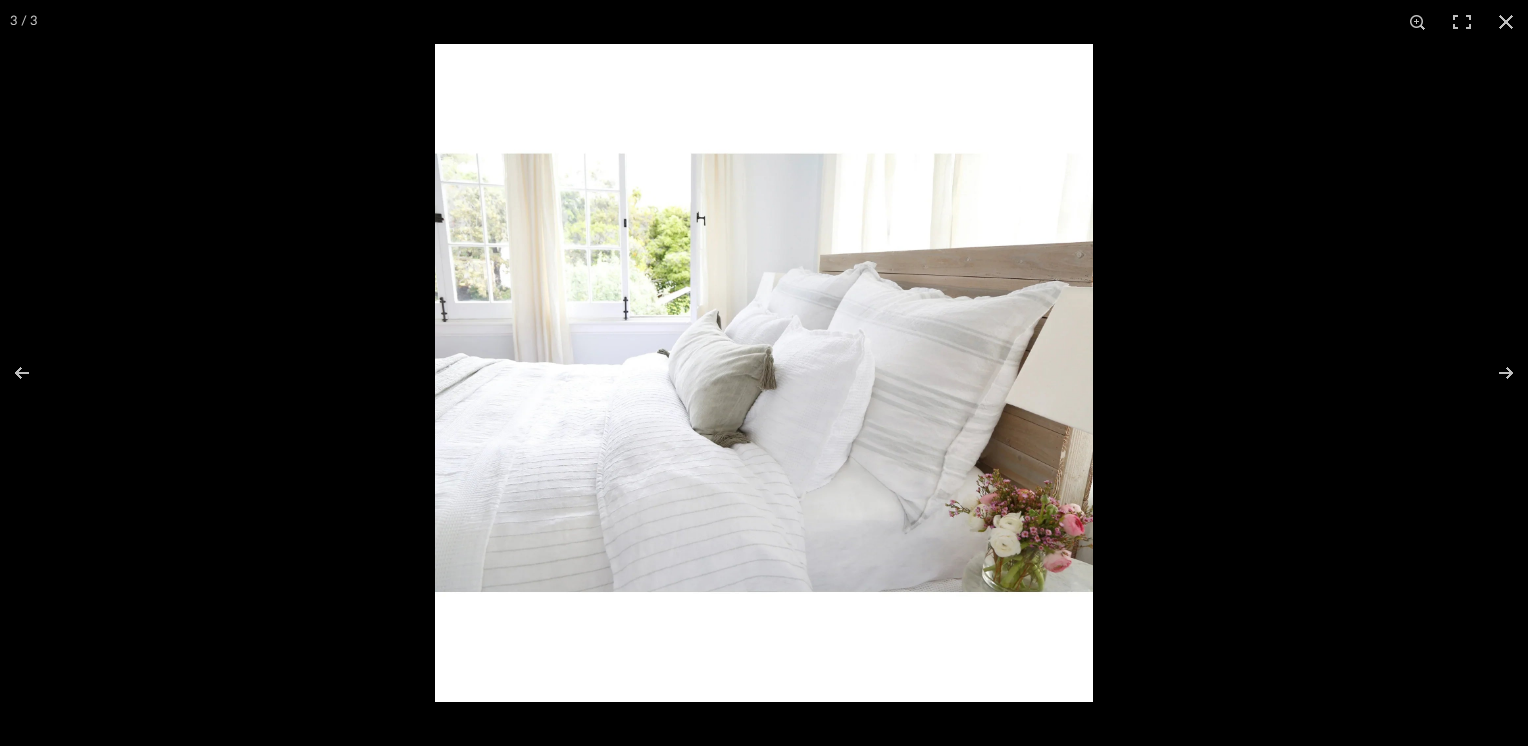 click at bounding box center (764, 373) 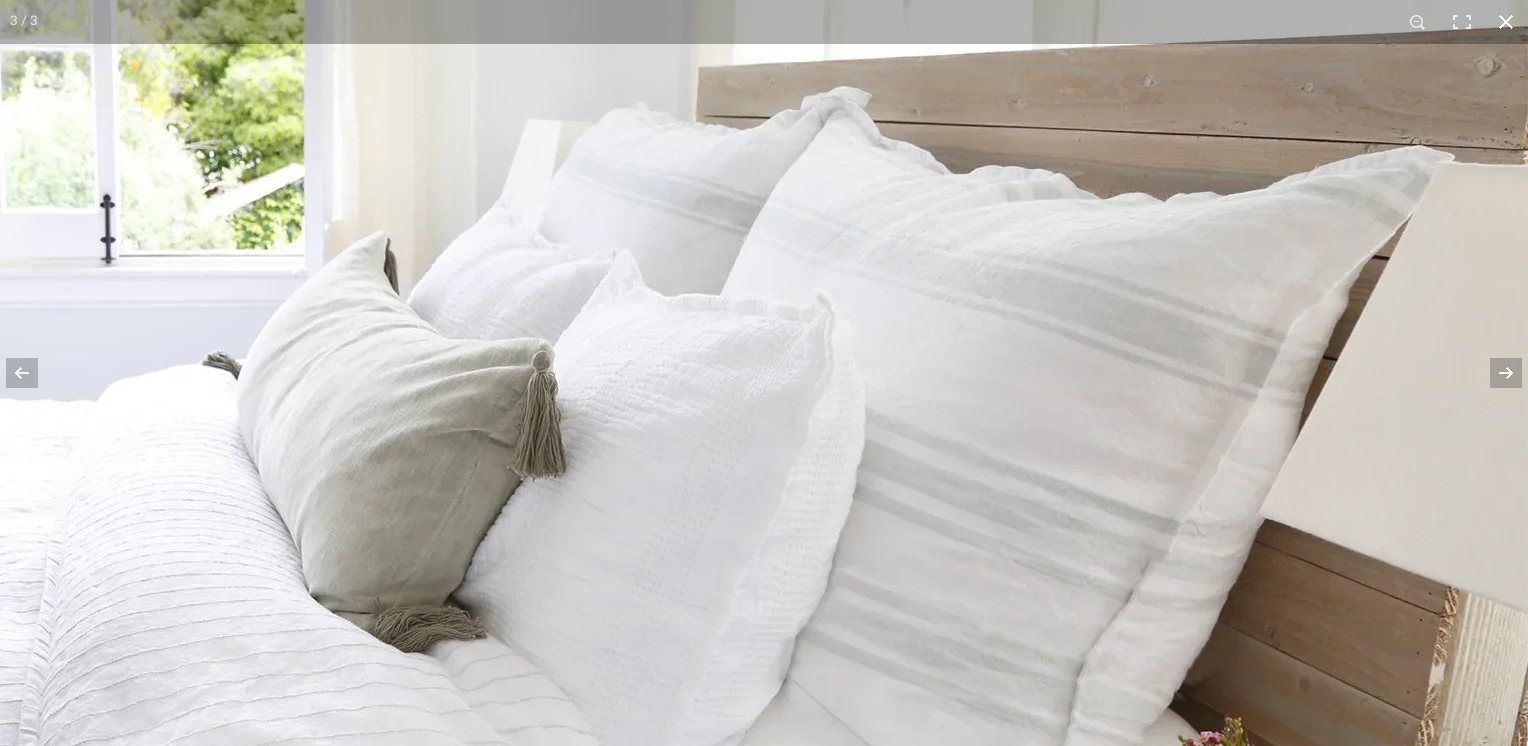 click at bounding box center (1506, 22) 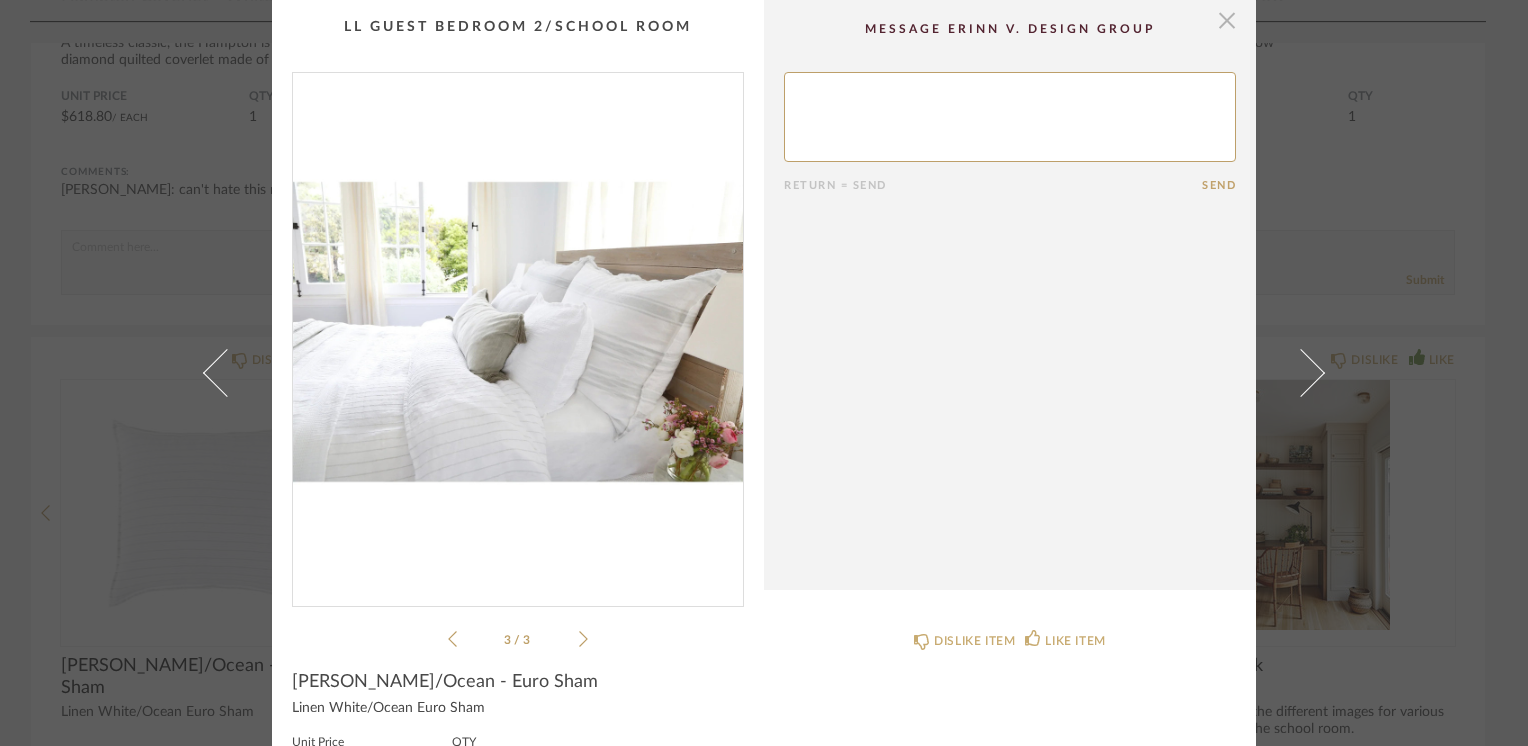 click at bounding box center (1227, 20) 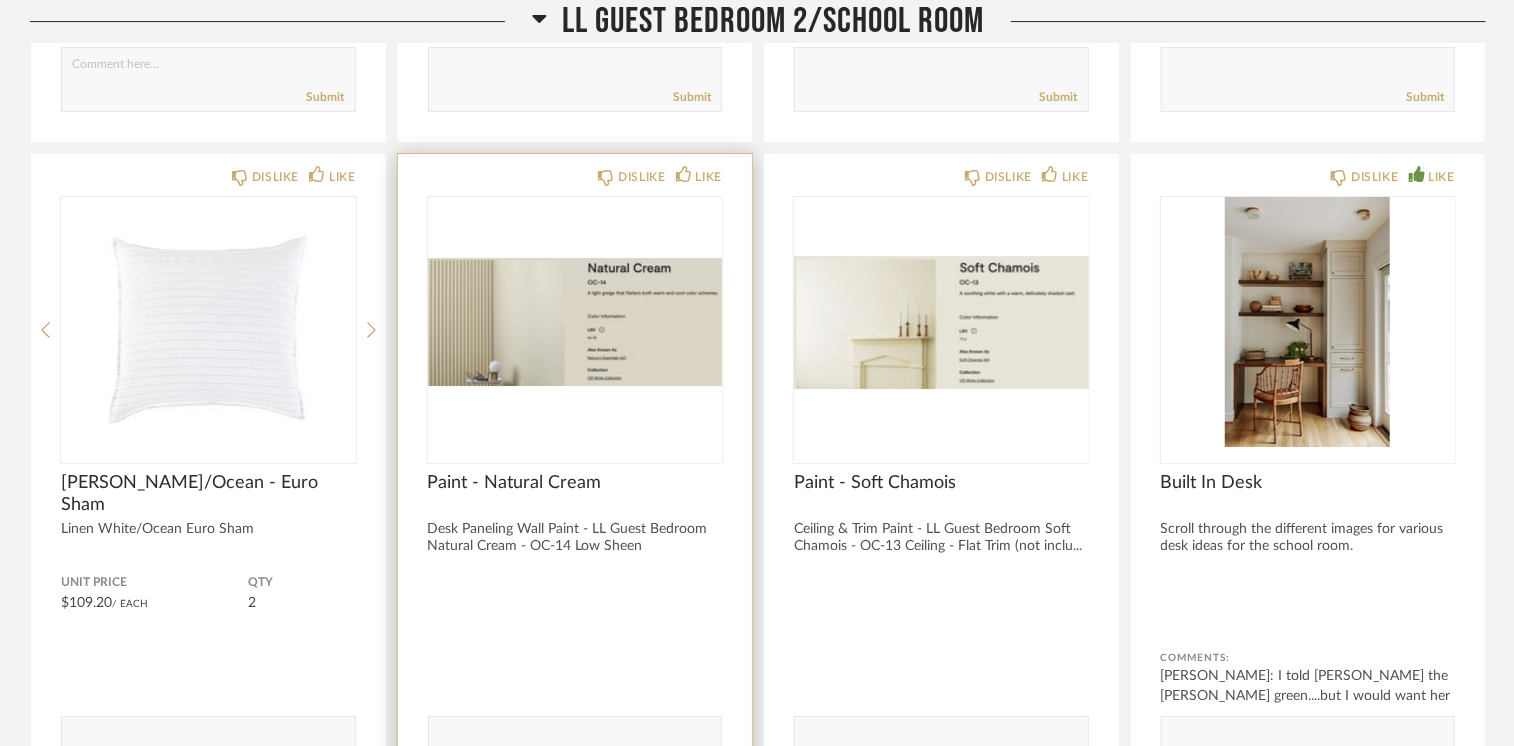 scroll, scrollTop: 30000, scrollLeft: 0, axis: vertical 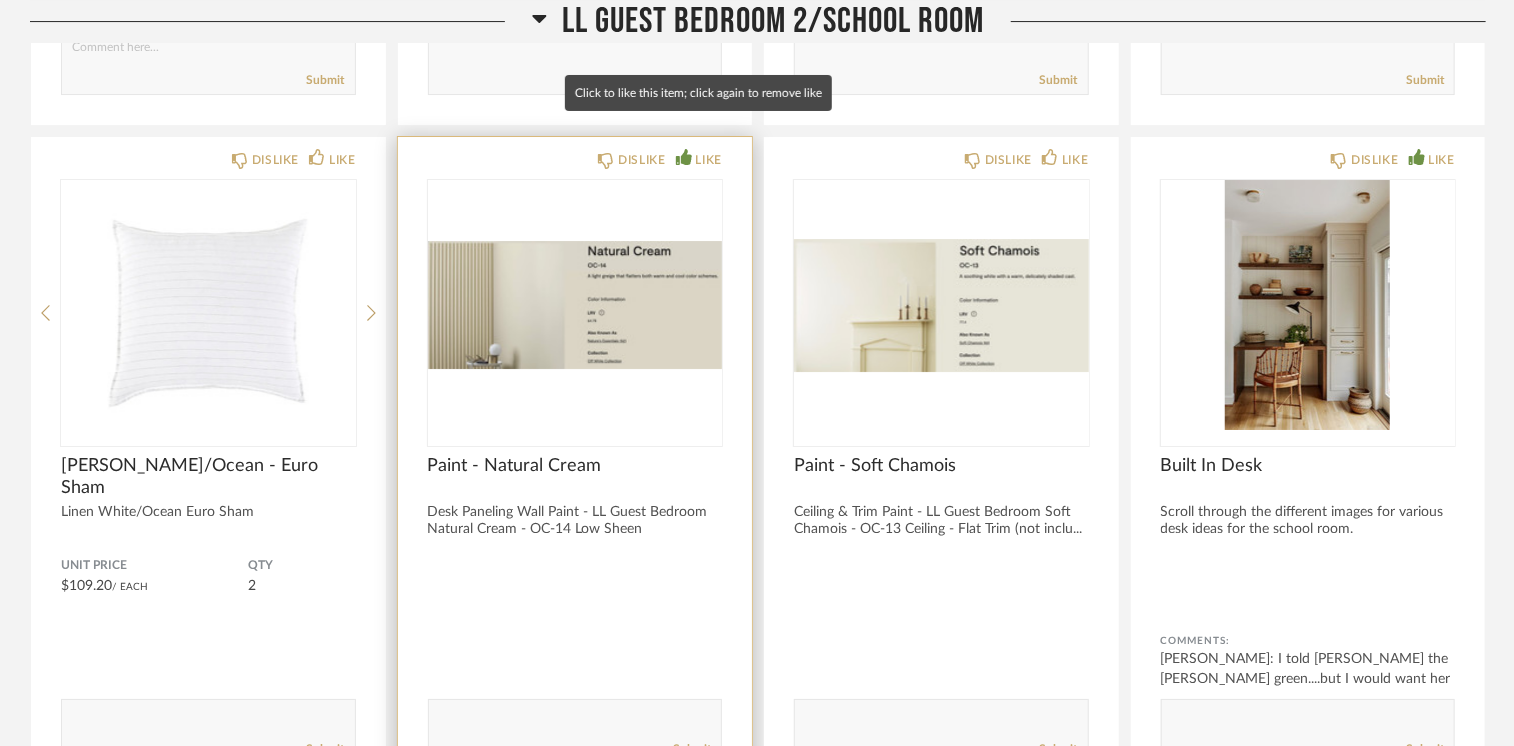 click 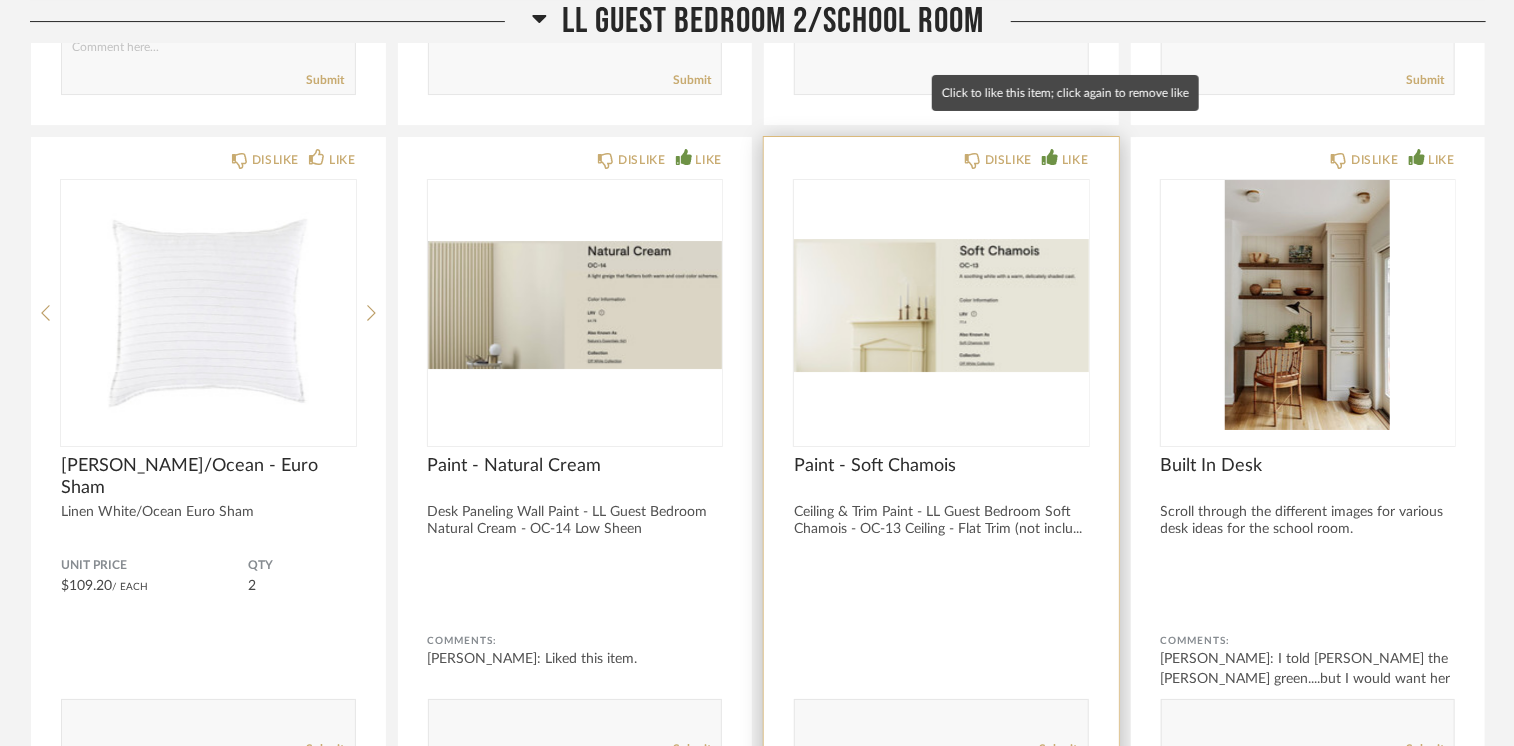 click 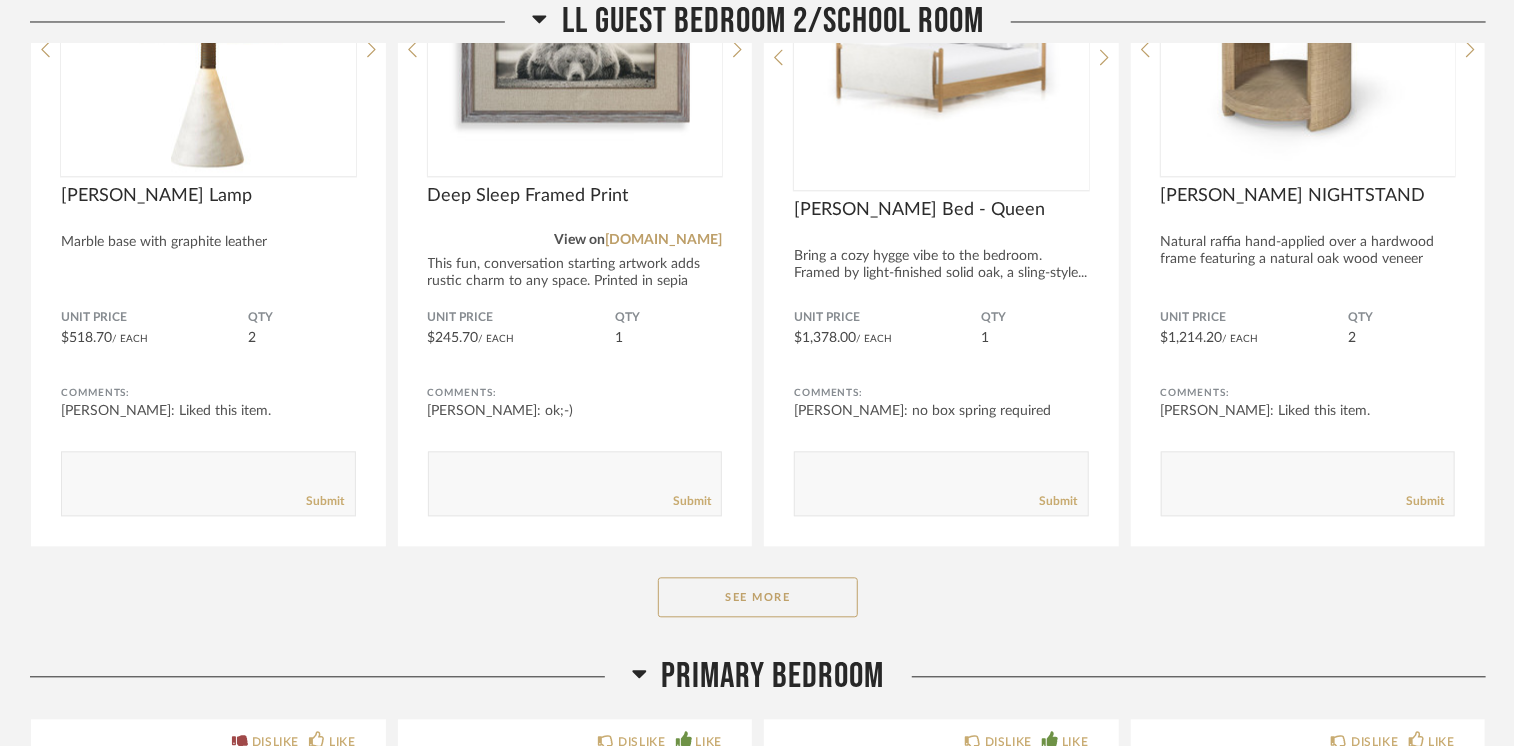 scroll, scrollTop: 32500, scrollLeft: 0, axis: vertical 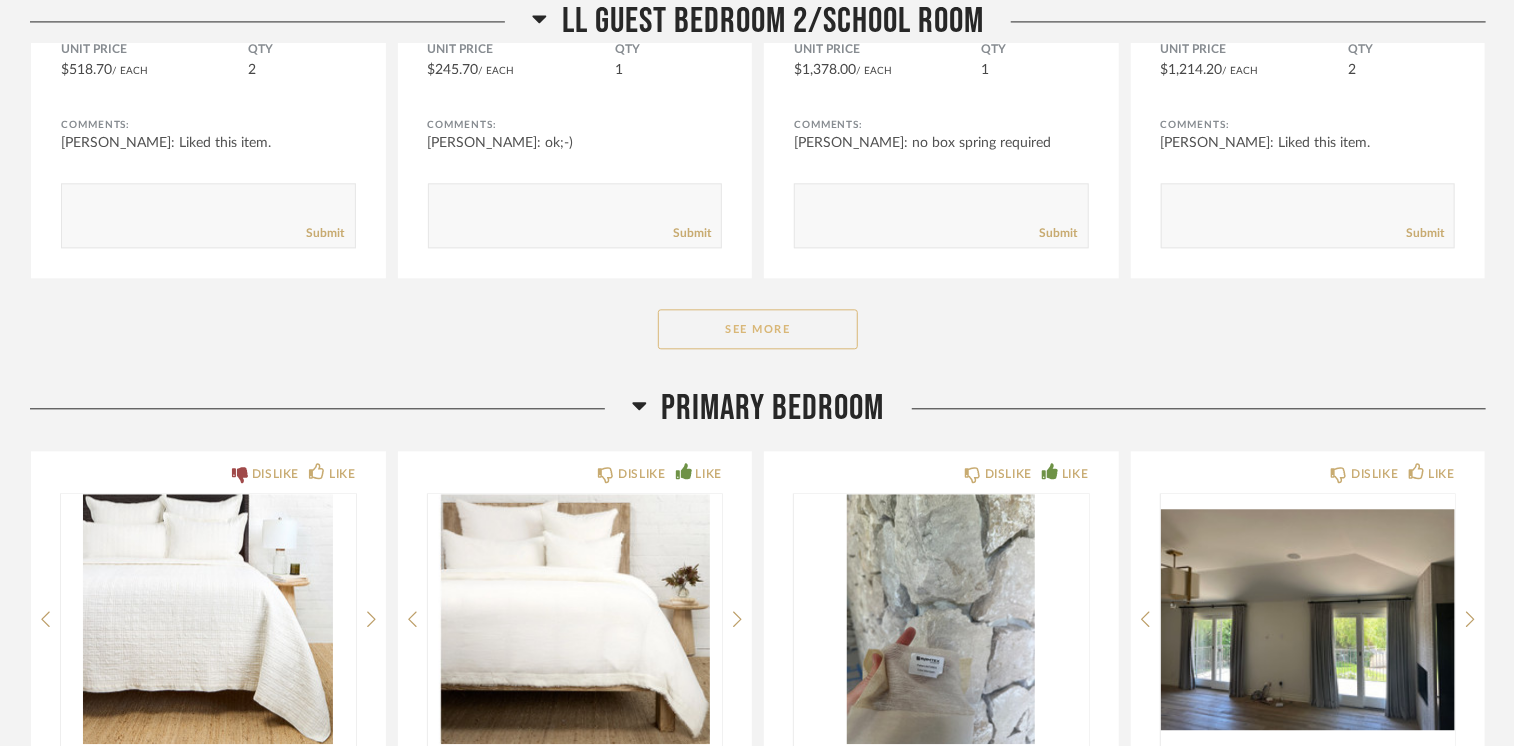 click on "See More" 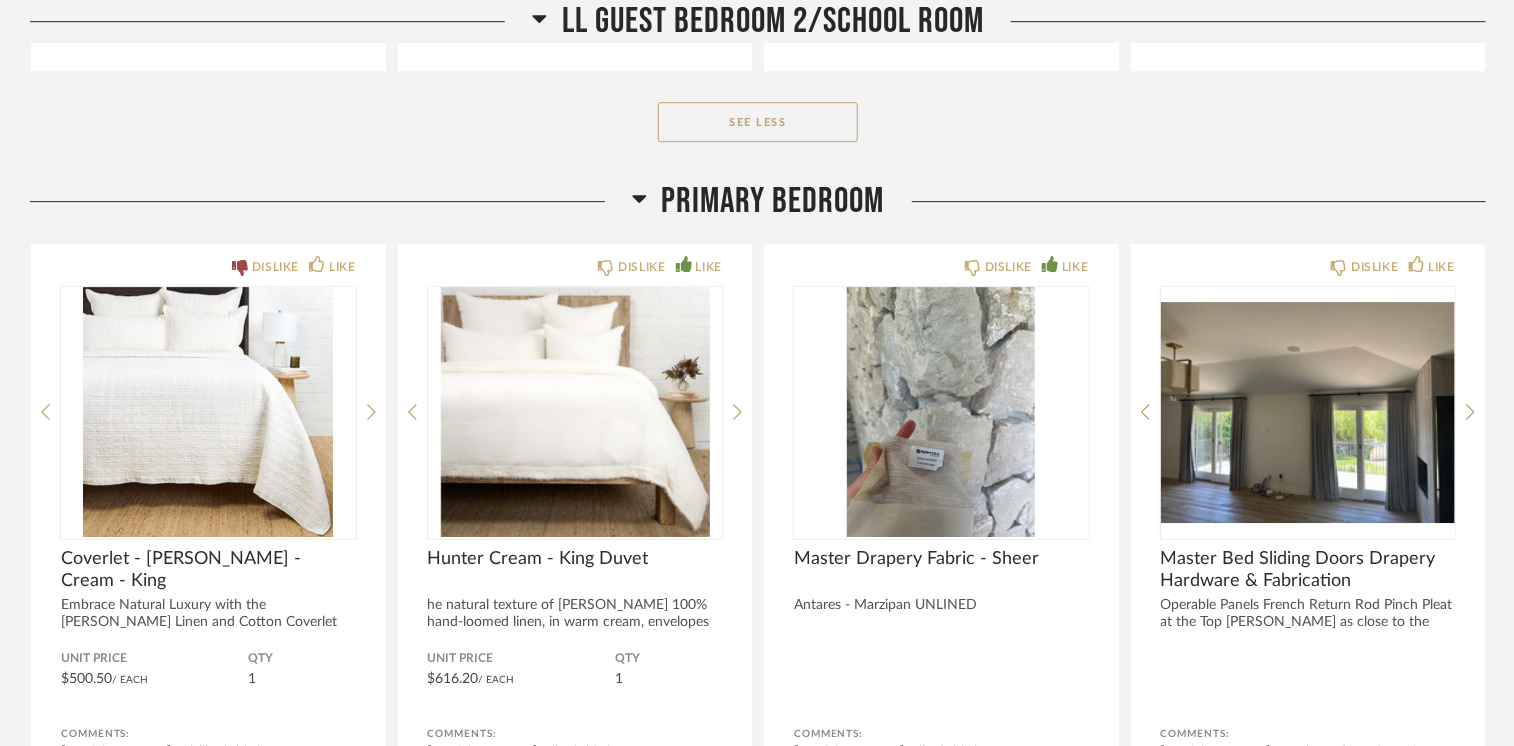 scroll, scrollTop: 33400, scrollLeft: 0, axis: vertical 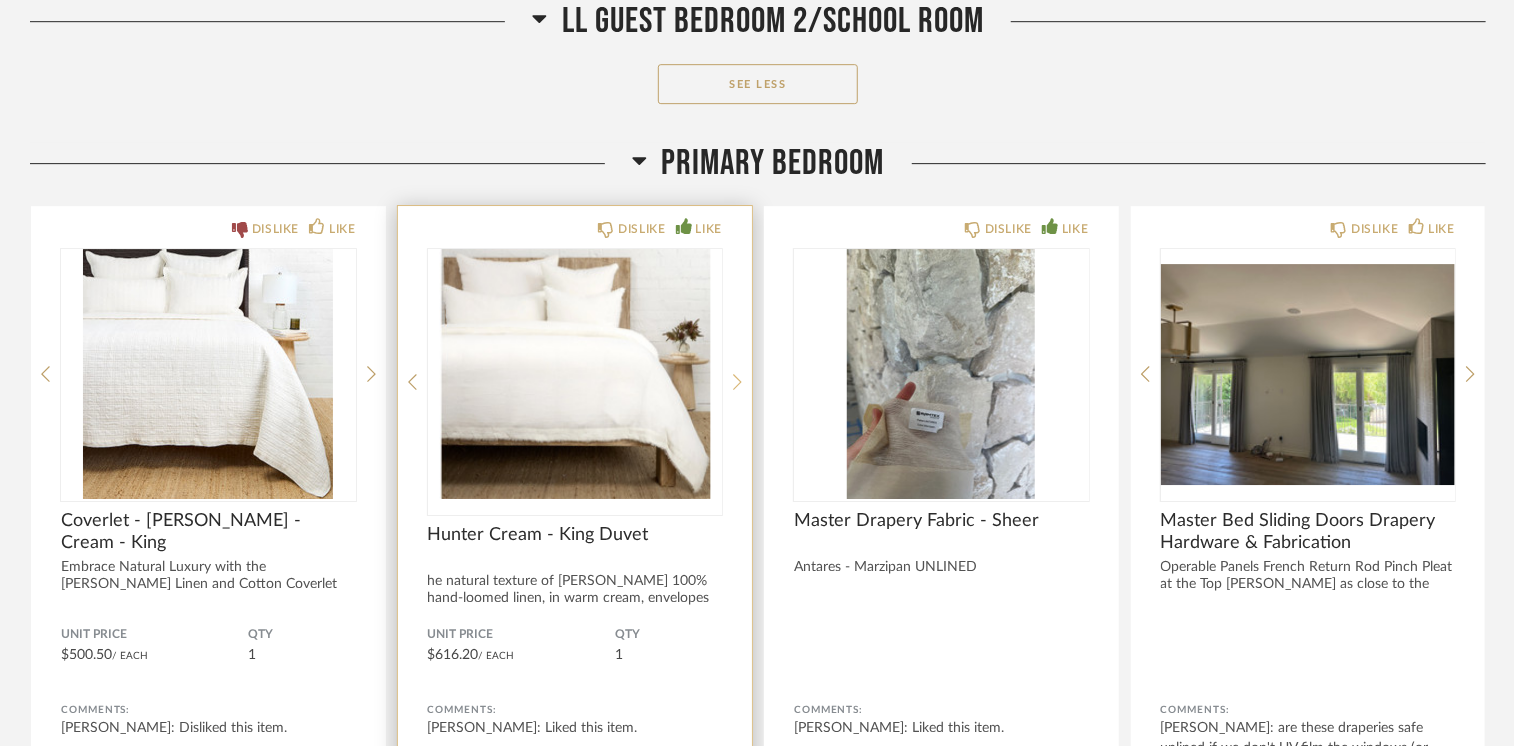 click 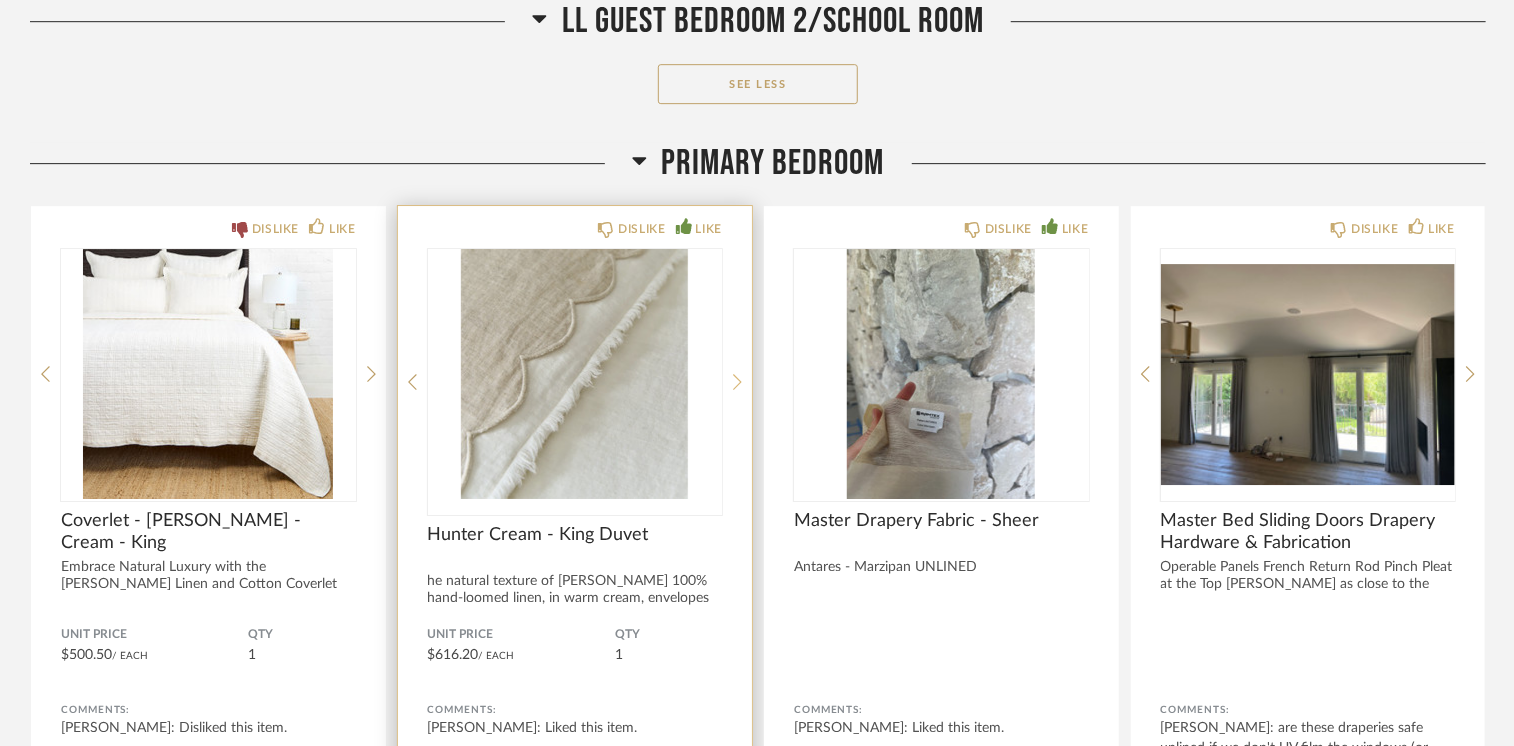 click 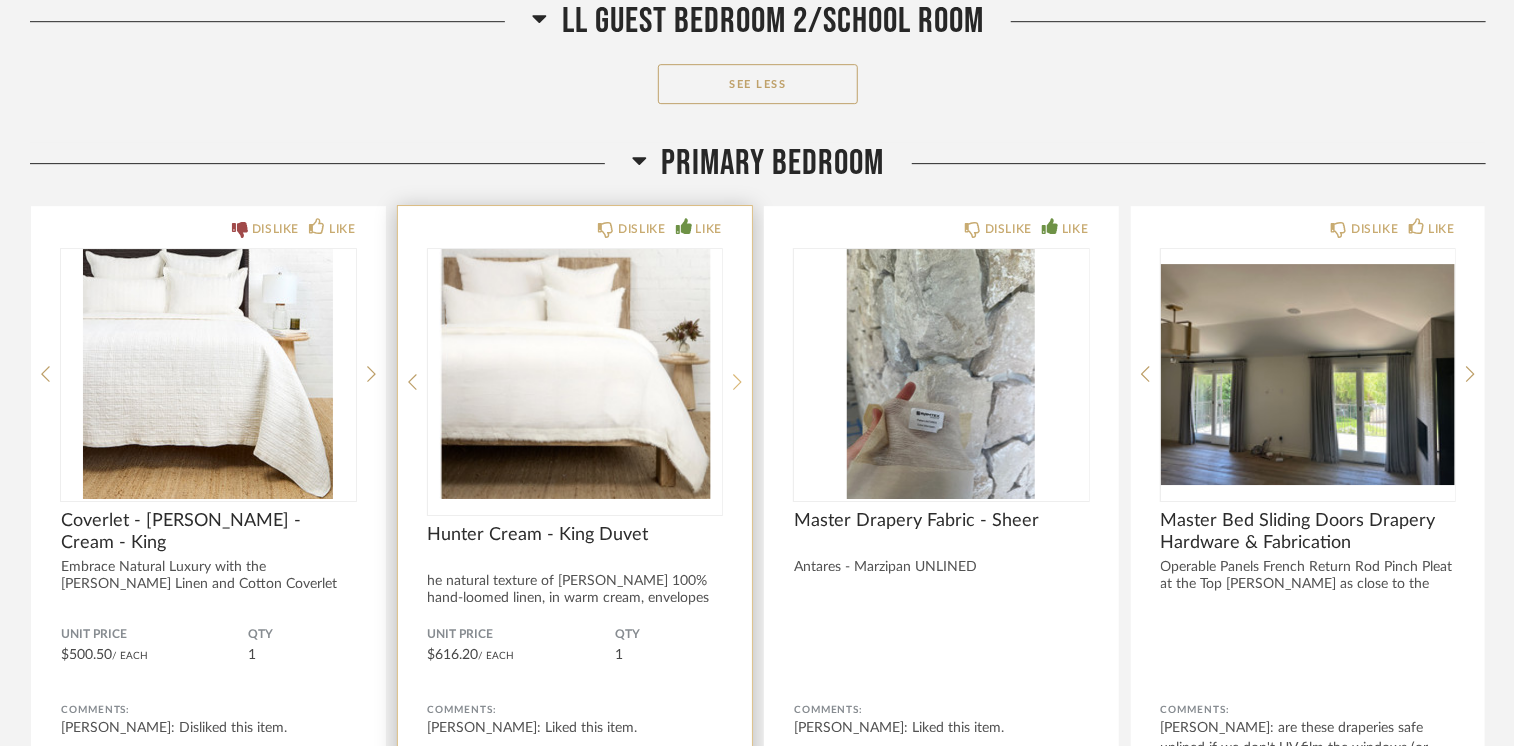 click 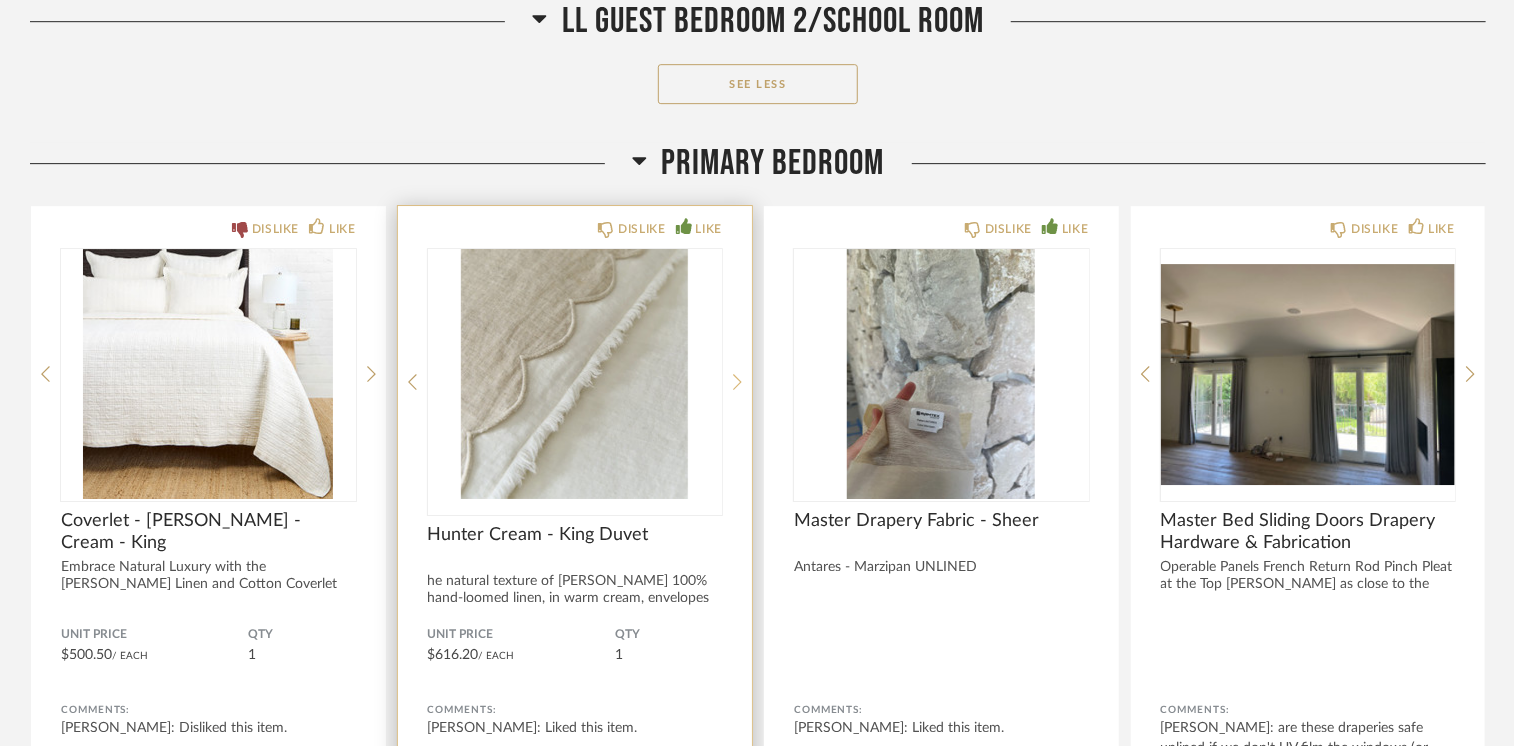 click 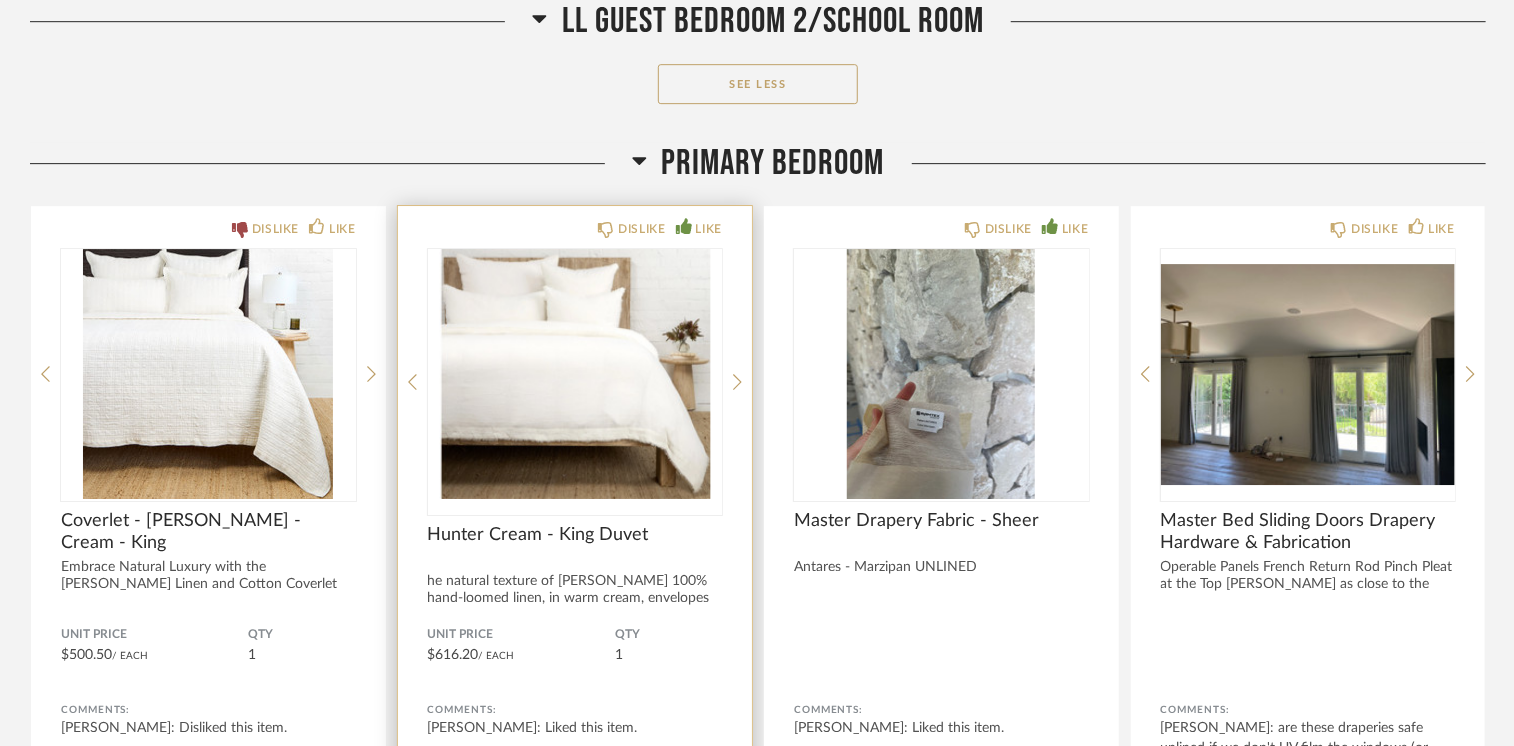 click at bounding box center (575, 374) 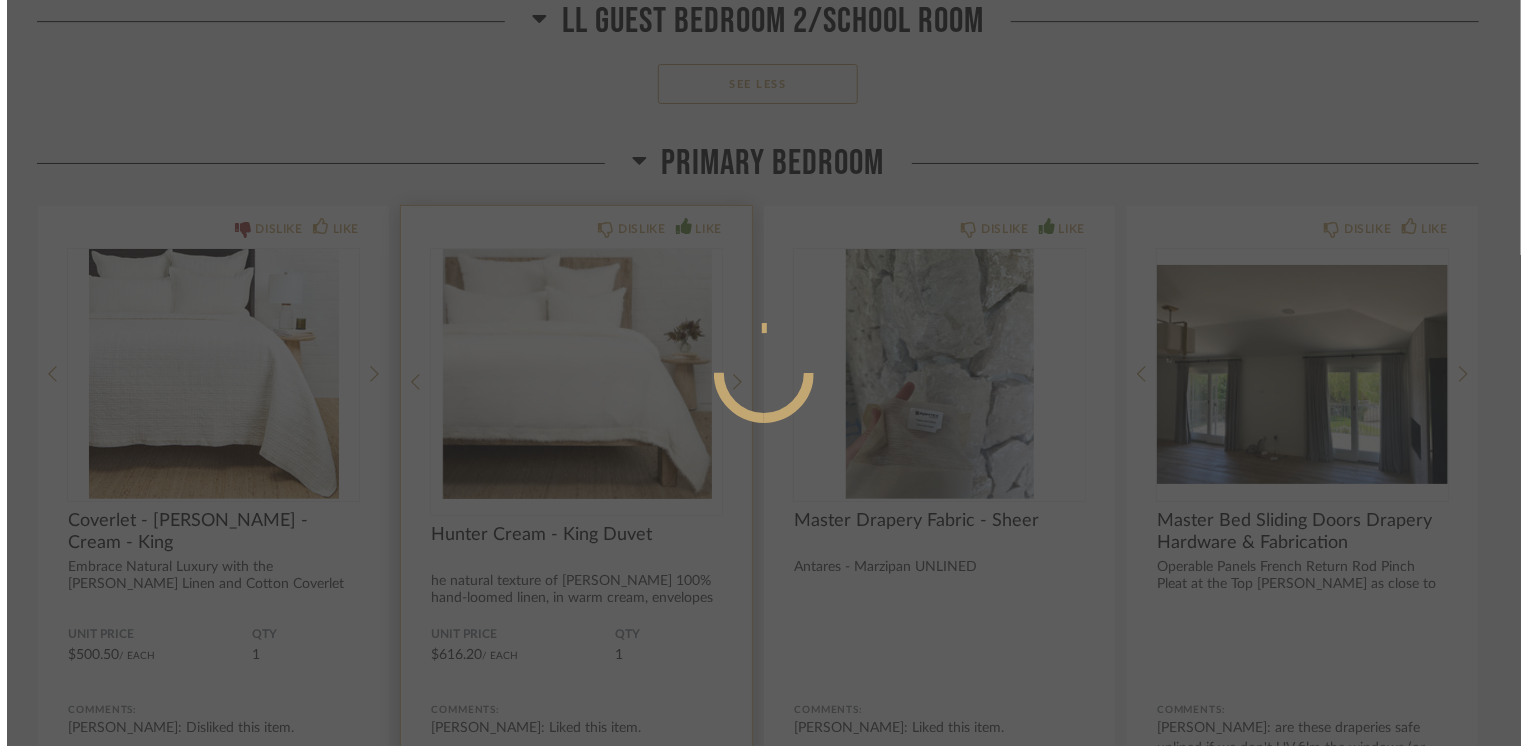scroll, scrollTop: 0, scrollLeft: 0, axis: both 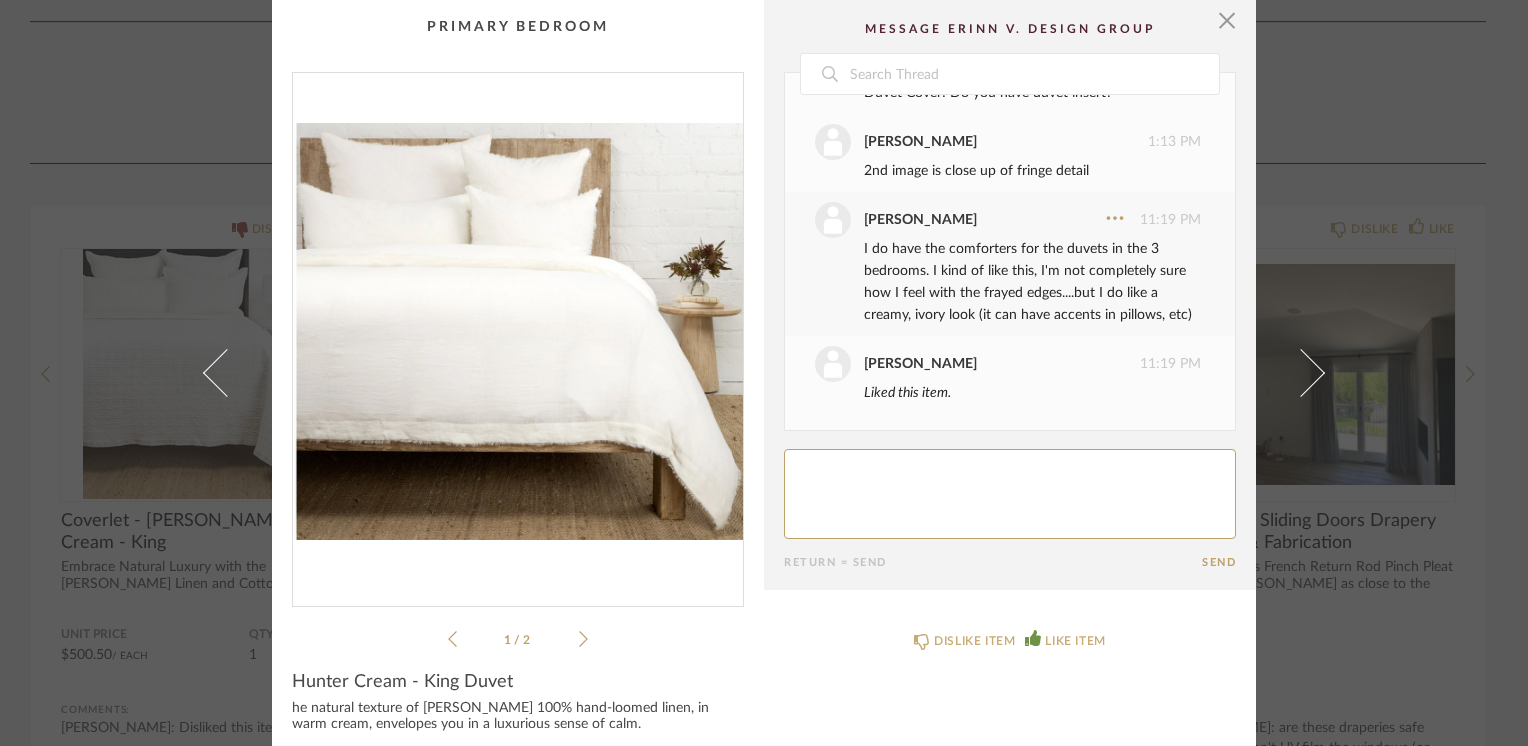 click at bounding box center (518, 331) 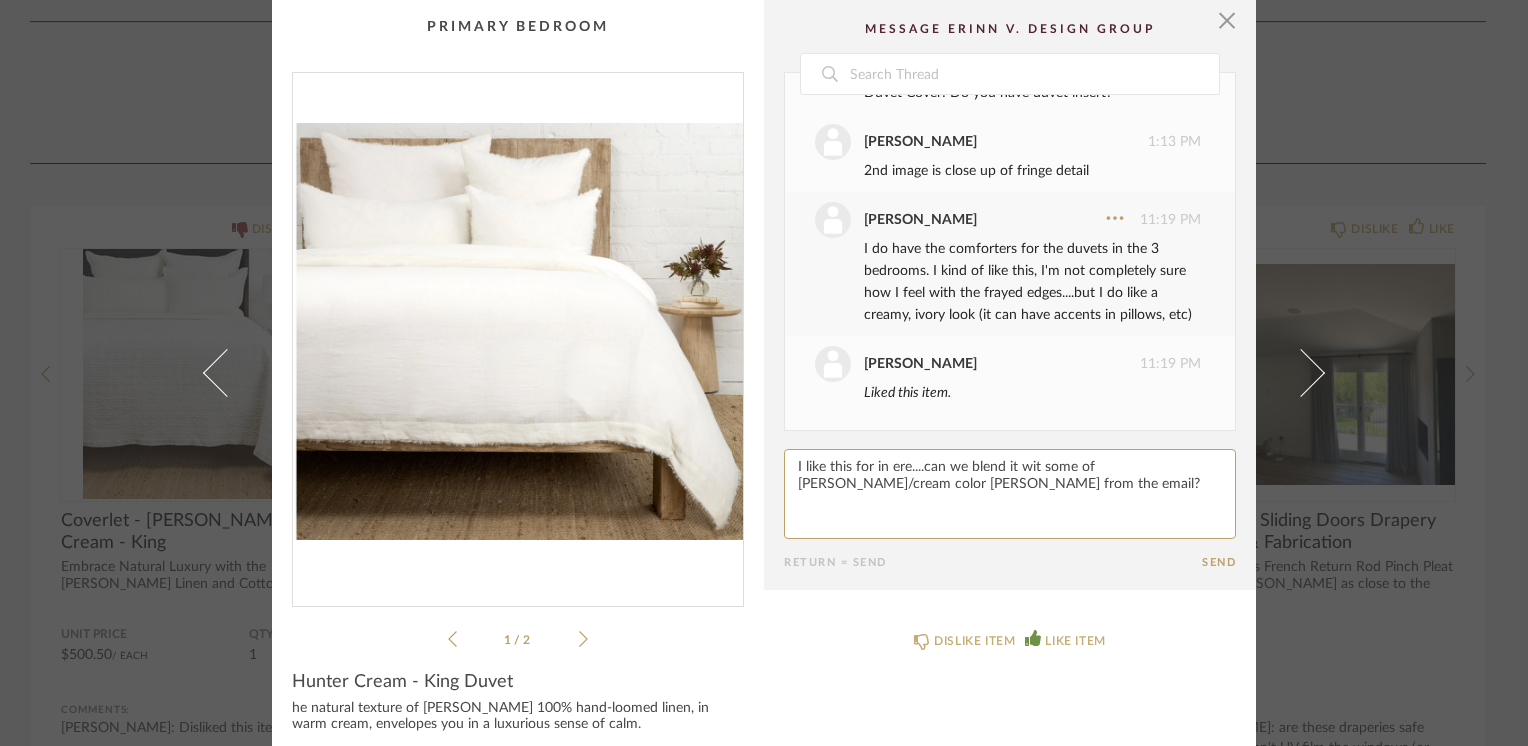paste on "Whistler Throw" 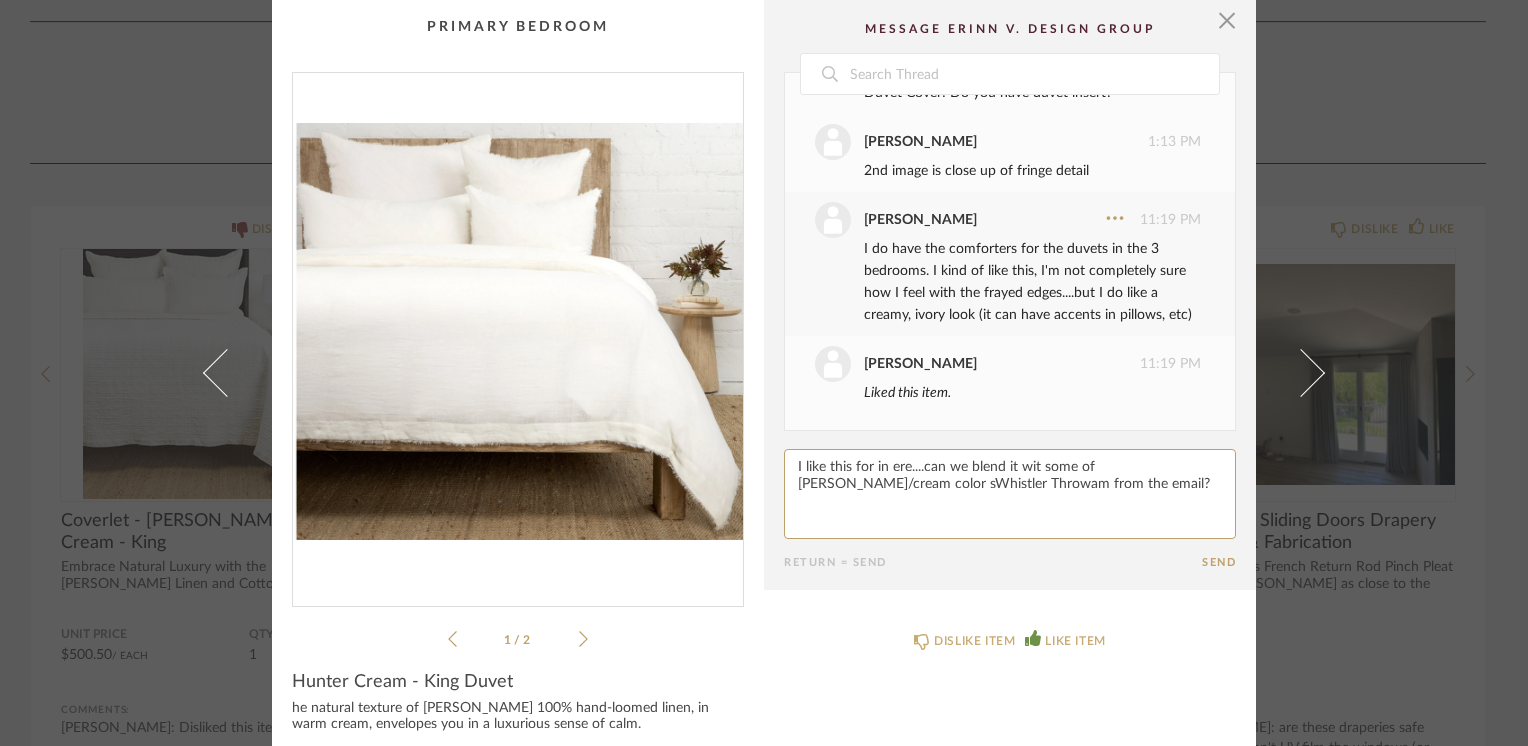 drag, startPoint x: 798, startPoint y: 482, endPoint x: 887, endPoint y: 482, distance: 89 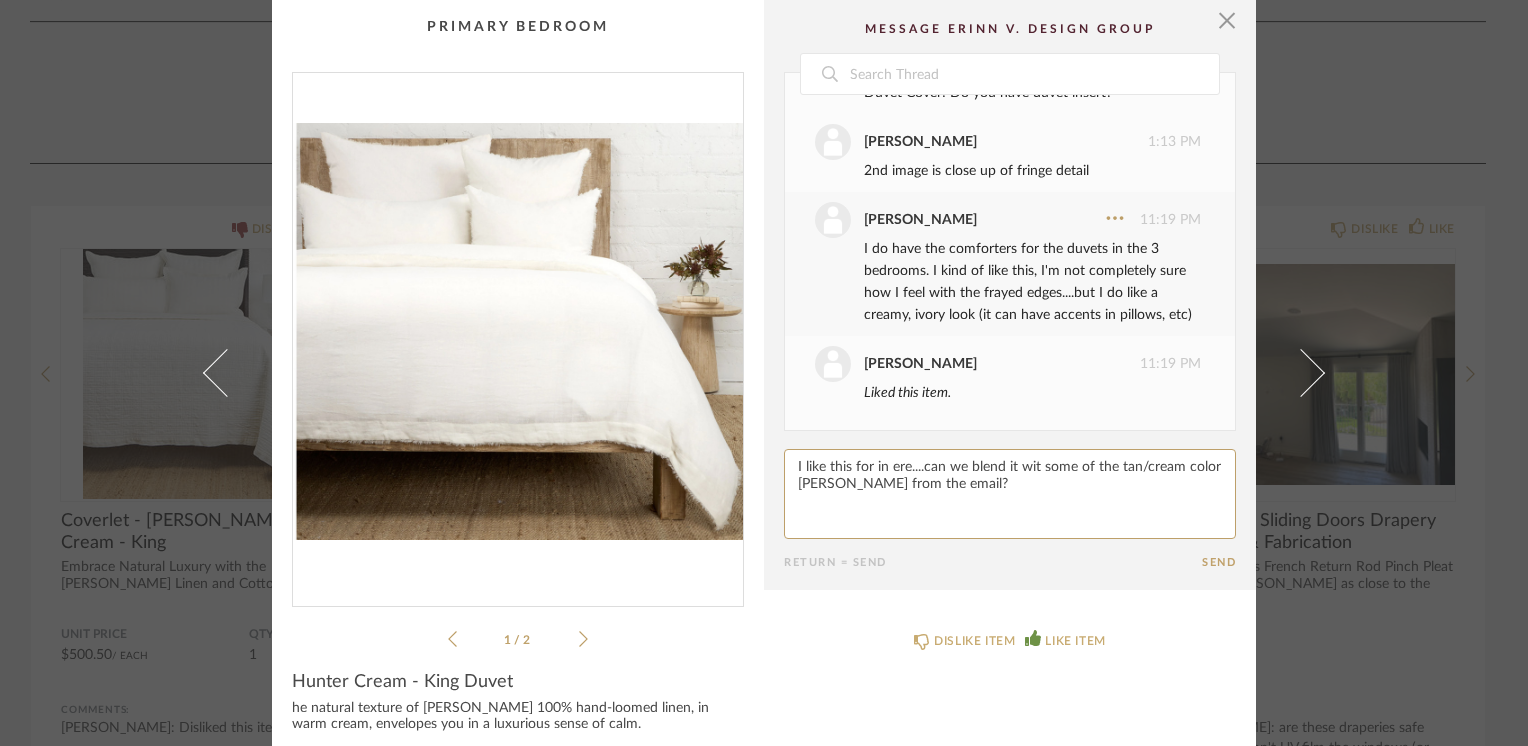 click 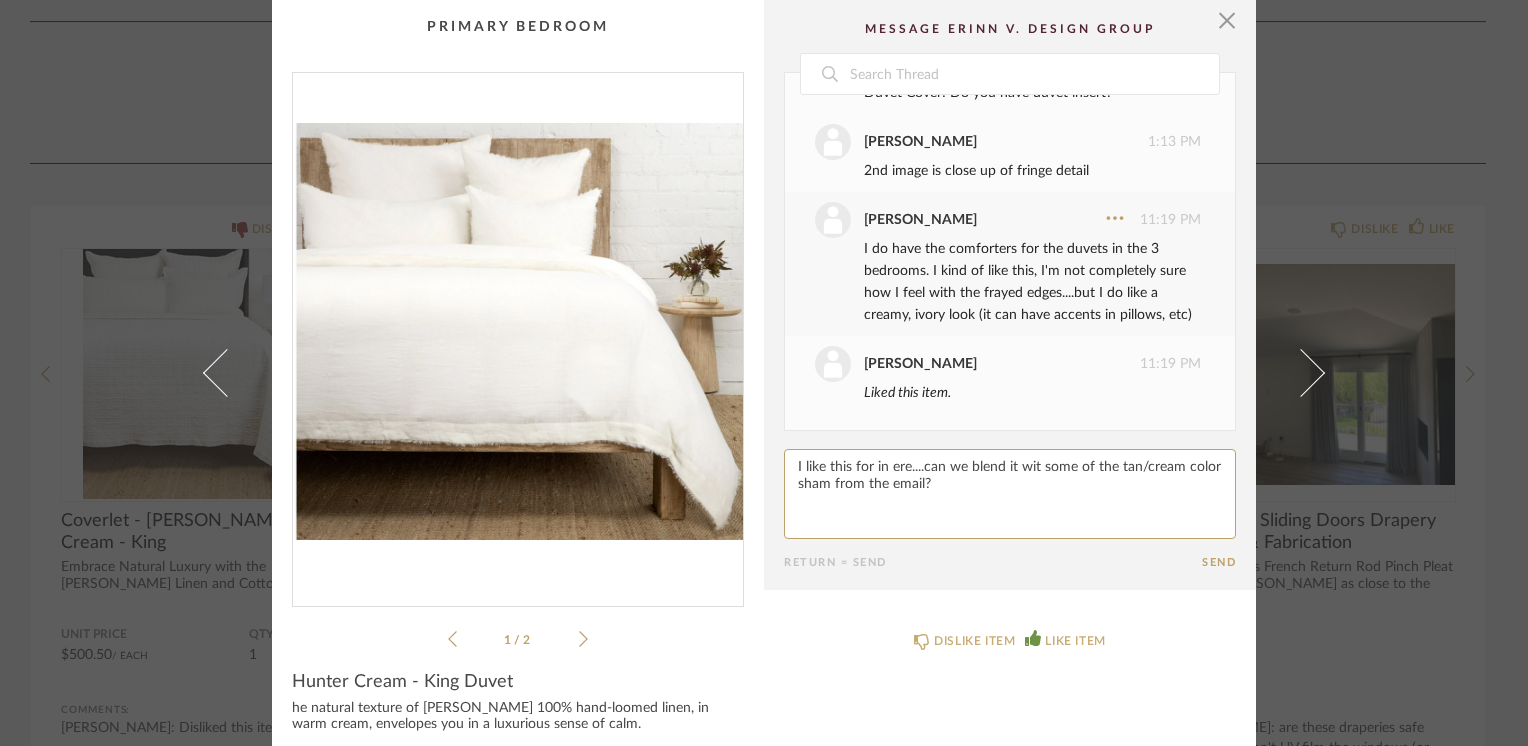 paste on "h" 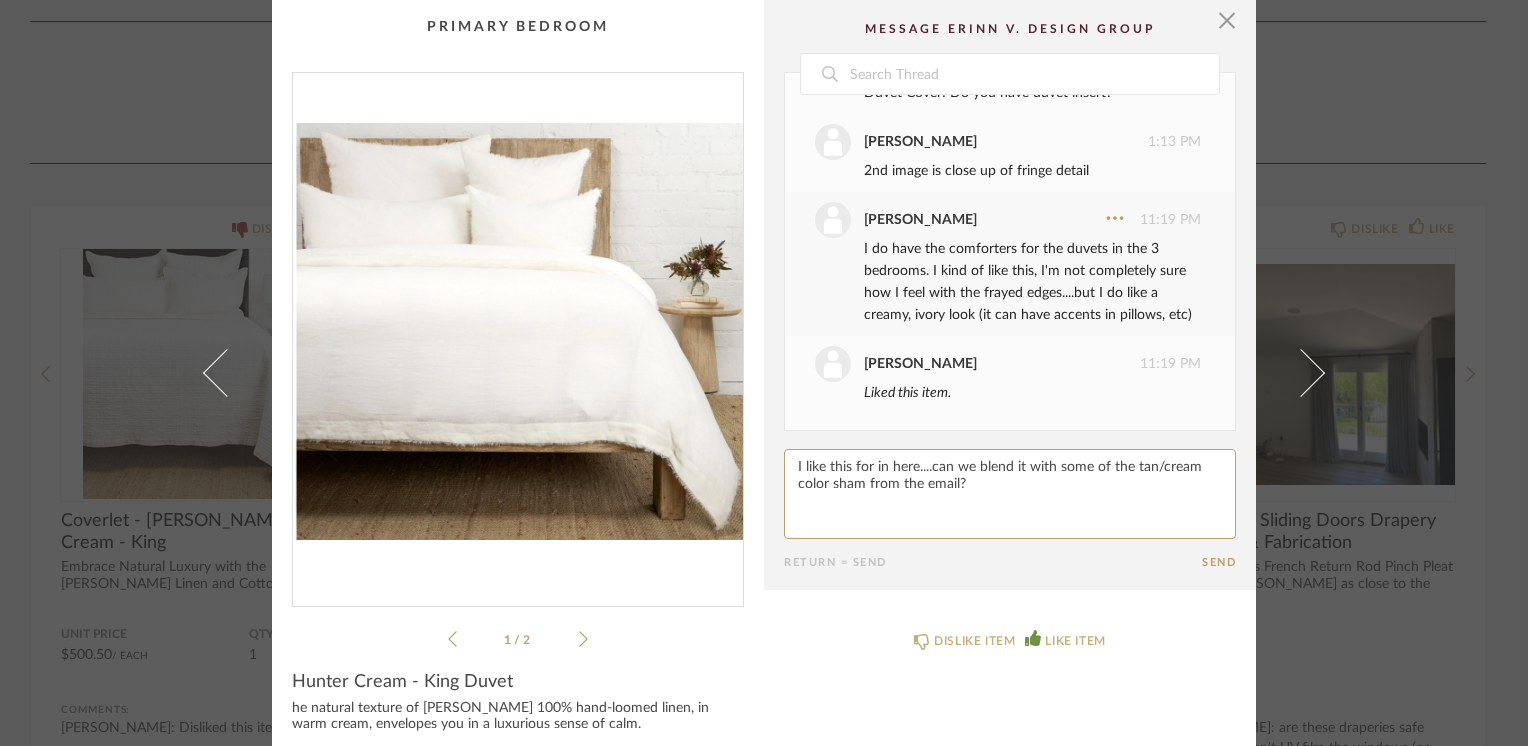 click 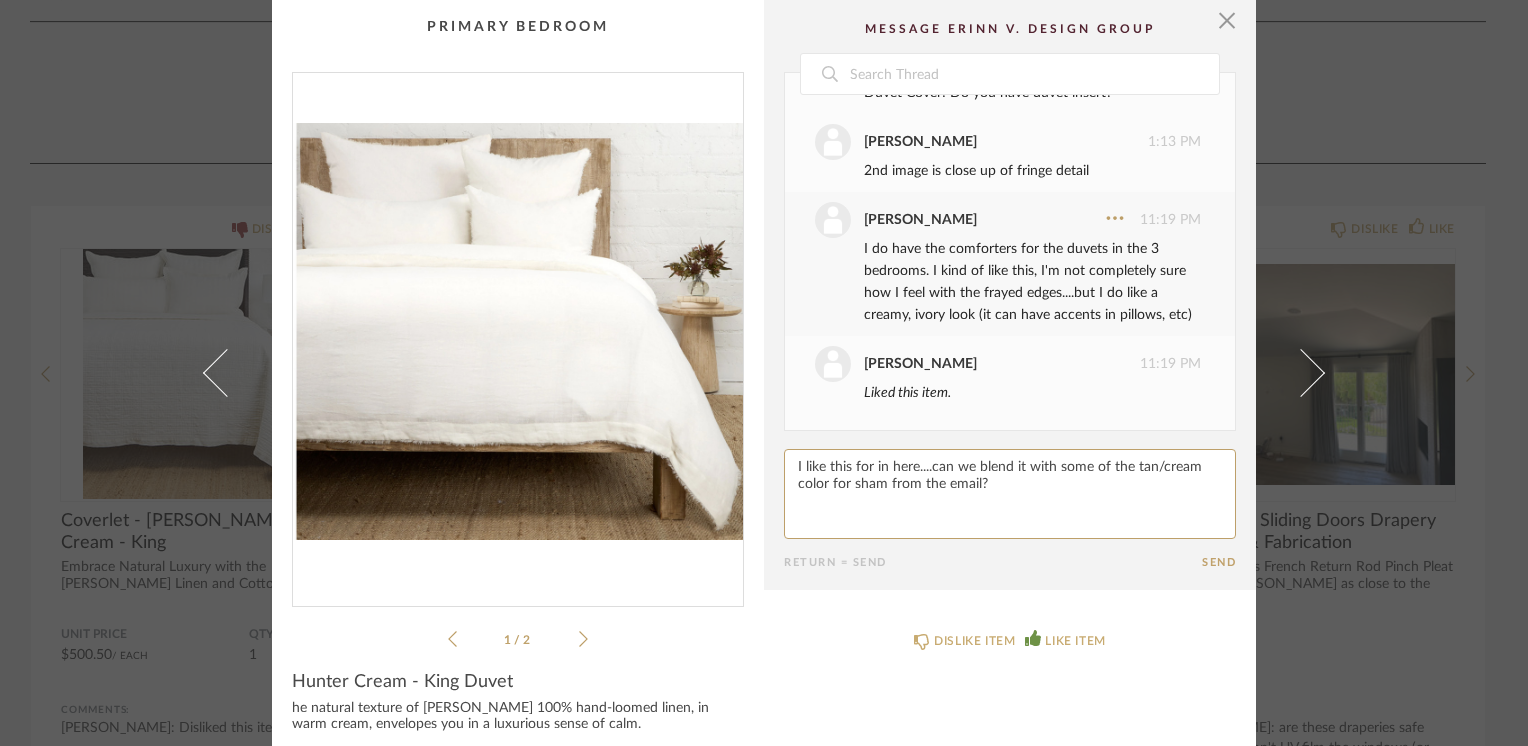 click 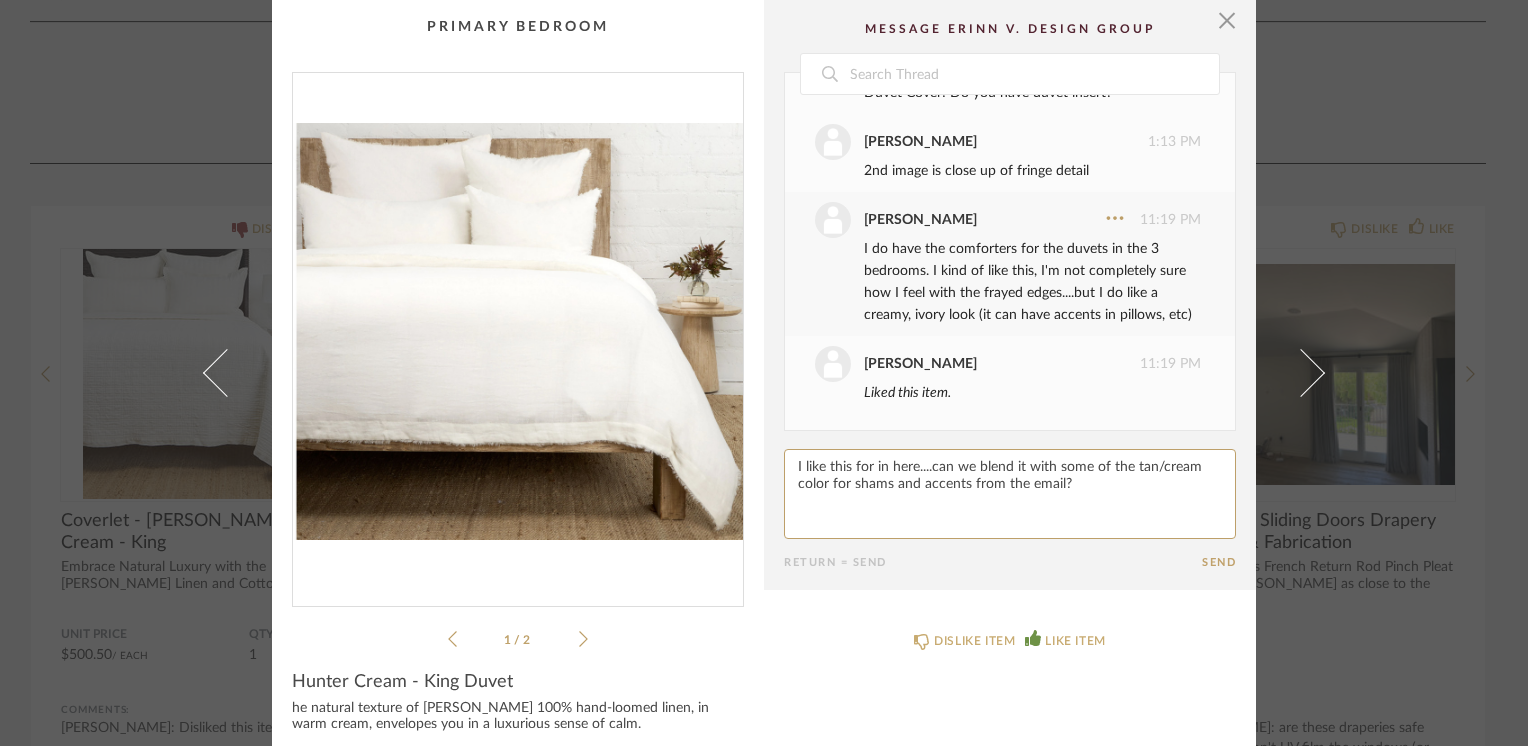 type on "I like this for in here....can we blend it with some of the tan/cream color for shams and accents from the email?" 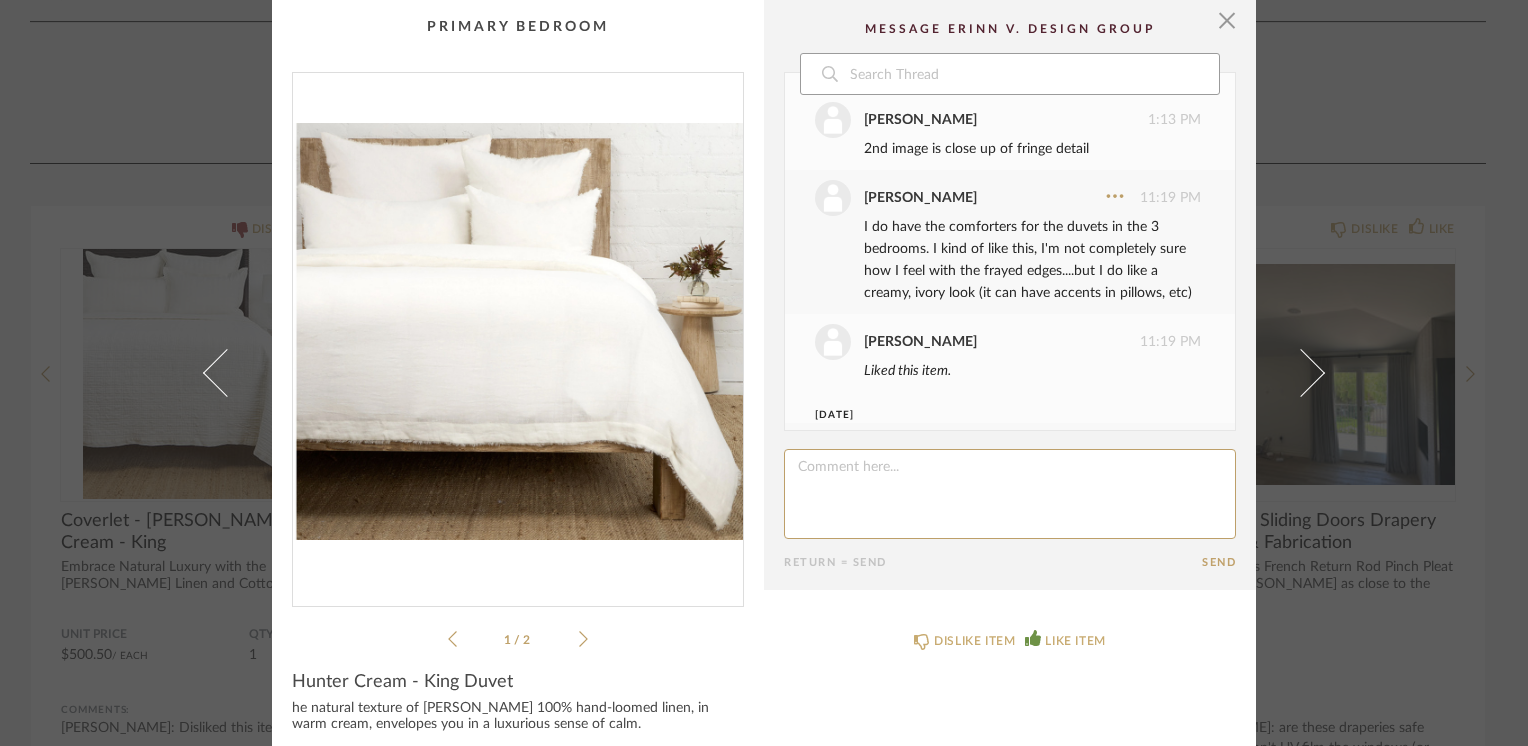 scroll, scrollTop: 264, scrollLeft: 0, axis: vertical 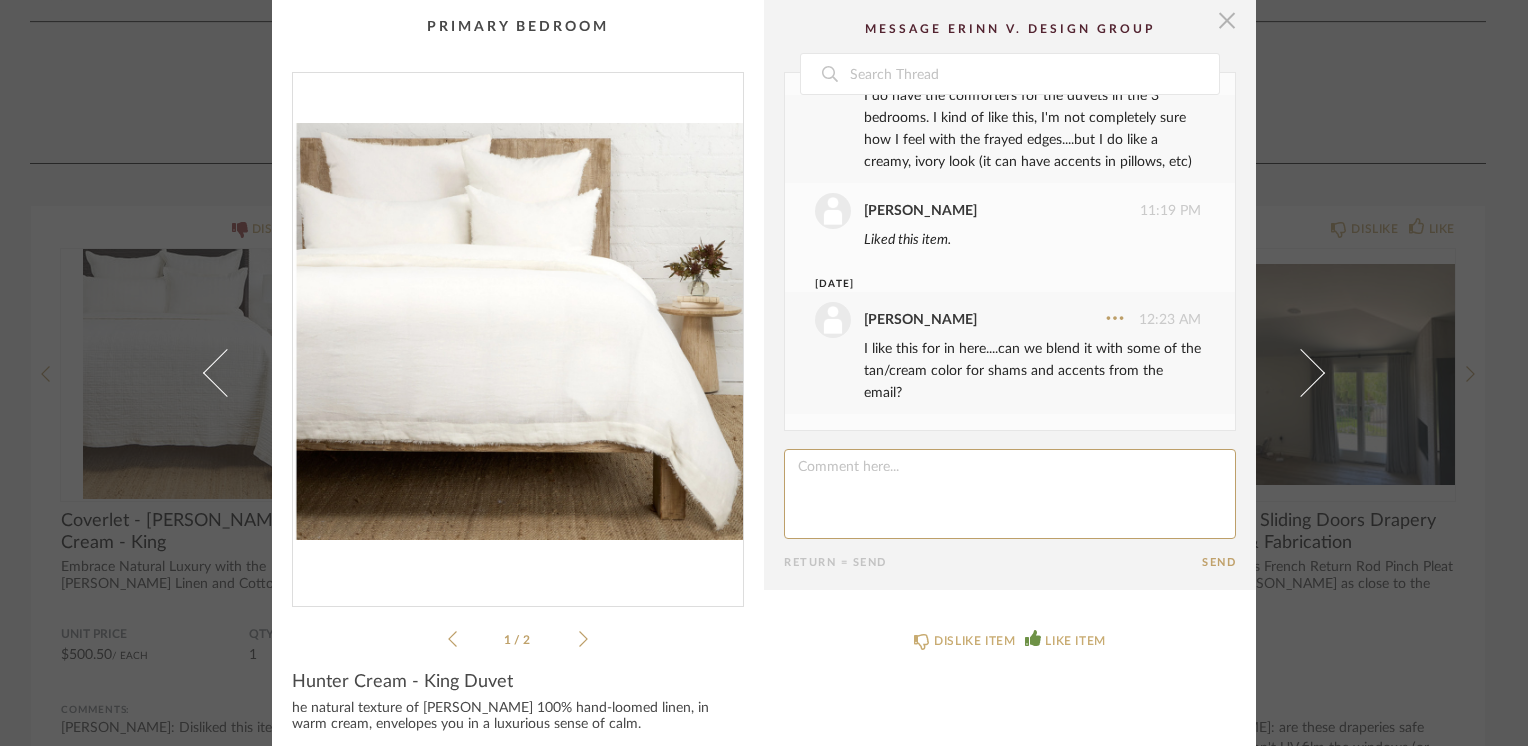 click at bounding box center (1227, 20) 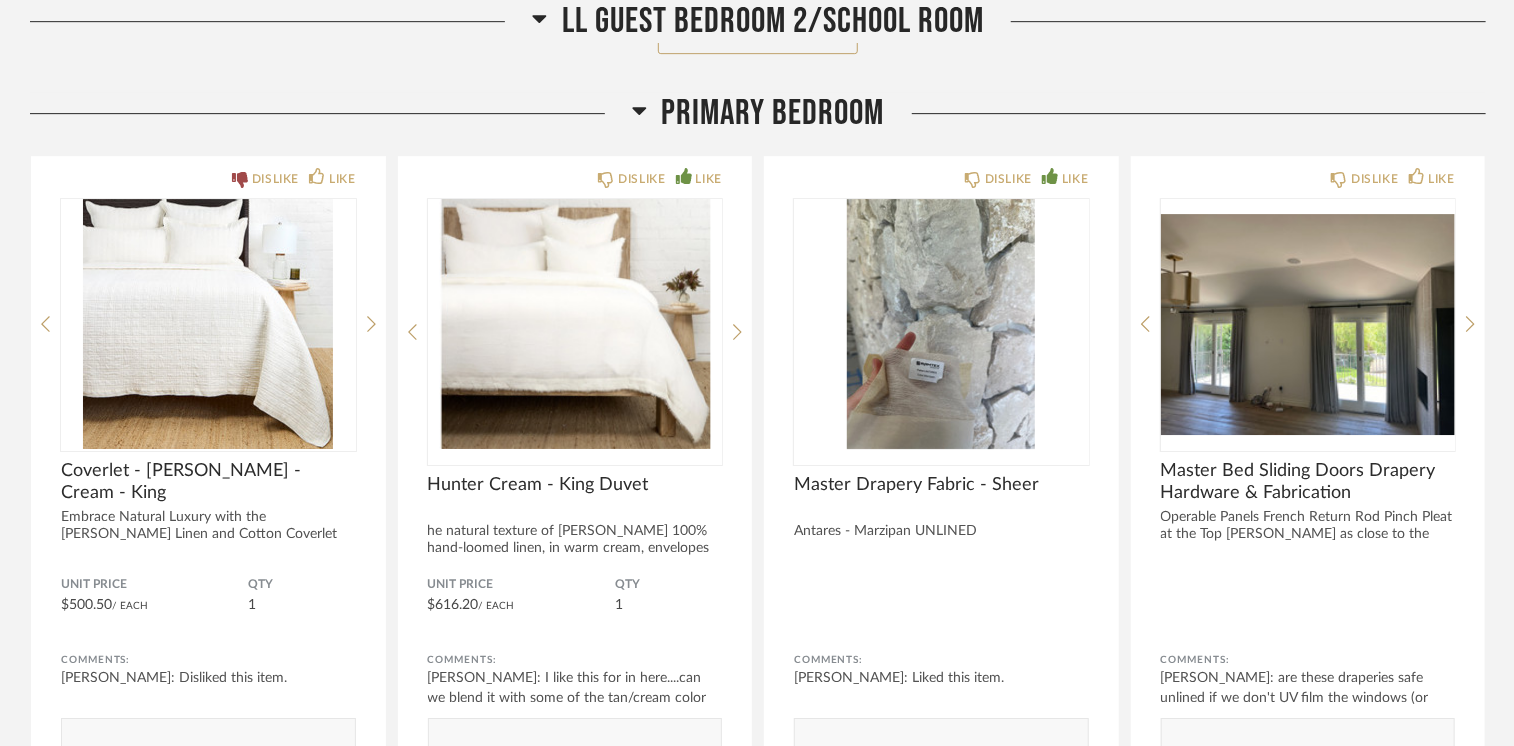 scroll, scrollTop: 33900, scrollLeft: 0, axis: vertical 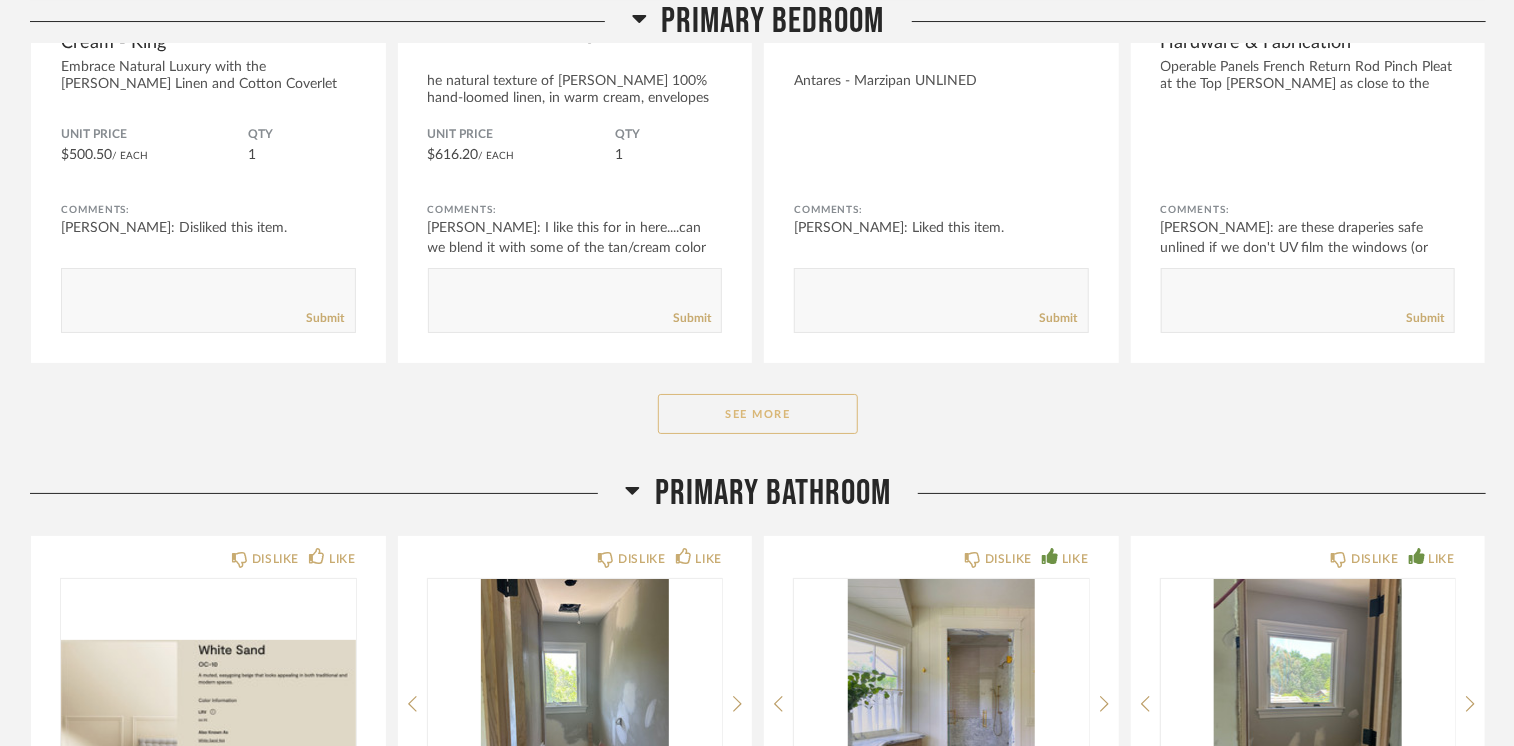 click on "See More" 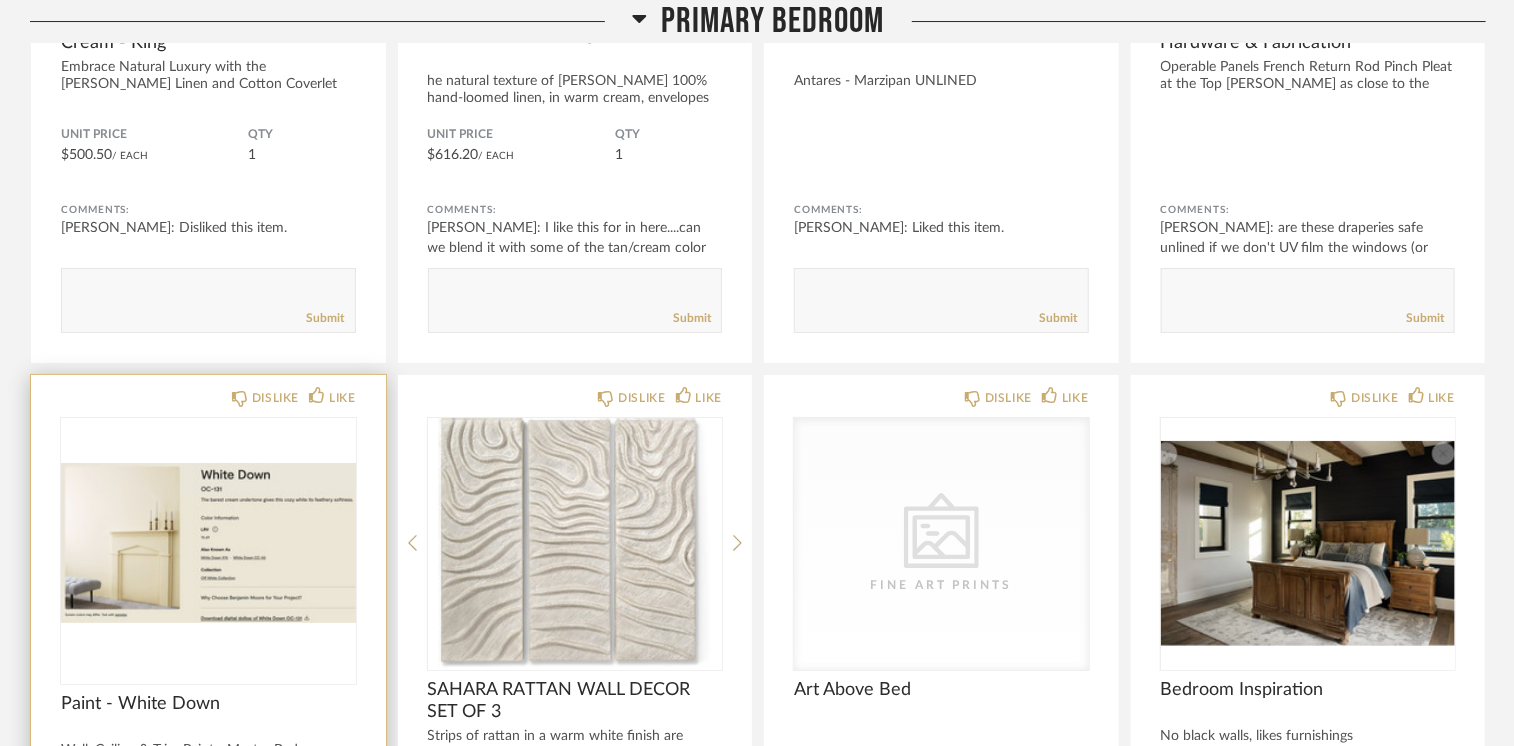 scroll, scrollTop: 34000, scrollLeft: 0, axis: vertical 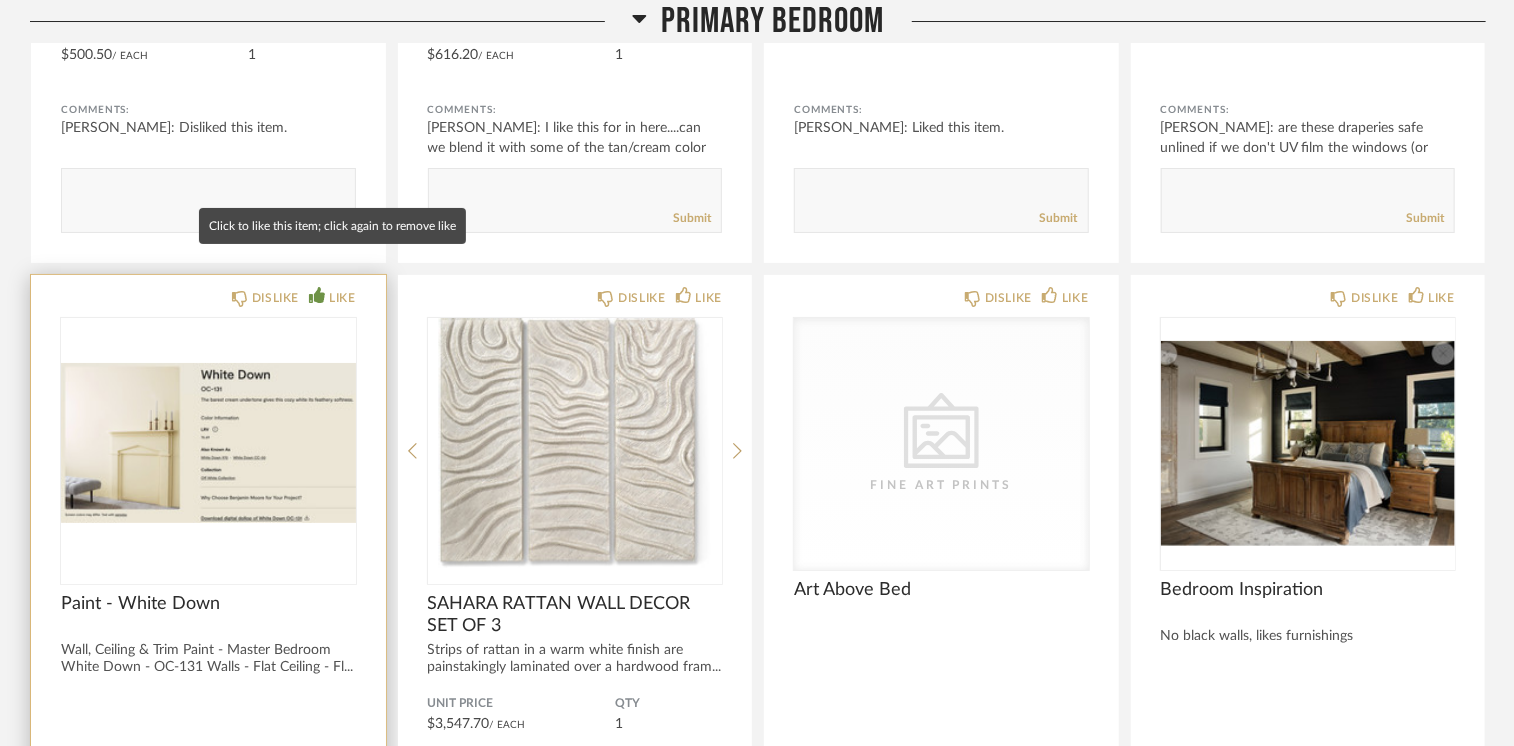 click 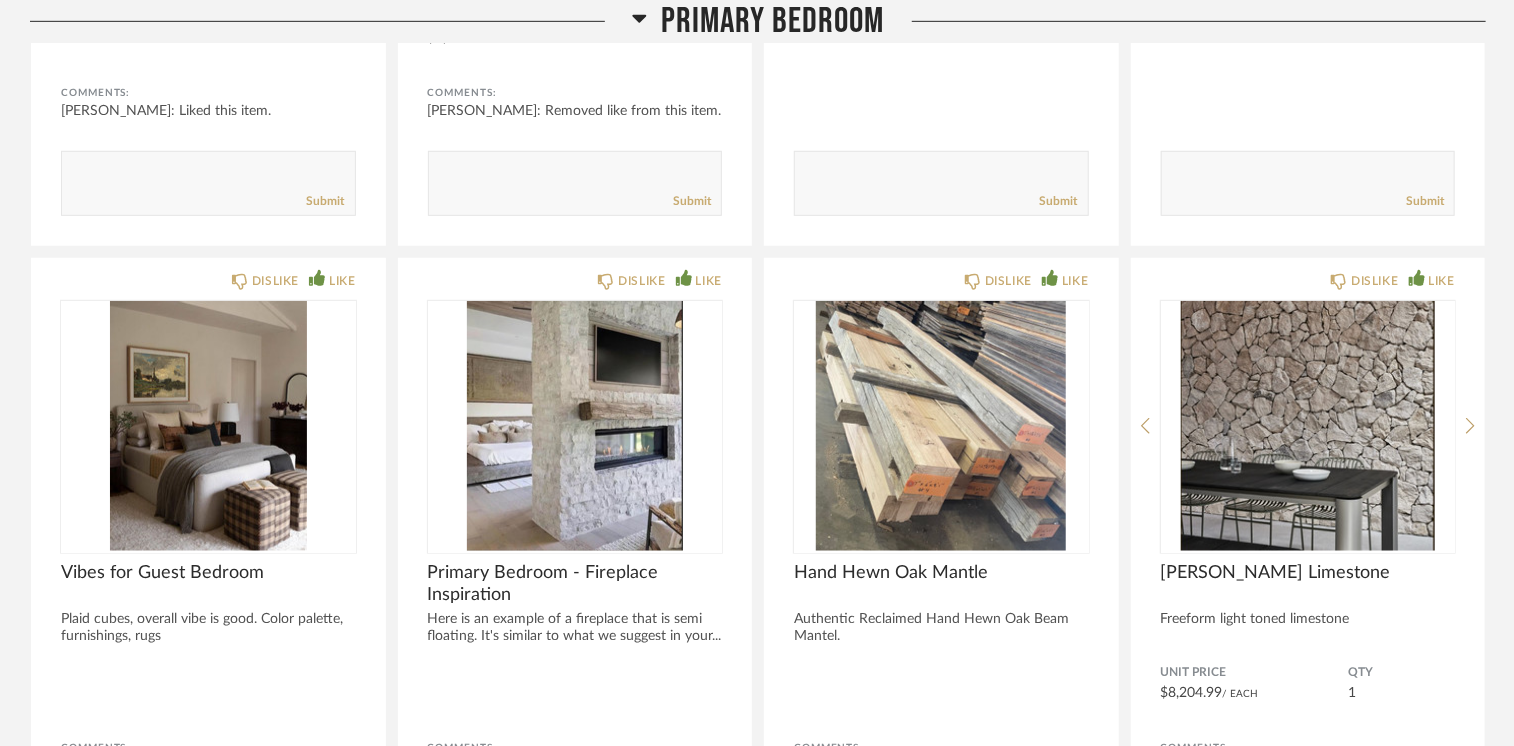 scroll, scrollTop: 34700, scrollLeft: 0, axis: vertical 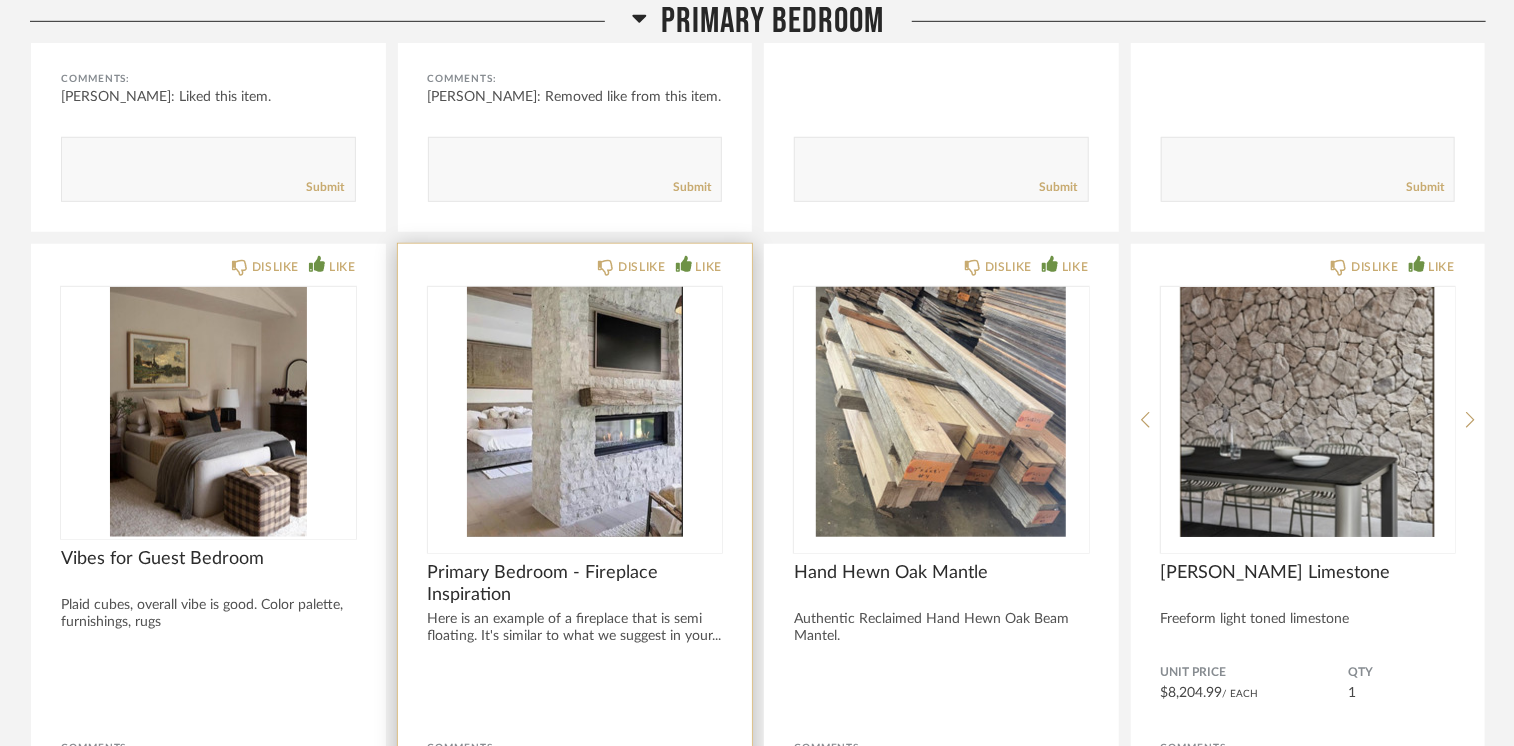 click at bounding box center (575, 412) 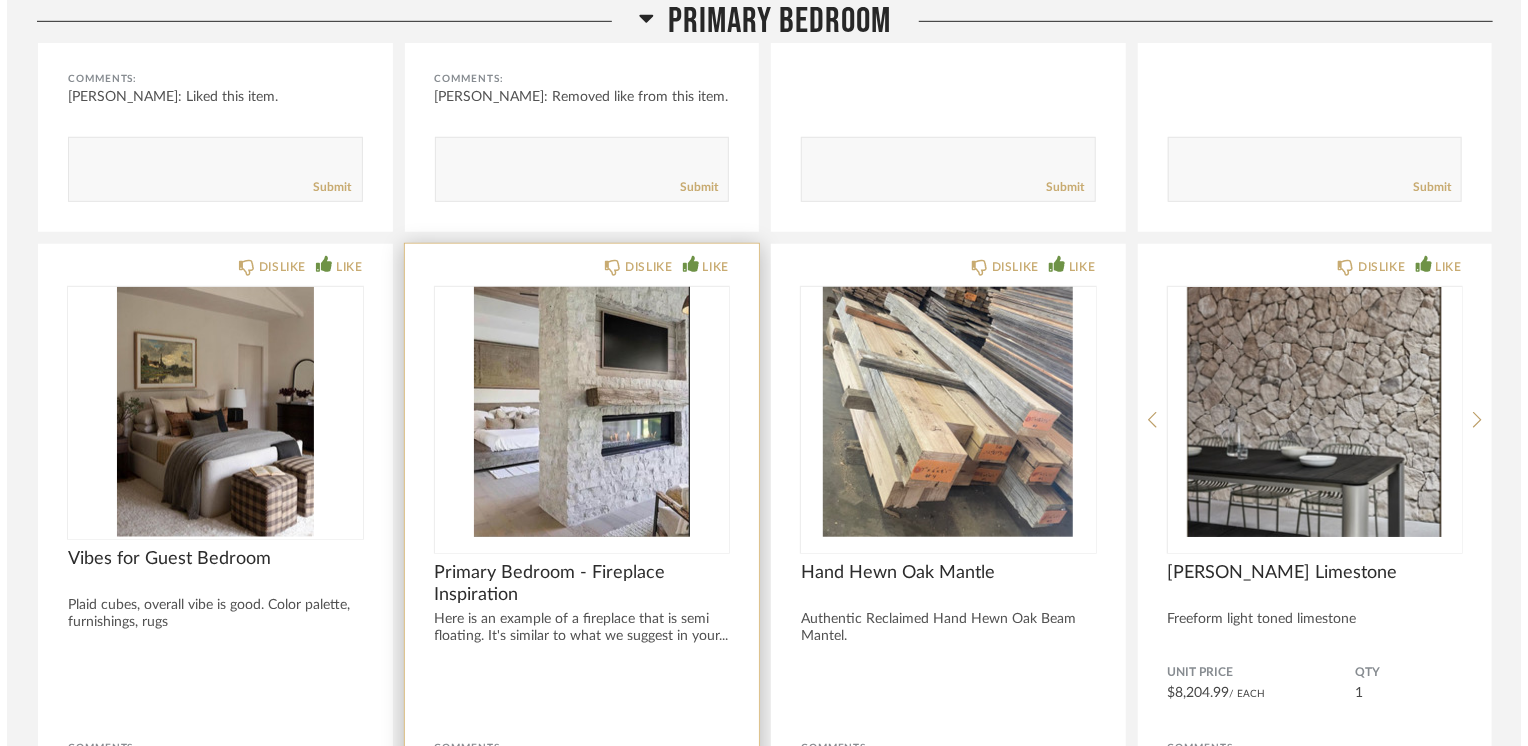 scroll, scrollTop: 0, scrollLeft: 0, axis: both 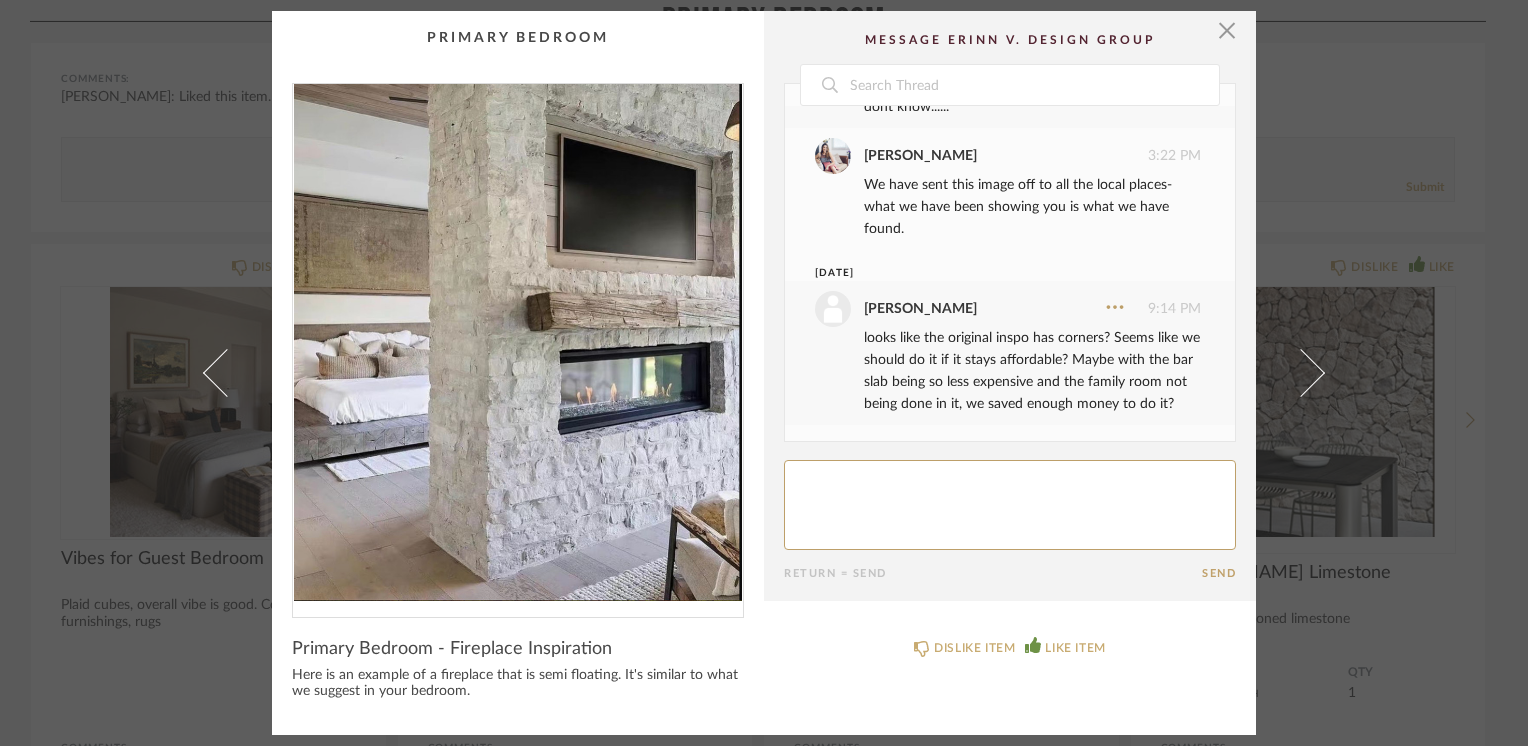 click at bounding box center [518, 342] 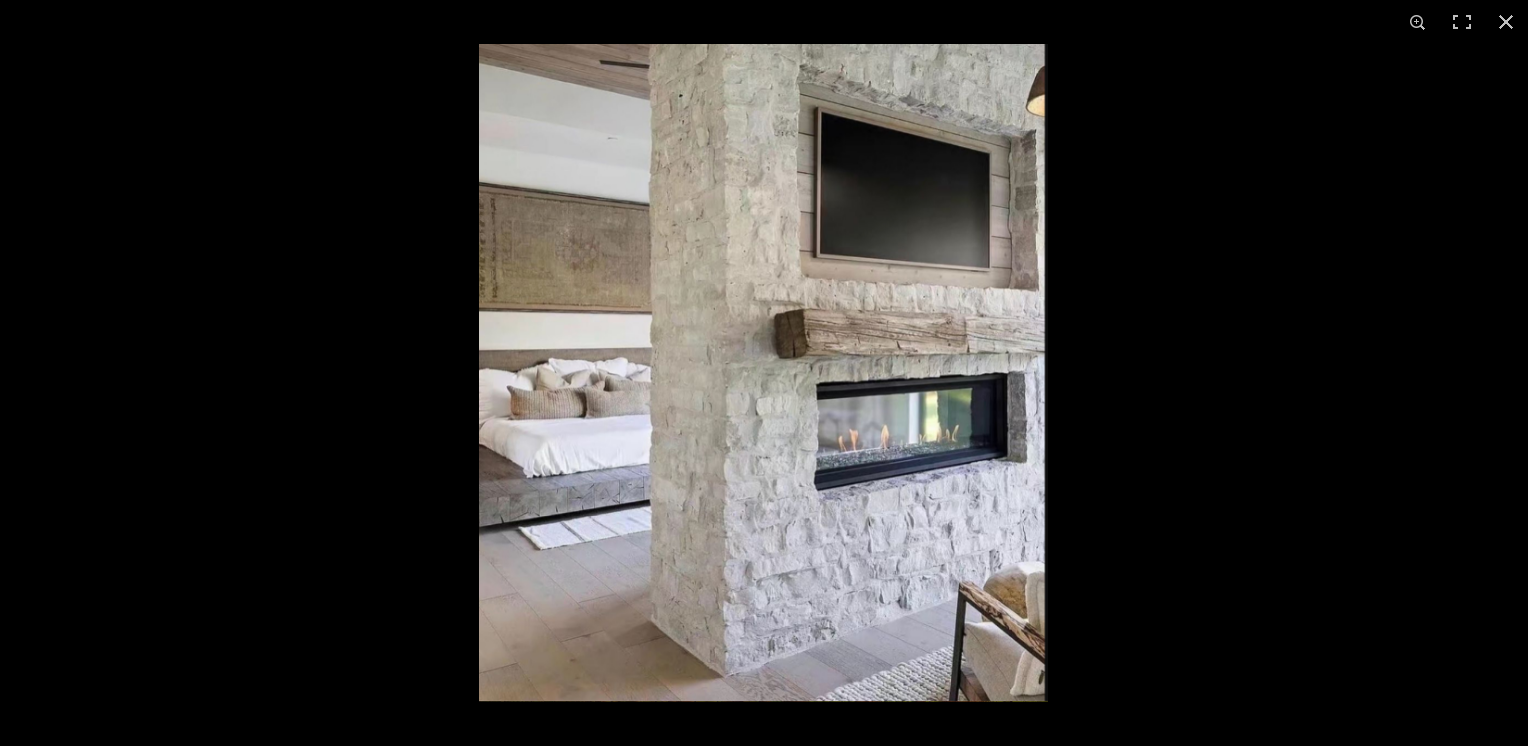 click at bounding box center [763, 373] 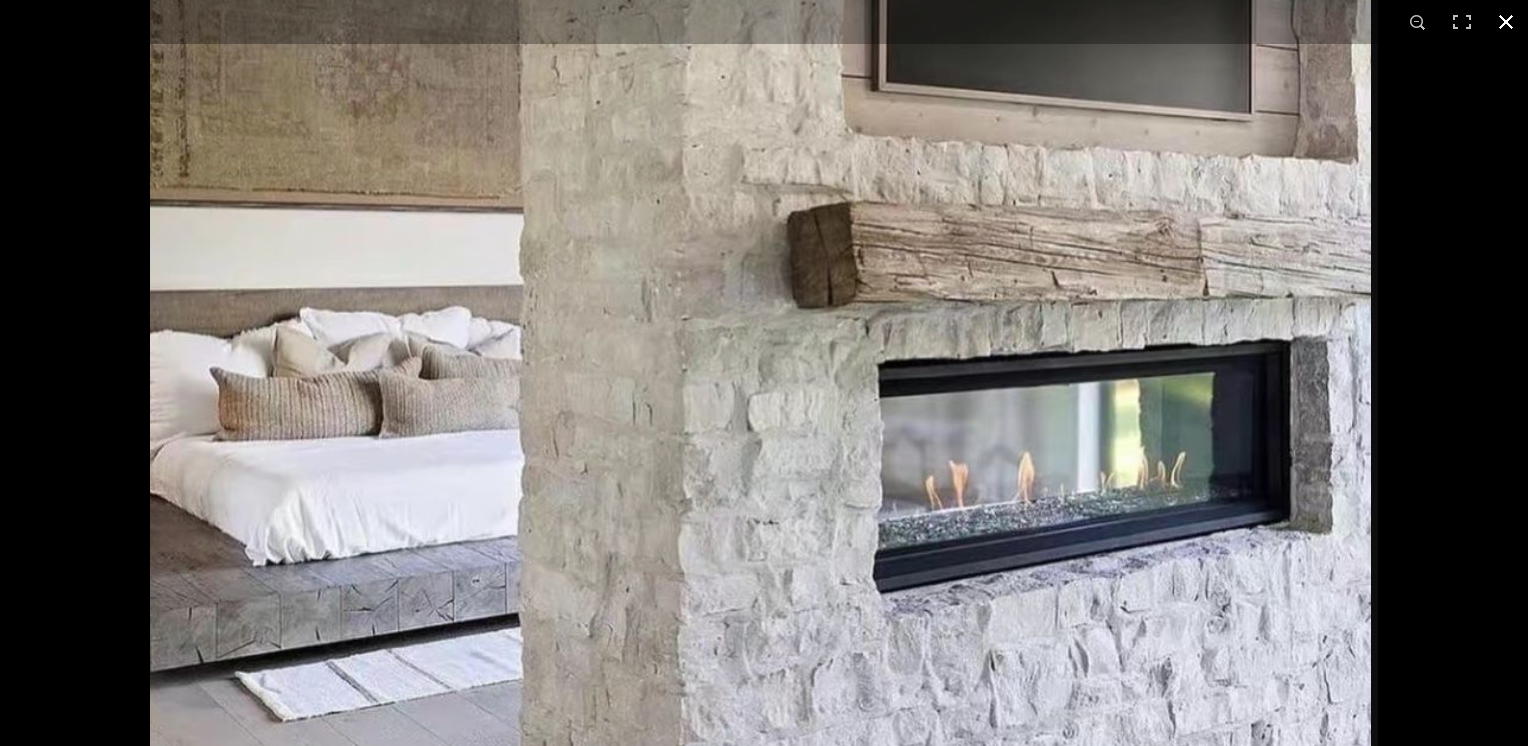 click at bounding box center (1506, 22) 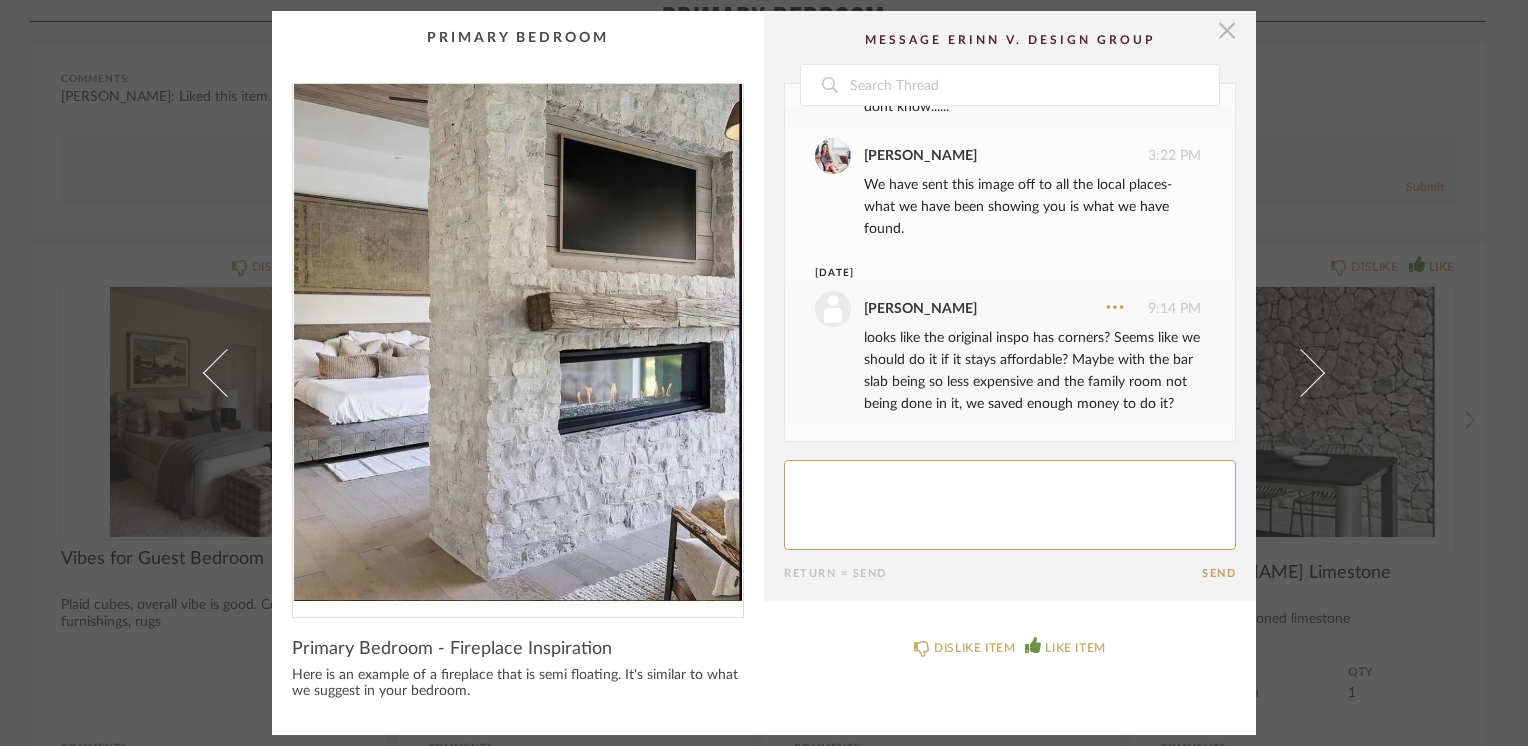 click at bounding box center [1227, 31] 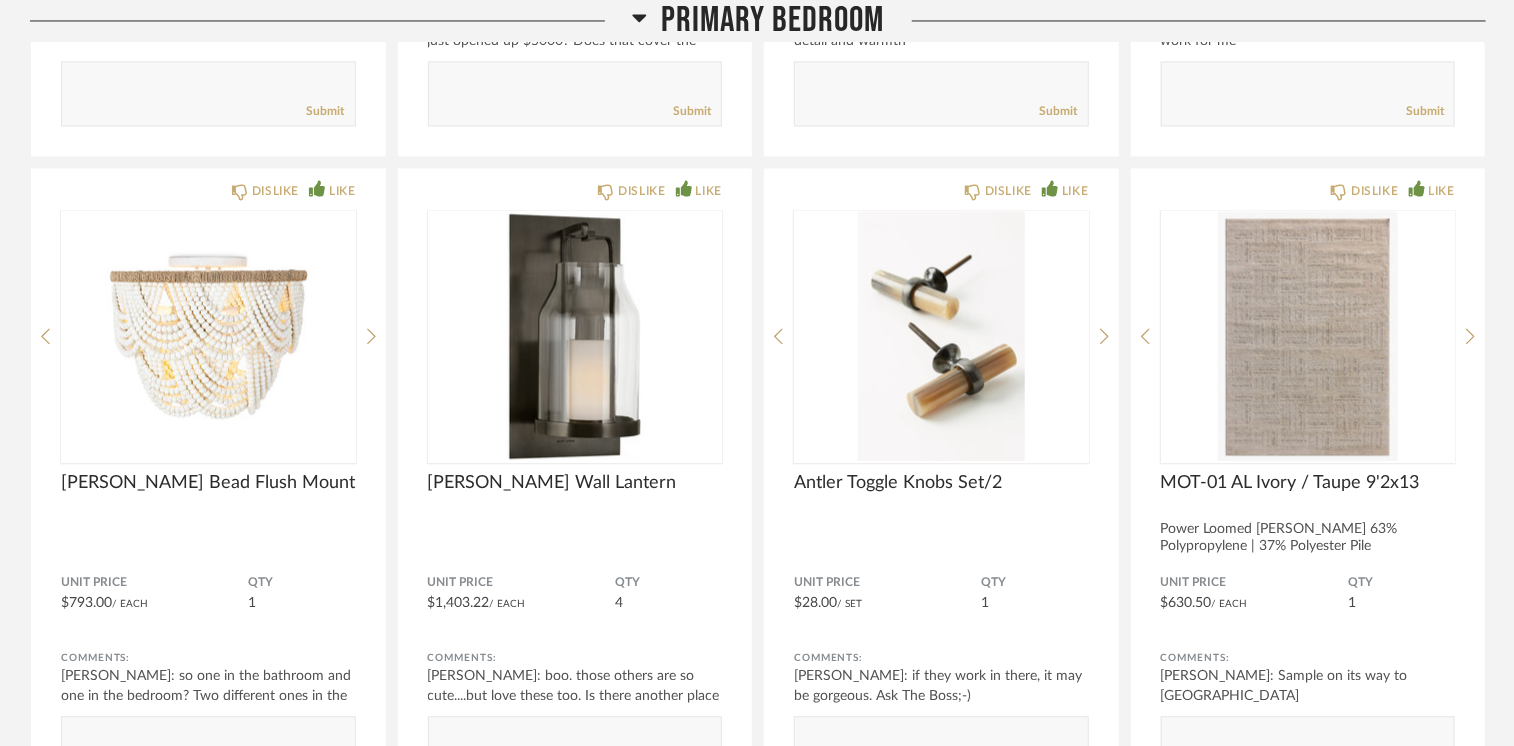 scroll, scrollTop: 36600, scrollLeft: 0, axis: vertical 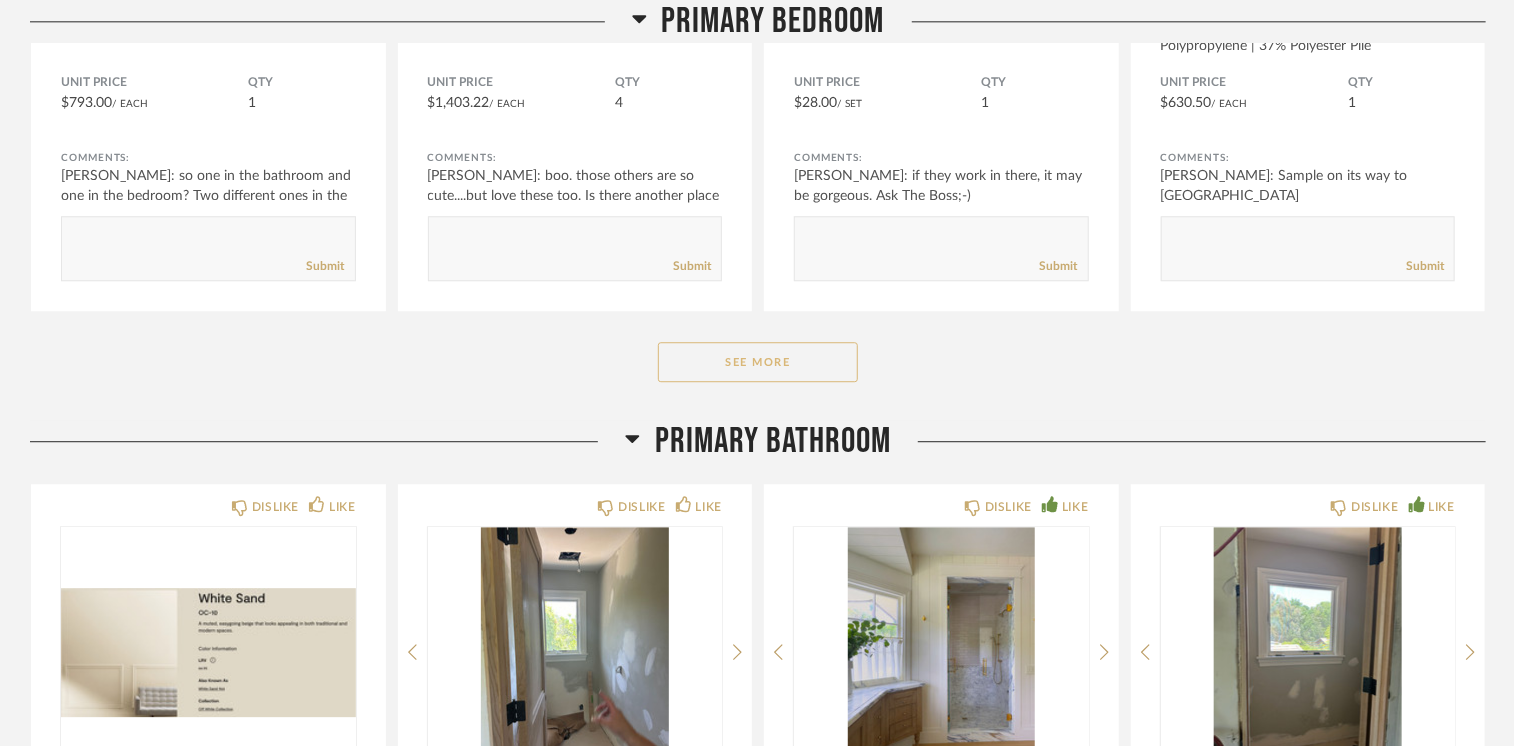click on "See More" 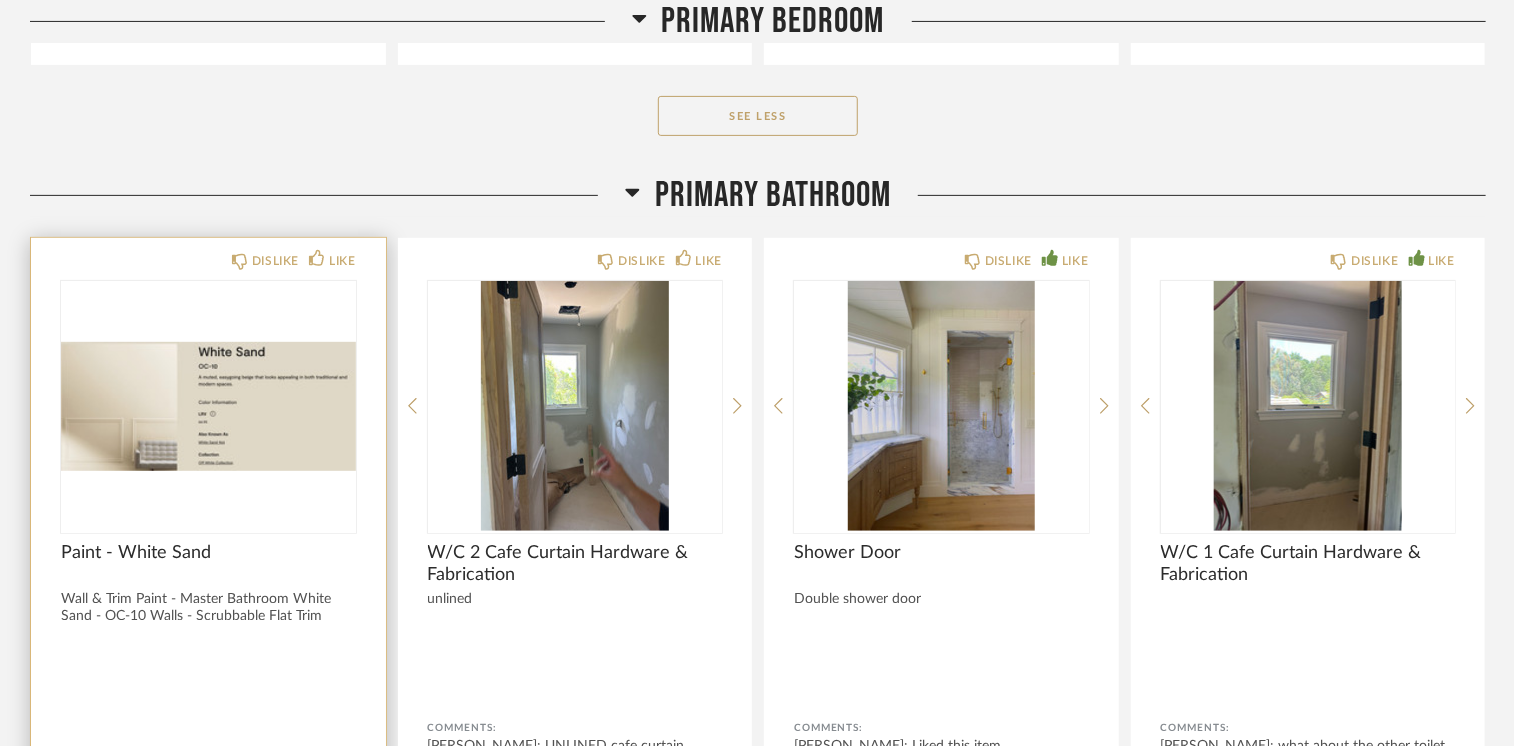 scroll, scrollTop: 38200, scrollLeft: 0, axis: vertical 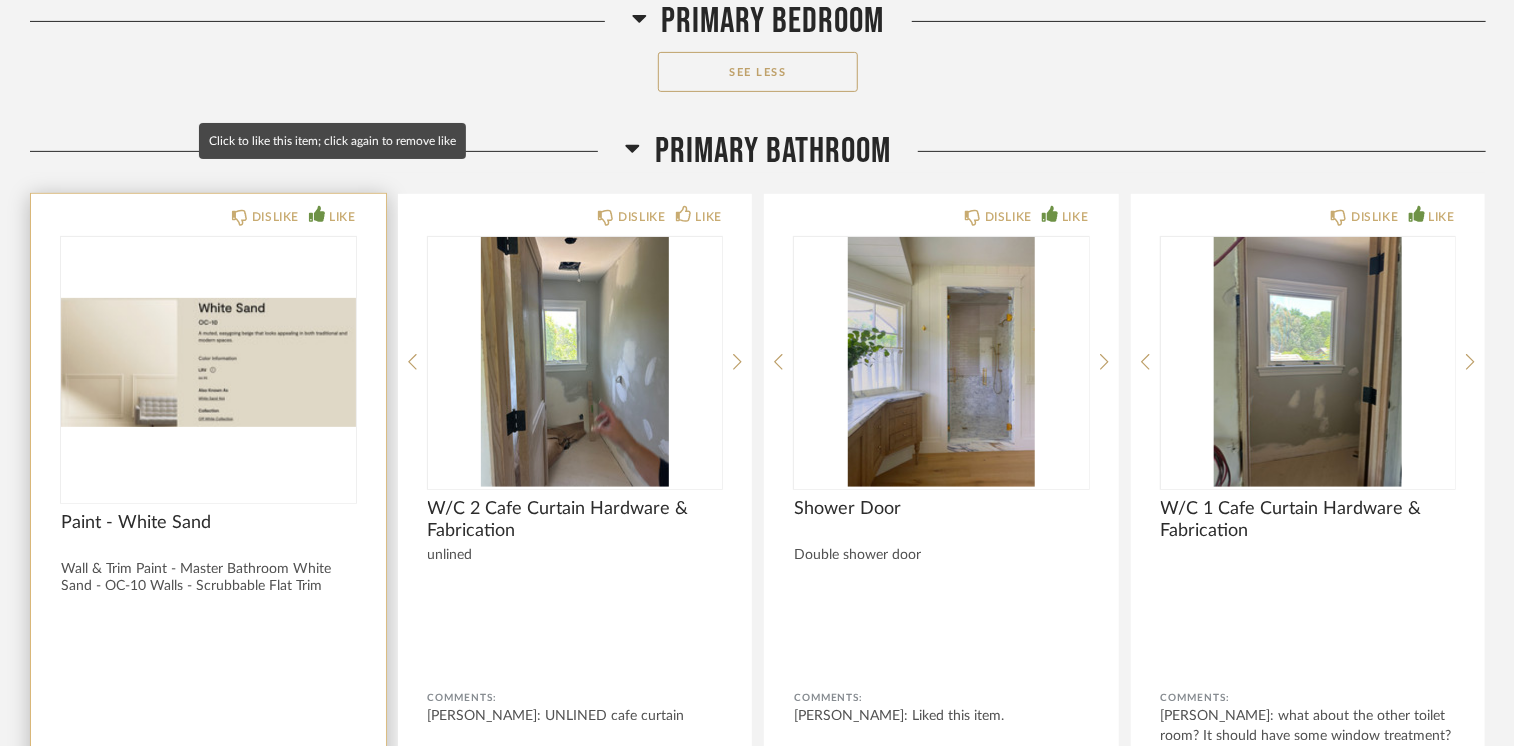 click on "LIKE" 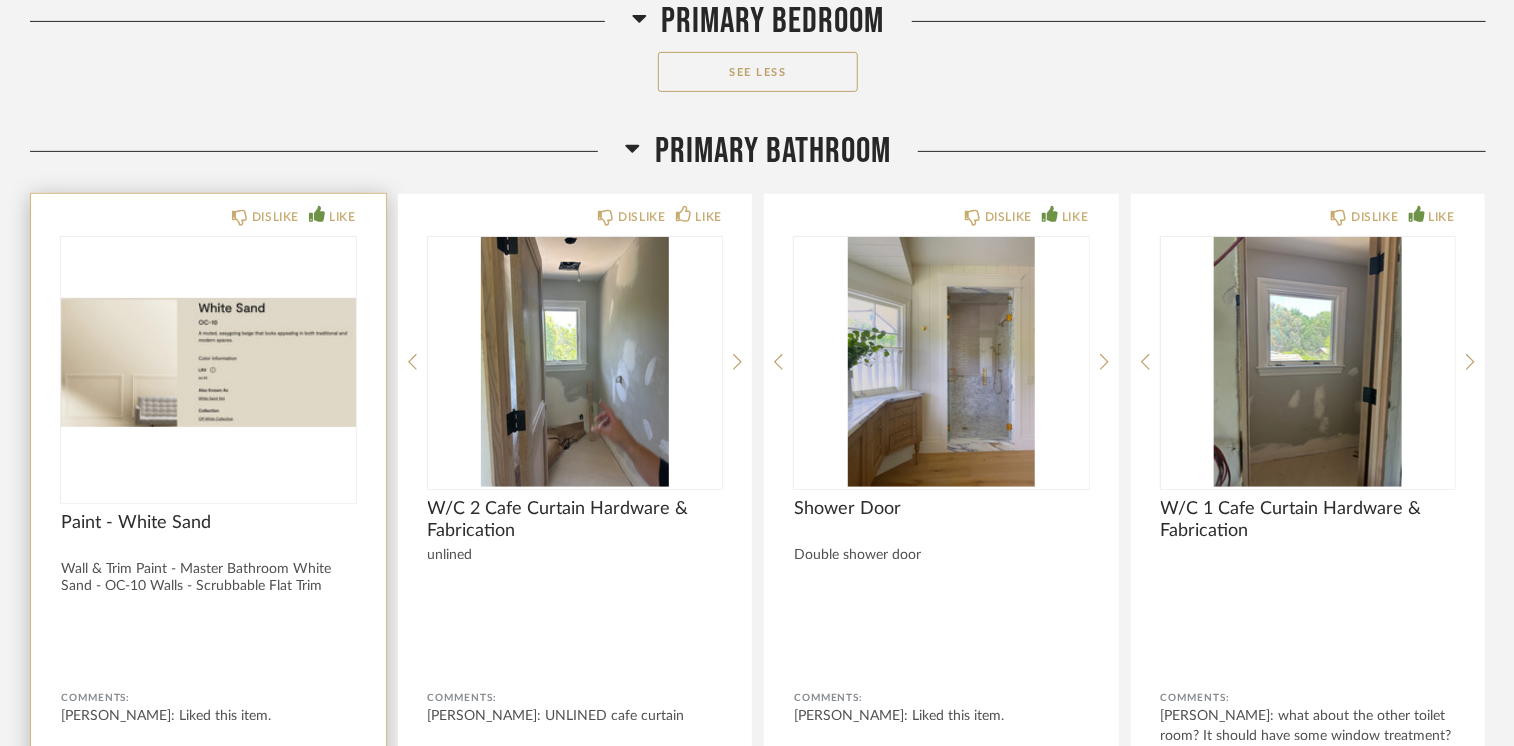 click on "Paint - White Sand Wall & Trim Paint - Master Bathroom
White Sand - OC-10
Walls - Scrubbable Flat
Trim (inc..." 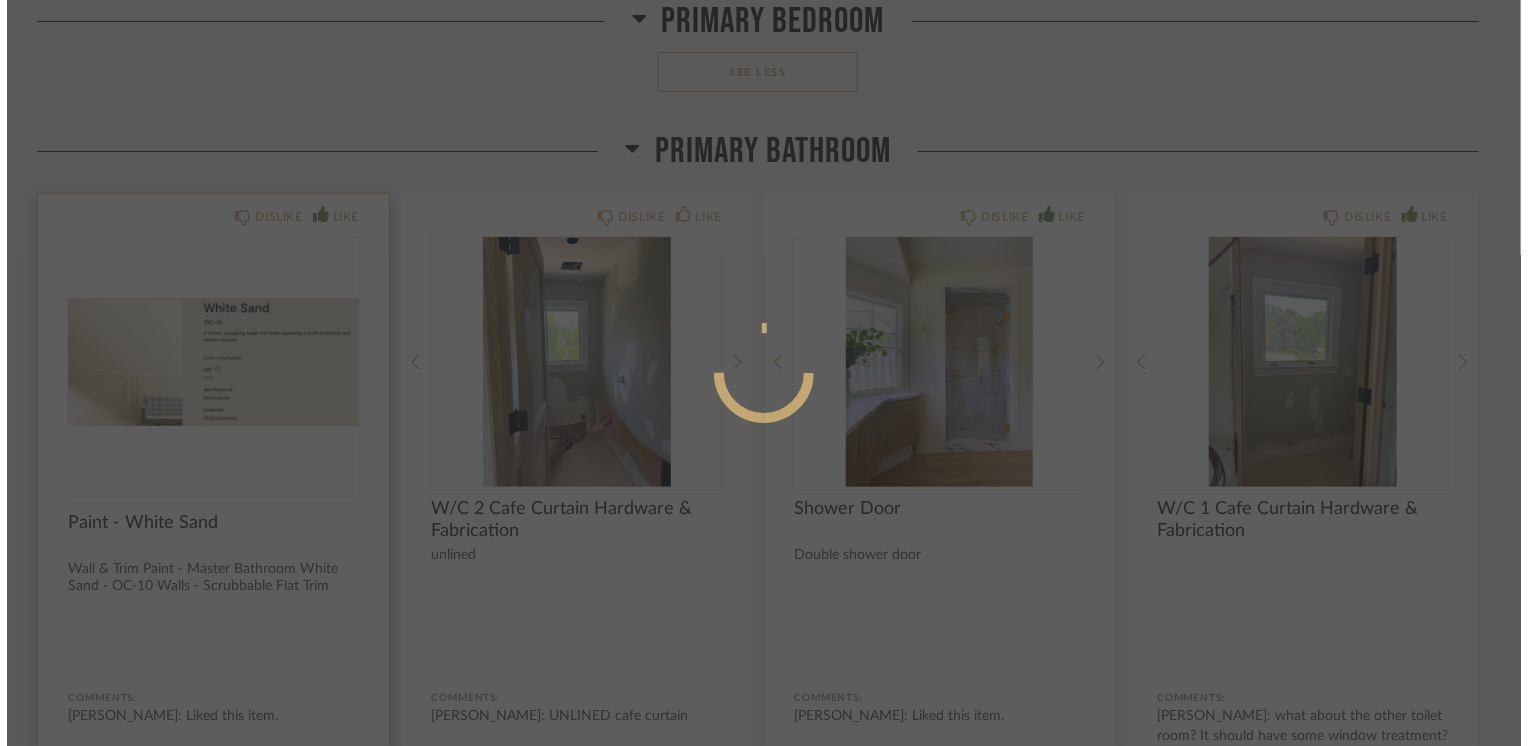 scroll, scrollTop: 0, scrollLeft: 0, axis: both 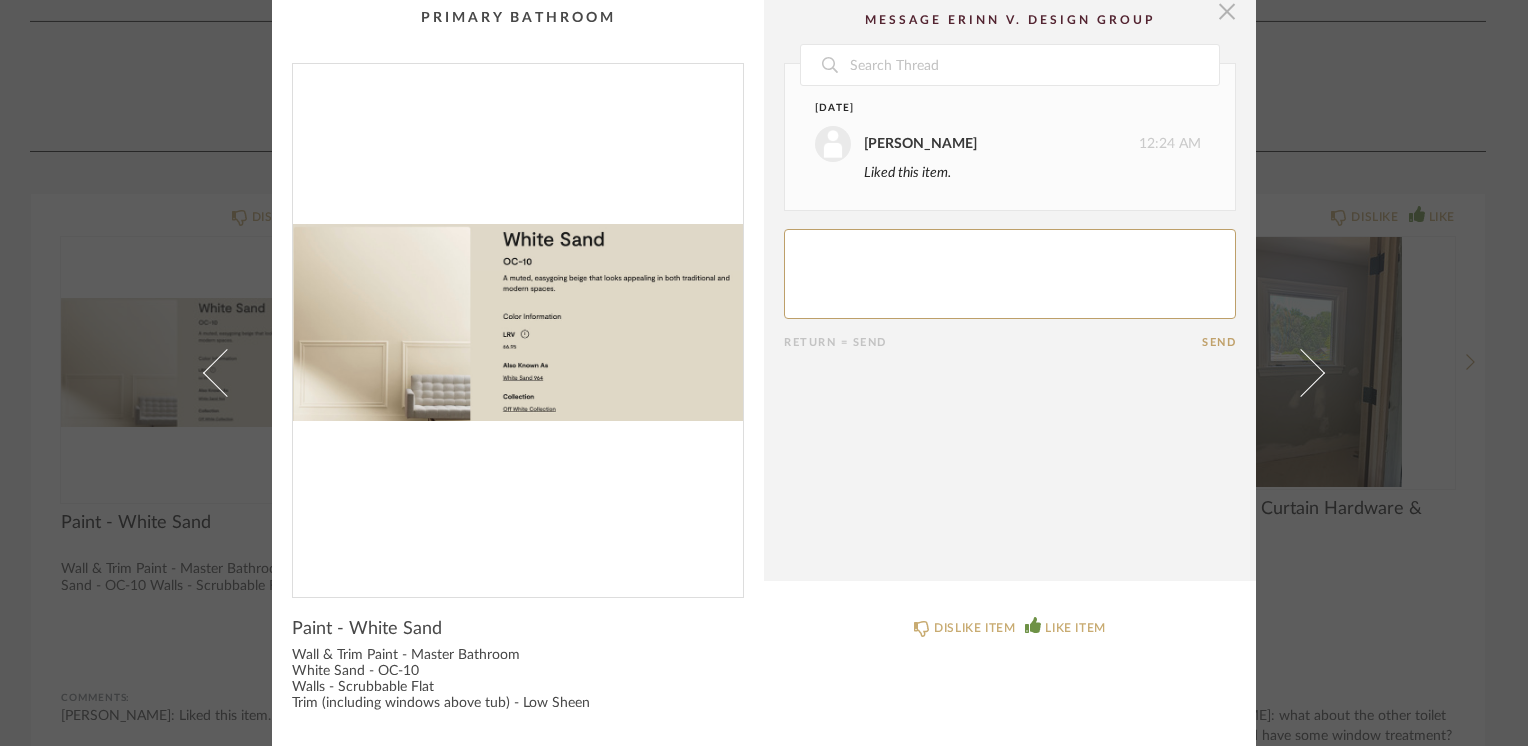 click at bounding box center (1227, 11) 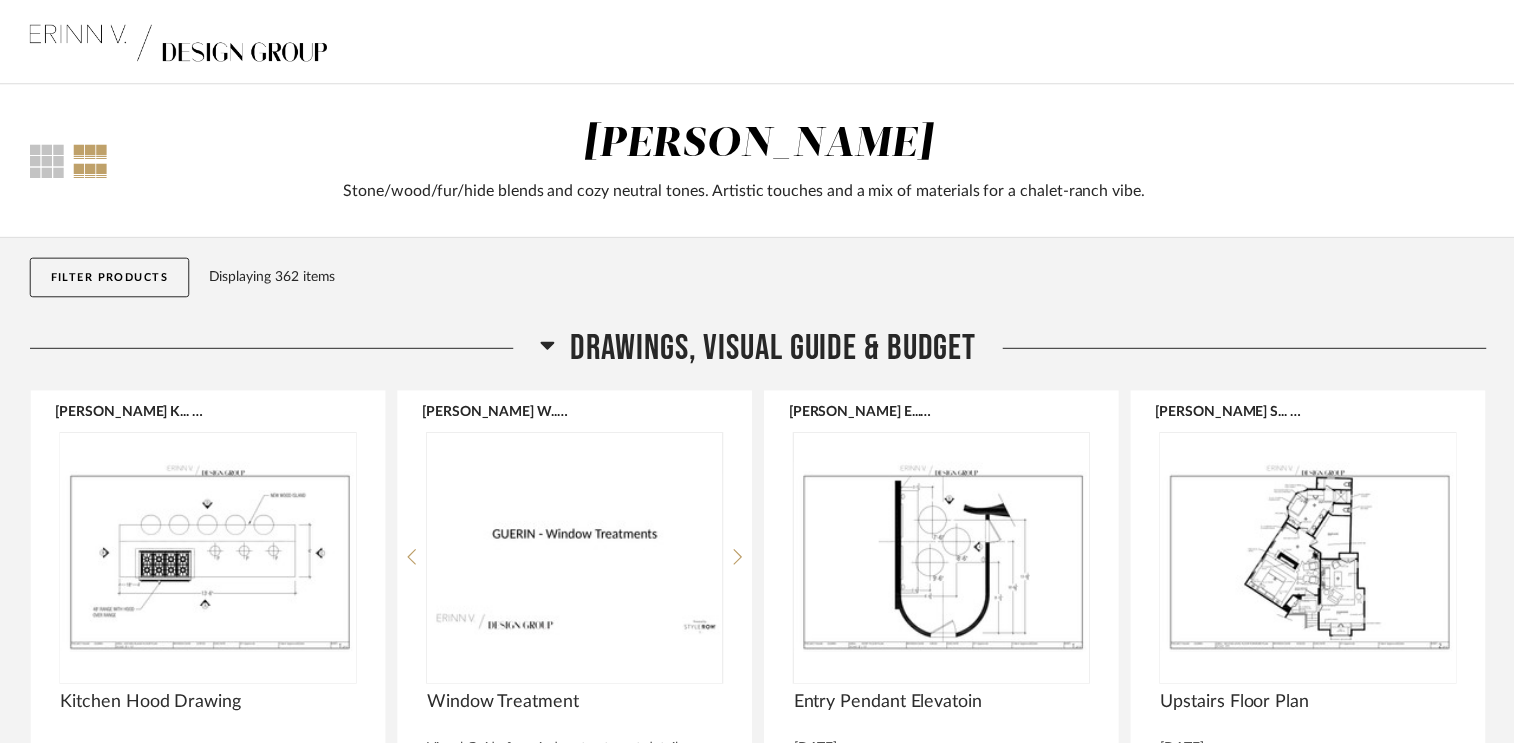 scroll, scrollTop: 38200, scrollLeft: 0, axis: vertical 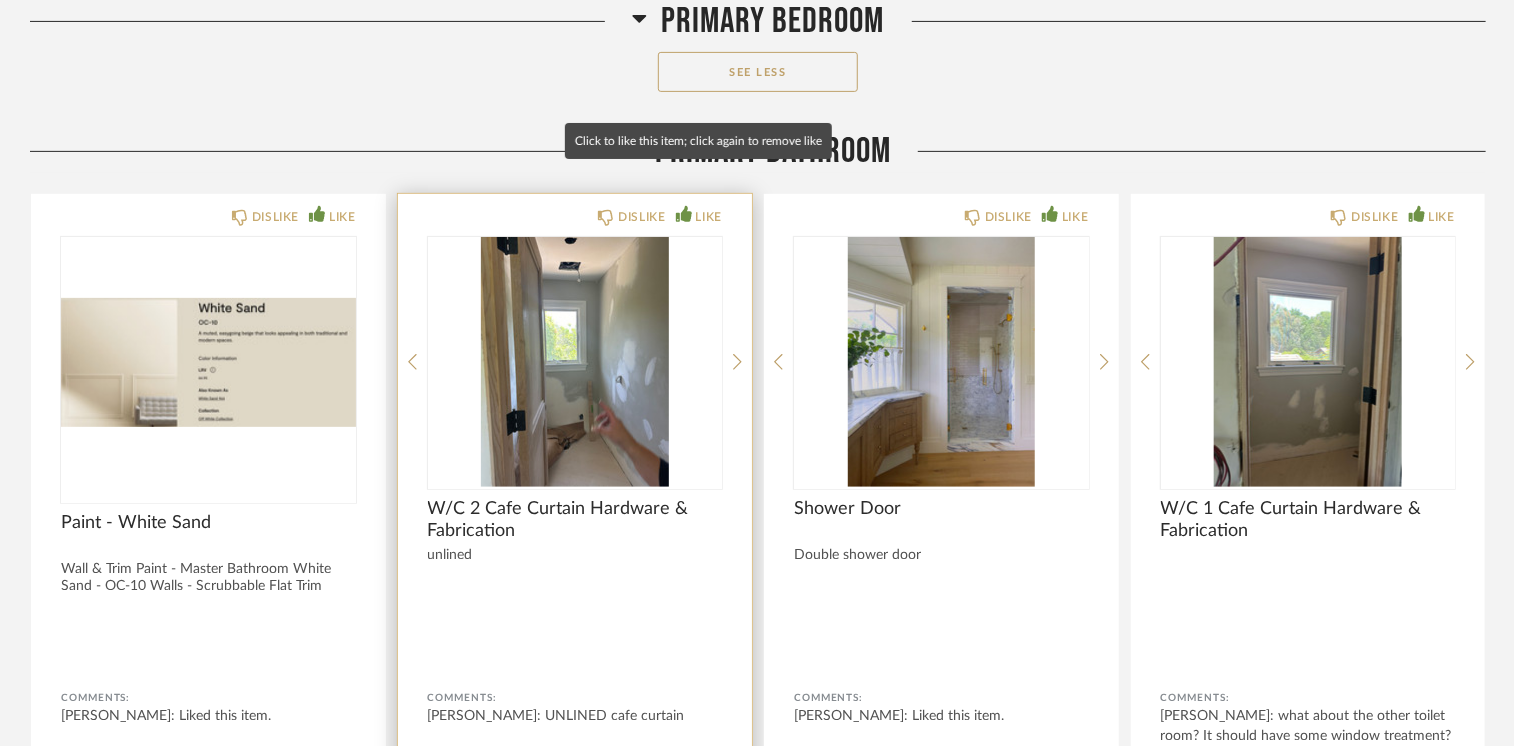 click 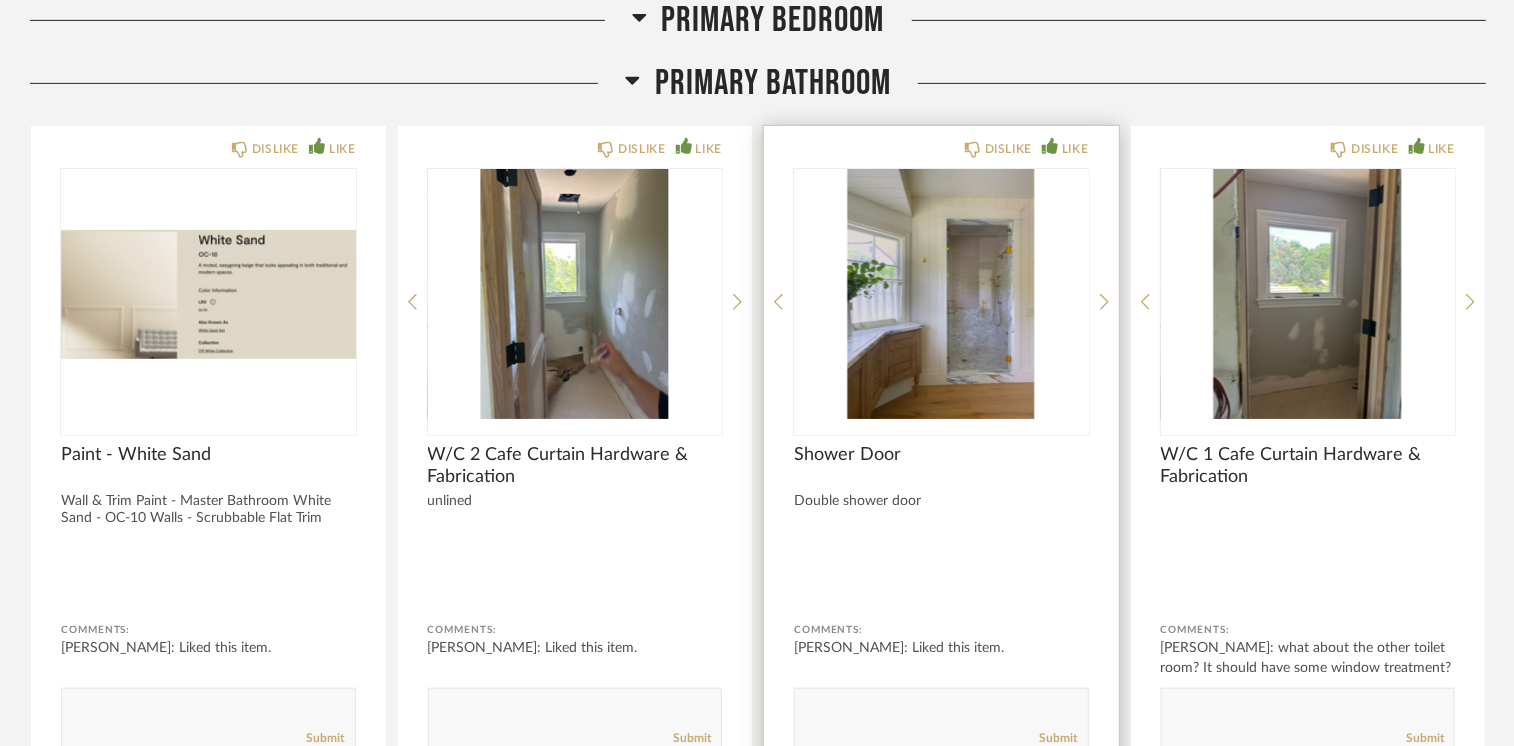 scroll, scrollTop: 38800, scrollLeft: 0, axis: vertical 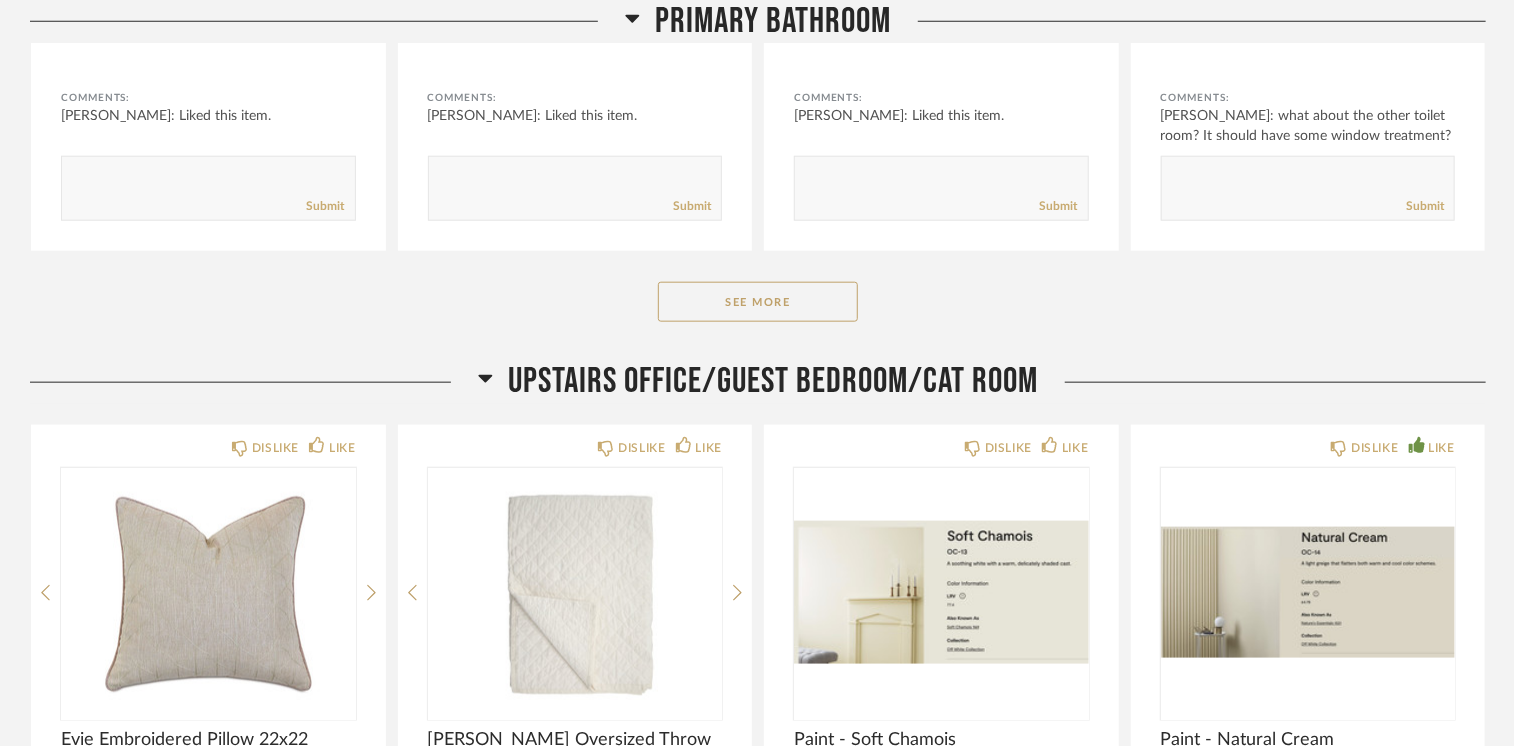 click on "See More" 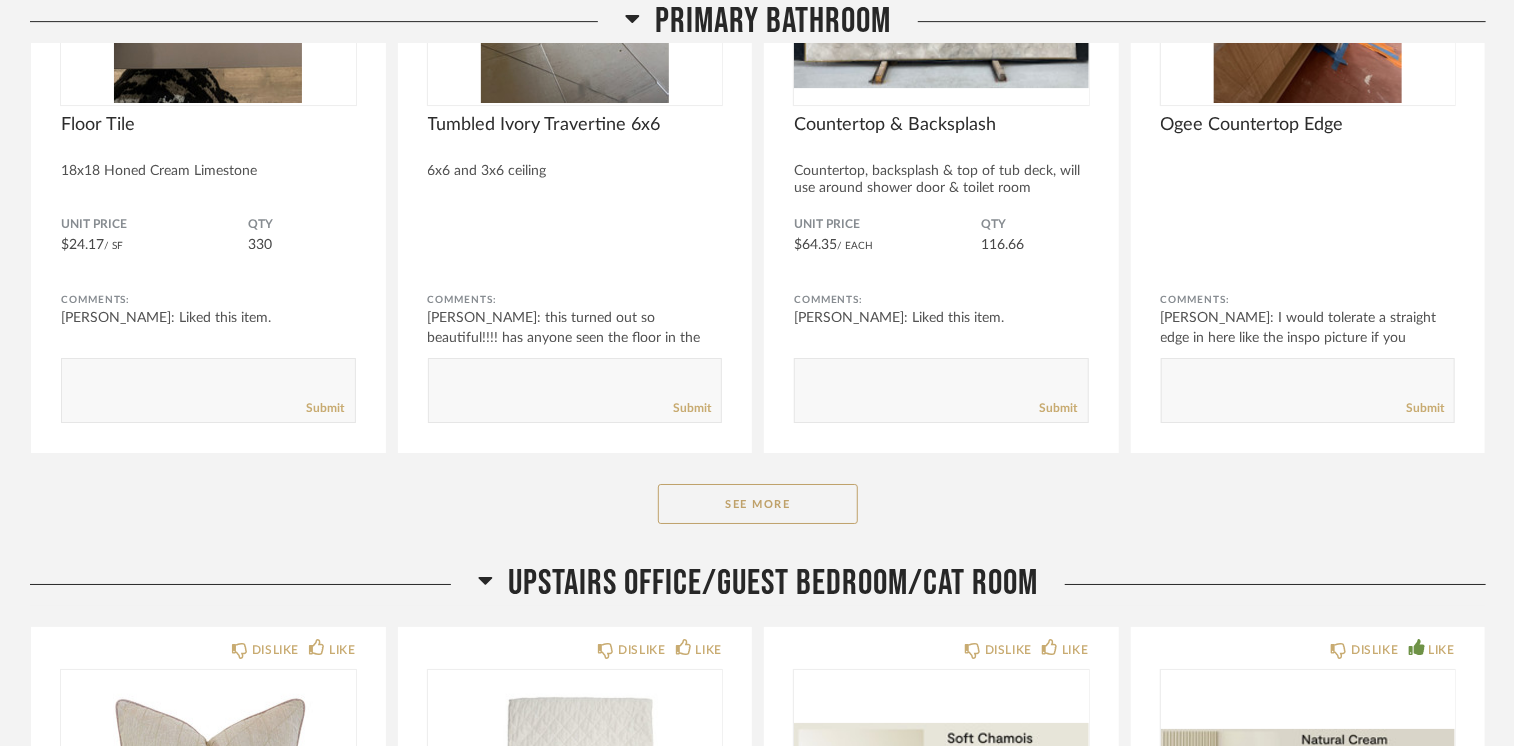 scroll, scrollTop: 41200, scrollLeft: 0, axis: vertical 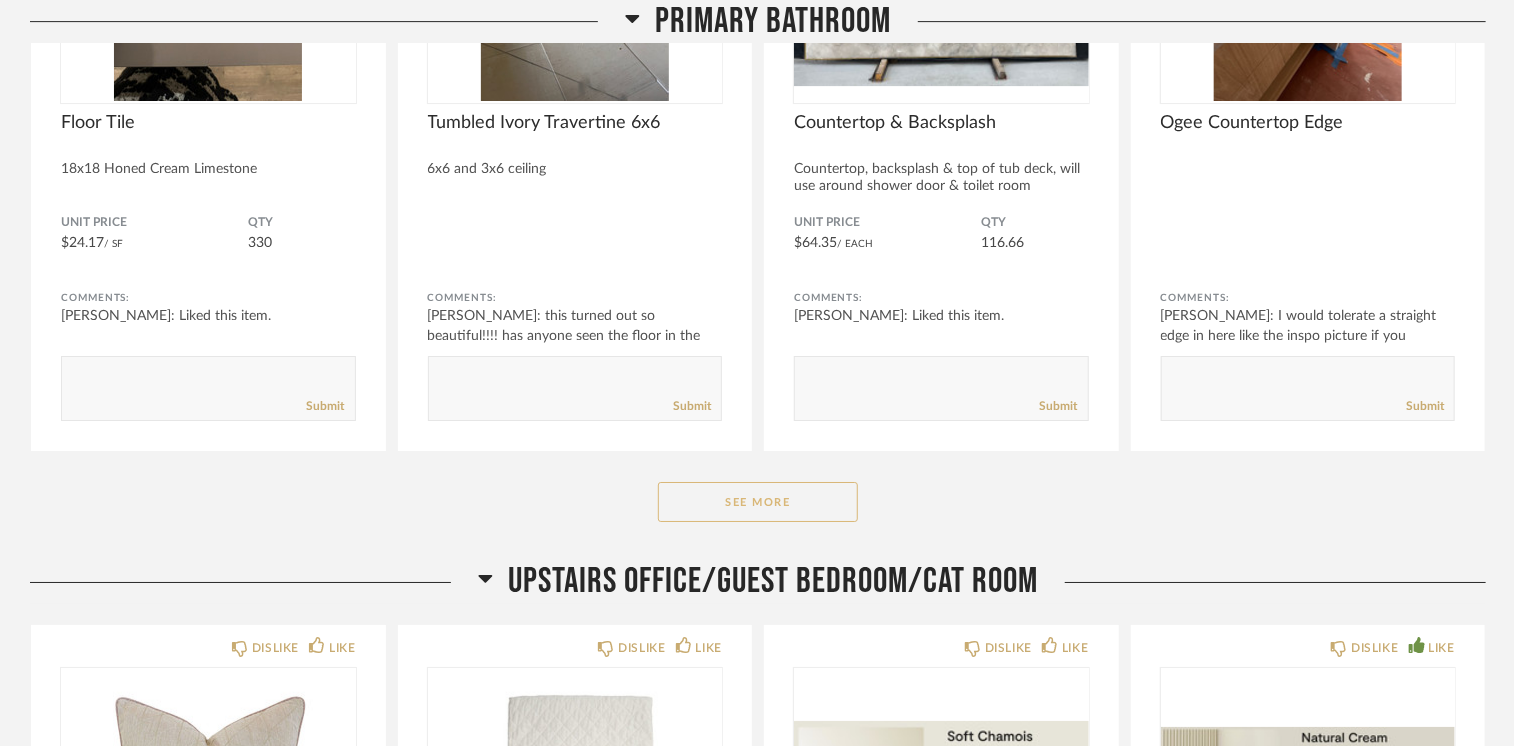 click on "See More" 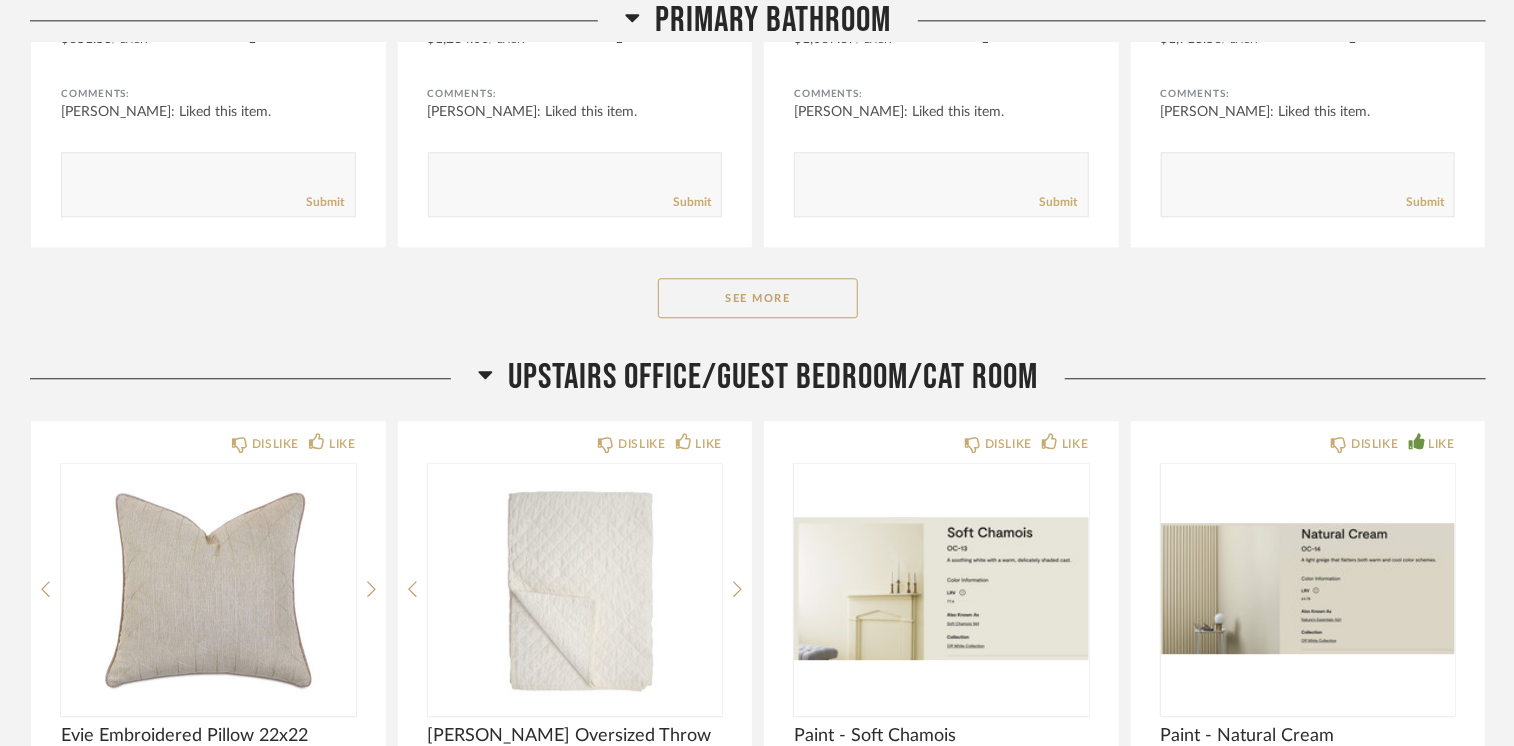 scroll, scrollTop: 44300, scrollLeft: 0, axis: vertical 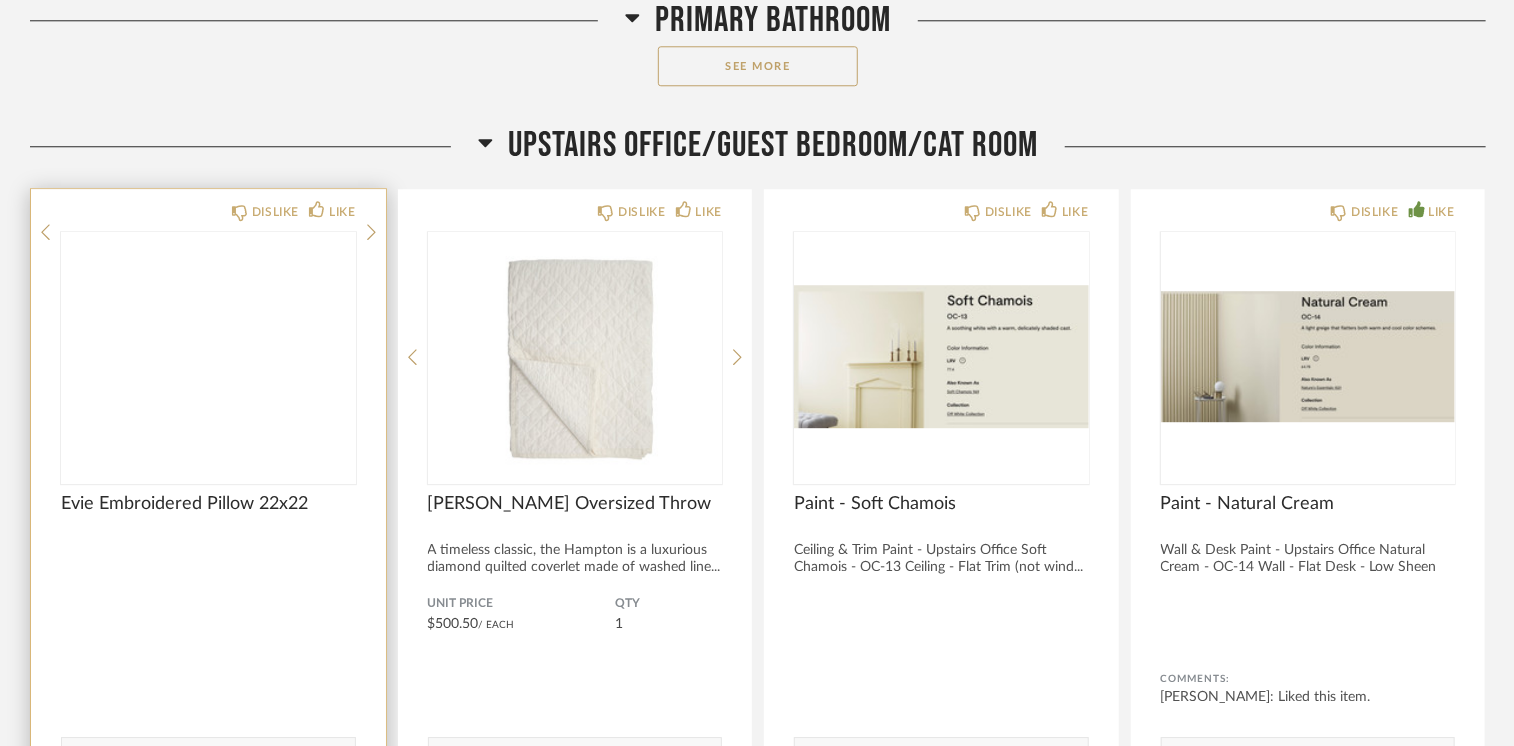 click 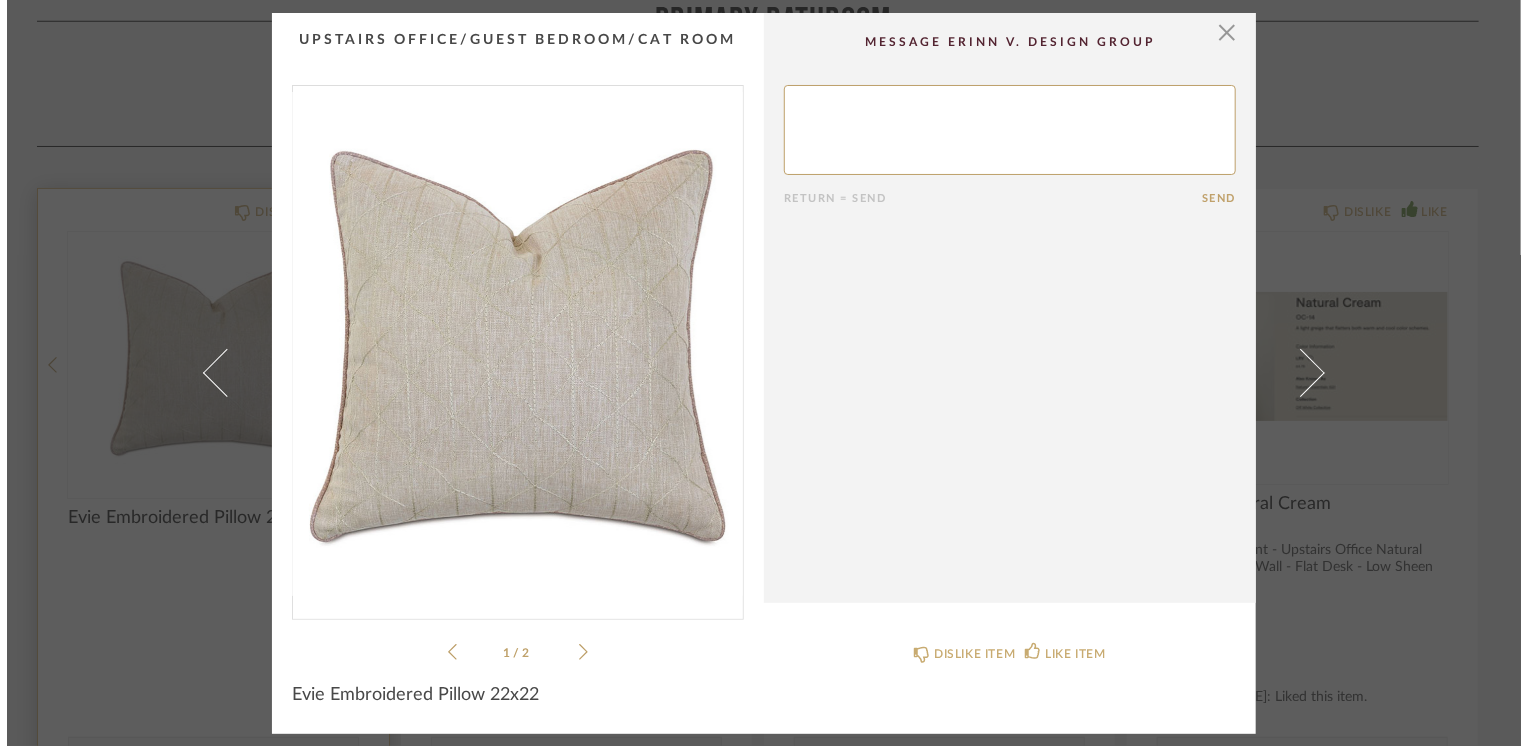 scroll, scrollTop: 0, scrollLeft: 0, axis: both 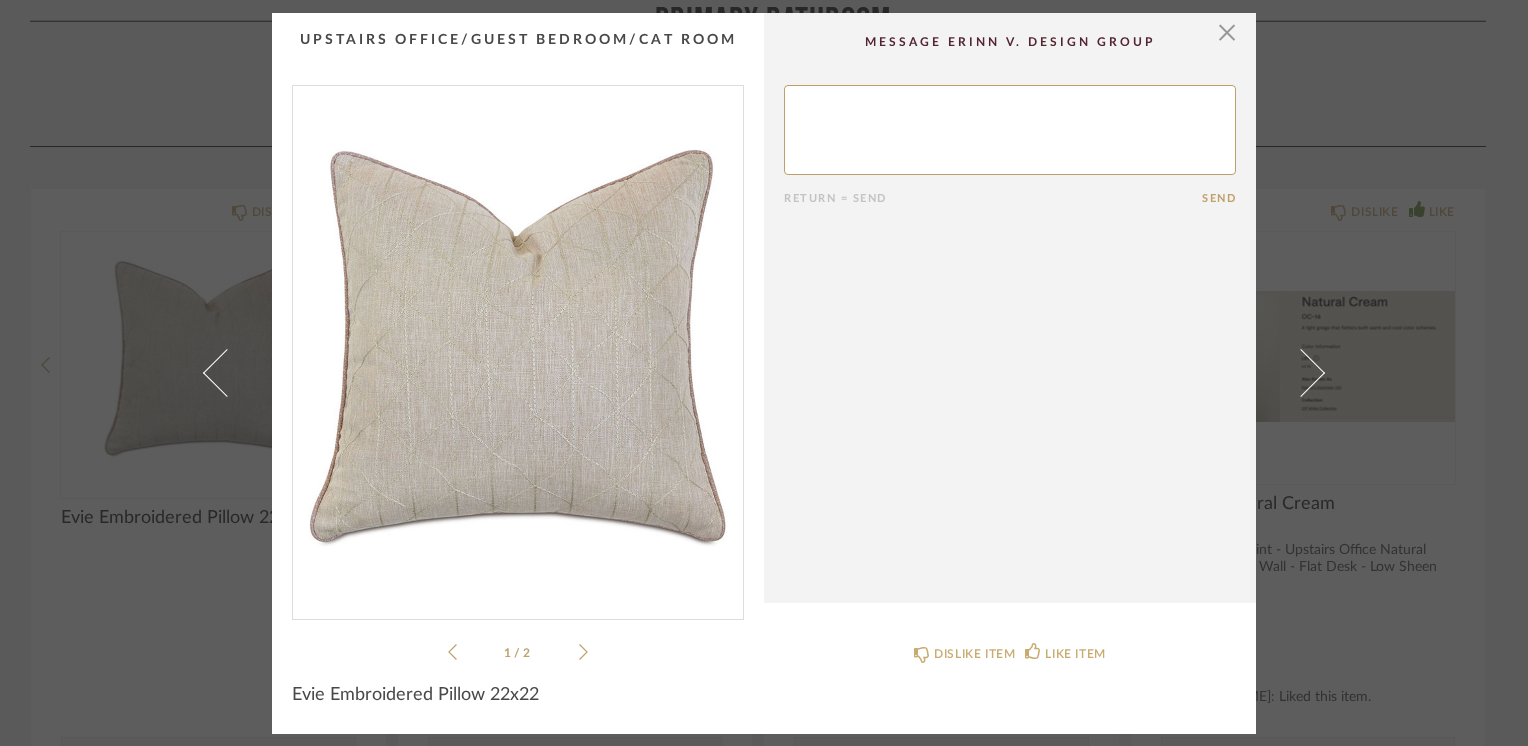 click 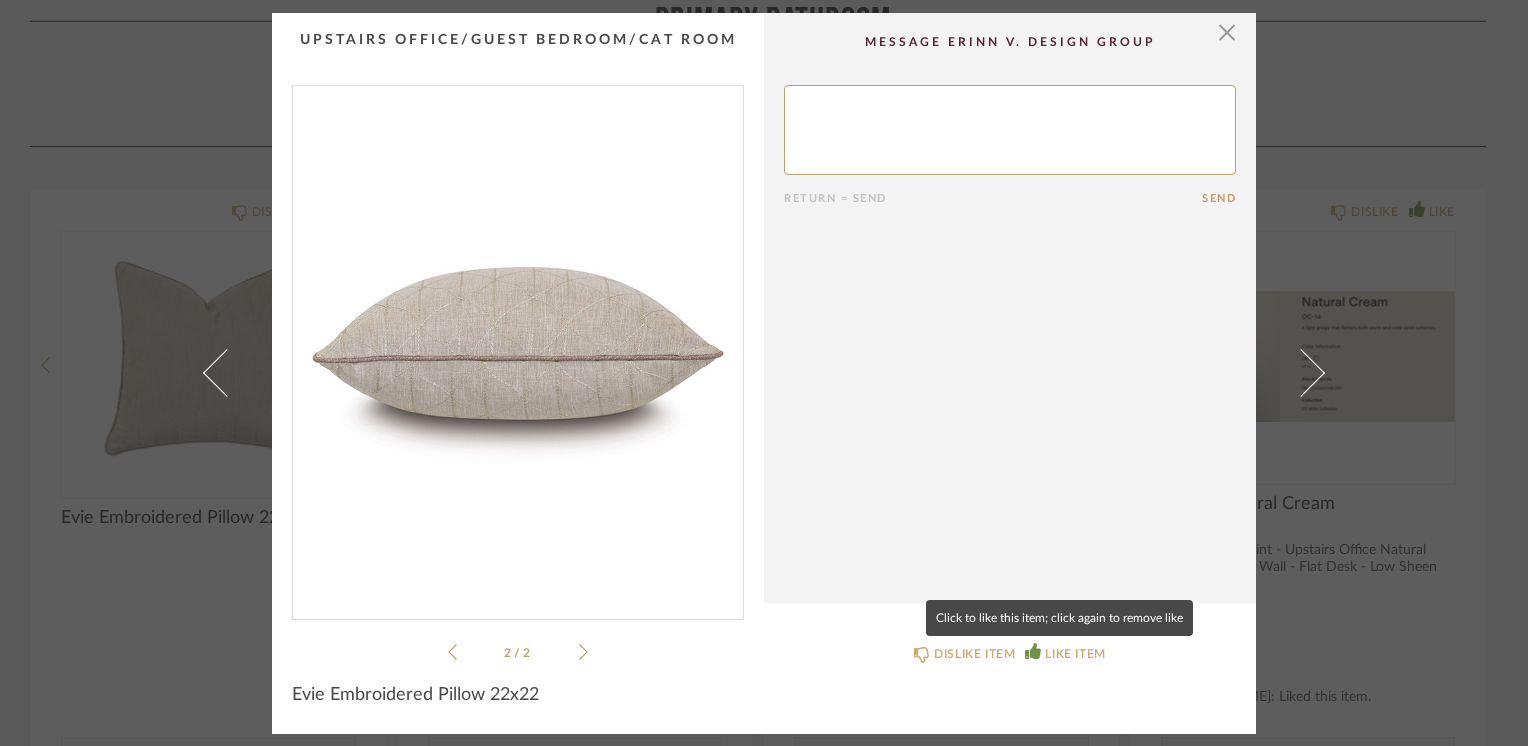 click 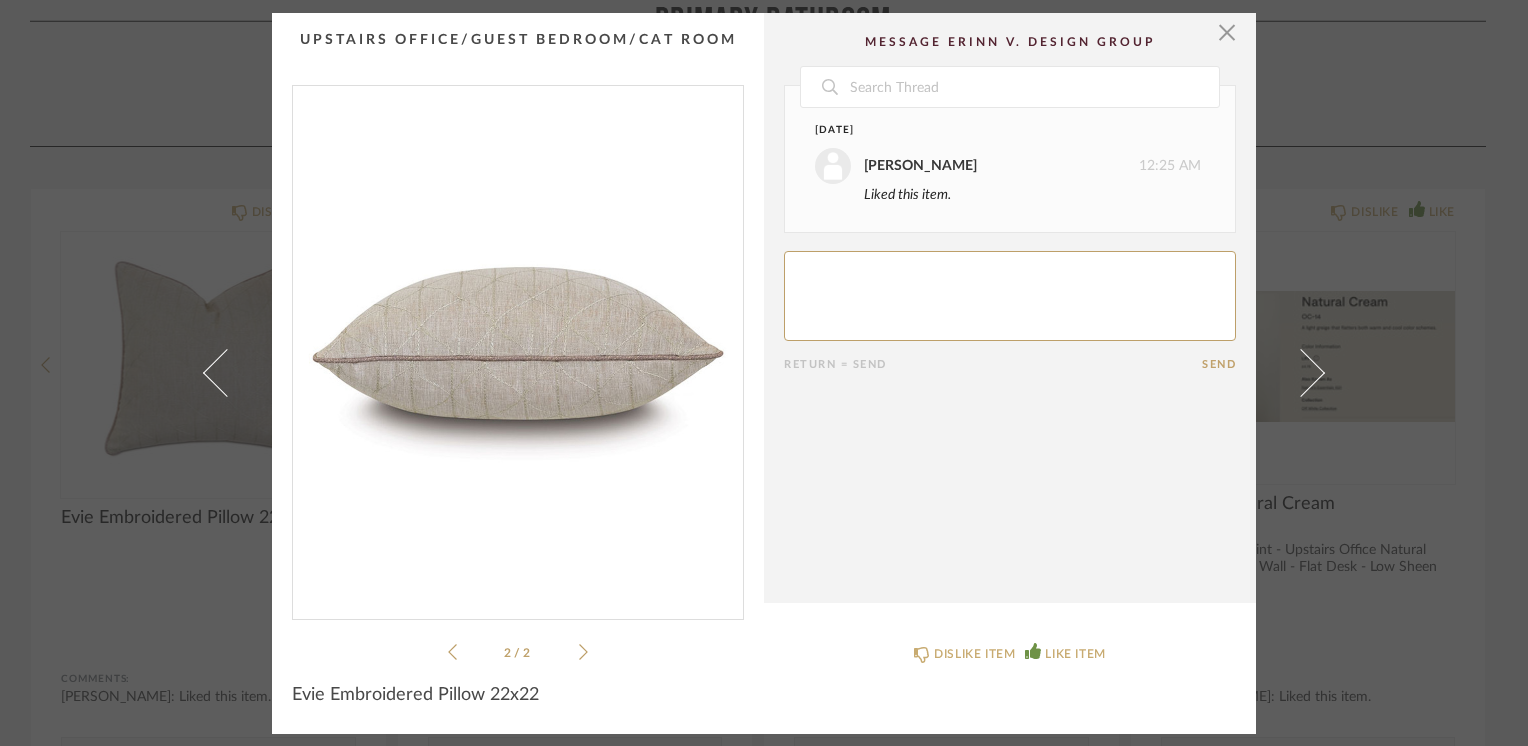 click 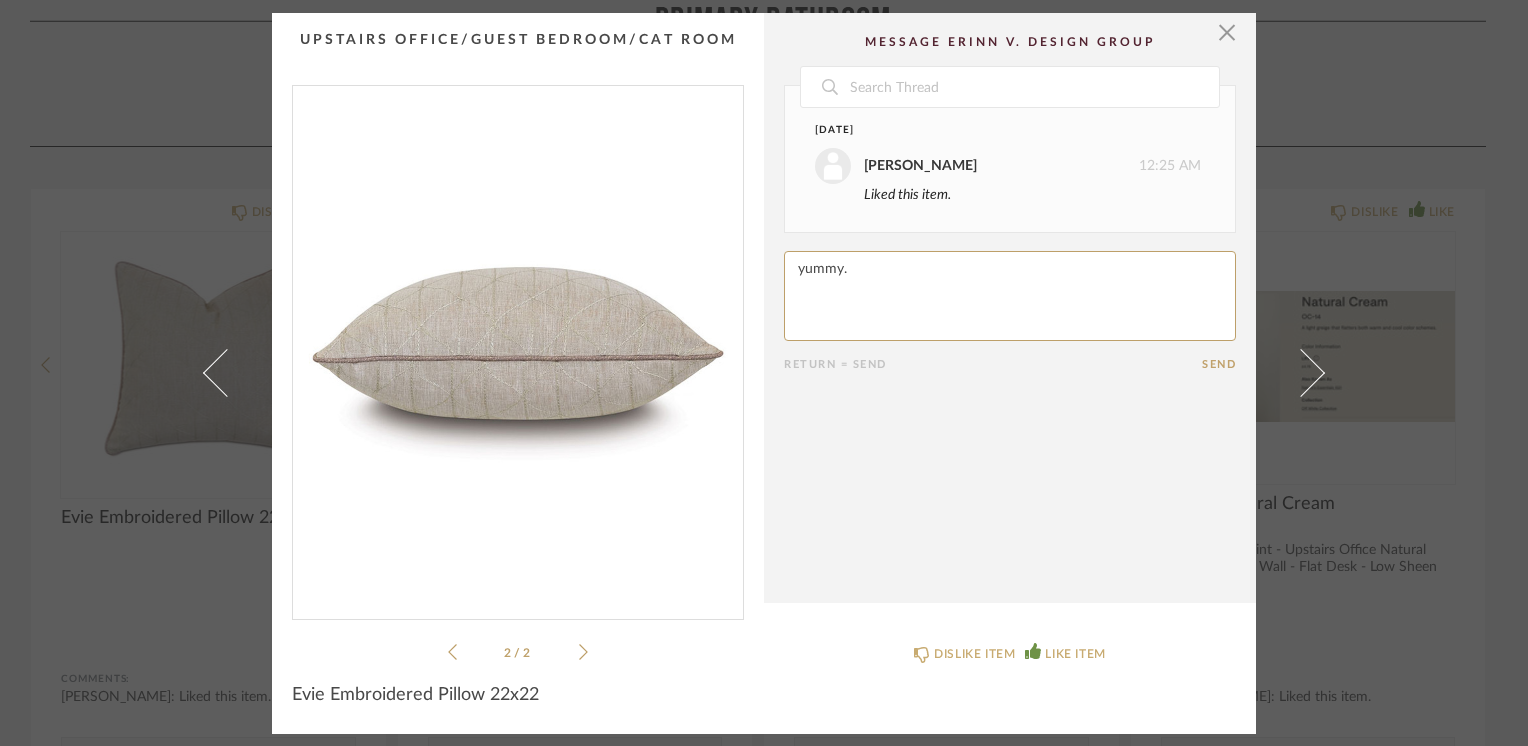 click 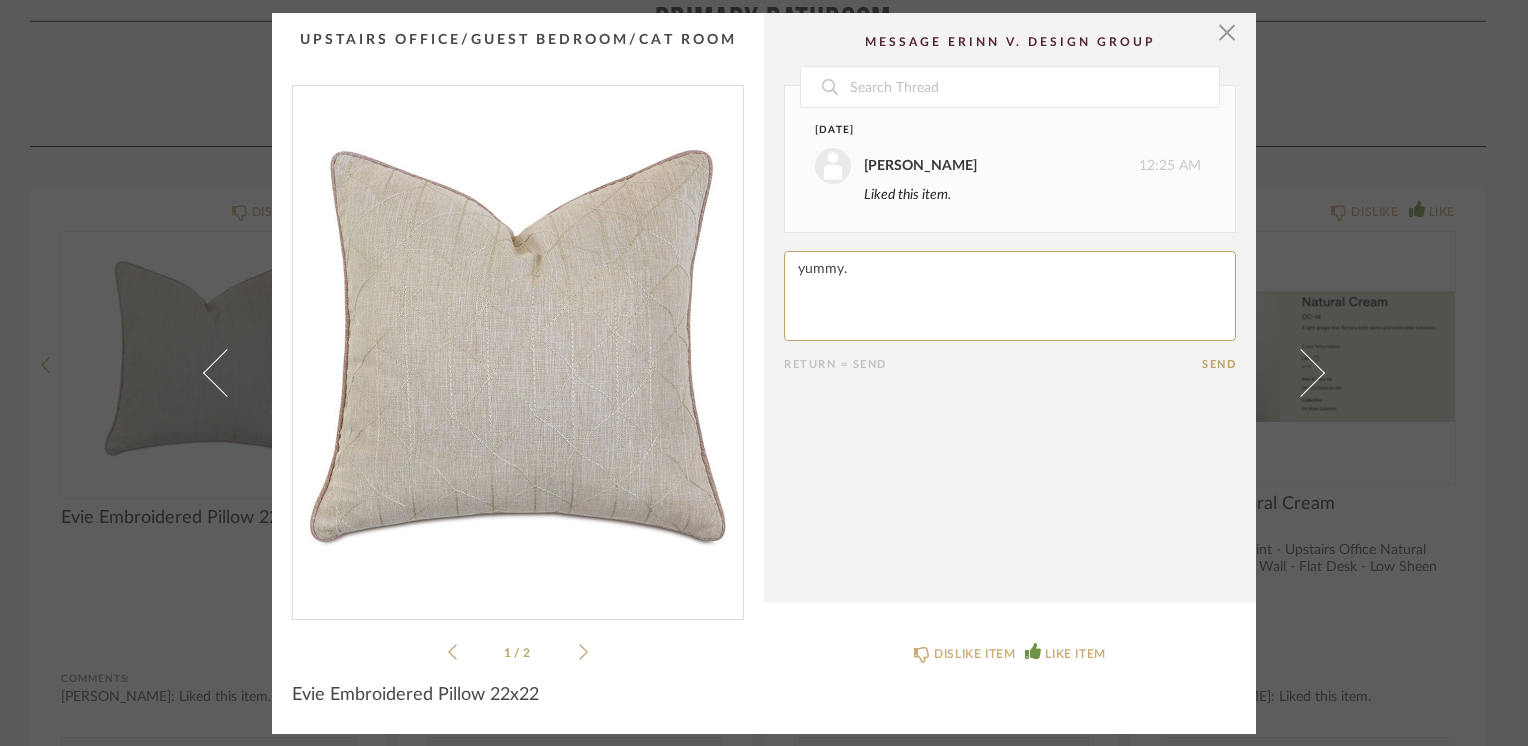 drag, startPoint x: 840, startPoint y: 271, endPoint x: 780, endPoint y: 274, distance: 60.074955 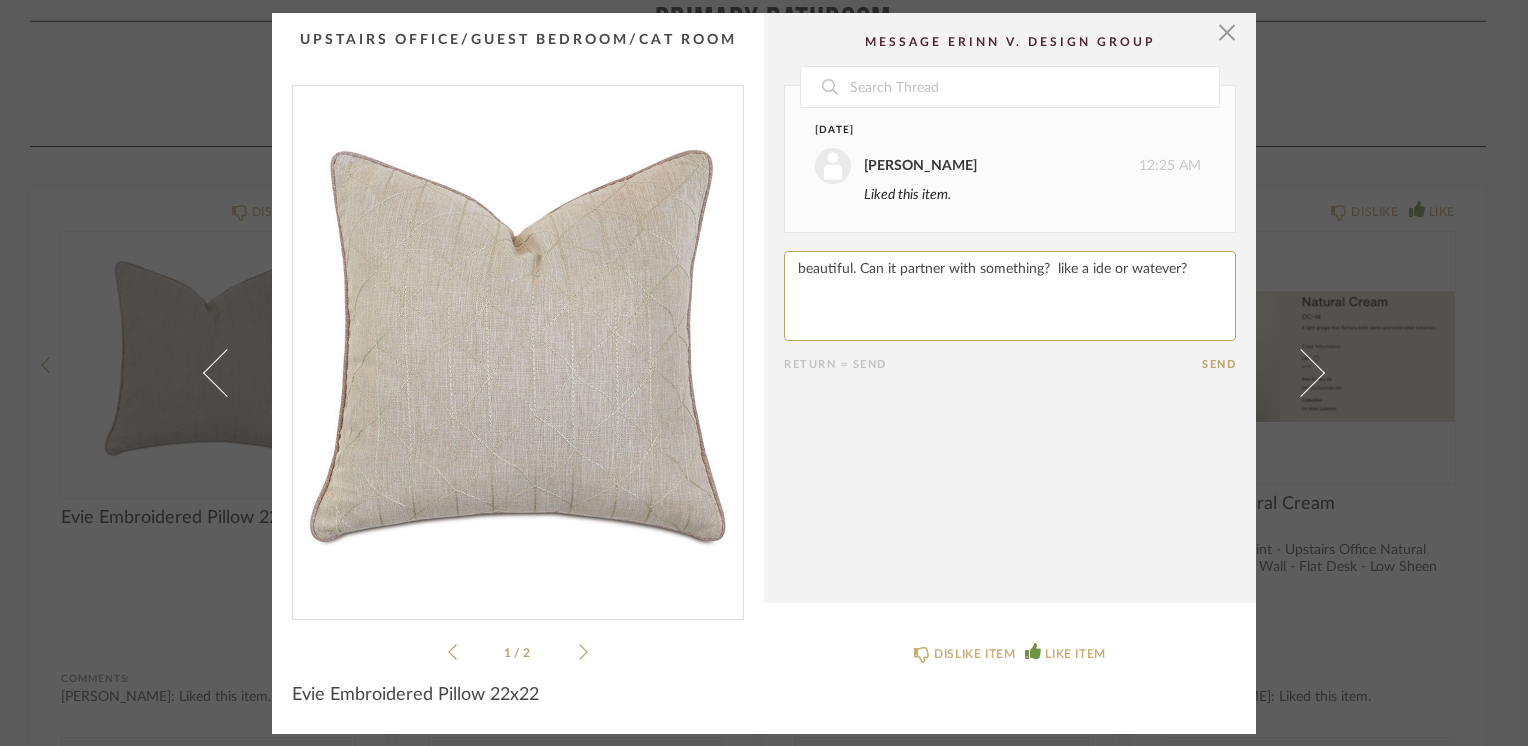 paste on "h" 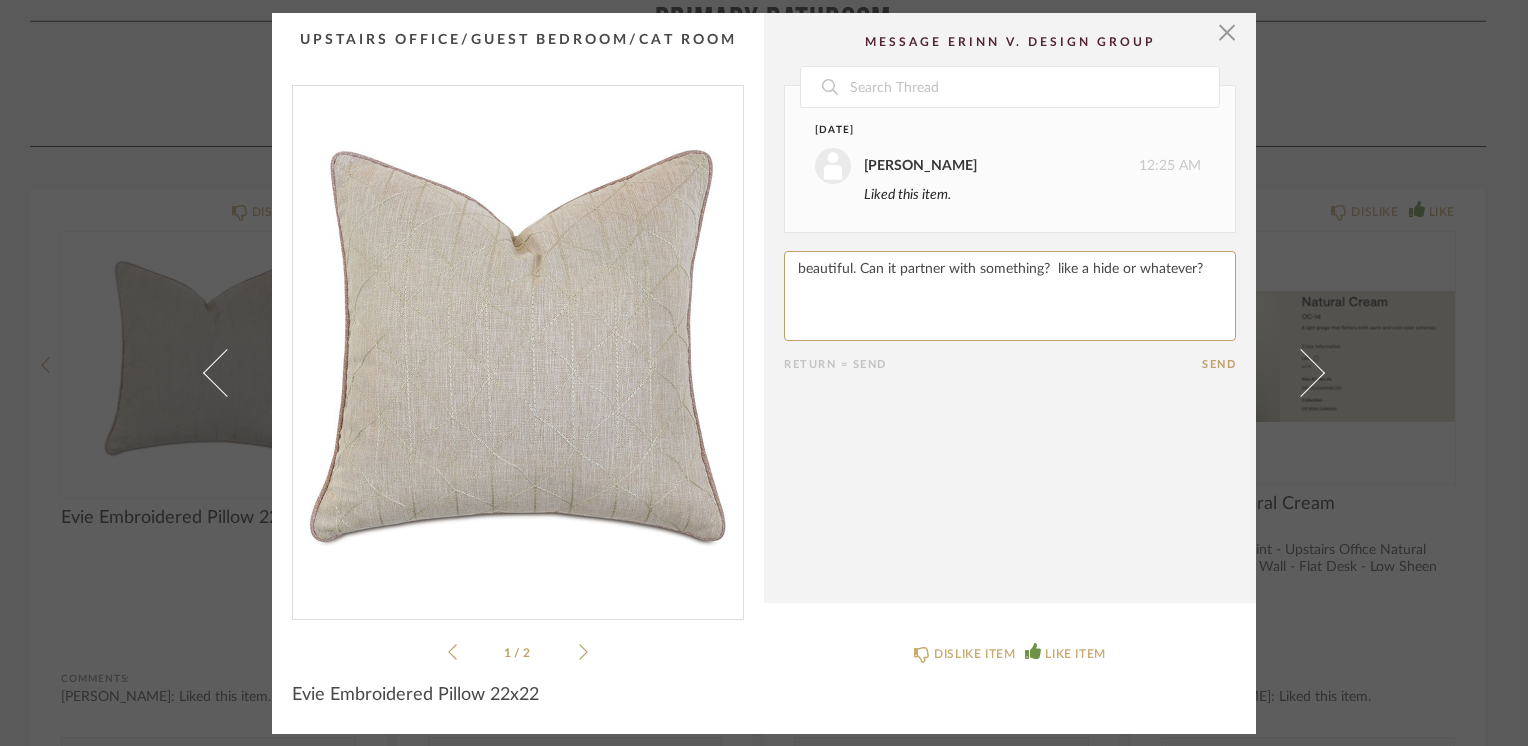 type on "beautiful. Can it partner with something?  like a hide or whatever?" 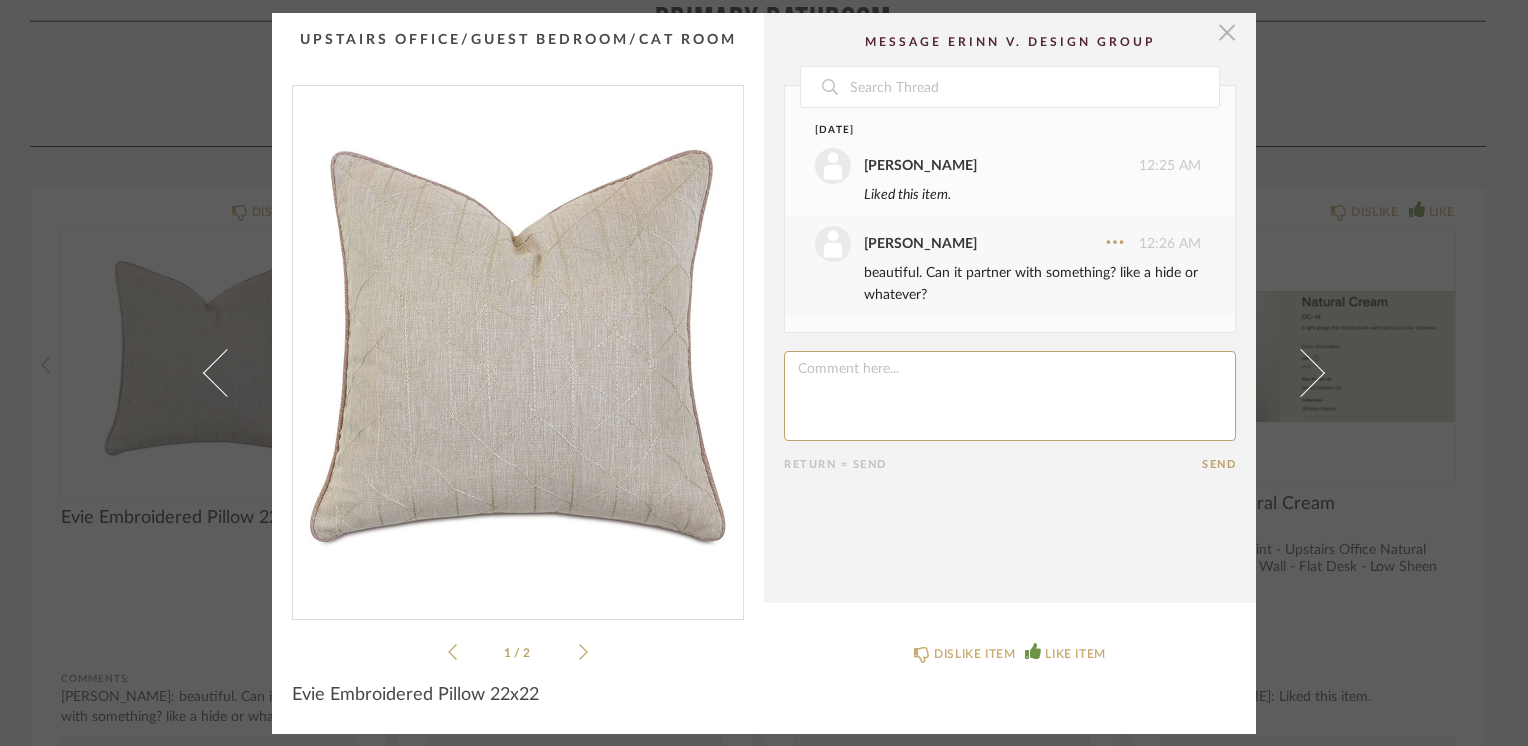 click at bounding box center (1227, 33) 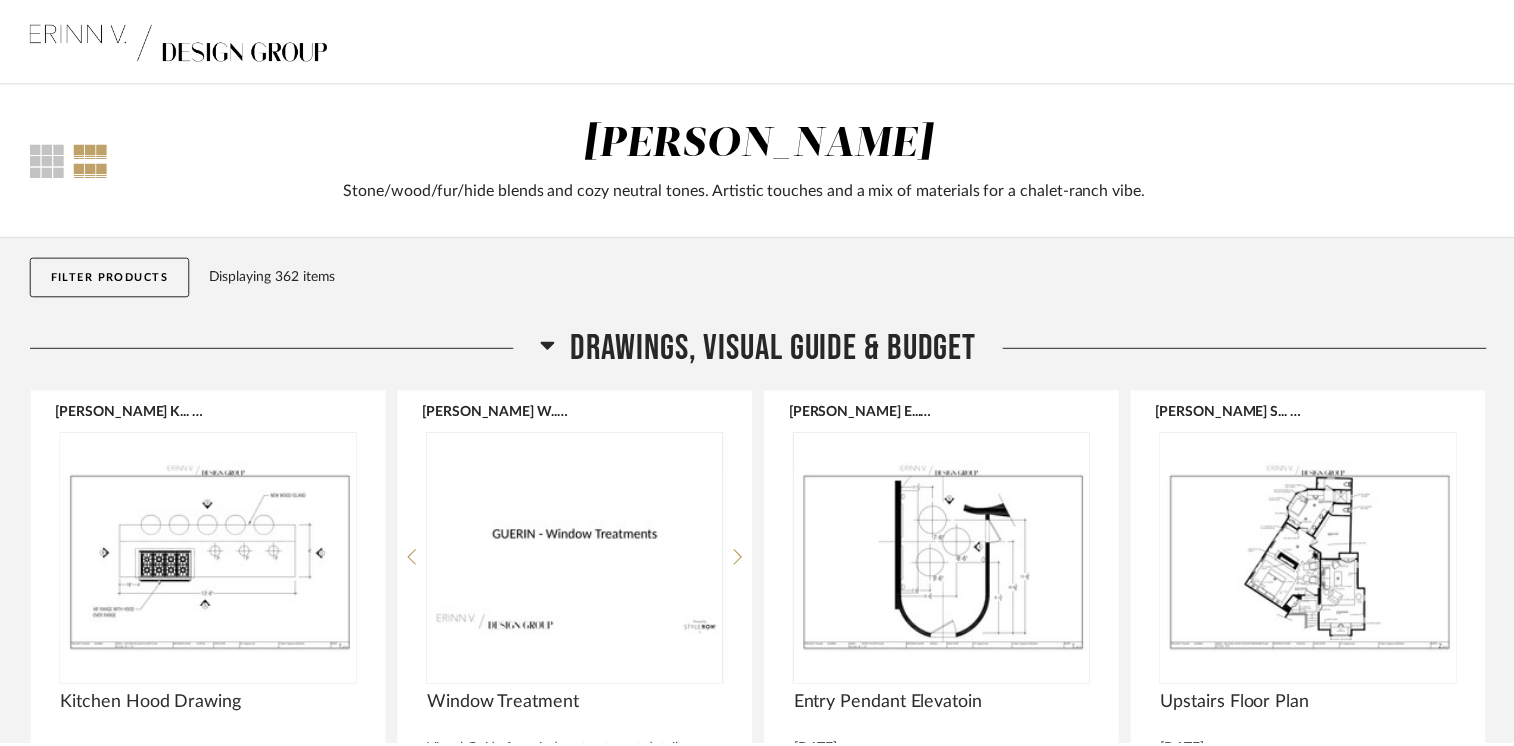 scroll, scrollTop: 44300, scrollLeft: 0, axis: vertical 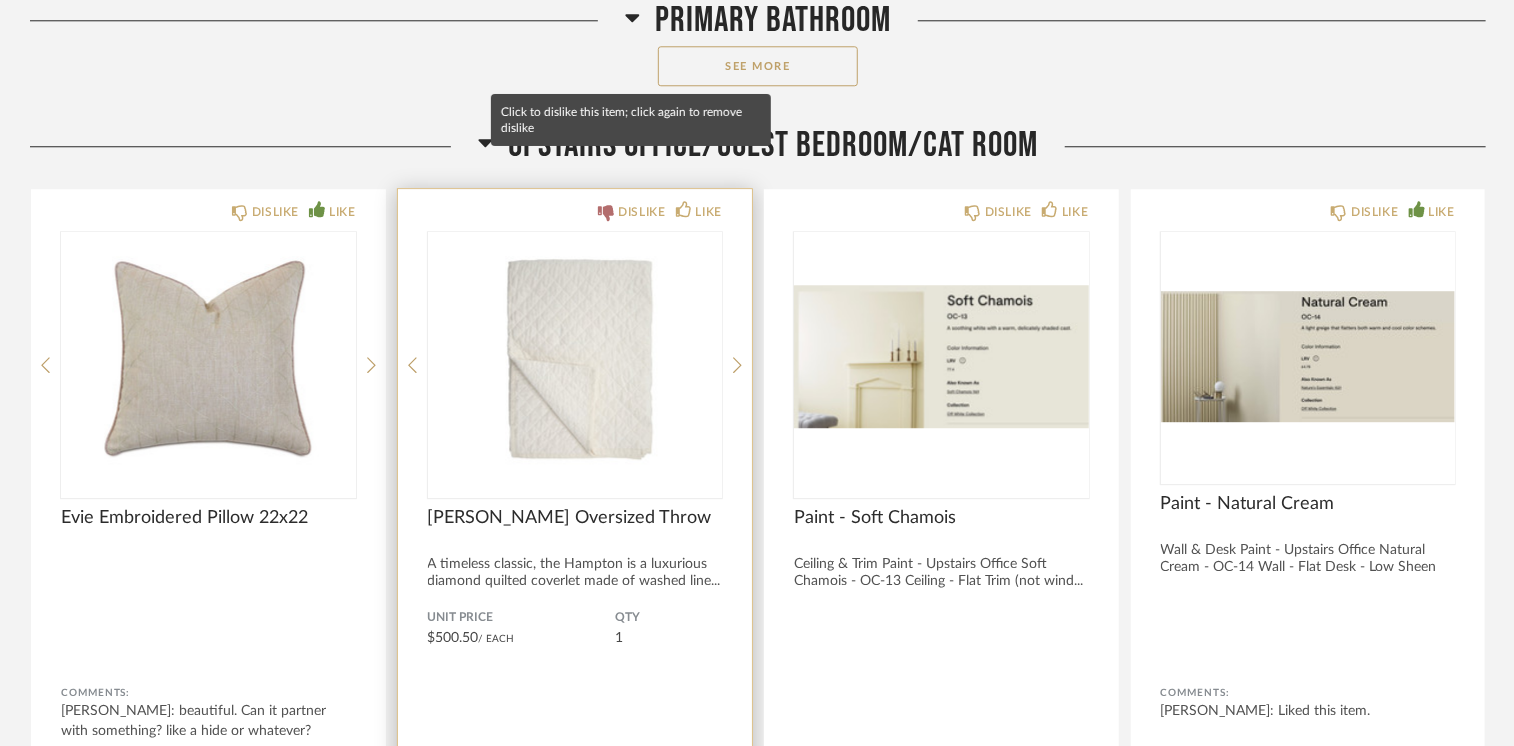 click 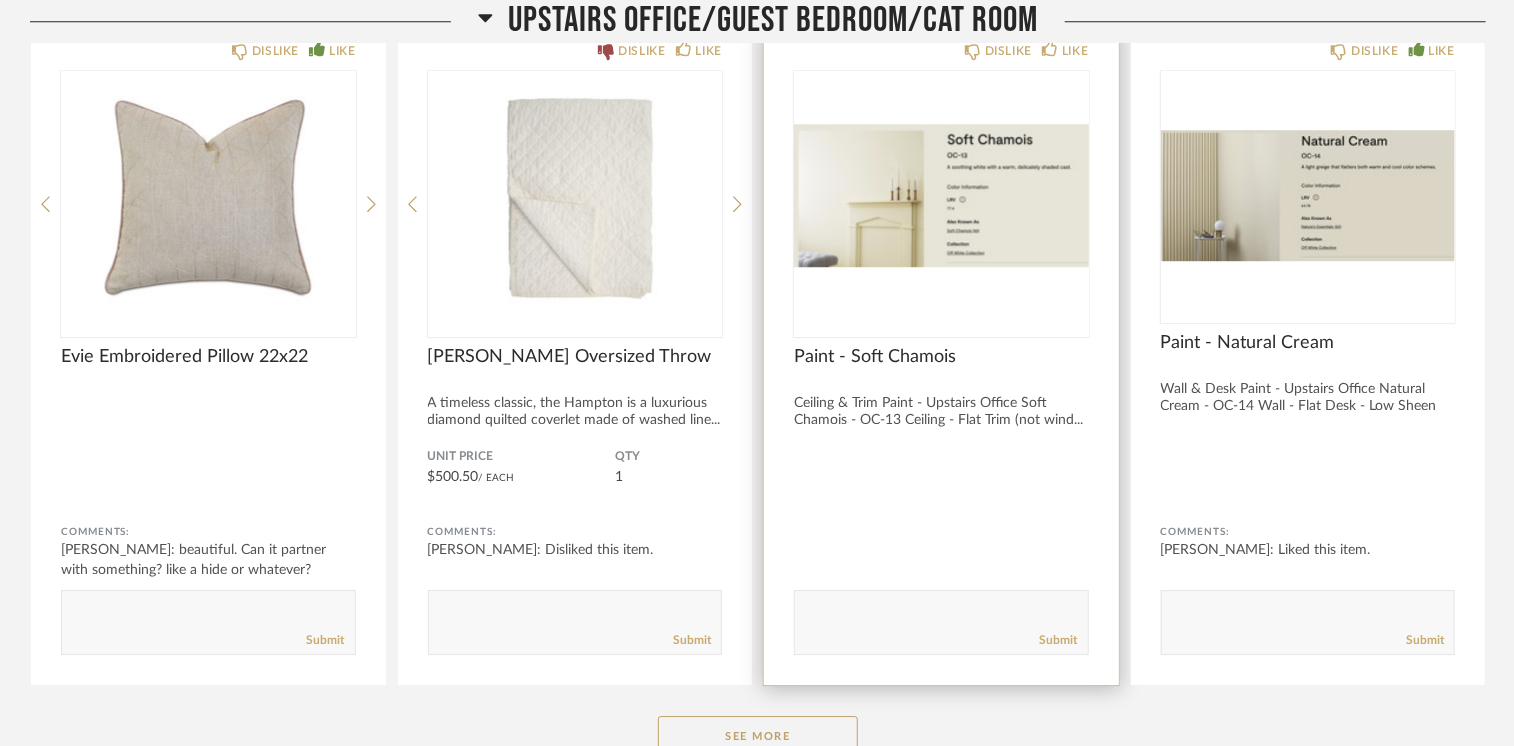 scroll, scrollTop: 44400, scrollLeft: 0, axis: vertical 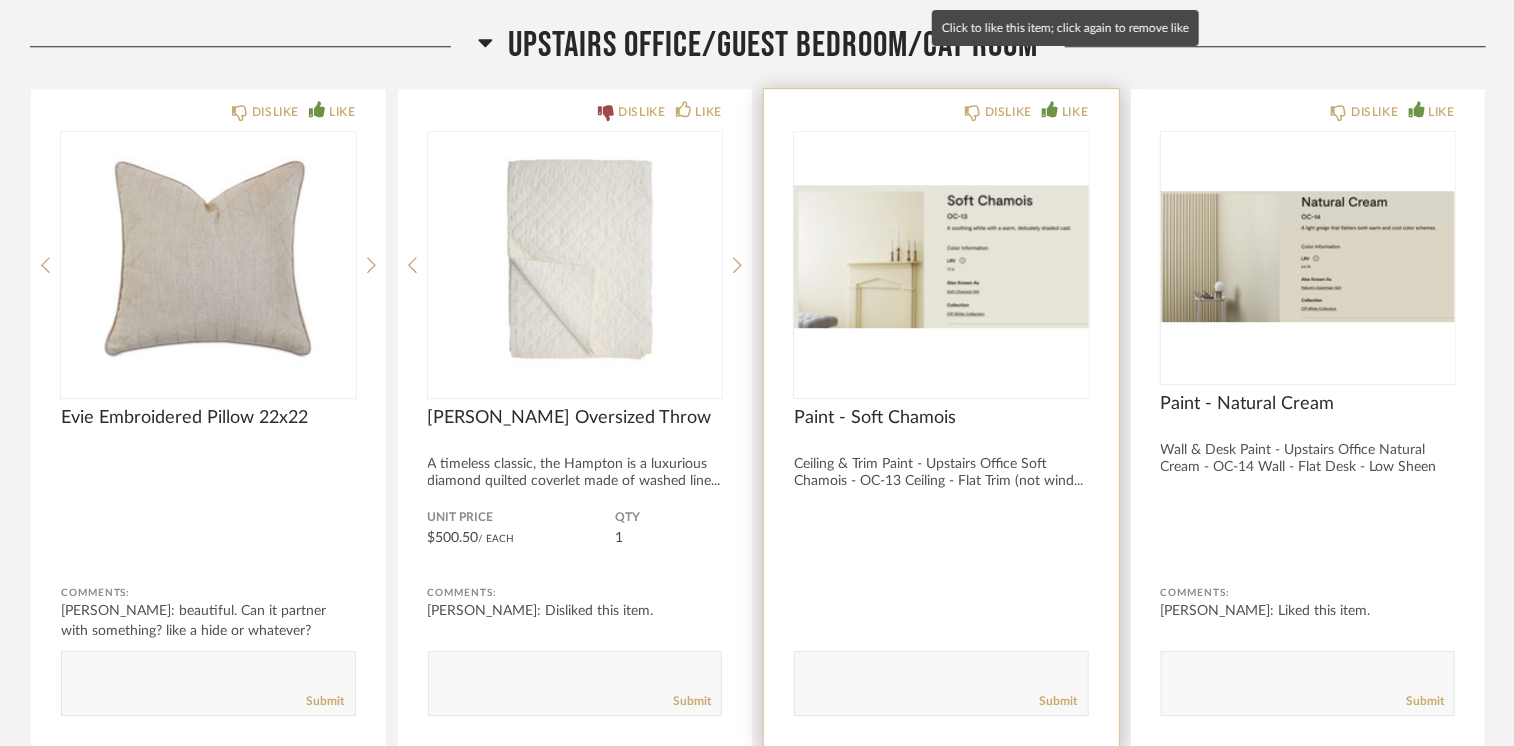 click 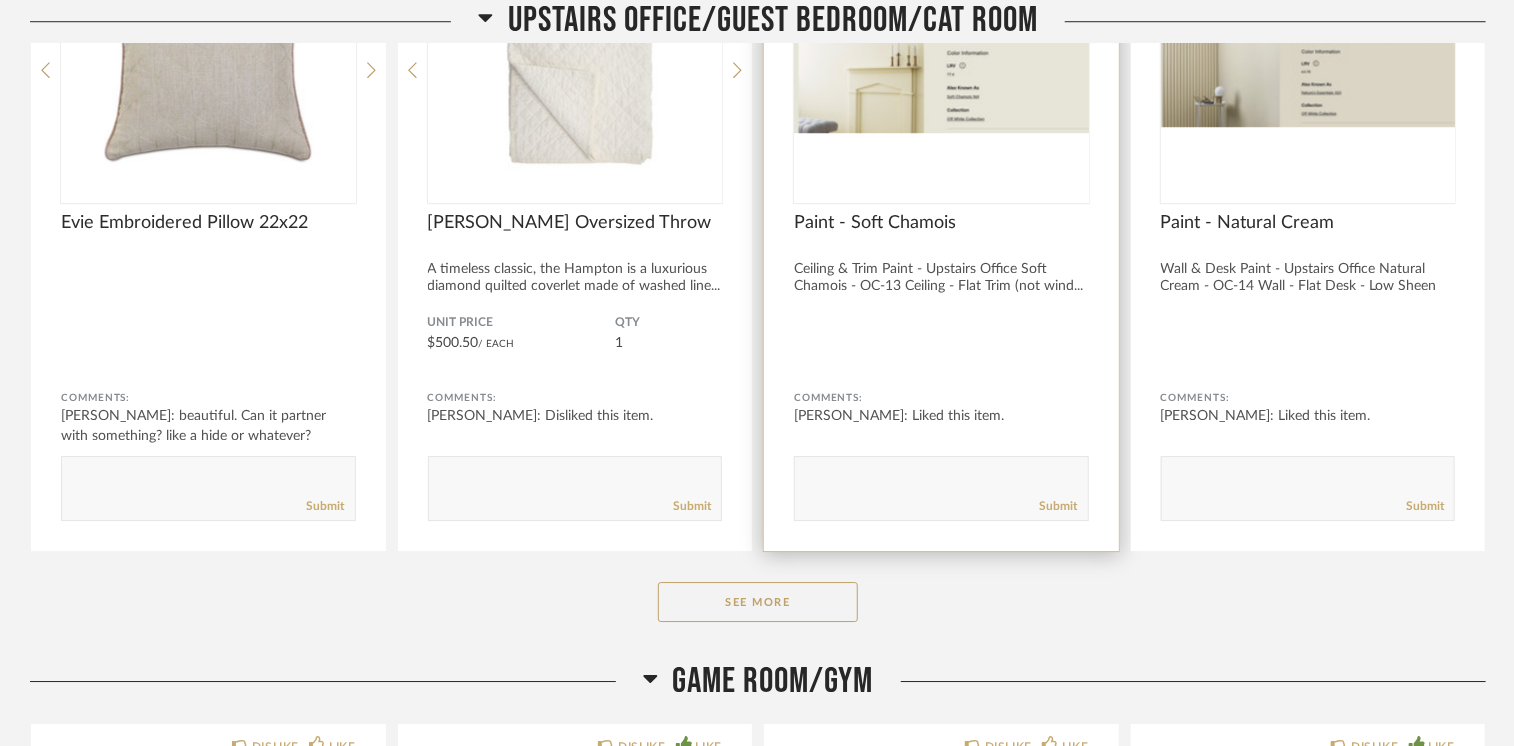 scroll, scrollTop: 44600, scrollLeft: 0, axis: vertical 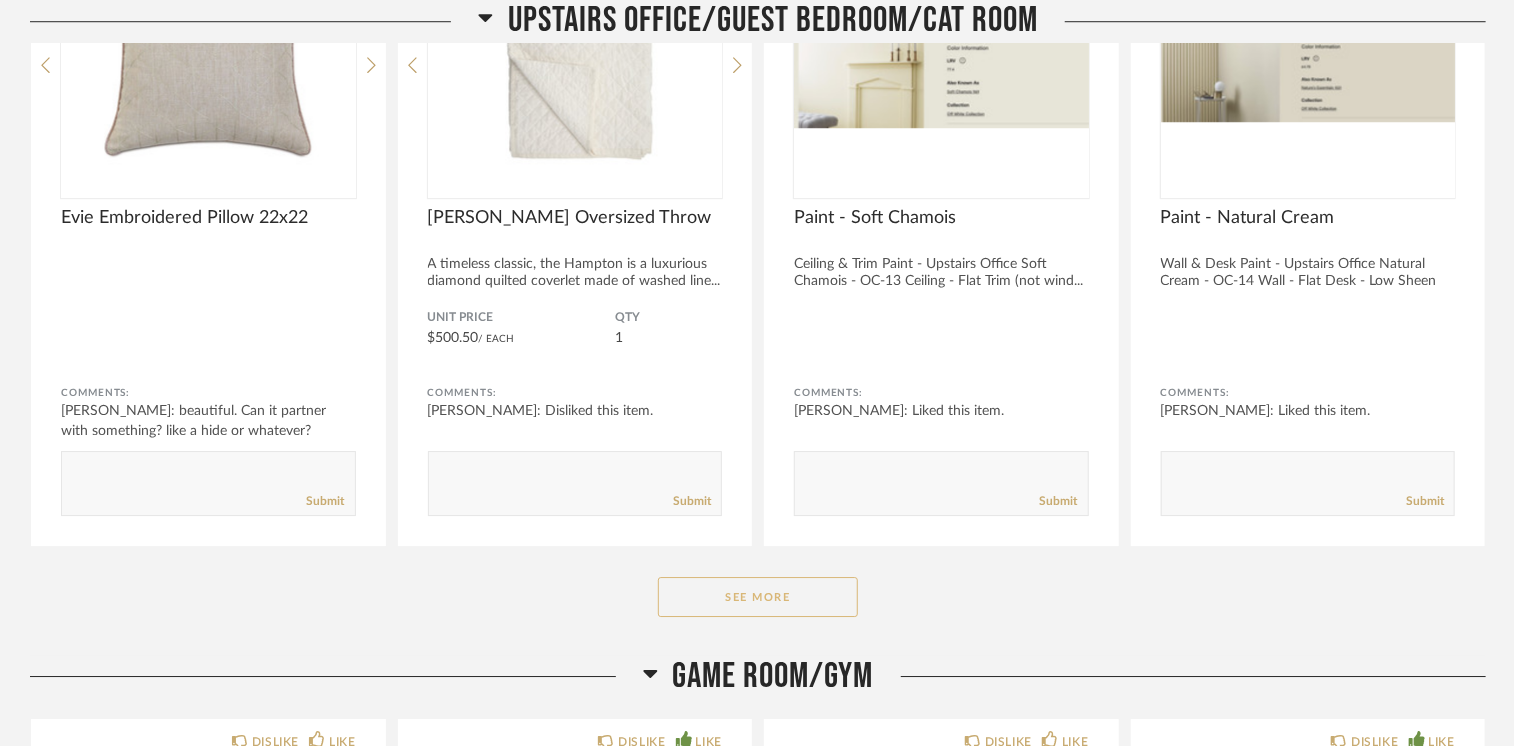 click on "See More" 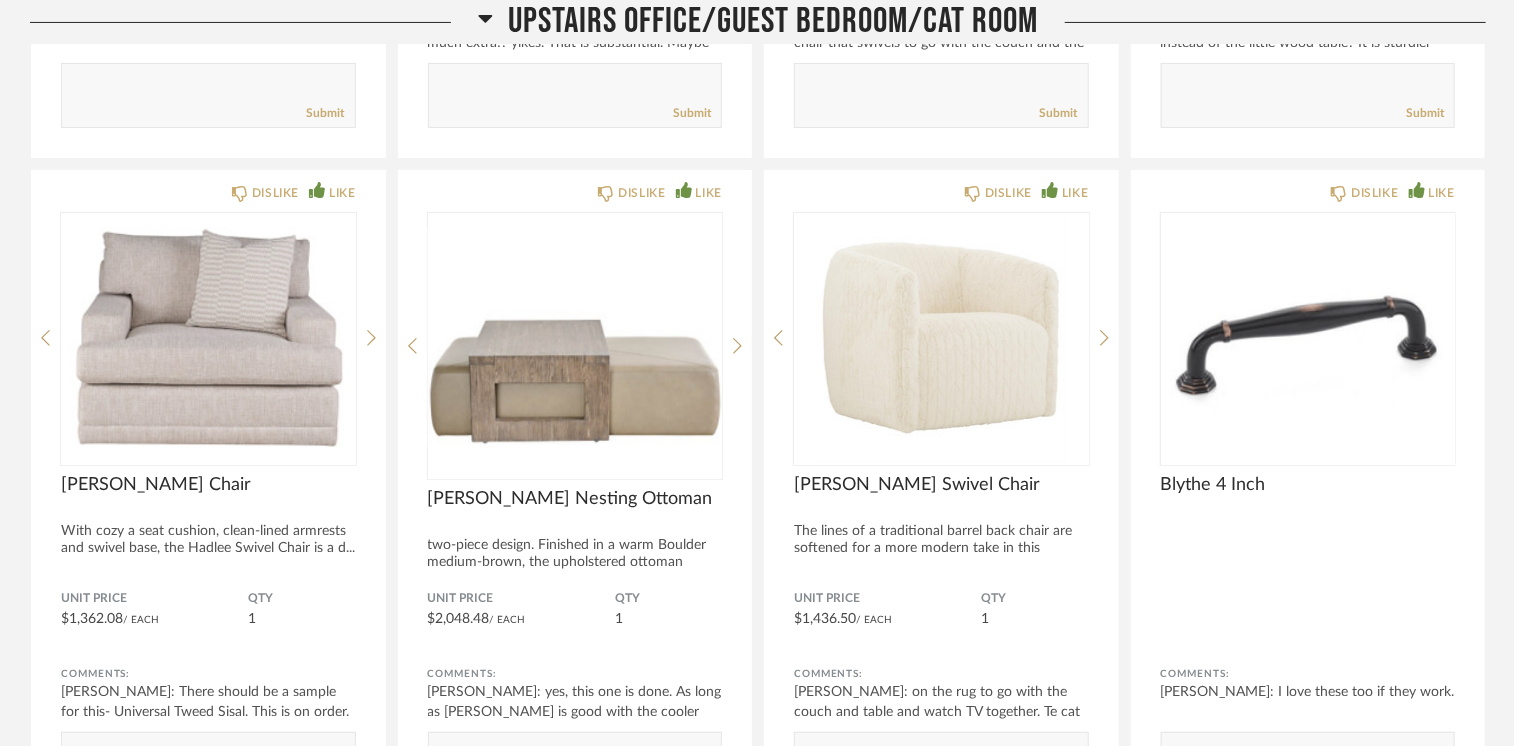 scroll, scrollTop: 45800, scrollLeft: 0, axis: vertical 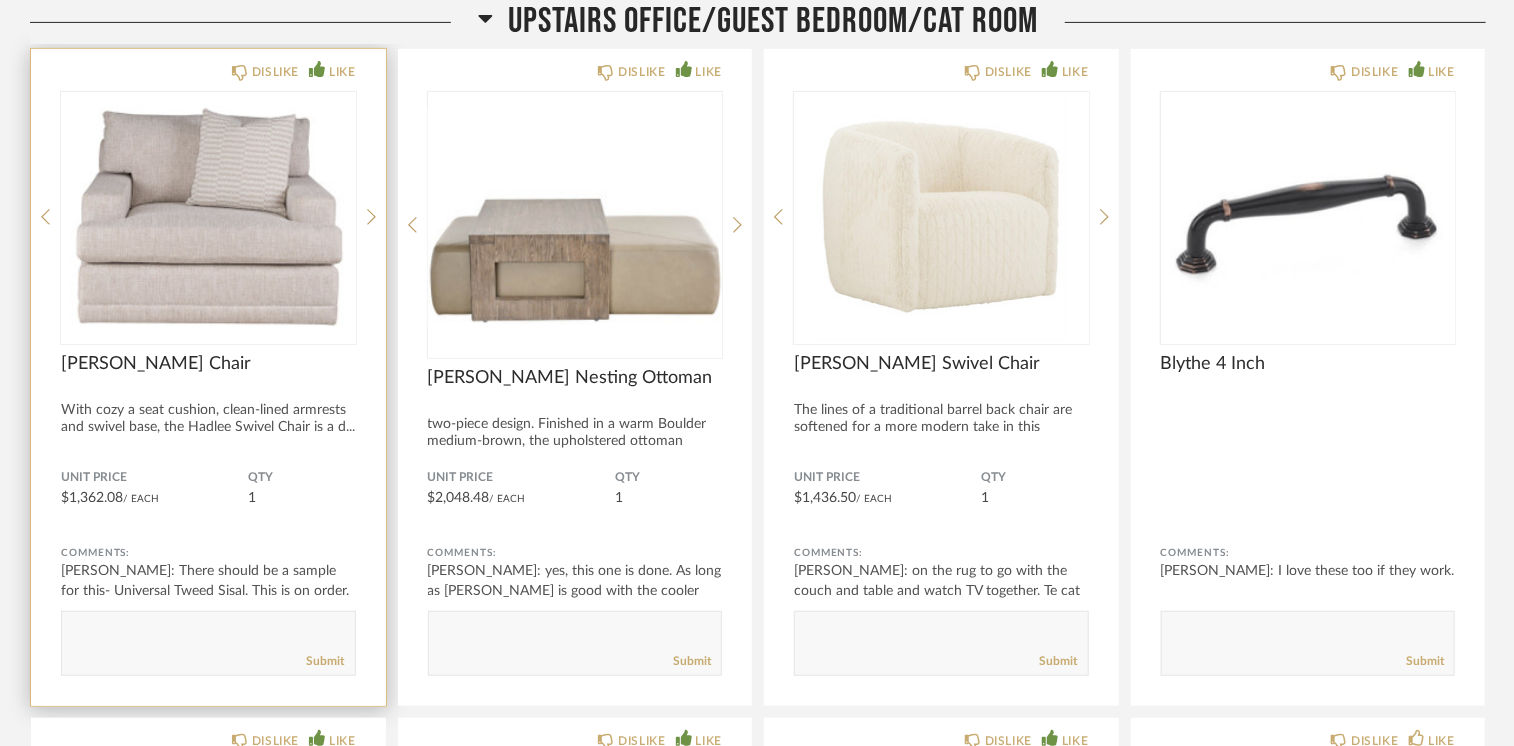 click 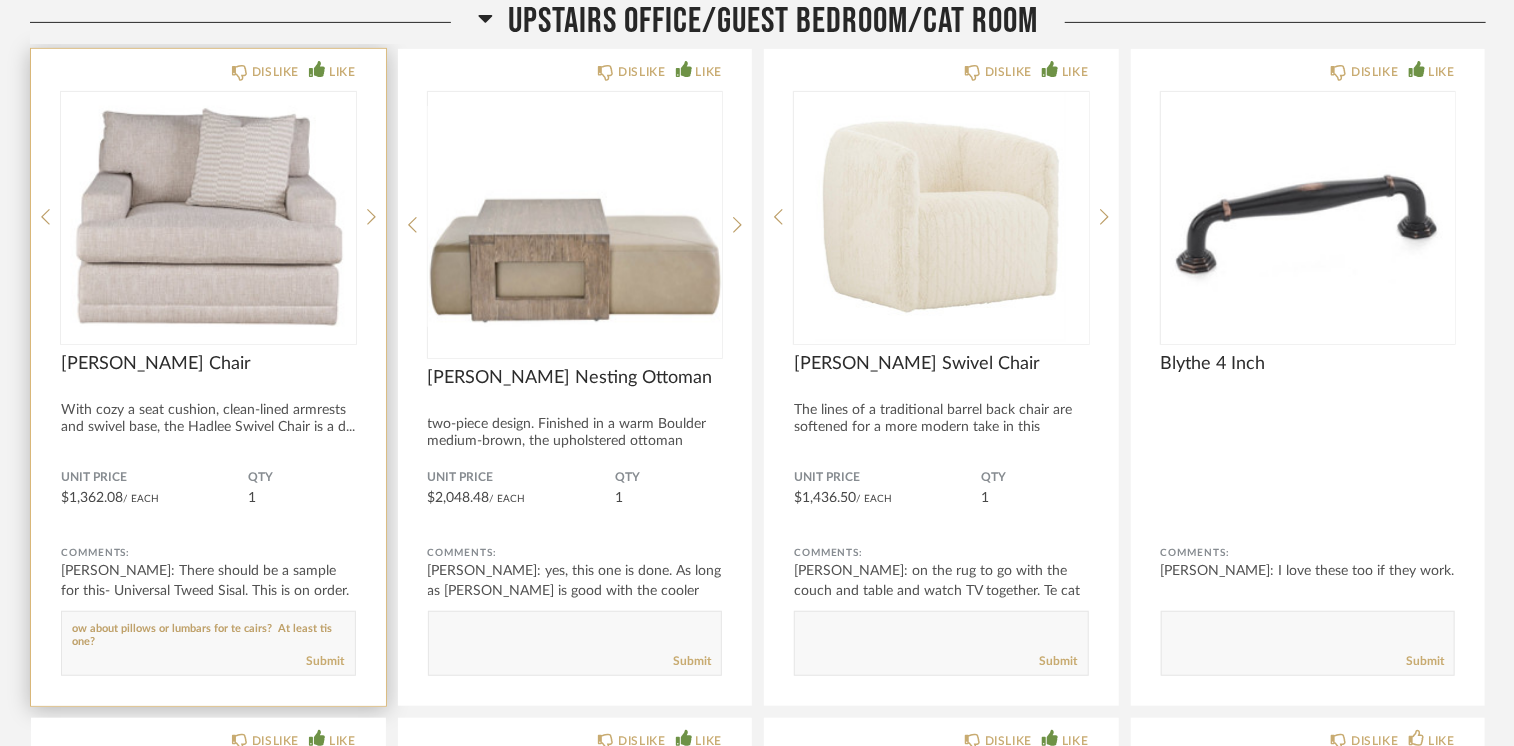 paste on "h" 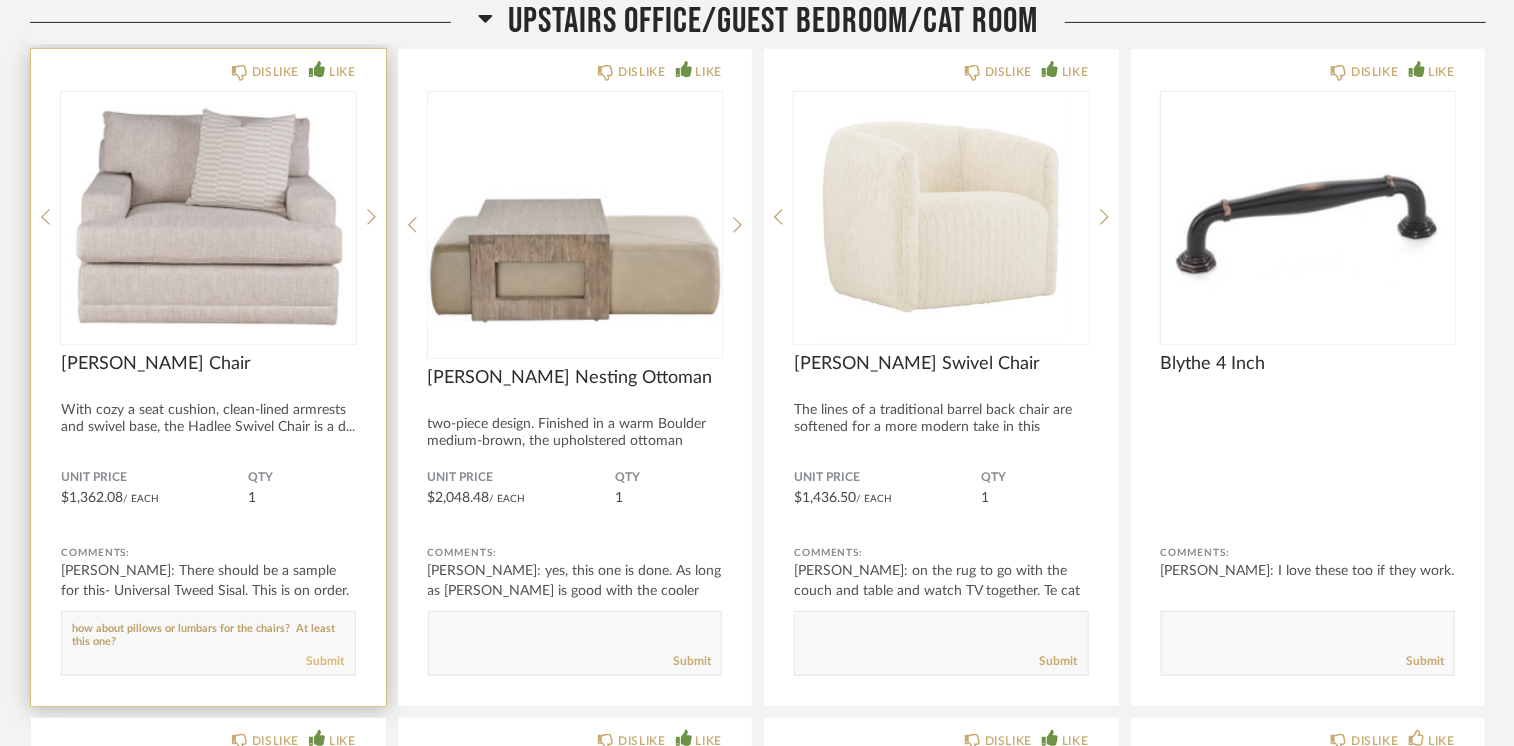 type on "how about pillows or lumbars for the chairs?  At least this one?" 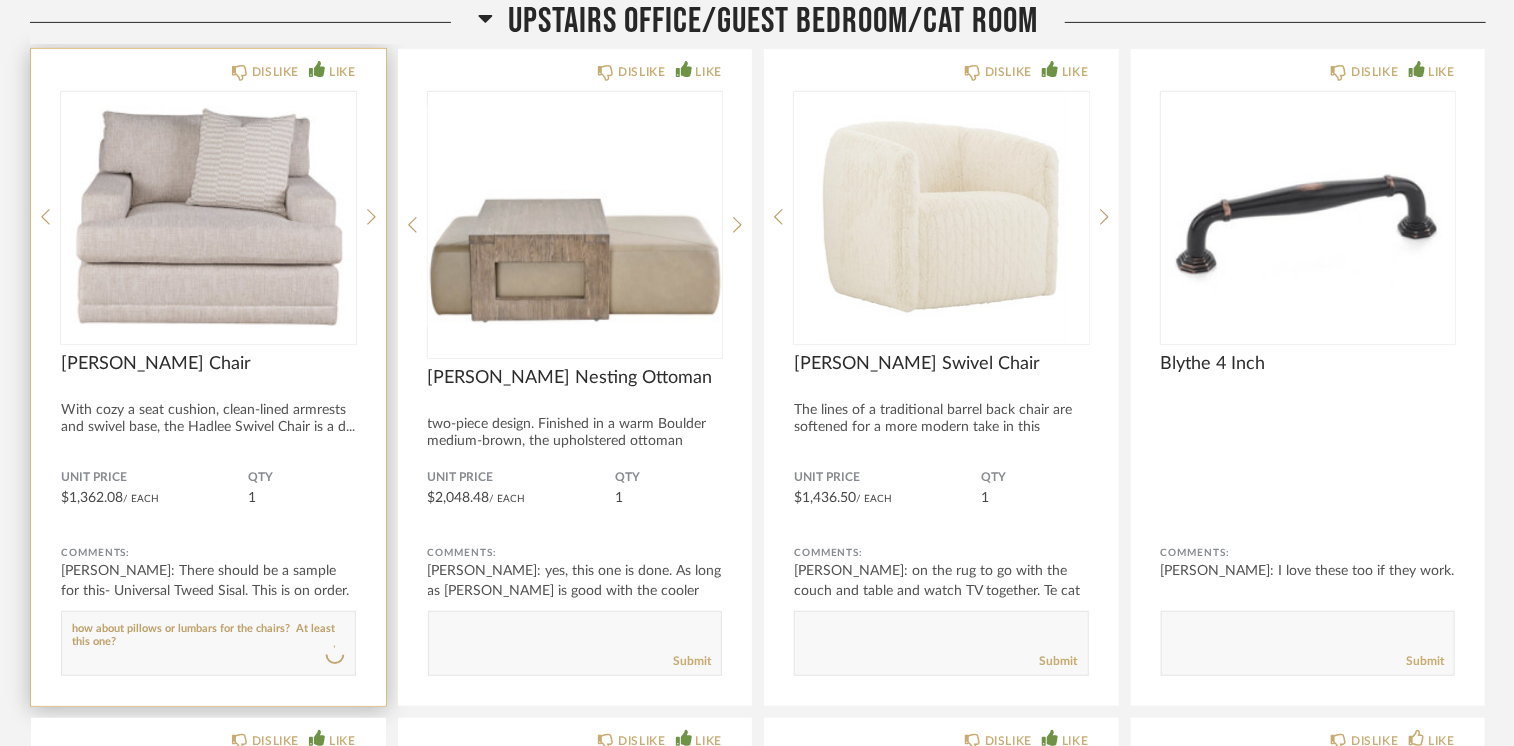type 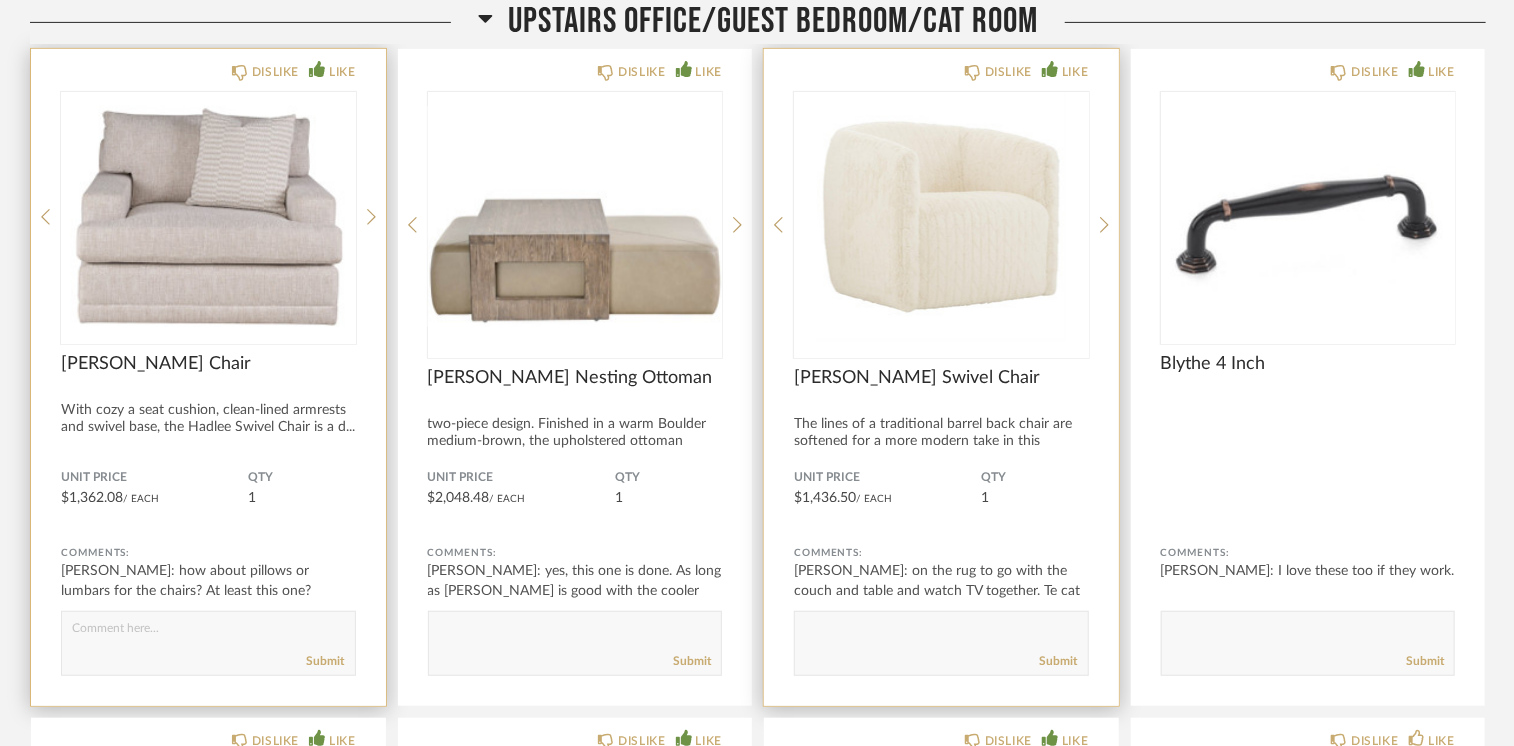 click on "DISLIKE LIKE [PERSON_NAME] Swivel Chair The lines of a traditional barrel back chair are softened for a more modern take in this swivel... Unit Price $1,436.50  / Each  QTY  1 Comments: [PERSON_NAME]: on the rug to go with the couch and table and watch TV together.  Te cat tree will o ...       Submit" 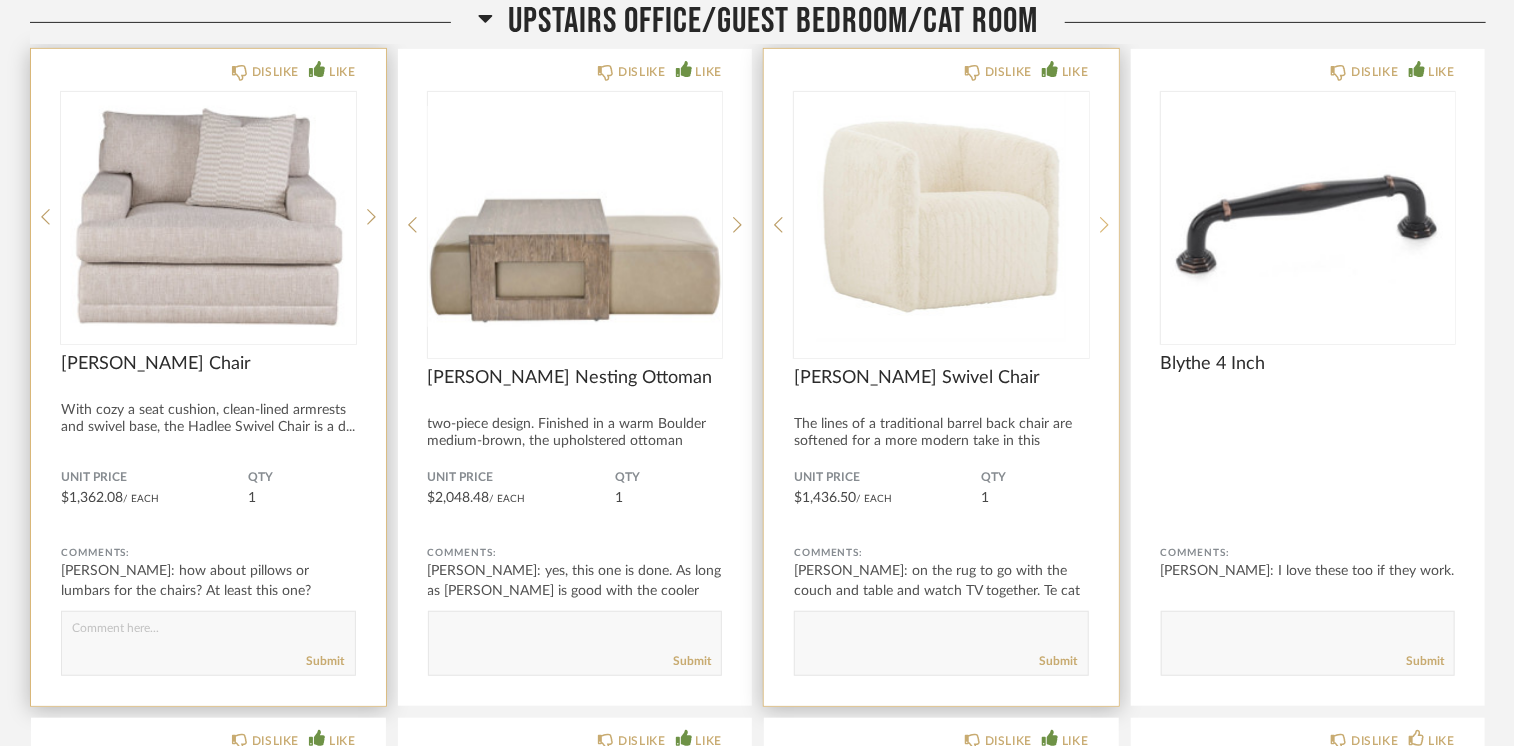 click 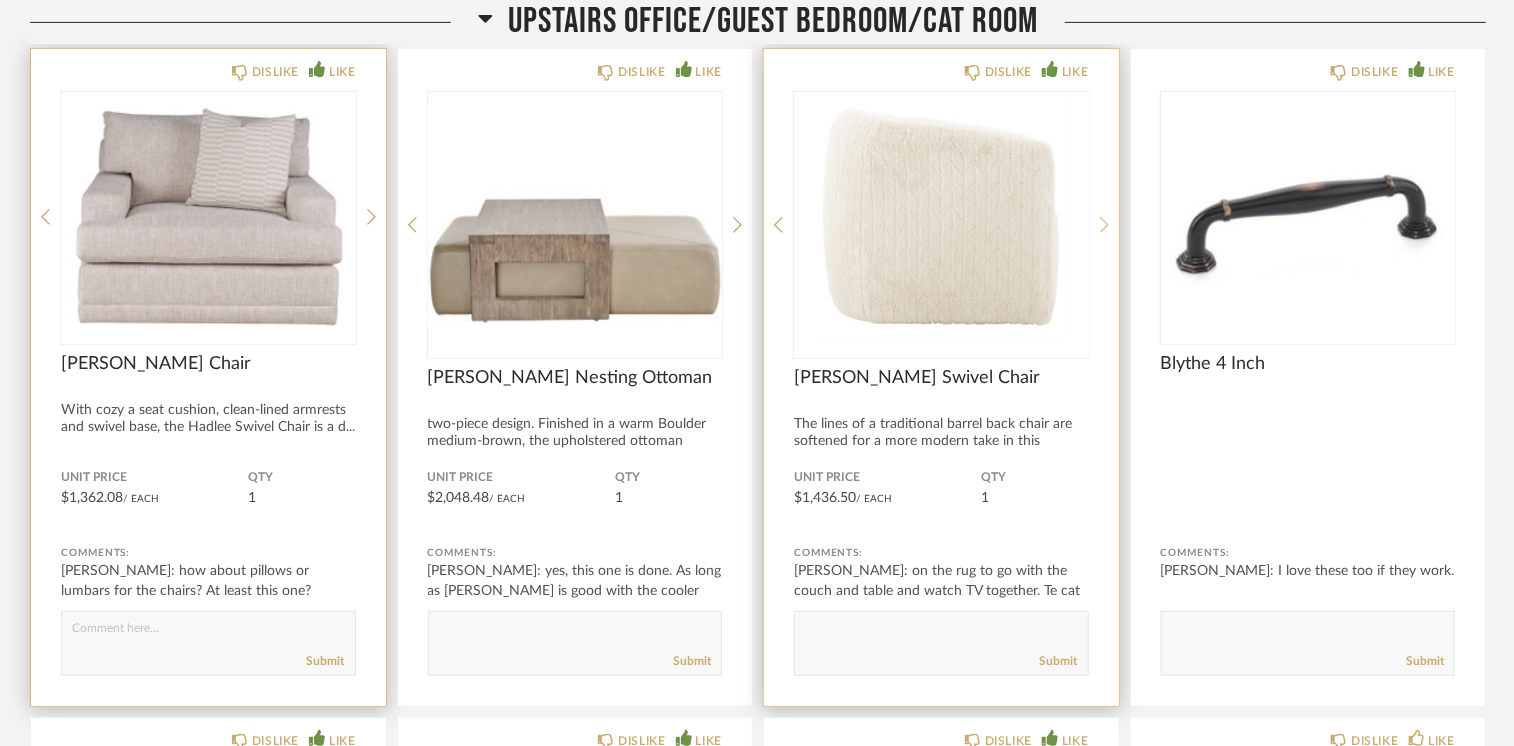 click 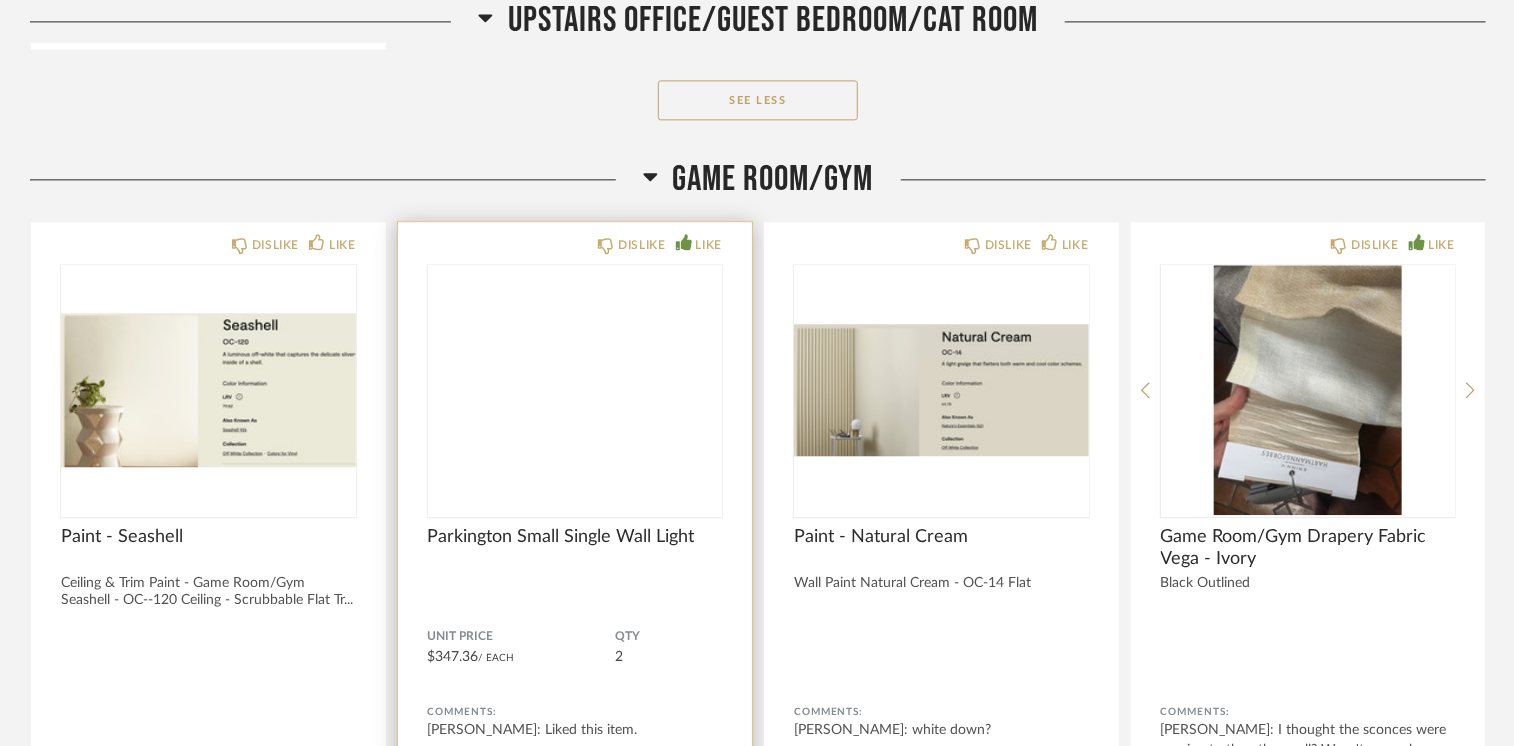 scroll, scrollTop: 47800, scrollLeft: 0, axis: vertical 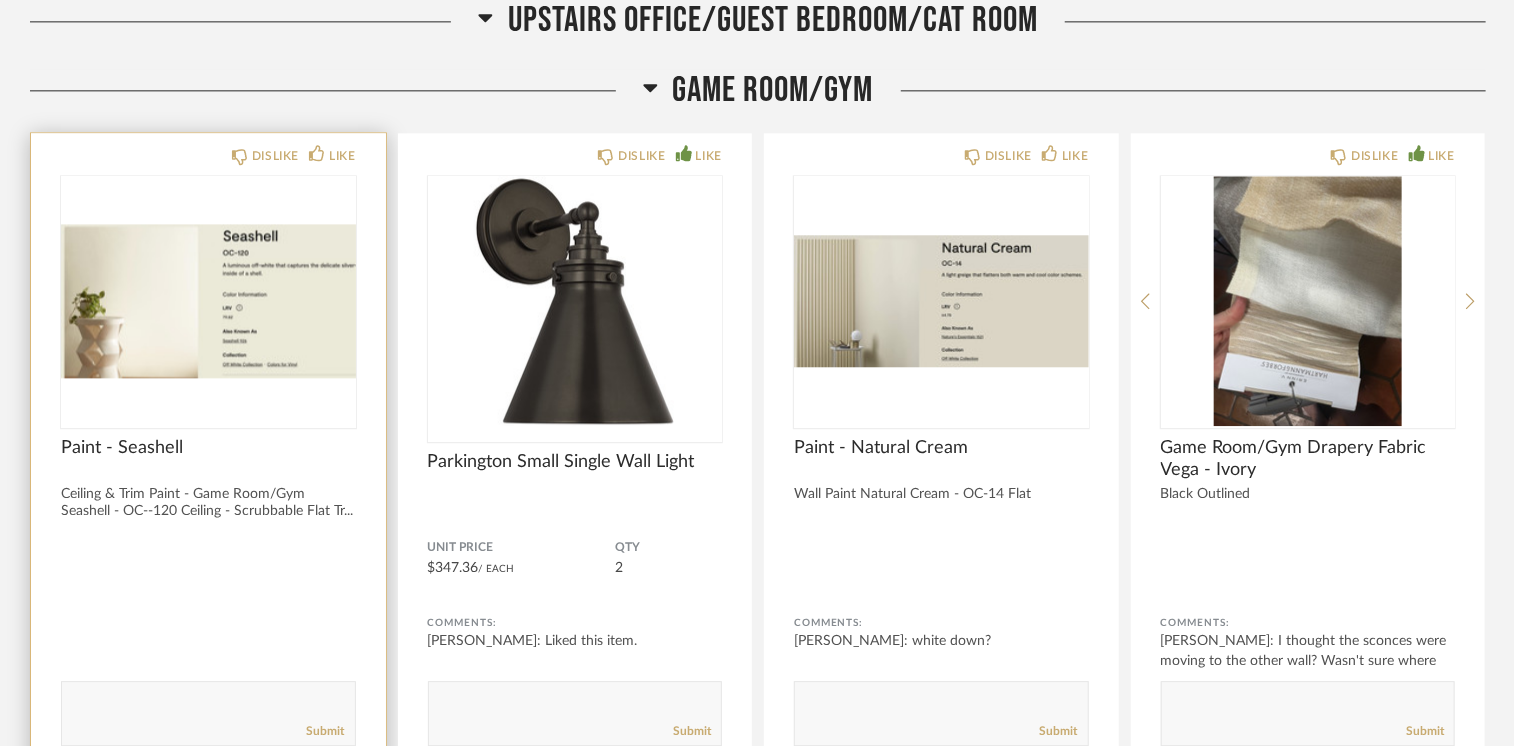 click at bounding box center [208, 301] 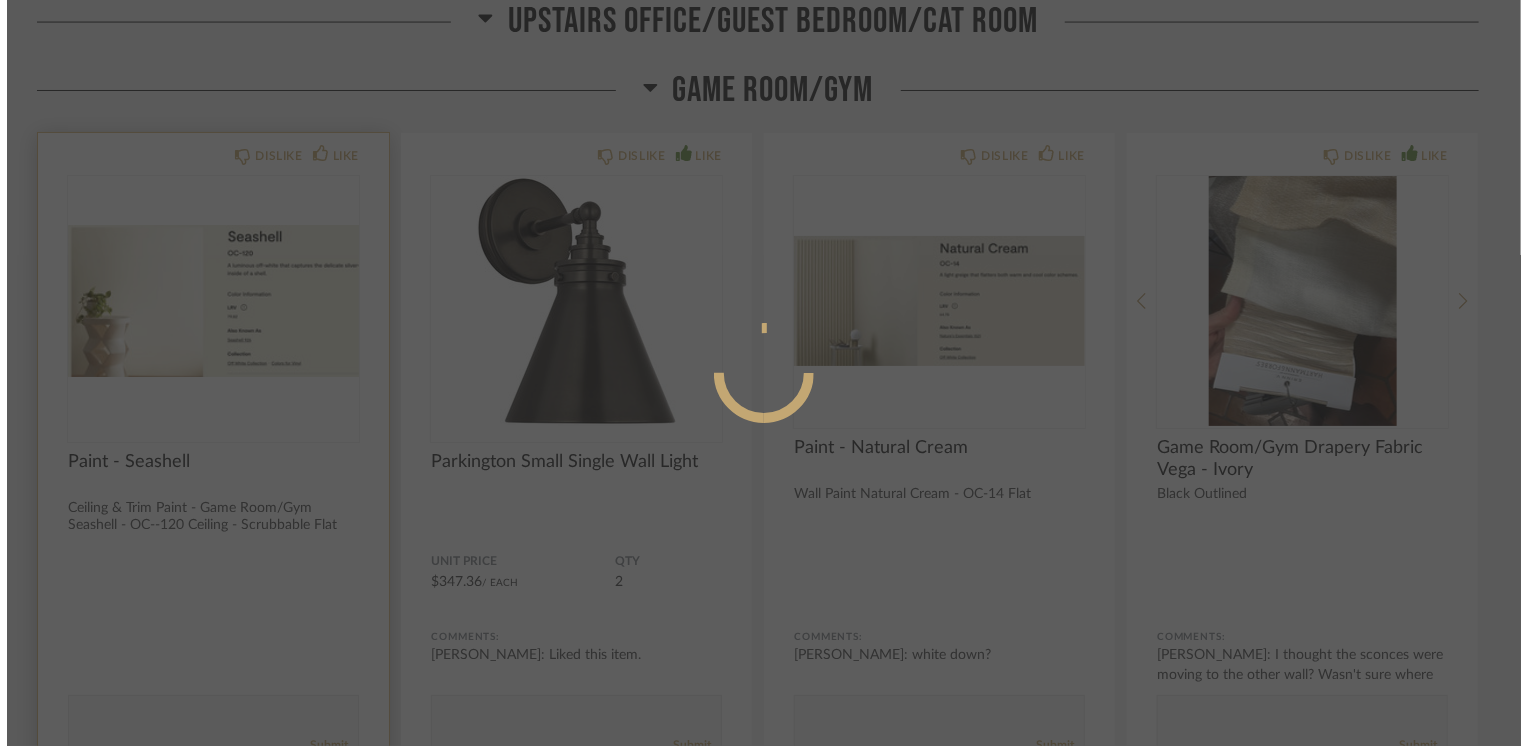 scroll, scrollTop: 0, scrollLeft: 0, axis: both 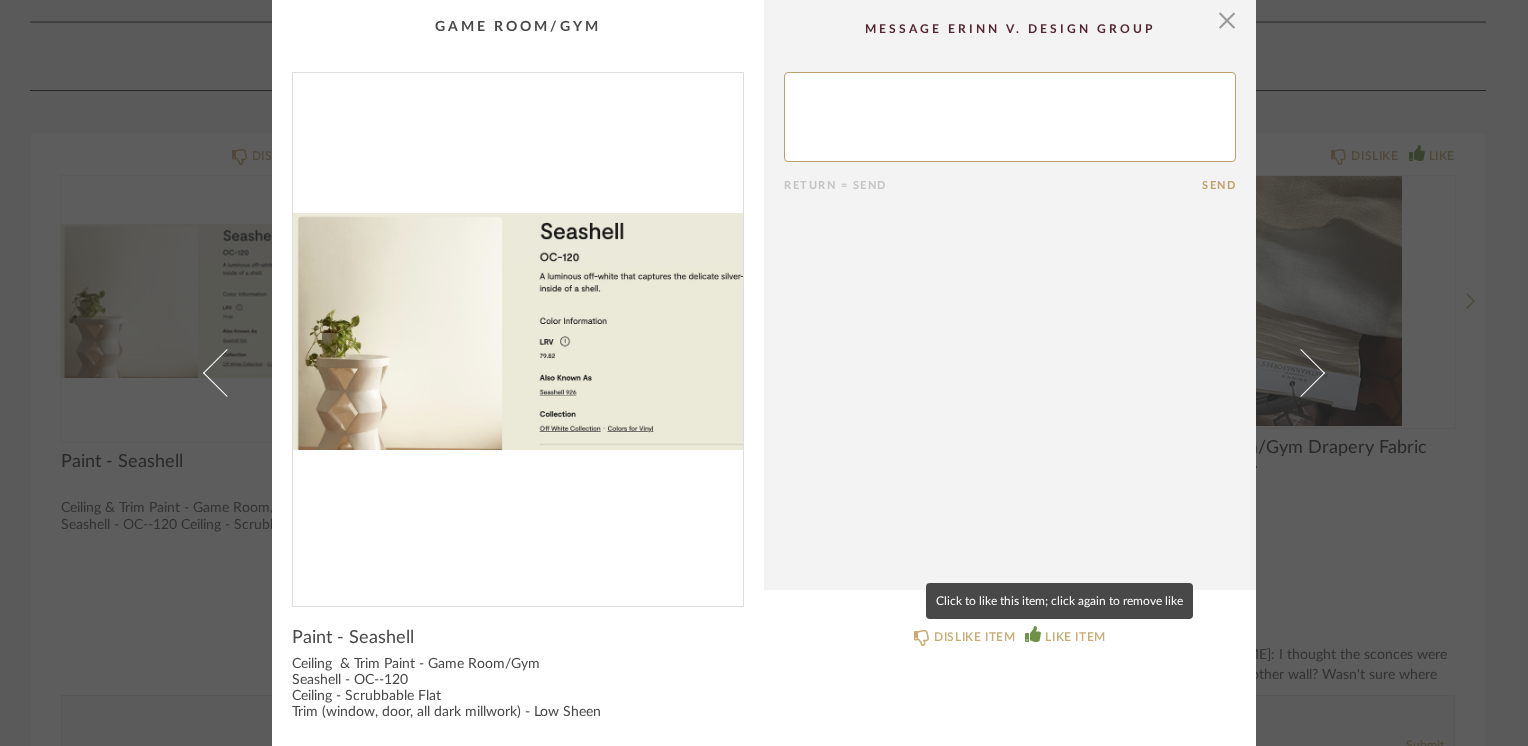 click 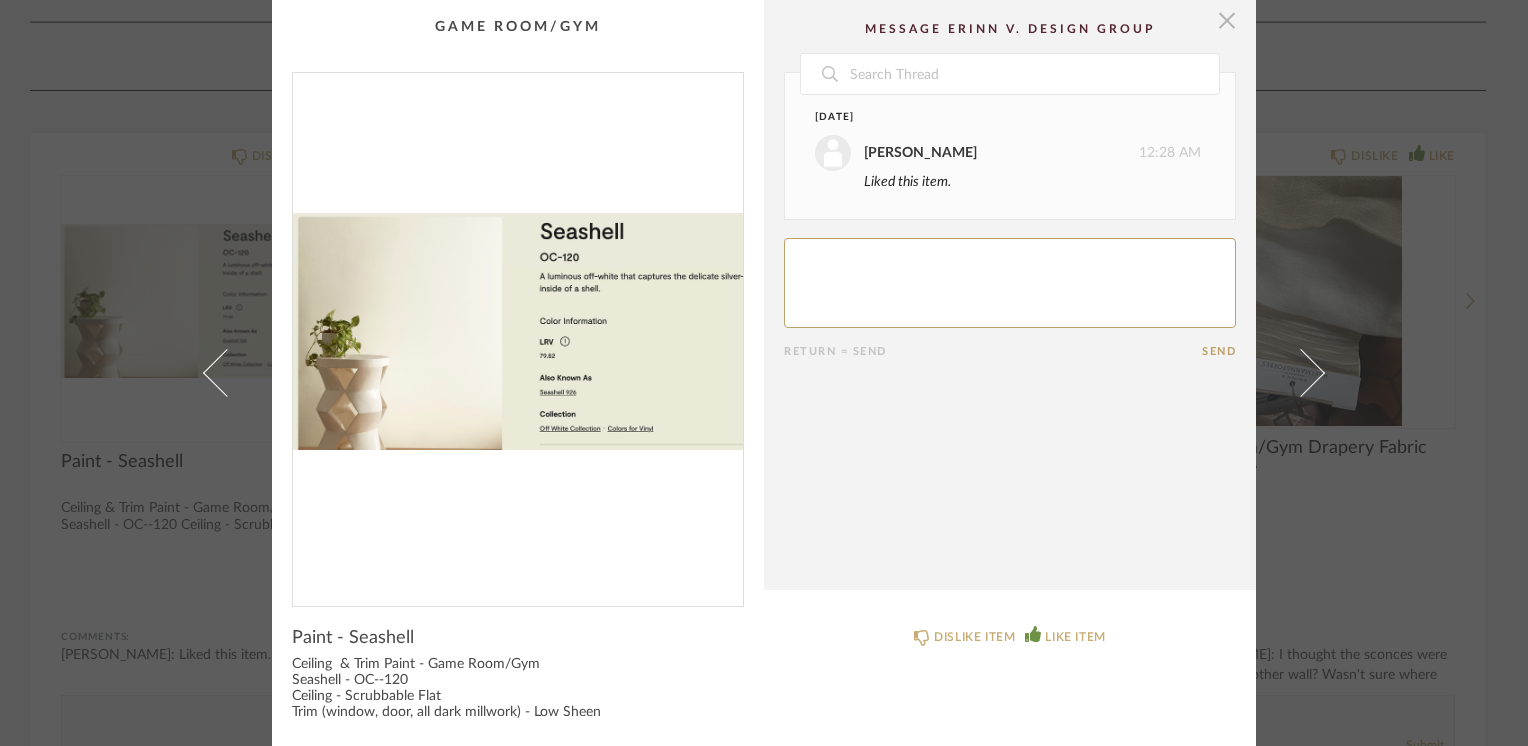 click at bounding box center [1227, 20] 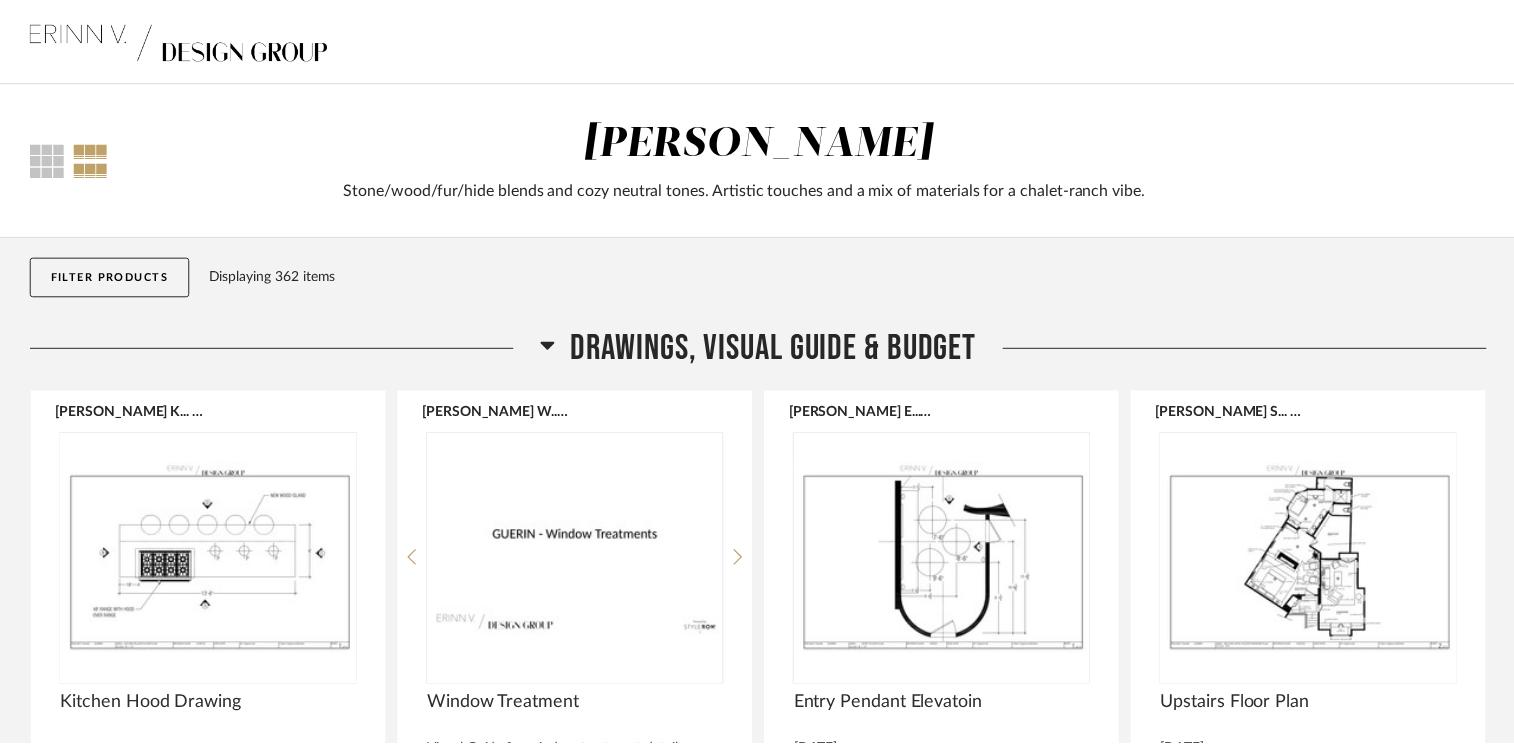 scroll, scrollTop: 47800, scrollLeft: 0, axis: vertical 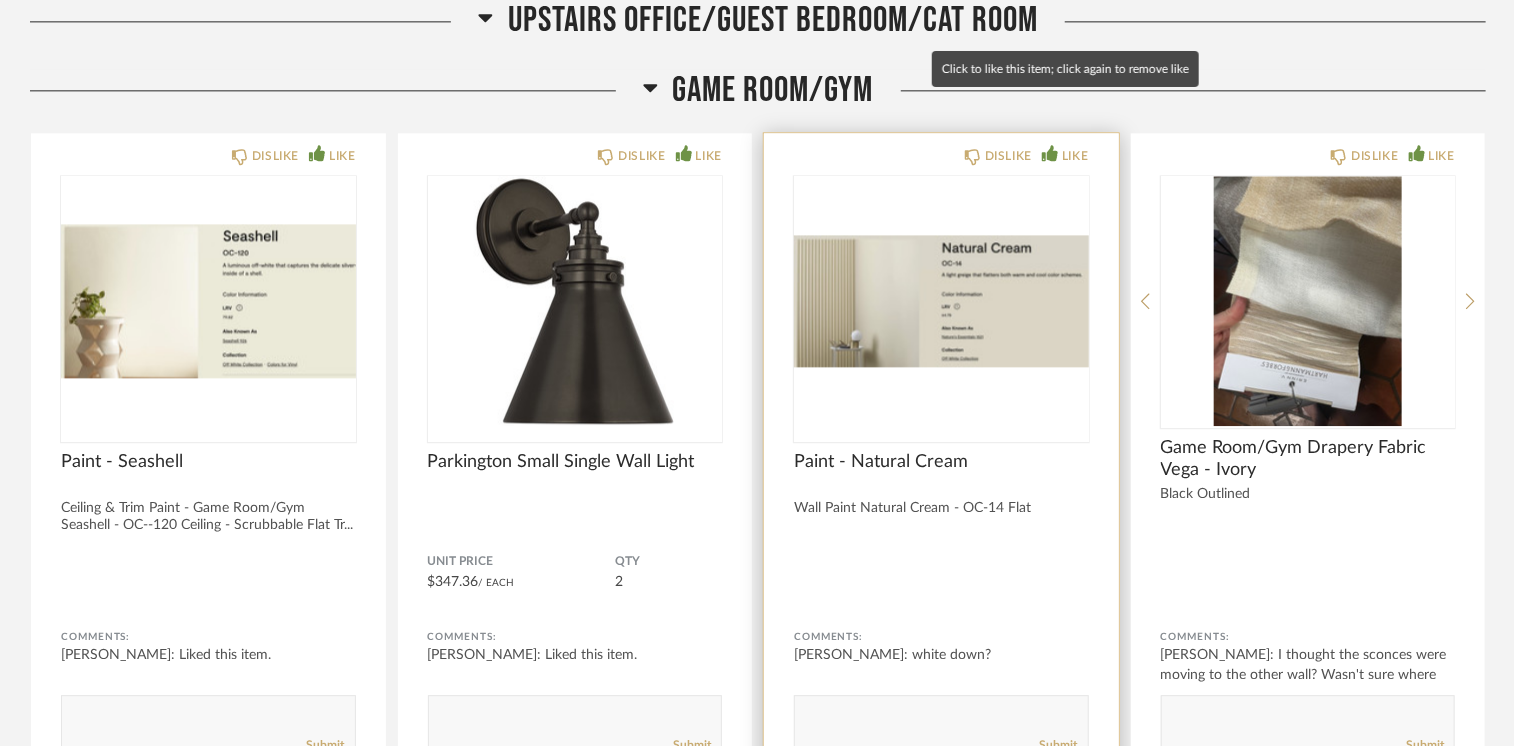click 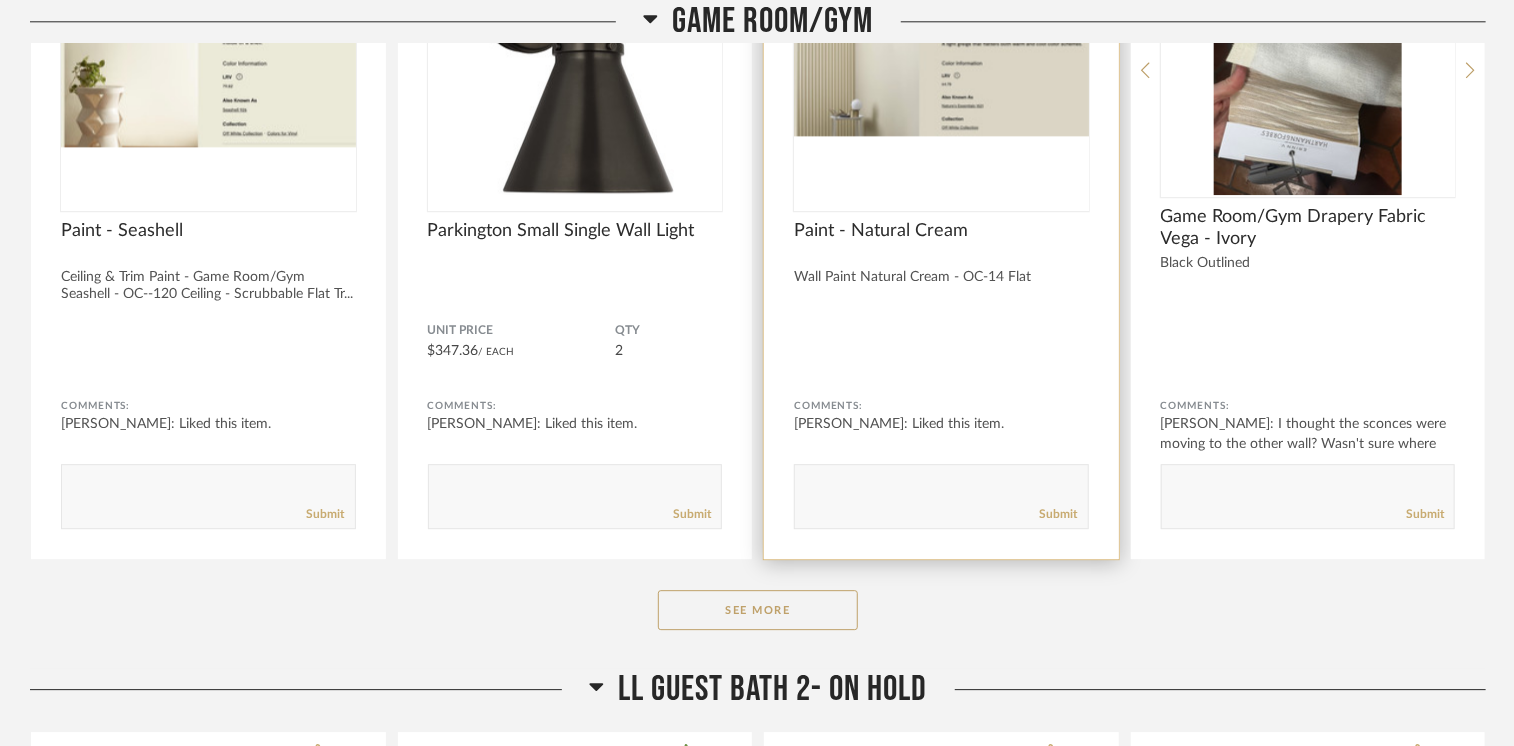 scroll, scrollTop: 48300, scrollLeft: 0, axis: vertical 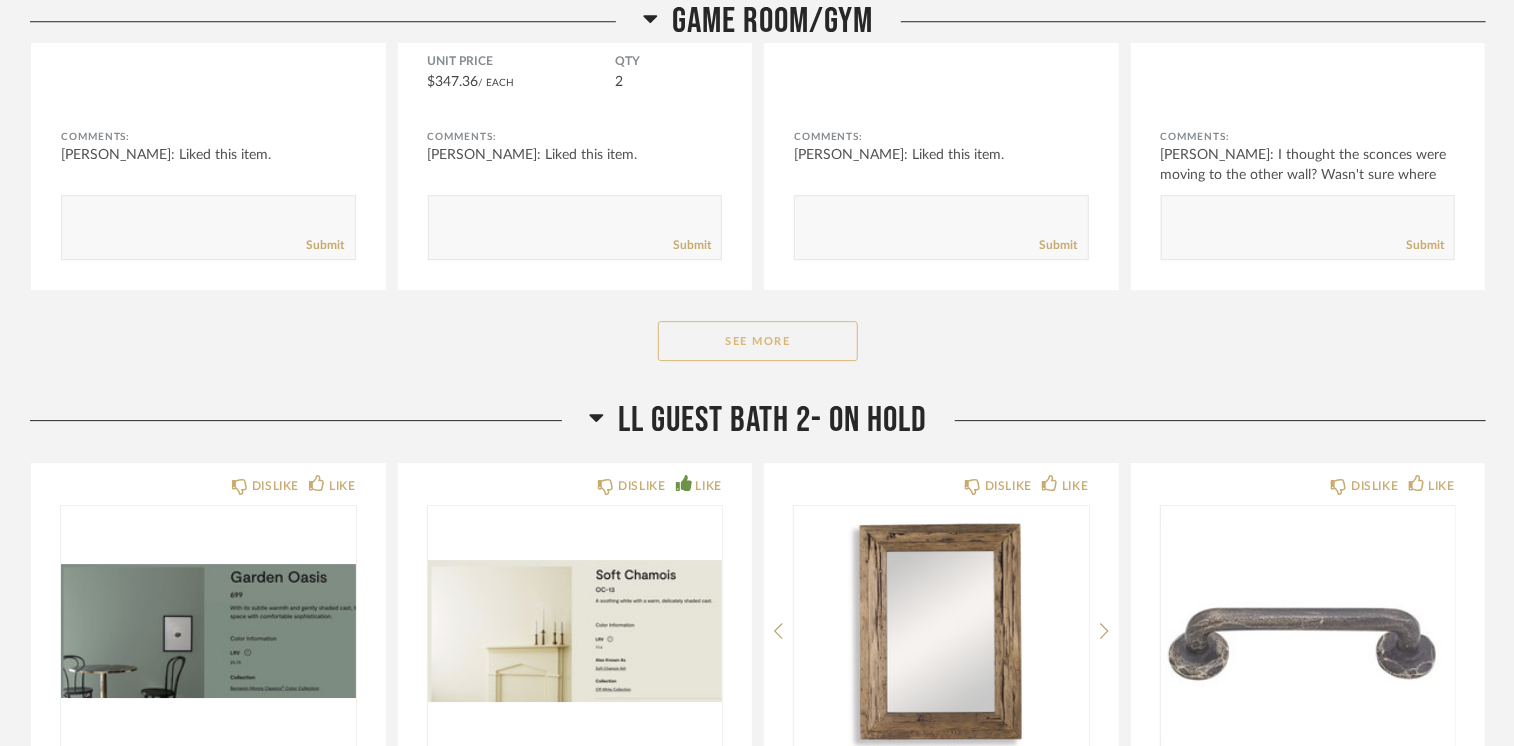 click on "See More" 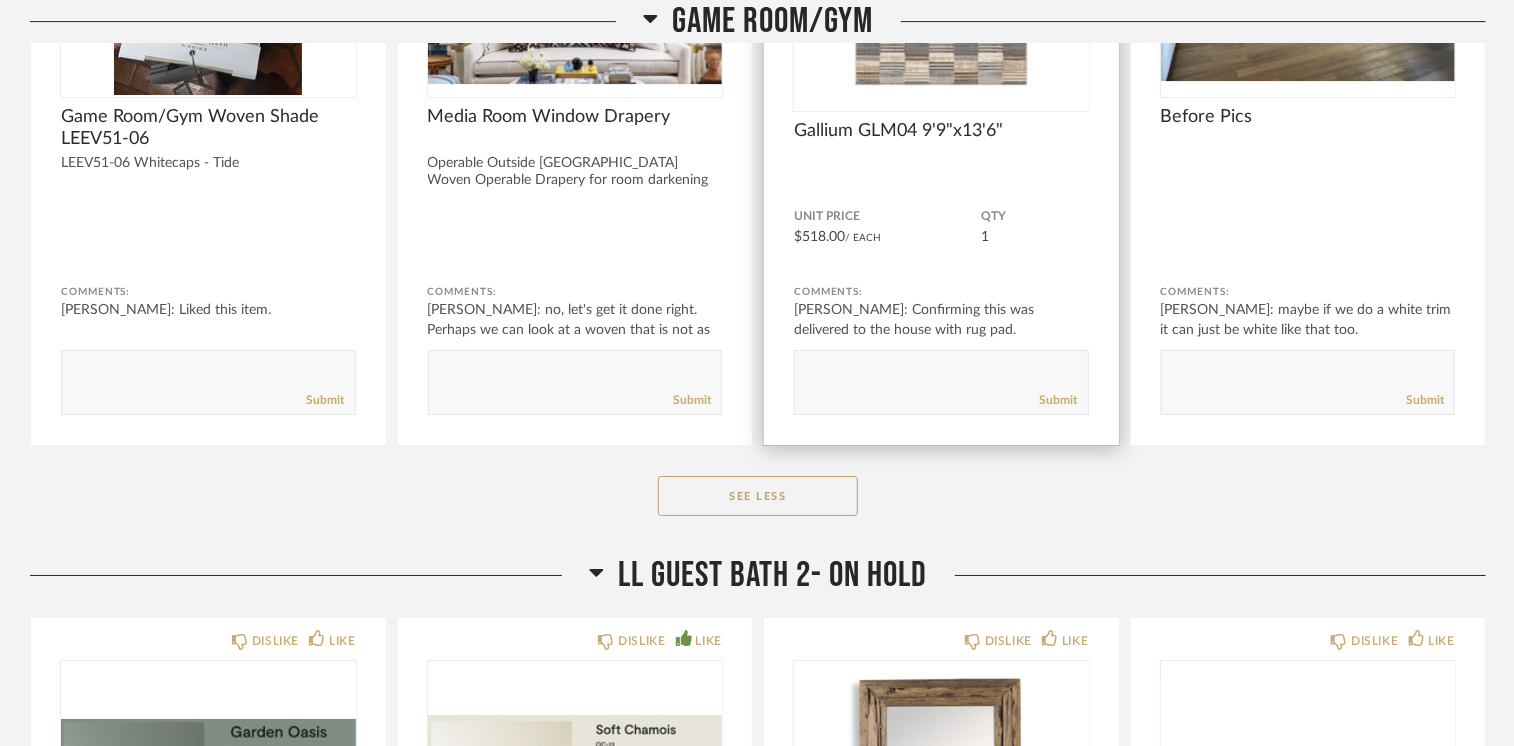 scroll, scrollTop: 48932, scrollLeft: 0, axis: vertical 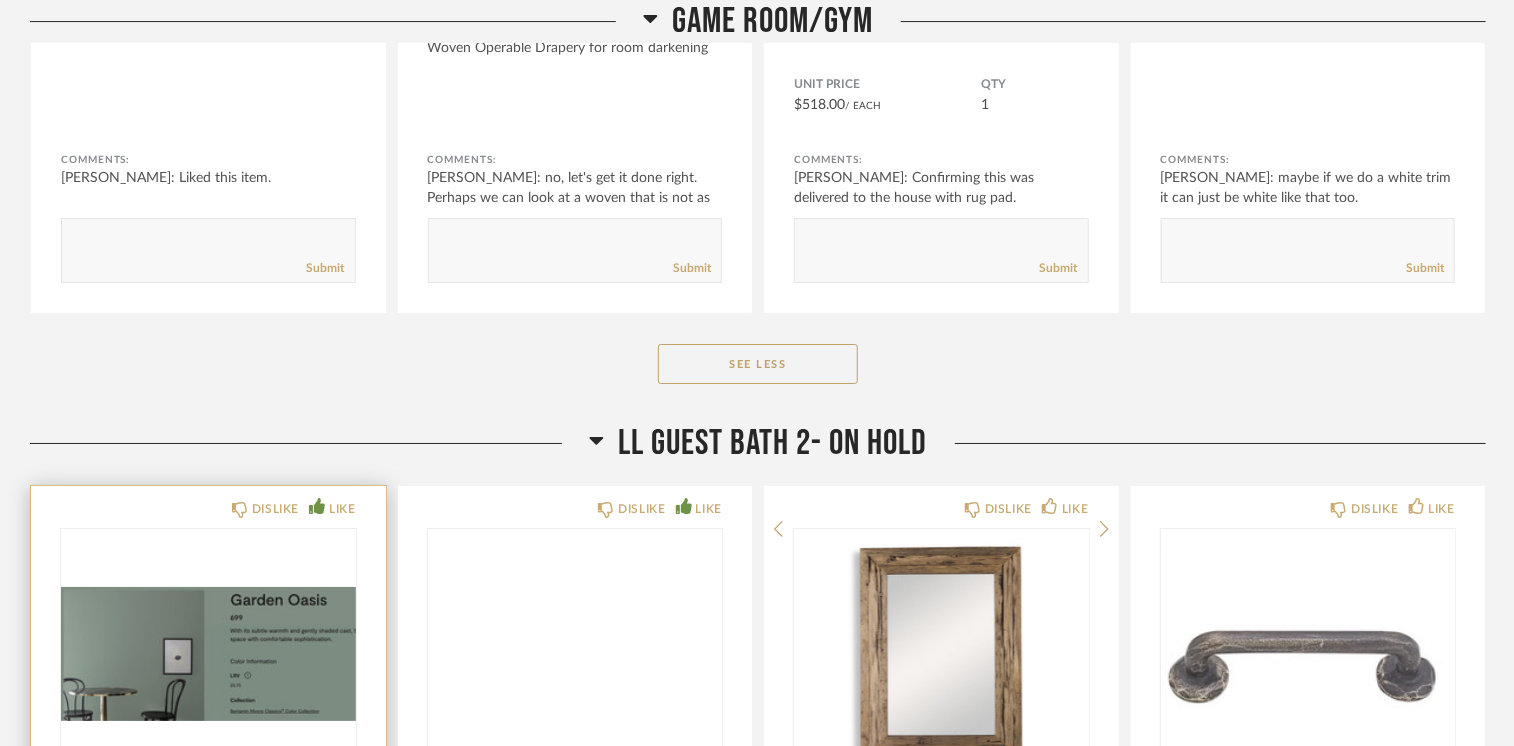 click 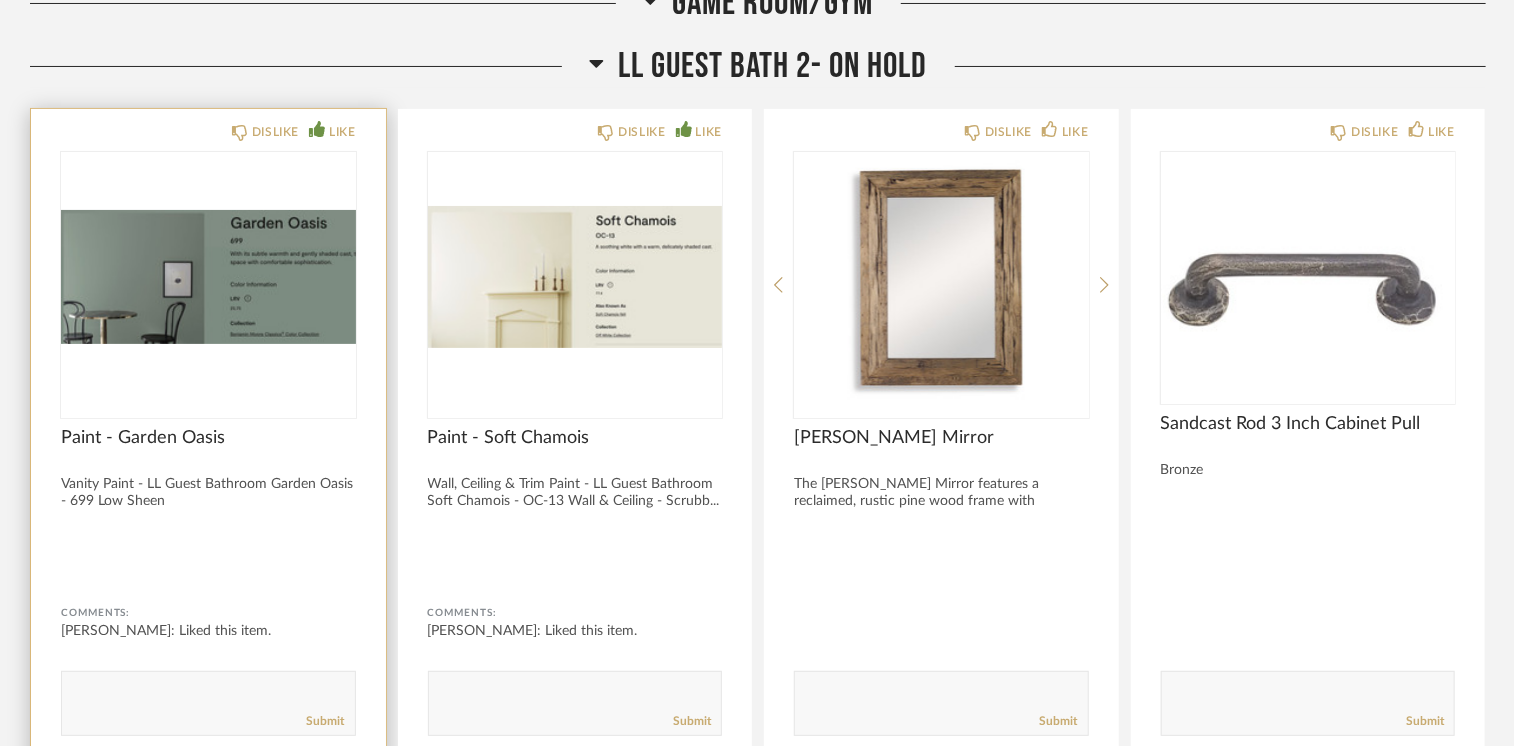 scroll, scrollTop: 49400, scrollLeft: 0, axis: vertical 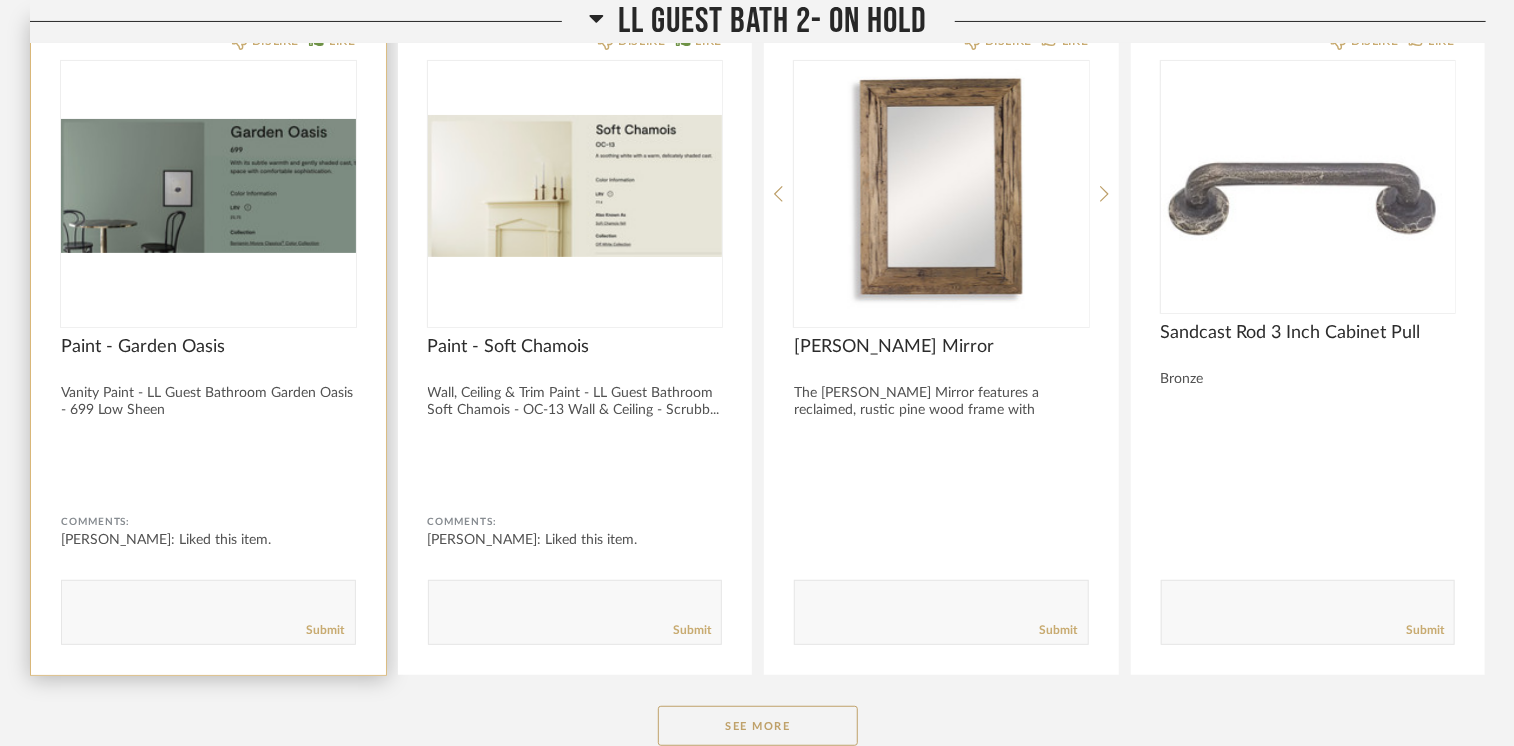 click 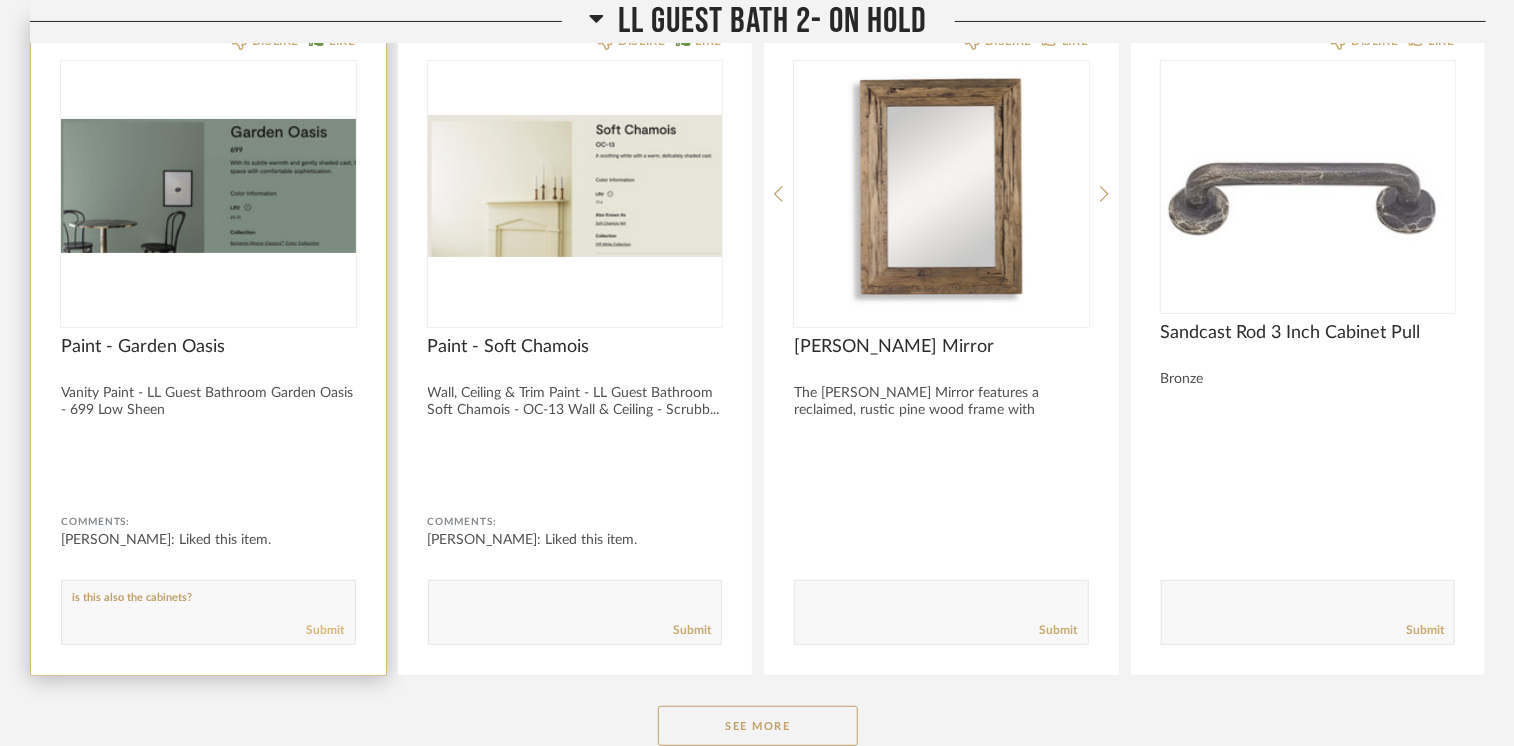 type on "is this also the cabinets?" 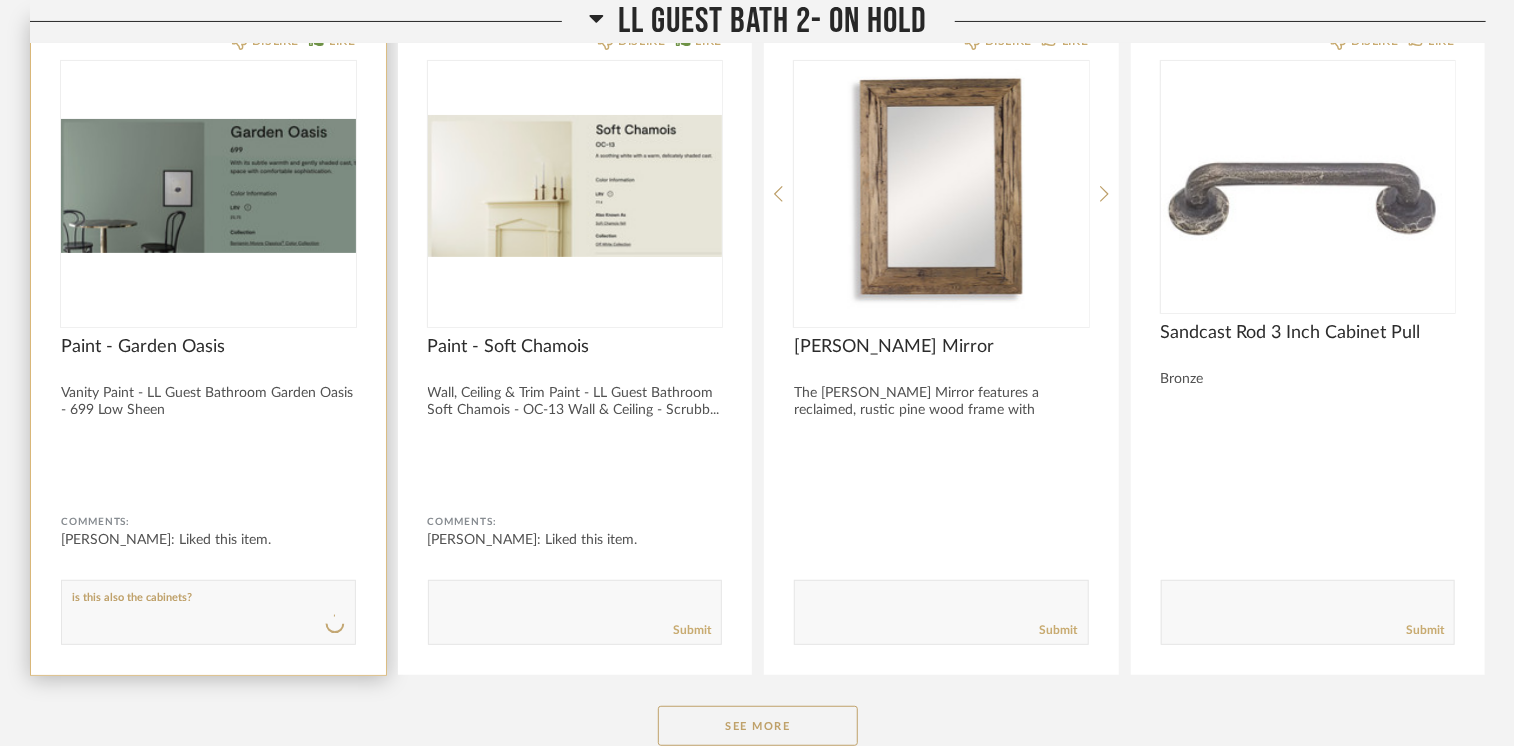 type 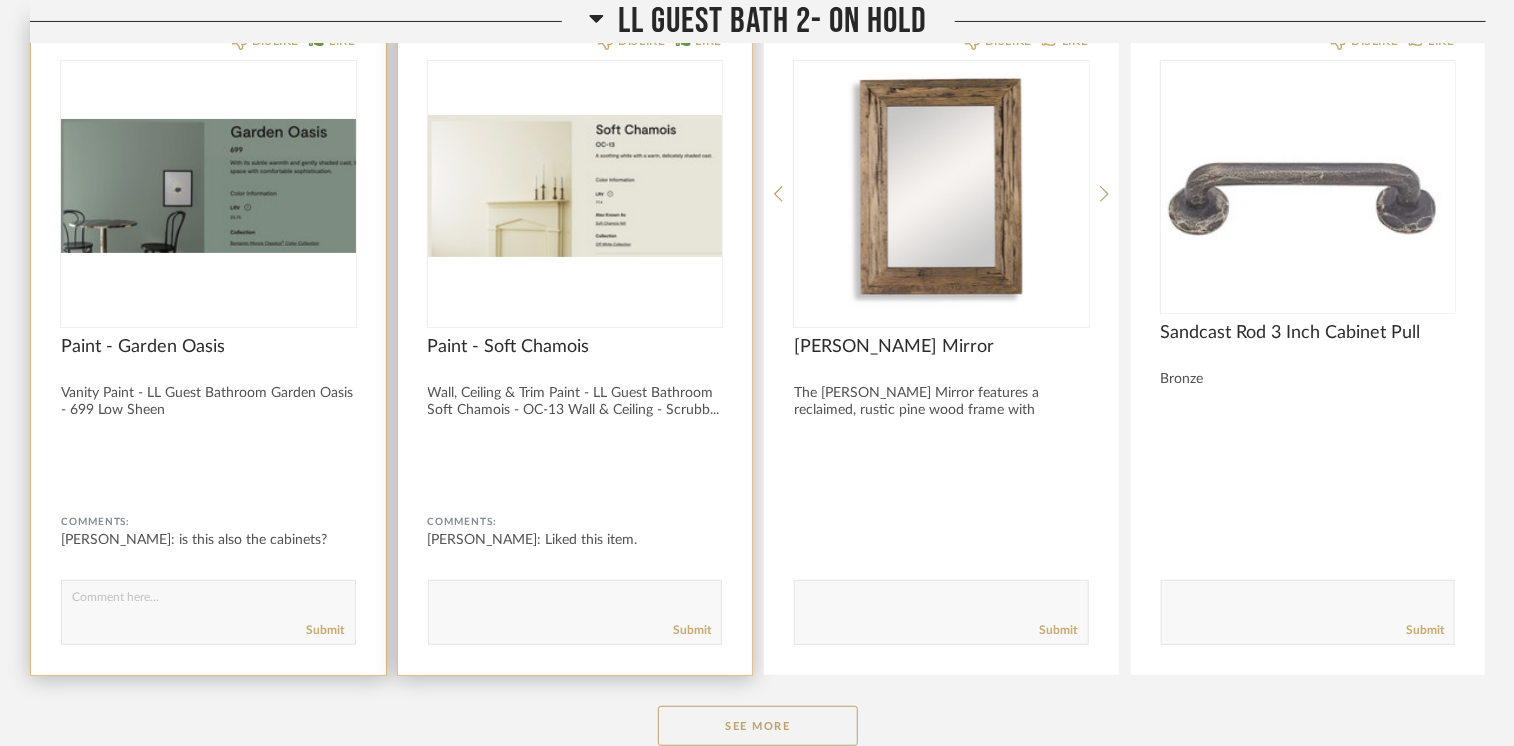 click on "Wall, Ceiling & Trim Paint - LL Guest Bathroom
Soft Chamois - OC-13
Wall & Ceiling - Scrubb..." 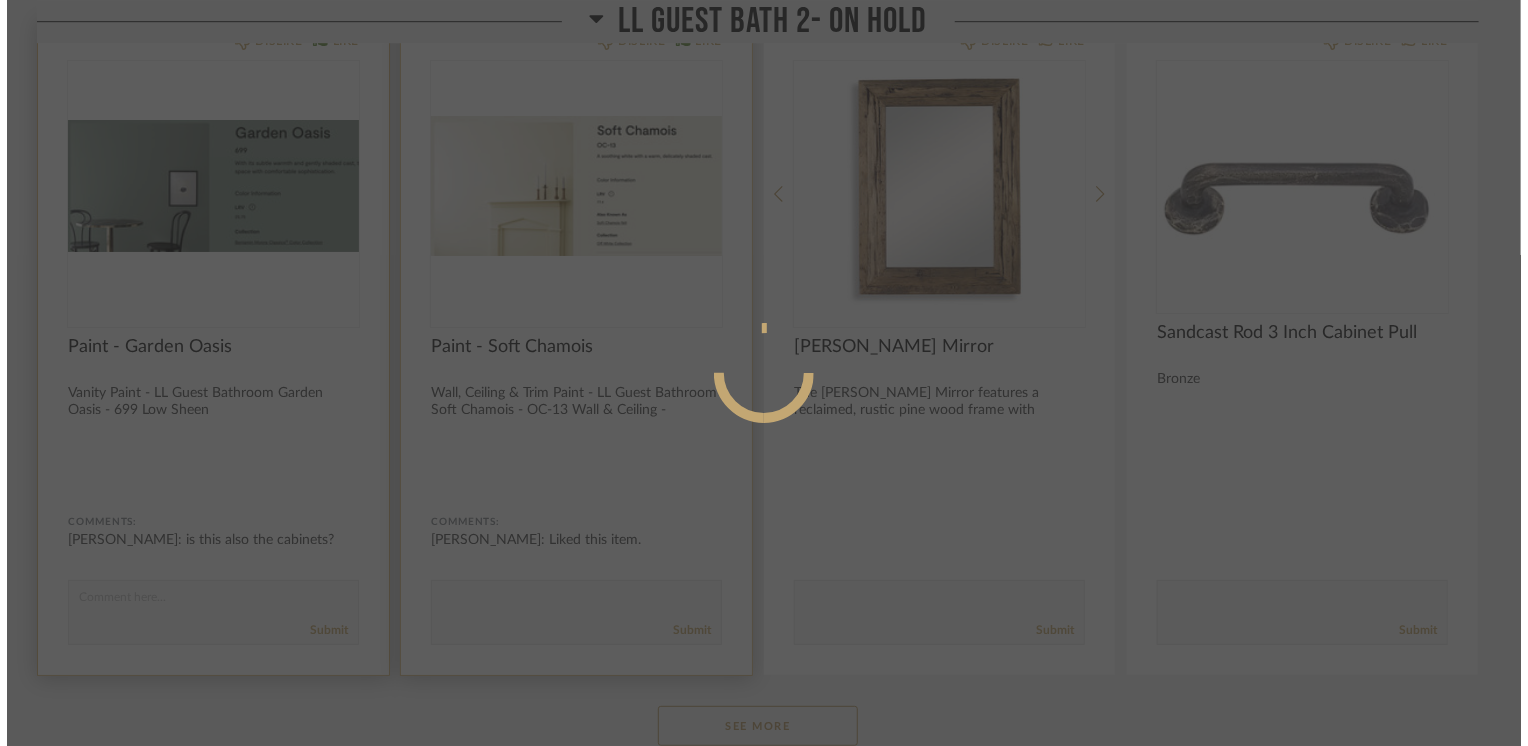 scroll, scrollTop: 0, scrollLeft: 0, axis: both 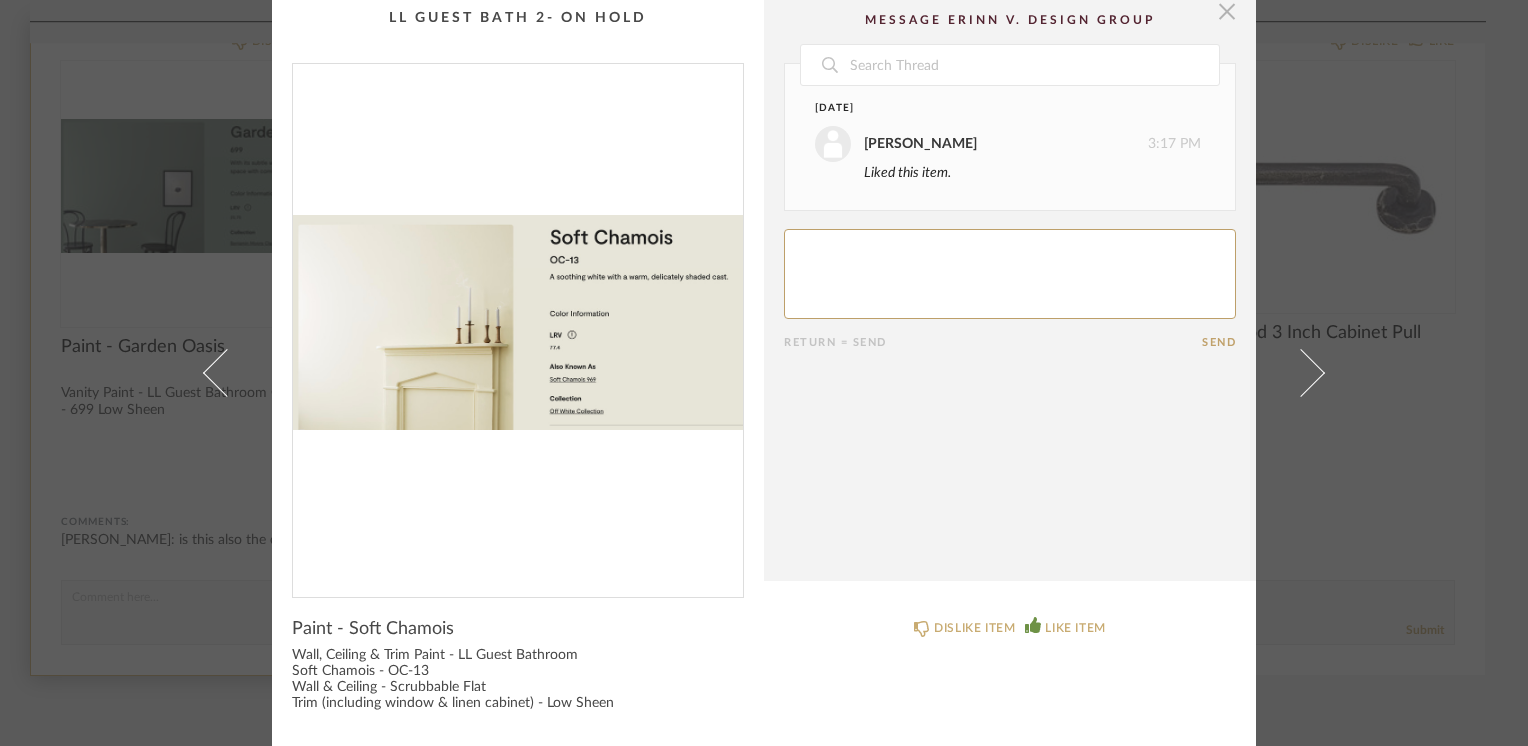 click at bounding box center [1227, 11] 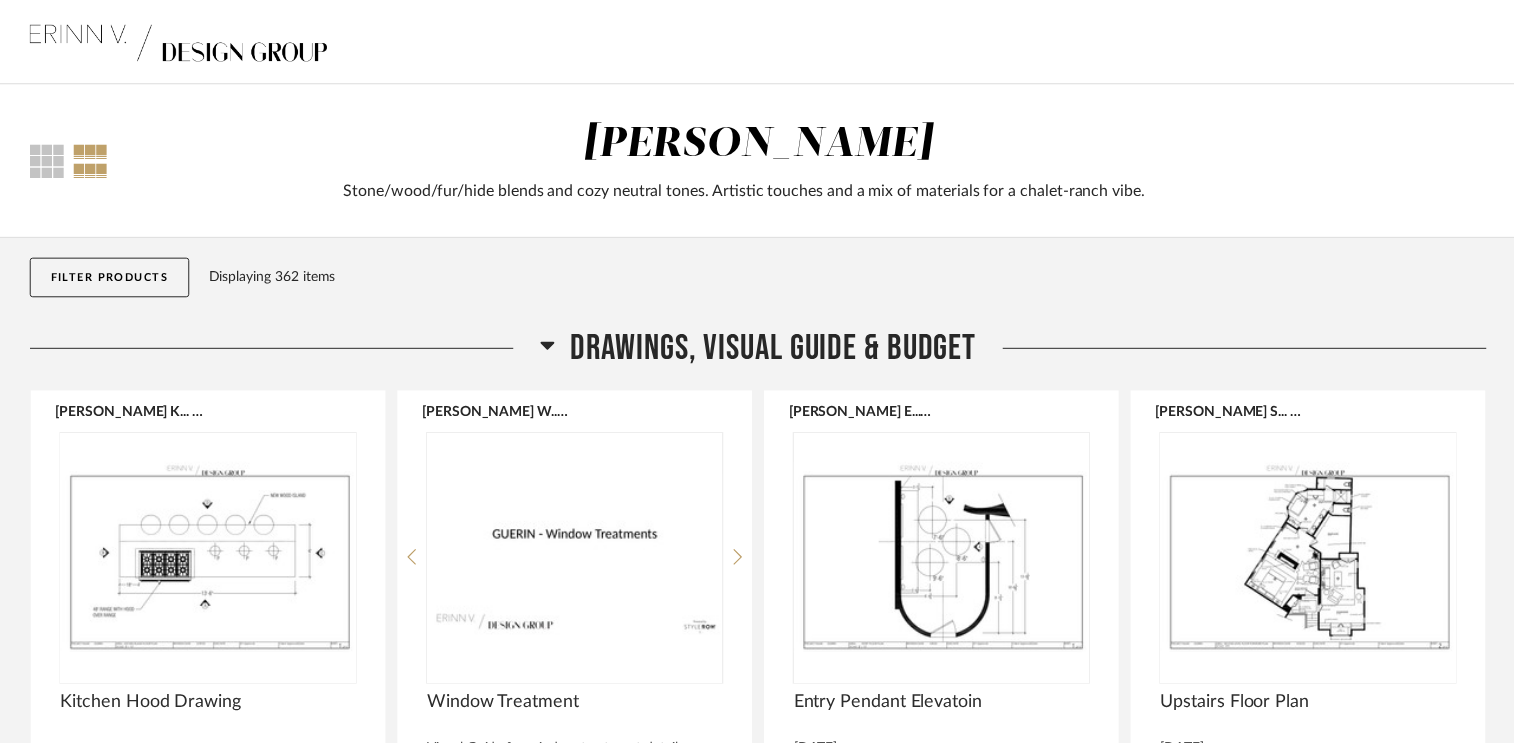 scroll, scrollTop: 49400, scrollLeft: 0, axis: vertical 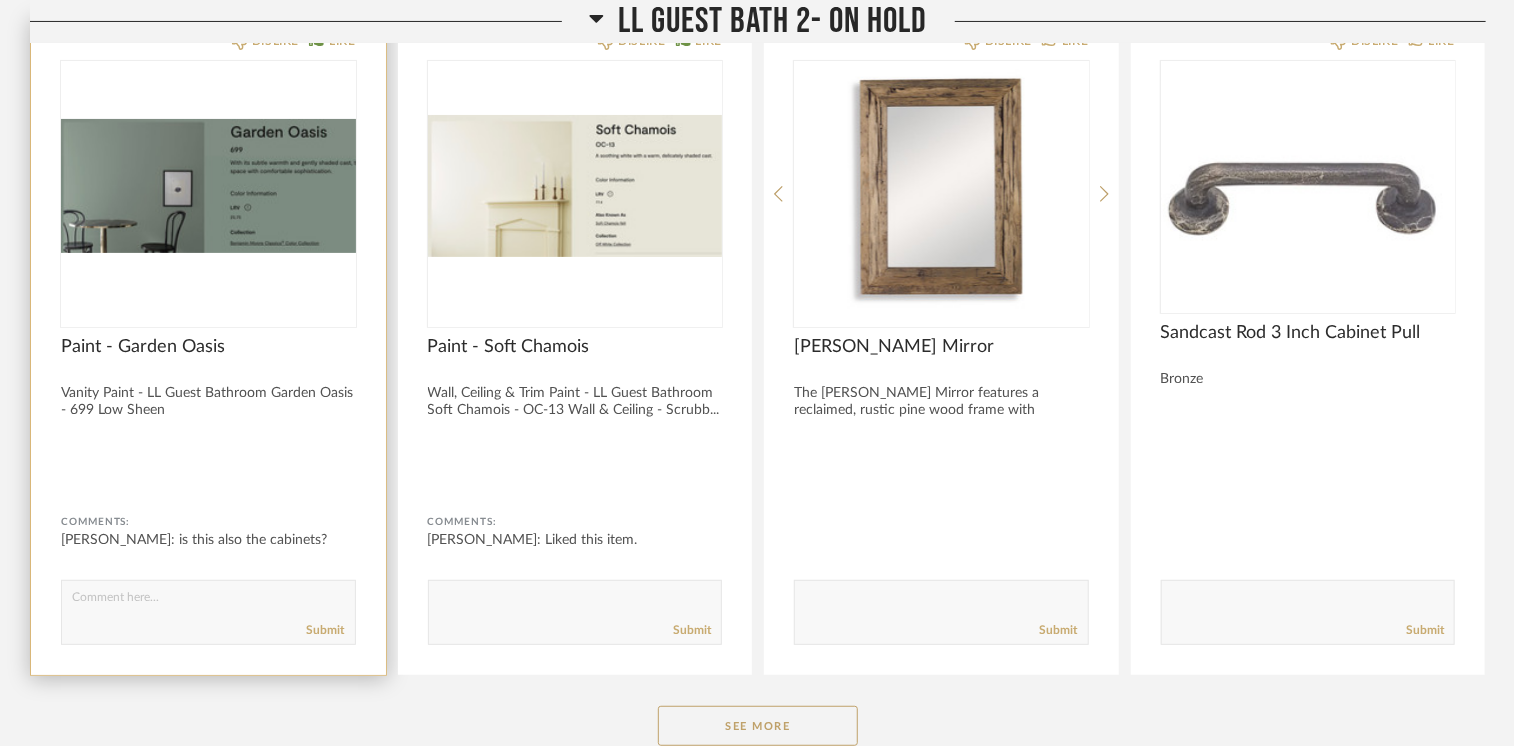 click at bounding box center (208, 186) 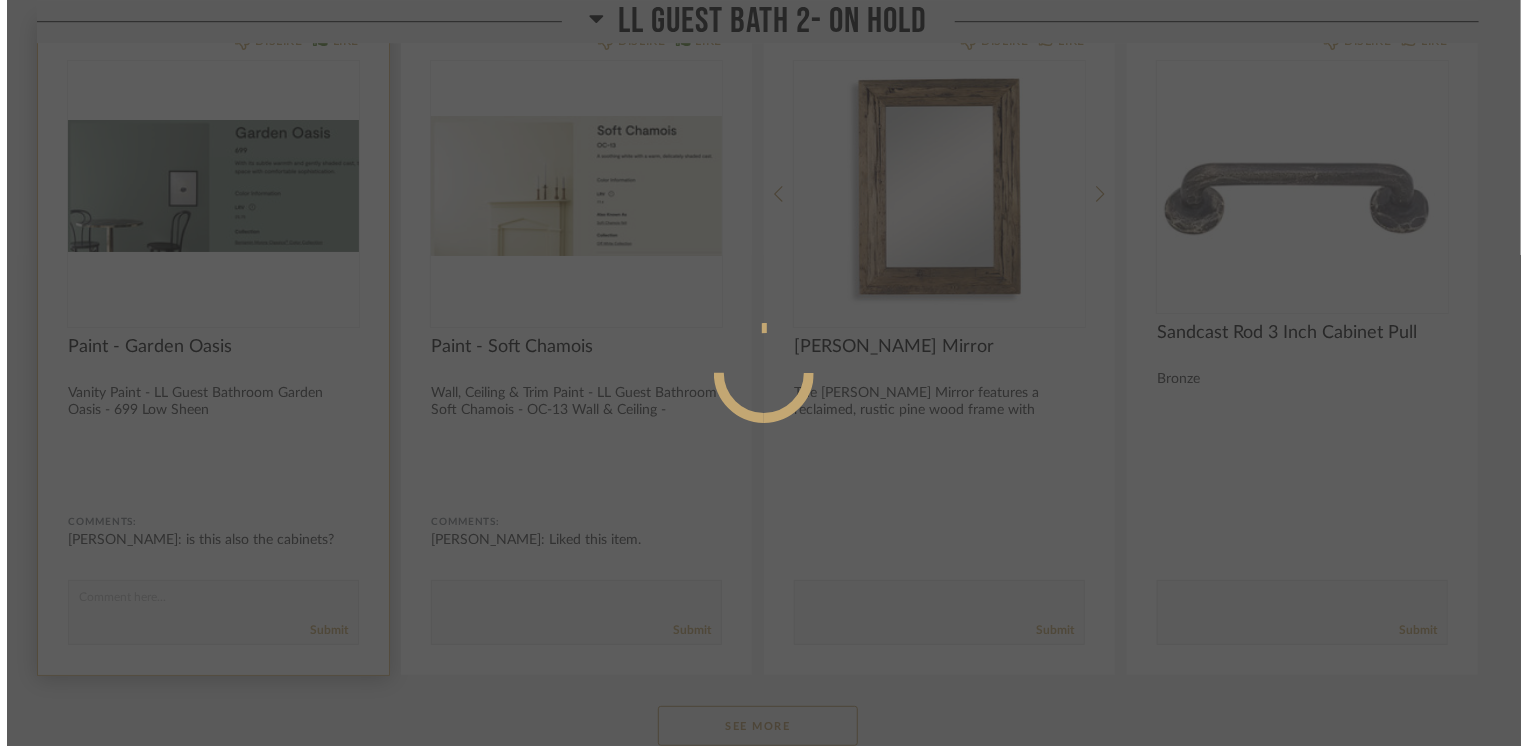 scroll, scrollTop: 0, scrollLeft: 0, axis: both 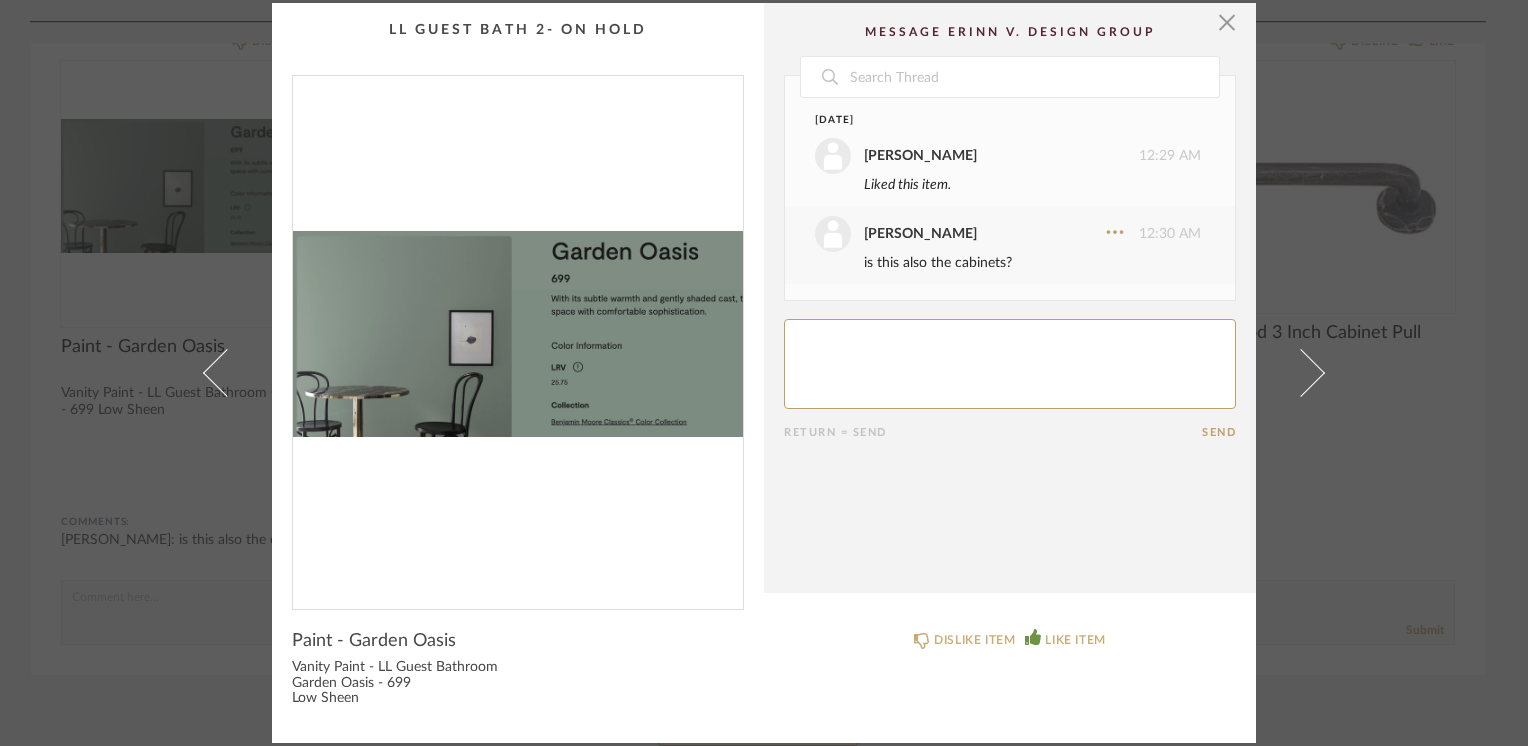 drag, startPoint x: 1221, startPoint y: 18, endPoint x: 664, endPoint y: 254, distance: 604.9339 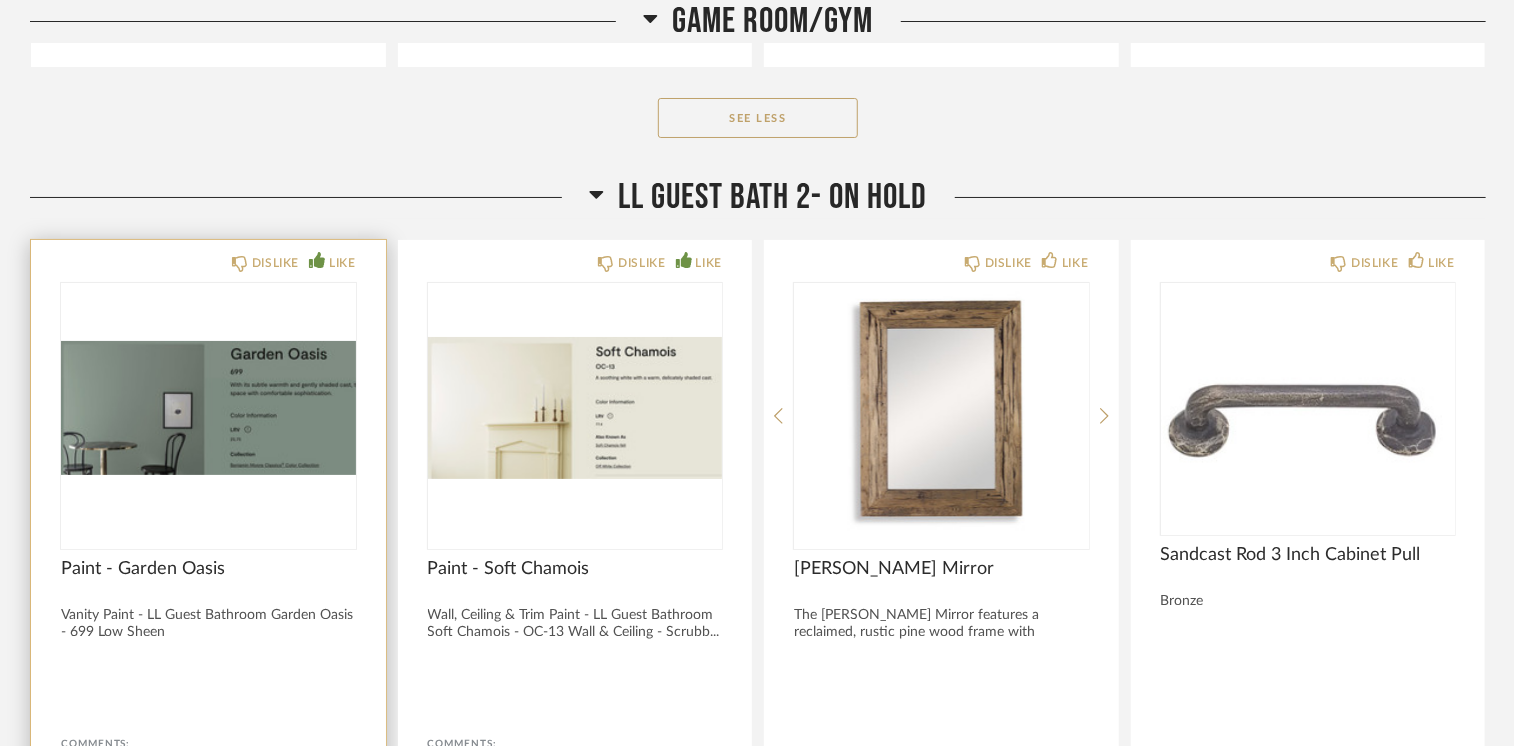 scroll, scrollTop: 49300, scrollLeft: 0, axis: vertical 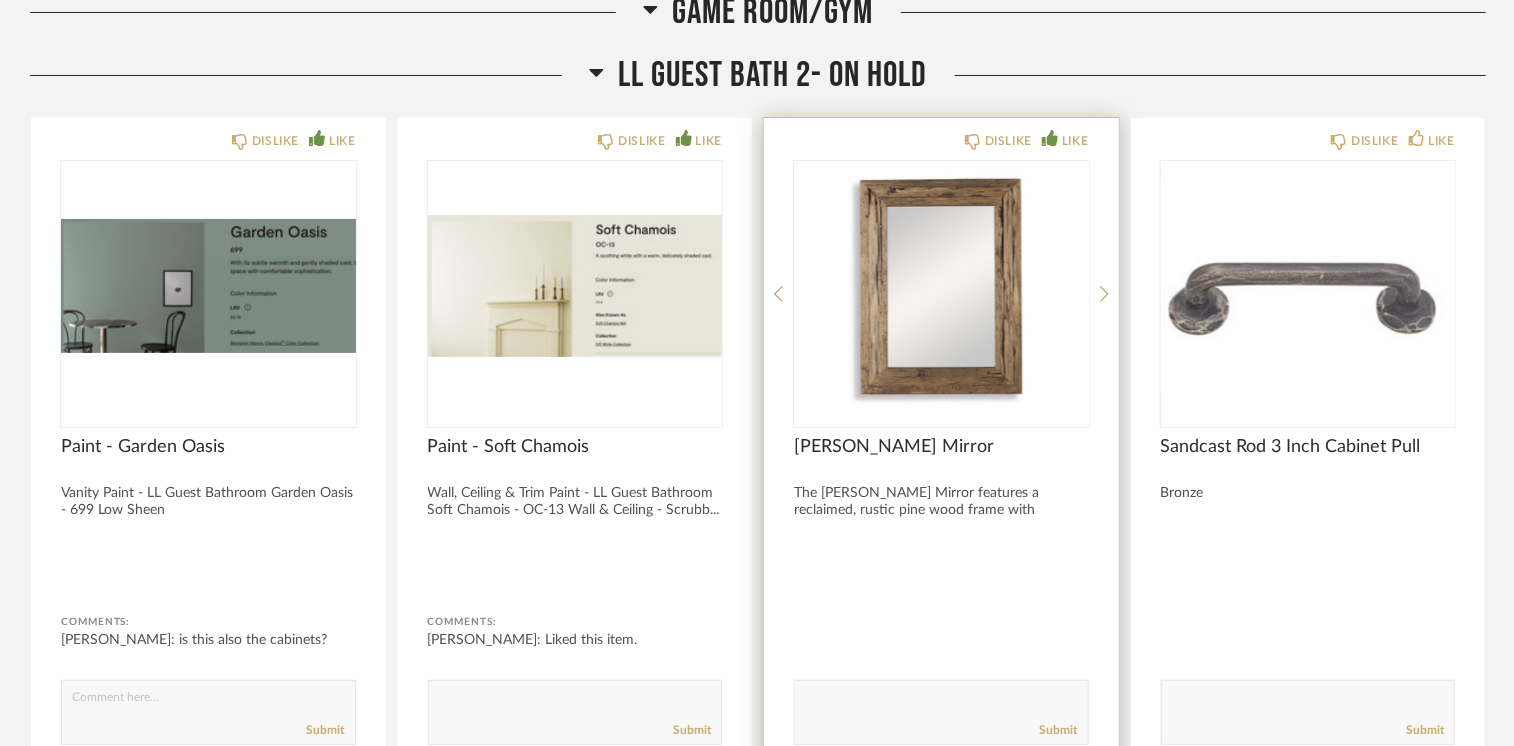 click 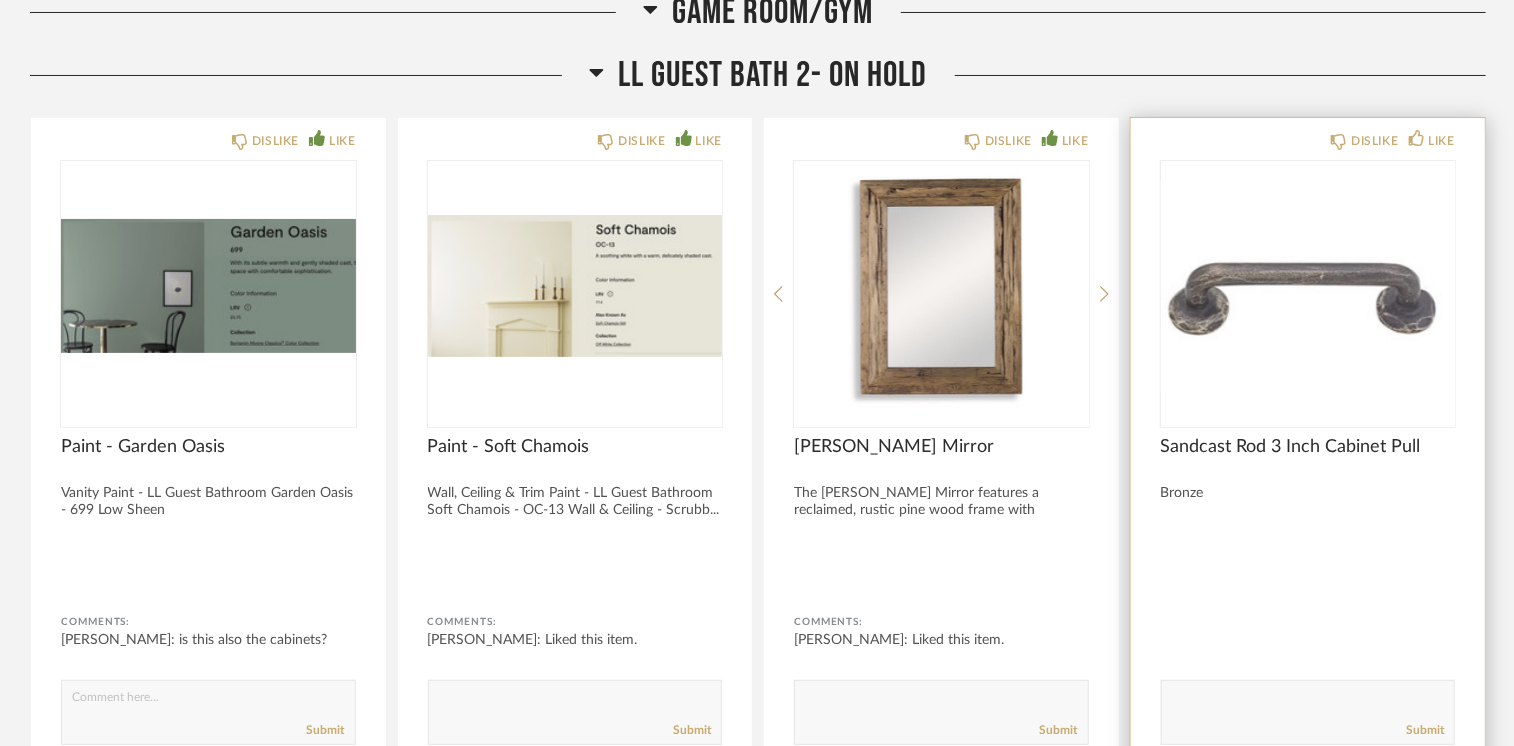 click at bounding box center [1308, 286] 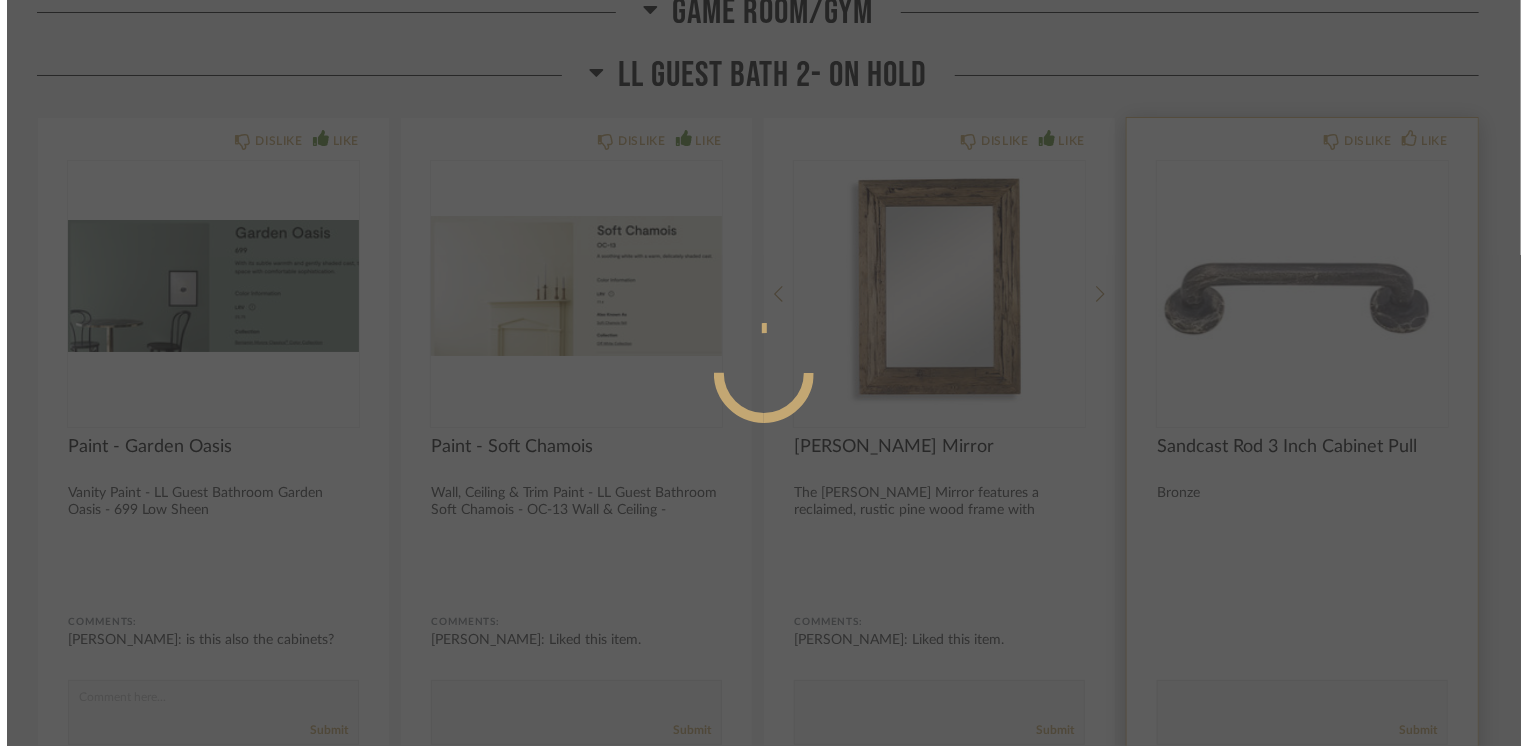 scroll, scrollTop: 0, scrollLeft: 0, axis: both 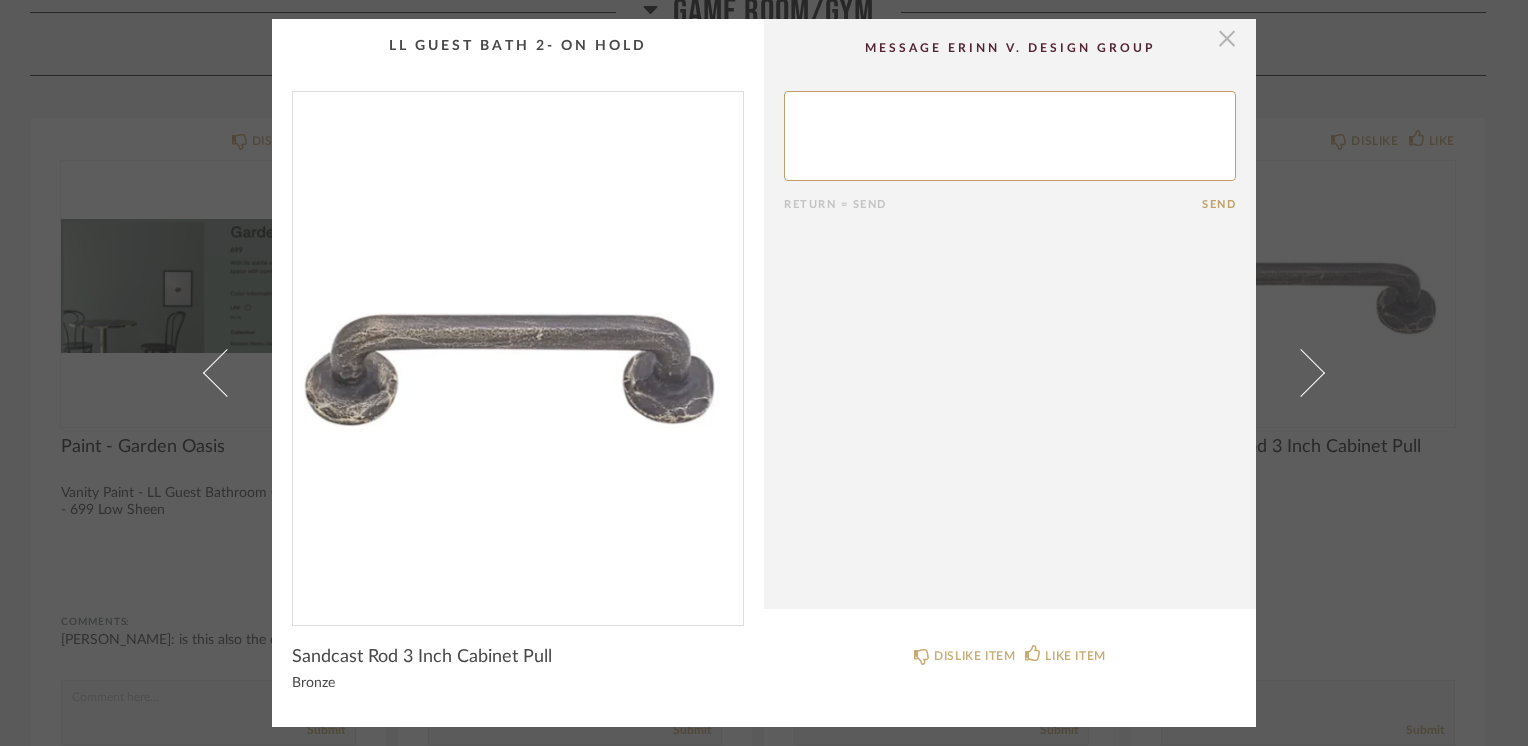 click at bounding box center (1227, 39) 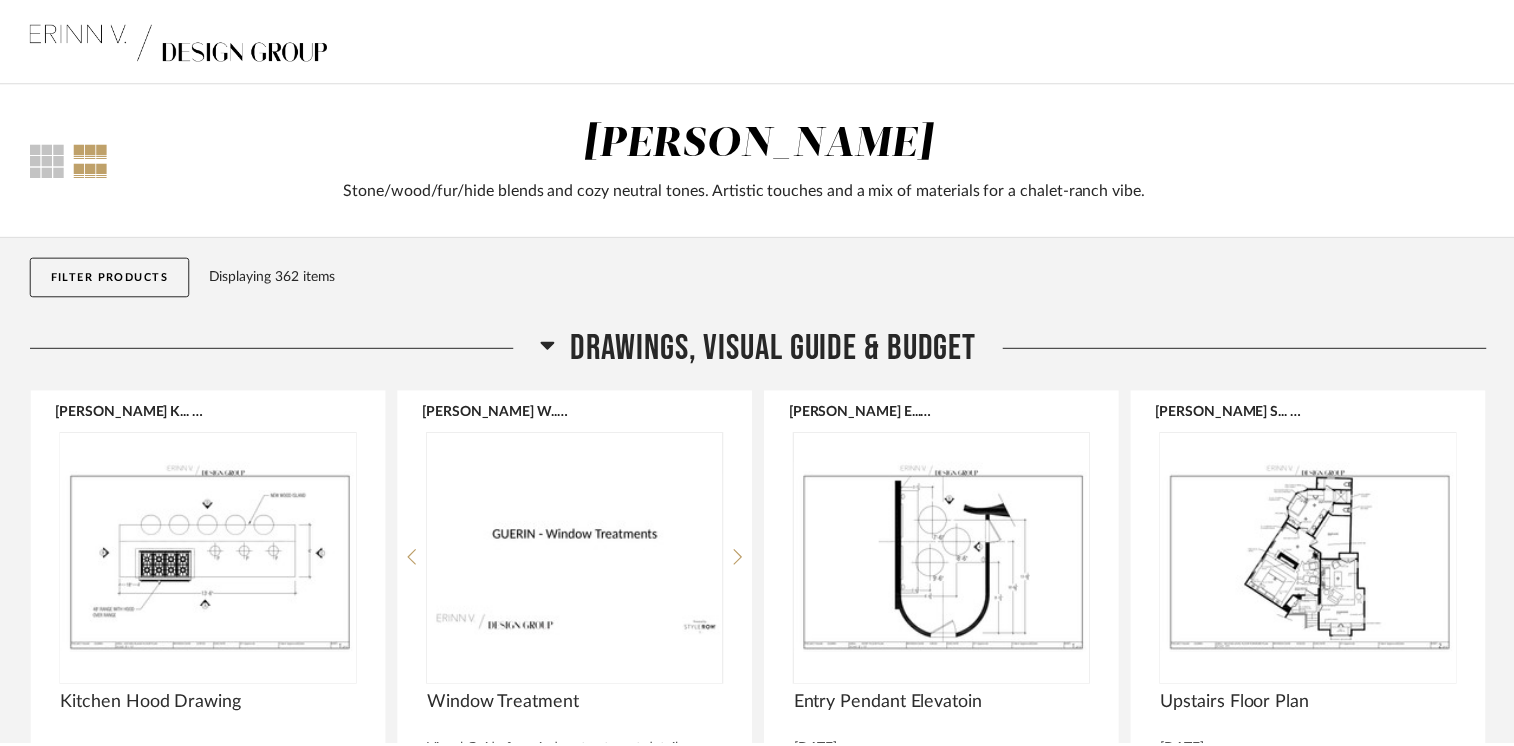 scroll, scrollTop: 49300, scrollLeft: 0, axis: vertical 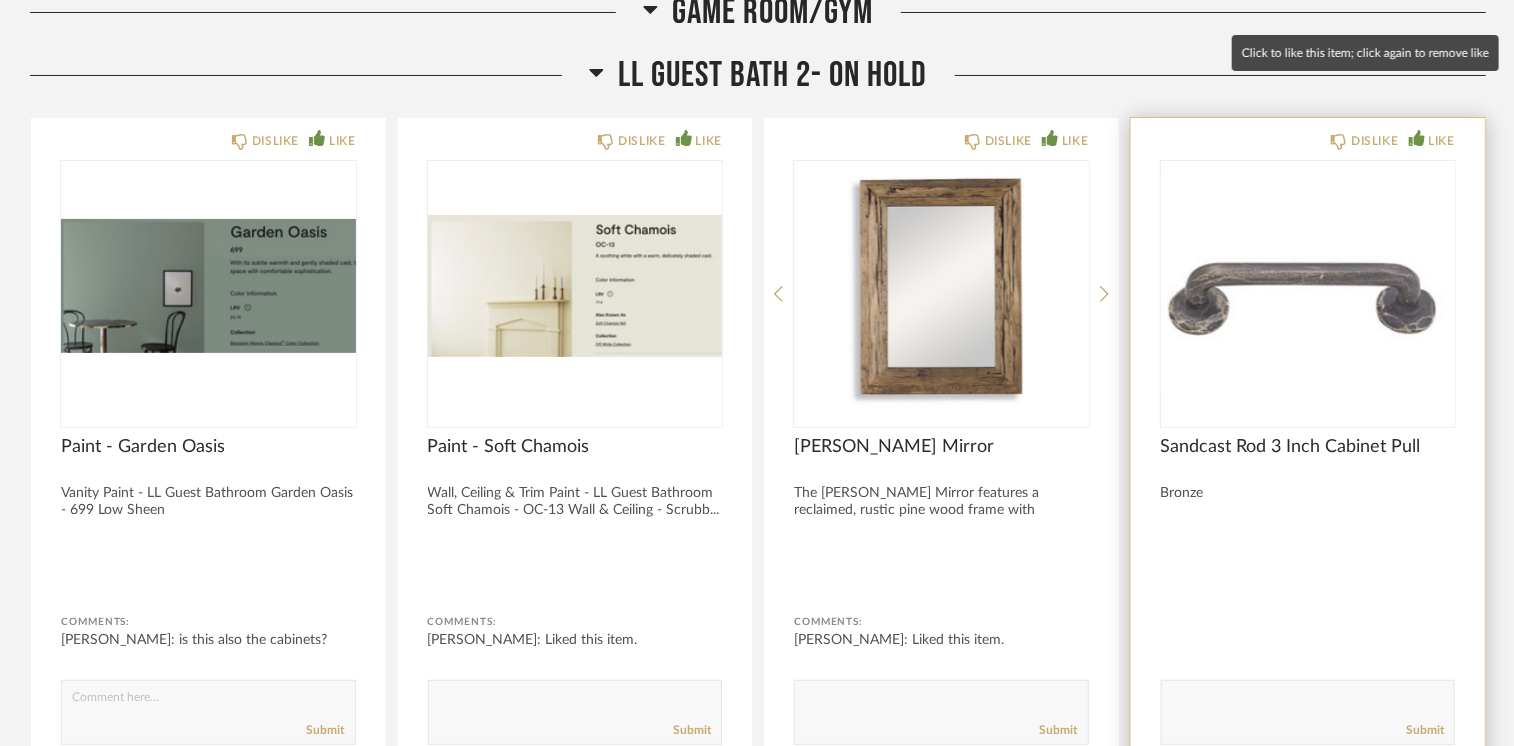 click 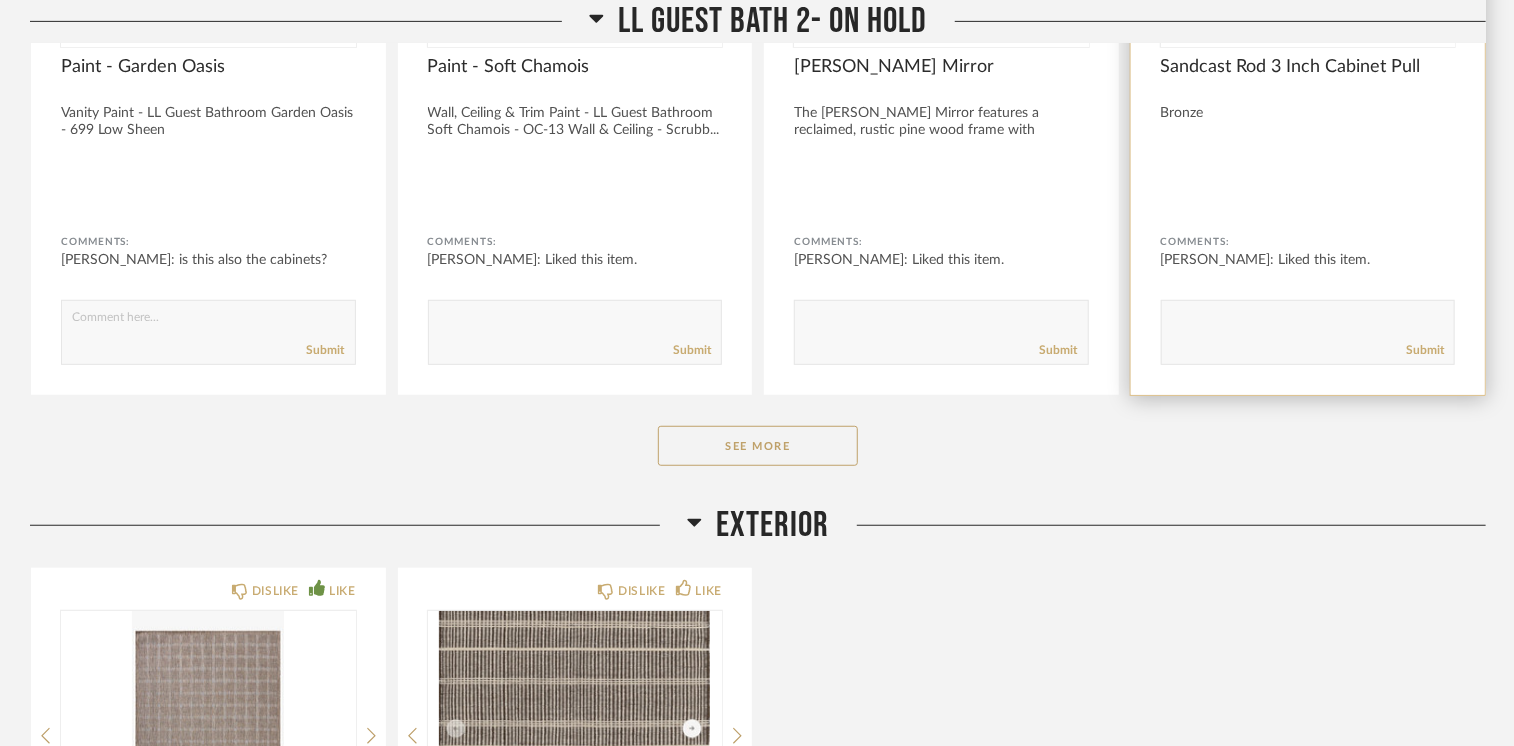 scroll, scrollTop: 49700, scrollLeft: 0, axis: vertical 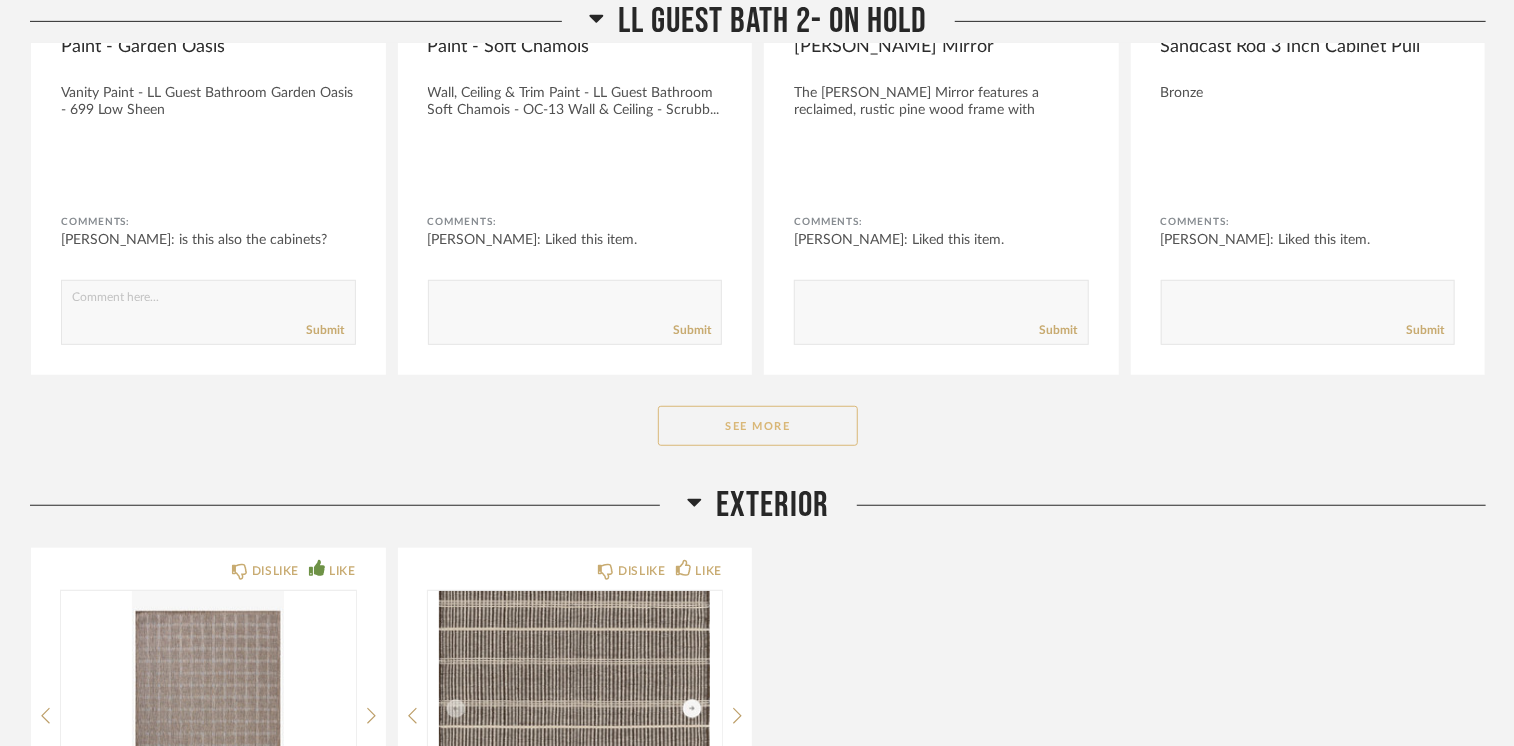 click on "See More" 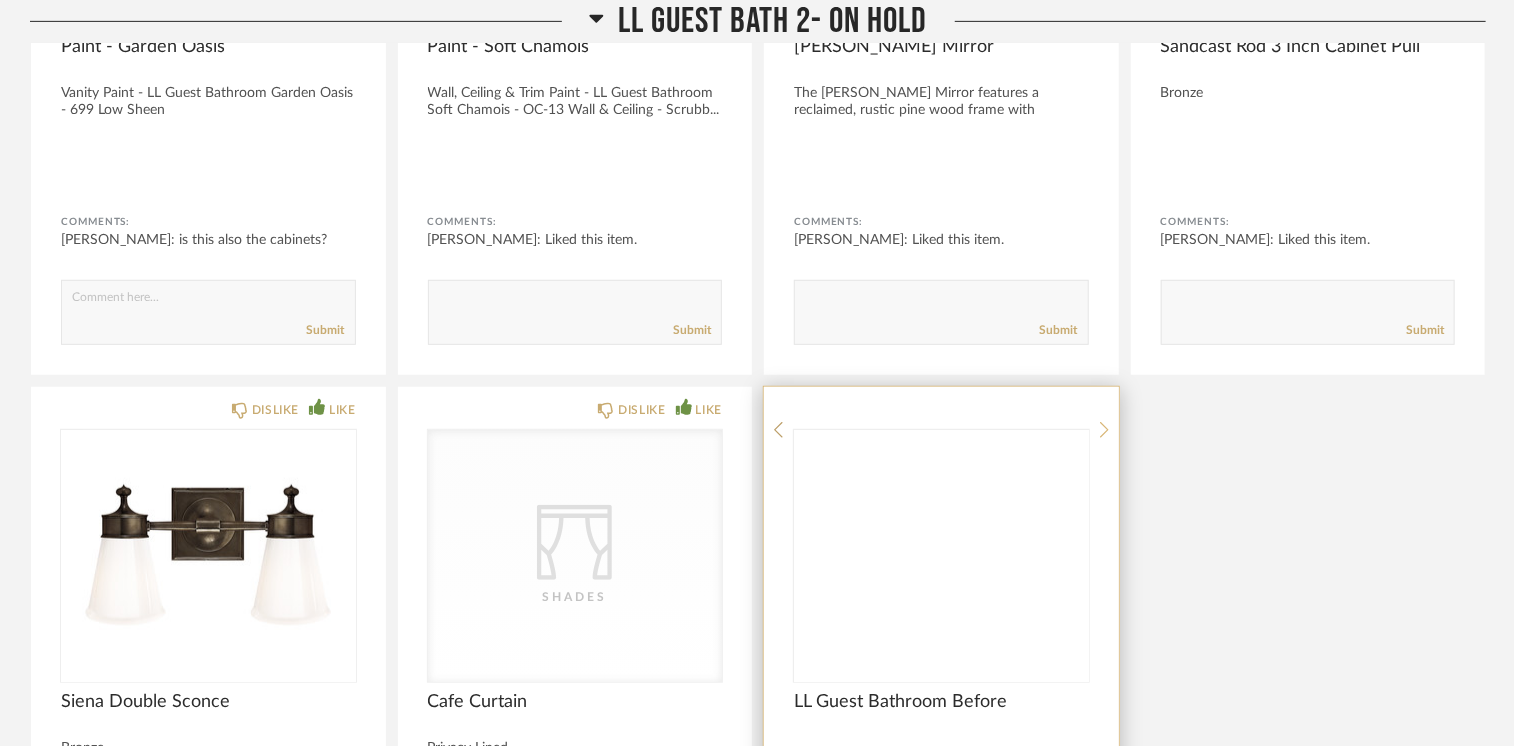 click 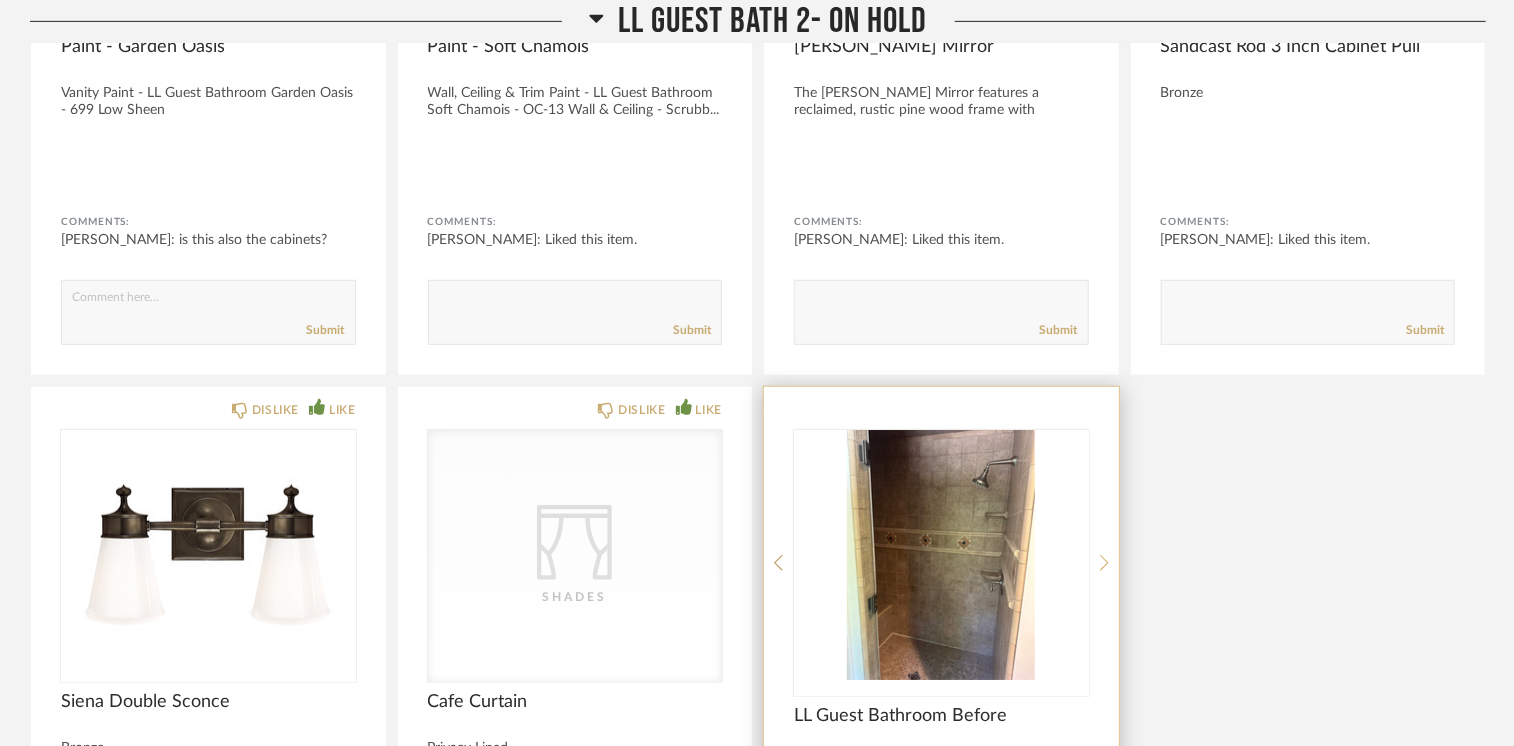 click 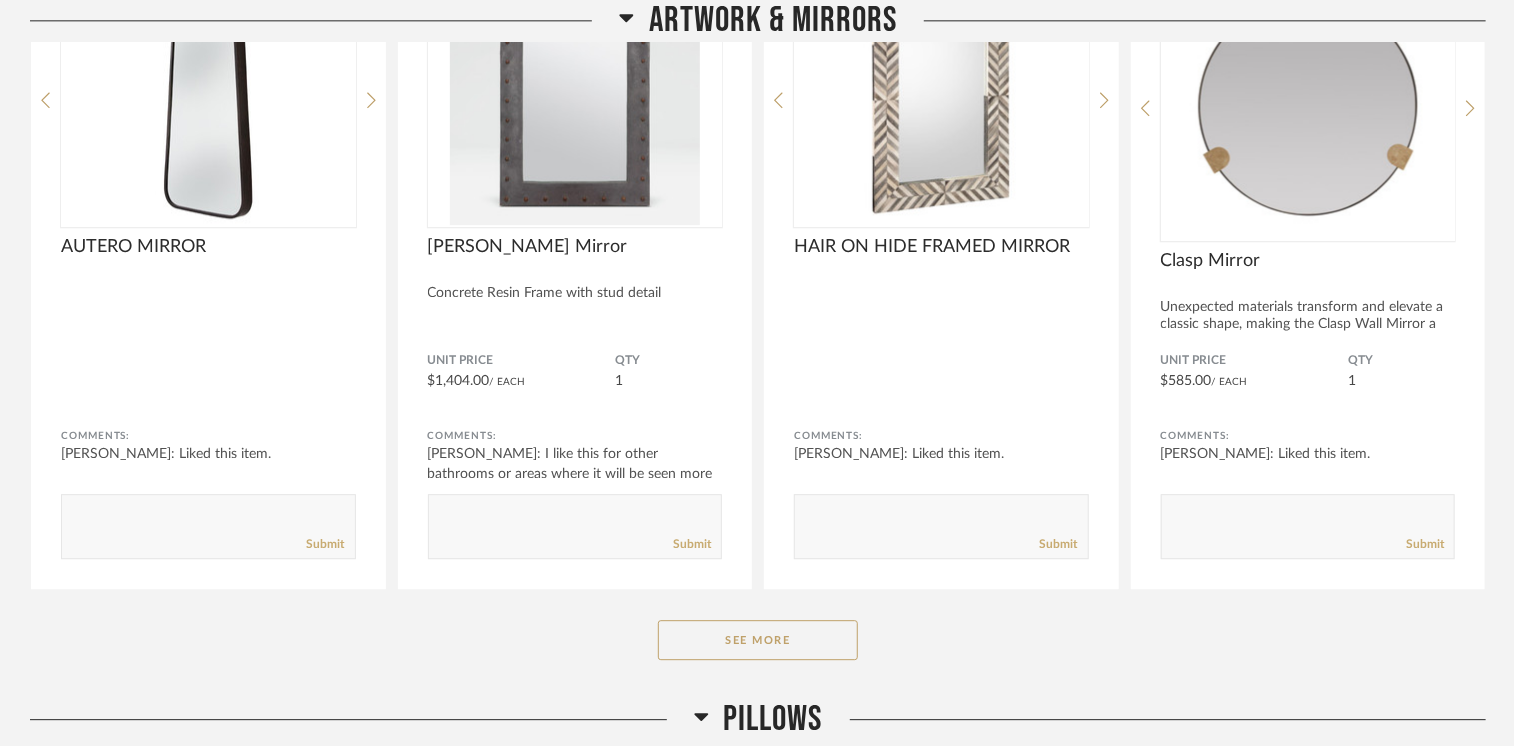 scroll, scrollTop: 52100, scrollLeft: 0, axis: vertical 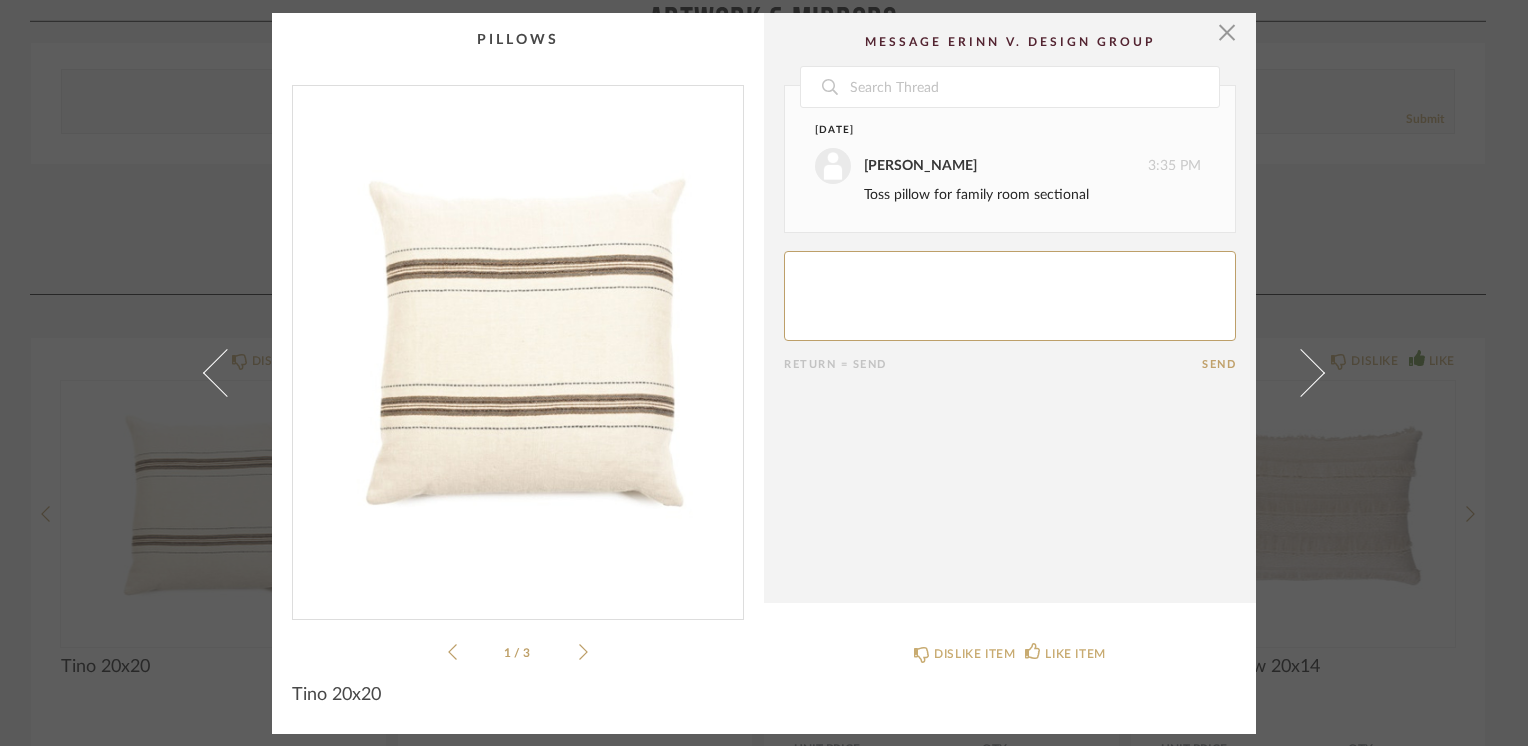 click 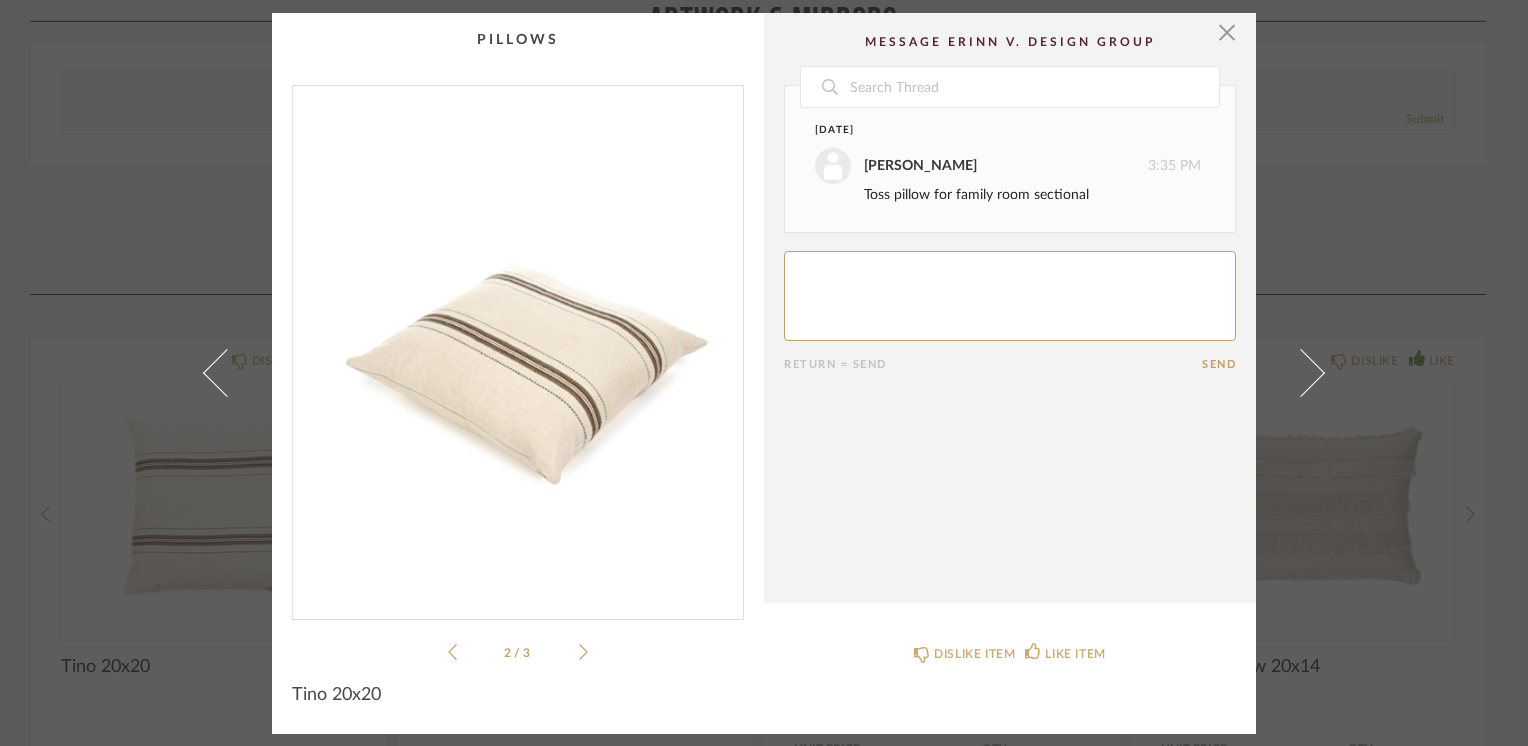 click 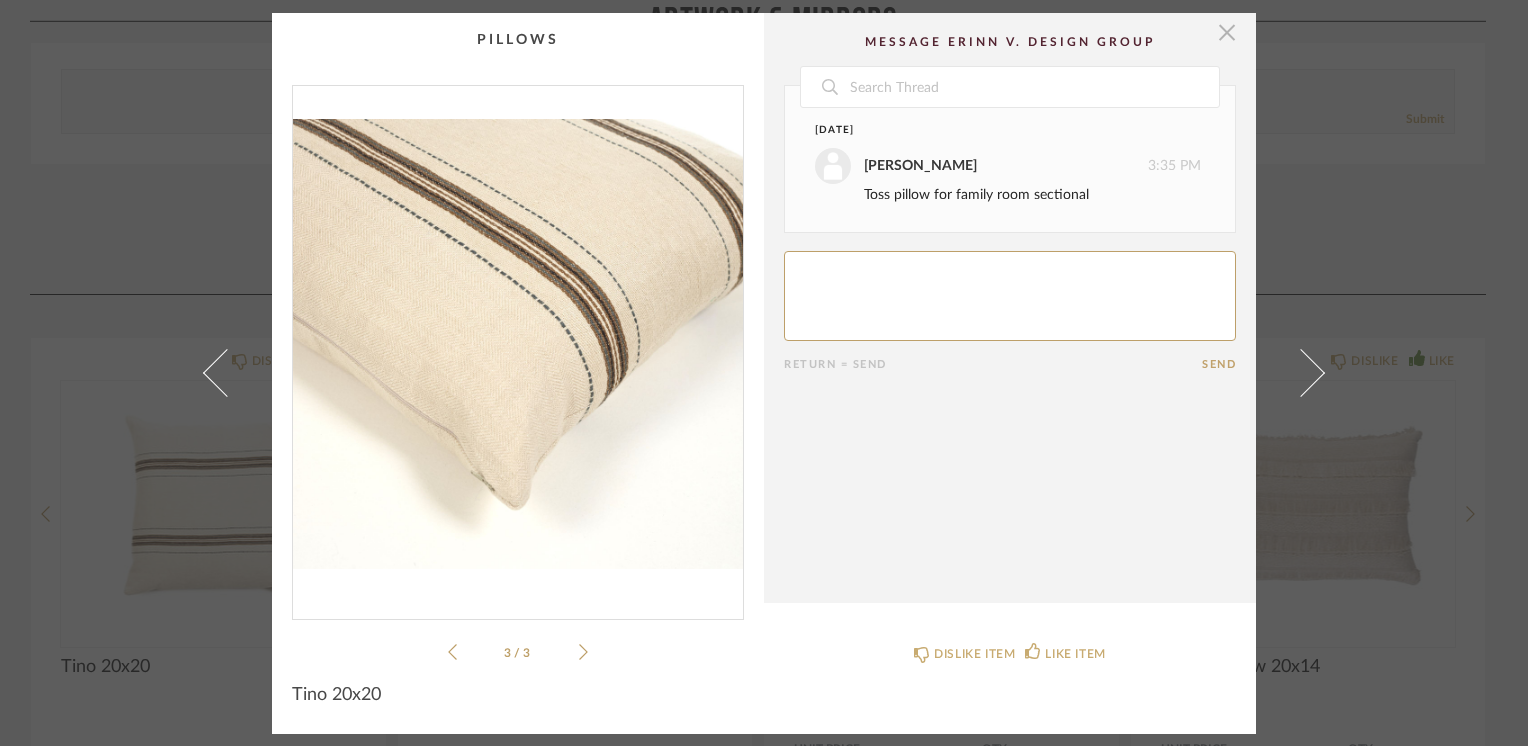 click at bounding box center [1227, 33] 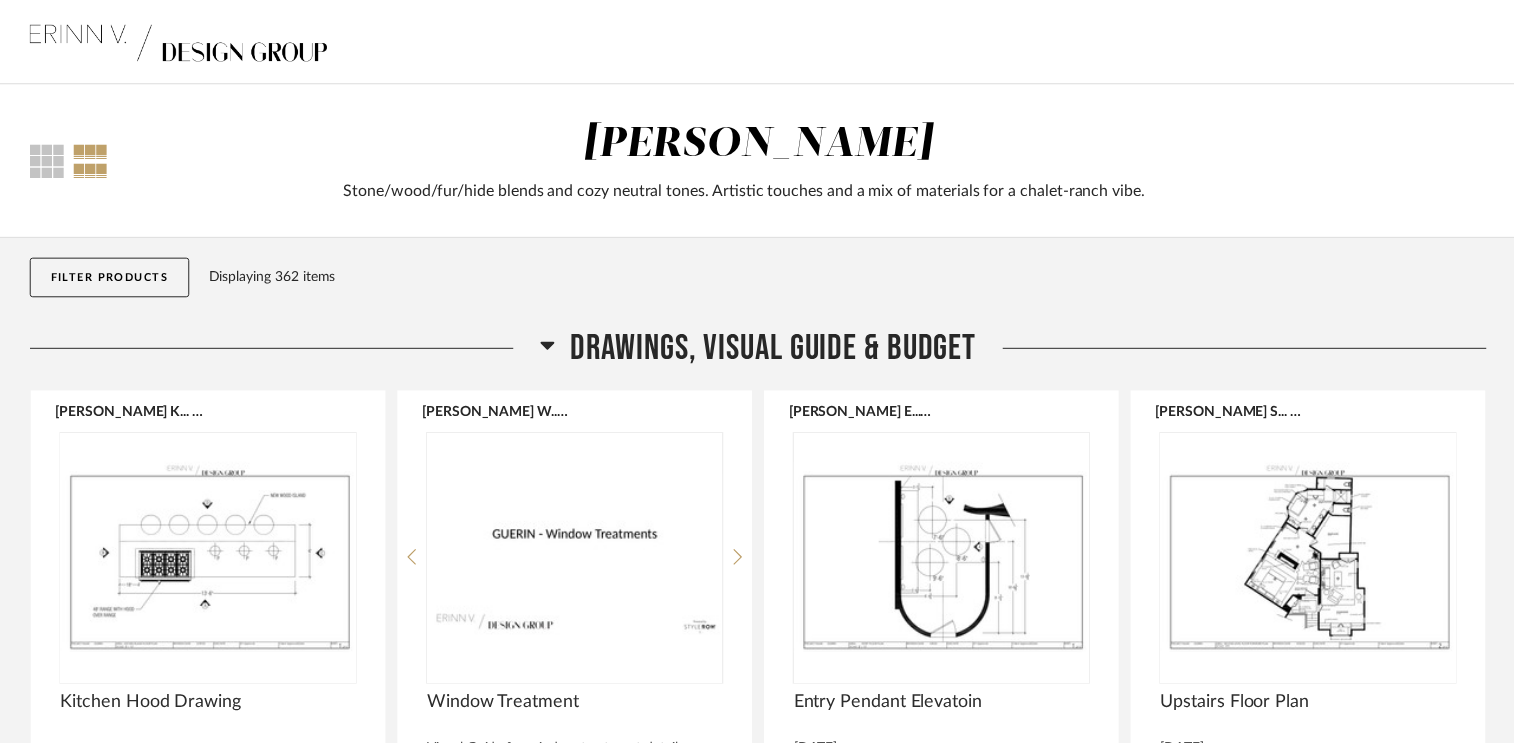 scroll, scrollTop: 52100, scrollLeft: 0, axis: vertical 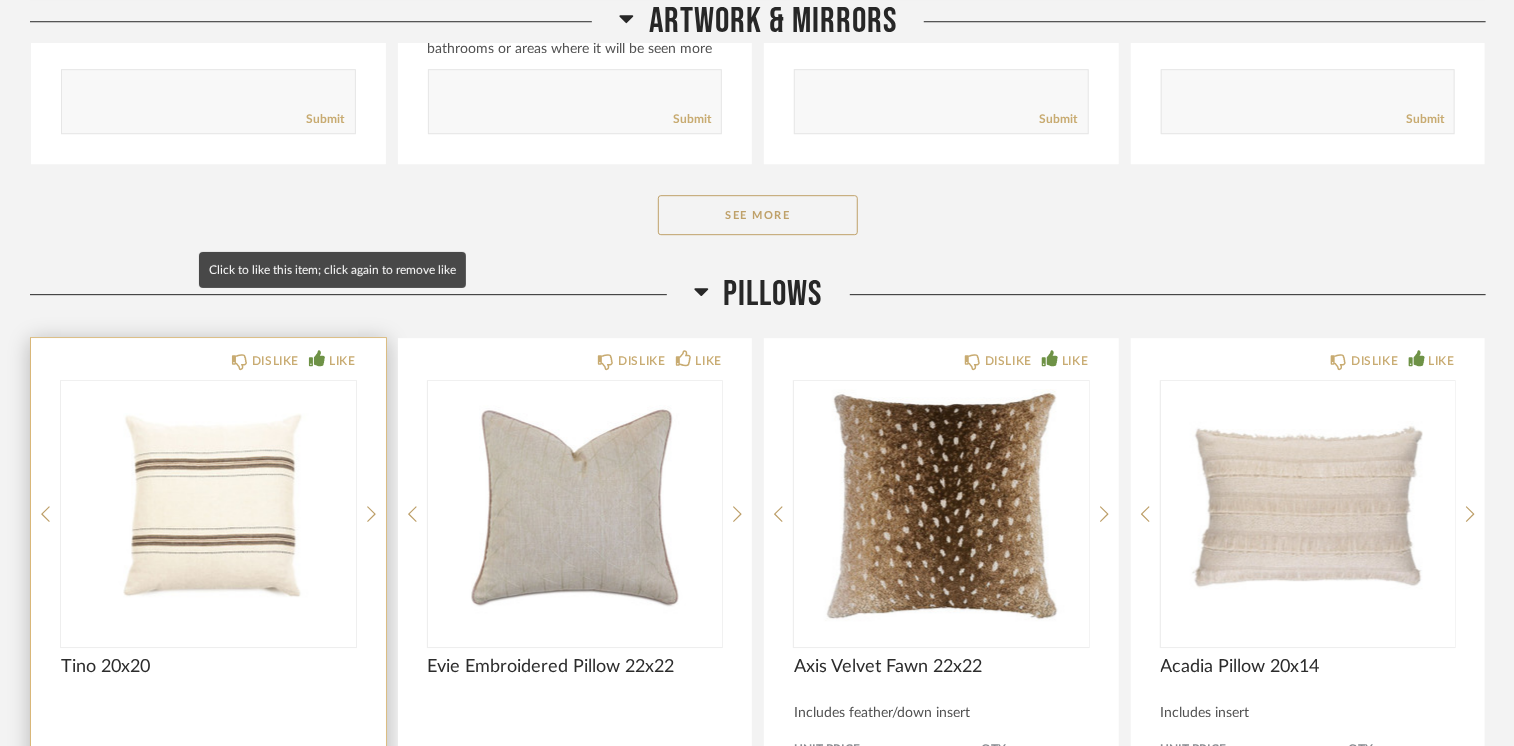 click 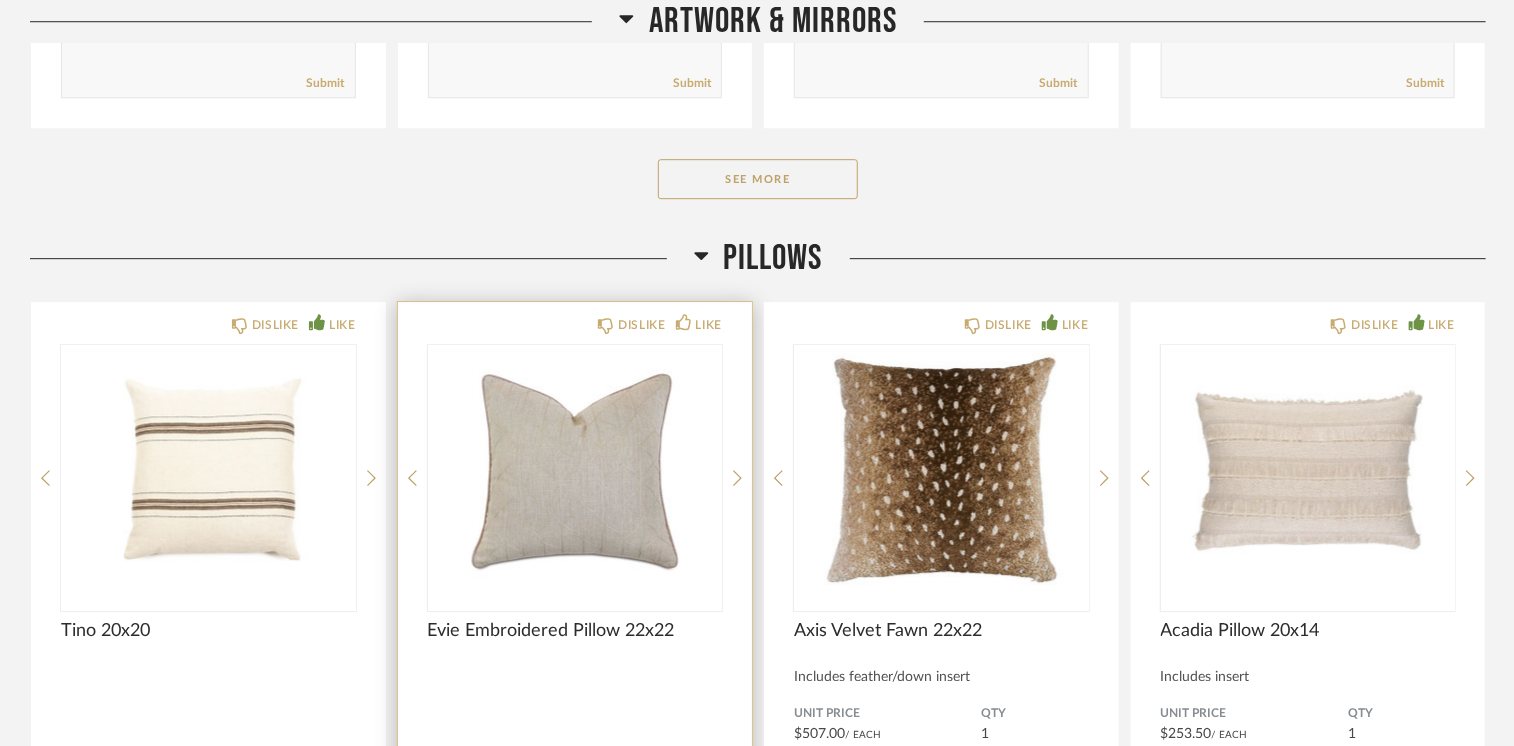 scroll, scrollTop: 52300, scrollLeft: 0, axis: vertical 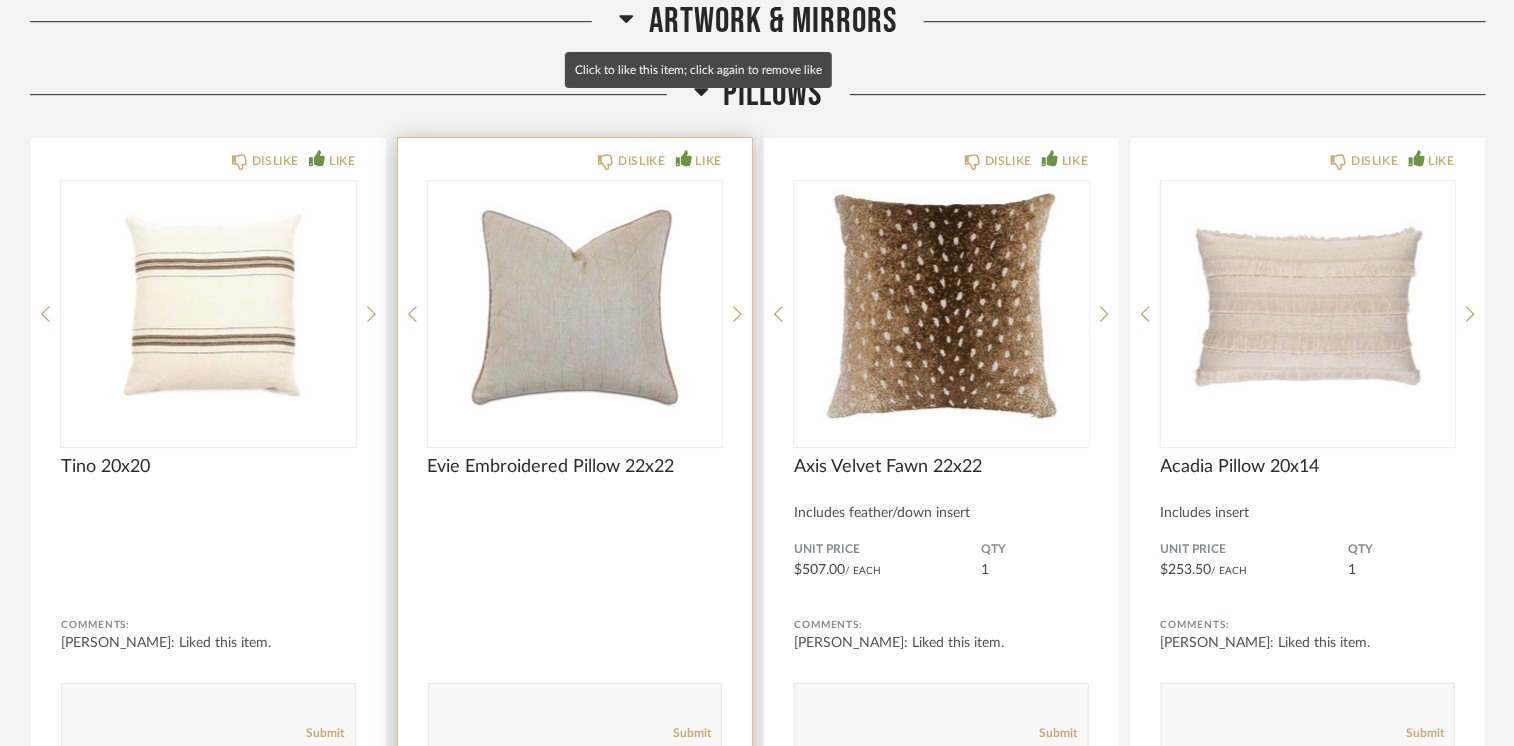 click 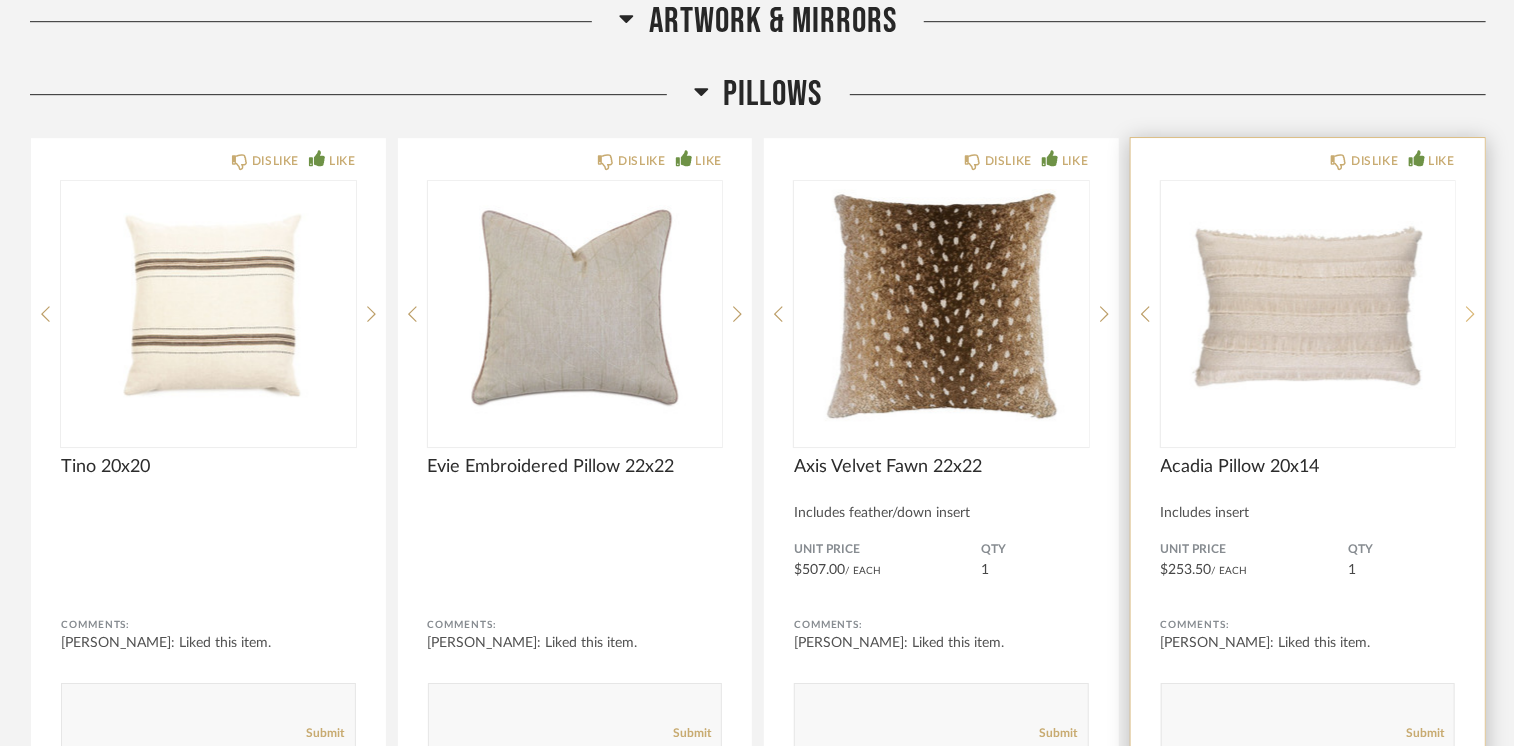 click 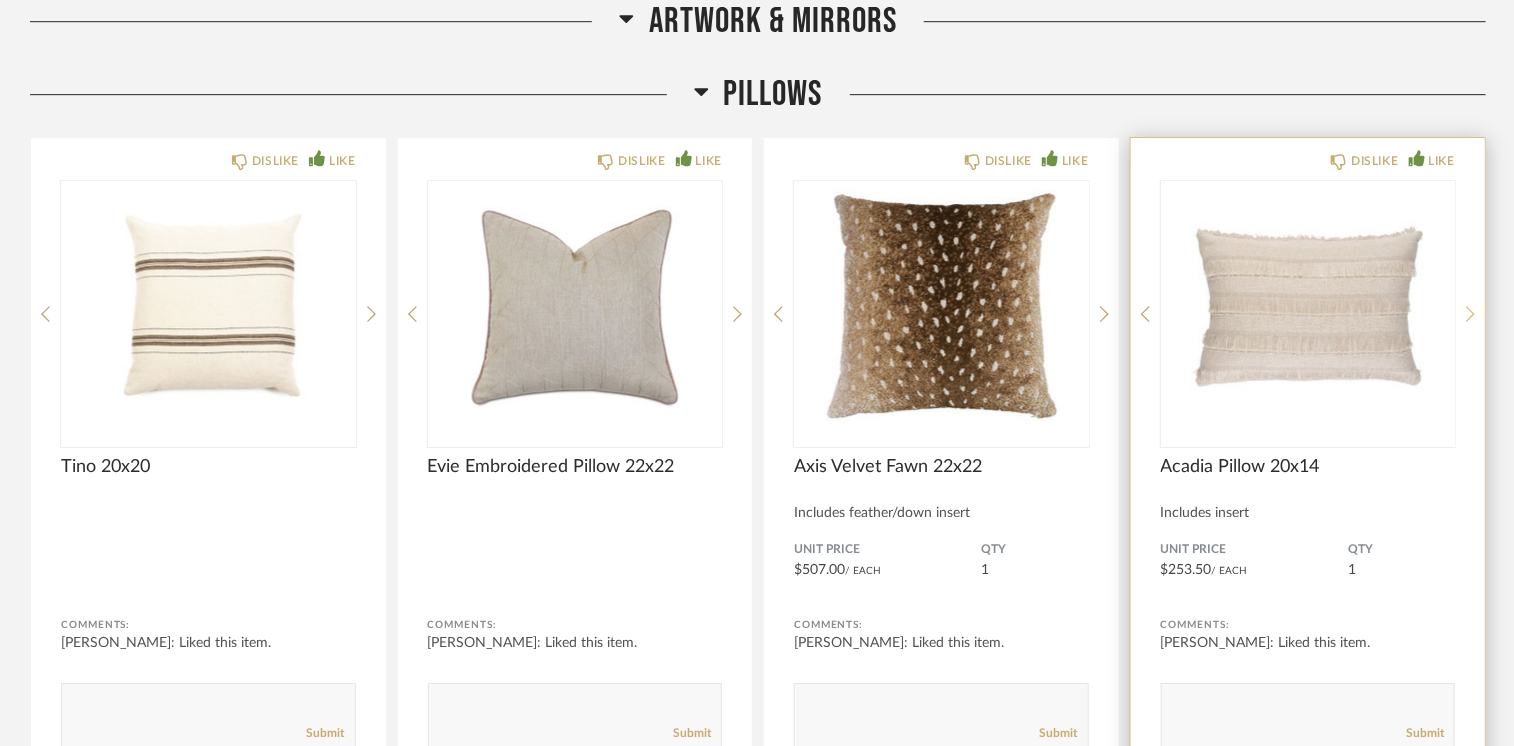 click 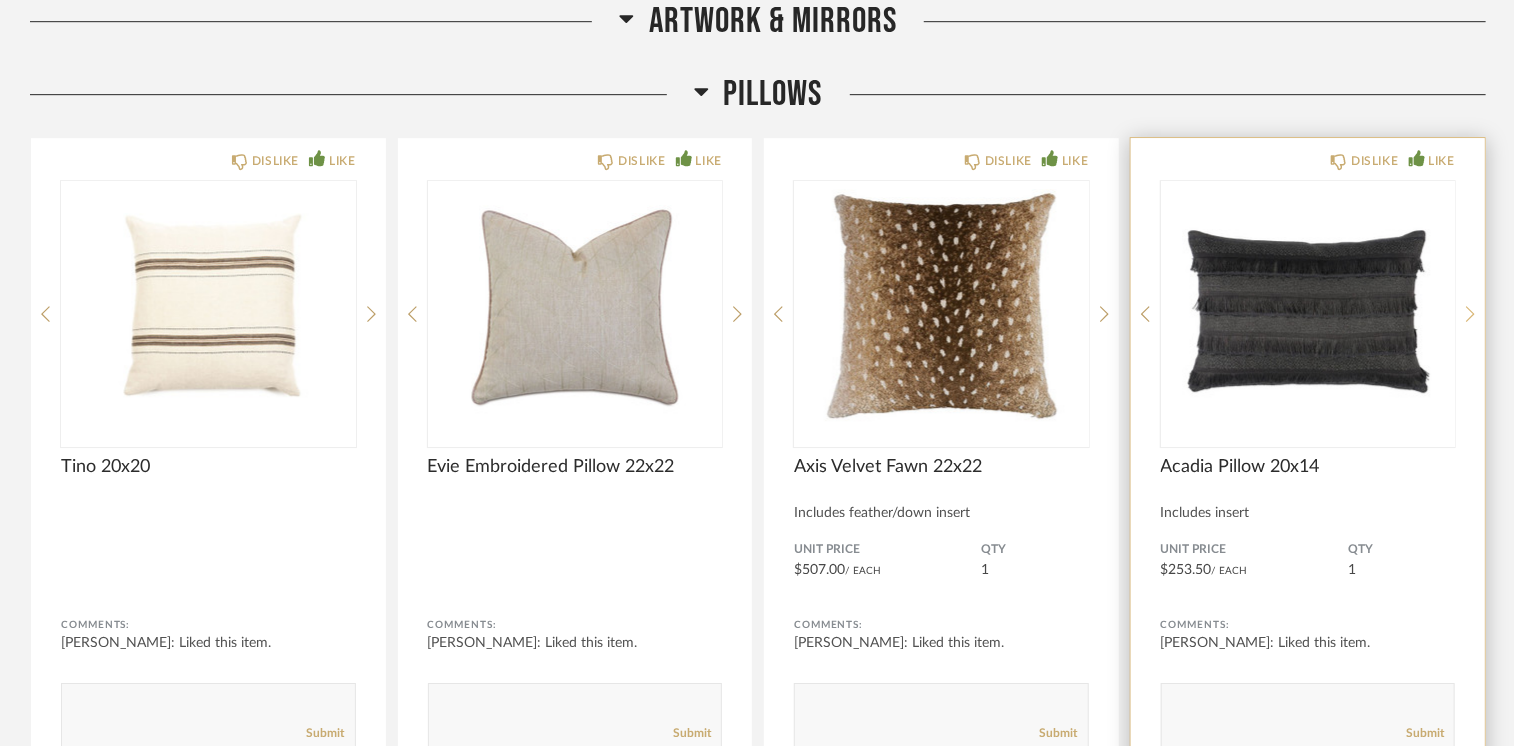 click 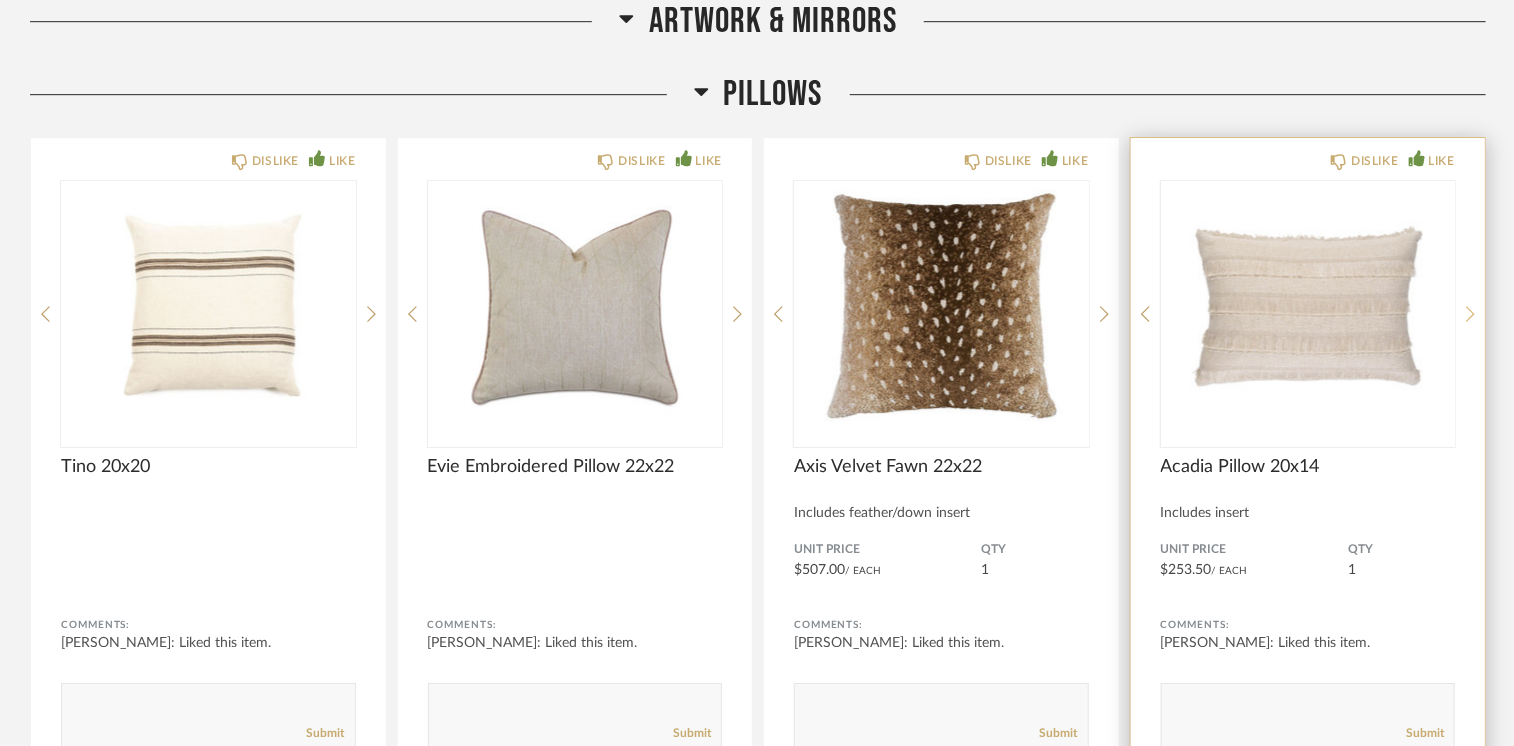 click 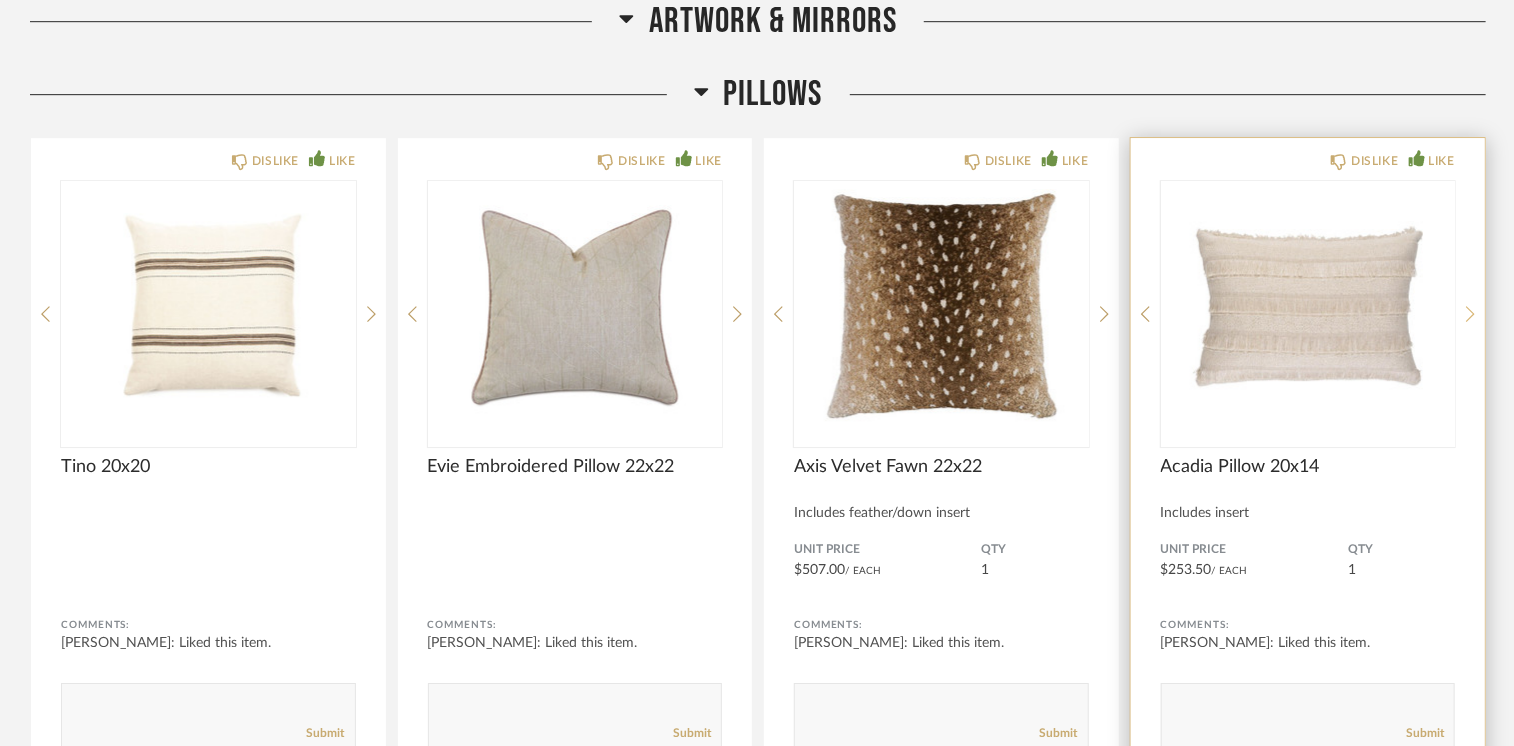 click 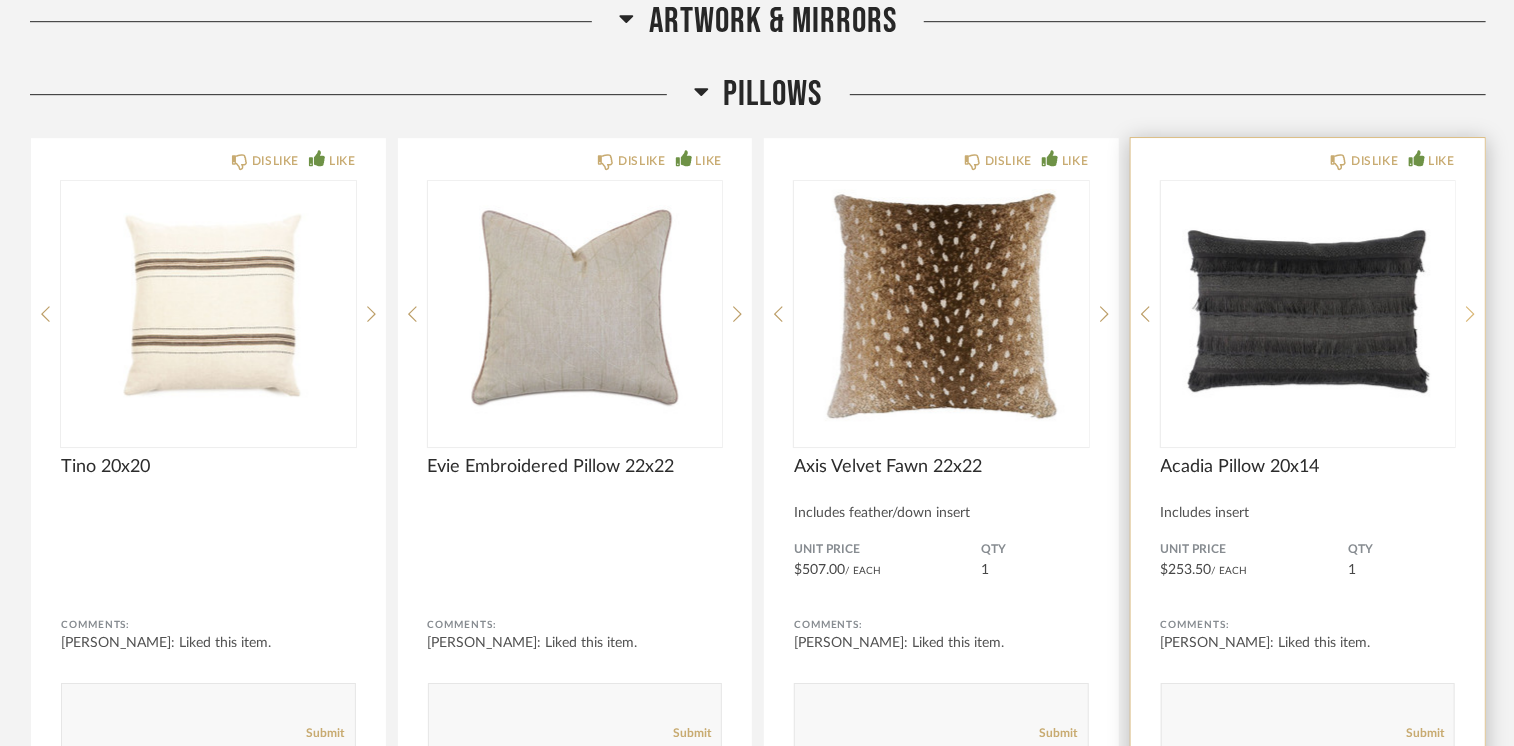 click 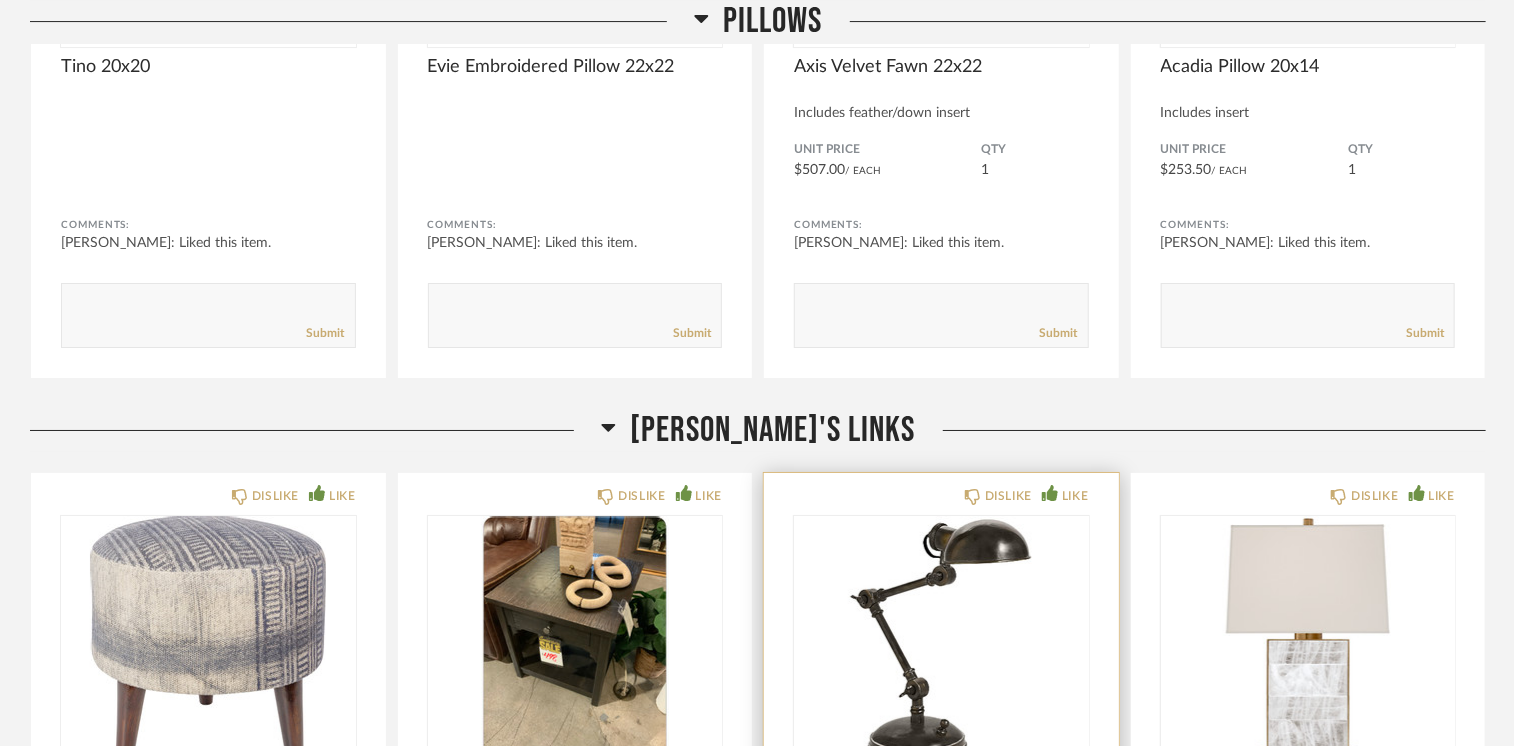scroll, scrollTop: 52854, scrollLeft: 0, axis: vertical 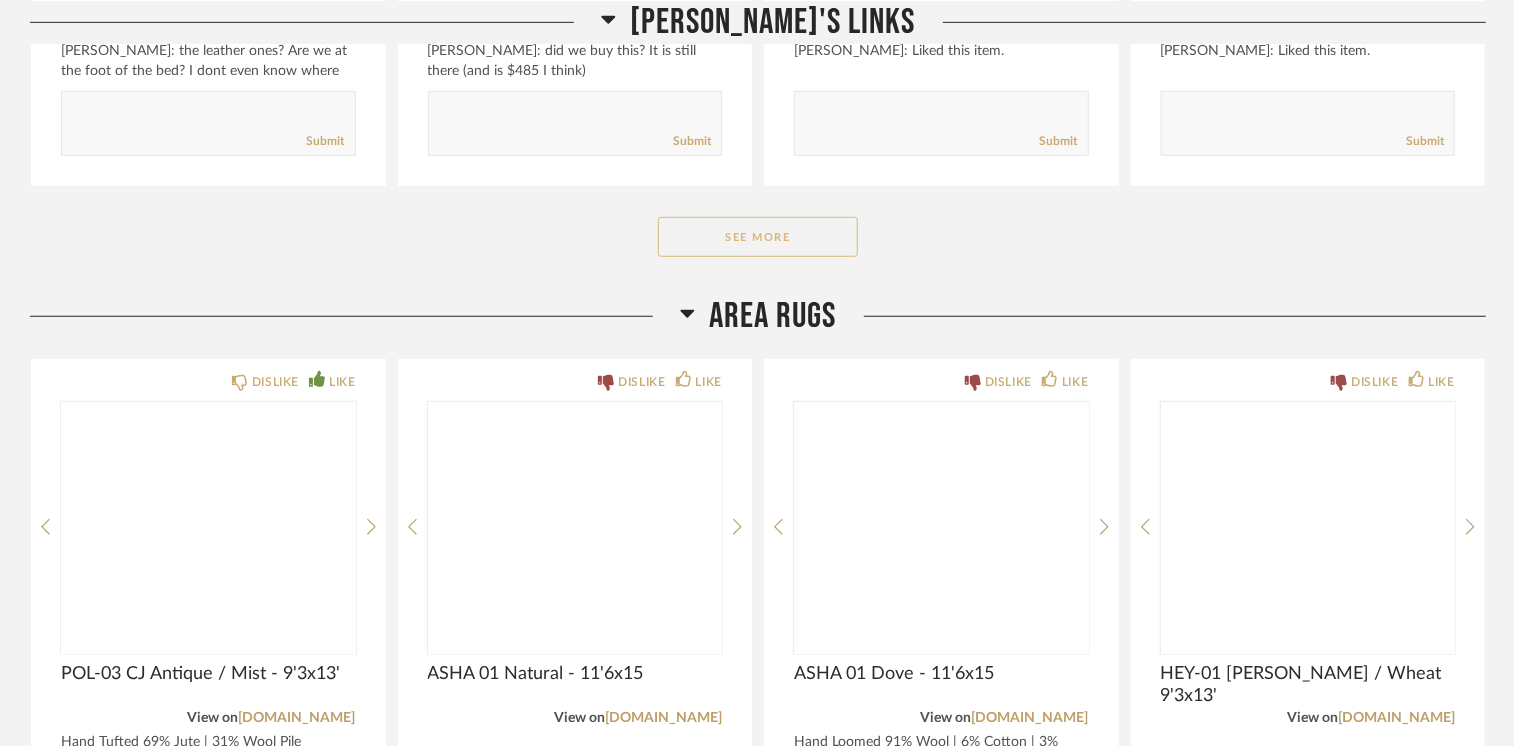 click on "See More" 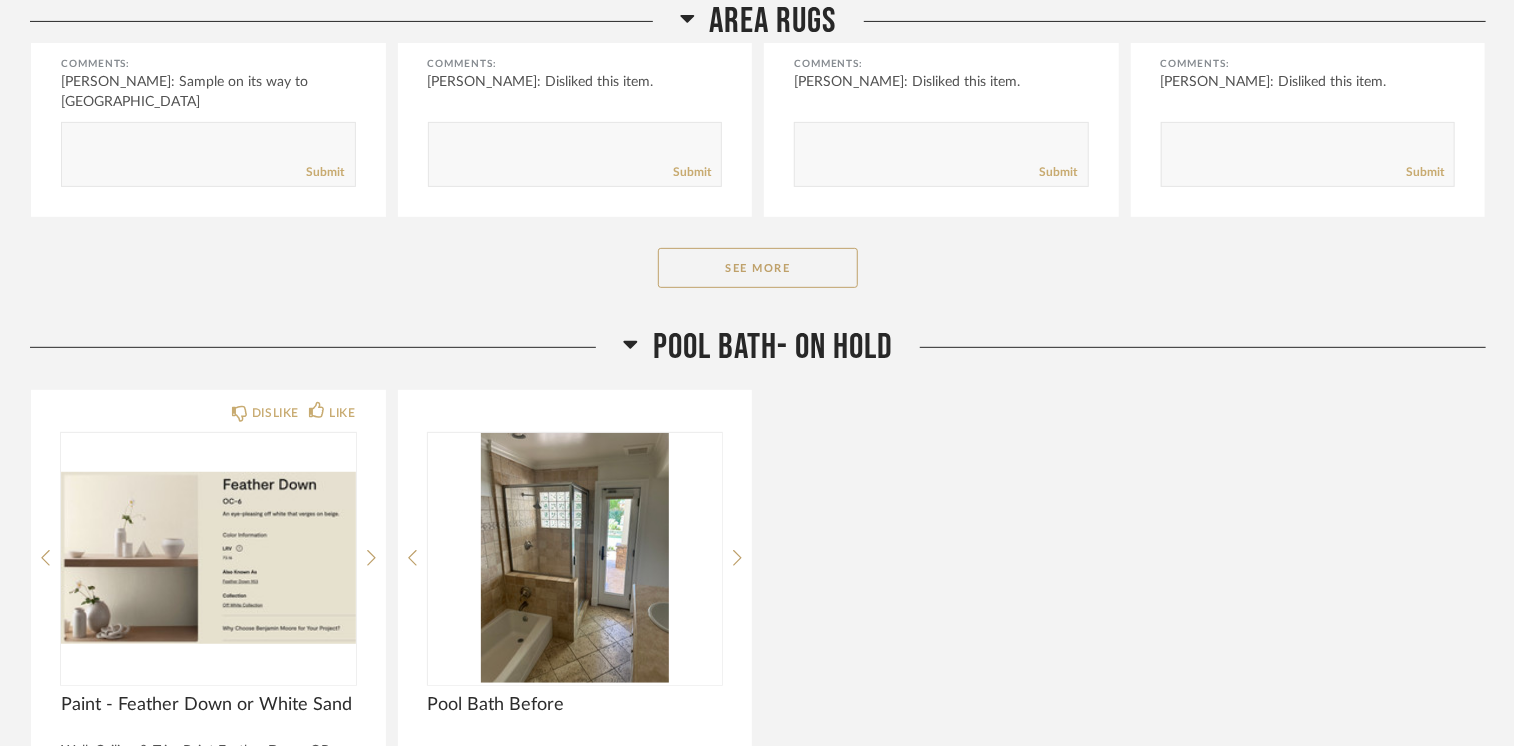 scroll, scrollTop: 57313, scrollLeft: 0, axis: vertical 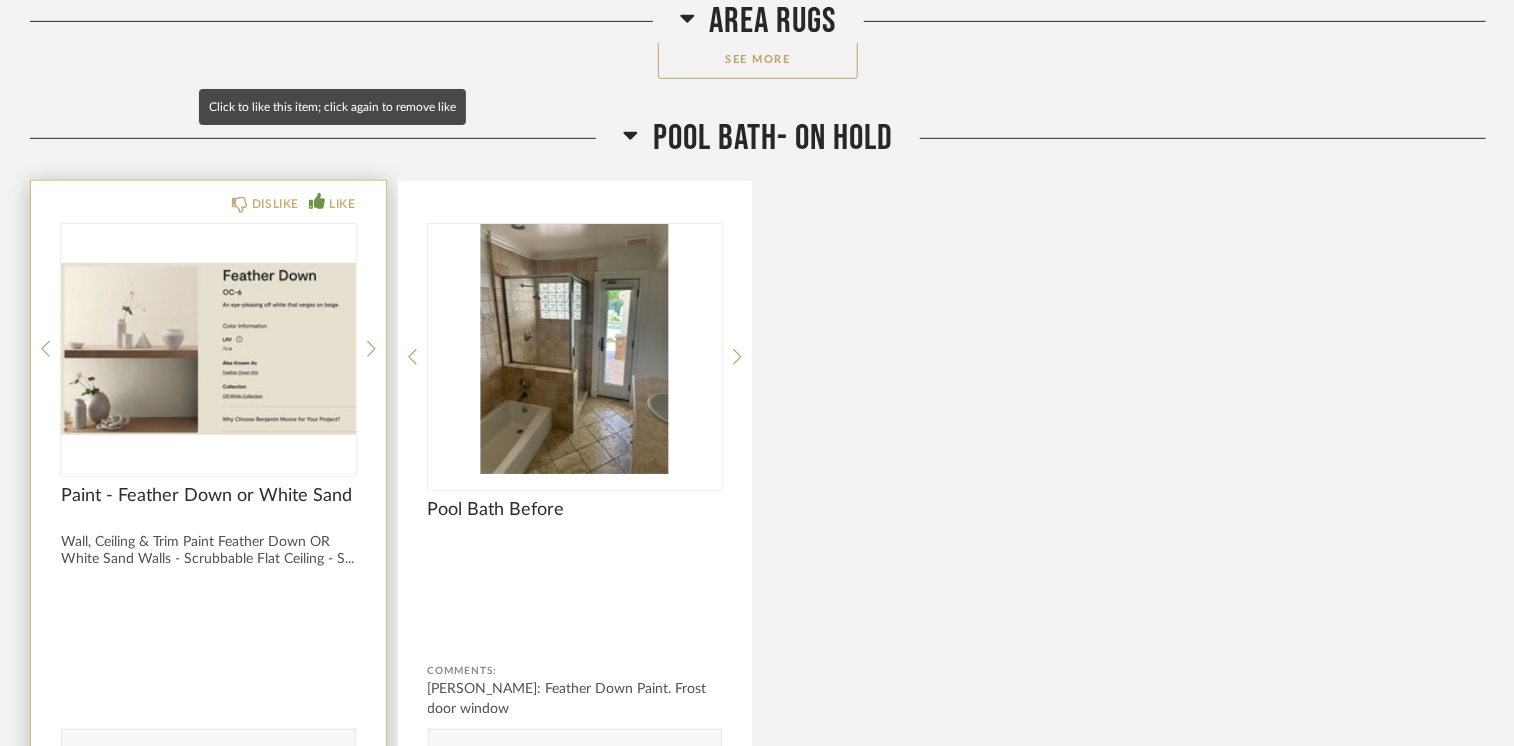 click 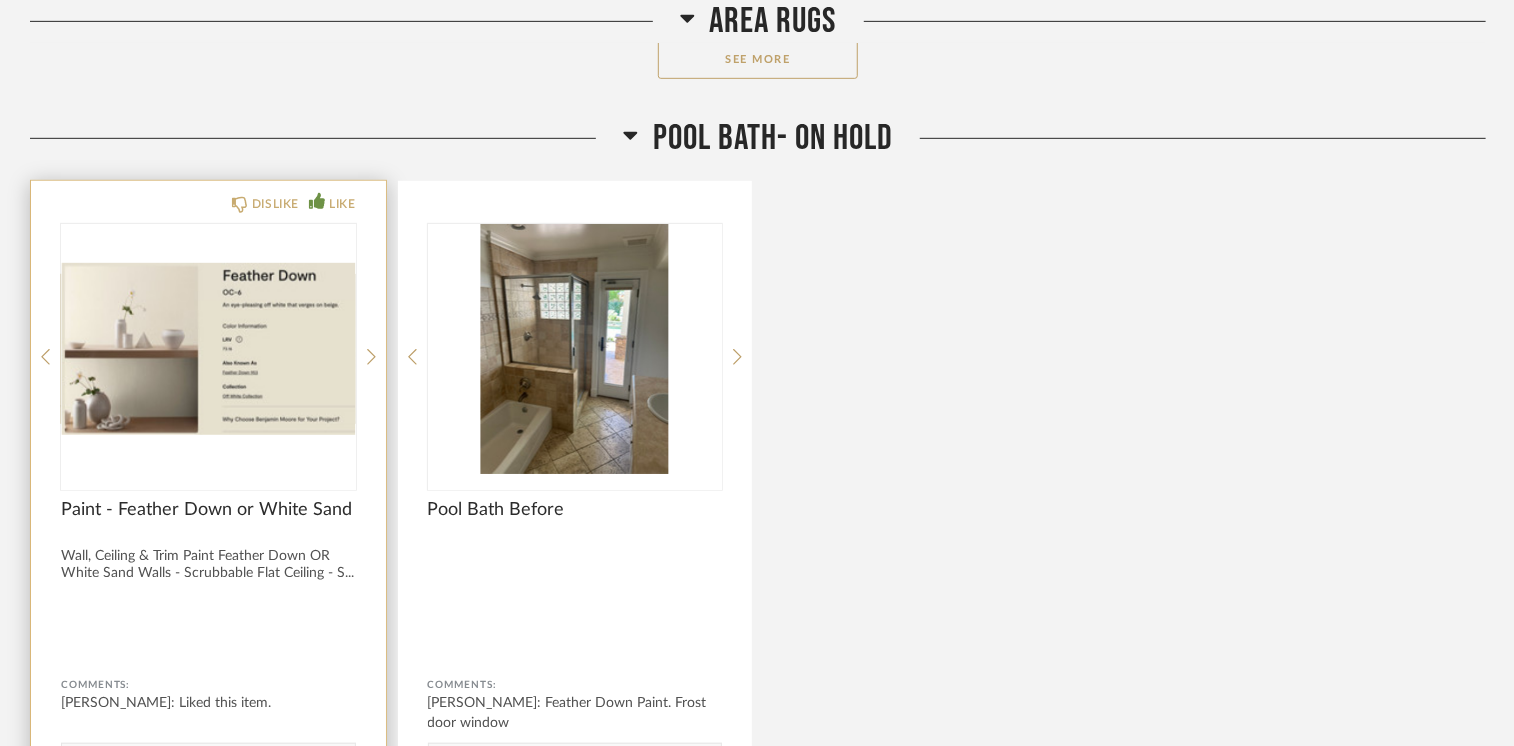 click at bounding box center [208, 349] 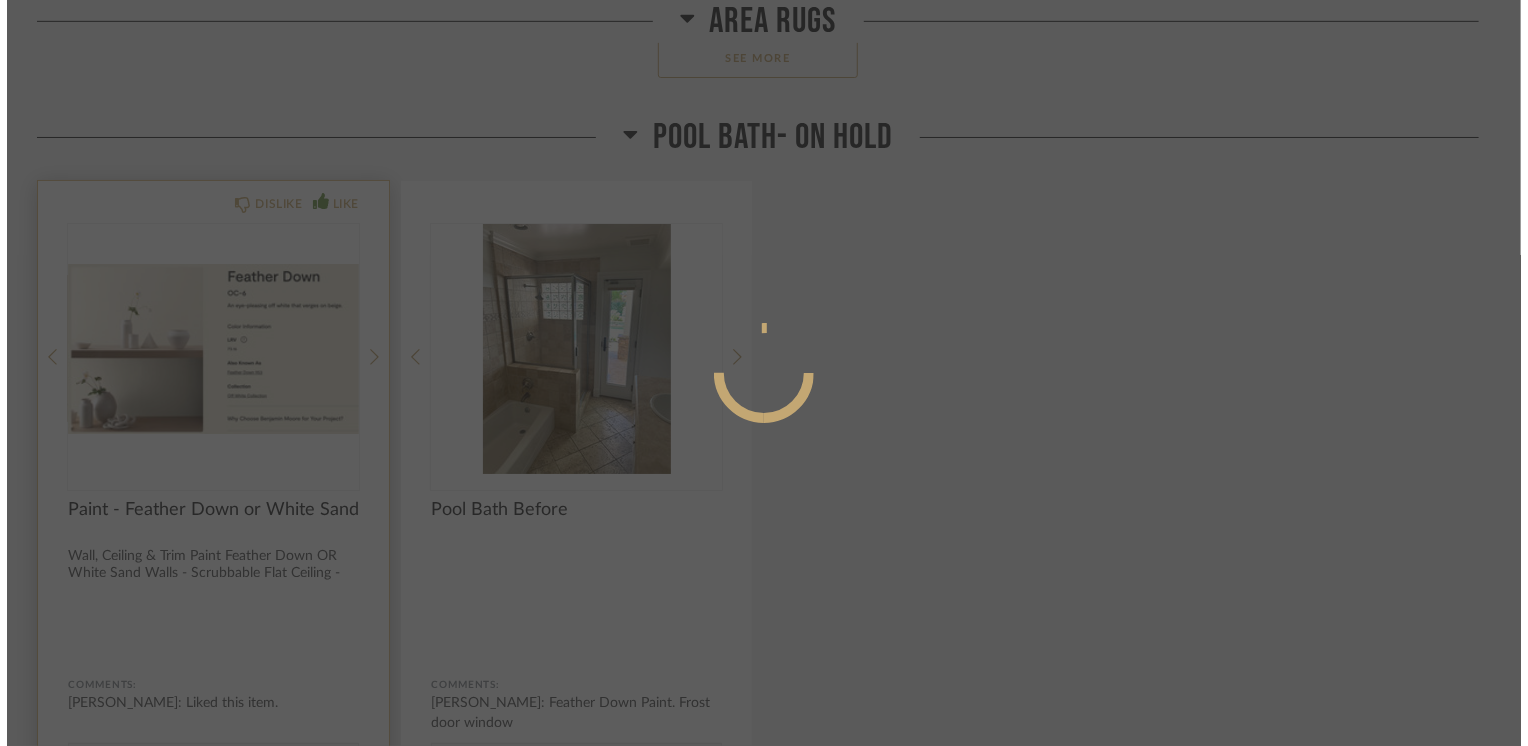 scroll, scrollTop: 0, scrollLeft: 0, axis: both 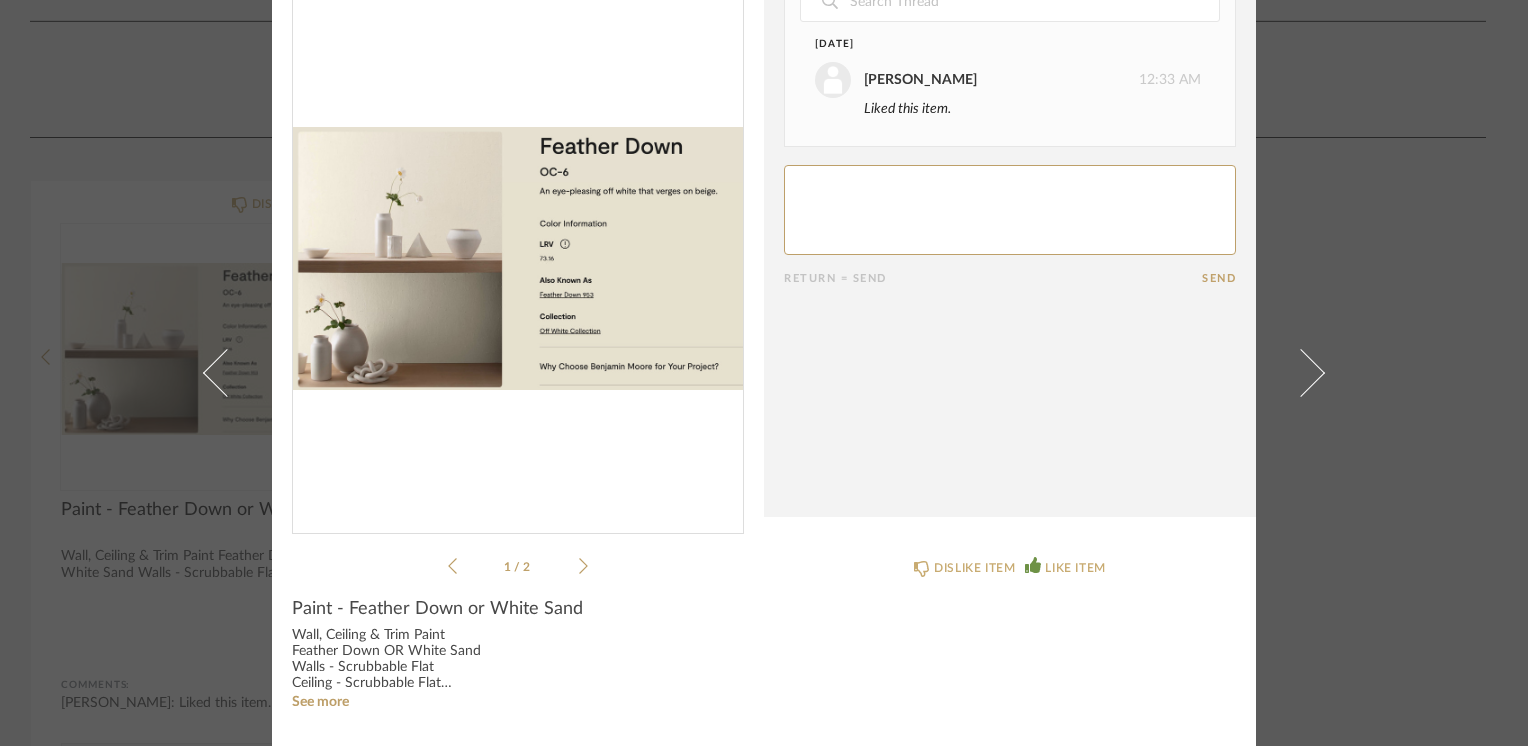 click on "Wall, Ceiling & Trim Paint
Feather Down OR White Sand
Walls - Scrubbable Flat
Ceiling - Scrubbable Flat
Trim (including door) - low sheen See more" 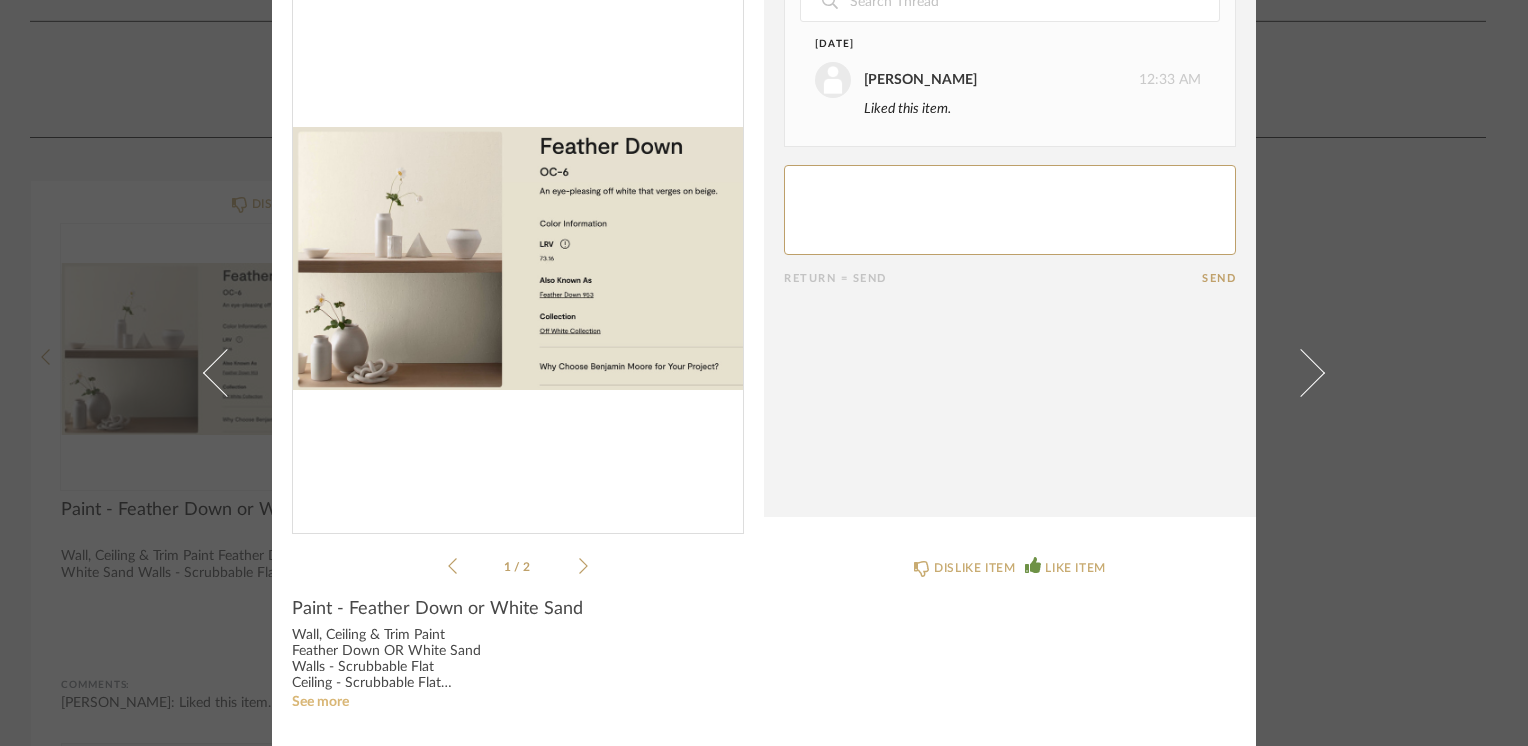 click on "See more" 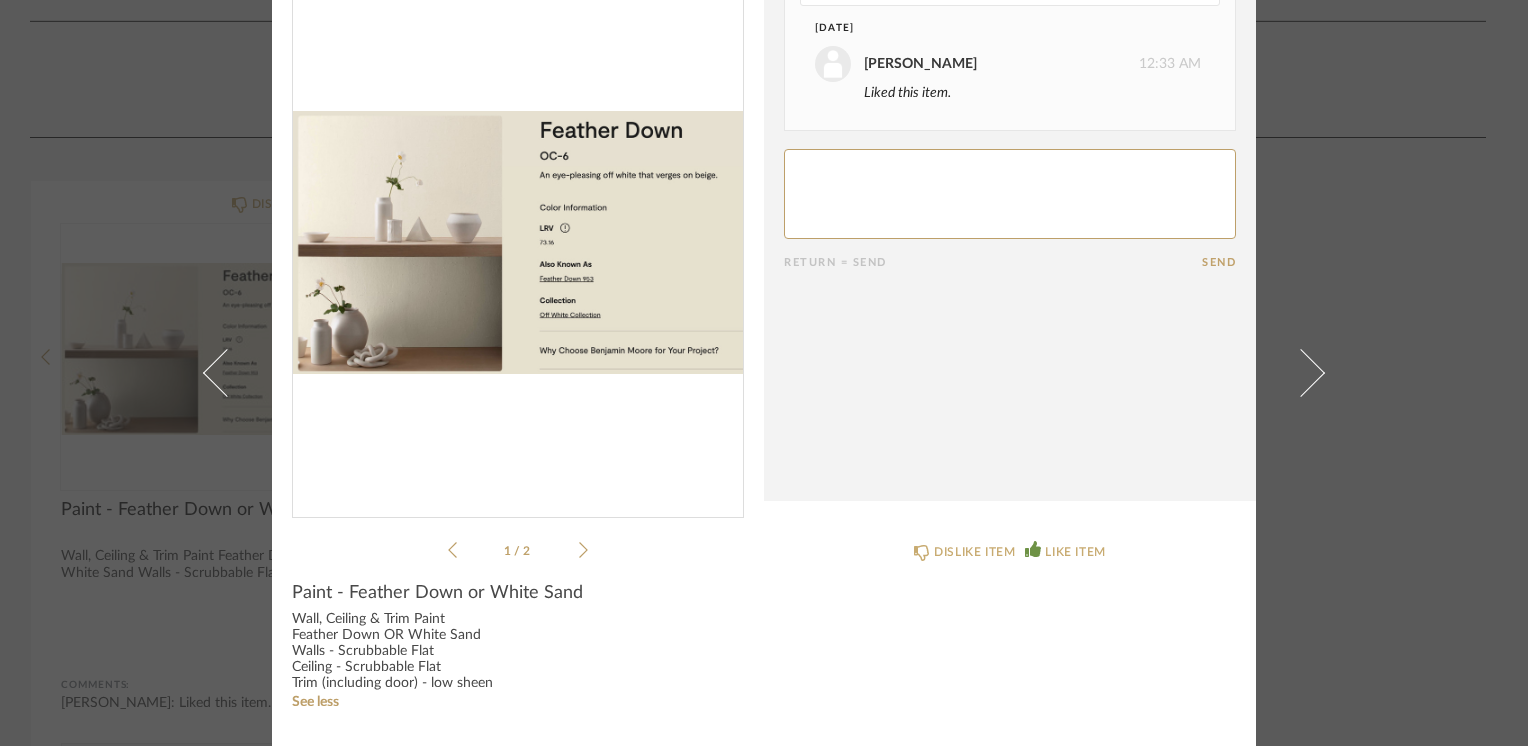 scroll, scrollTop: 0, scrollLeft: 0, axis: both 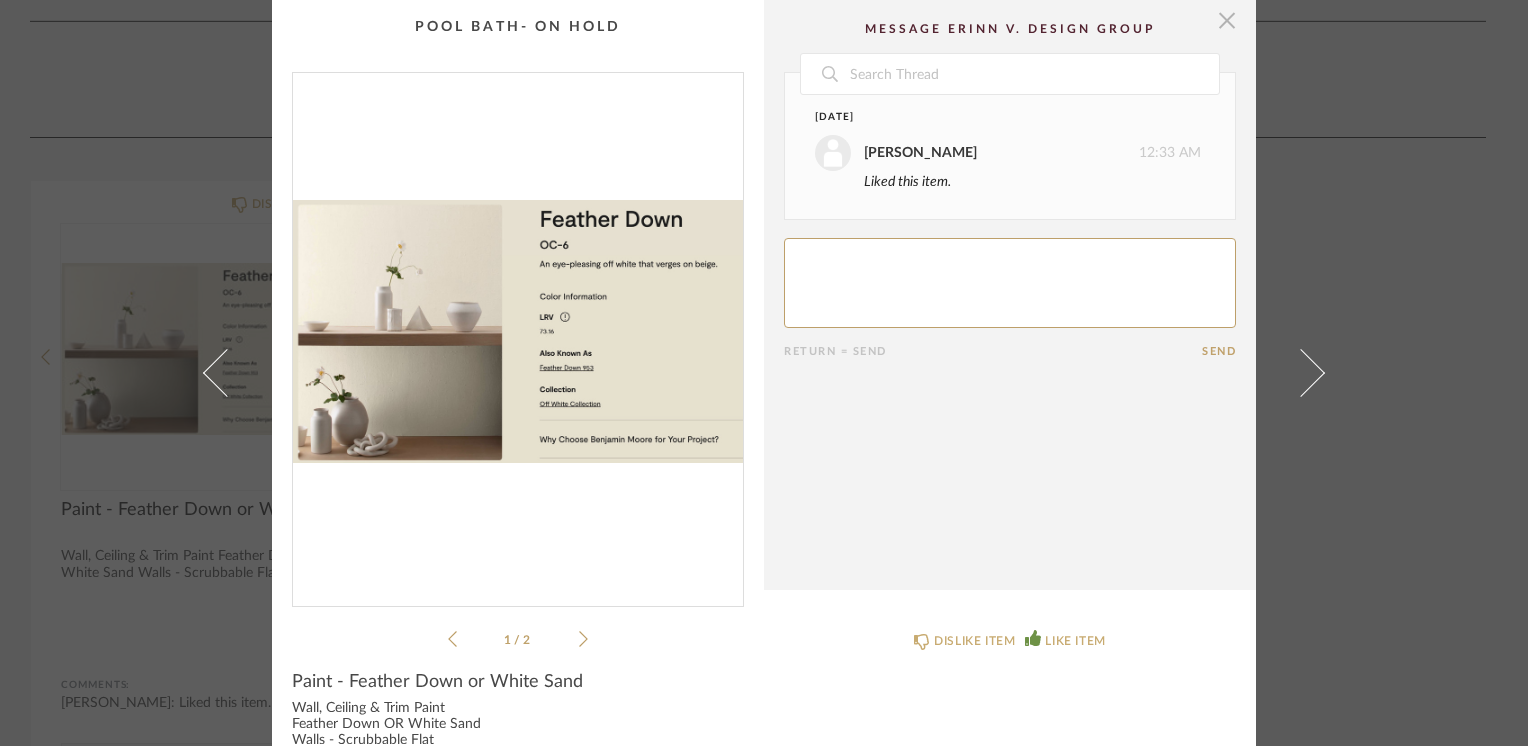 click at bounding box center [1227, 20] 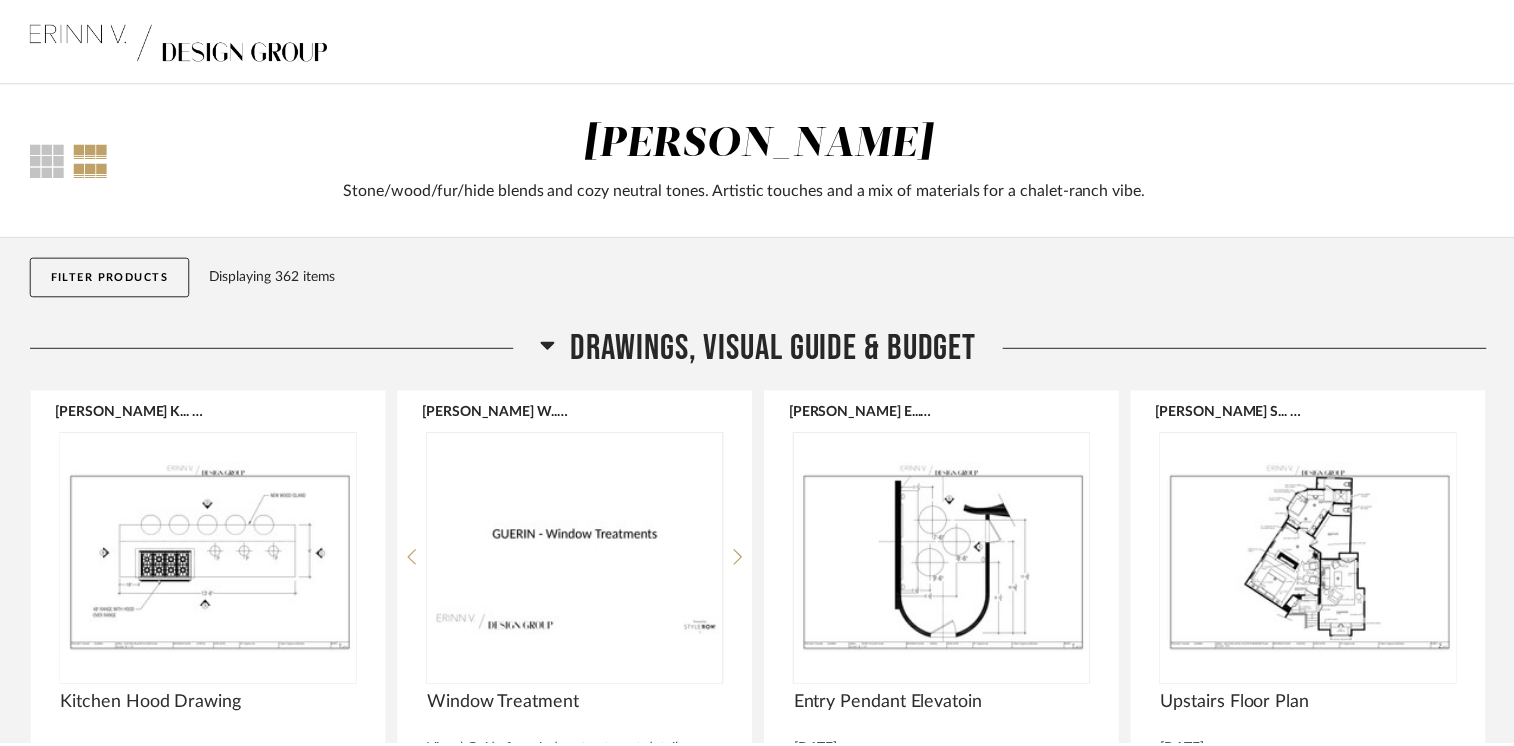 scroll, scrollTop: 57313, scrollLeft: 0, axis: vertical 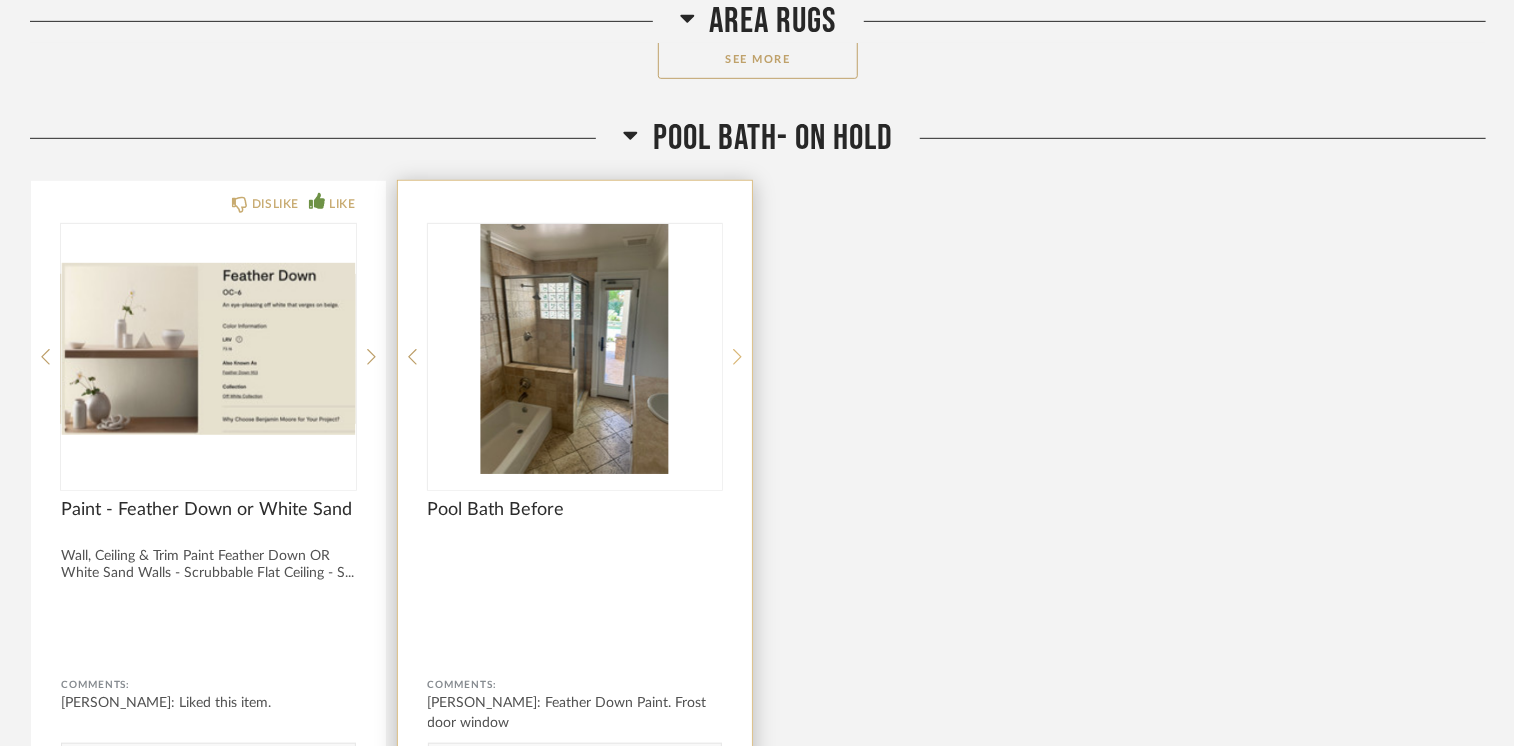 click 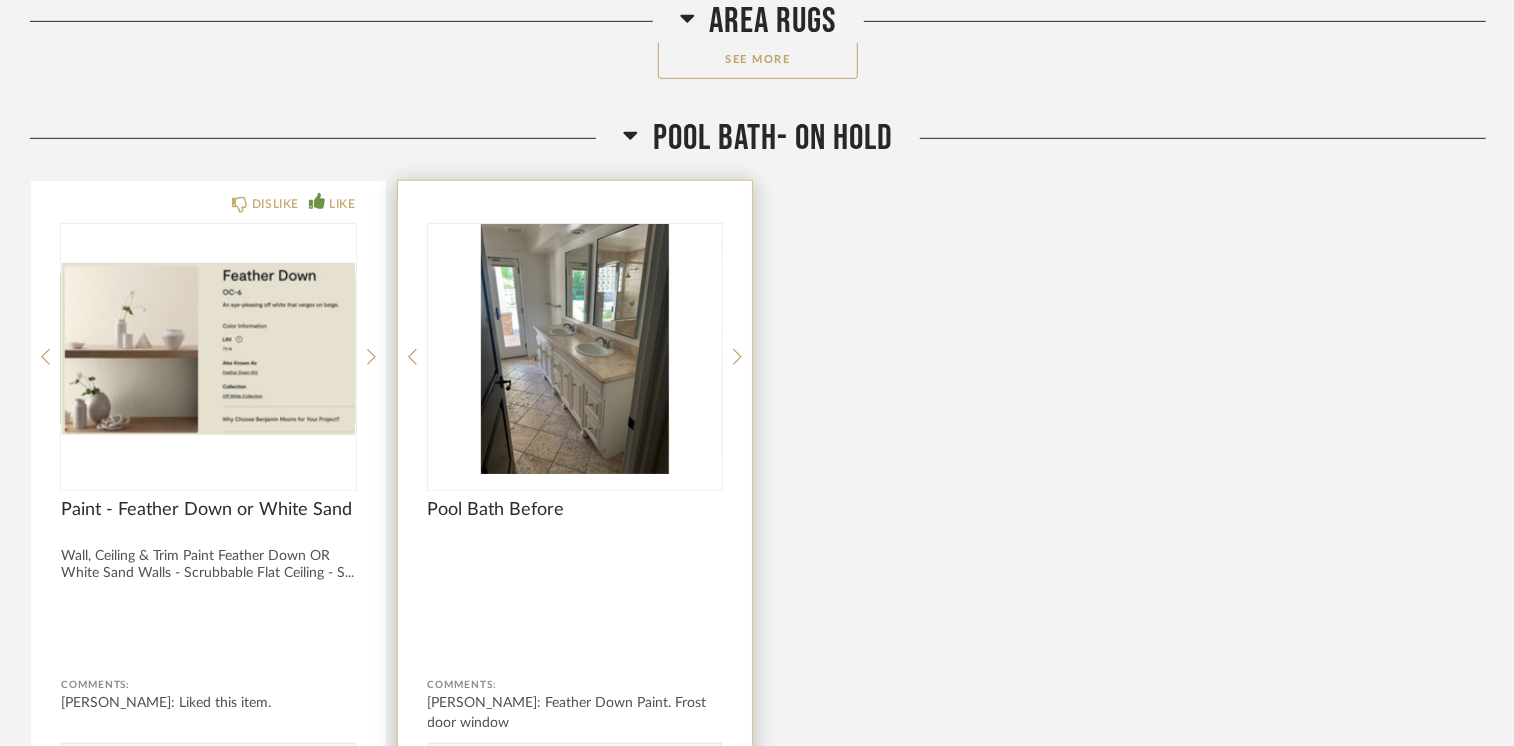 click at bounding box center (575, 349) 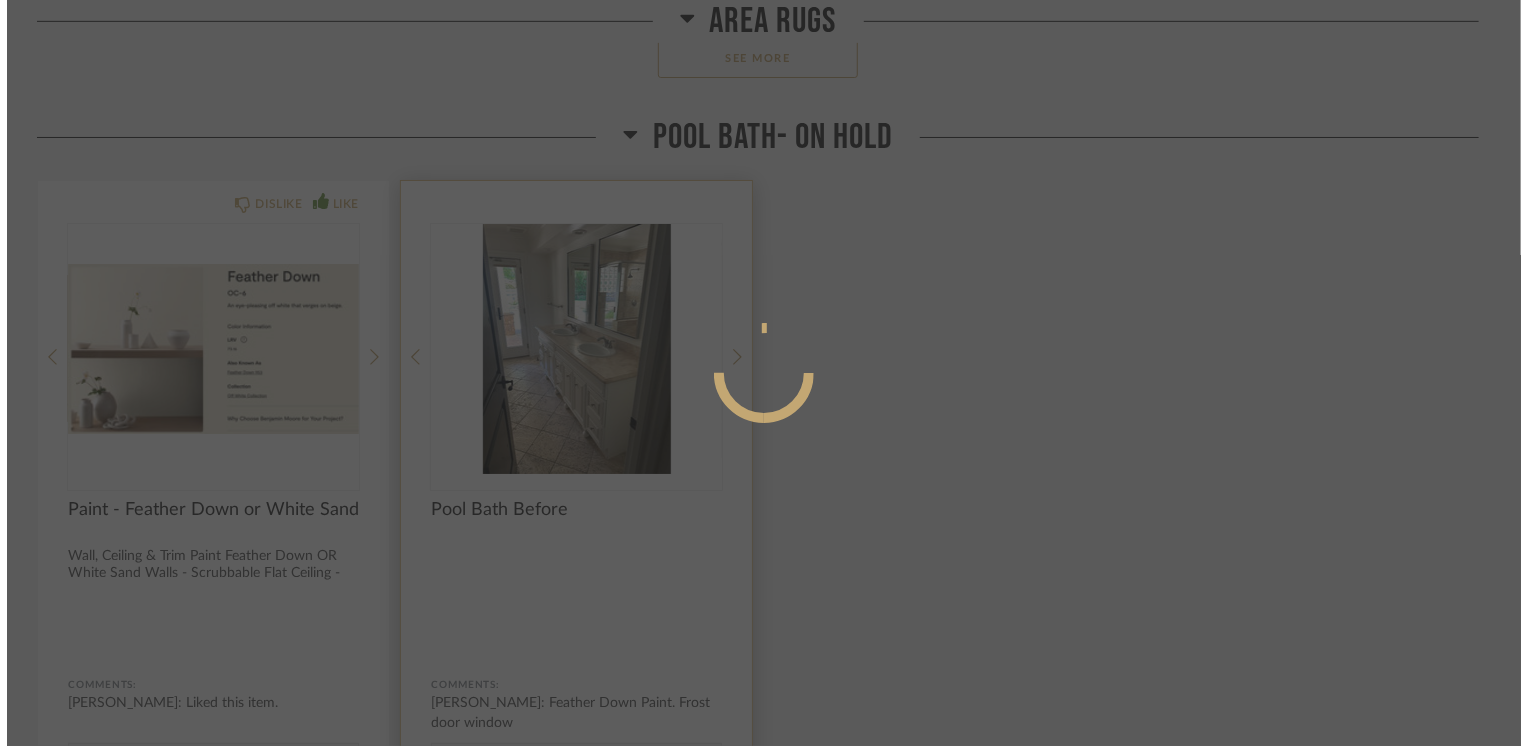scroll, scrollTop: 0, scrollLeft: 0, axis: both 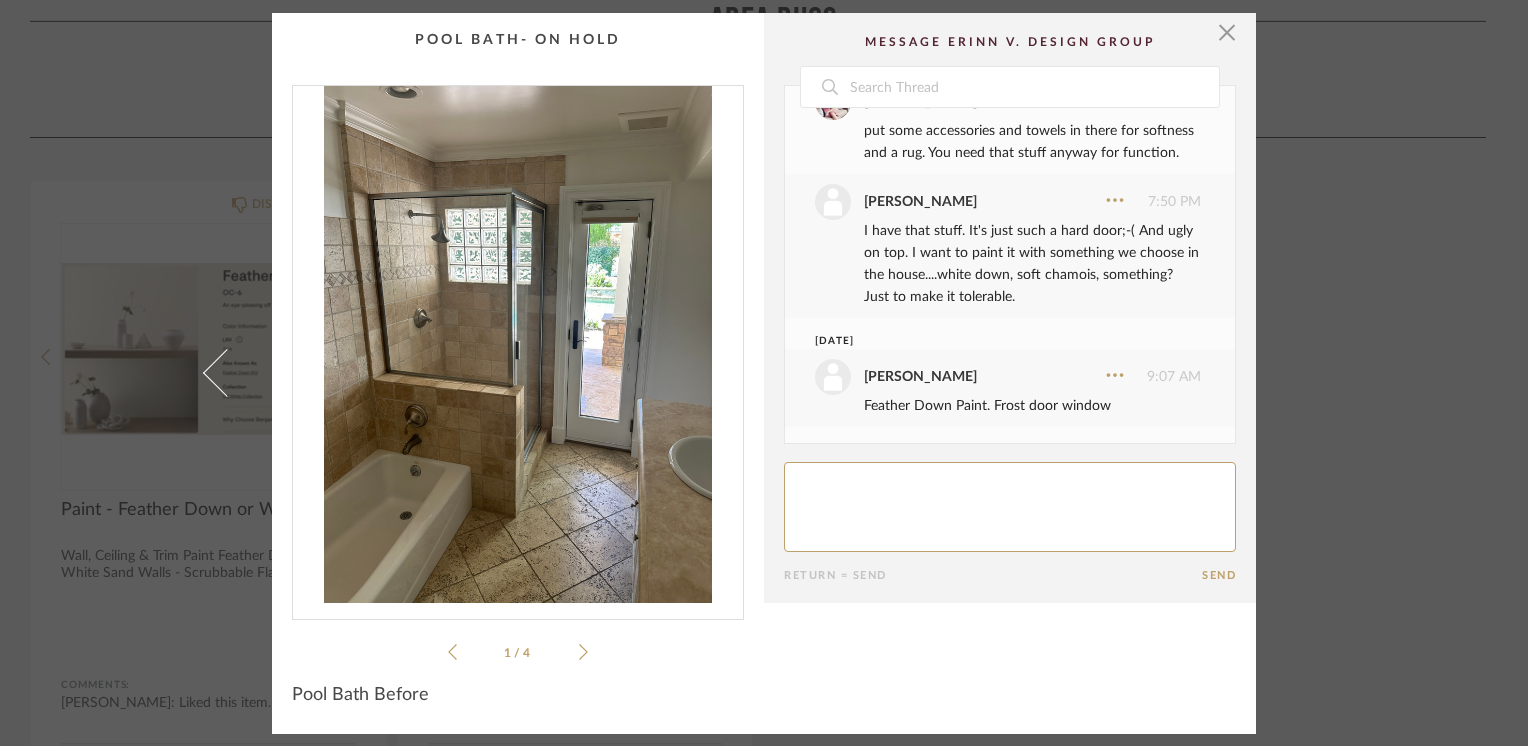 click 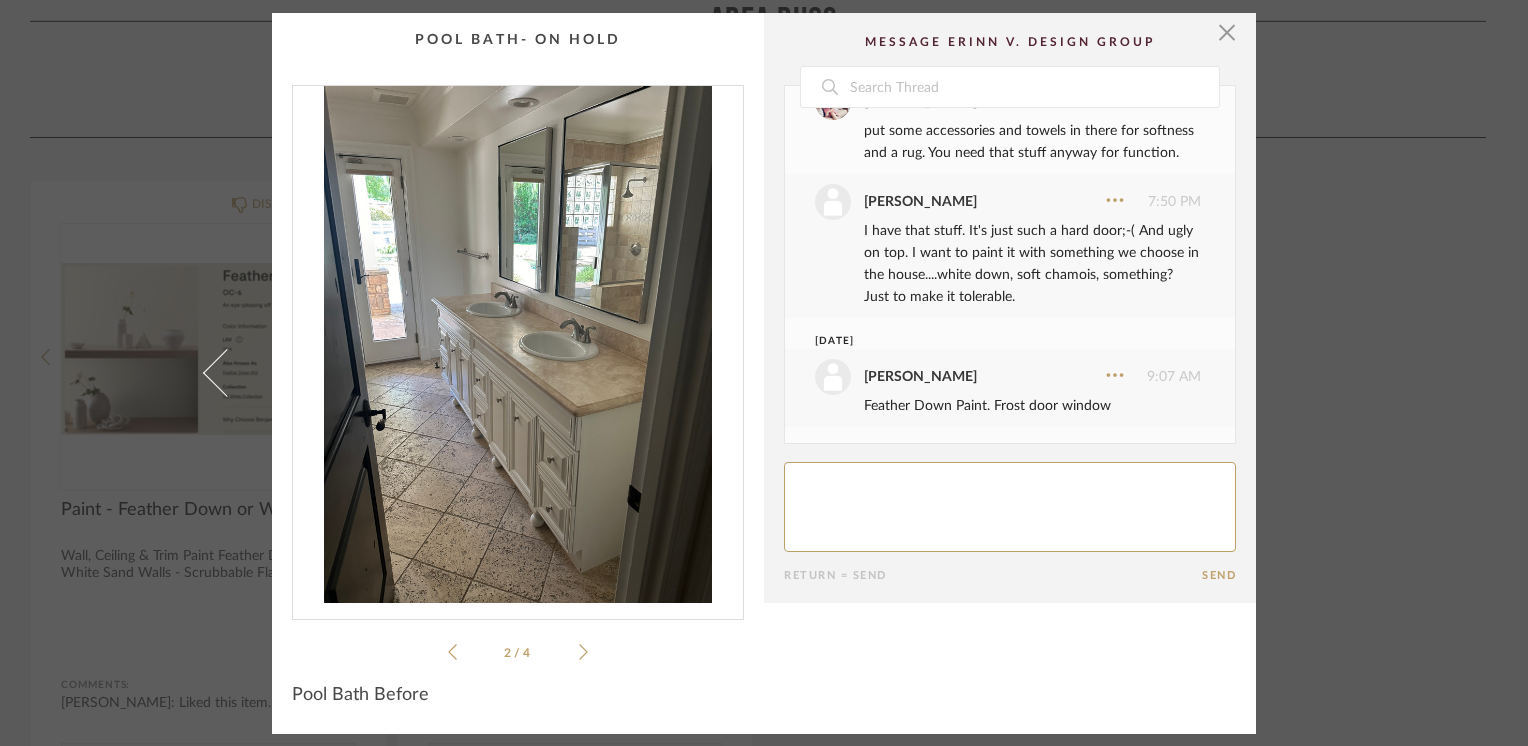 click 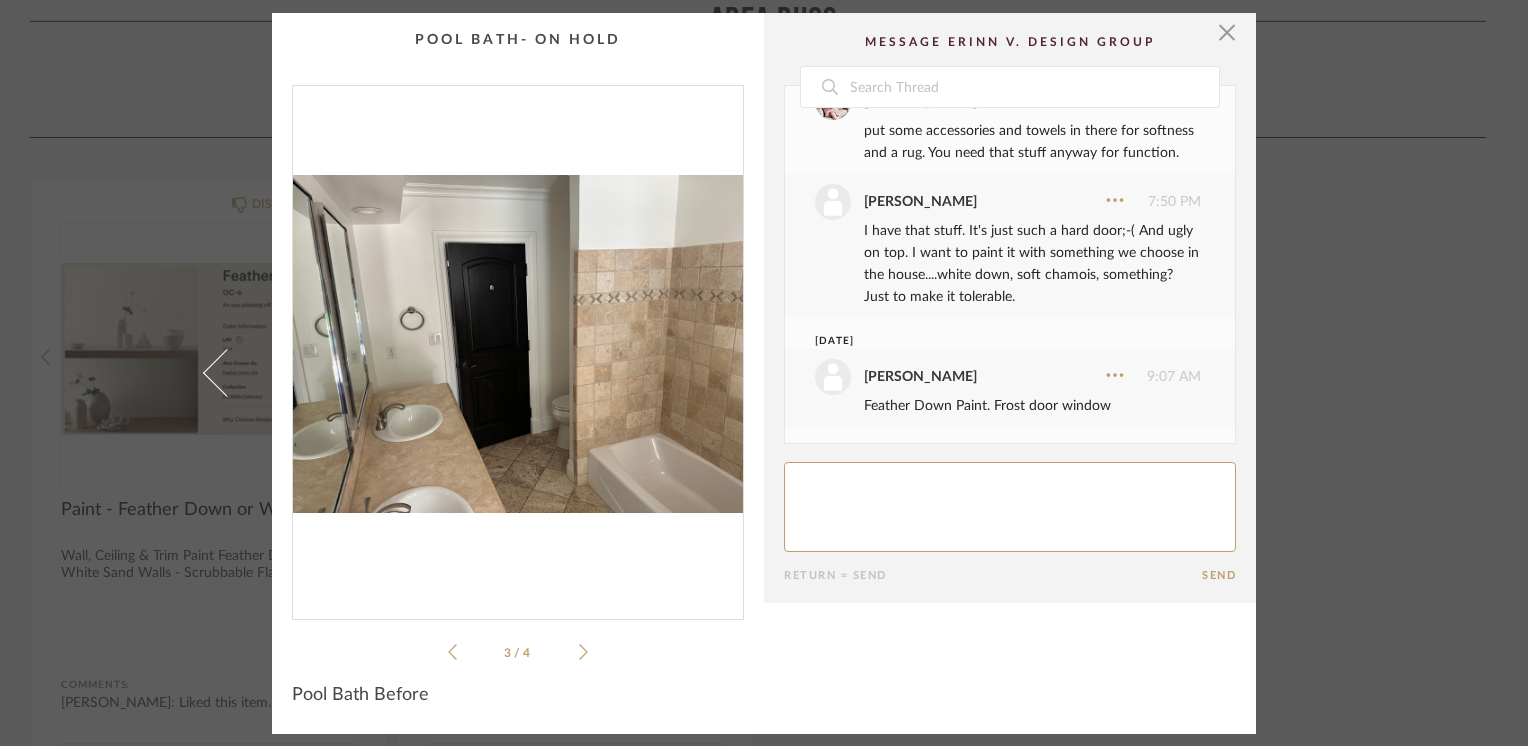 click 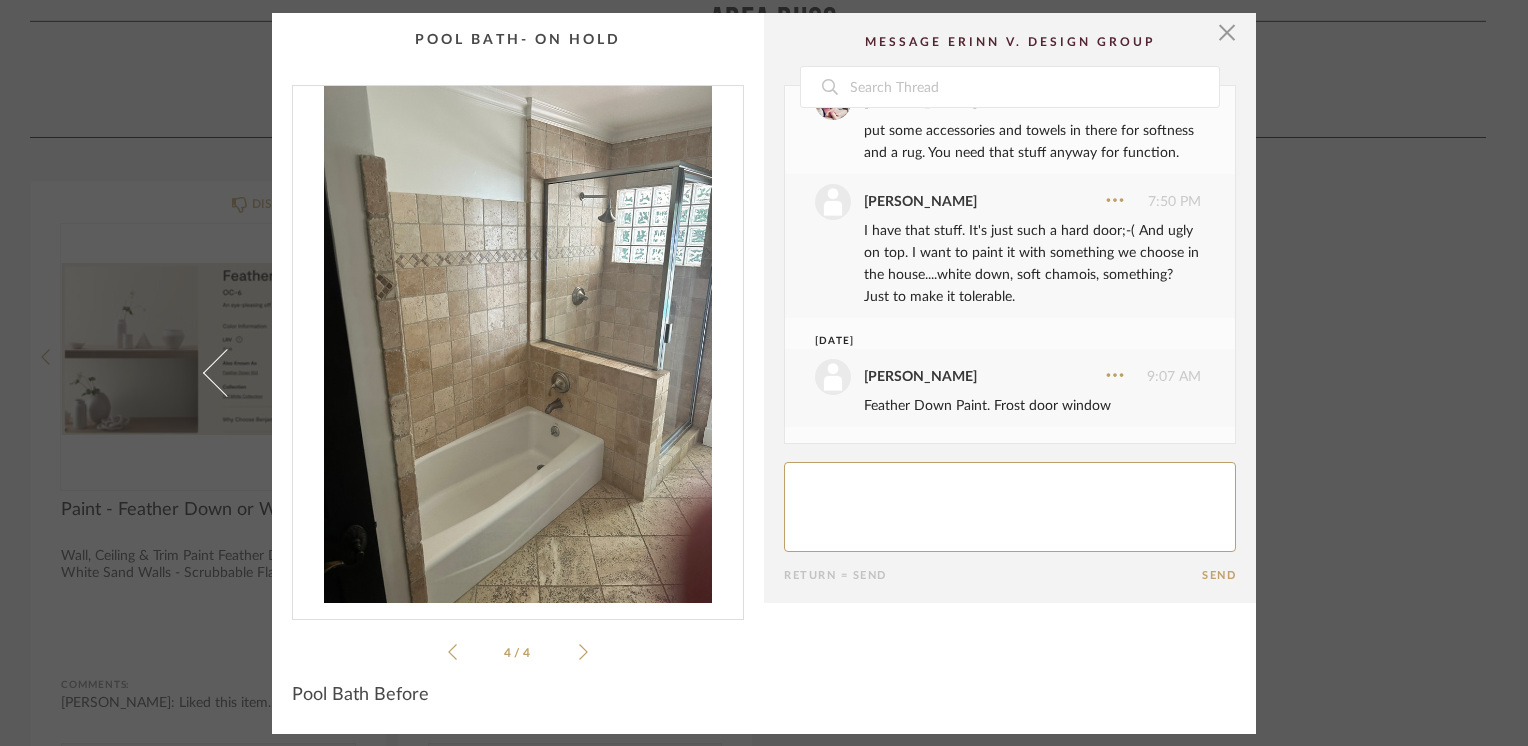 click 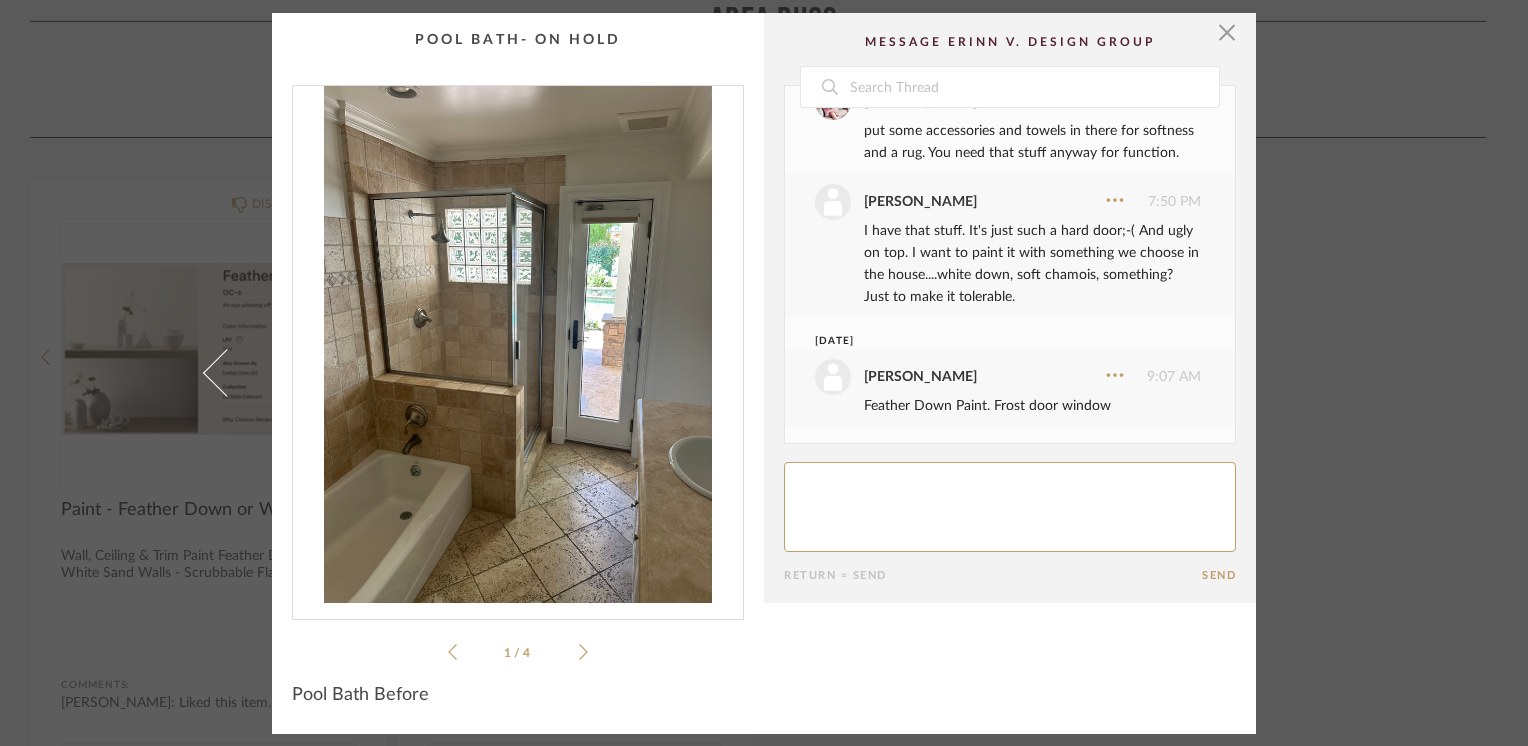 click on "Date  [DATE]  [PERSON_NAME]   3:09 PM  we spoke about an open linen cabinet I think for in here...but there is a toilet there that I need to keep.  Not sure where you had in mind? [DATE]  [PERSON_NAME]   1:23 PM  Im considering leaving tis if we need the money elsewhere;-(  Maybe widening the skinny door. [DATE]  [PERSON_NAME]   2:13 PM  I would not spend money in this bathroom - remove the shade and frost. And update the alarm sensor  [PERSON_NAME]   2:16 PM  but then it has no softness or decor....is there nothing simple we can do with that door shade to make it better?  Paint.  At least optimize it if you can.  I'm not opposed to frosting as the shade would need to be down all the time.  But it really is [PERSON_NAME] there then......do anything;-)  [PERSON_NAME]   2:31 PM  Frost the door. It's not going to get better with a shade. it needs to be remodeled some other time. we do not want to waste budget on things that will not make the room better.  [PERSON_NAME]   2:31 PM   [PERSON_NAME]" 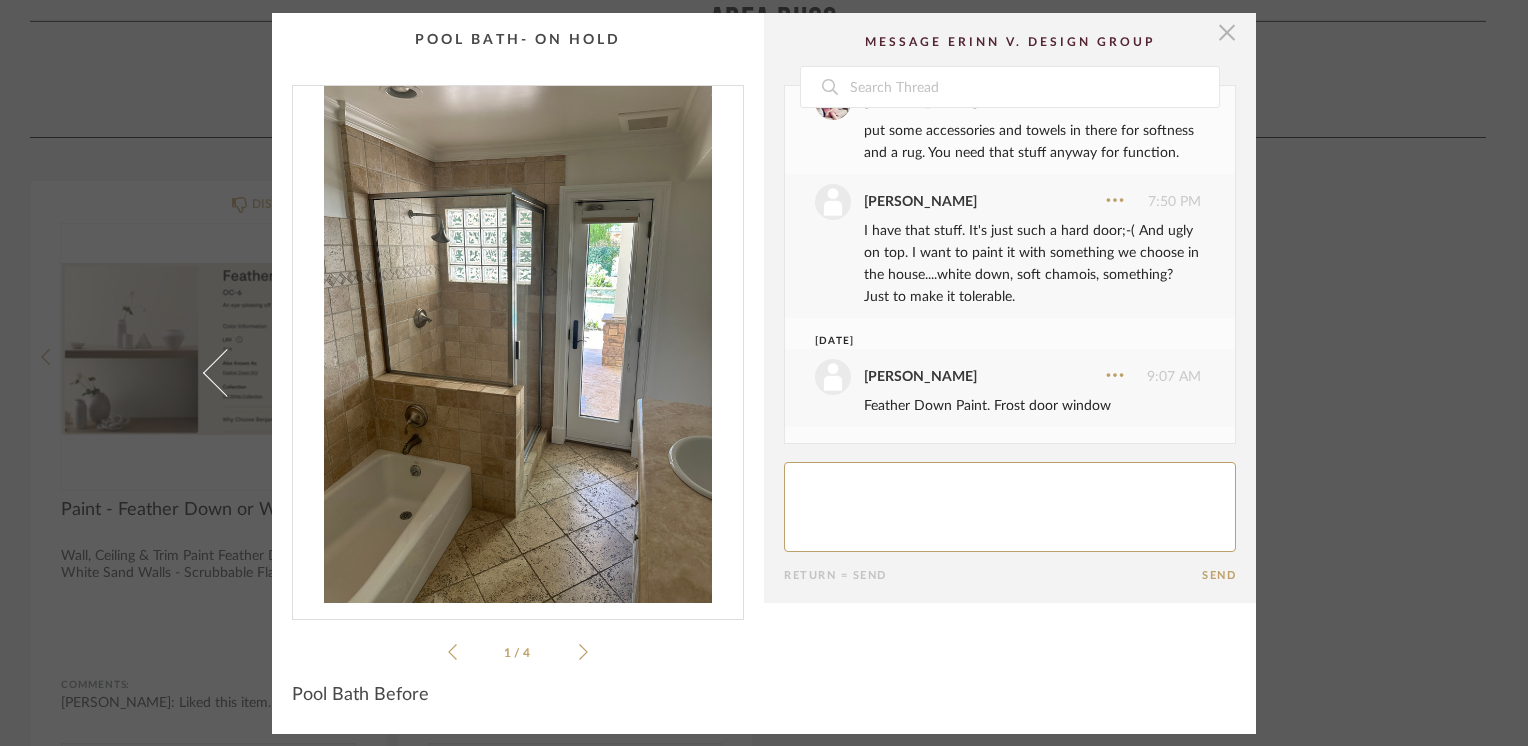 click at bounding box center [1227, 33] 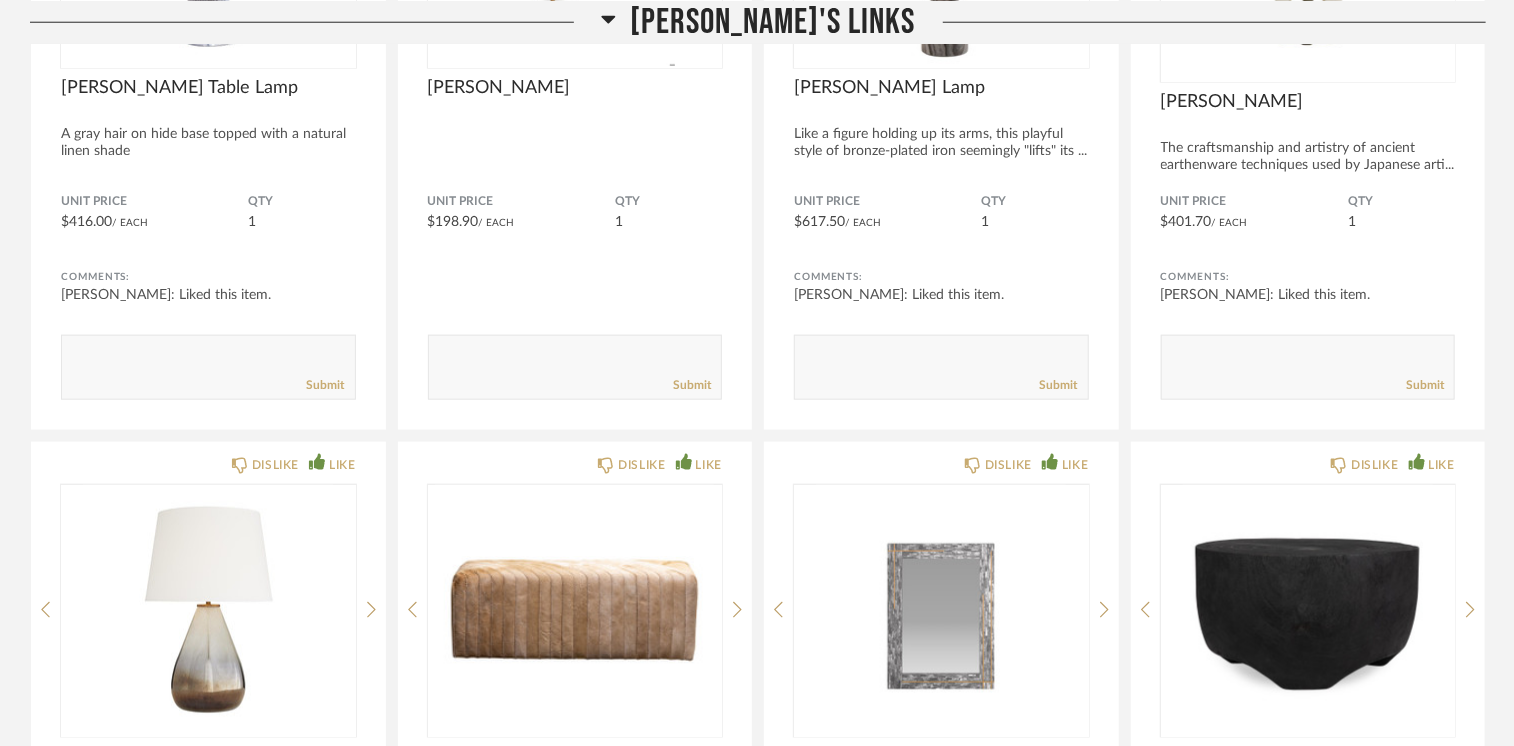 scroll, scrollTop: 53913, scrollLeft: 0, axis: vertical 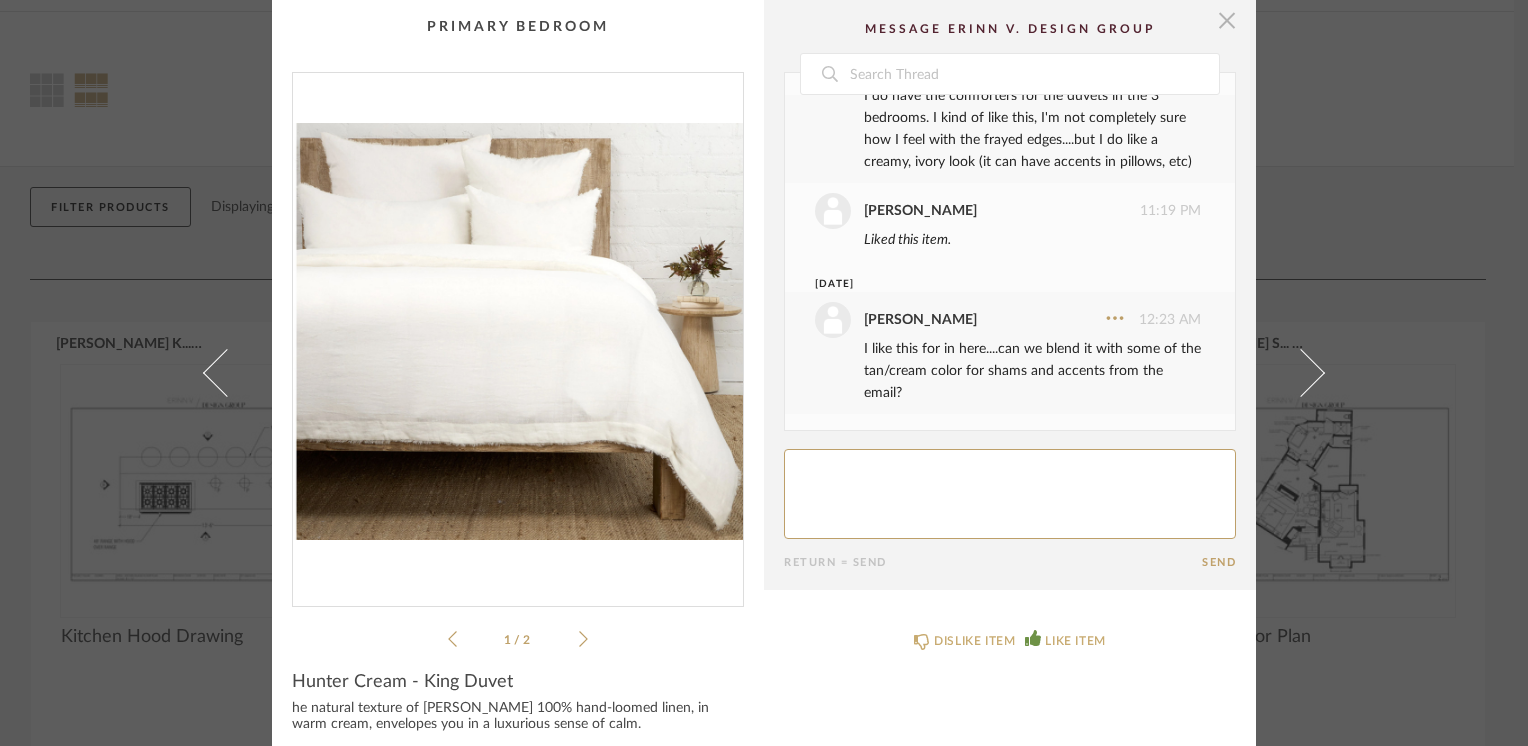 click at bounding box center [1227, 20] 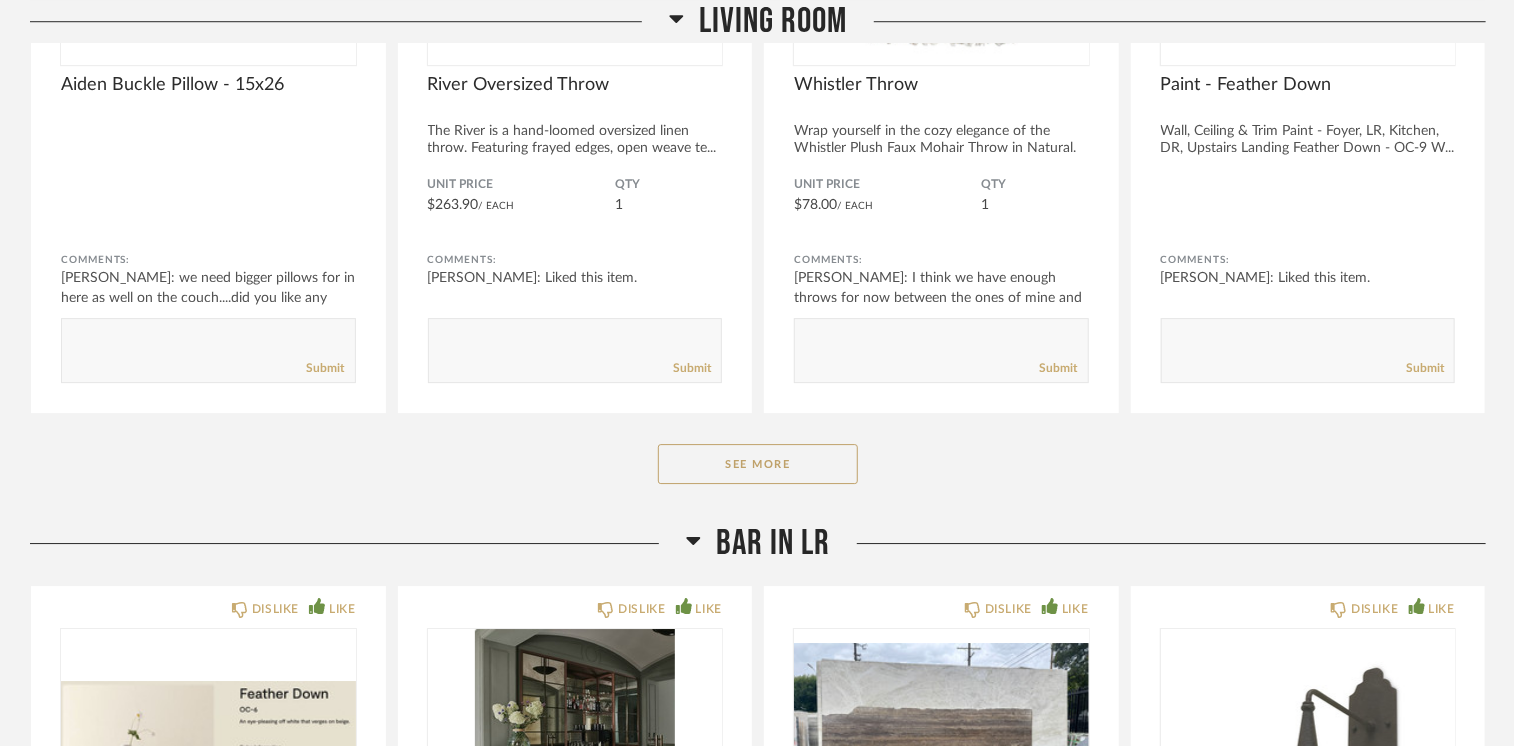 scroll, scrollTop: 3069, scrollLeft: 0, axis: vertical 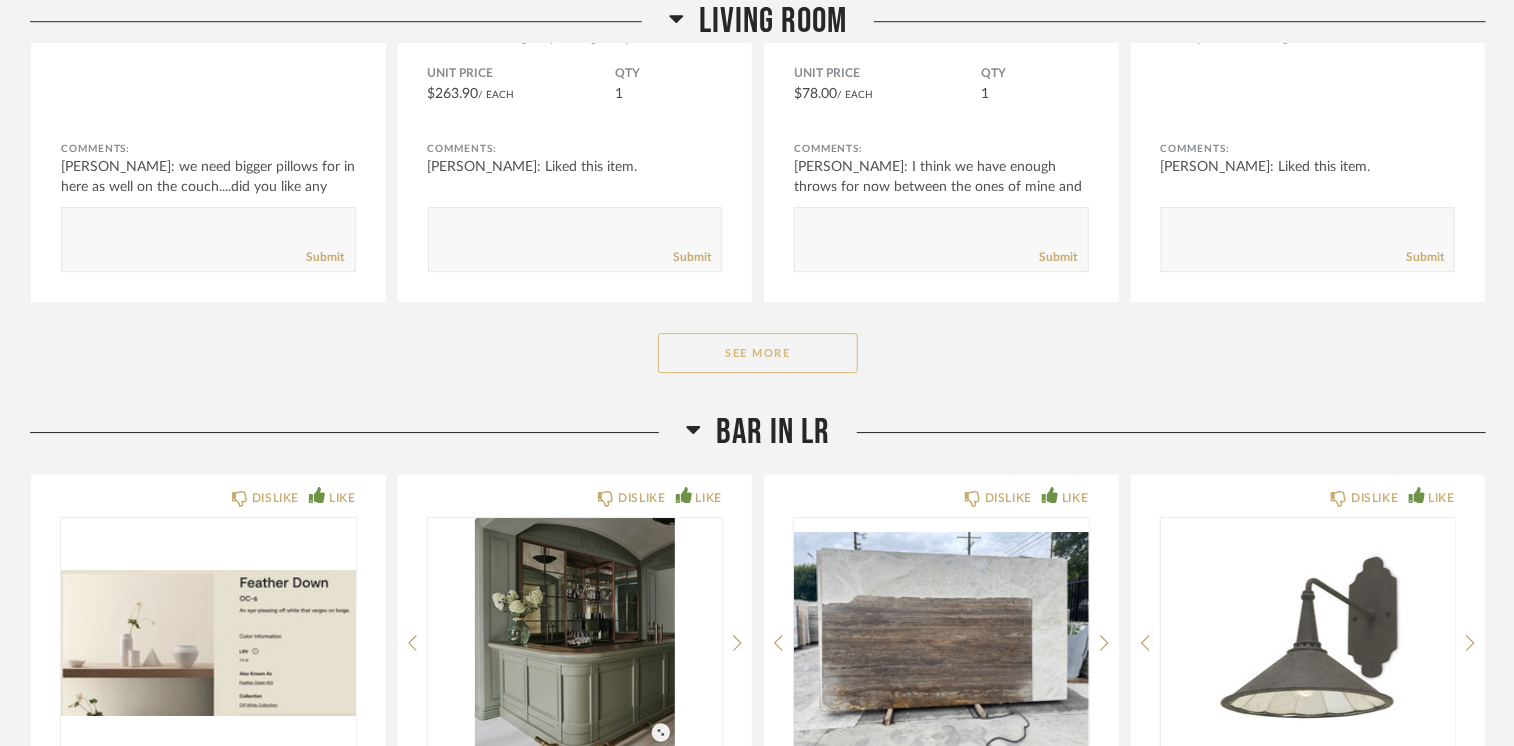 click on "See More" 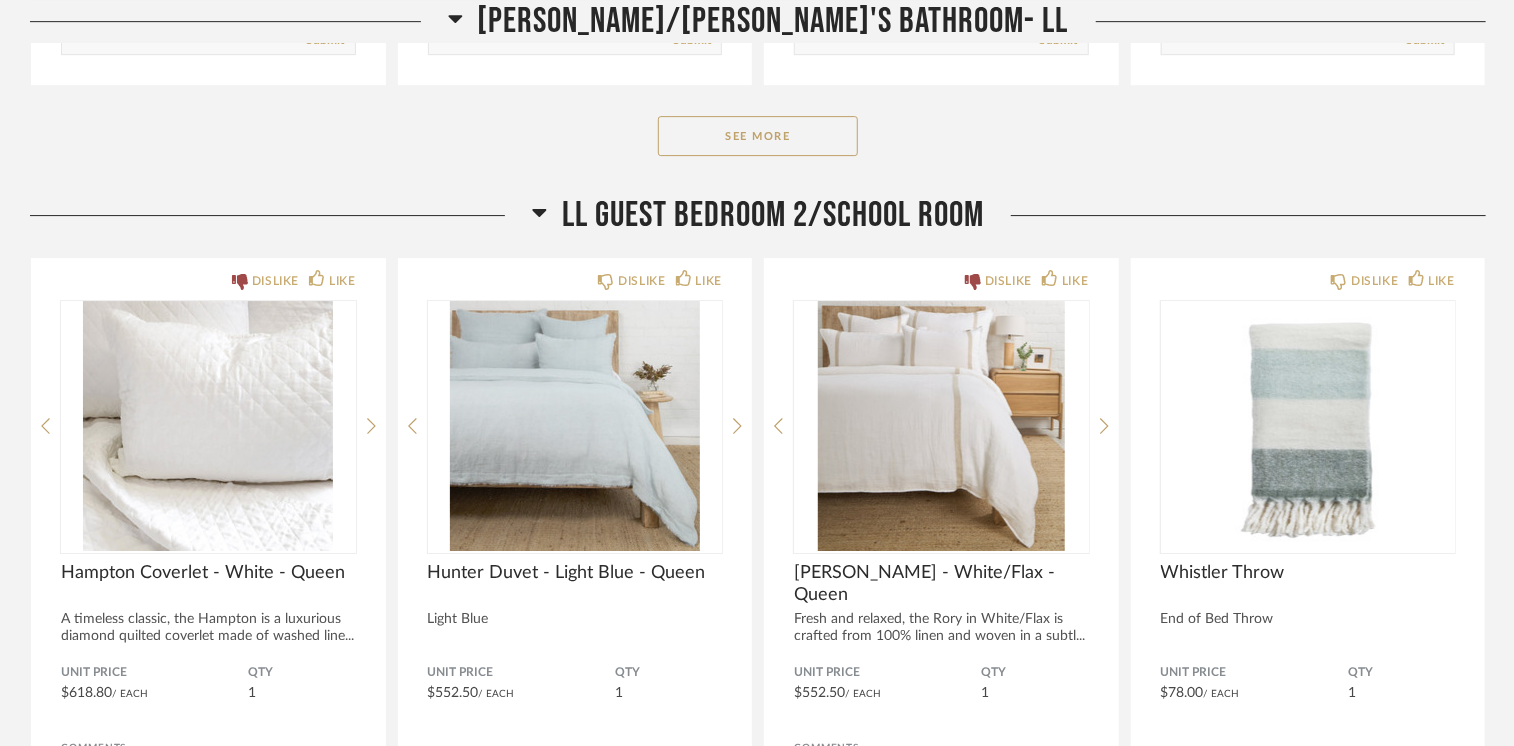 scroll, scrollTop: 10969, scrollLeft: 0, axis: vertical 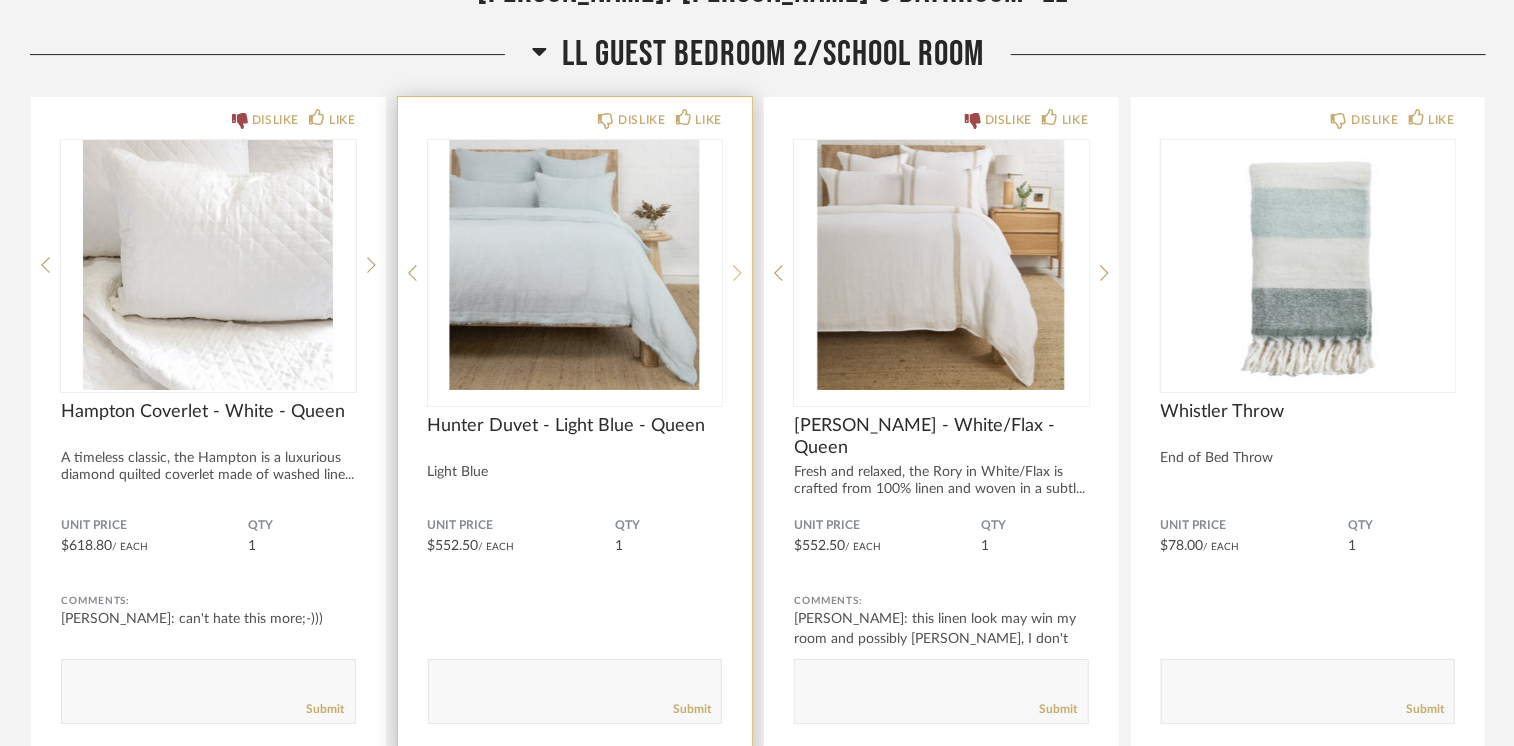 click 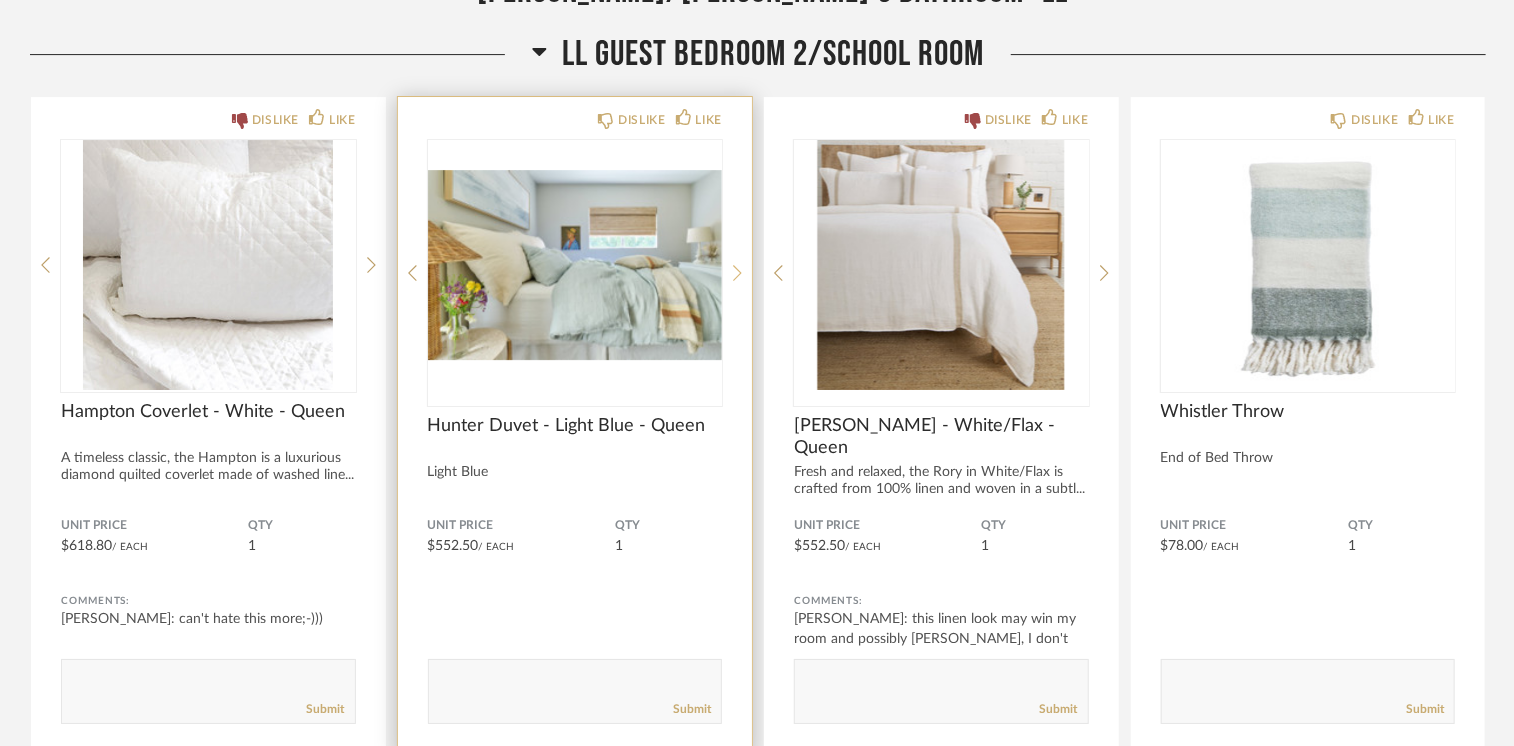 click 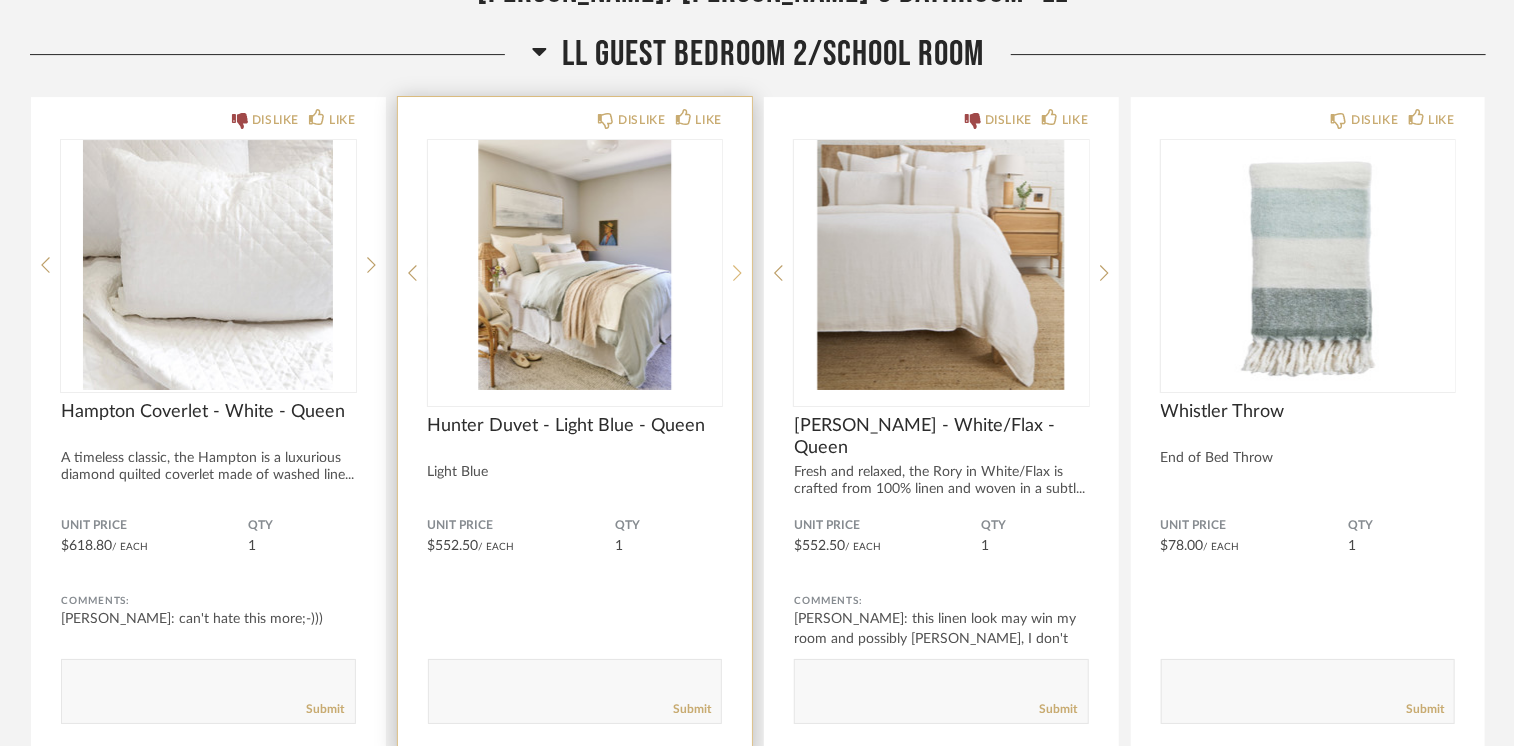 click 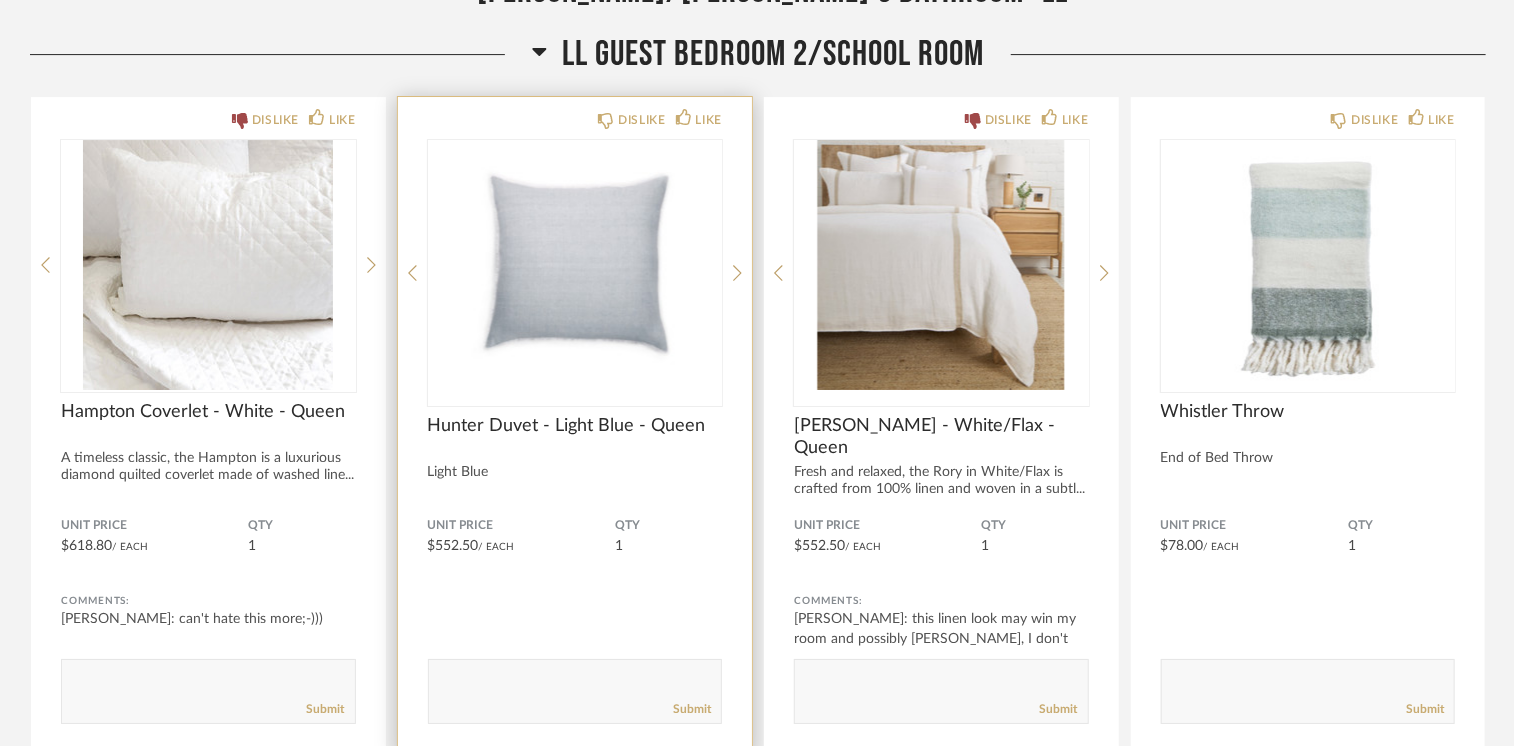 click 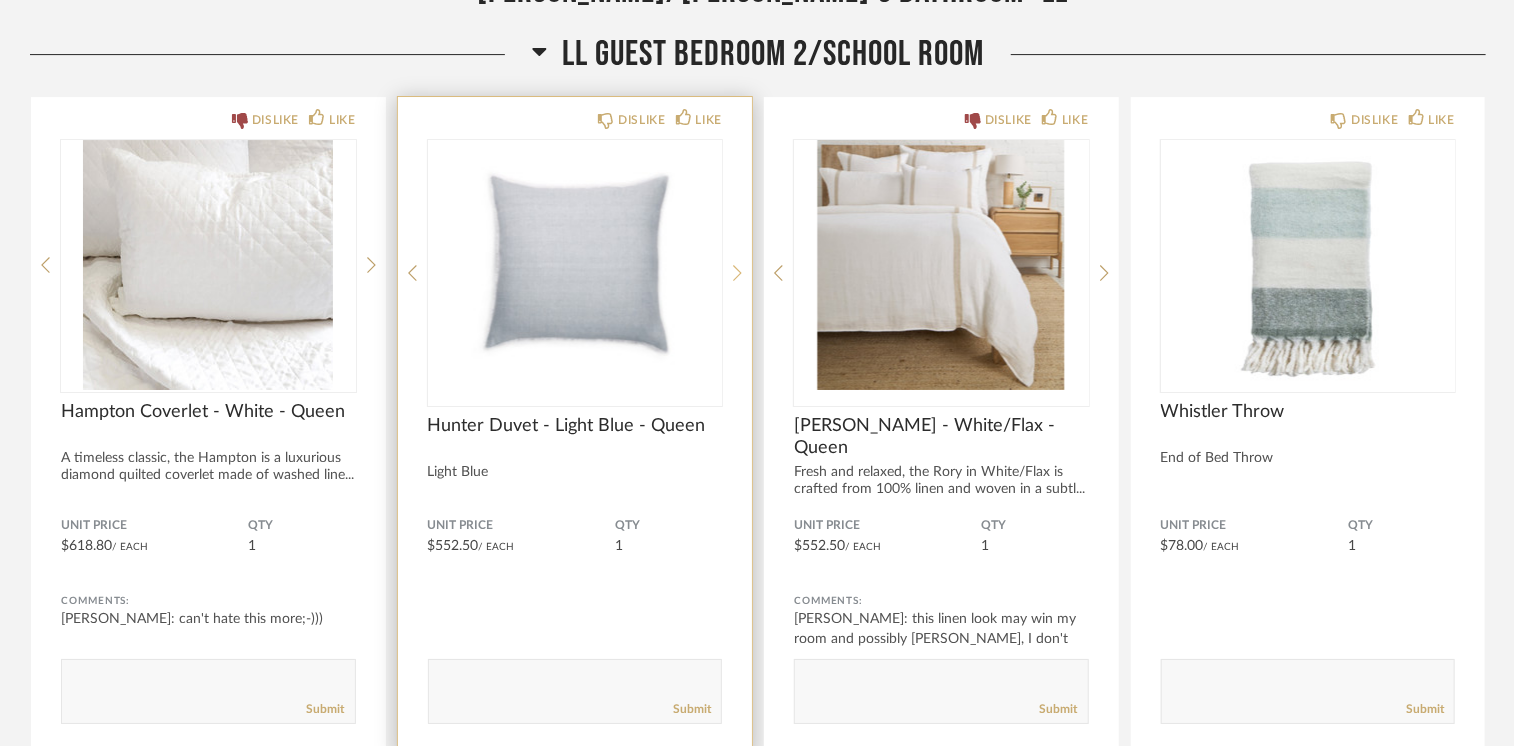 click 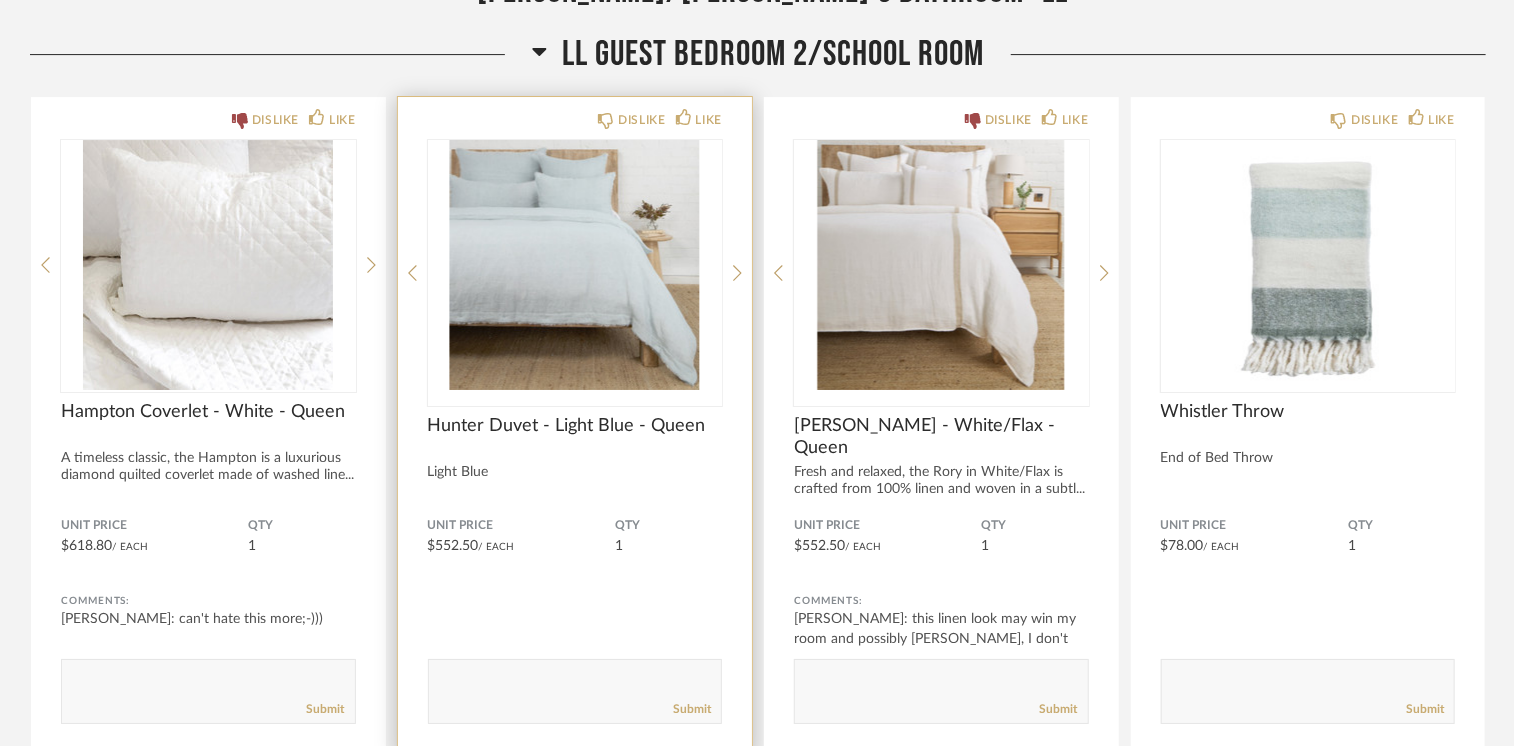 click 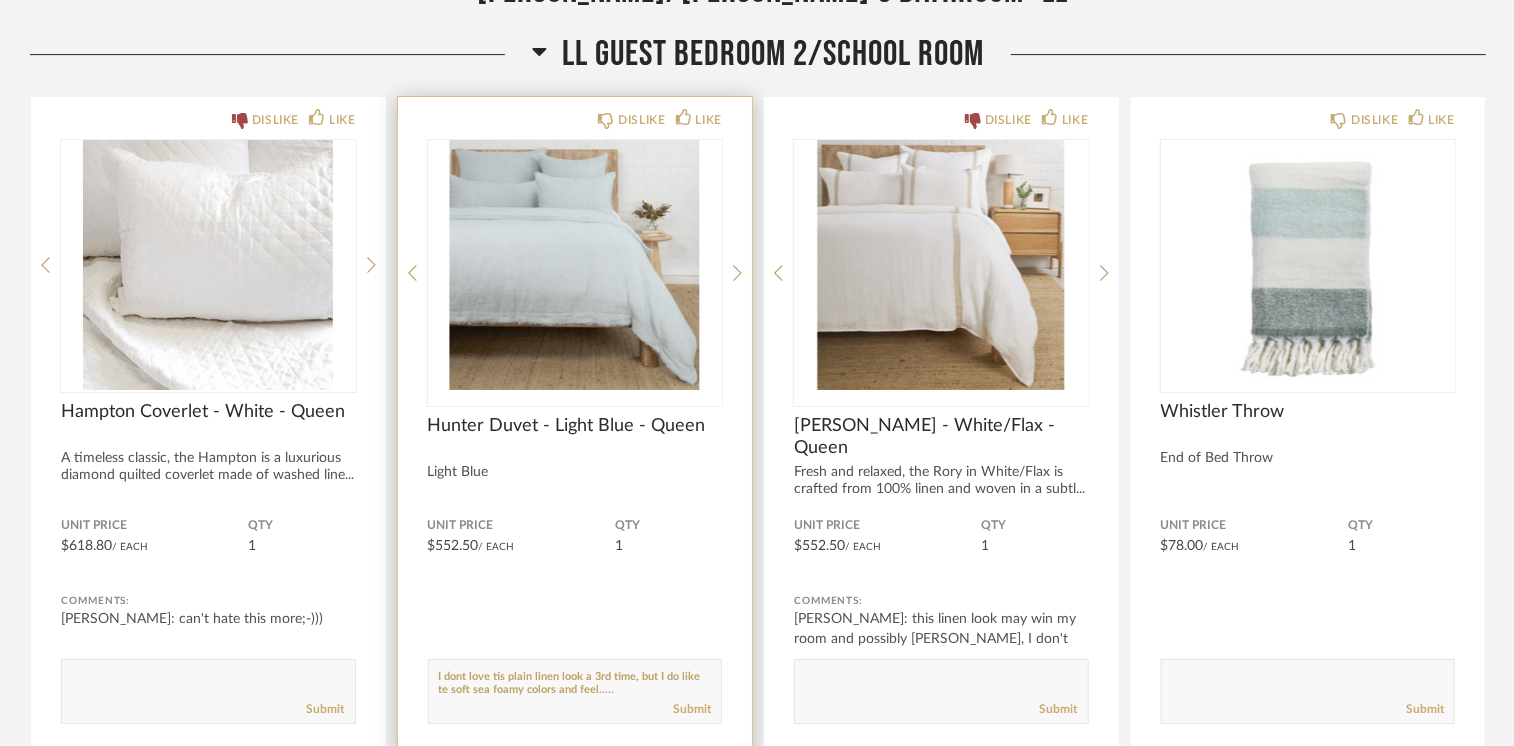 paste on "tere was some pretty beddin by Eastern Accents in stylerow tat disappeared.....I tout tose" 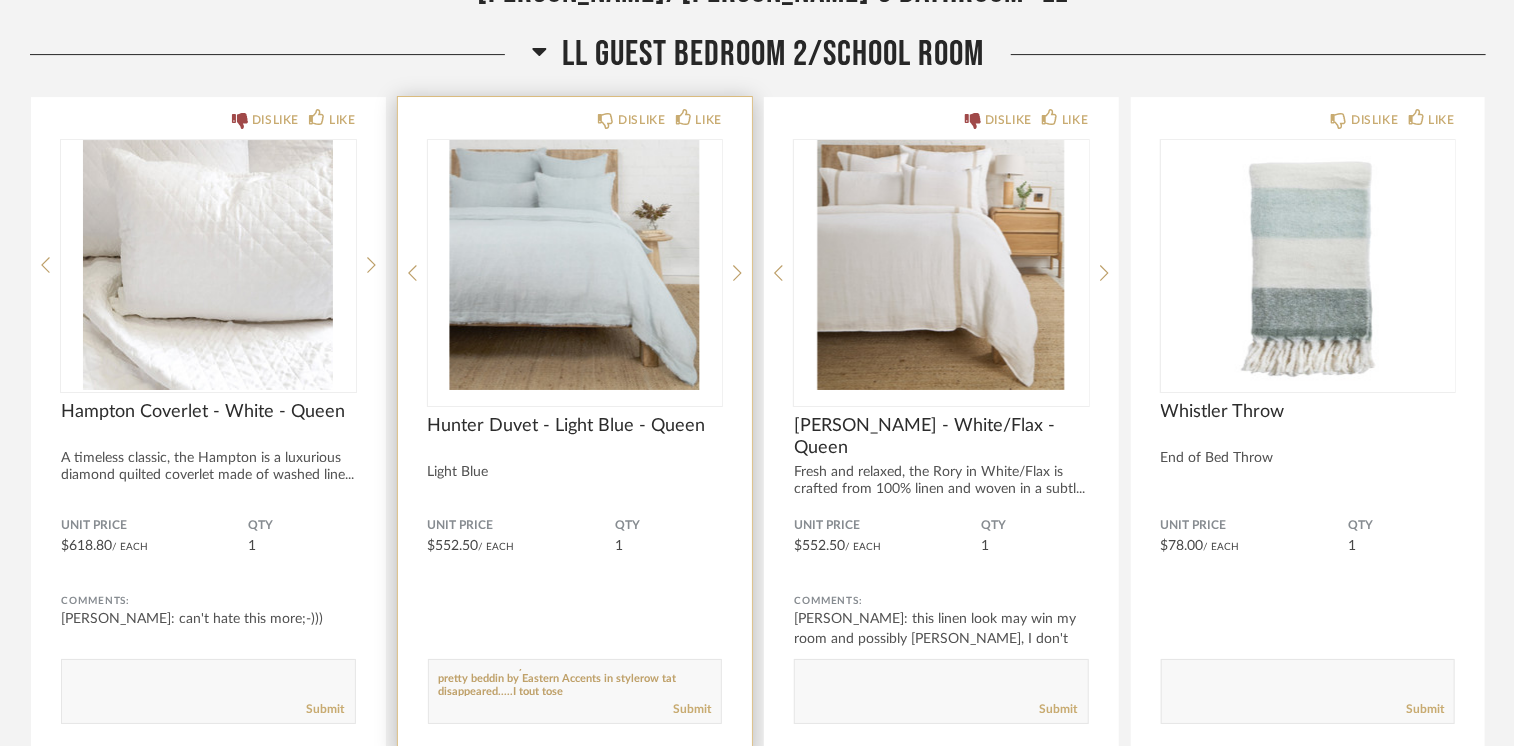 scroll, scrollTop: 0, scrollLeft: 0, axis: both 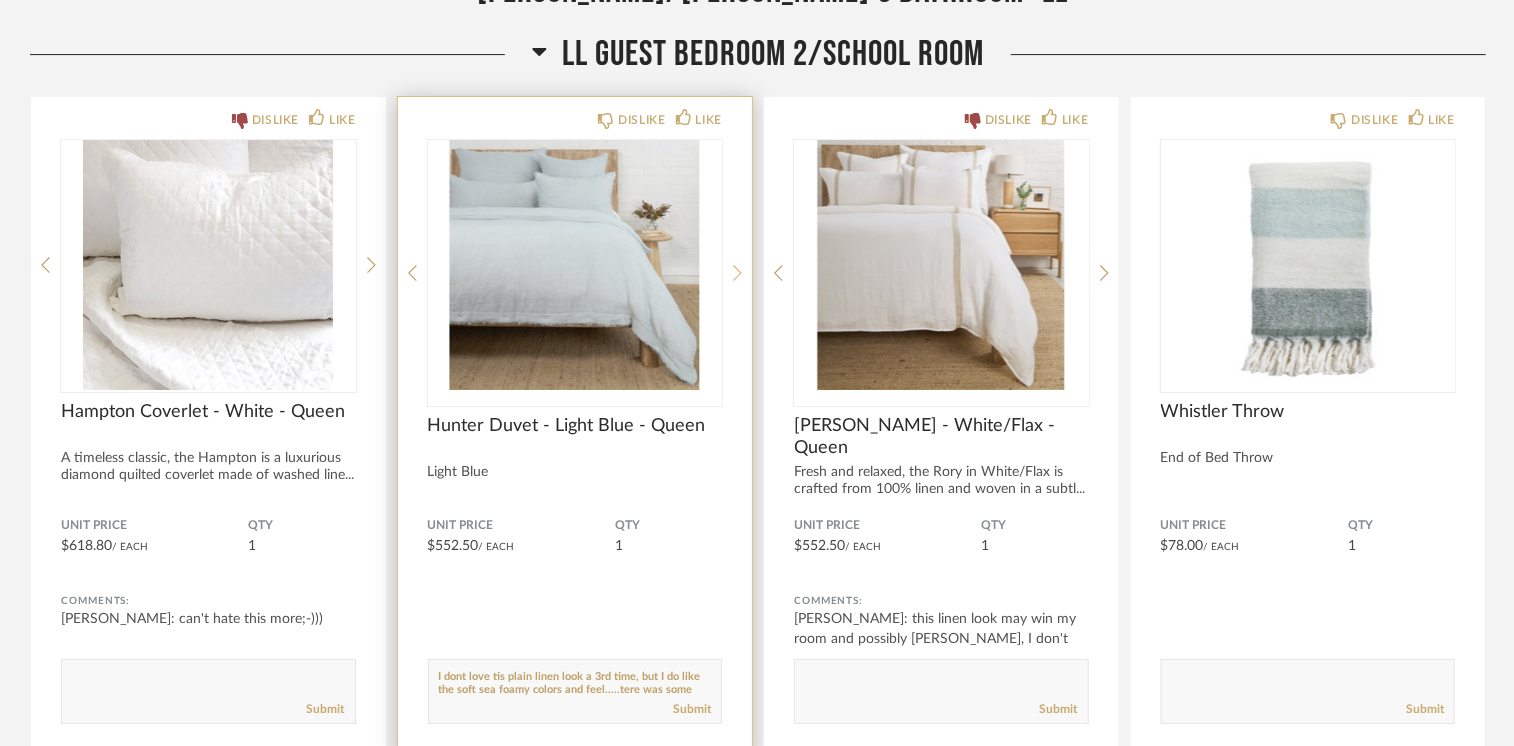 click 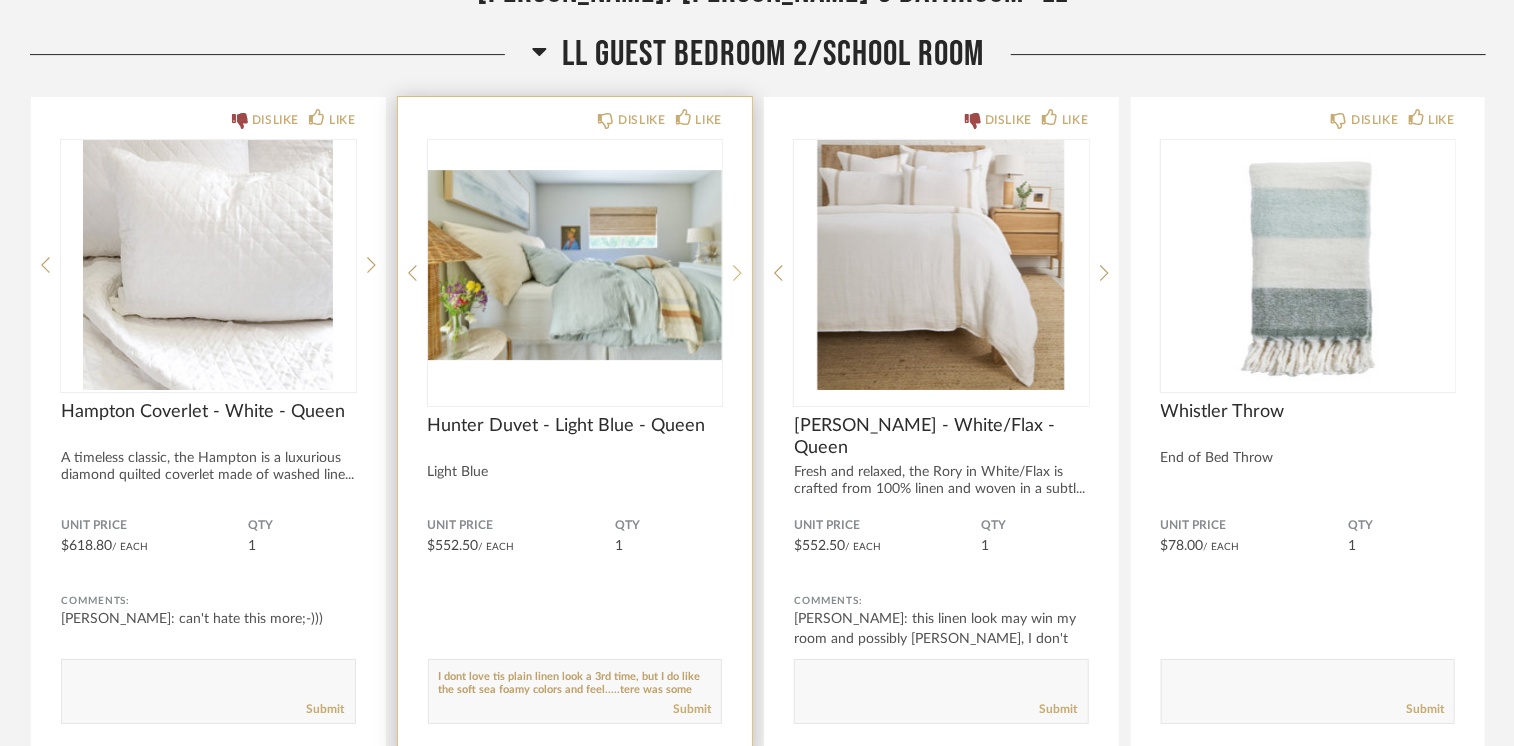 click 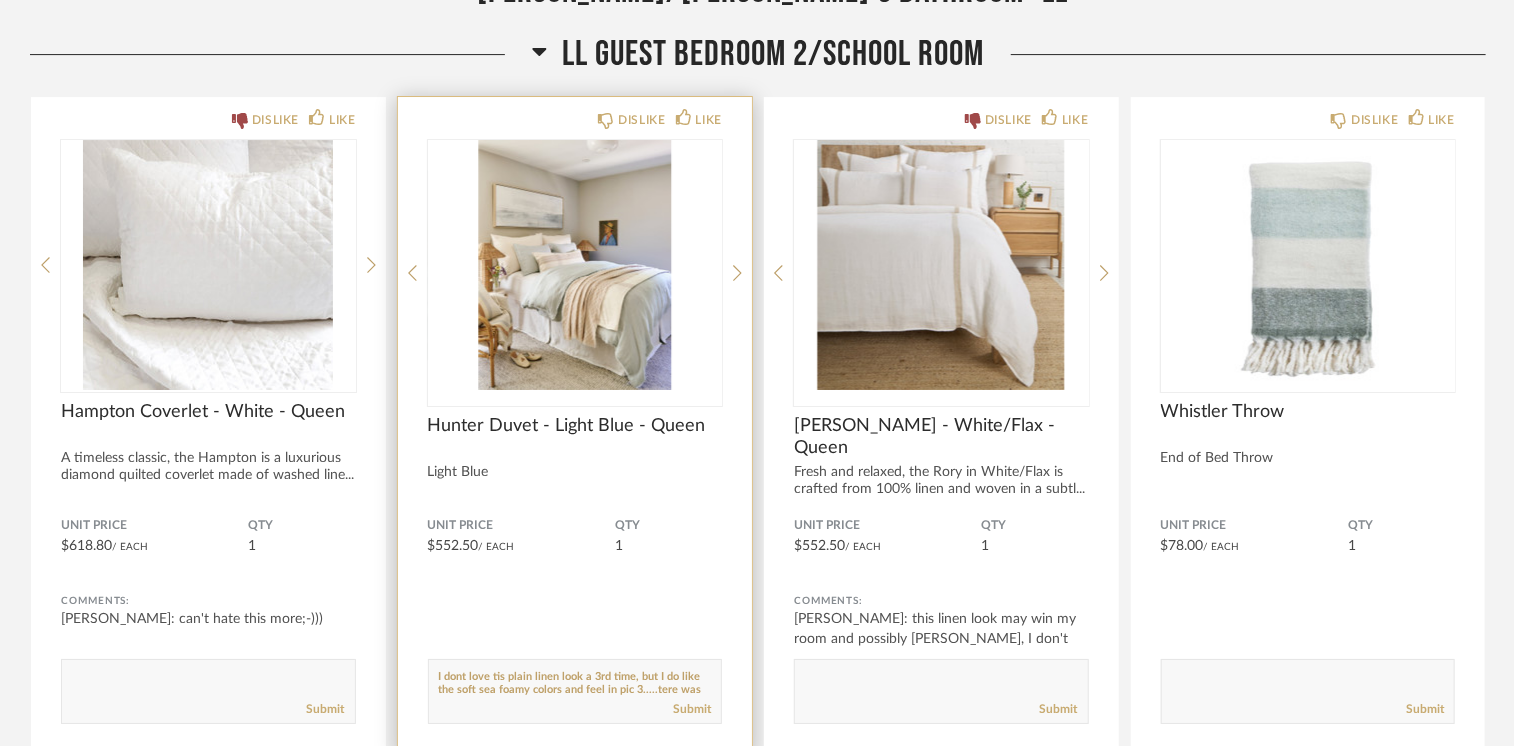 paste on "tere was some pretty beddin by Eastern Accents in stylerow tat disappeared.....I tout tose" 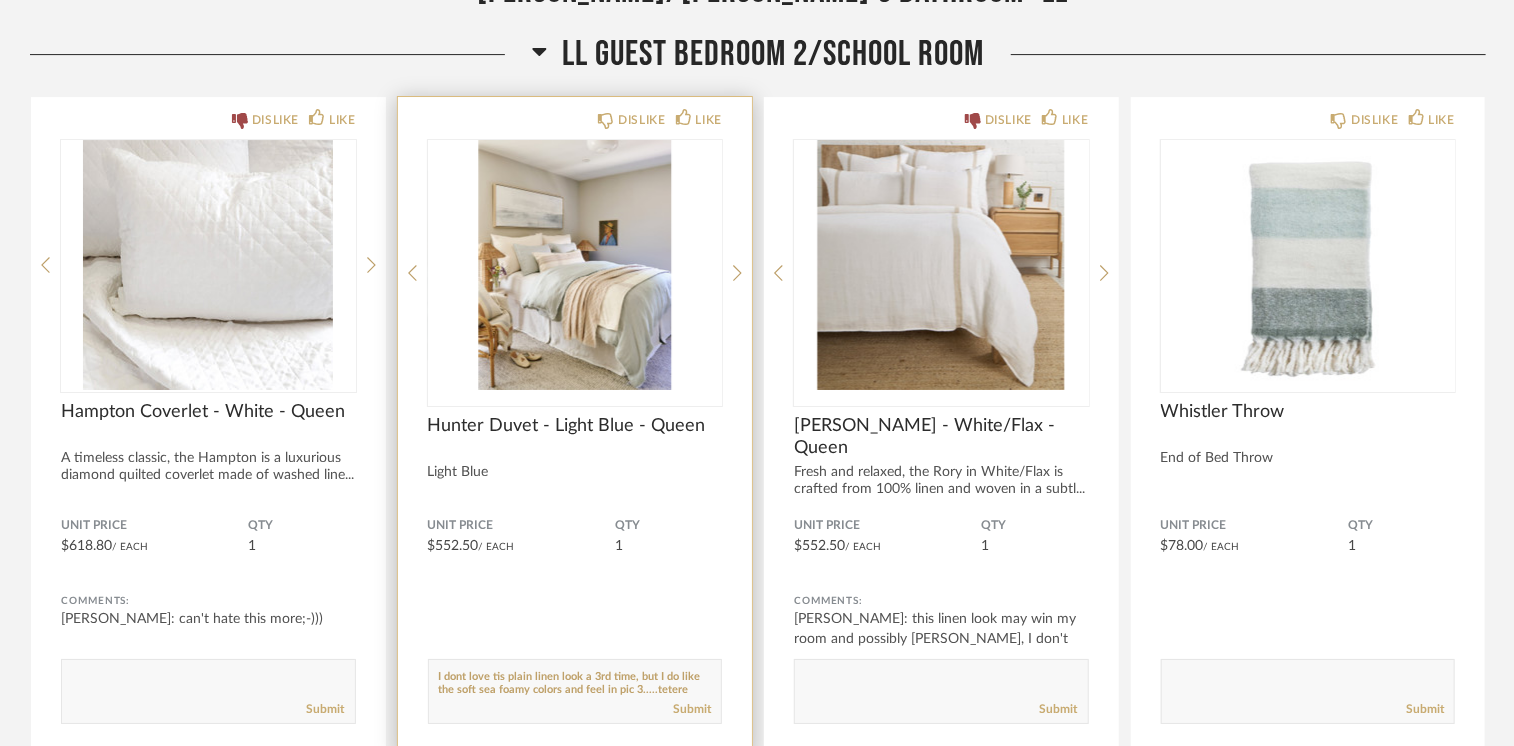 scroll, scrollTop: 24, scrollLeft: 0, axis: vertical 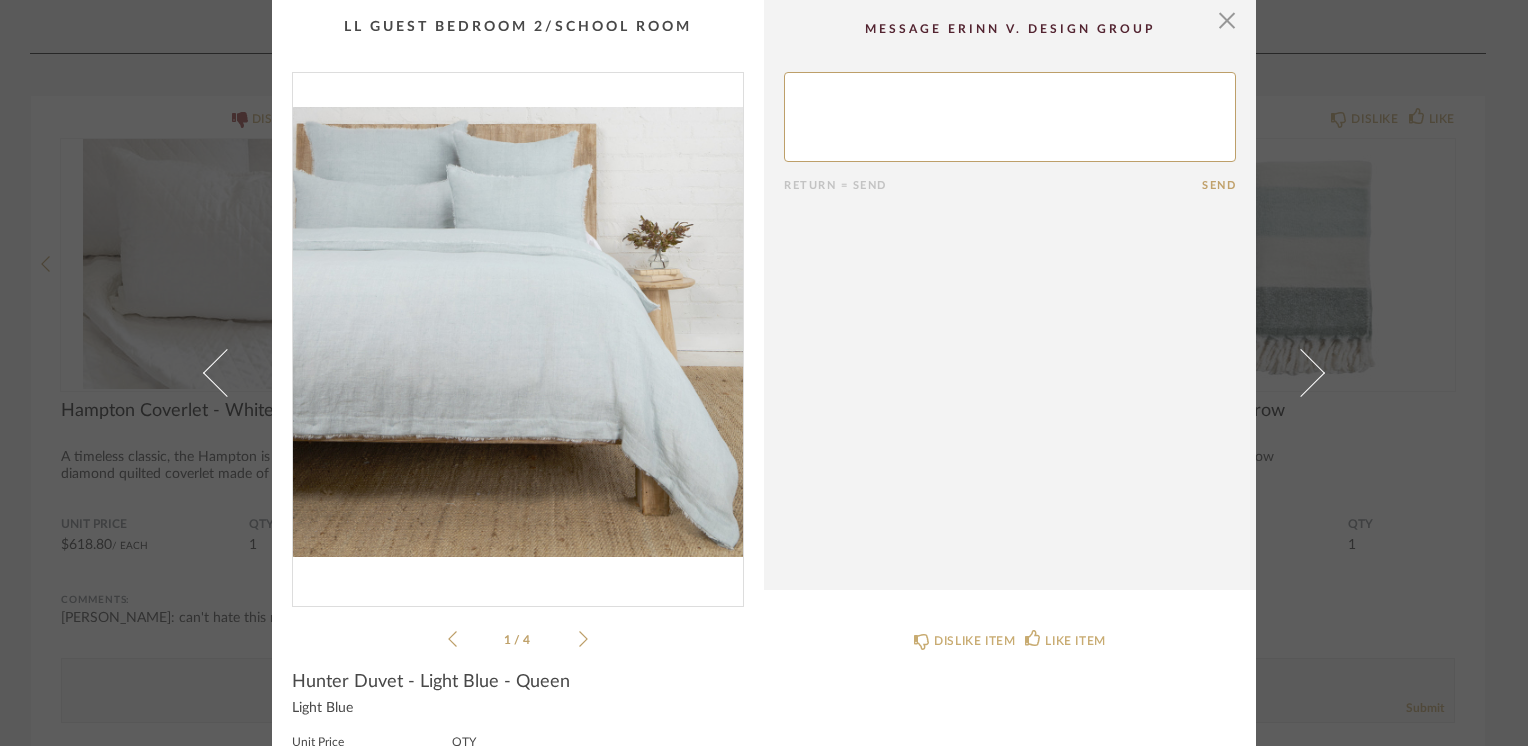 click 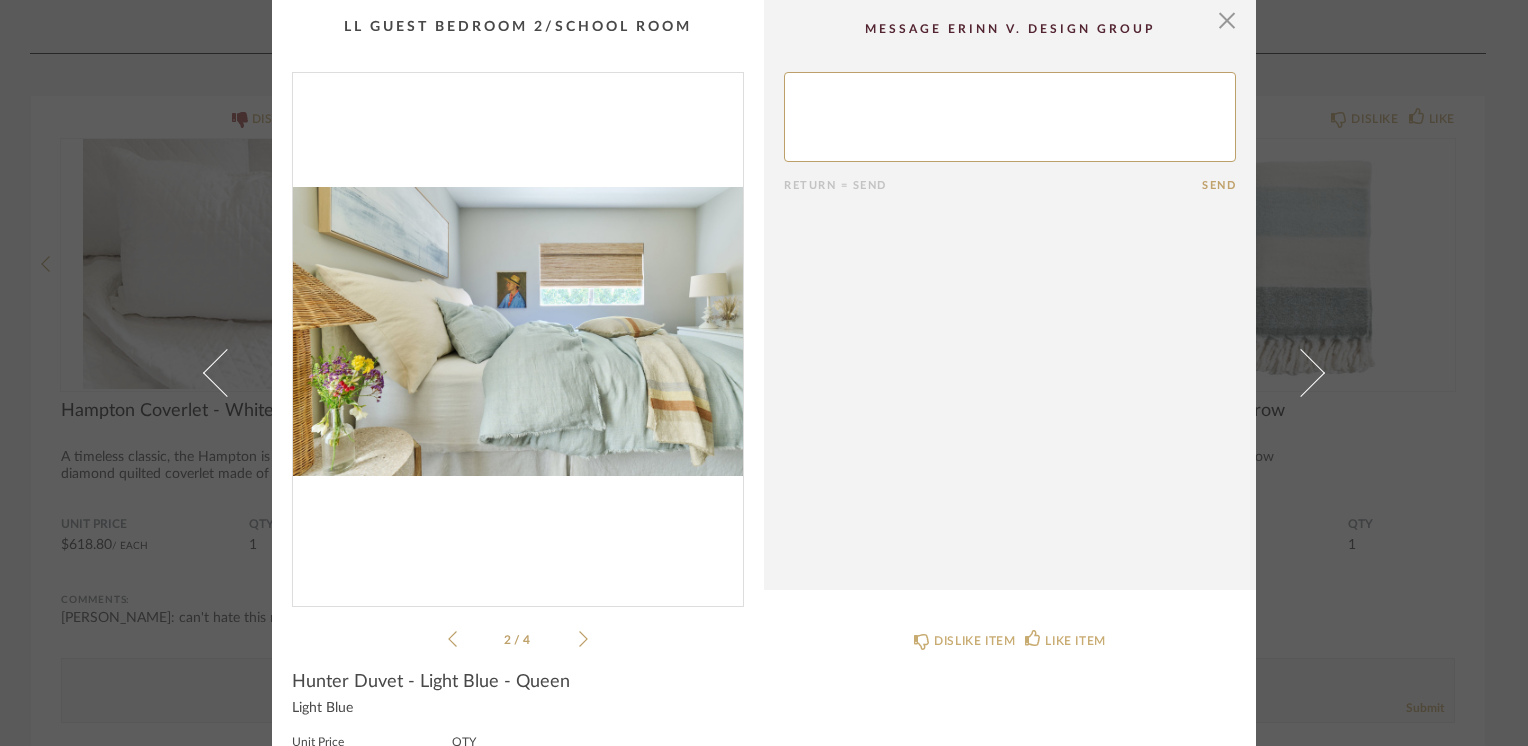 click 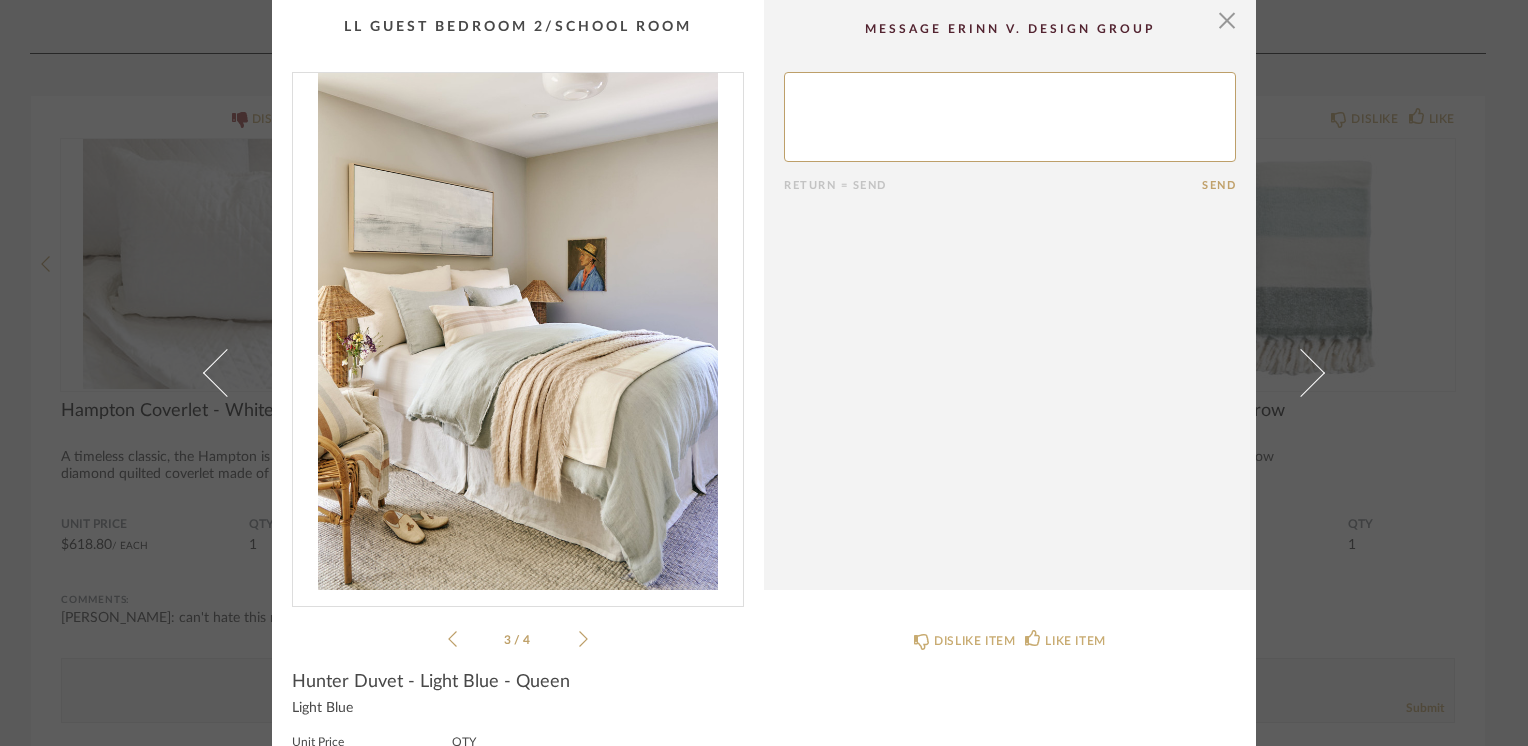 click 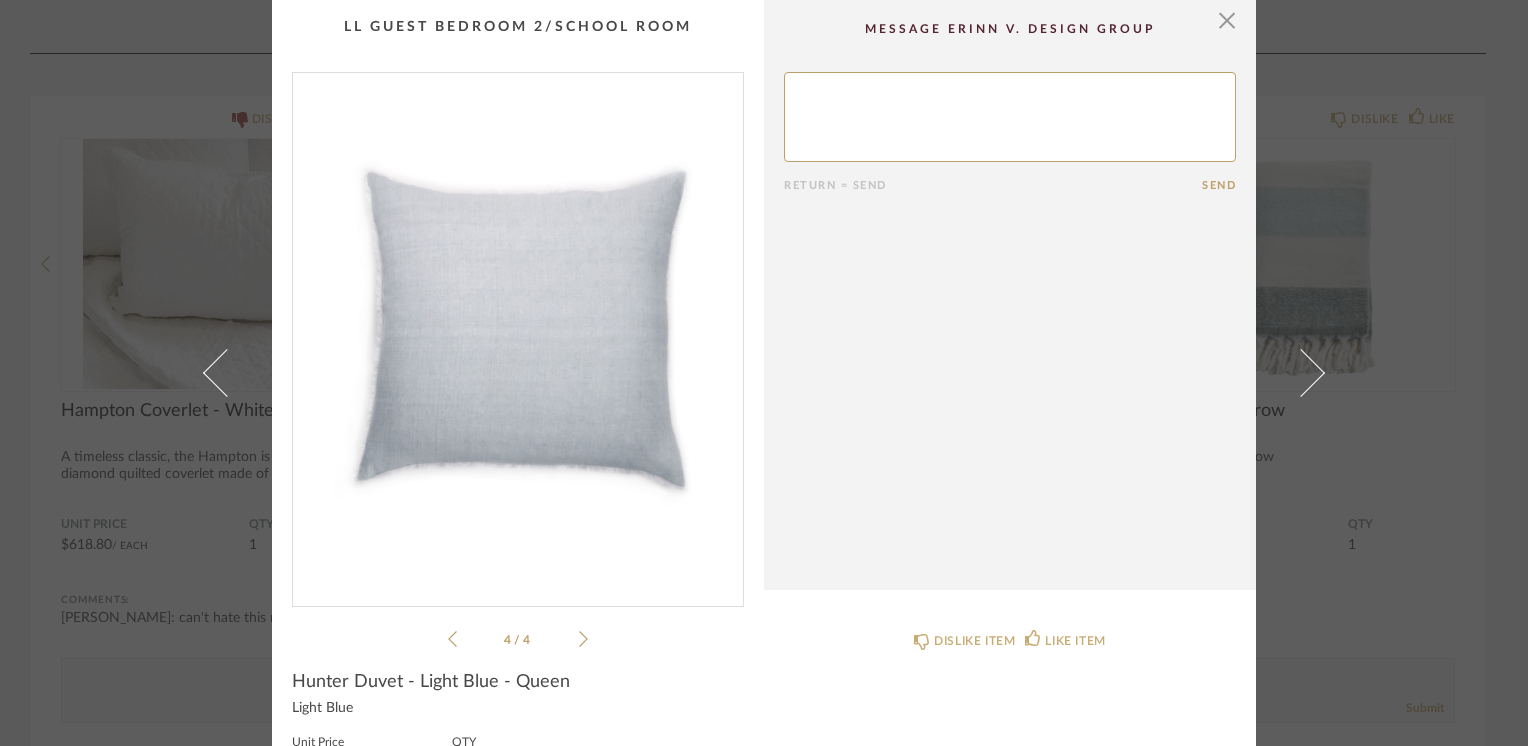 click 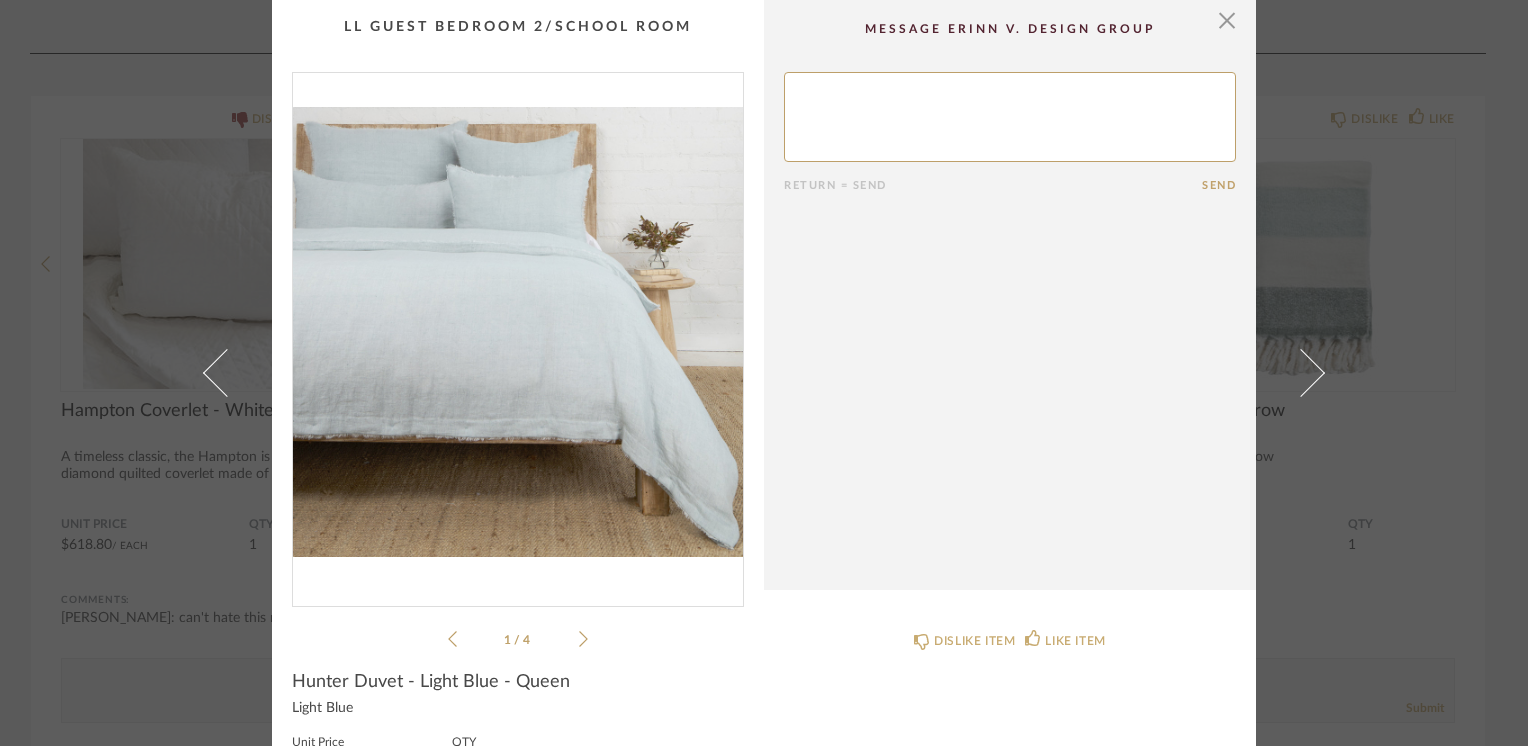 click 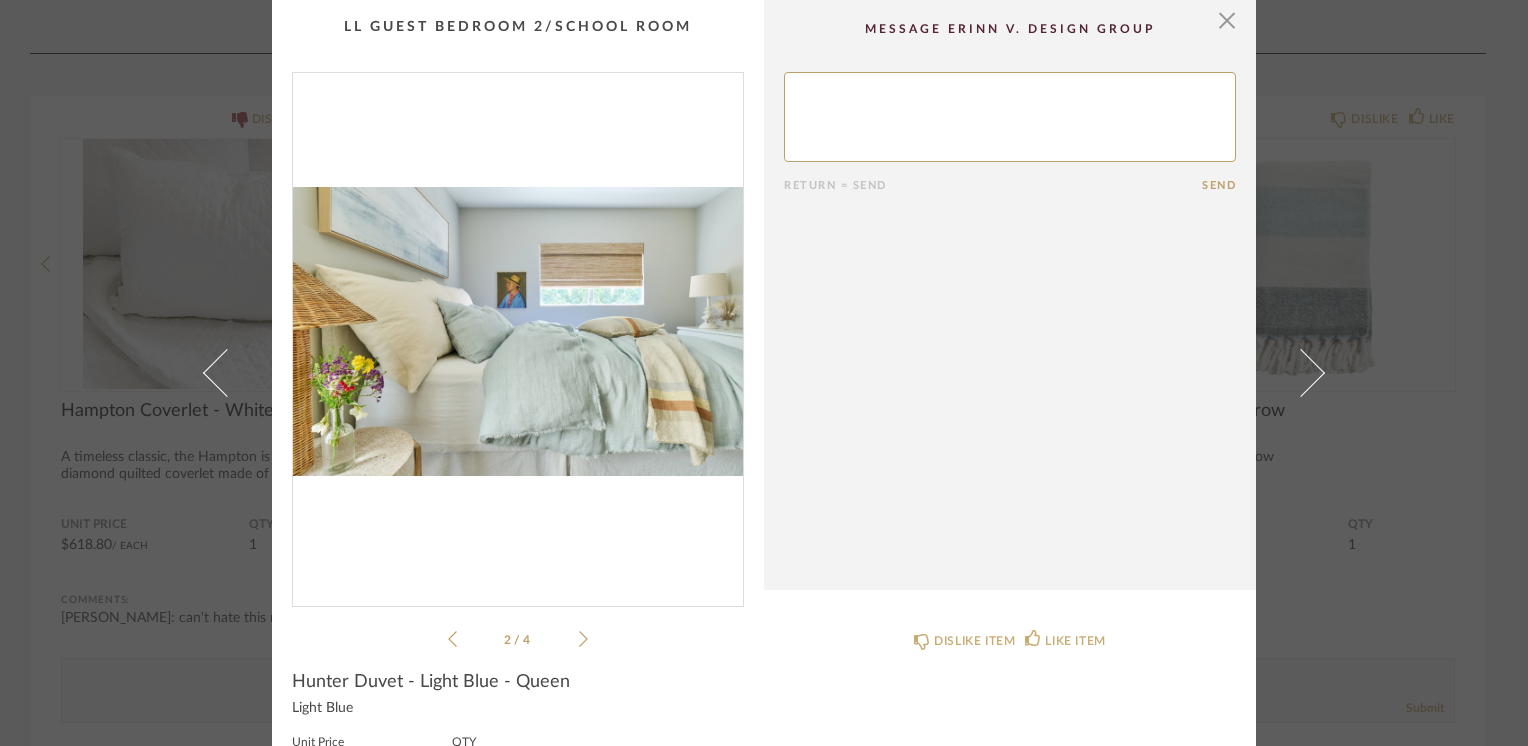 click 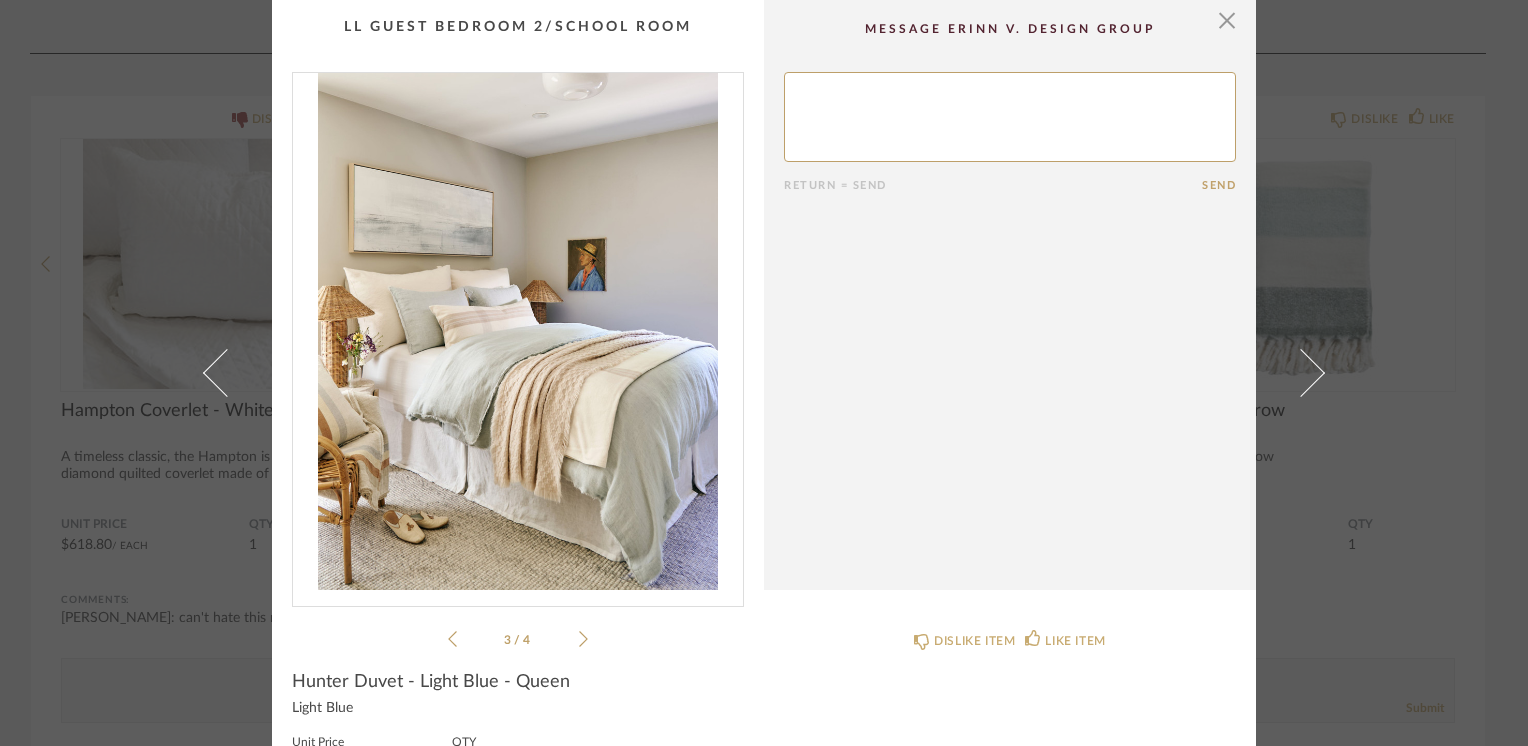 click 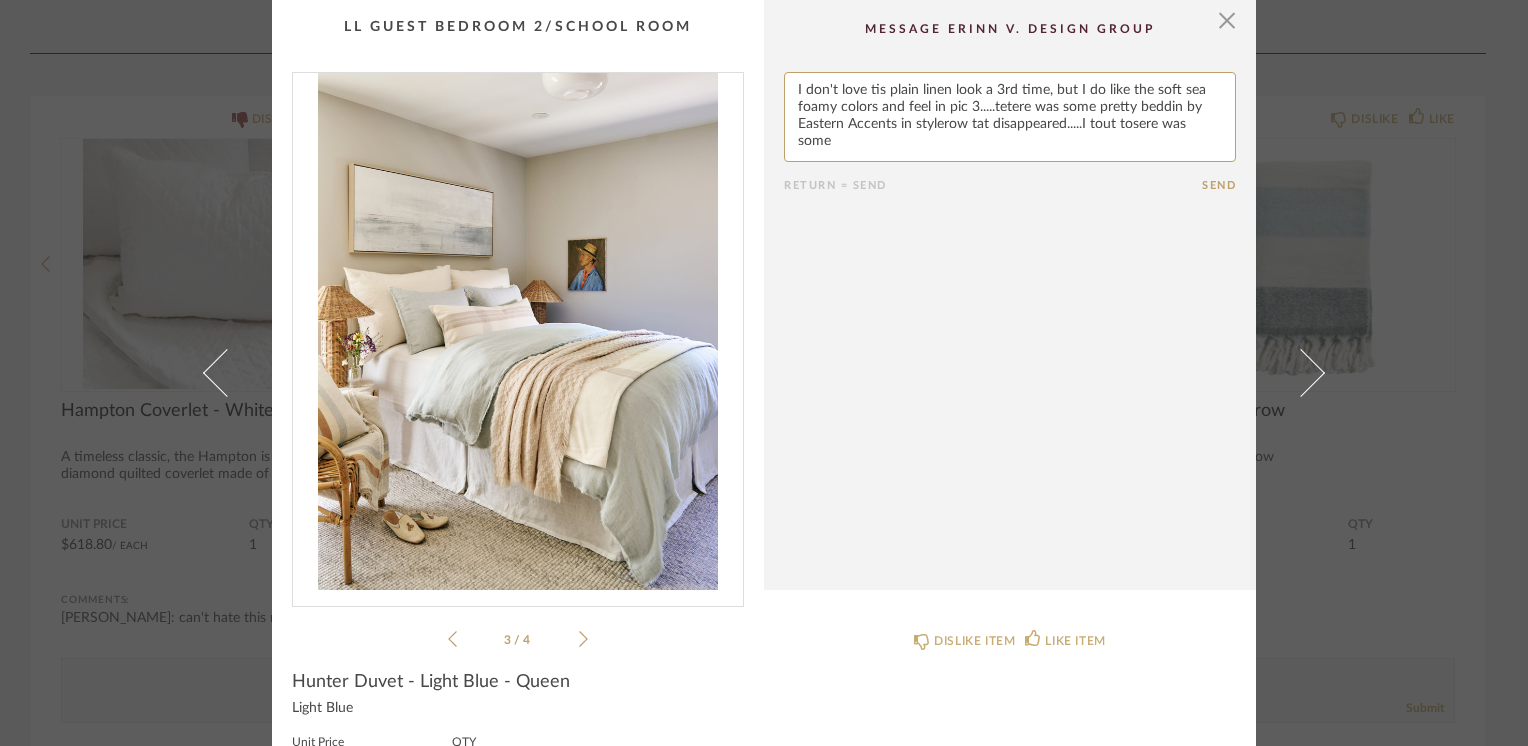 click 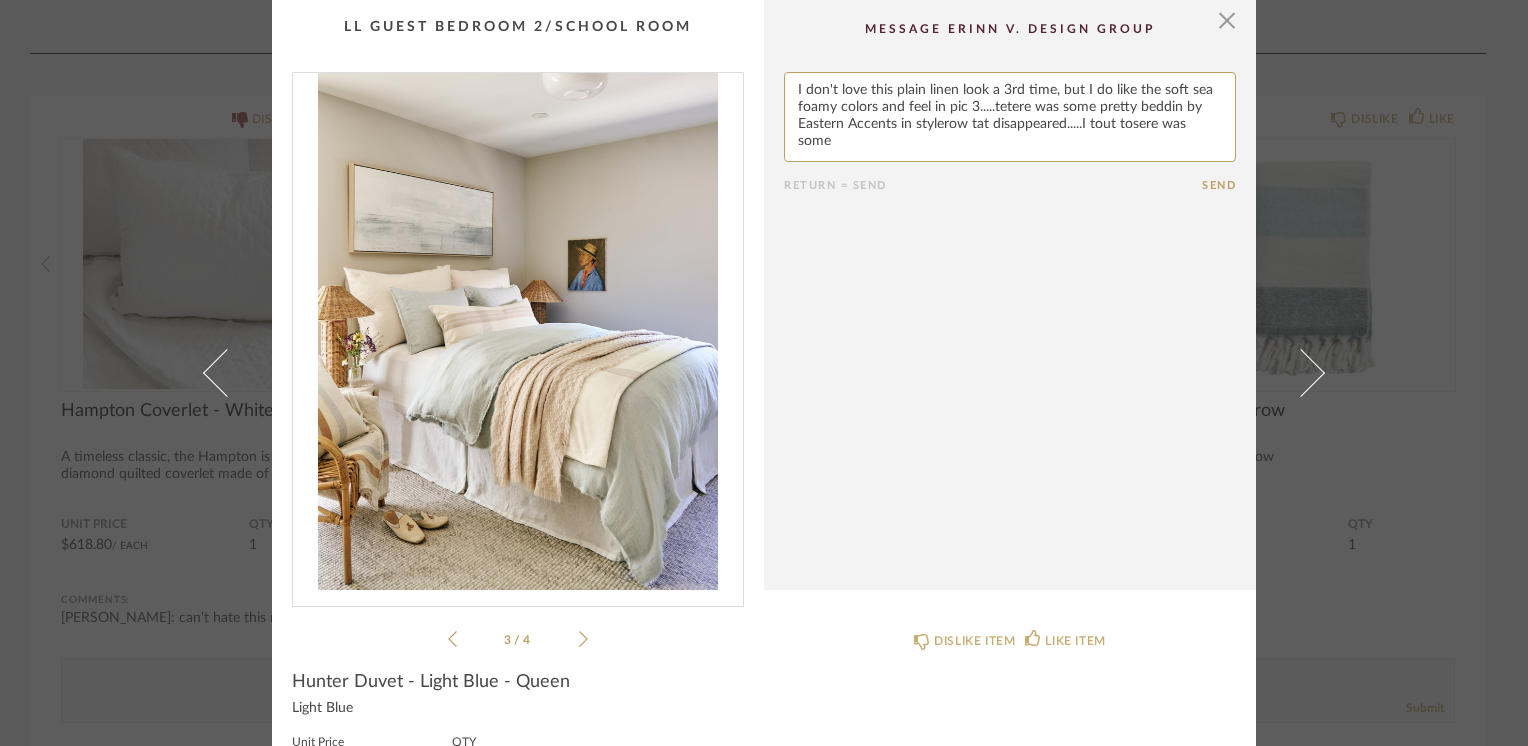 drag, startPoint x: 999, startPoint y: 103, endPoint x: 988, endPoint y: 105, distance: 11.18034 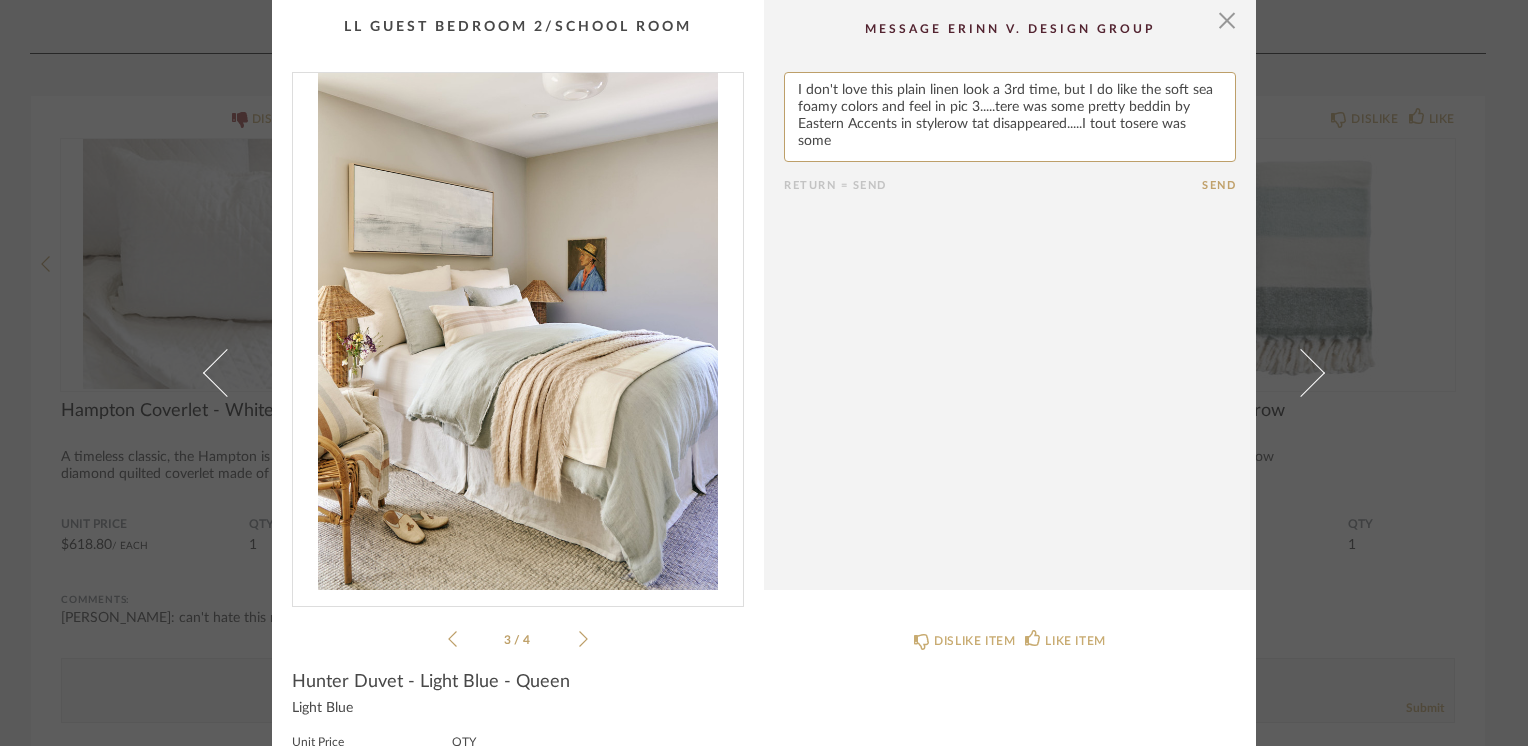 paste on "h" 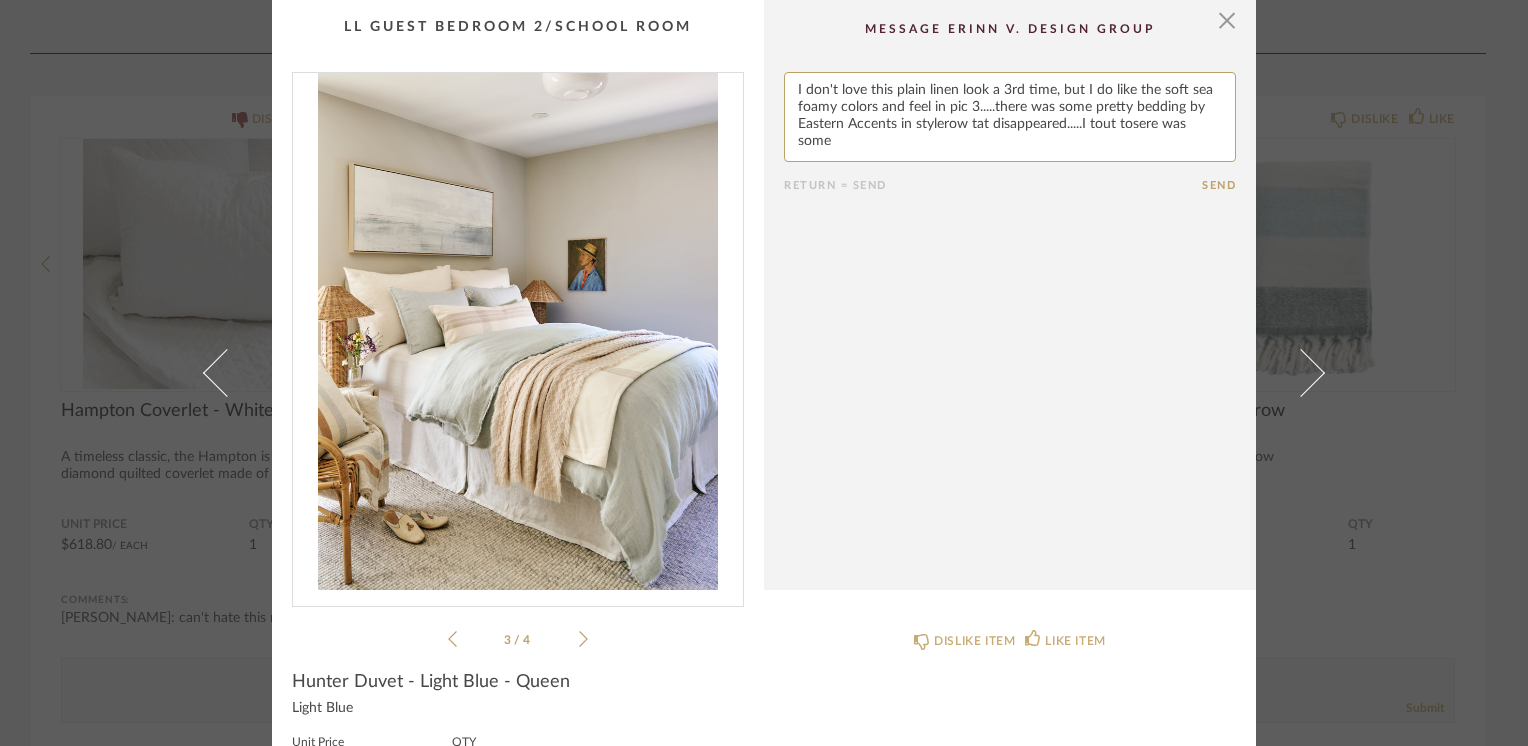 paste on "h" 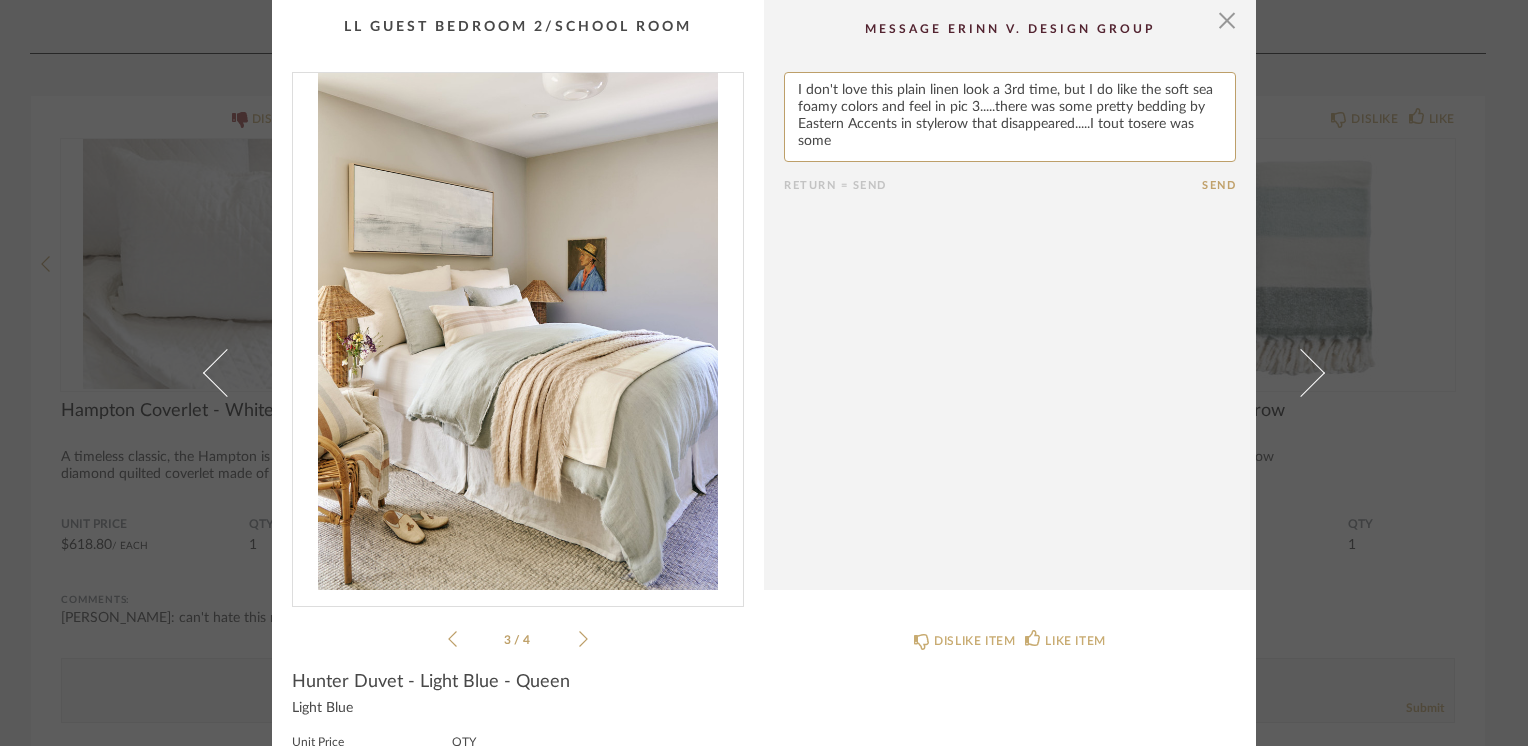 paste on "h" 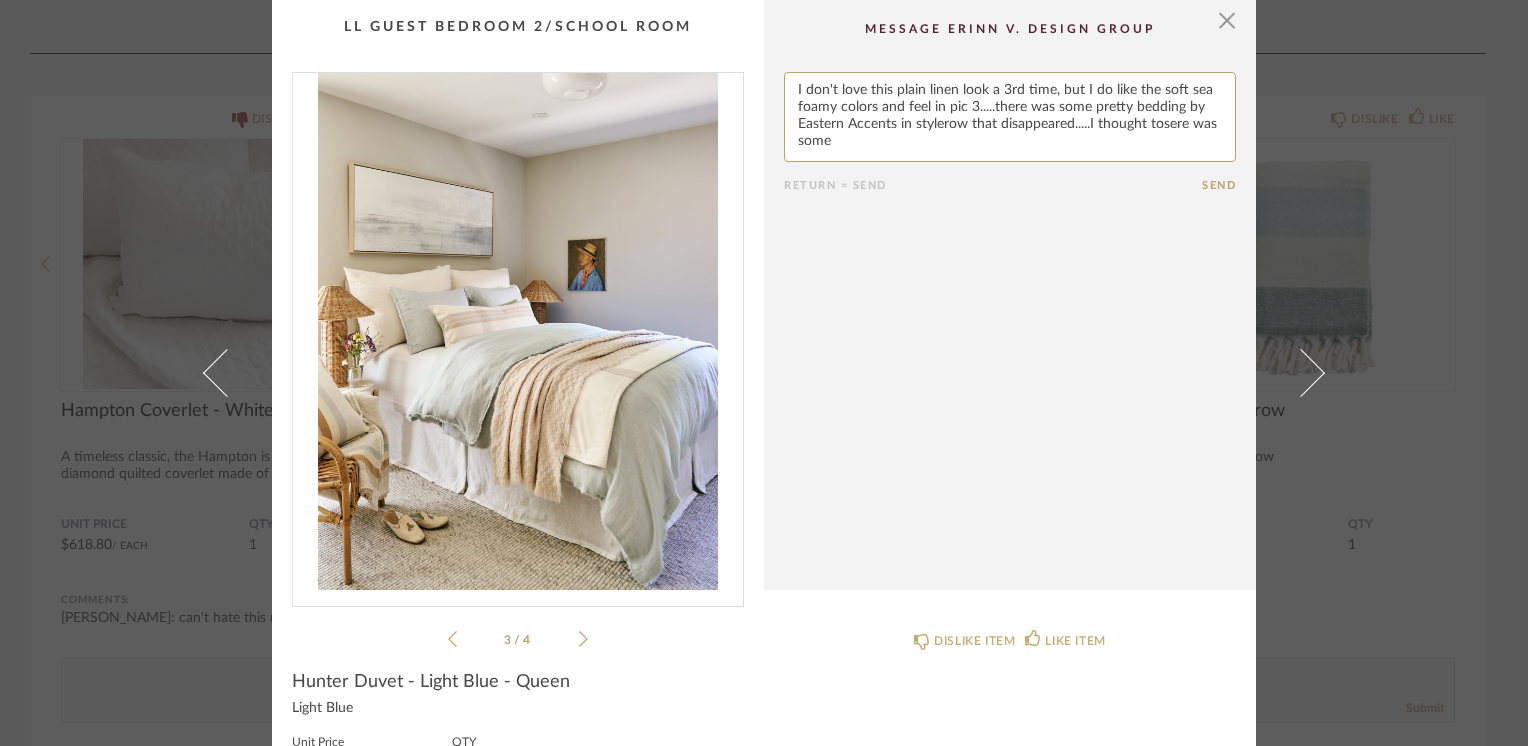 paste on "h" 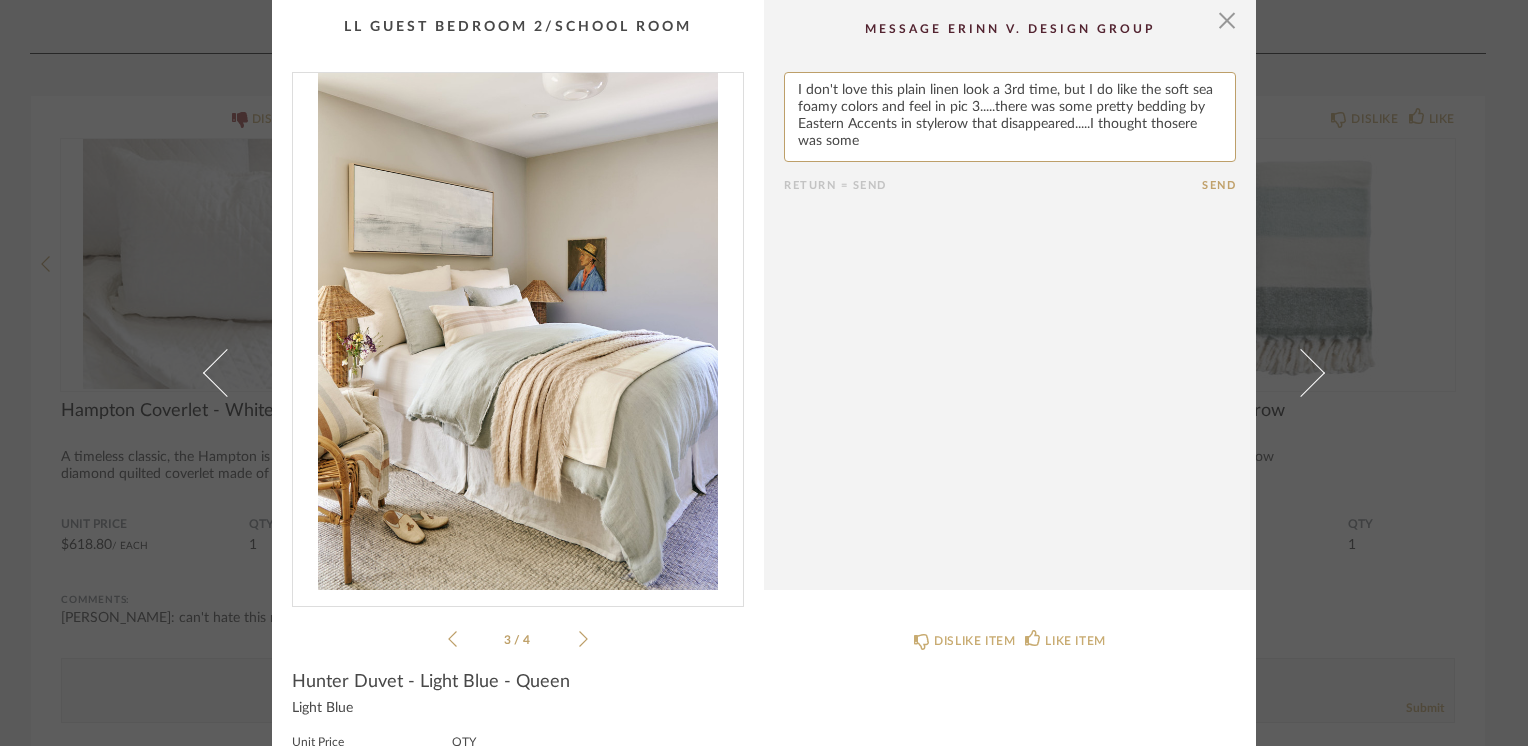 drag, startPoint x: 1178, startPoint y: 124, endPoint x: 1191, endPoint y: 124, distance: 13 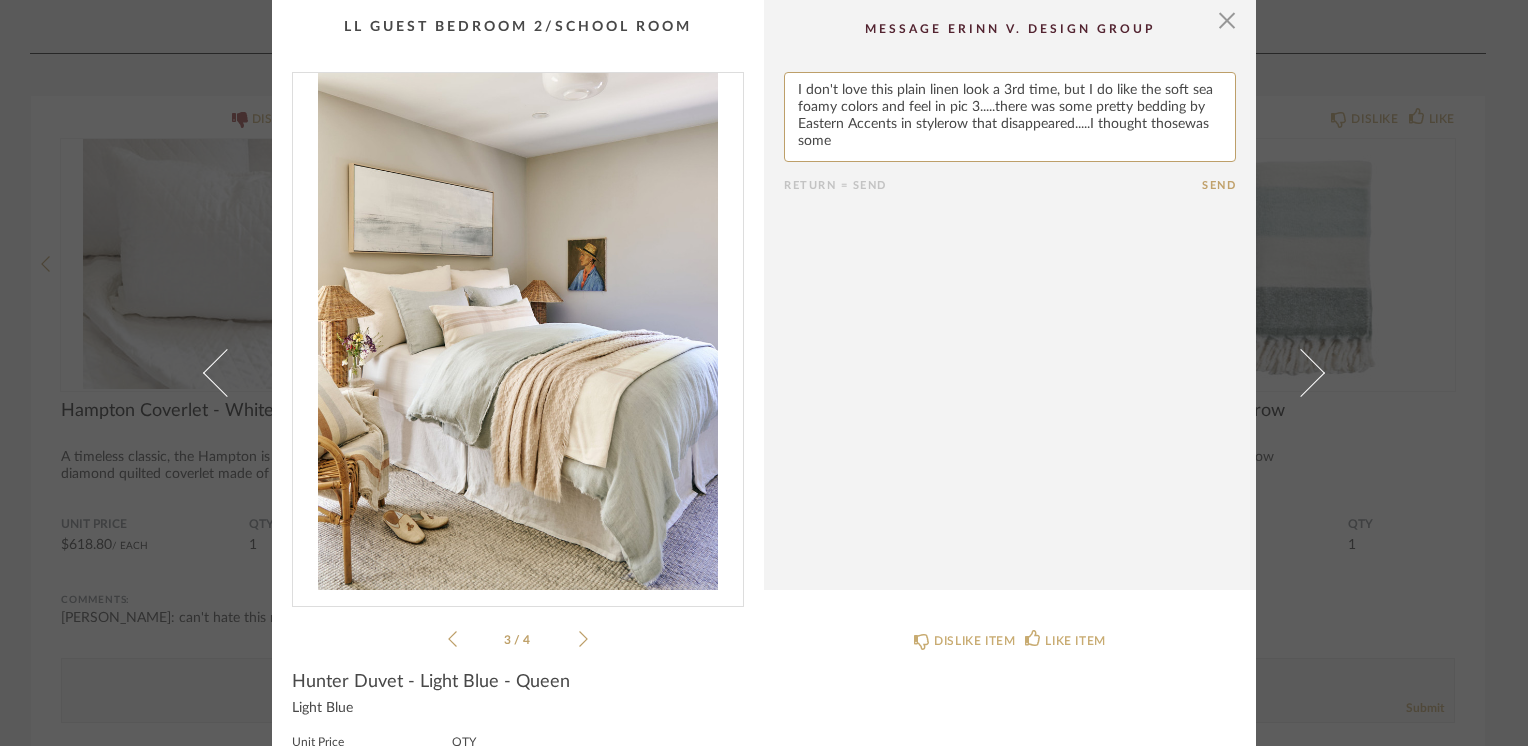 type 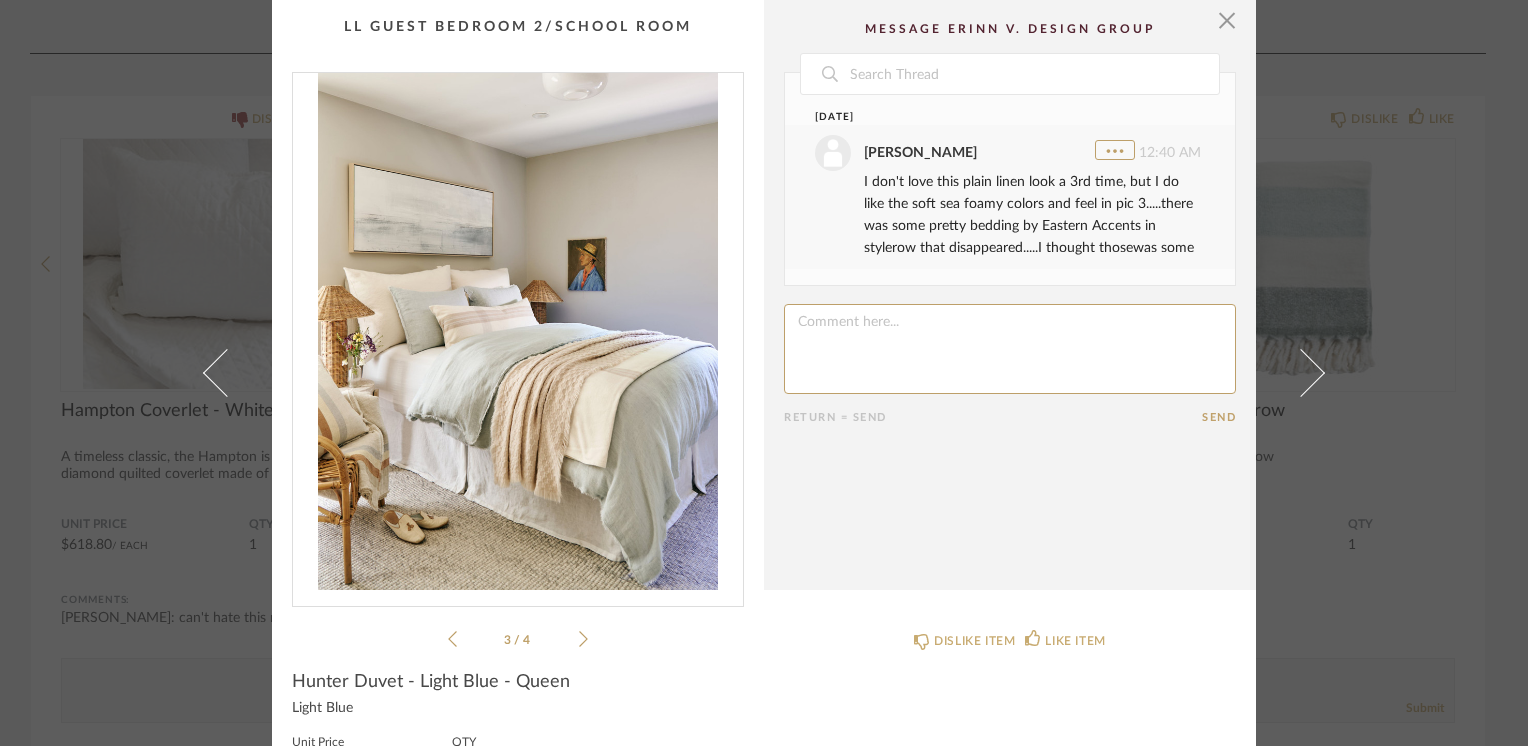 click at bounding box center [1115, 150] 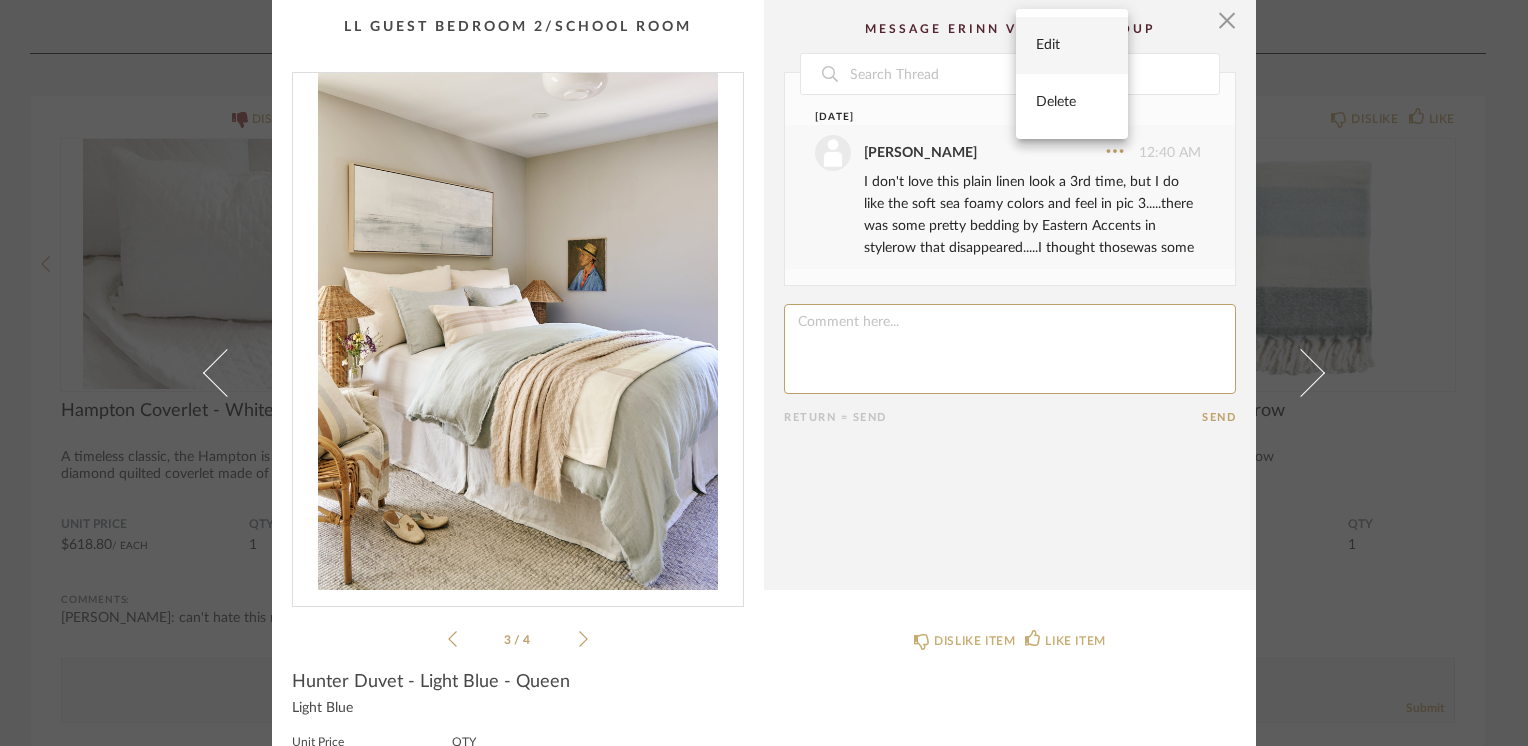 click on "Edit" at bounding box center [1072, 45] 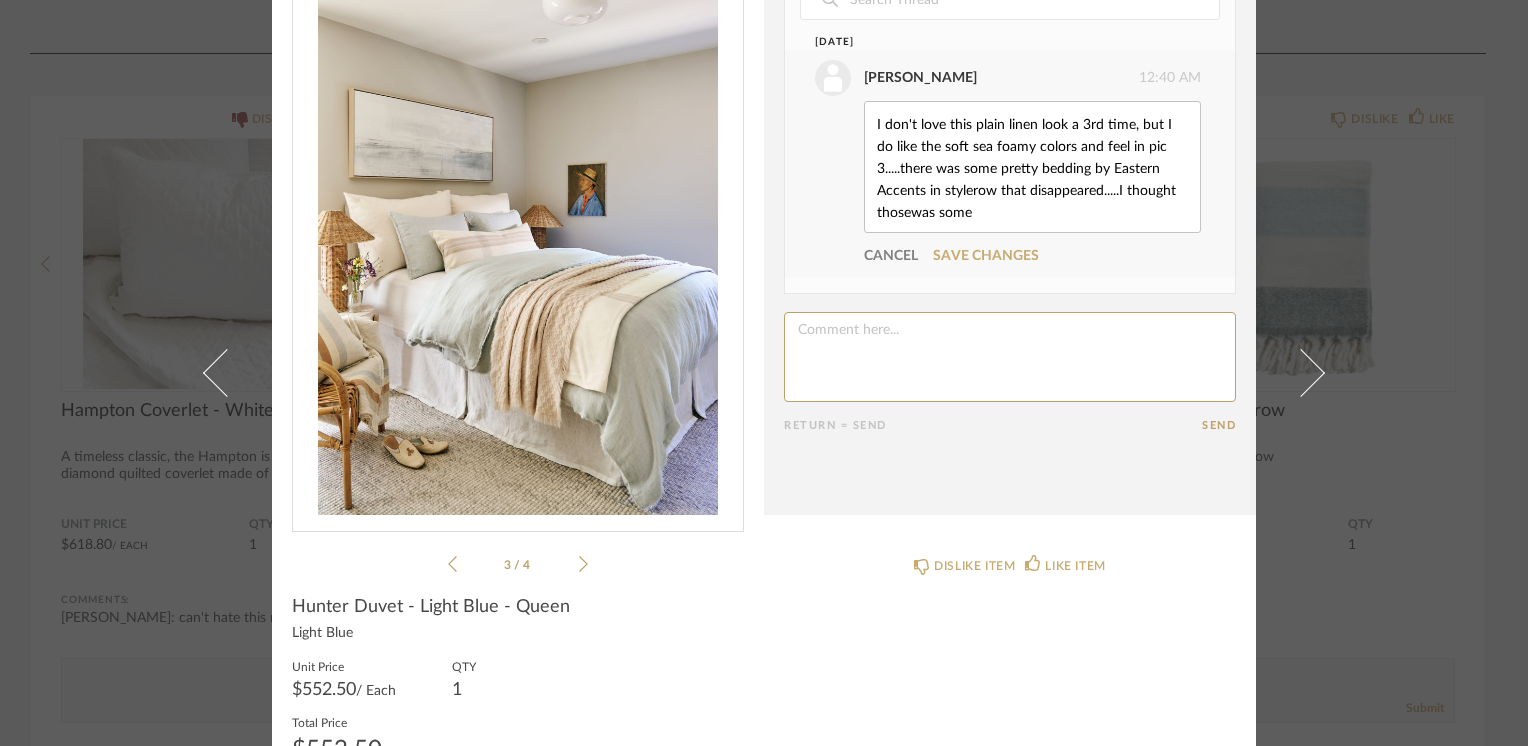 scroll, scrollTop: 125, scrollLeft: 0, axis: vertical 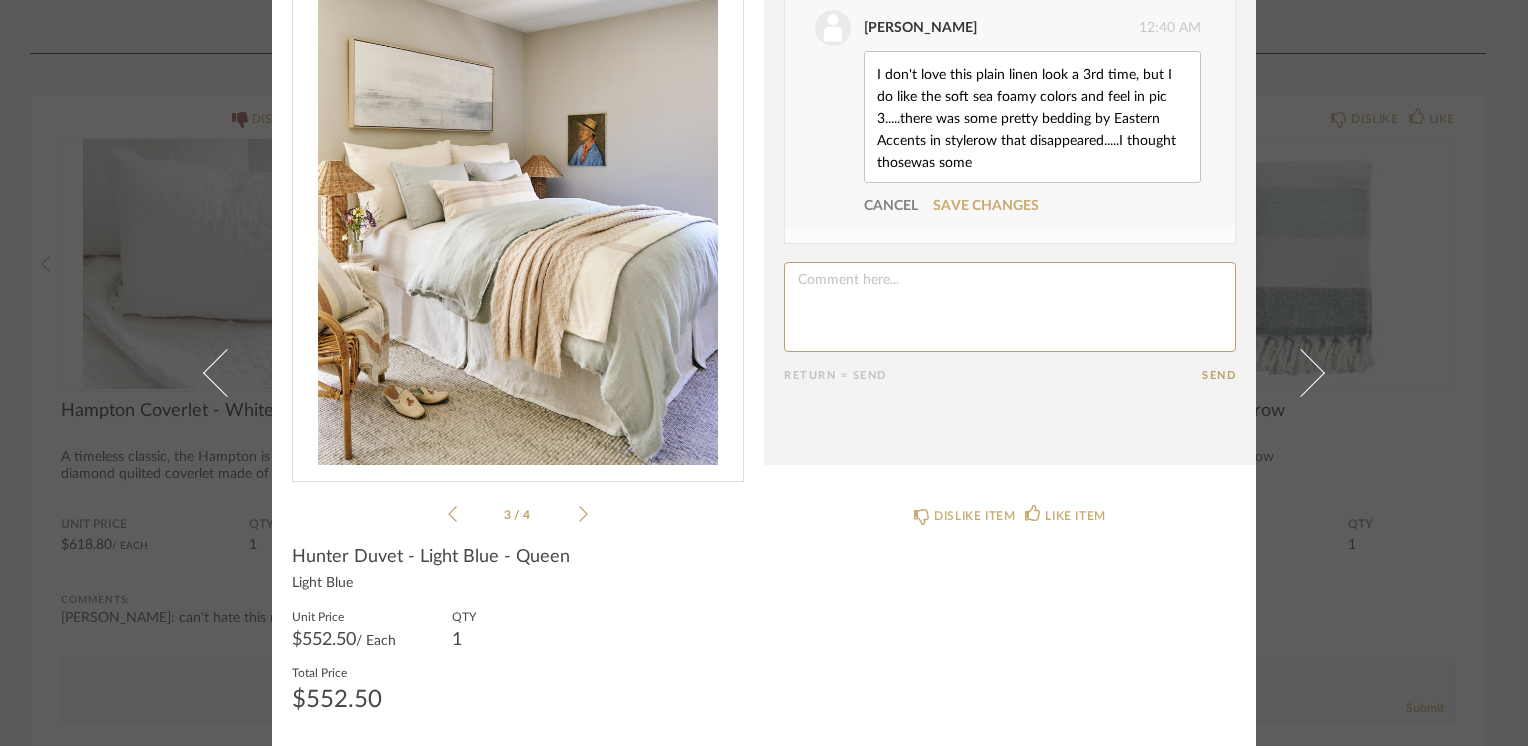 drag, startPoint x: 906, startPoint y: 160, endPoint x: 1019, endPoint y: 165, distance: 113.110565 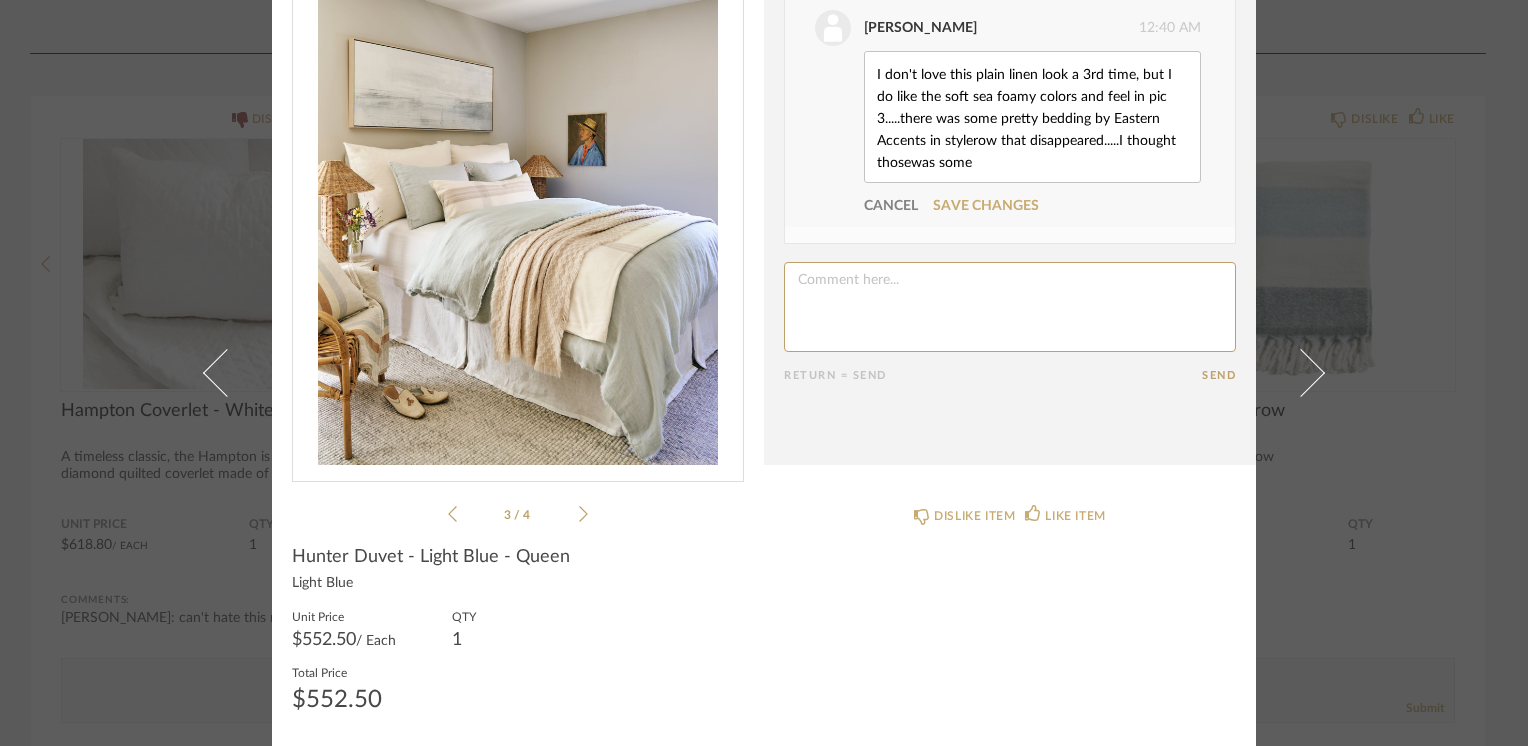 click on "I don't love this plain linen look a 3rd time, but I do like the soft sea foamy colors and feel in pic 3.....there was some pretty bedding by Eastern Accents in stylerow that disappeared.....I thought thosewas some" at bounding box center [1032, 117] 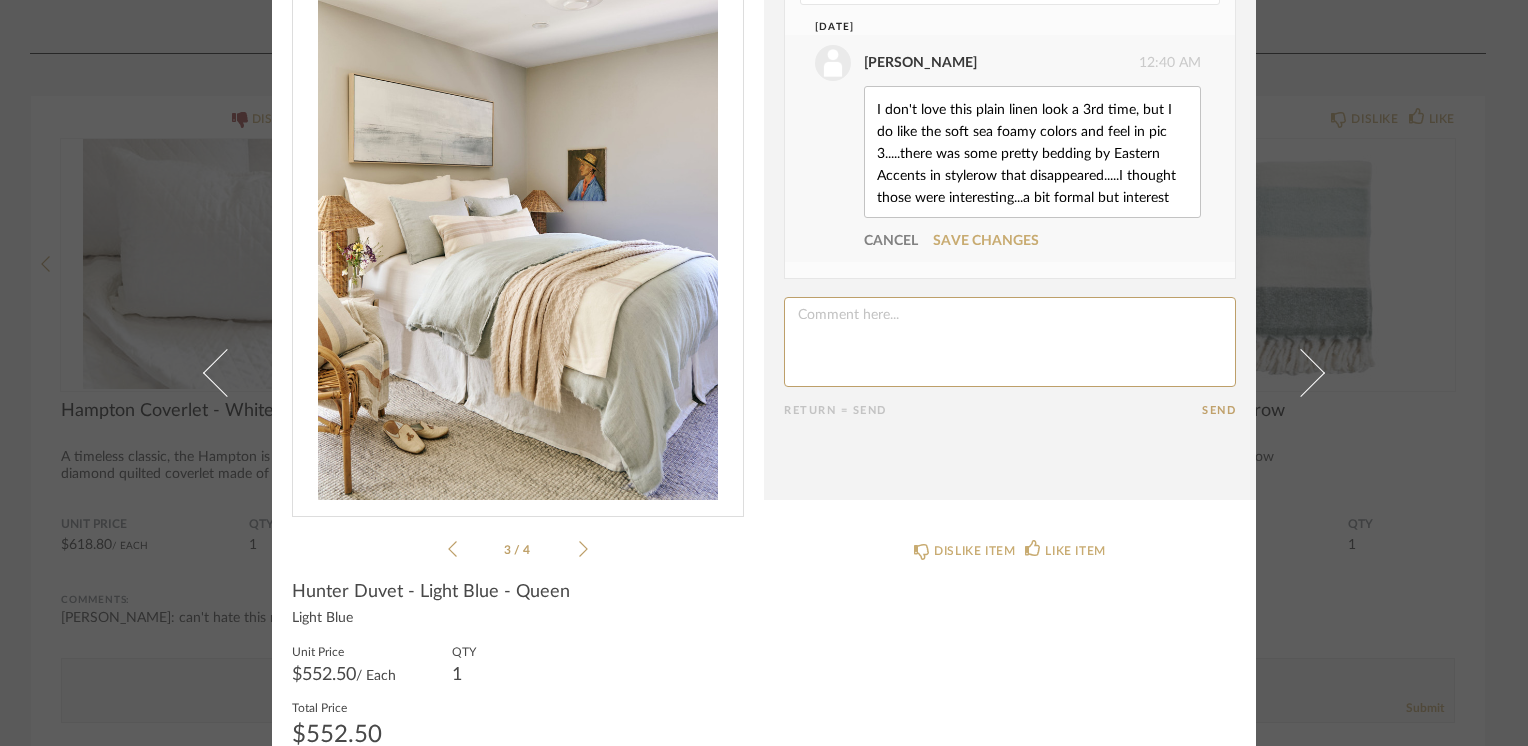 scroll, scrollTop: 125, scrollLeft: 0, axis: vertical 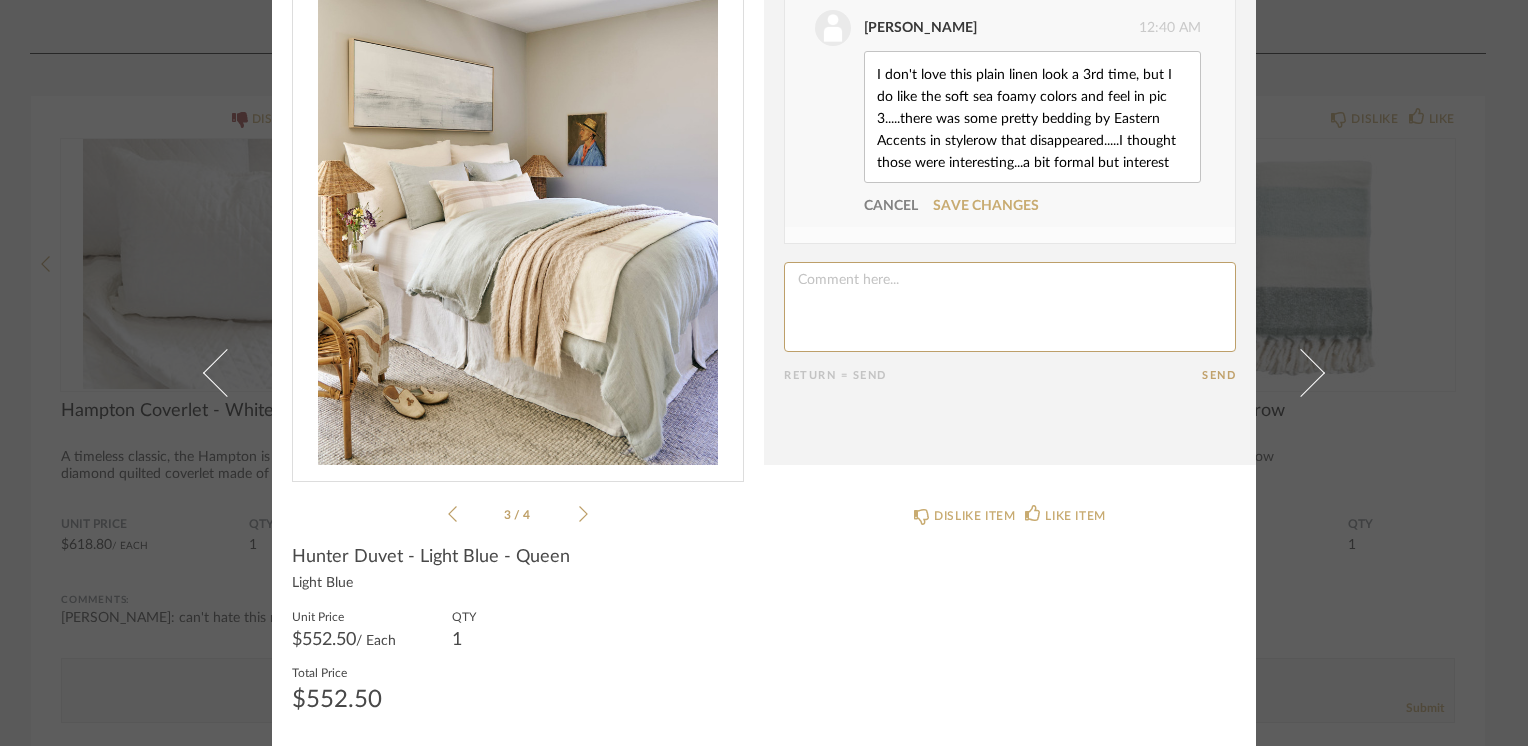 click on "I don't love this plain linen look a 3rd time, but I do like the soft sea foamy colors and feel in pic 3.....there was some pretty bedding by Eastern Accents in stylerow that disappeared.....I thought those were interesting...a bit formal but interest" at bounding box center (1032, 117) 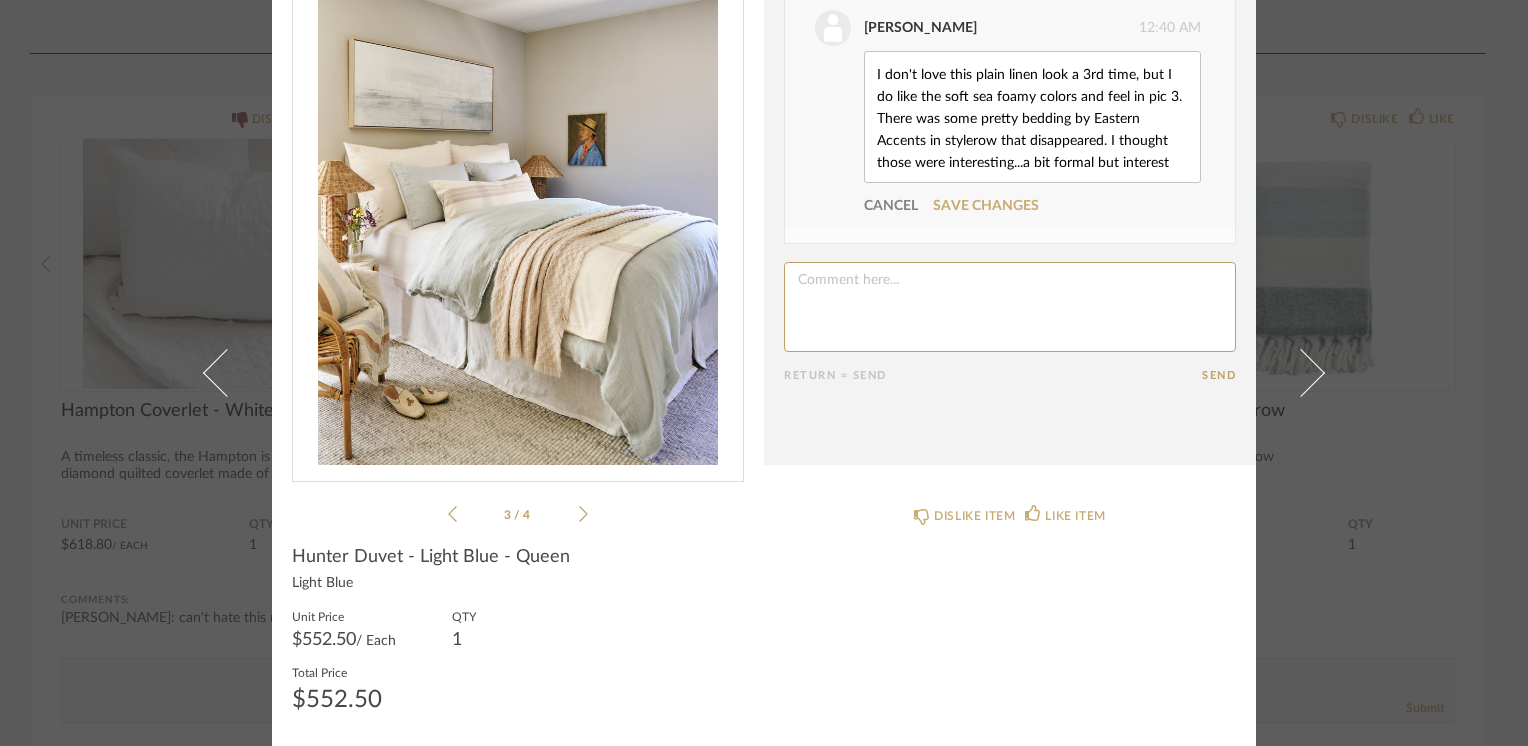 click on "I don't love this plain linen look a 3rd time, but I do like the soft sea foamy colors and feel in pic 3. There was some pretty bedding by Eastern Accents in stylerow that disappeared. I thought those were interesting...a bit formal but interest" at bounding box center (1032, 117) 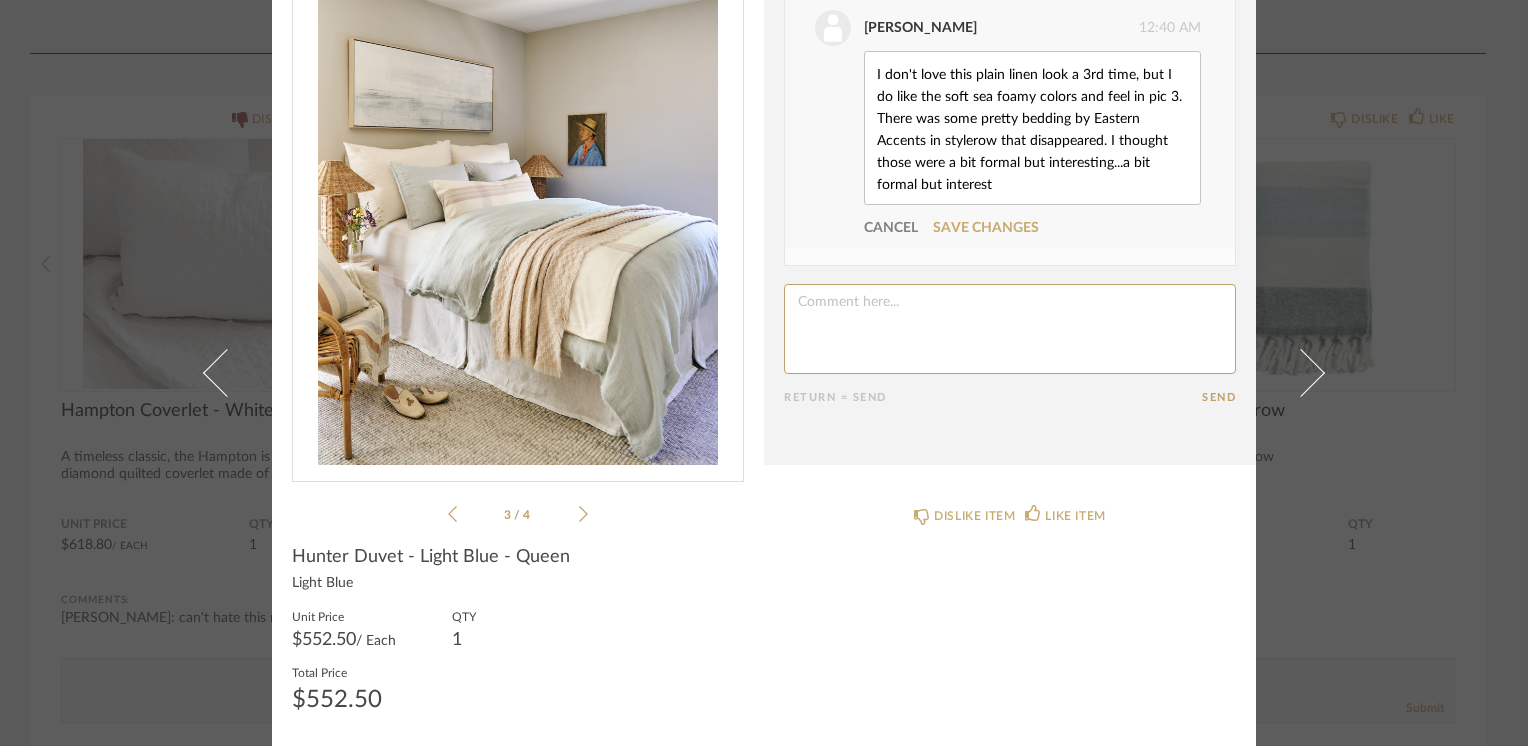 drag, startPoint x: 1104, startPoint y: 159, endPoint x: 1104, endPoint y: 178, distance: 19 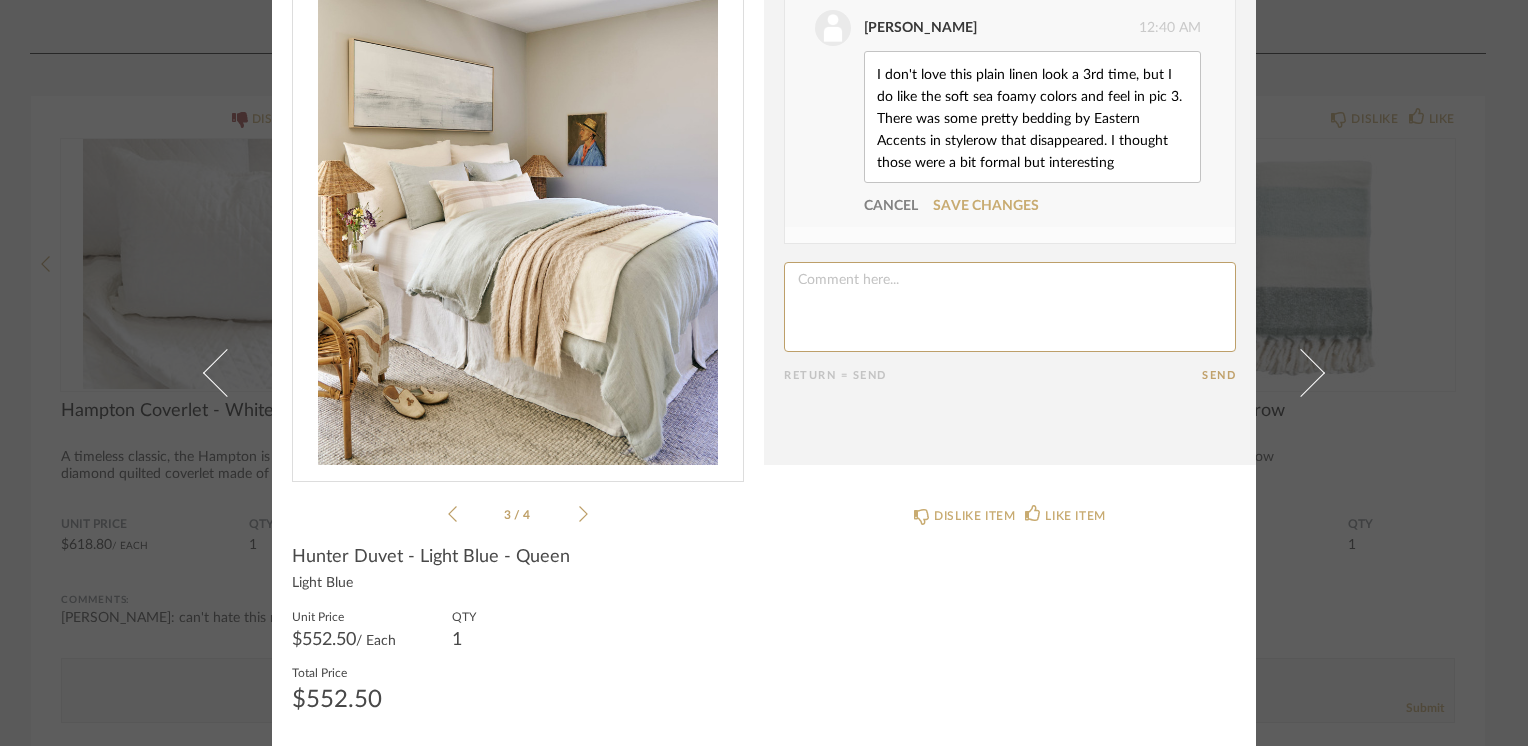 type on "I don't love this plain linen look a 3rd time, but I do like the soft sea foamy colors and feel in pic 3. There was some pretty bedding by Eastern Accents in stylerow that disappeared. I thought those were a bit formal but interesting" 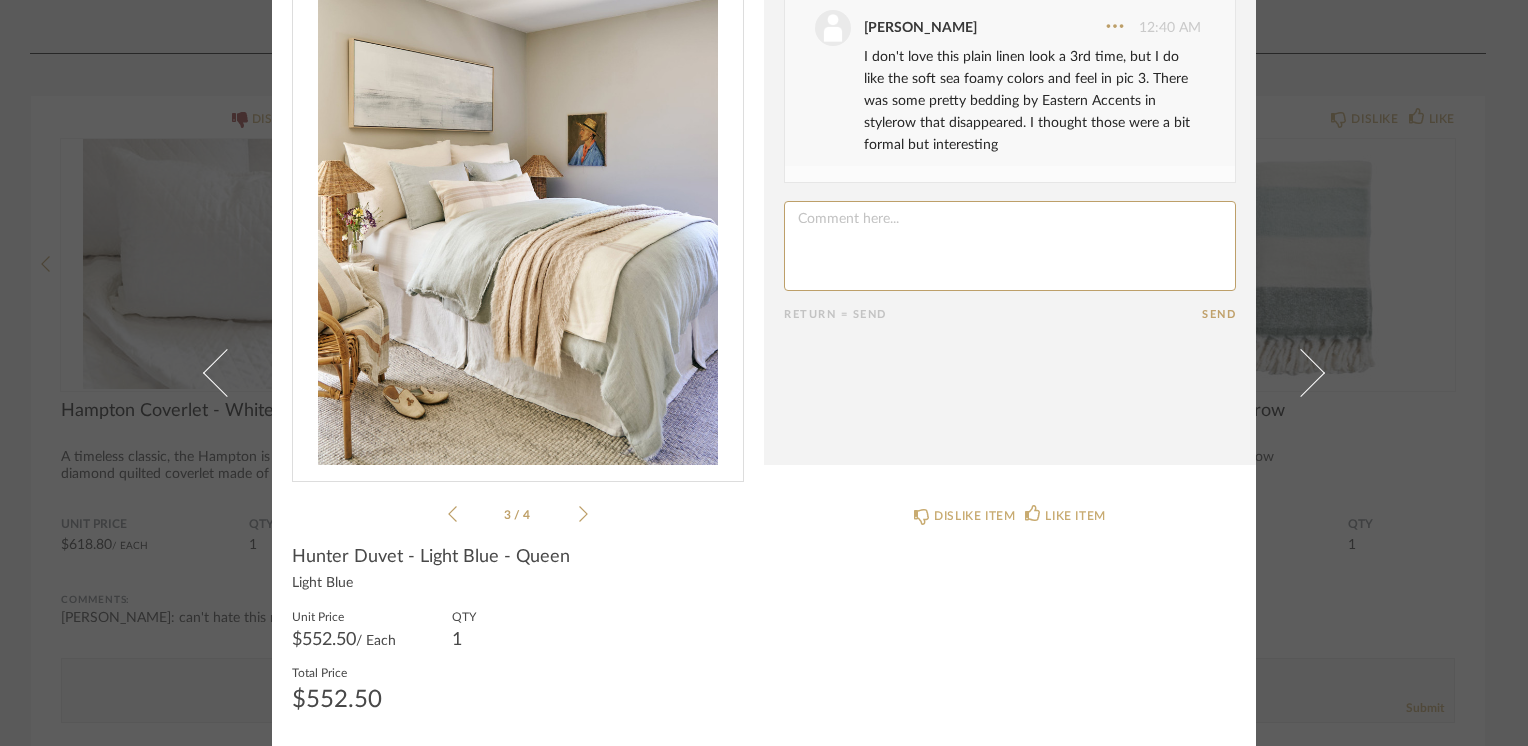 scroll, scrollTop: 0, scrollLeft: 0, axis: both 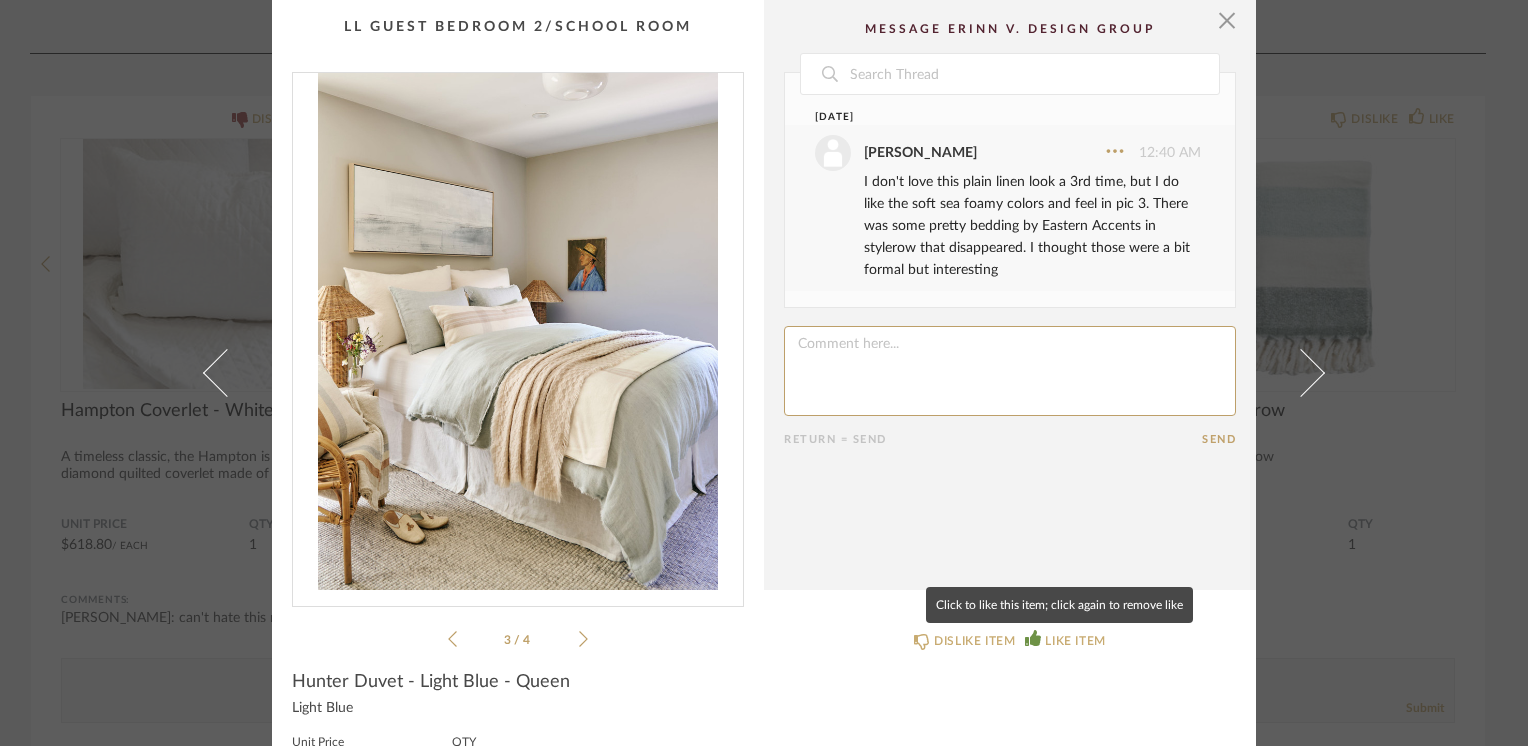 click 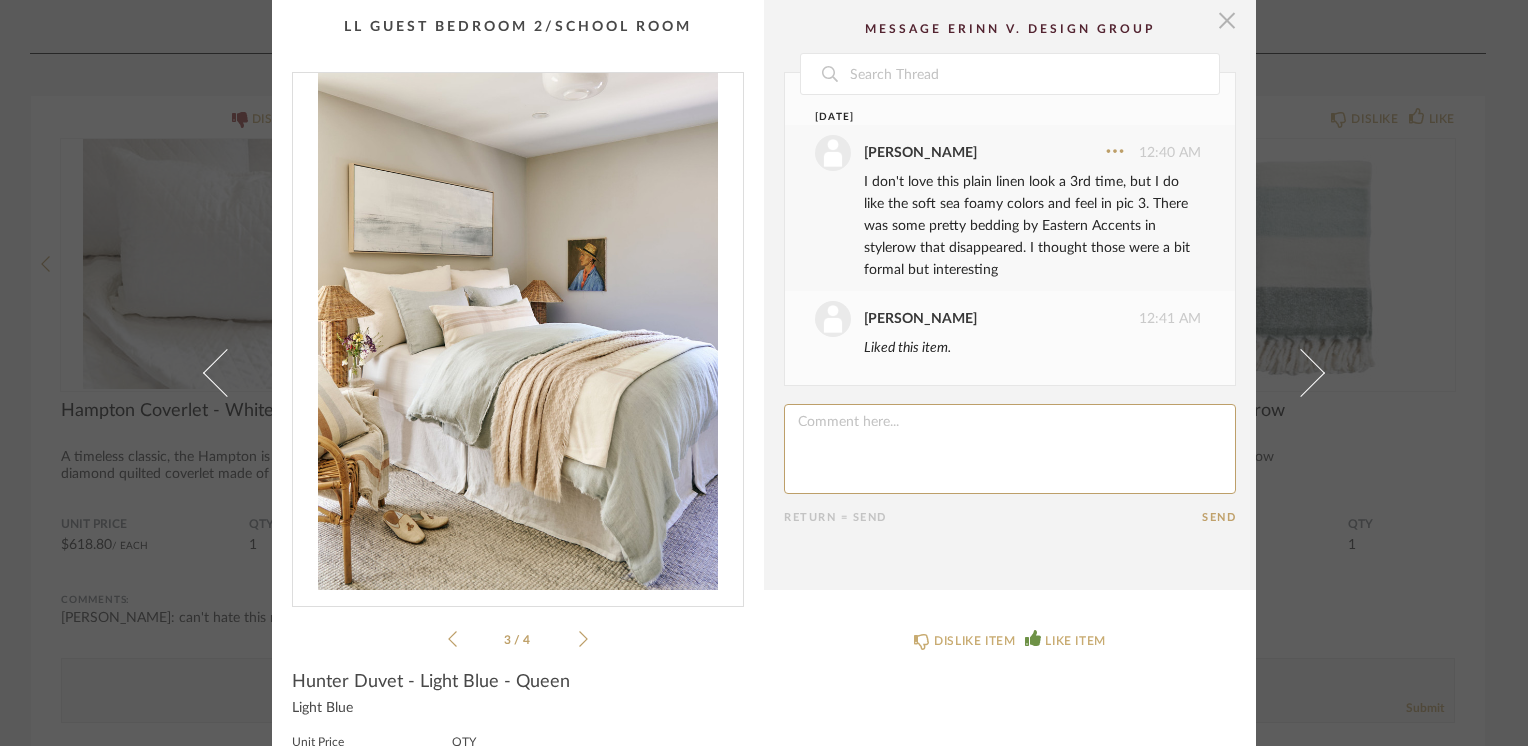 click at bounding box center [1227, 20] 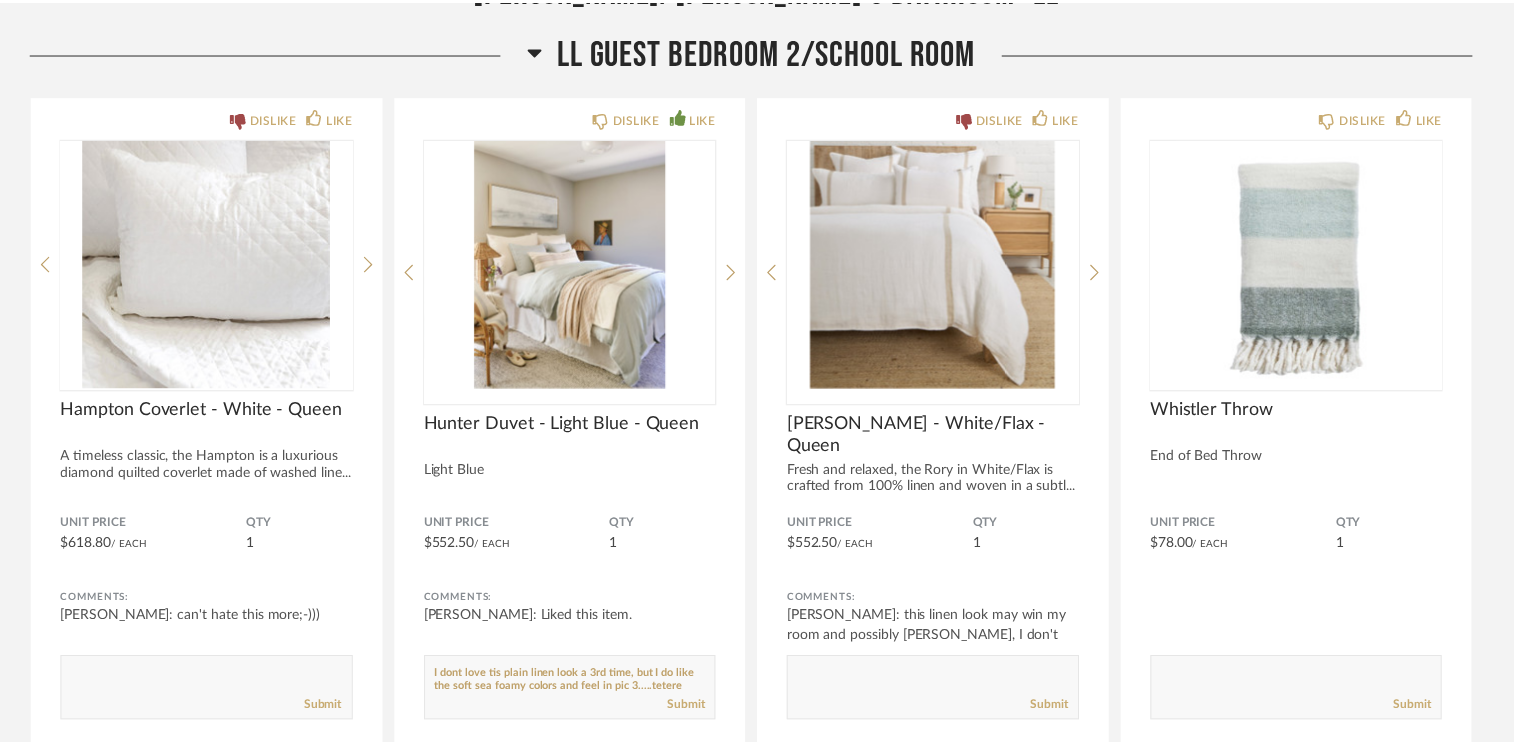 scroll, scrollTop: 10969, scrollLeft: 0, axis: vertical 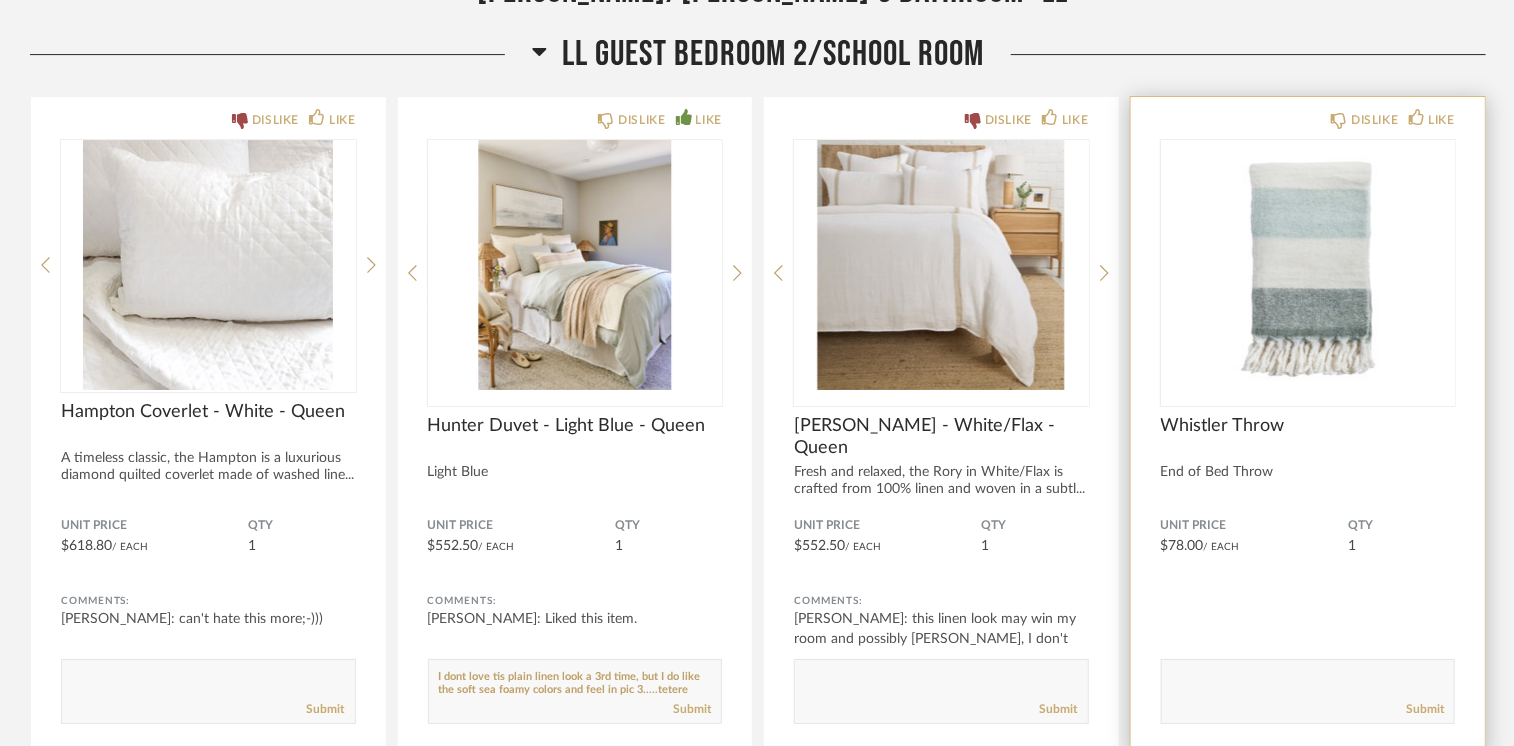 click 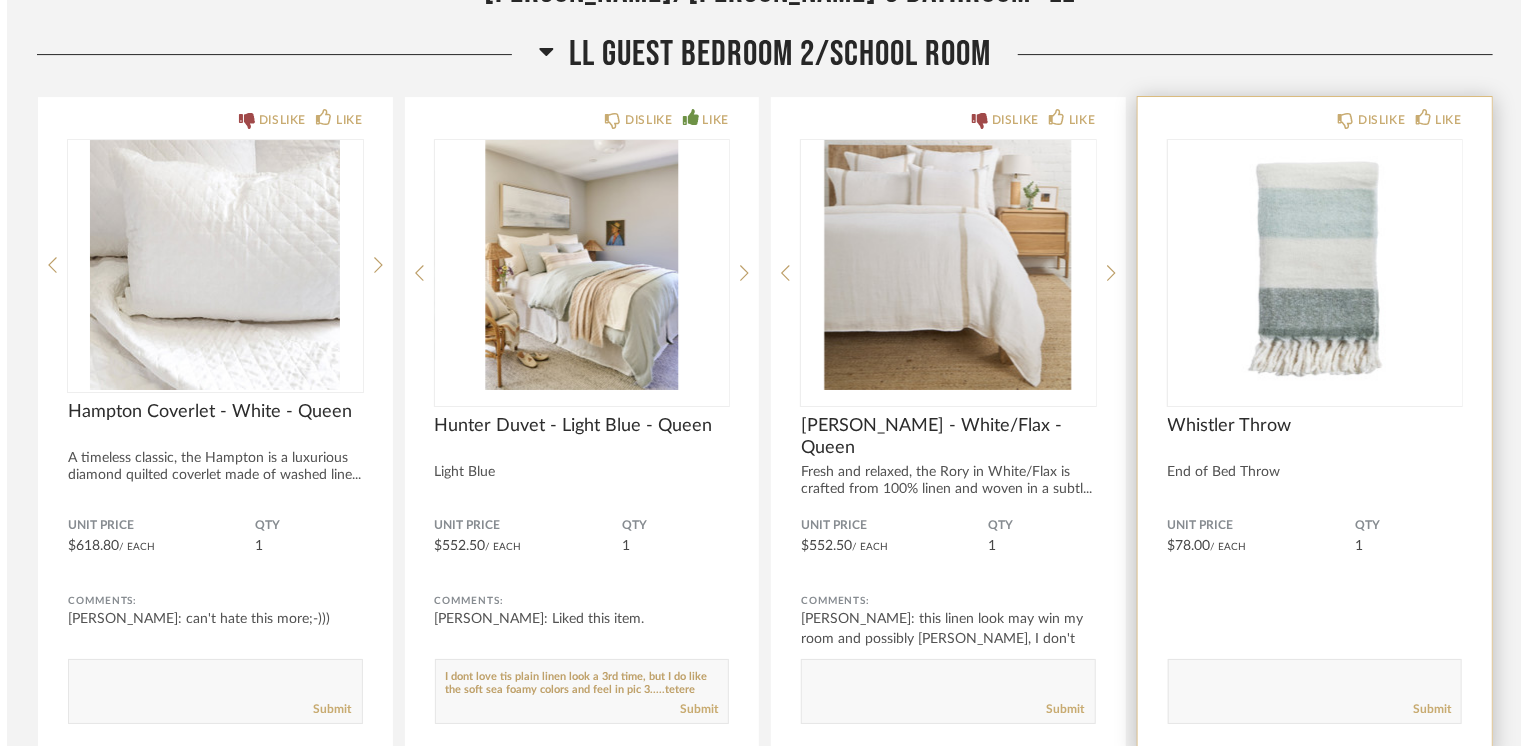 scroll, scrollTop: 0, scrollLeft: 0, axis: both 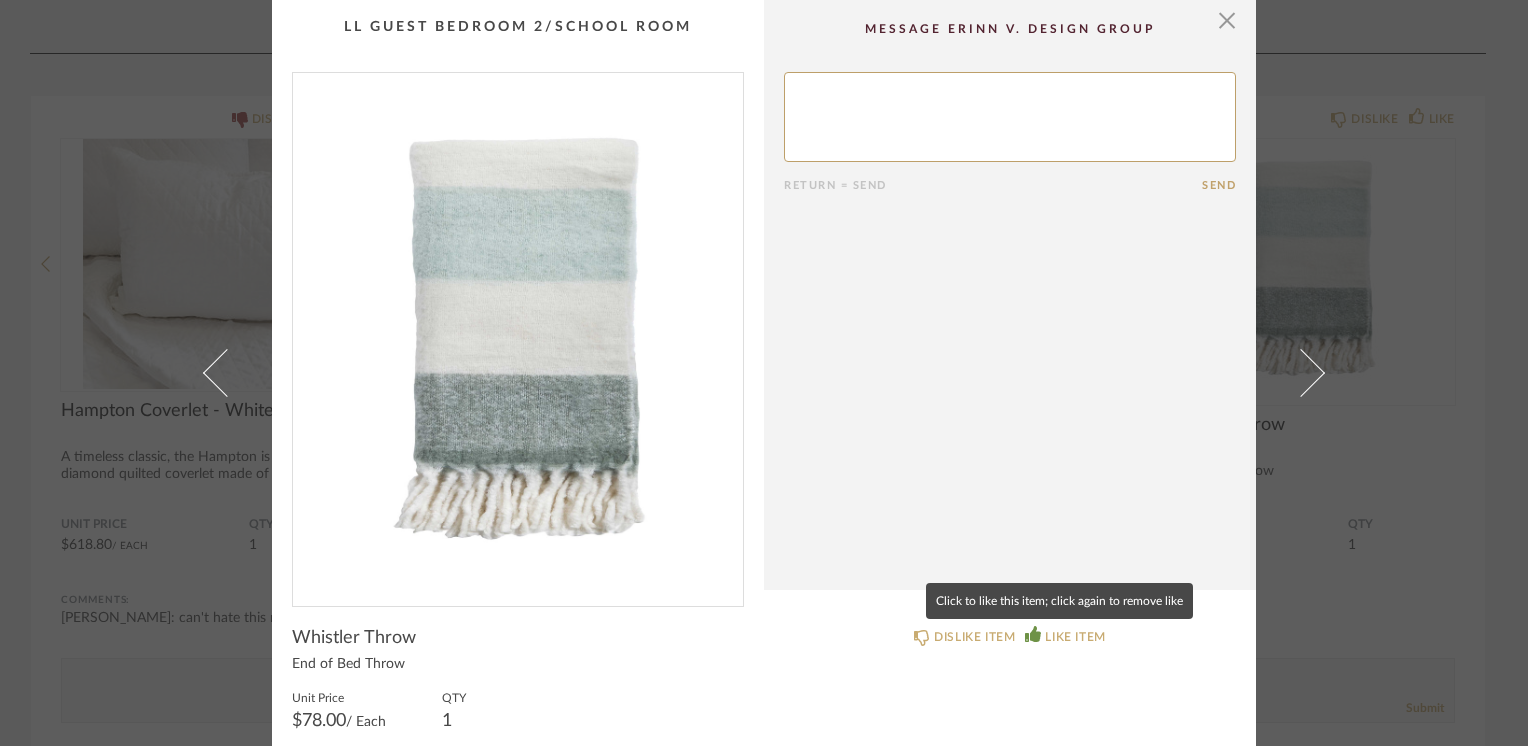 click 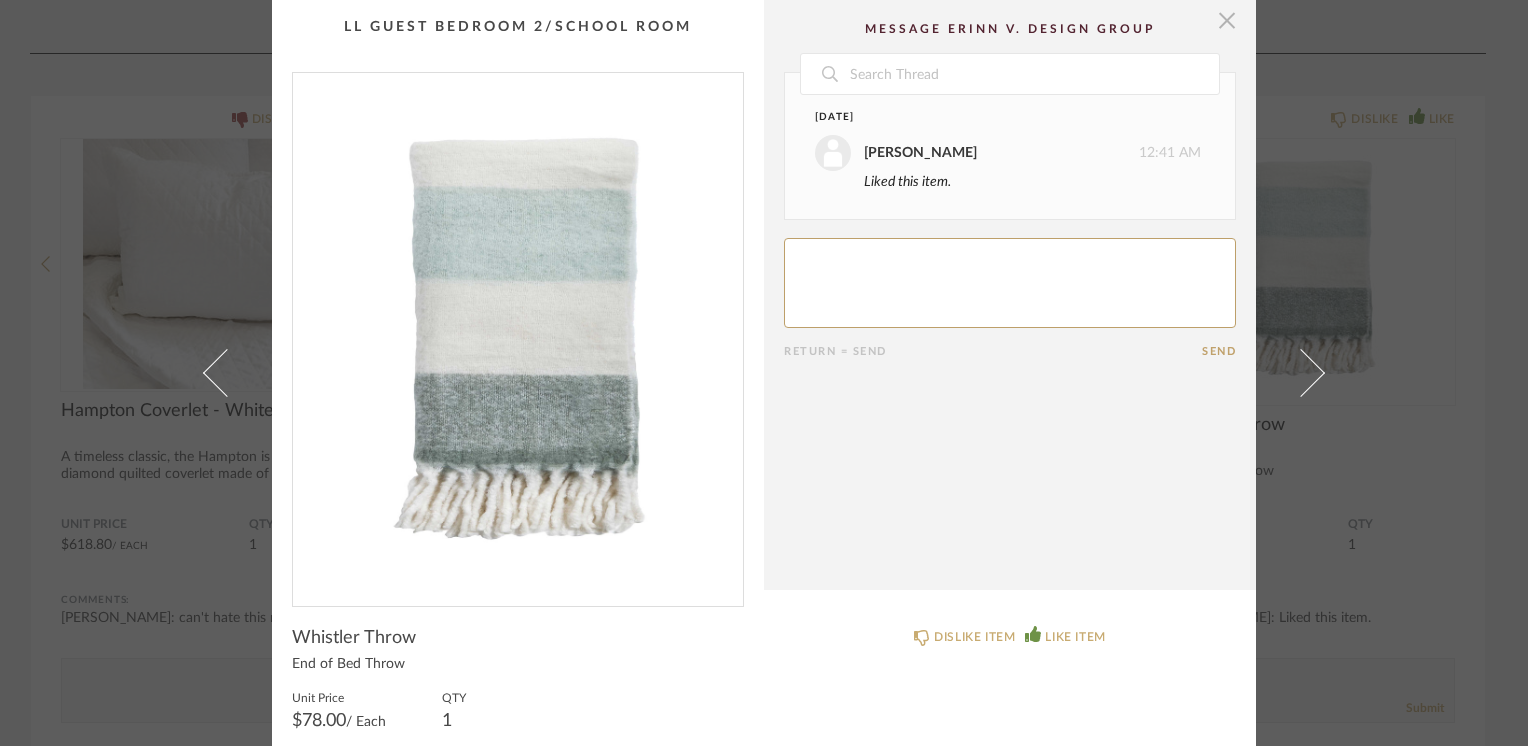 click at bounding box center (1227, 20) 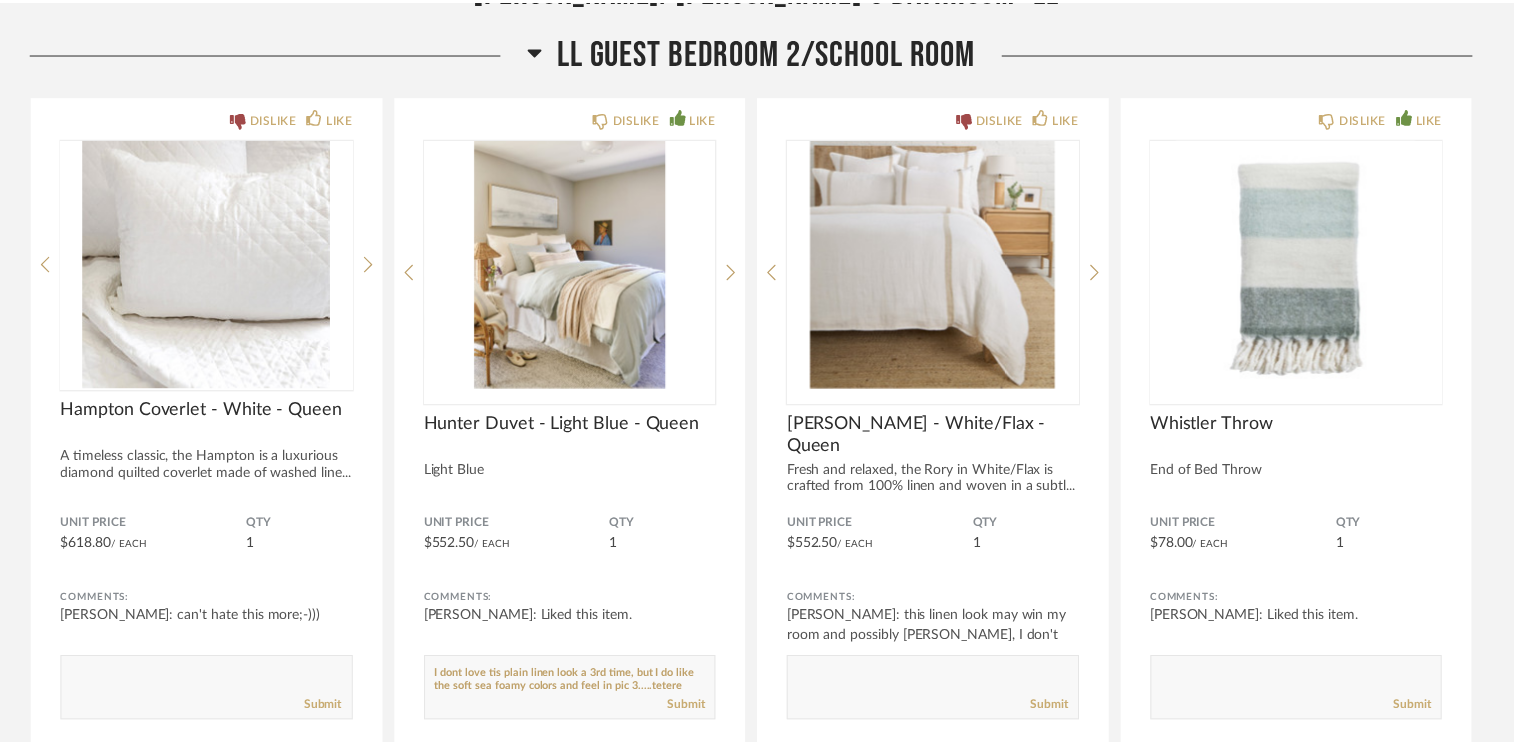 scroll, scrollTop: 10969, scrollLeft: 0, axis: vertical 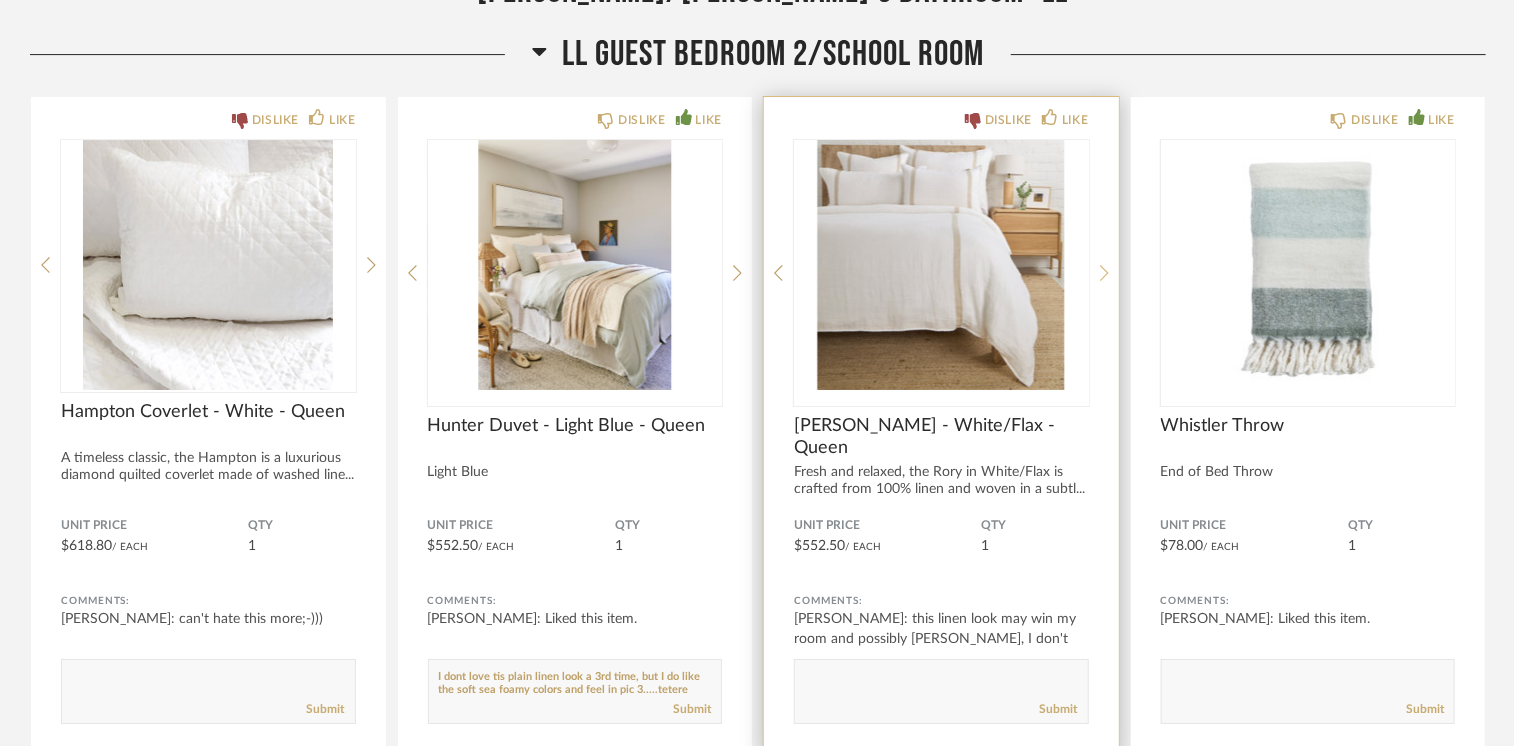 click 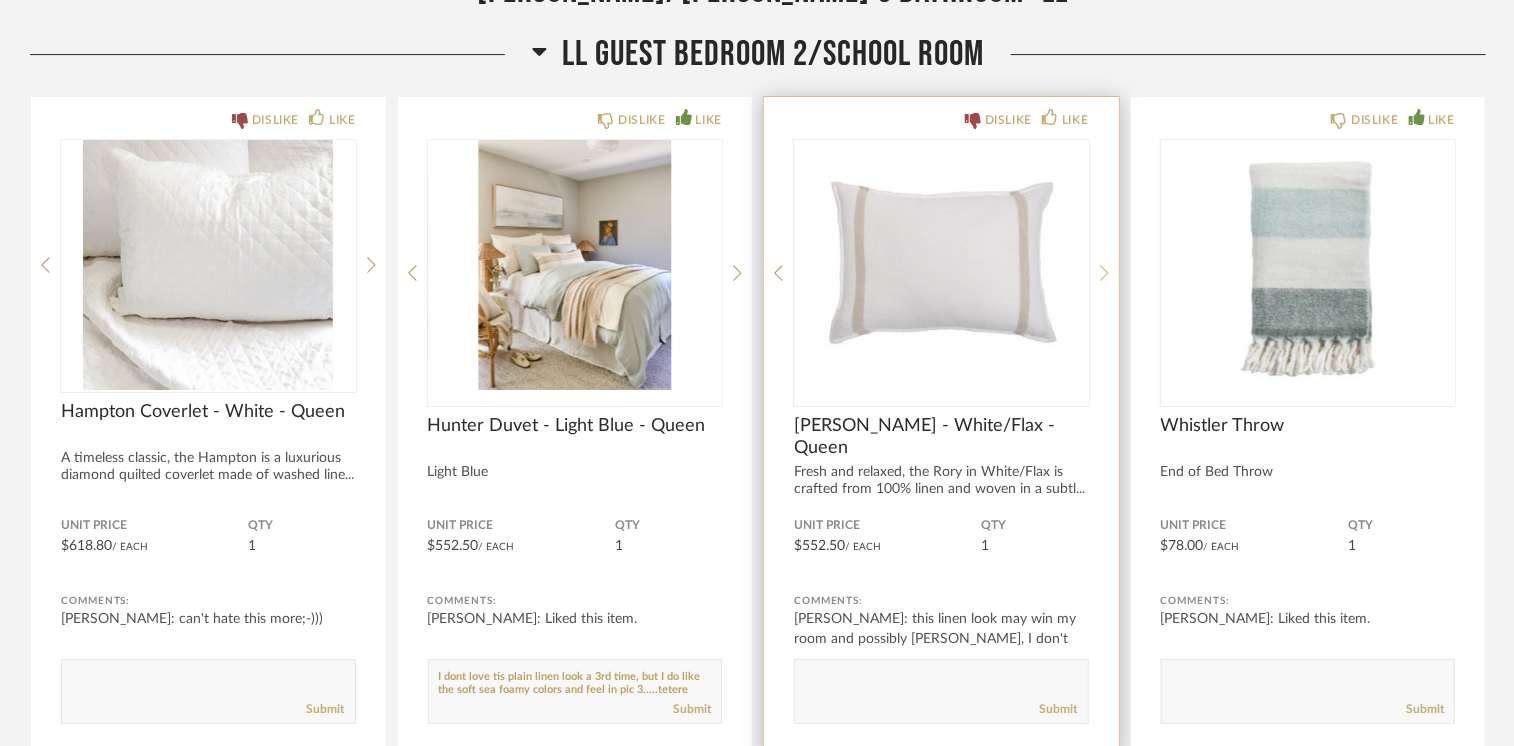click 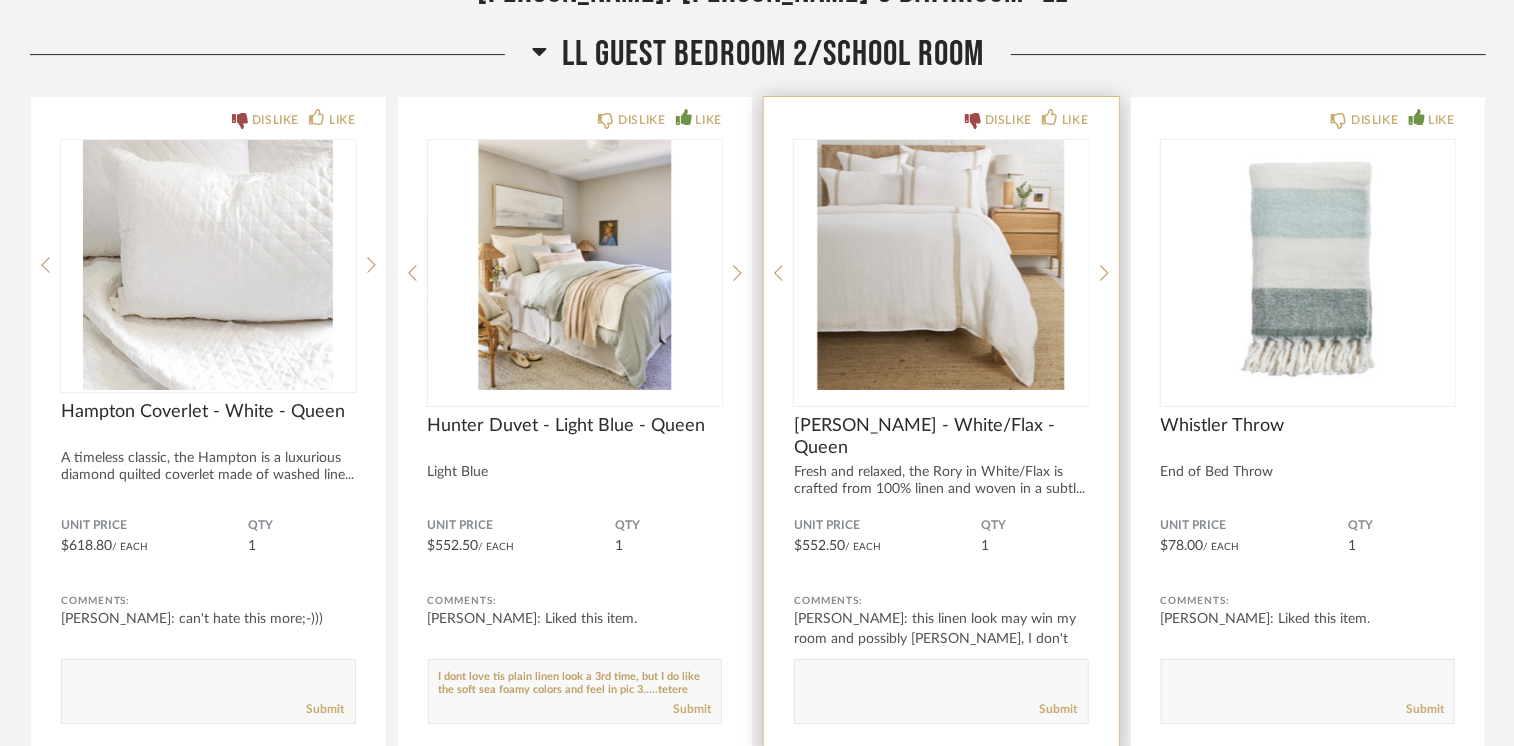click at bounding box center (941, 265) 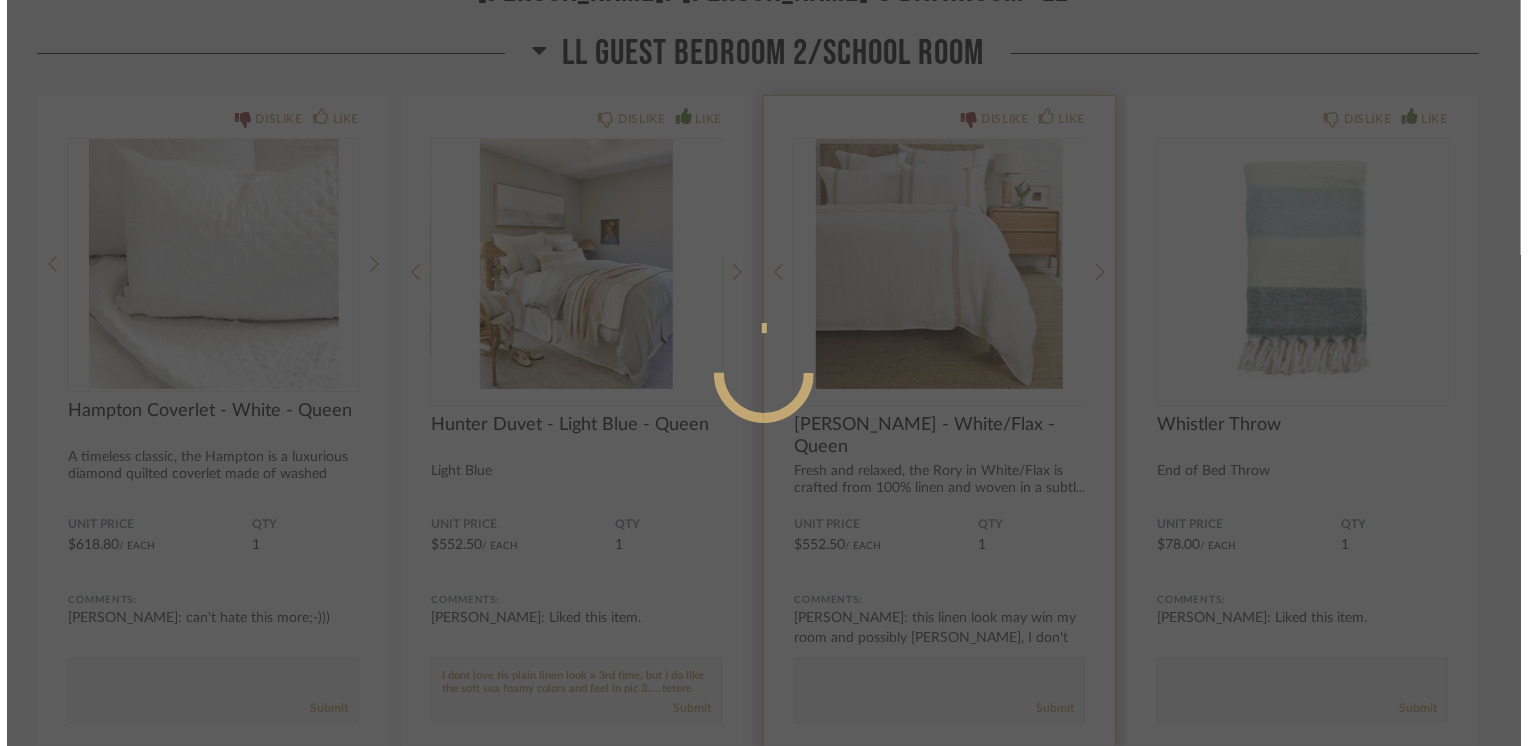 scroll, scrollTop: 0, scrollLeft: 0, axis: both 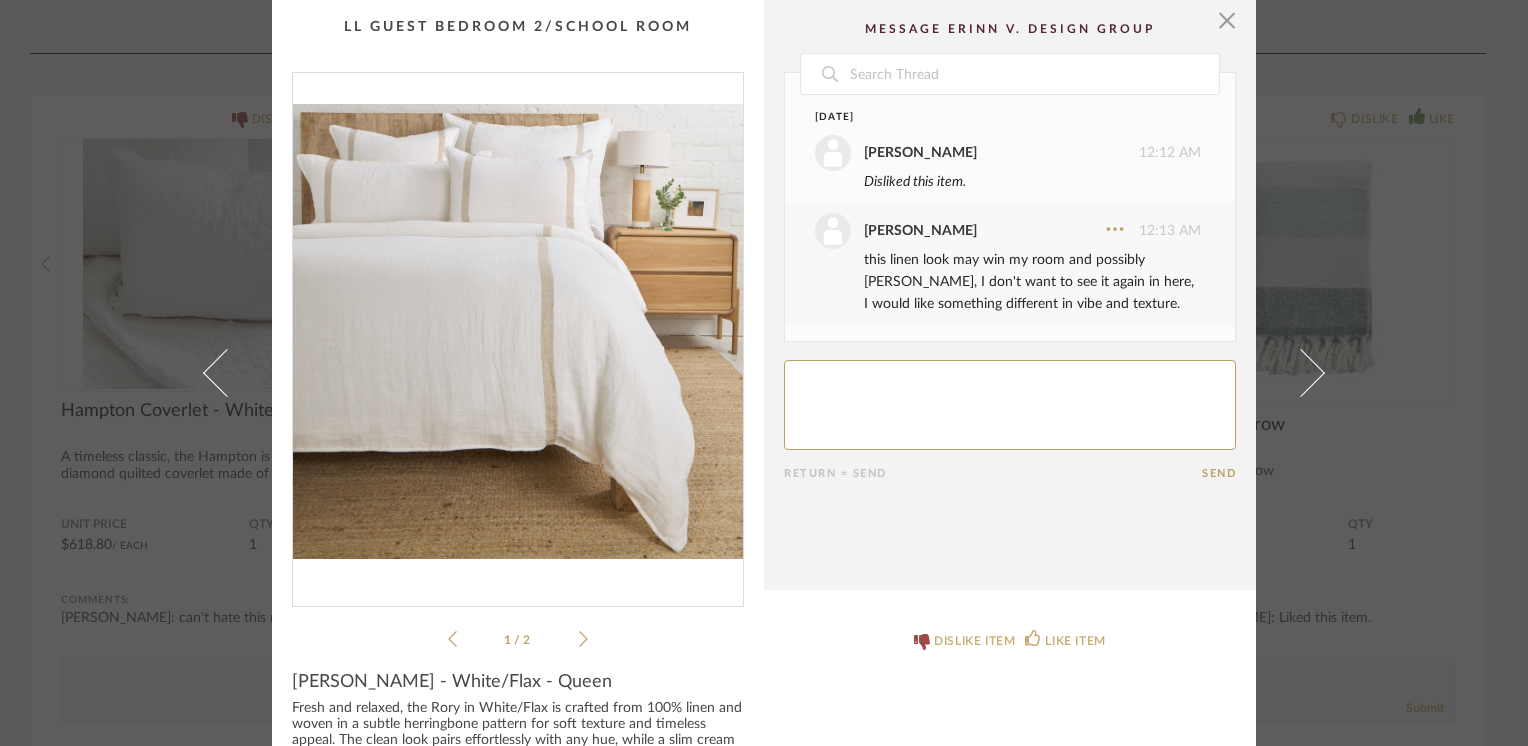 click 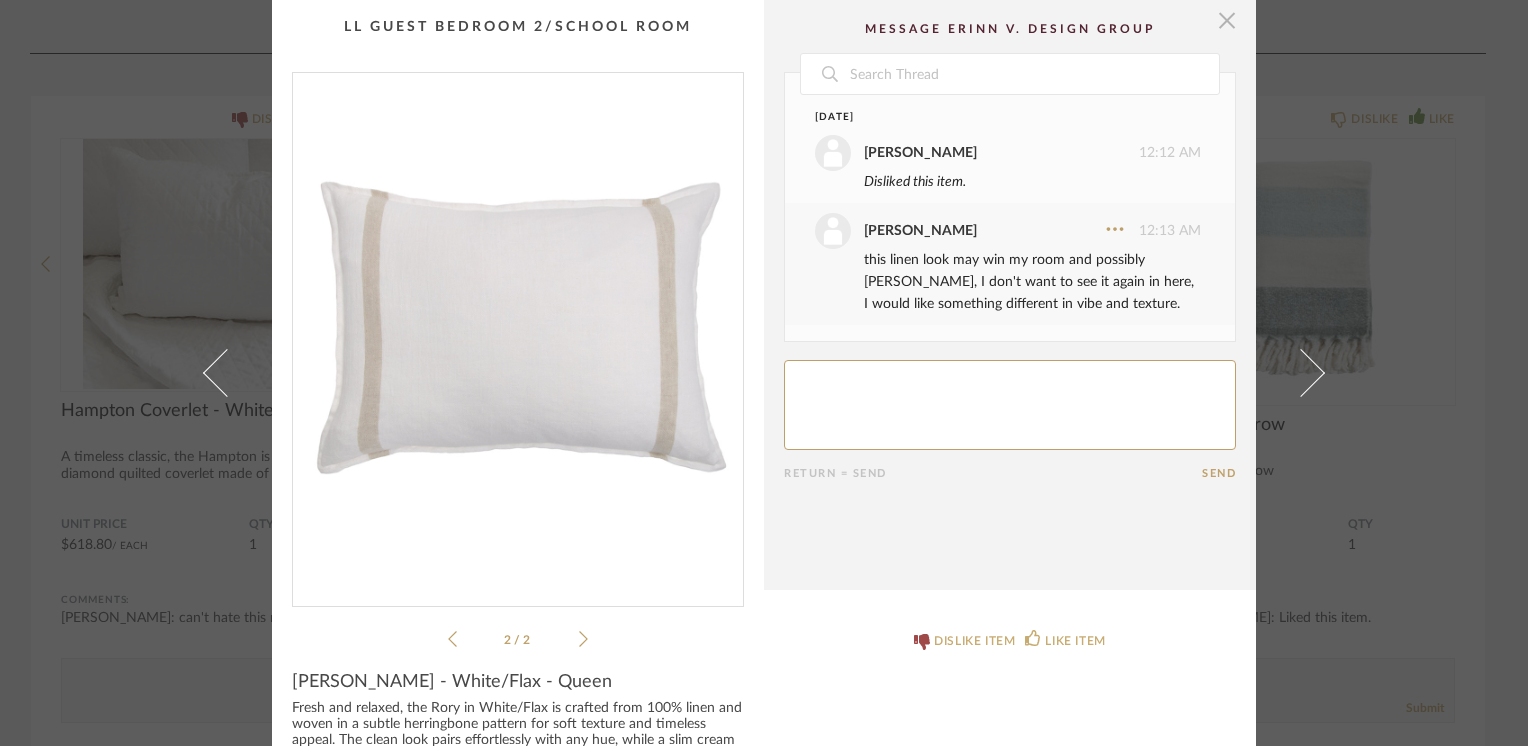 click at bounding box center (1227, 20) 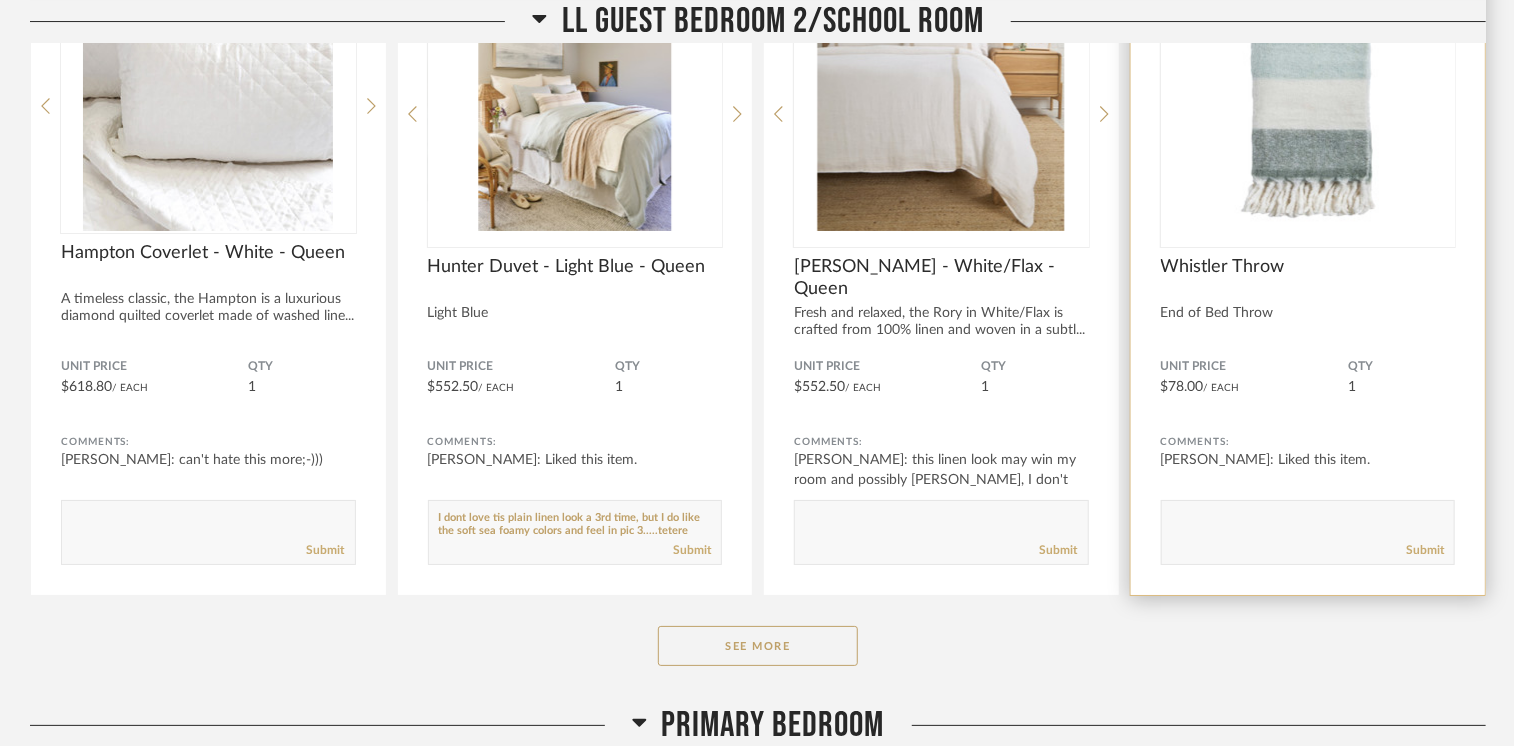 scroll, scrollTop: 11169, scrollLeft: 0, axis: vertical 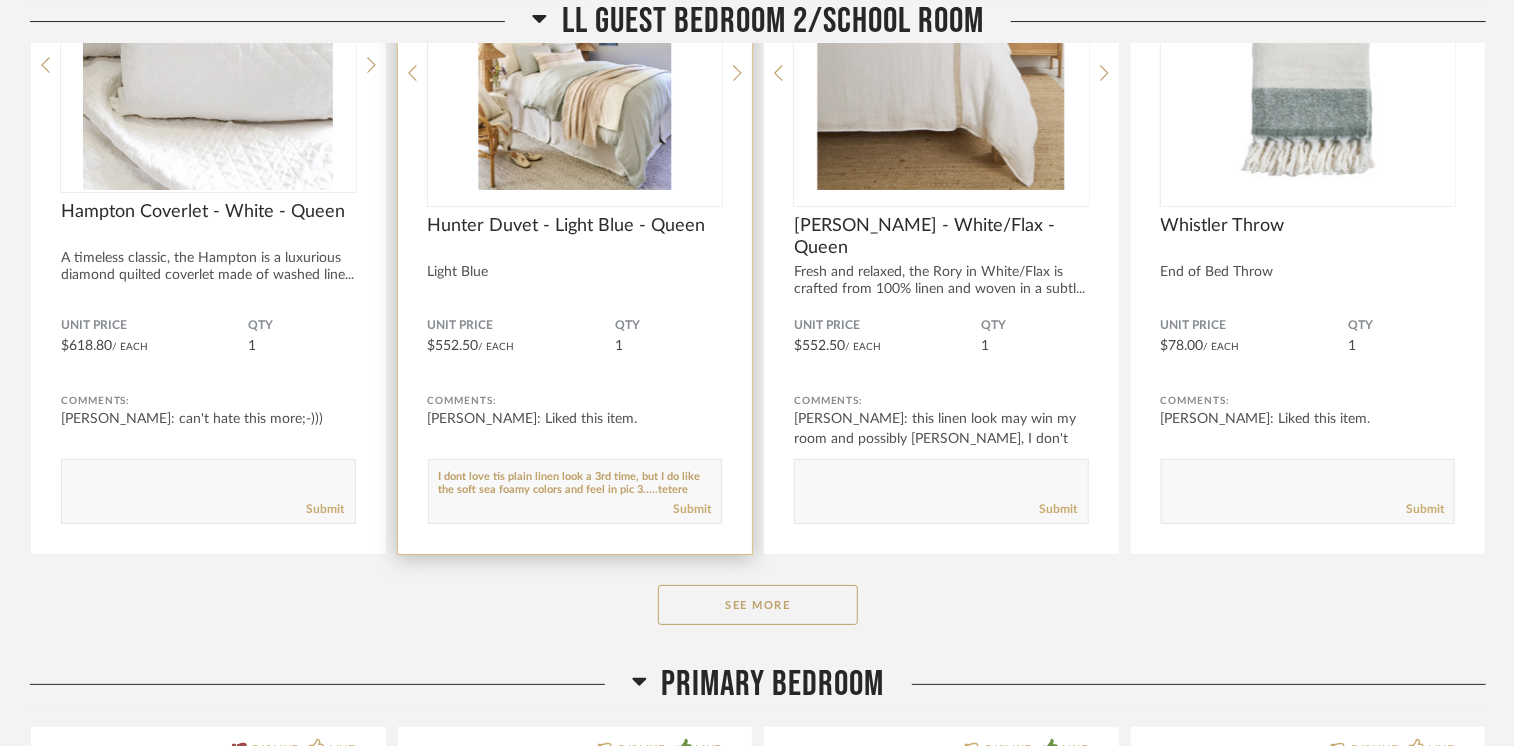 click at bounding box center [575, 65] 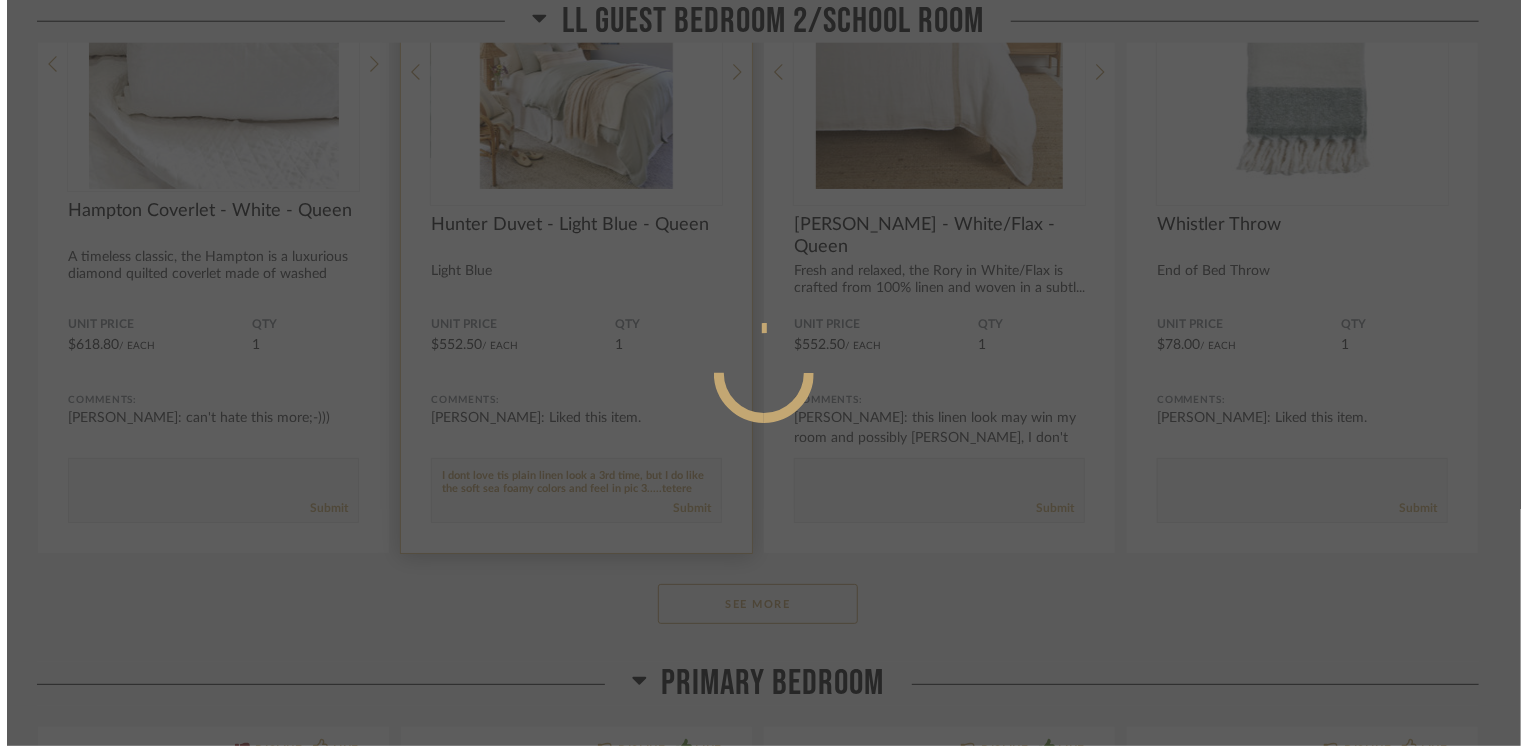 scroll, scrollTop: 0, scrollLeft: 0, axis: both 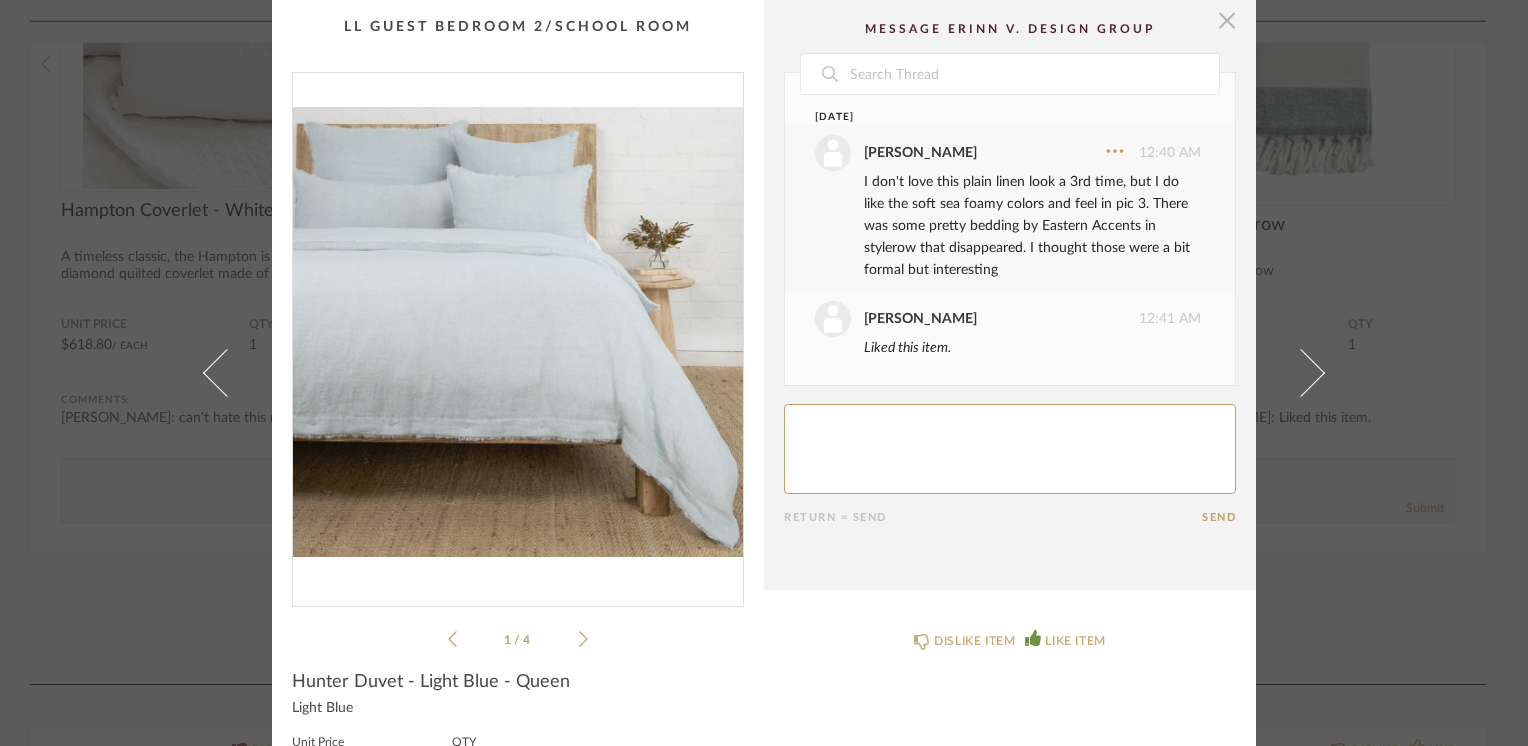 click at bounding box center (1227, 20) 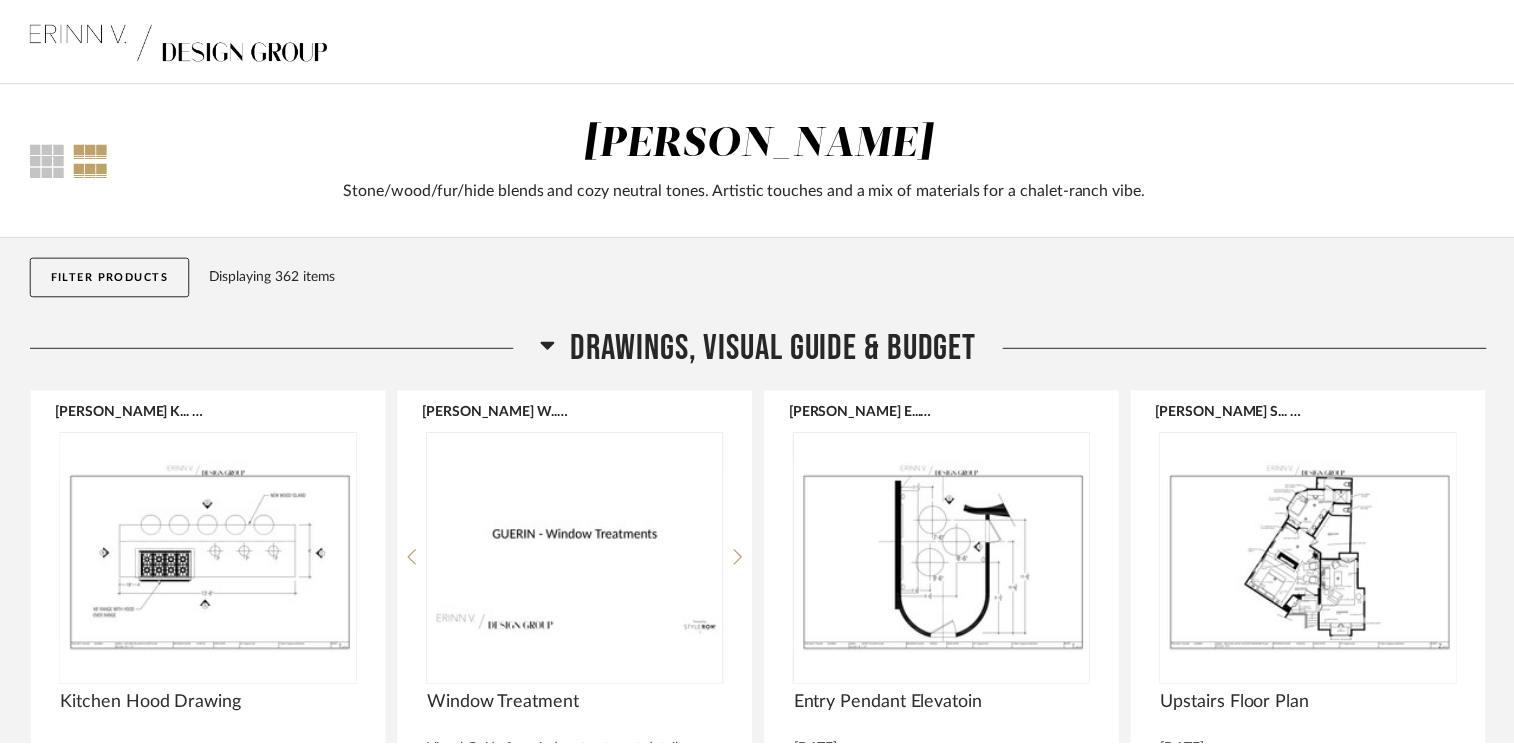 scroll, scrollTop: 11169, scrollLeft: 0, axis: vertical 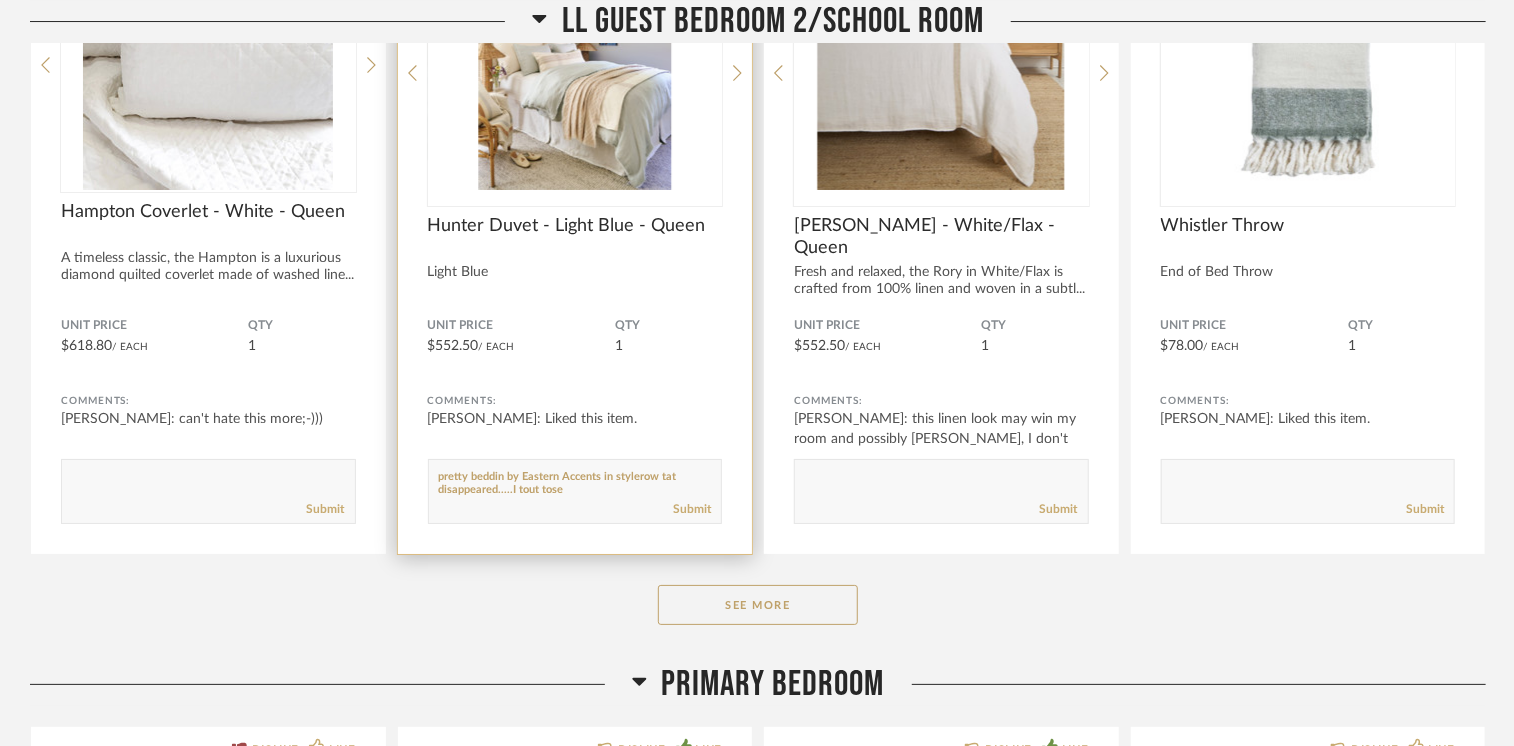 drag, startPoint x: 688, startPoint y: 476, endPoint x: 620, endPoint y: 483, distance: 68.359344 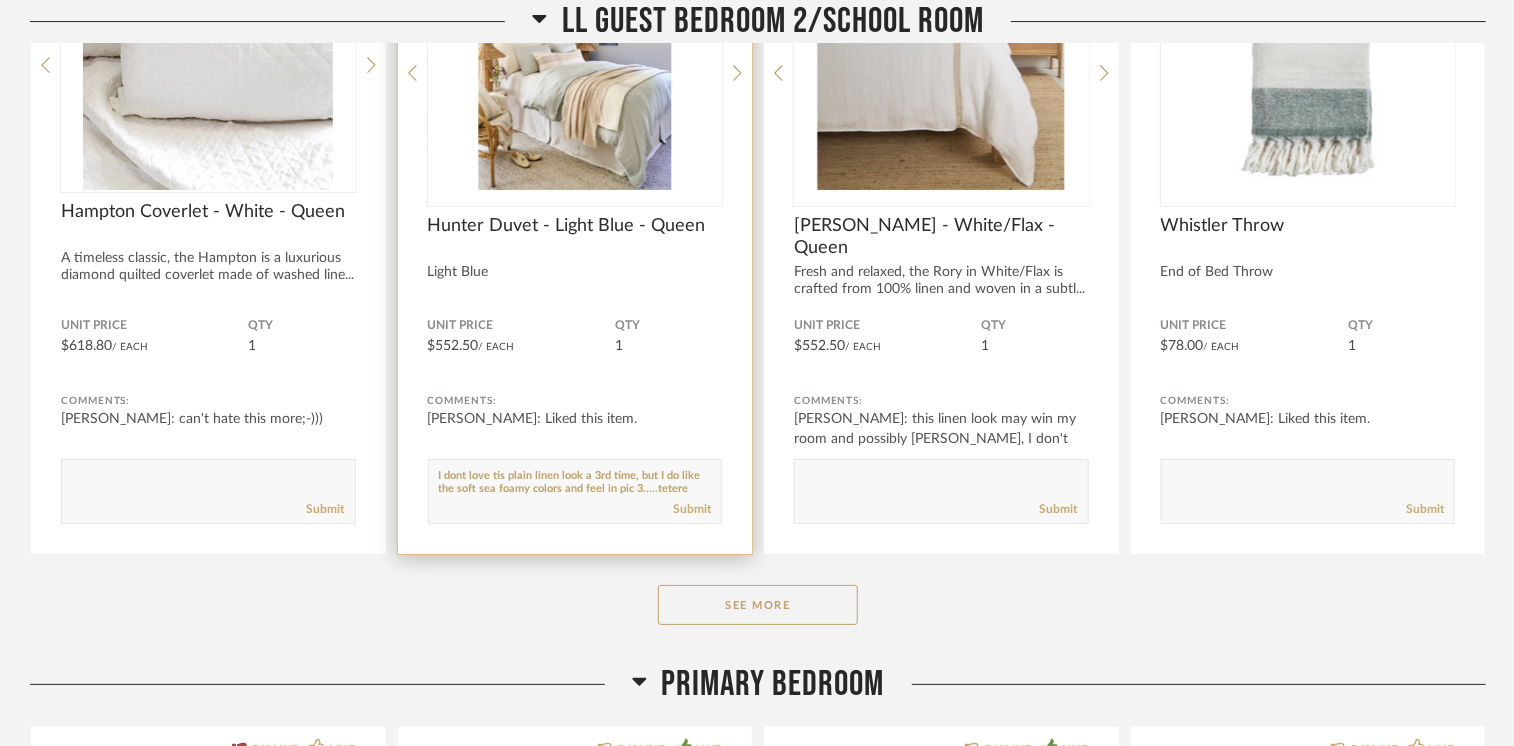 scroll, scrollTop: 0, scrollLeft: 0, axis: both 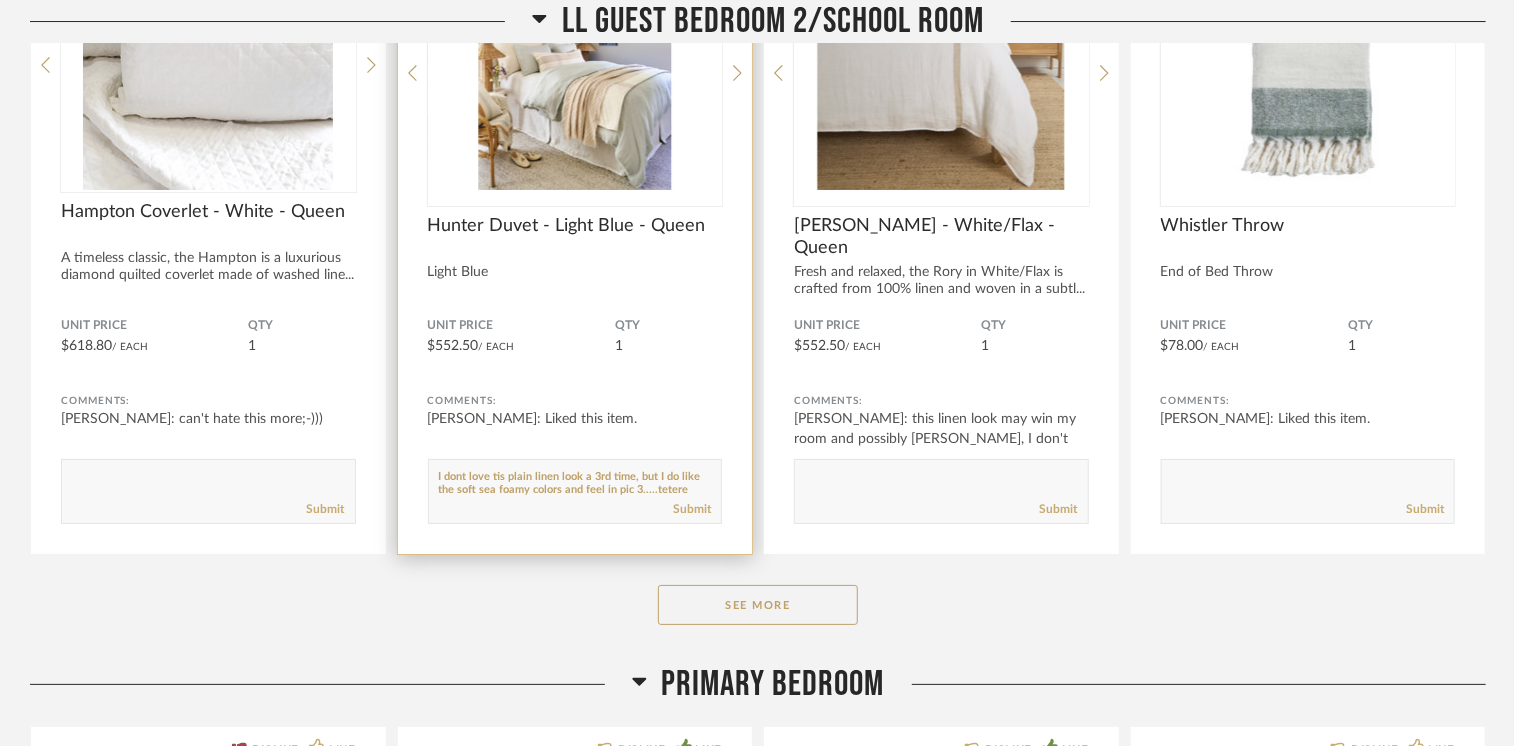drag, startPoint x: 684, startPoint y: 475, endPoint x: 416, endPoint y: 464, distance: 268.22565 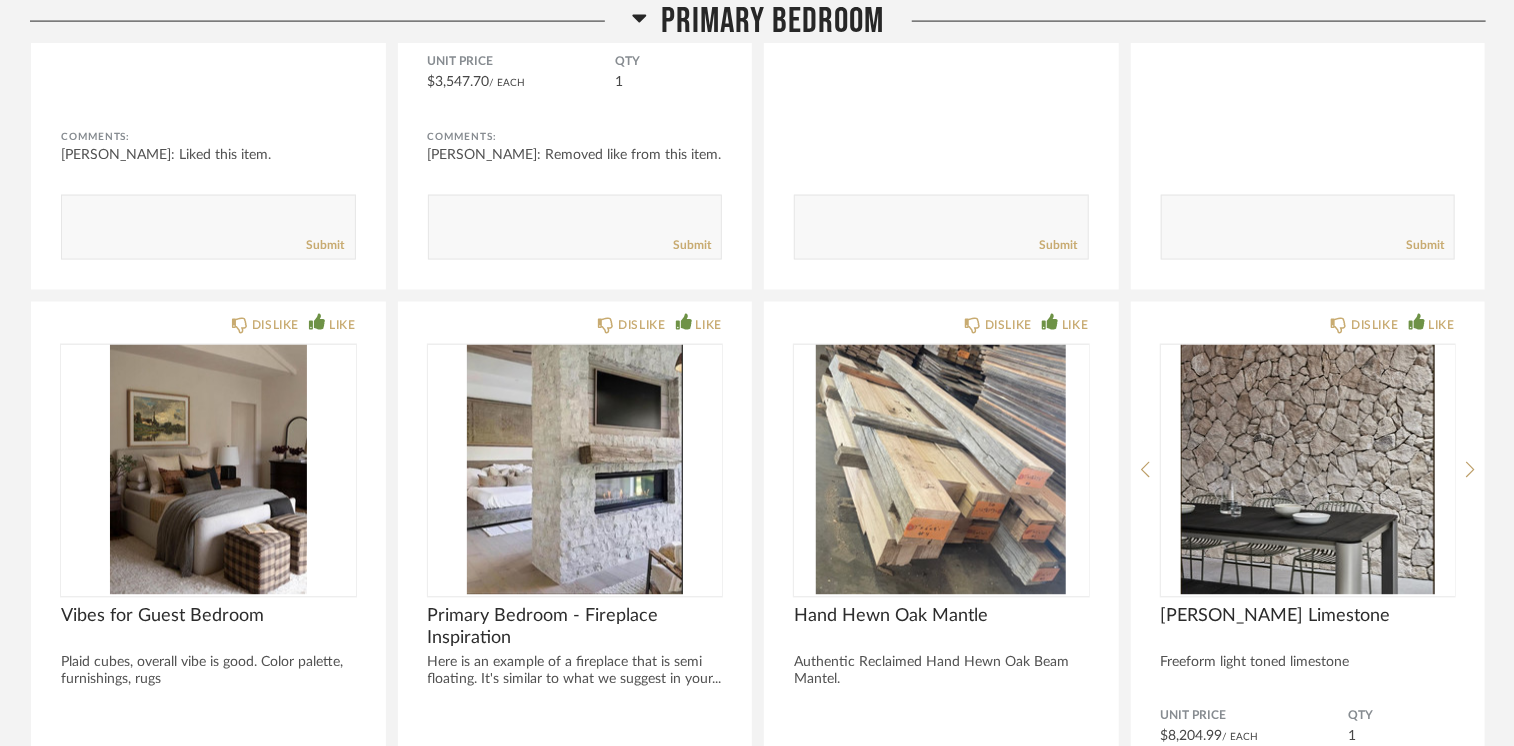 scroll, scrollTop: 13169, scrollLeft: 0, axis: vertical 